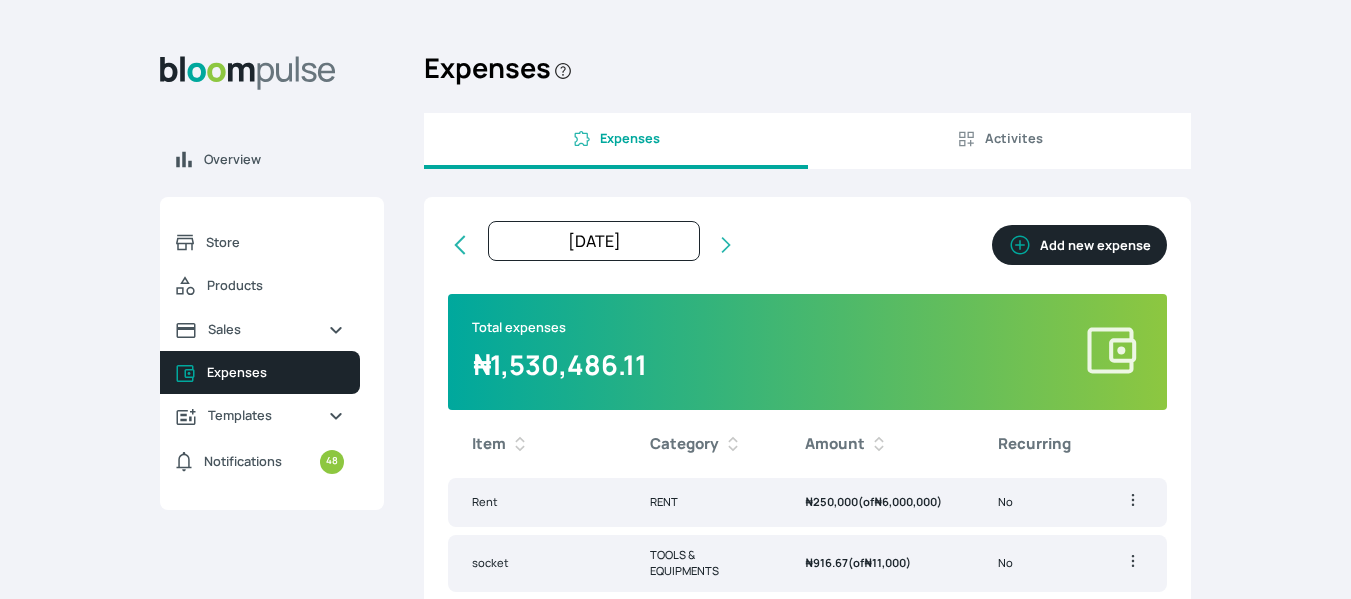 scroll, scrollTop: 0, scrollLeft: 0, axis: both 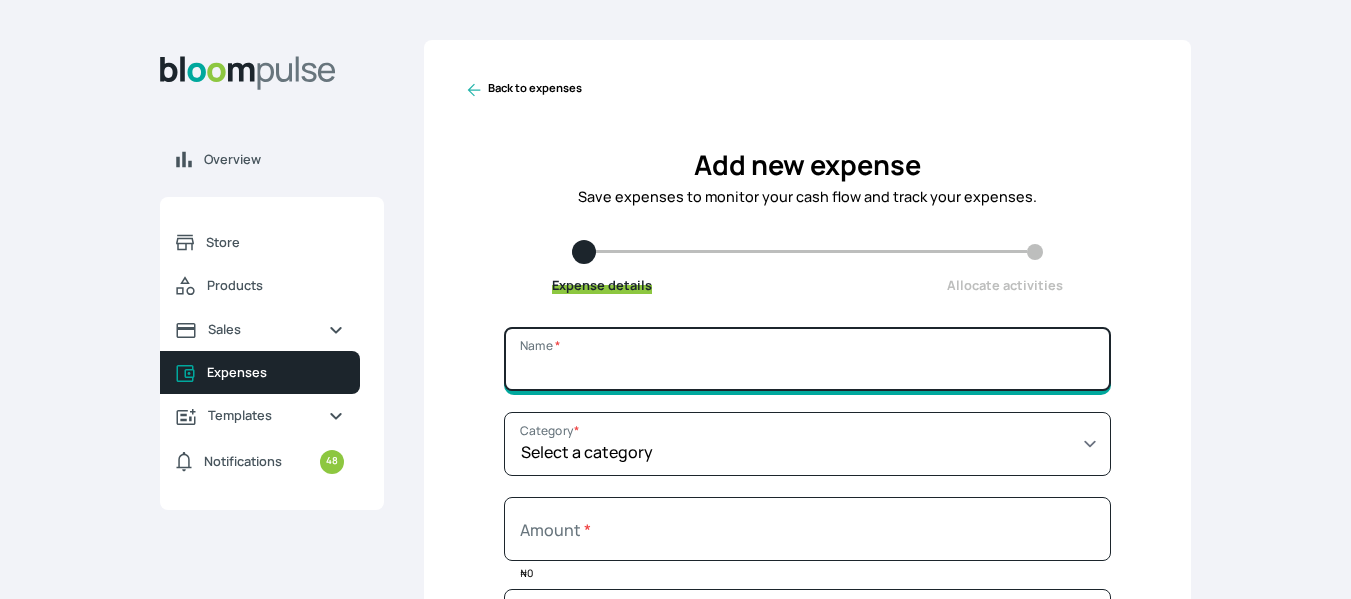 click on "Name    *" at bounding box center [807, 359] 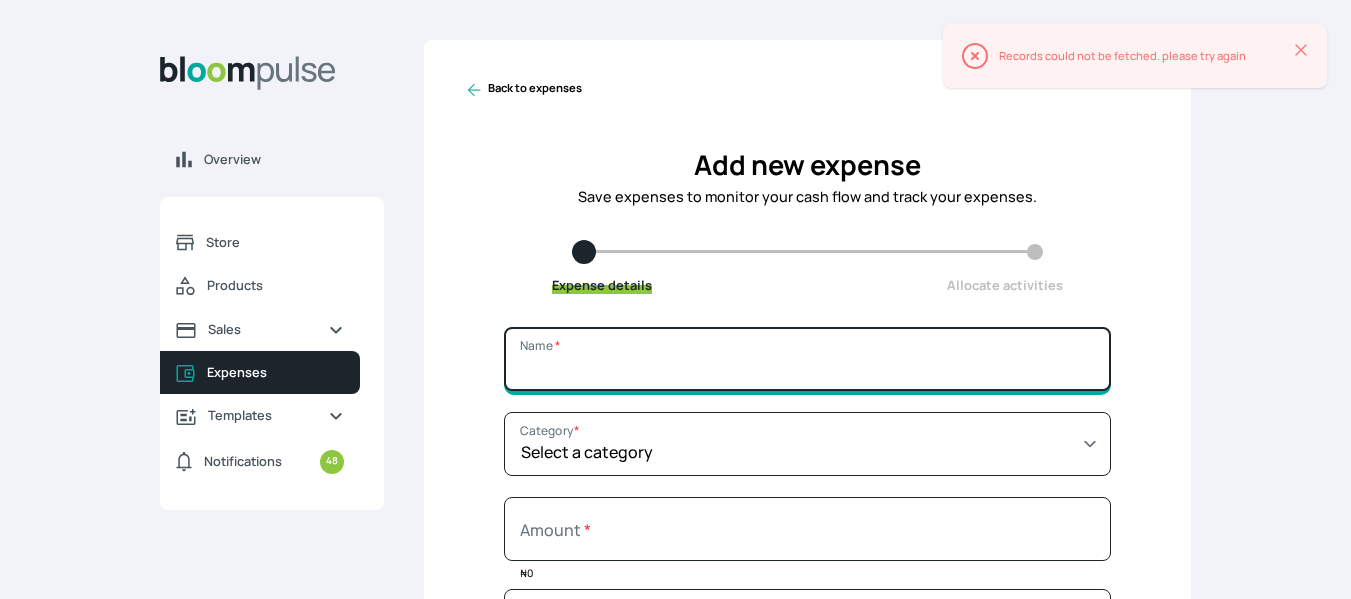 type on "R" 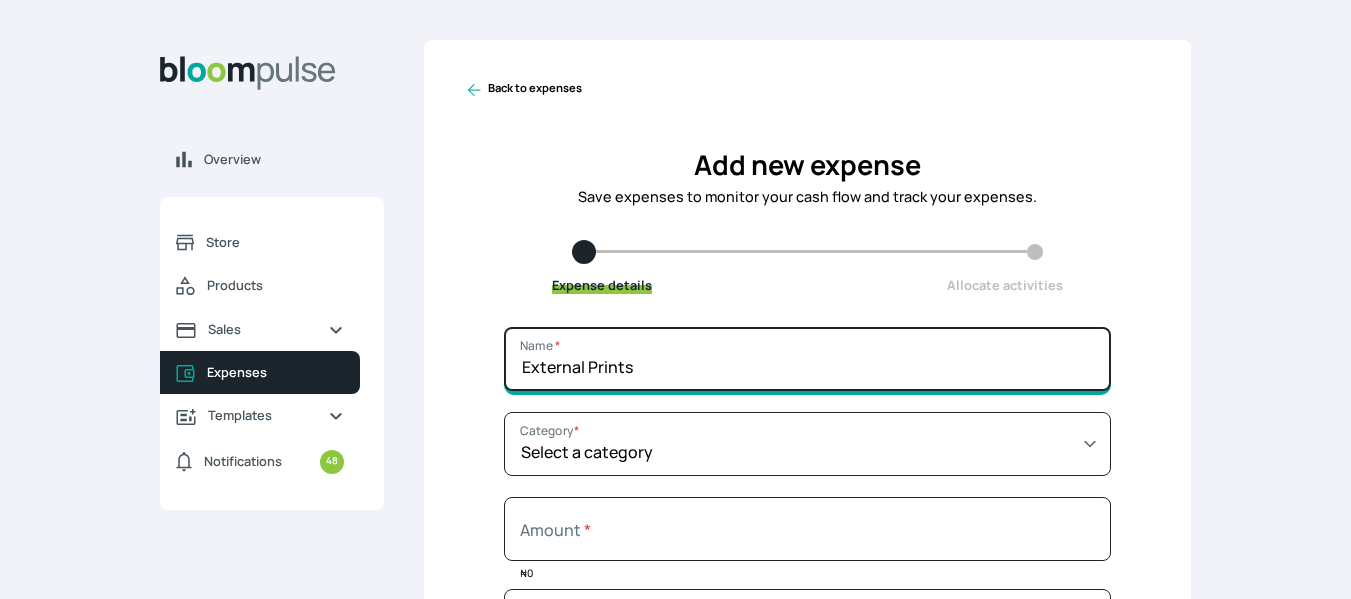 type on "External Prints" 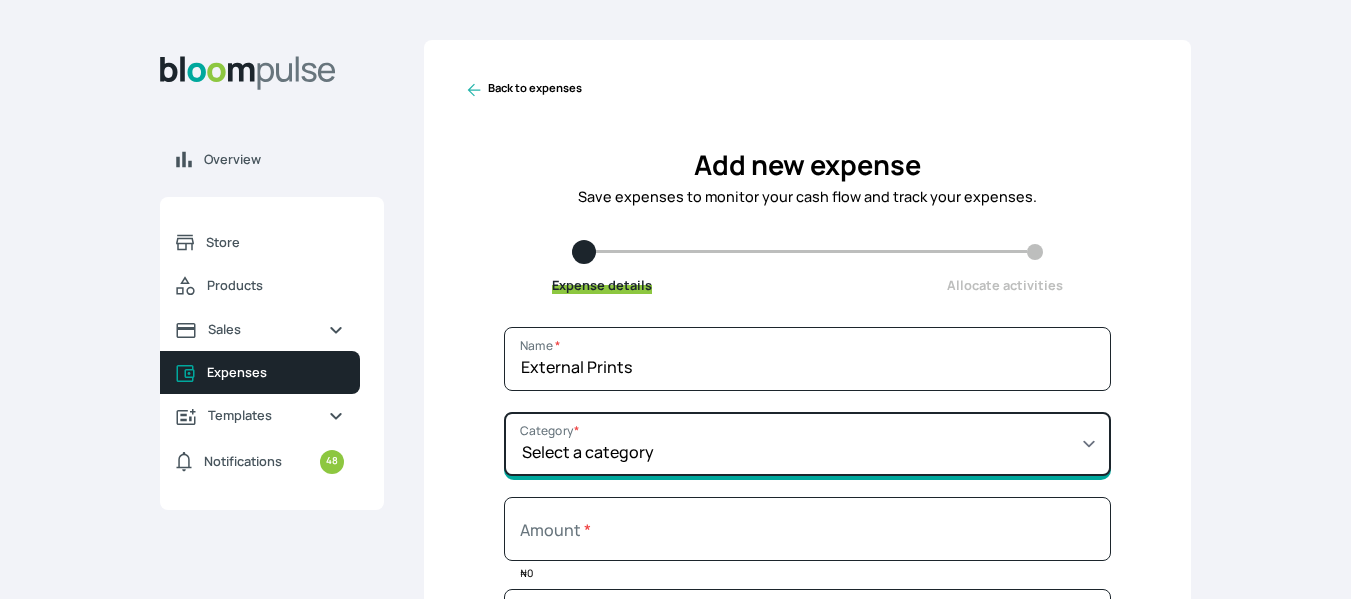 click on "Select a category" at bounding box center [807, 444] 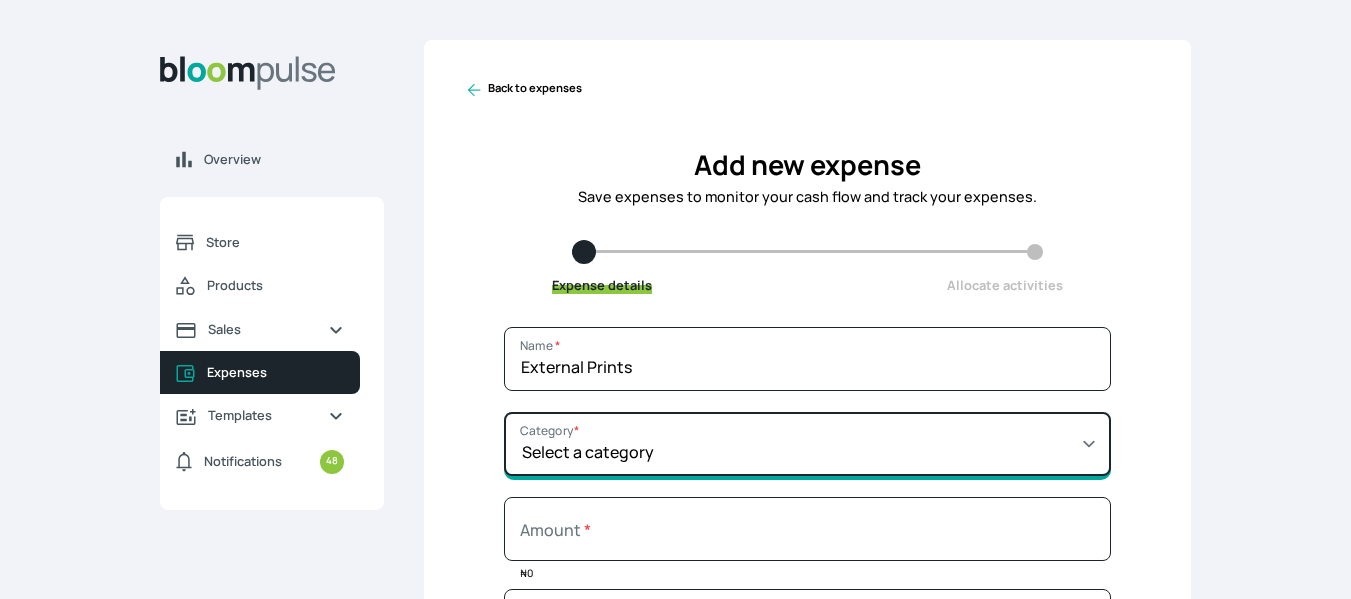click on "Select a category" at bounding box center (807, 444) 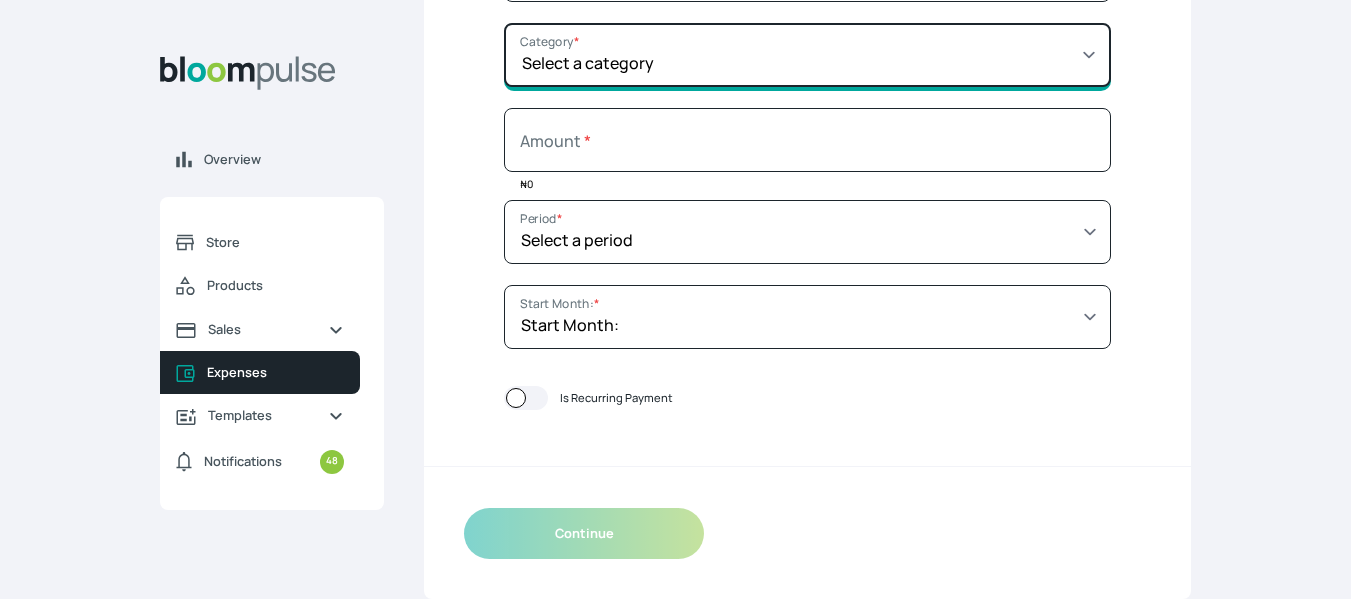 scroll, scrollTop: 0, scrollLeft: 0, axis: both 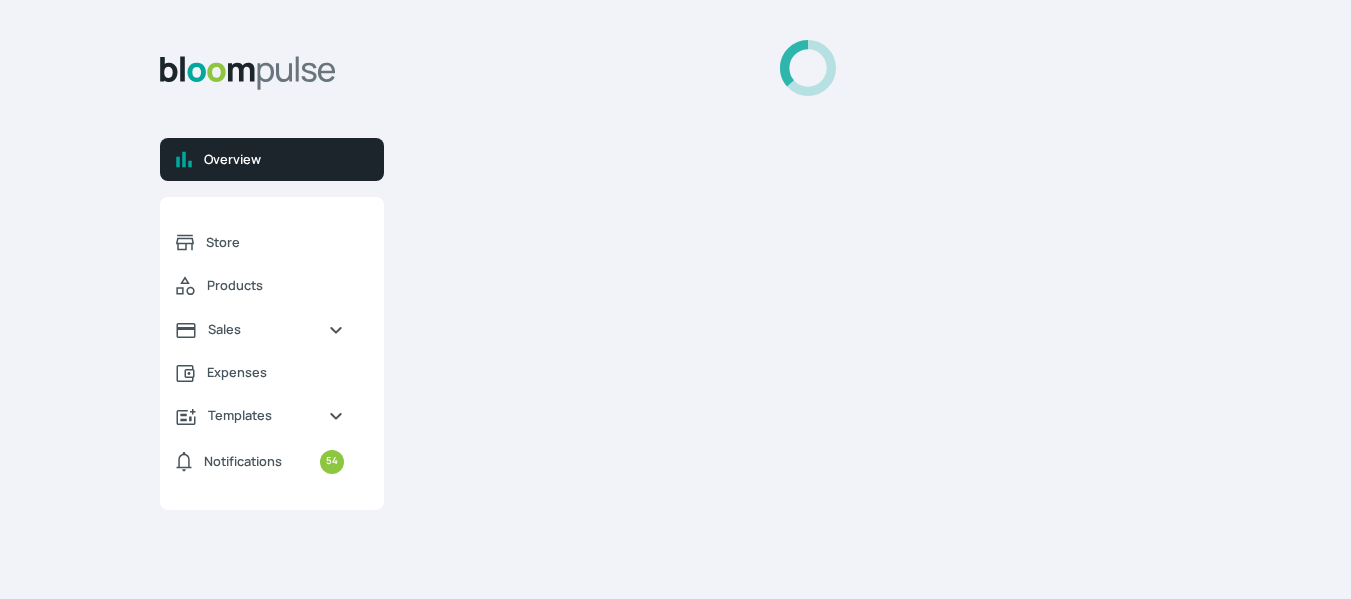 select on "2025" 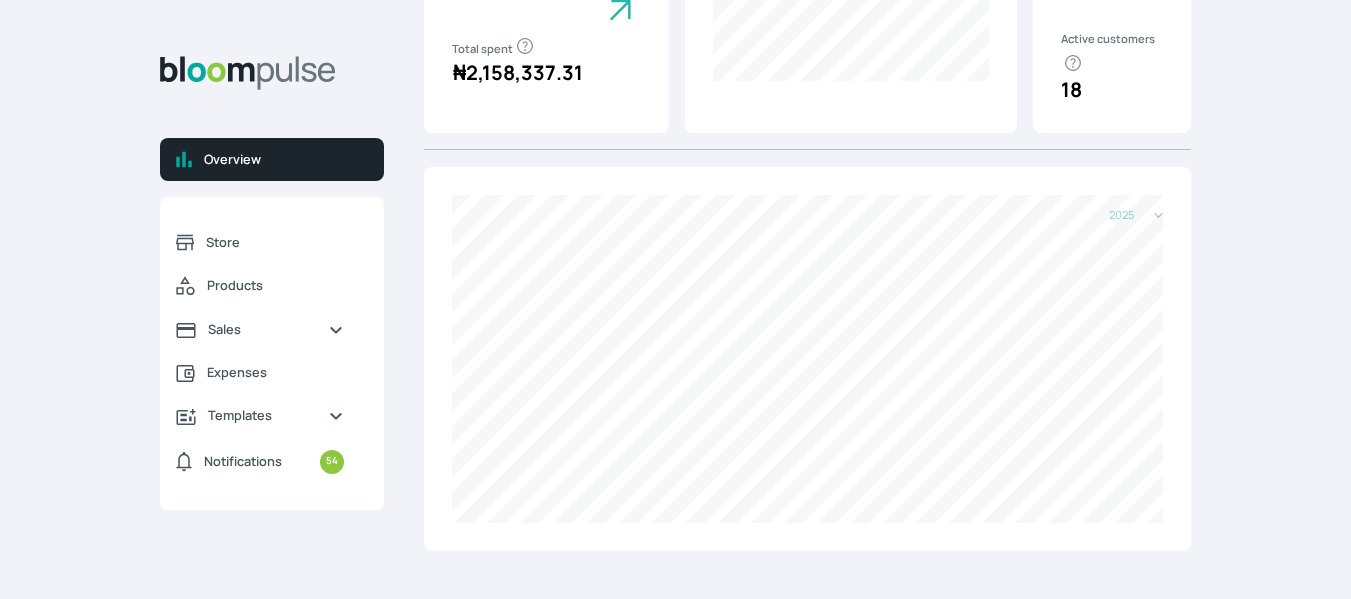 scroll, scrollTop: 0, scrollLeft: 0, axis: both 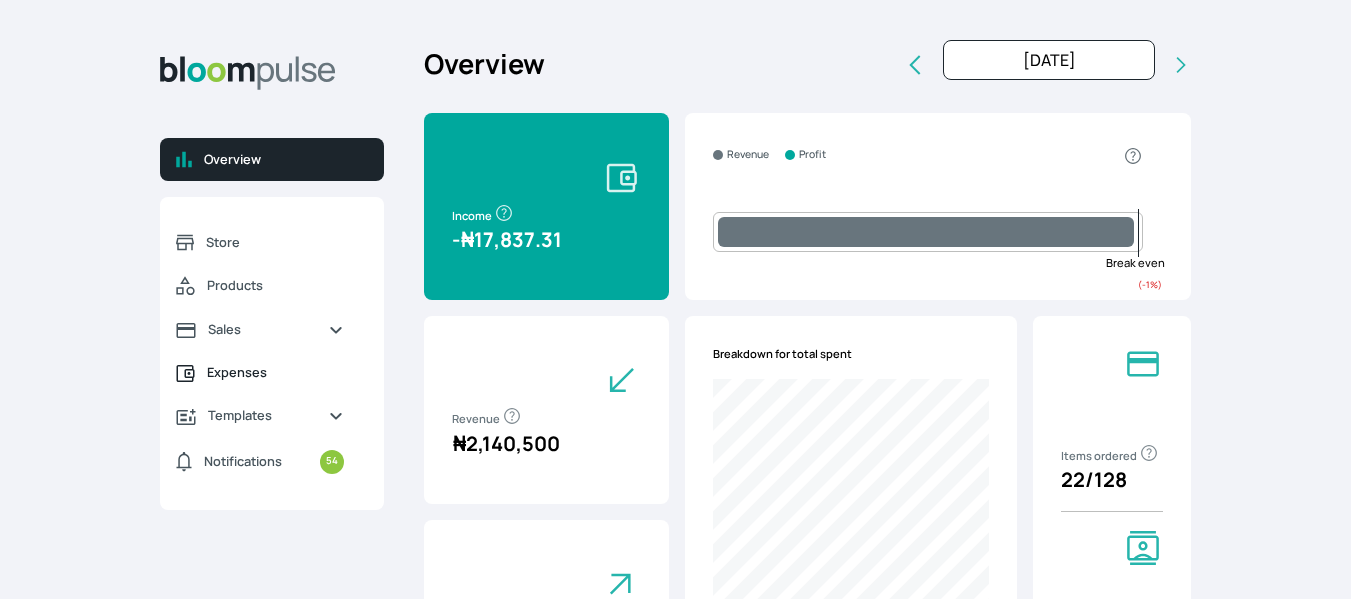 click on "Expenses" at bounding box center [260, 372] 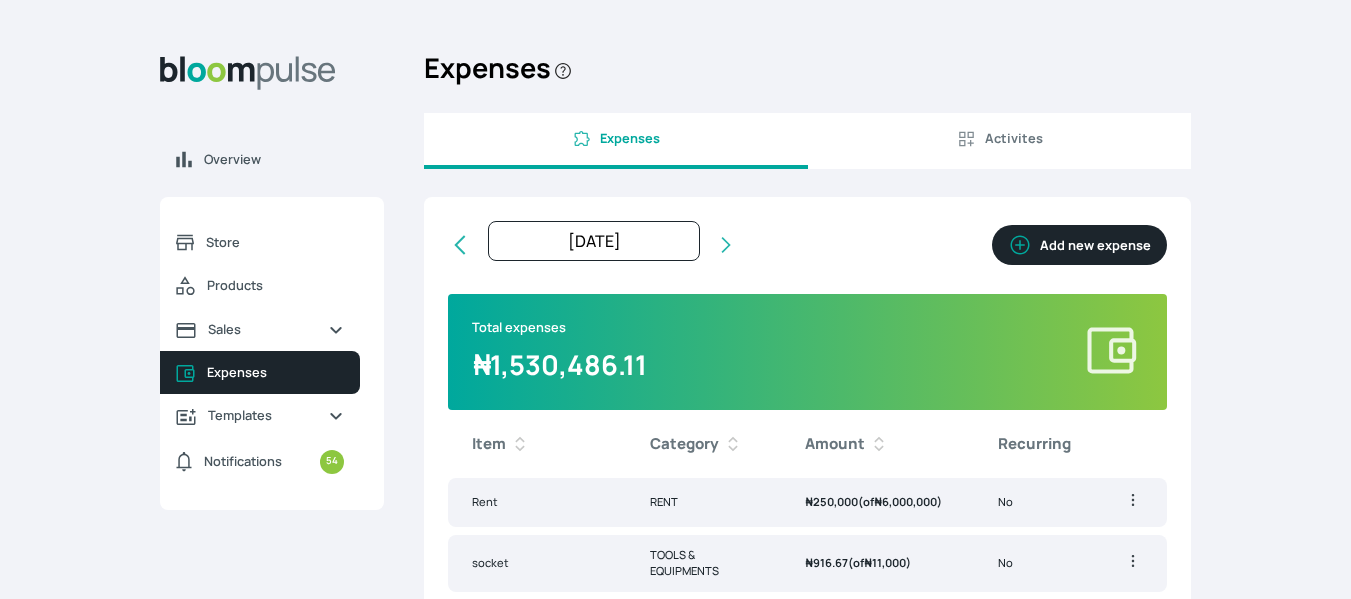 click on "Add new expense" at bounding box center (1079, 245) 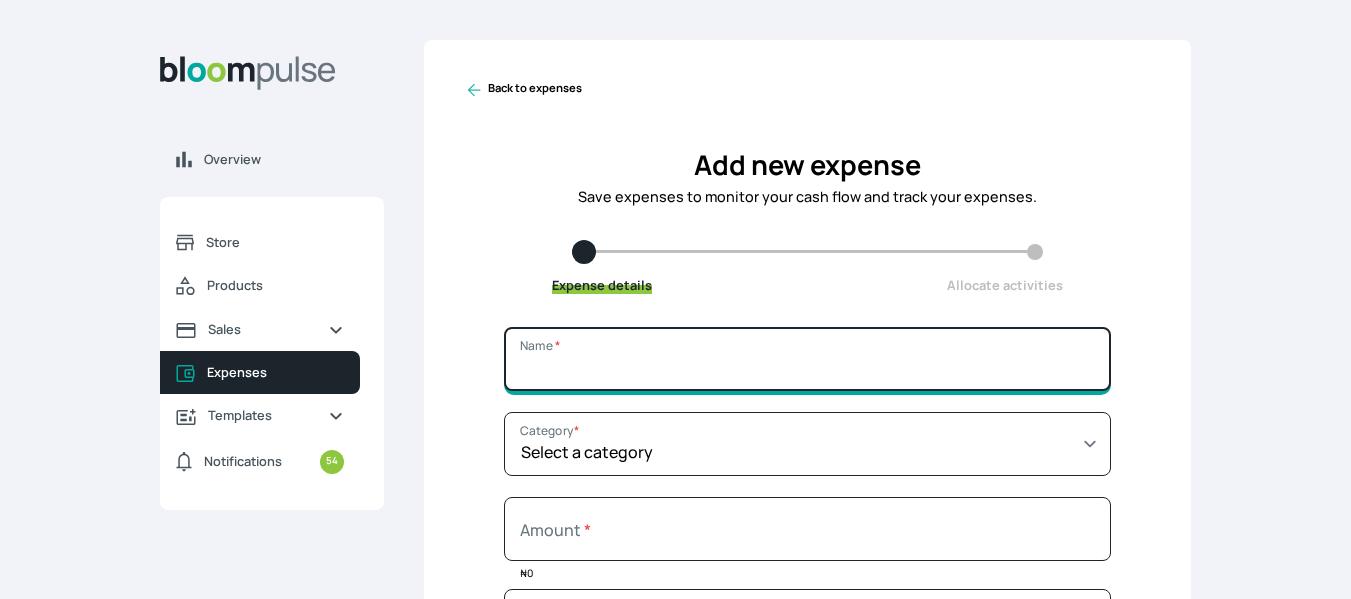 click on "Name    *" at bounding box center [807, 359] 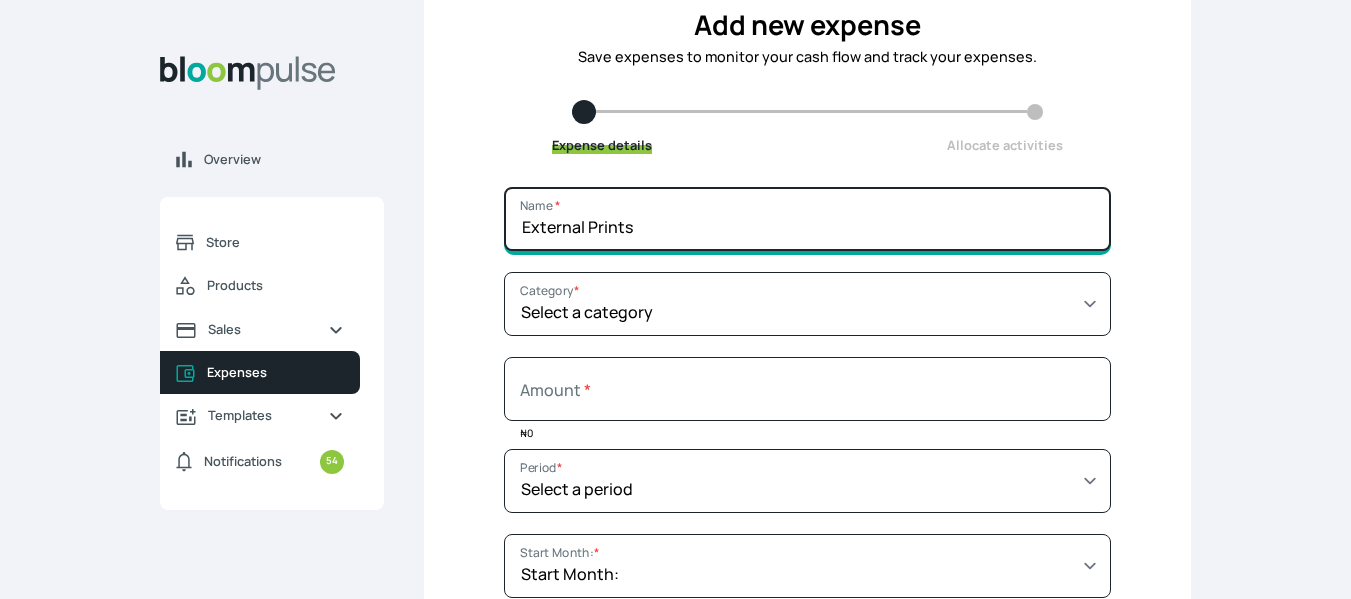 scroll, scrollTop: 141, scrollLeft: 0, axis: vertical 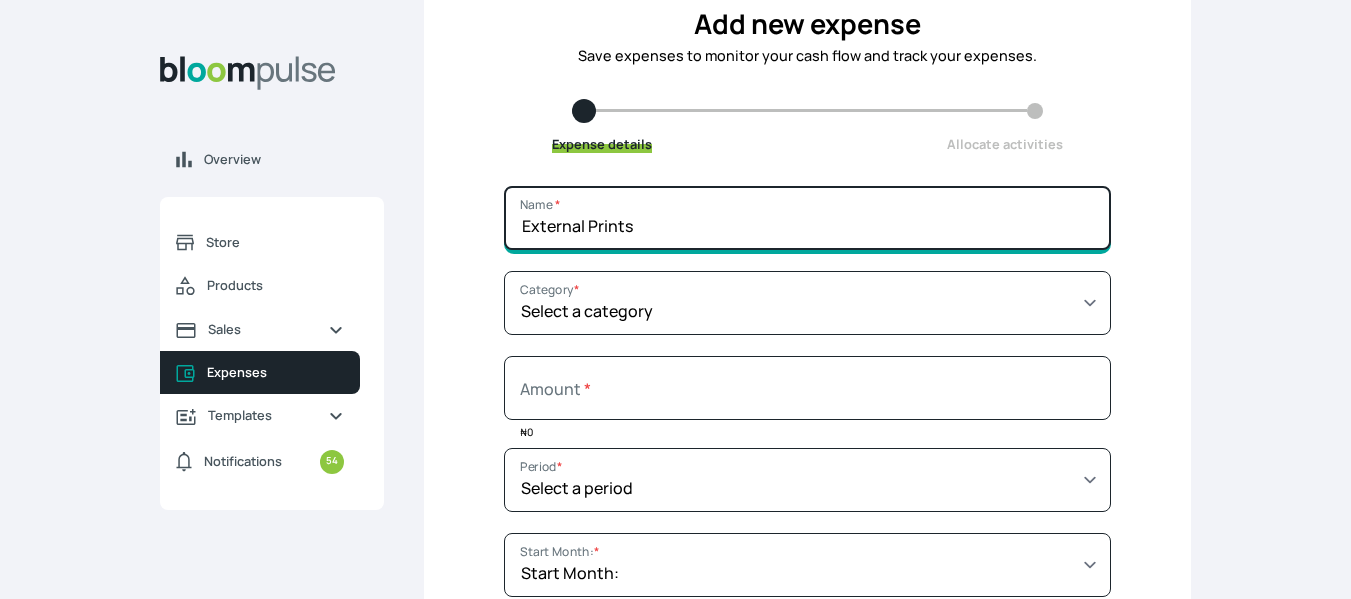 type on "External Prints" 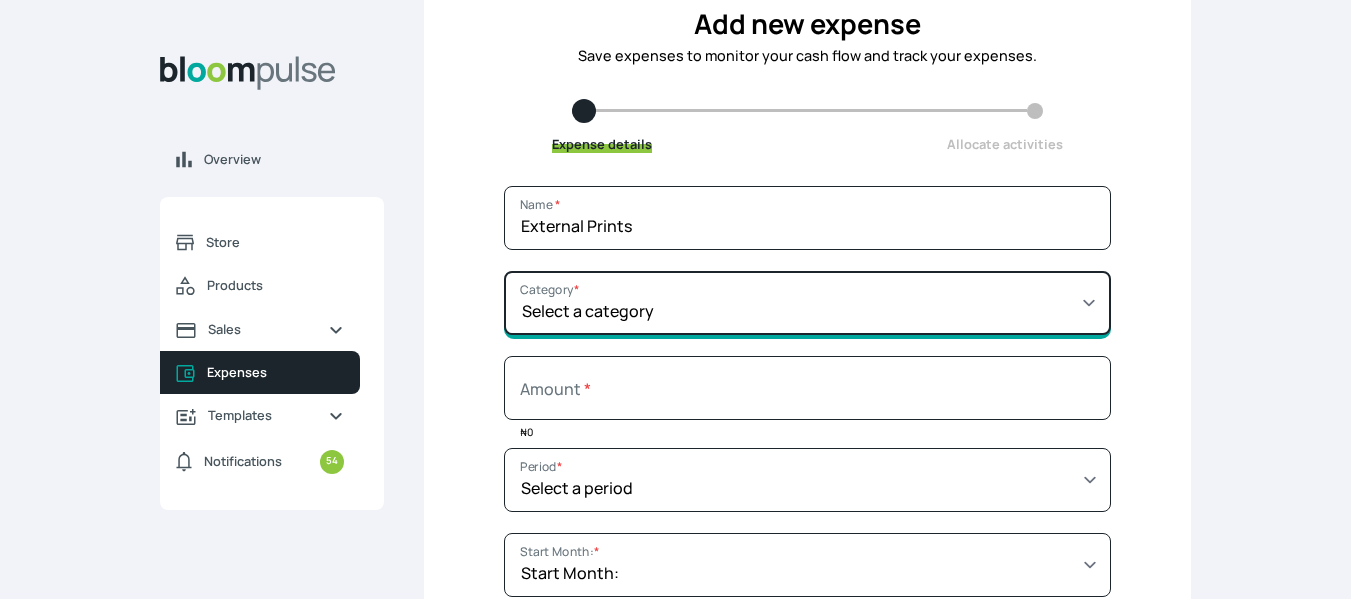 click on "Select a category SALARY RENT MARKETING TOOLS & EQUIPMENTS UTILITY BILLS OTHER" at bounding box center [807, 303] 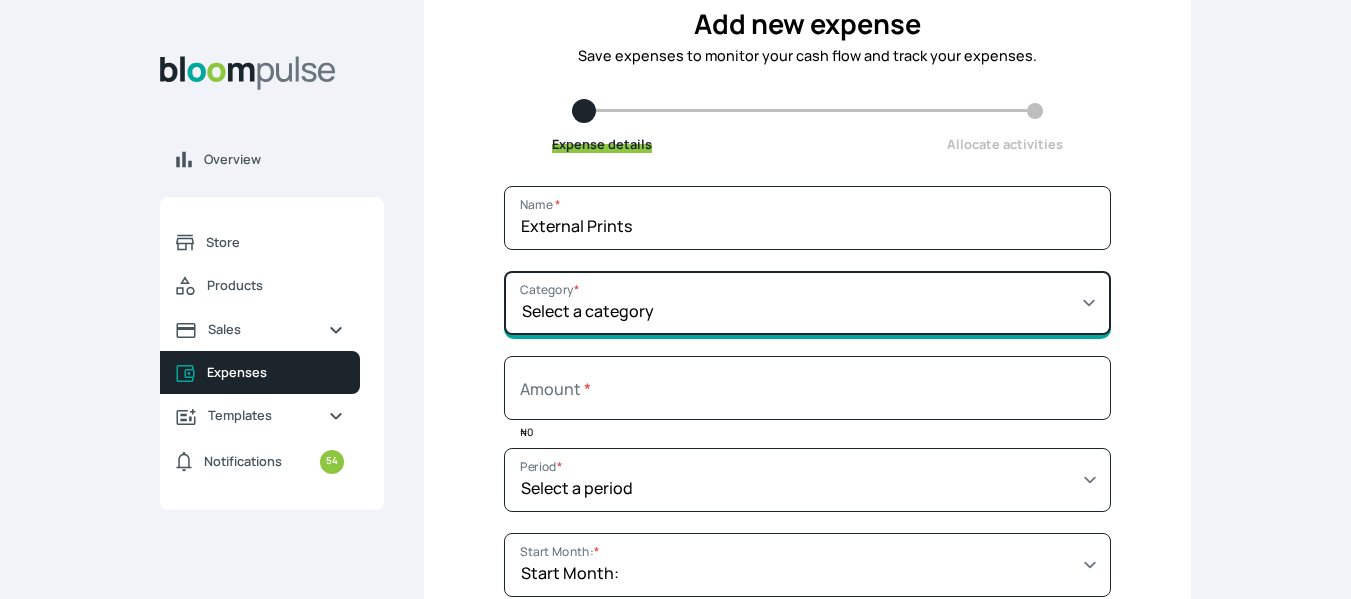 select on "TOOLS & EQUIPMENTS" 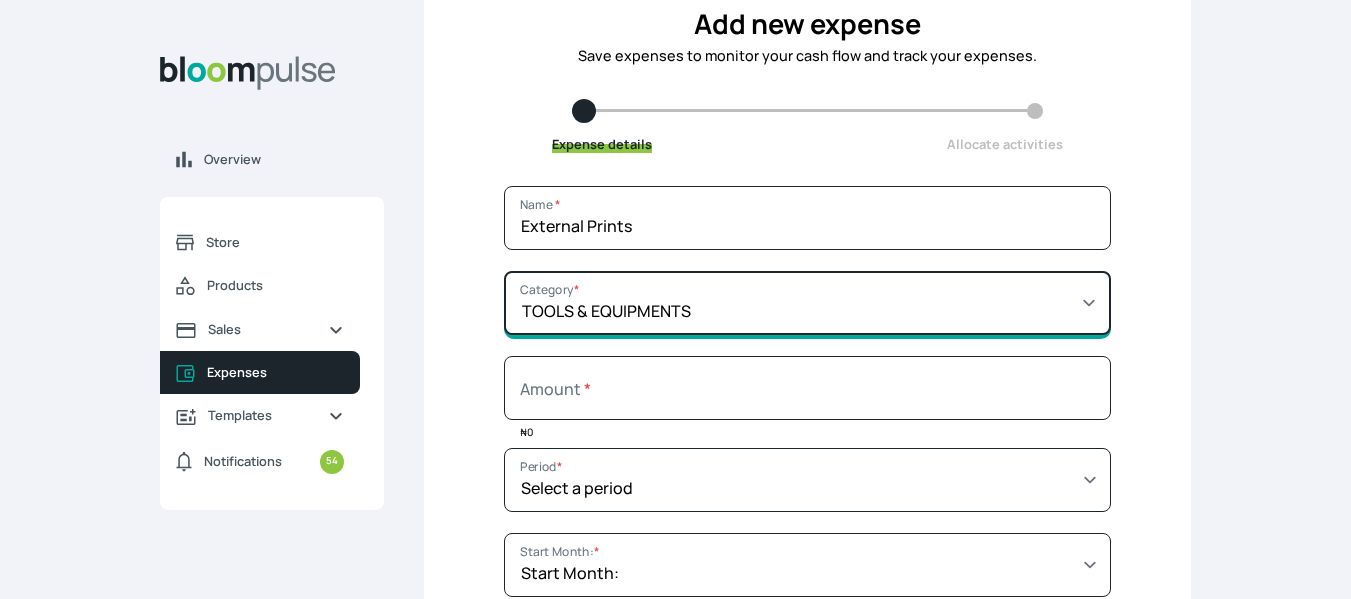 click on "Select a category SALARY RENT MARKETING TOOLS & EQUIPMENTS UTILITY BILLS OTHER" at bounding box center (807, 303) 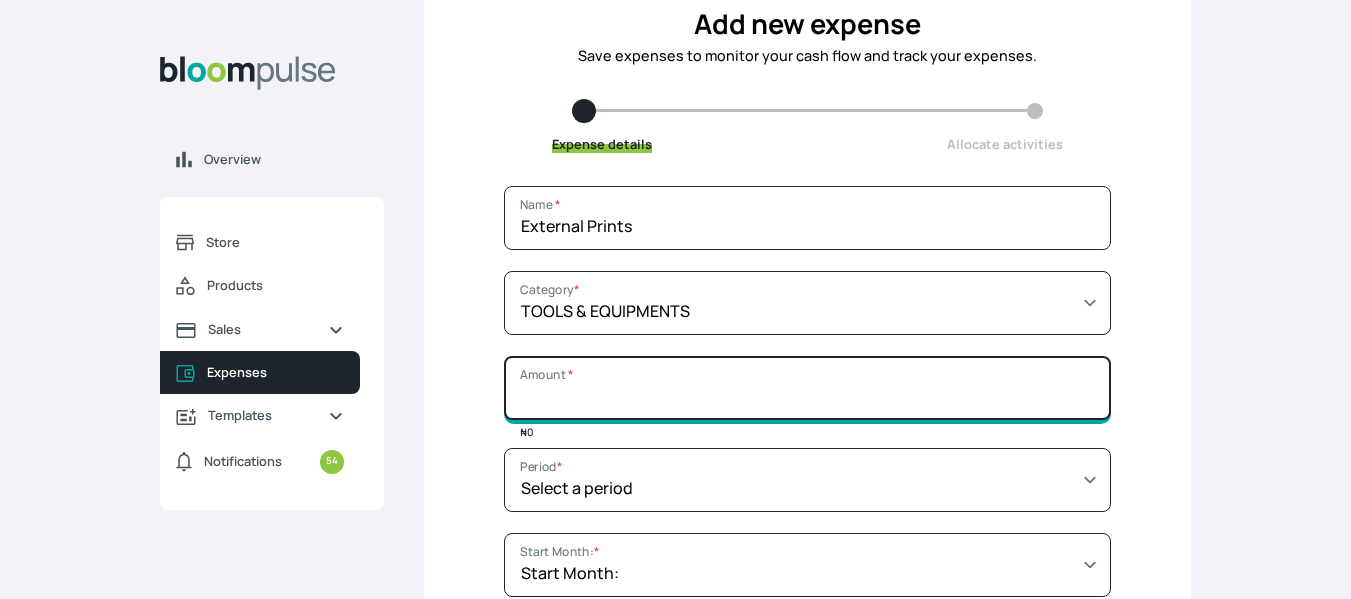 click on "Amount    *" at bounding box center [807, 388] 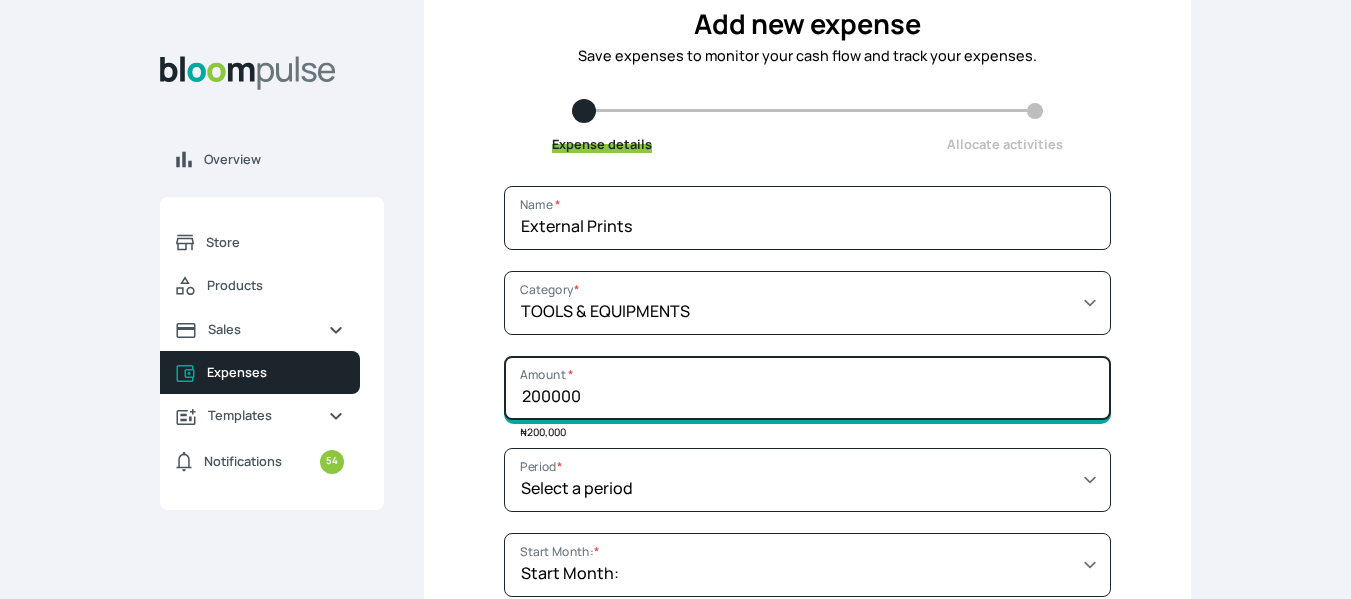 type on "200000" 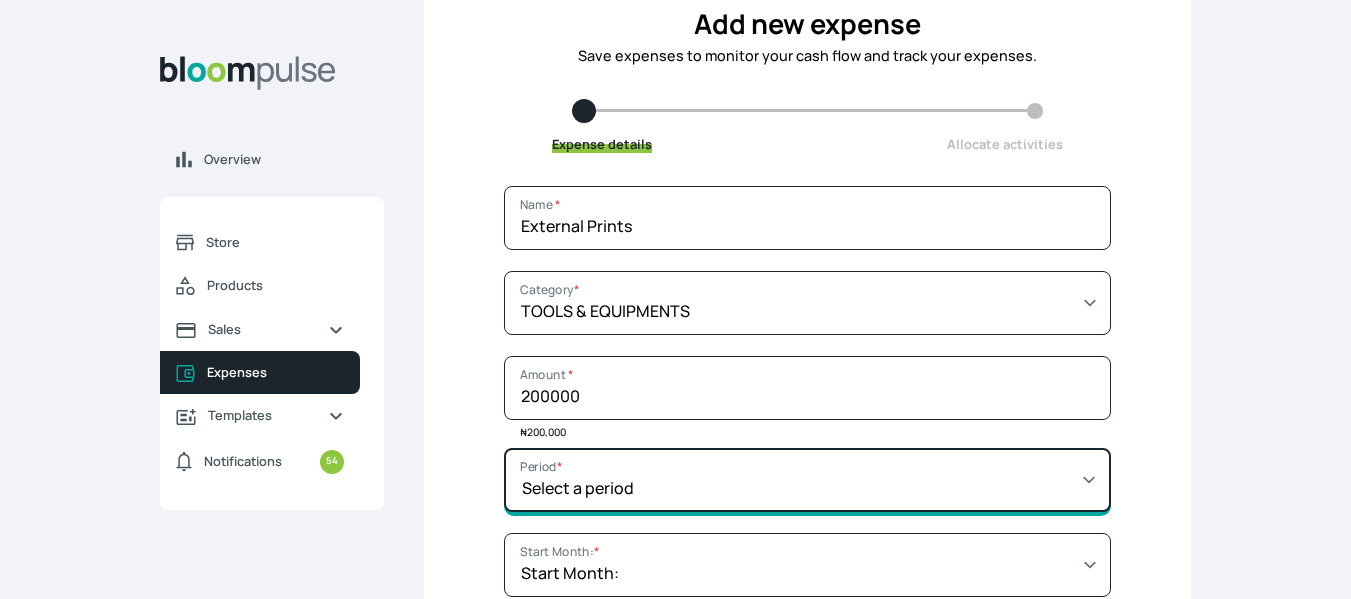 click on "Select a period 1 month 3 months 6 months 9 months 1 year 2 years 3 years 4 years Custom" at bounding box center (807, 480) 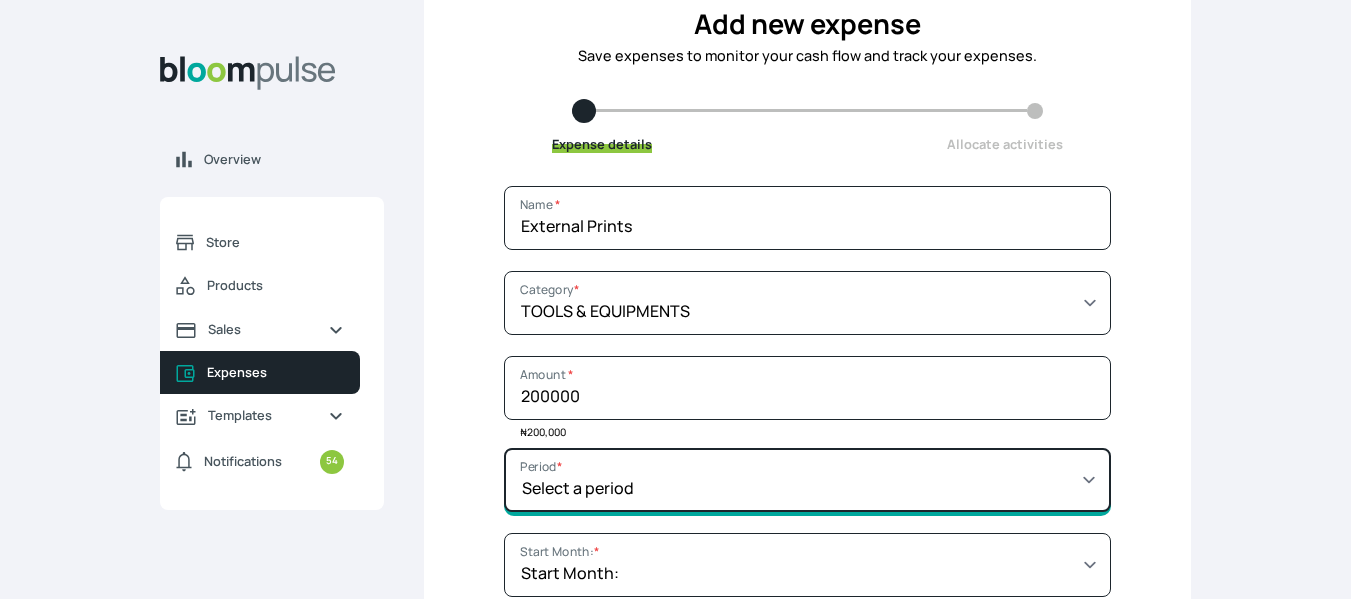 select on "MONTH" 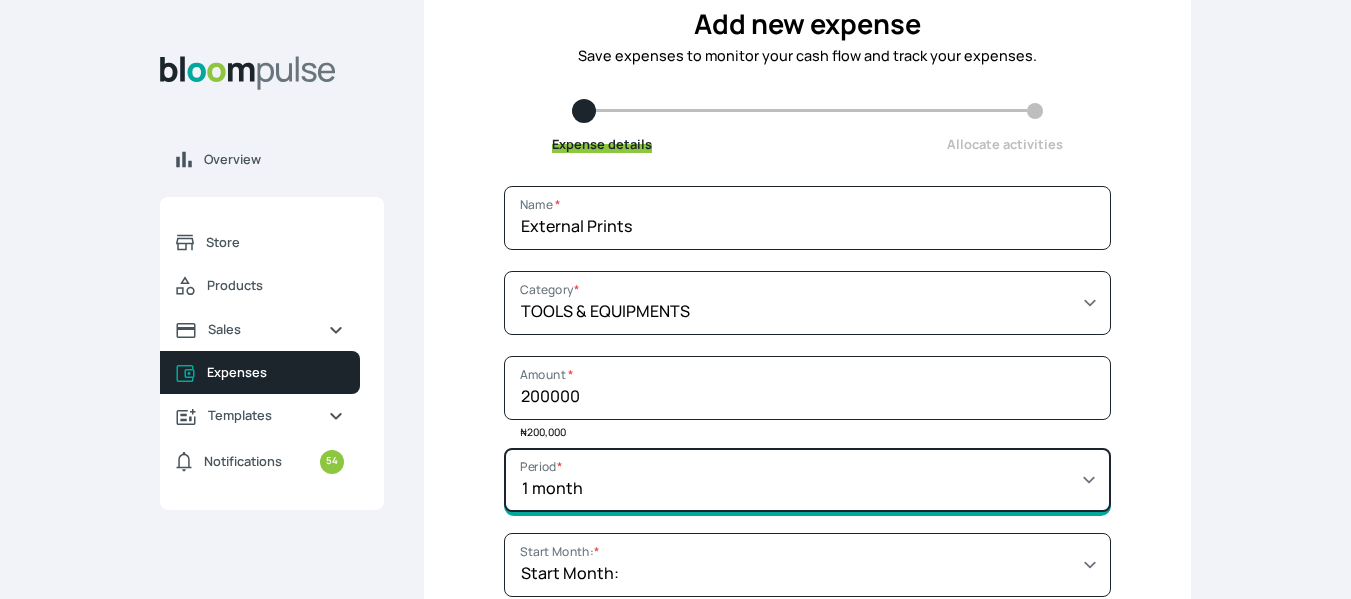click on "Select a period 1 month 3 months 6 months 9 months 1 year 2 years 3 years 4 years Custom" at bounding box center [807, 480] 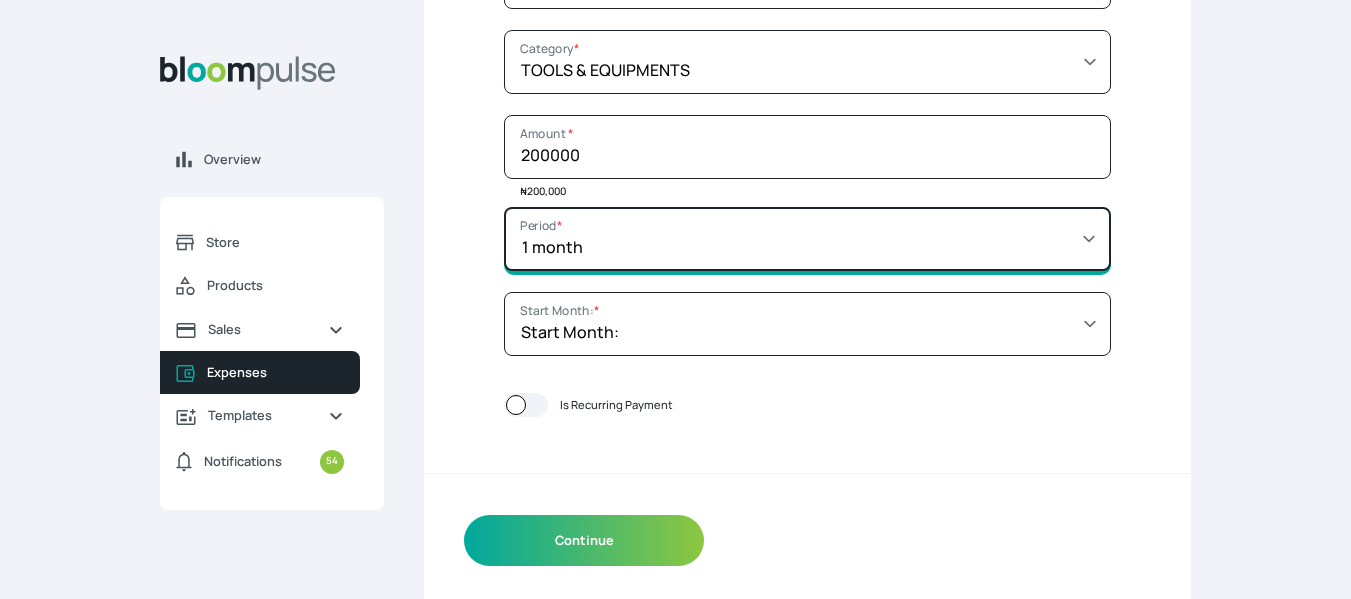 scroll, scrollTop: 389, scrollLeft: 0, axis: vertical 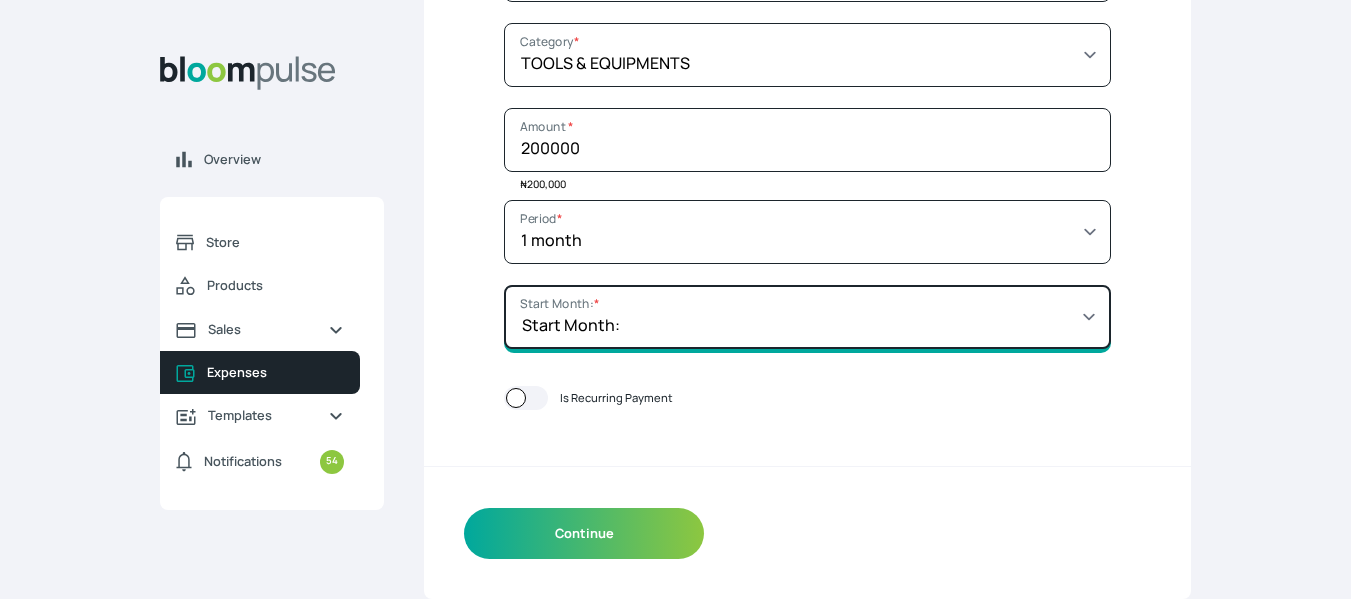click on "Start Month: [DATE] [DATE] [DATE] [DATE] [DATE] [DATE] [DATE] [DATE] [DATE] [DATE] [DATE] [DATE] [DATE] [DATE] [DATE] [DATE] [DATE] [DATE] [DATE] [DATE] [DATE] [DATE] [DATE] [DATE] [DATE] [DATE] [DATE] [DATE] [DATE] [DATE] [DATE] [DATE] [DATE] [DATE] [DATE] [DATE] [DATE] [DATE] [DATE] [DATE] [DATE] [DATE] [DATE] [DATE] [DATE] [DATE] [DATE] [DATE] [DATE] [DATE] [DATE] [DATE] [DATE] [DATE] [DATE] [DATE] [DATE] [DATE] [DATE] [DATE] [DATE] [DATE] [DATE] [DATE] [DATE] [DATE] [DATE] [DATE] [DATE] [DATE] [DATE] [DATE] [DATE] [DATE] [DATE] [DATE] [DATE] [DATE] [DATE] [DATE] [DATE] [DATE] [DATE] [DATE] [DATE] [DATE] [DATE] [DATE] [DATE] [DATE] [DATE] [DATE] [DATE] [DATE] [DATE] [DATE] [DATE] [DATE] [DATE] [DATE] [DATE] [DATE] [DATE]" at bounding box center (807, 317) 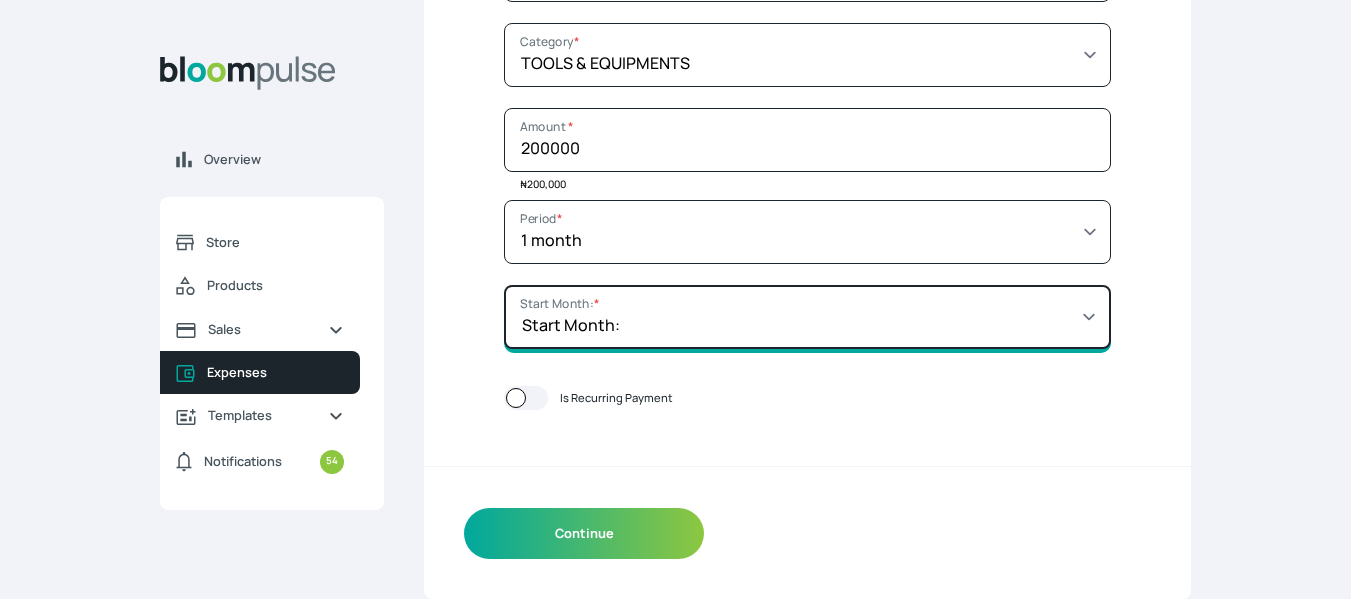 click on "Start Month: [DATE] [DATE] [DATE] [DATE] [DATE] [DATE] [DATE] [DATE] [DATE] [DATE] [DATE] [DATE] [DATE] [DATE] [DATE] [DATE] [DATE] [DATE] [DATE] [DATE] [DATE] [DATE] [DATE] [DATE] [DATE] [DATE] [DATE] [DATE] [DATE] [DATE] [DATE] [DATE] [DATE] [DATE] [DATE] [DATE] [DATE] [DATE] [DATE] [DATE] [DATE] [DATE] [DATE] [DATE] [DATE] [DATE] [DATE] [DATE] [DATE] [DATE] [DATE] [DATE] [DATE] [DATE] [DATE] [DATE] [DATE] [DATE] [DATE] [DATE] [DATE] [DATE] [DATE] [DATE] [DATE] [DATE] [DATE] [DATE] [DATE] [DATE] [DATE] [DATE] [DATE] [DATE] [DATE] [DATE] [DATE] [DATE] [DATE] [DATE] [DATE] [DATE] [DATE] [DATE] [DATE] [DATE] [DATE] [DATE] [DATE] [DATE] [DATE] [DATE] [DATE] [DATE] [DATE] [DATE] [DATE] [DATE] [DATE] [DATE] [DATE] [DATE] [DATE]" at bounding box center [807, 317] 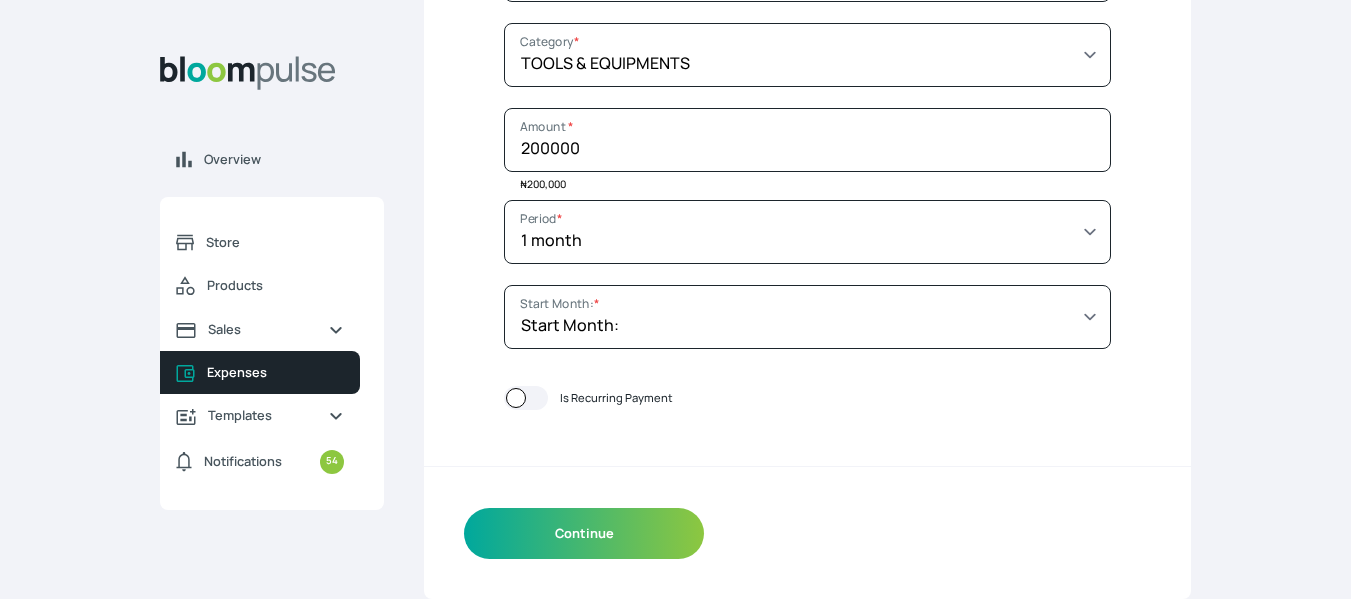 click on "External Prints Name    * Select a category SALARY RENT MARKETING TOOLS & EQUIPMENTS UTILITY BILLS OTHER Category  * 200000 Amount    * ₦ 200,000 Select a period 1 month 3 months 6 months 9 months 1 year 2 years 3 years 4 years Custom Period  * Start Month: [DATE] [DATE] [DATE] [DATE] [DATE] [DATE] [DATE] [DATE] [DATE] [DATE] [DATE] [DATE] [DATE] [DATE] [DATE] [DATE] [DATE] [DATE] [DATE] [DATE] [DATE] [DATE] [DATE] [DATE] [DATE] [DATE] [DATE] [DATE] [DATE] [DATE] [DATE] [DATE] [DATE] [DATE] [DATE] [DATE] [DATE] [DATE] [DATE] [DATE] [DATE] [DATE] [DATE] [DATE] [DATE] [DATE] [DATE] [DATE] [DATE] [DATE] [DATE] [DATE] [DATE] [DATE] [DATE] [DATE] [DATE] [DATE] [DATE] [DATE] [DATE] [DATE] [DATE] [DATE] [DATE] [DATE] [DATE] [DATE] [DATE] [DATE] [DATE] [DATE] [DATE] [DATE] [DATE] [DATE] [DATE] [DATE] [DATE] [DATE] [DATE] [DATE] [DATE] [DATE] [DATE]" at bounding box center (807, 182) 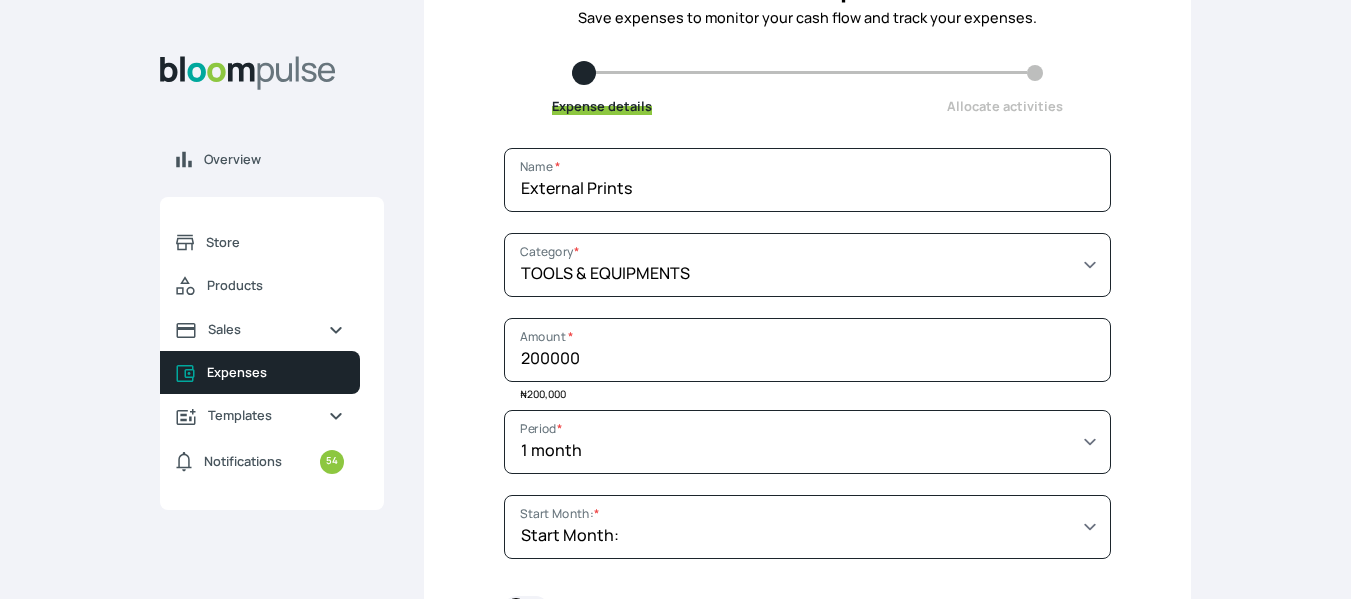 scroll, scrollTop: 389, scrollLeft: 0, axis: vertical 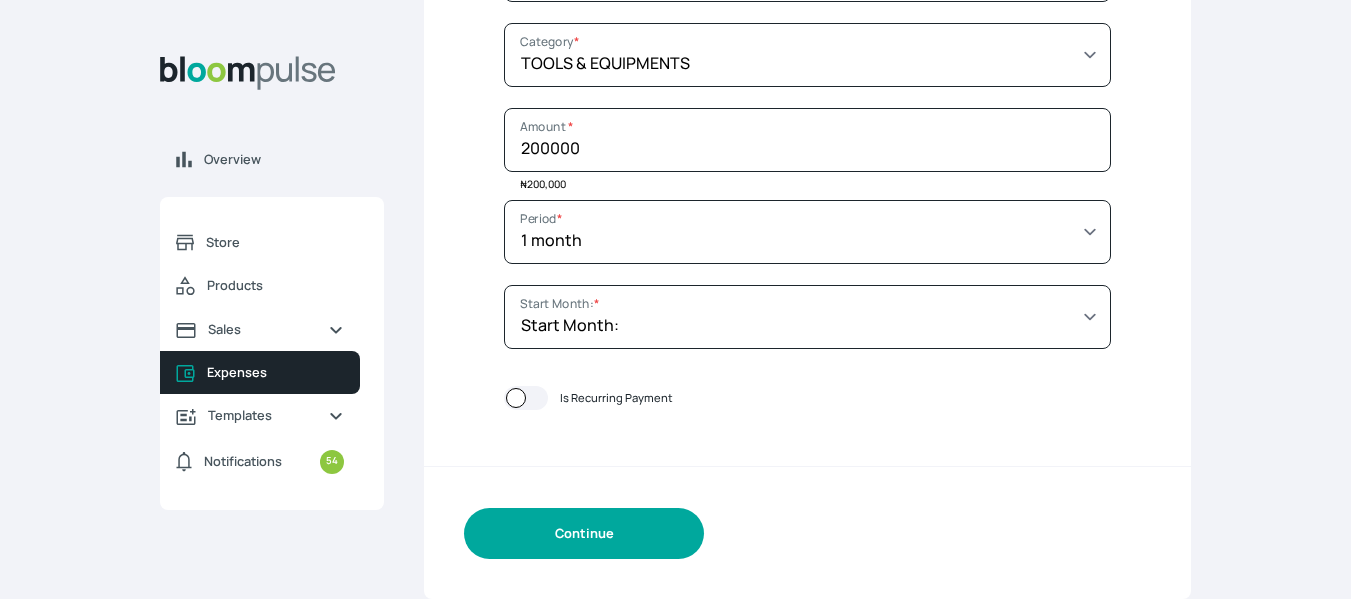click on "Continue" at bounding box center (584, 533) 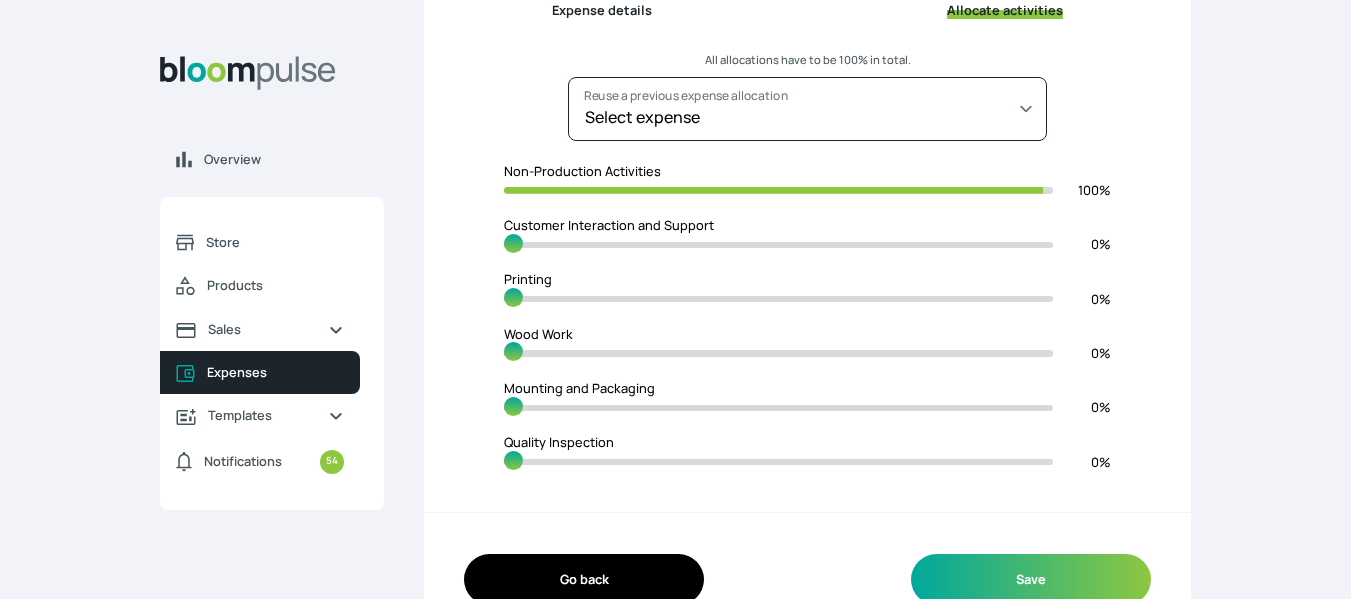 scroll, scrollTop: 276, scrollLeft: 0, axis: vertical 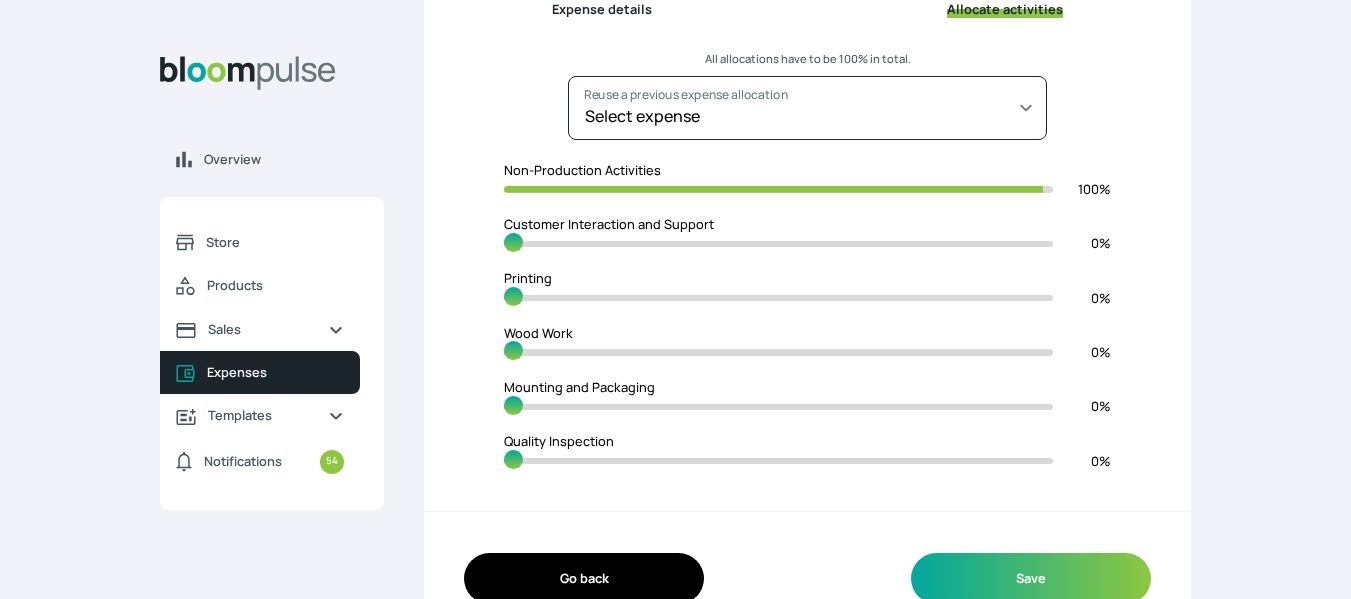 type on "99" 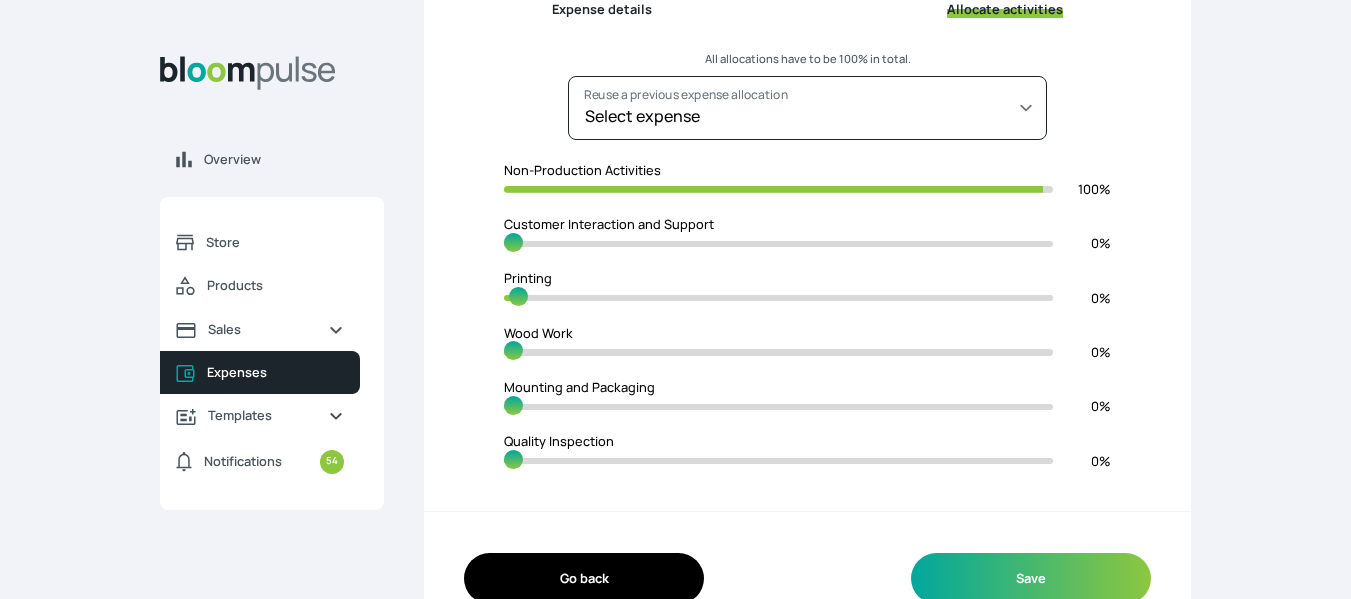 type on "98" 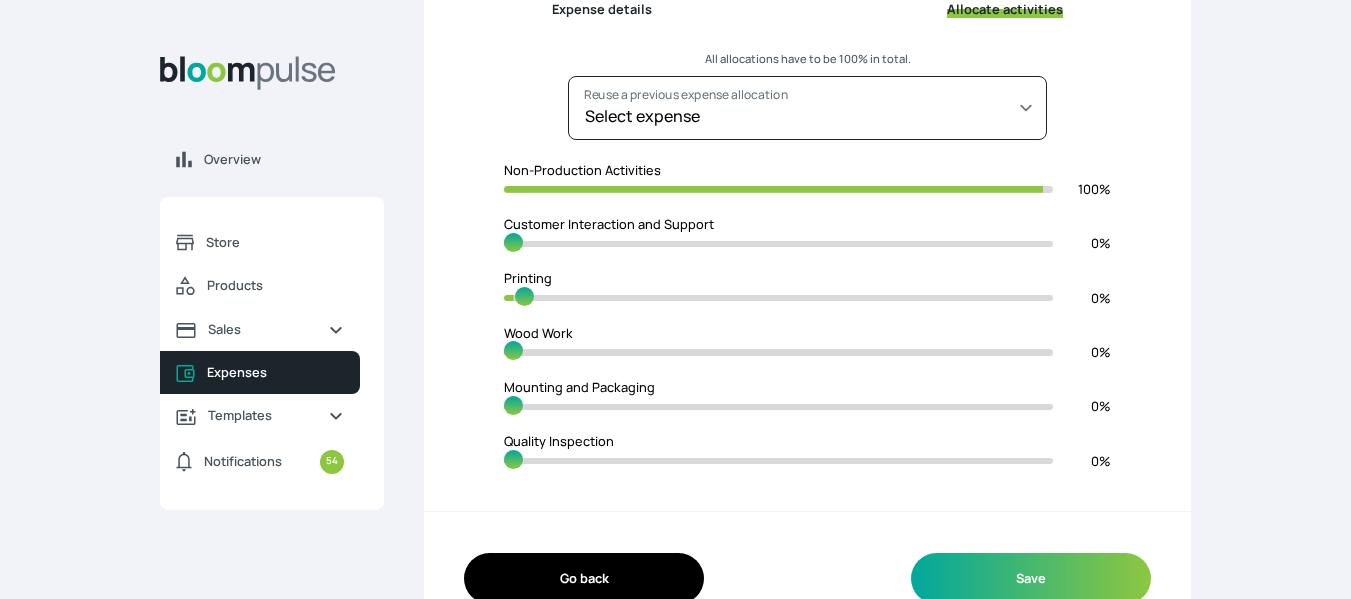 type on "95" 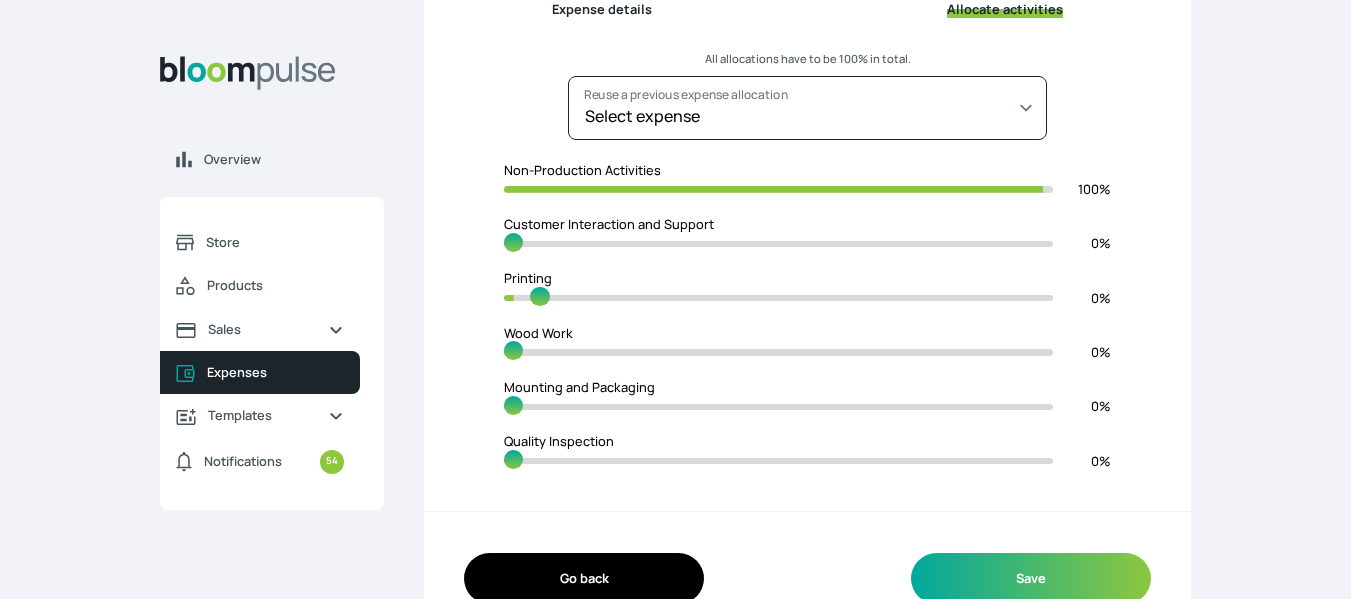 type on "91" 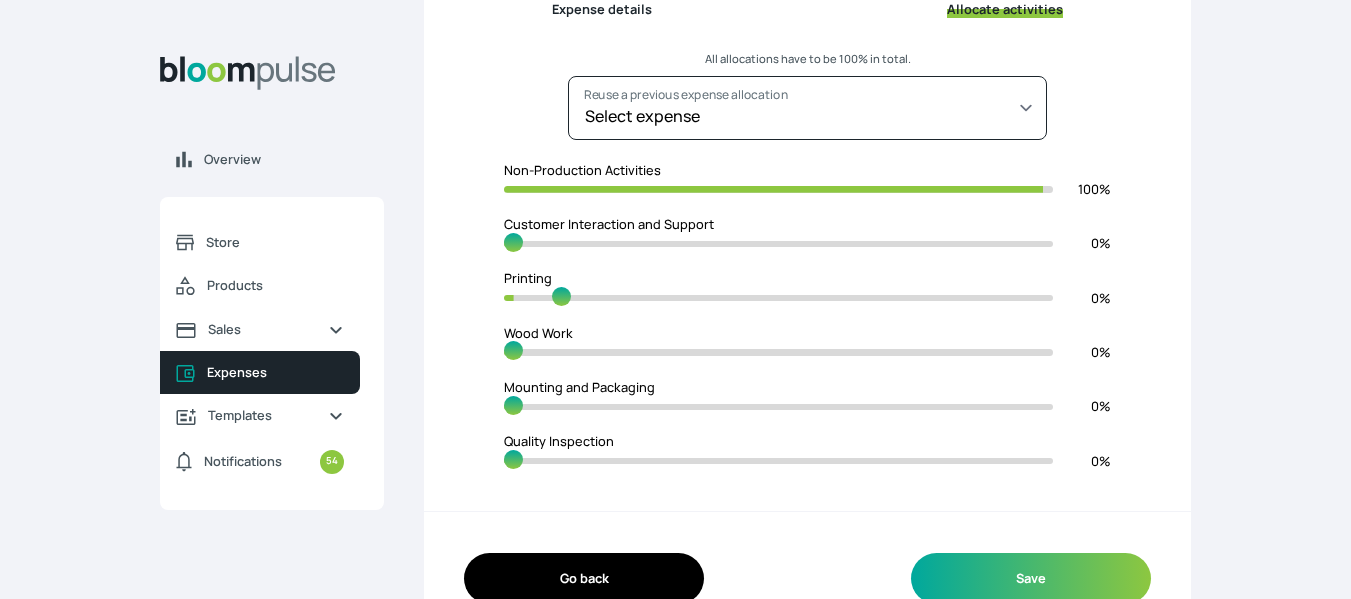 type on "90" 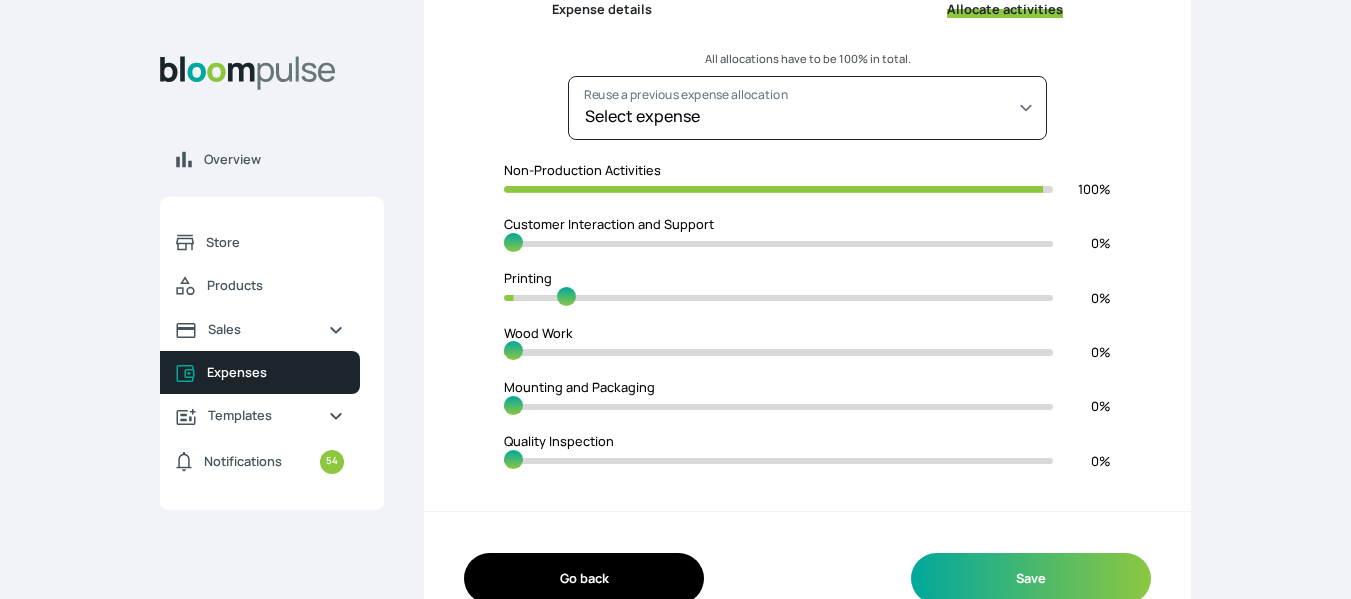 type on "89" 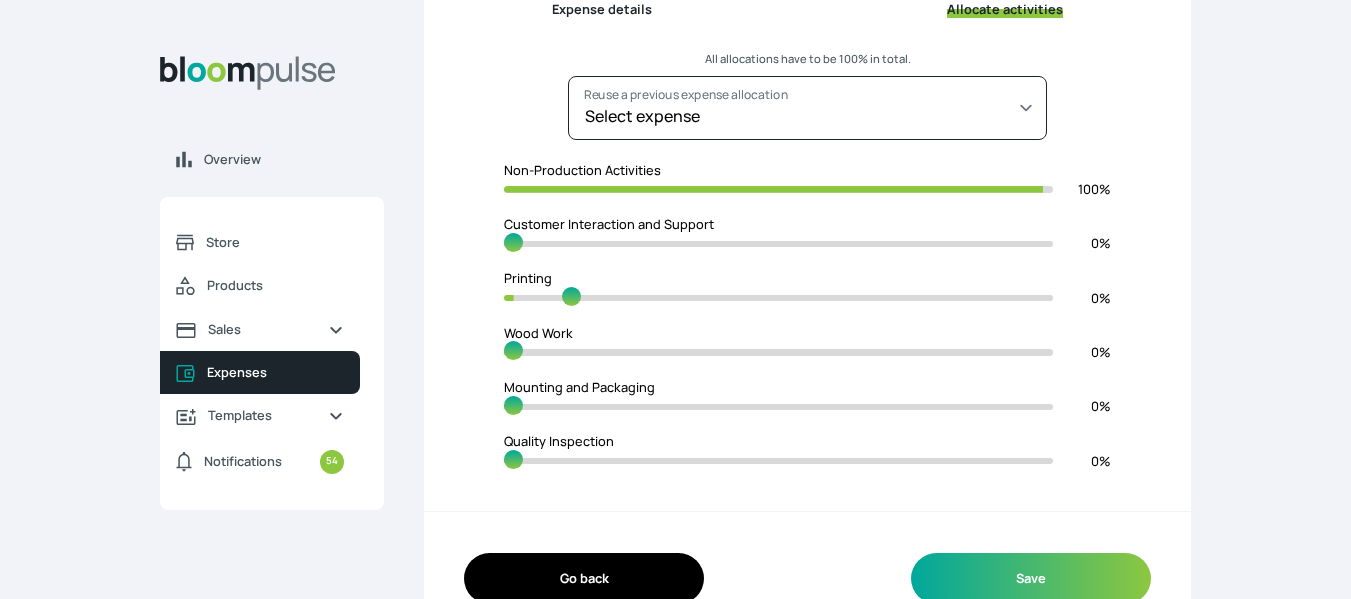 type on "88" 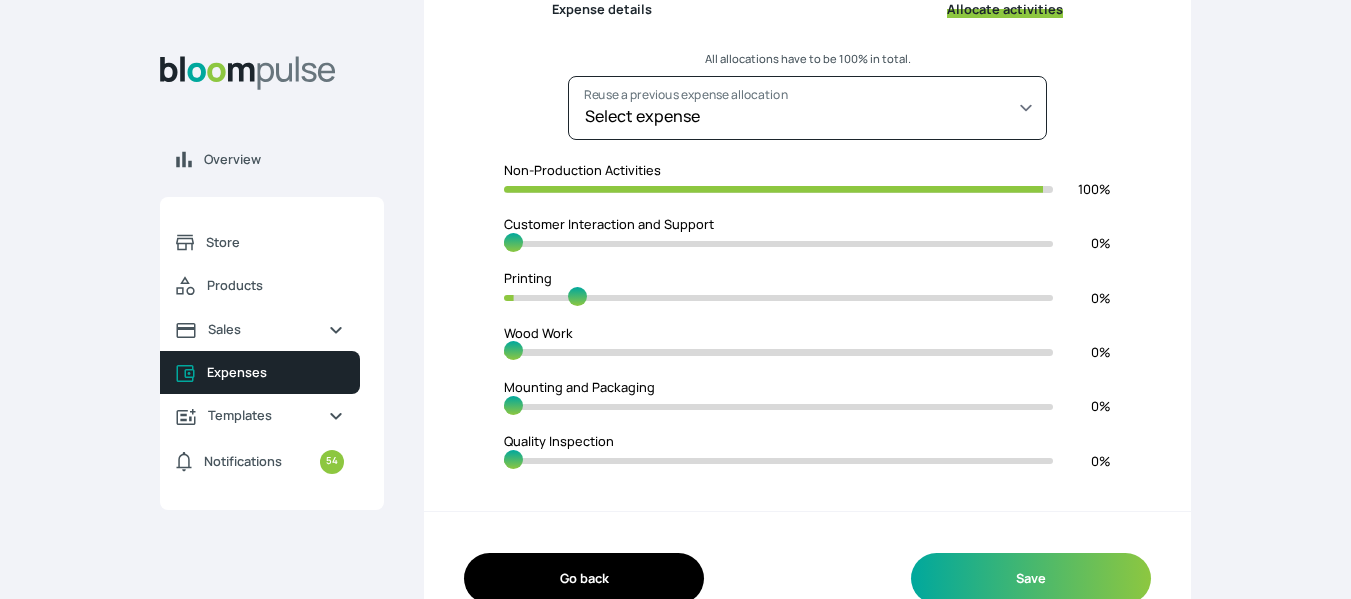 type on "85" 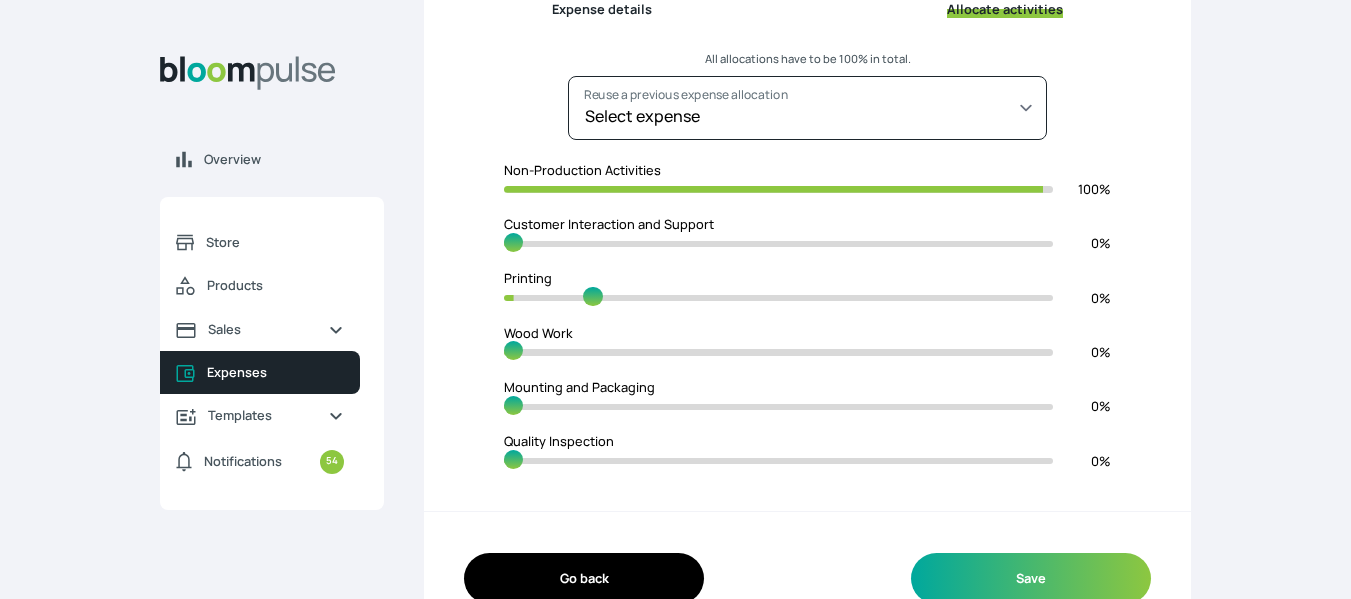type on "84" 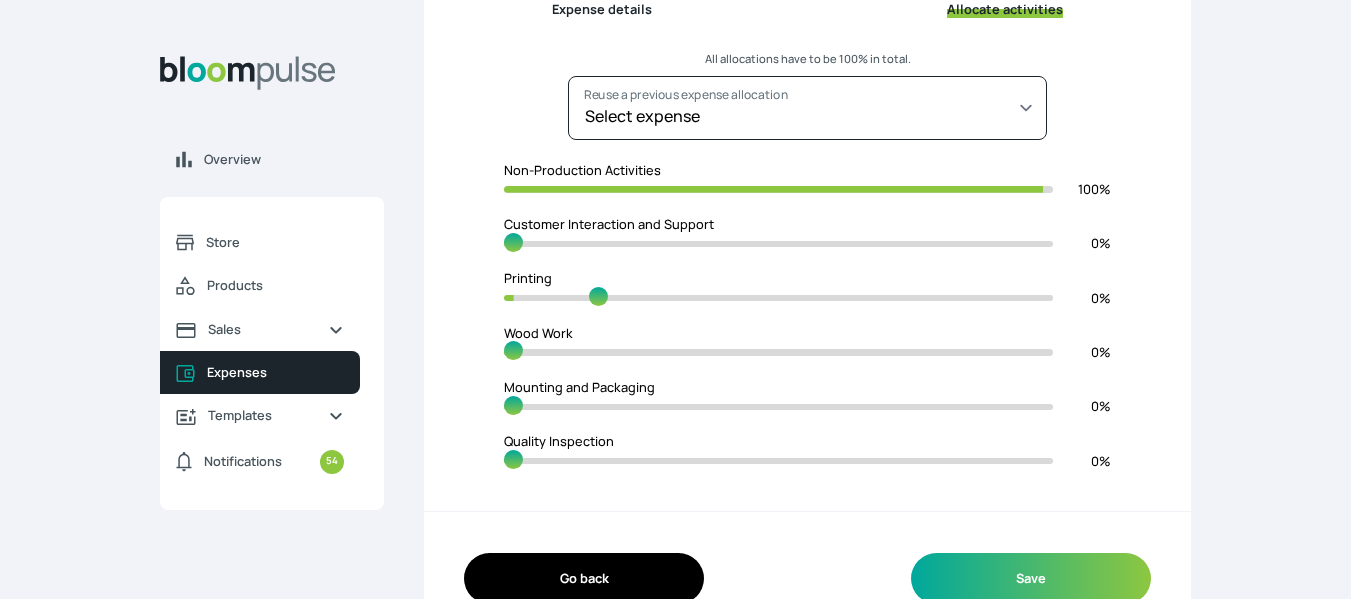 type on "81" 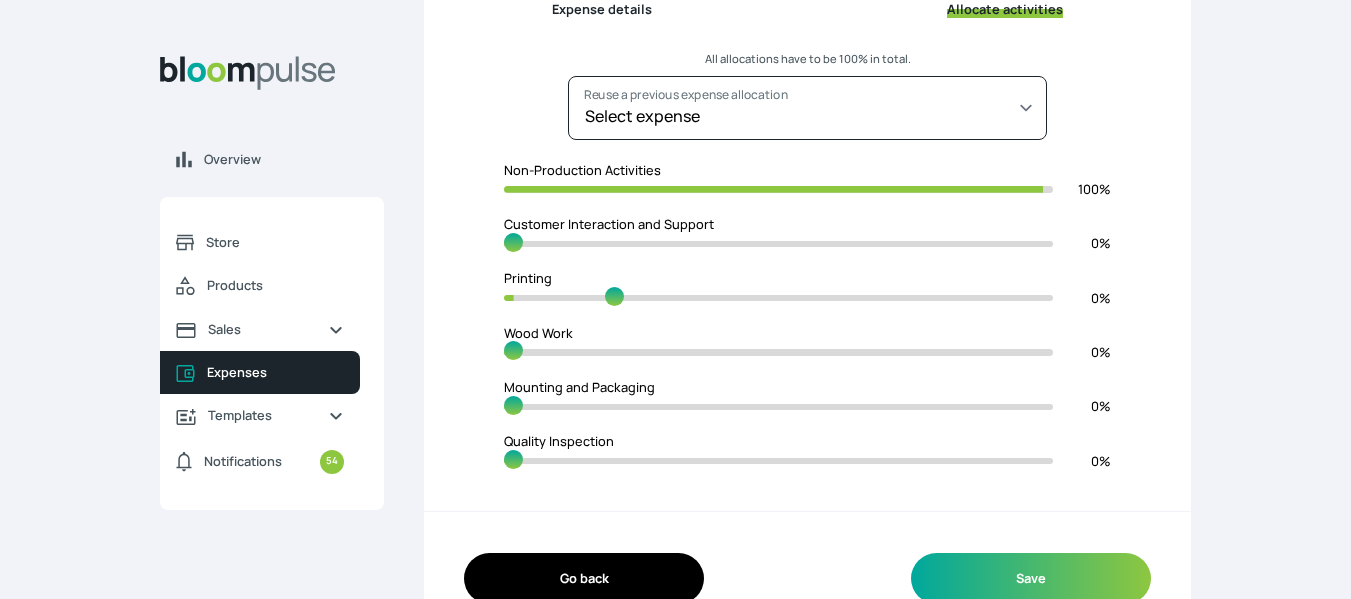 type on "79" 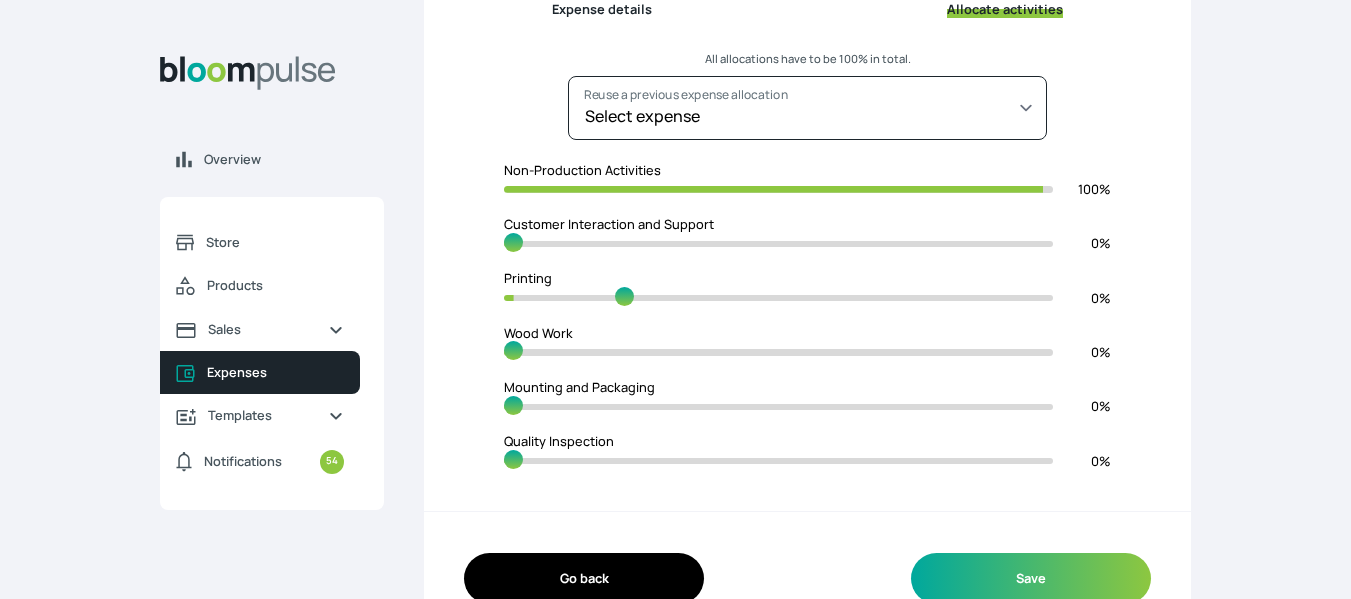type on "78" 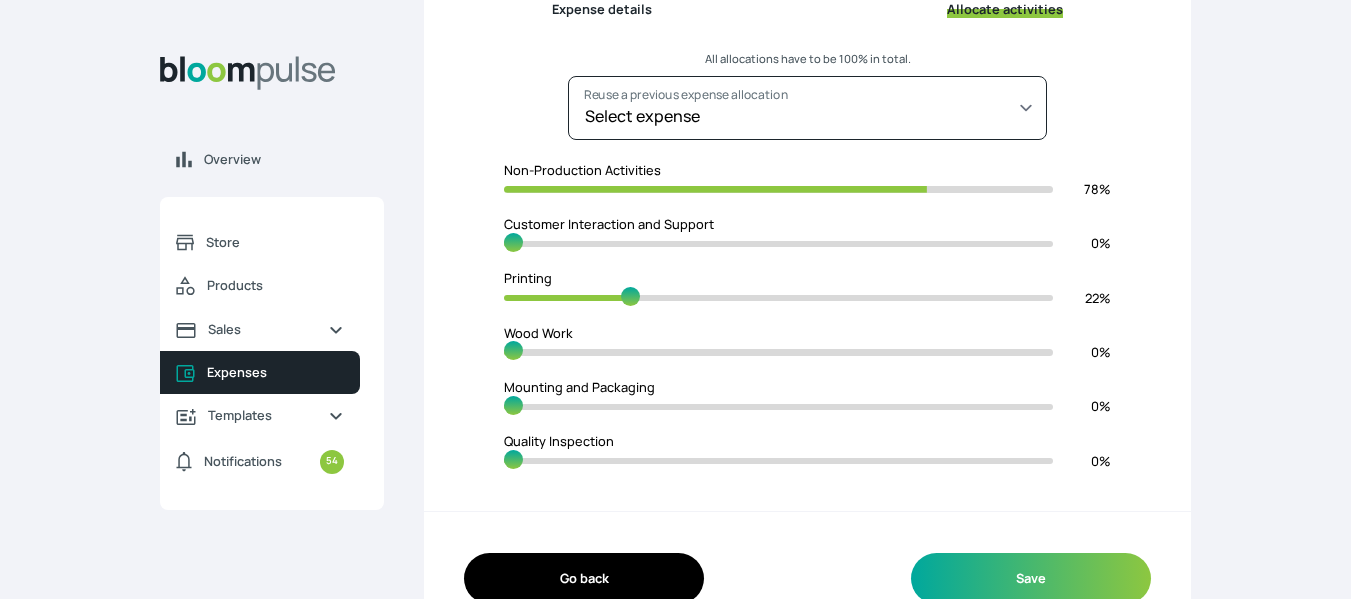 type on "76" 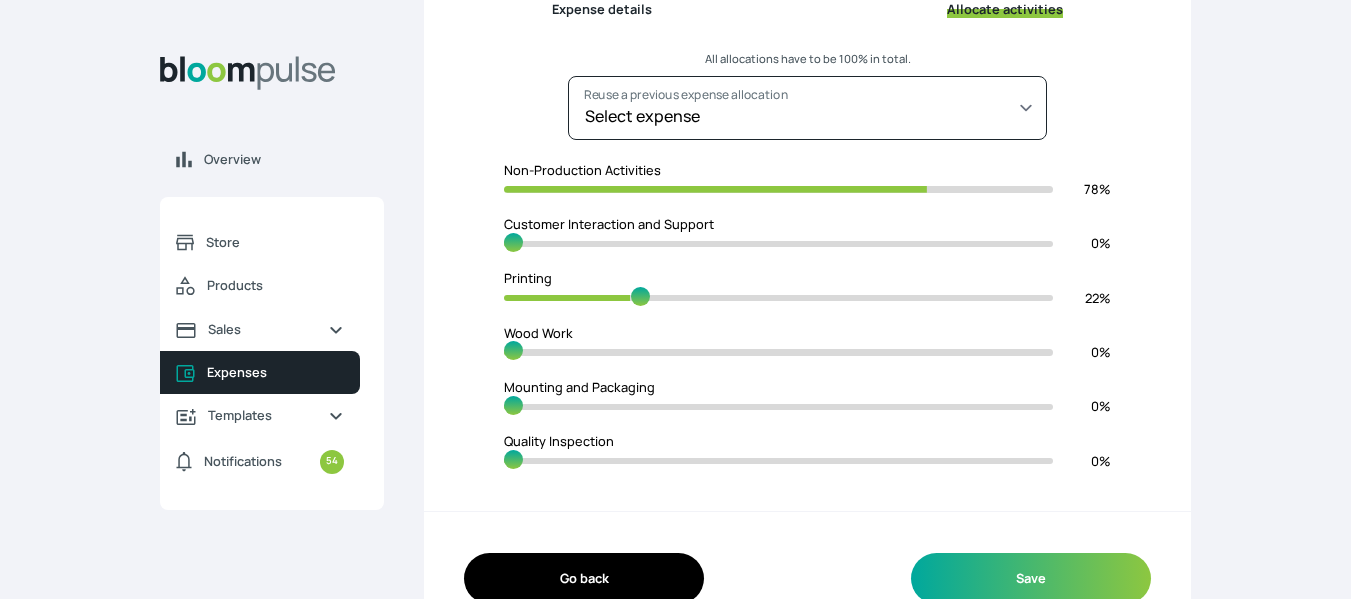 type on "74" 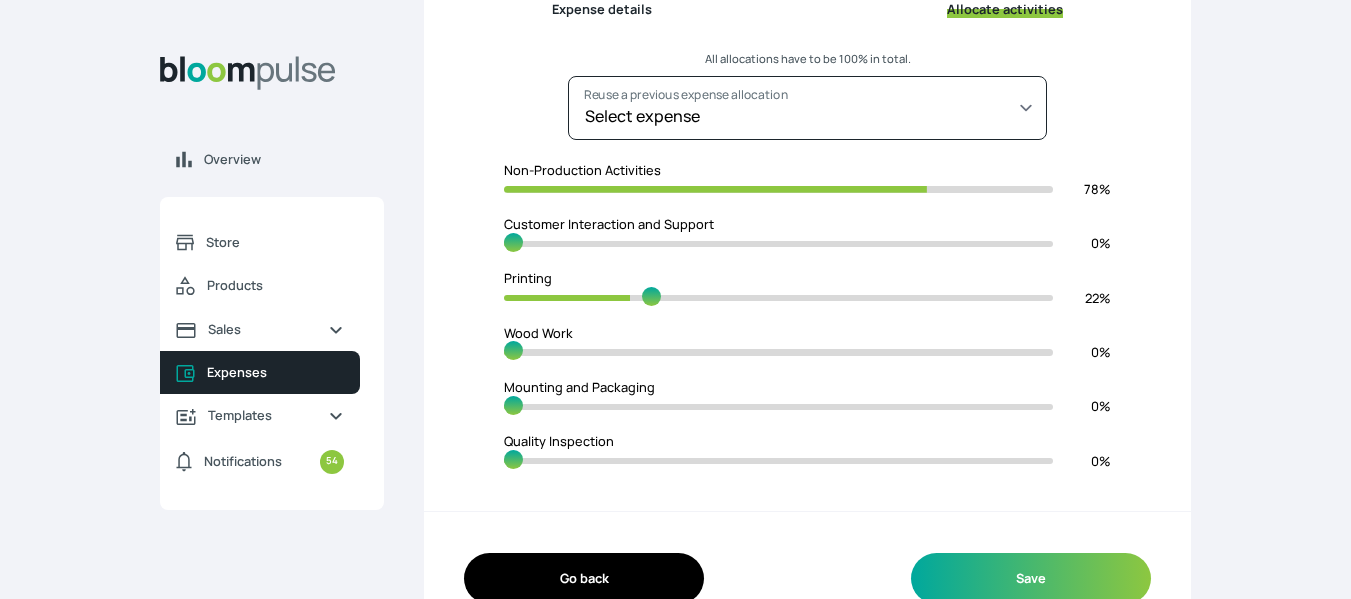 type on "72" 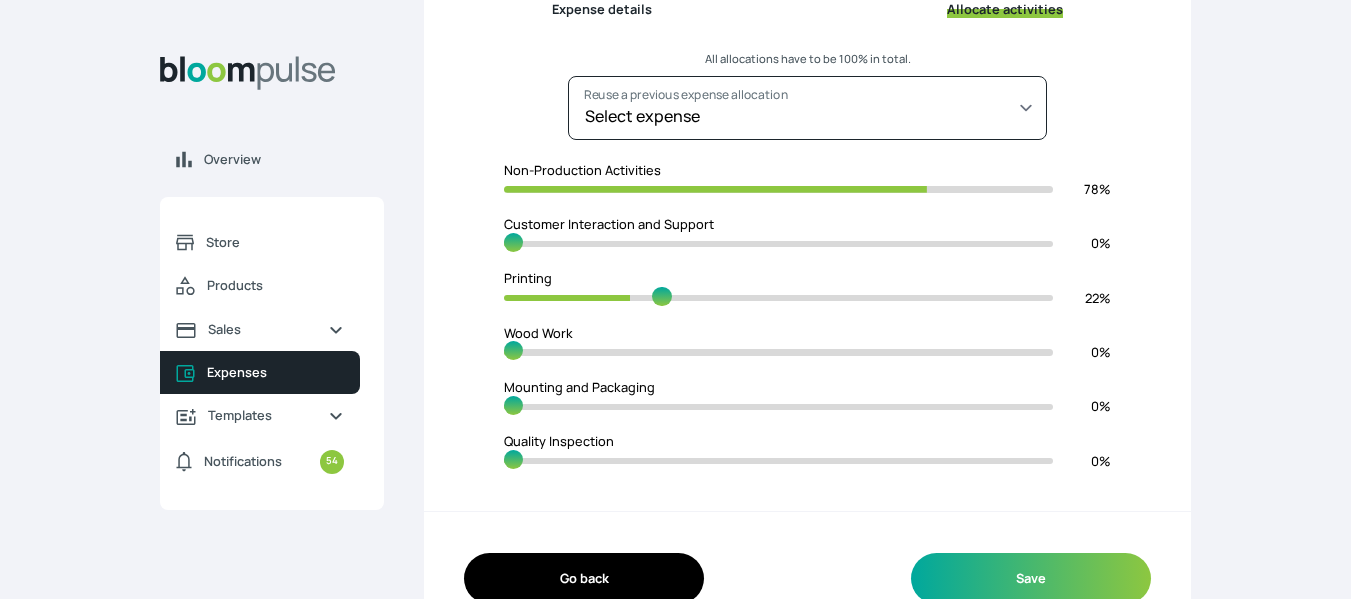 type on "69" 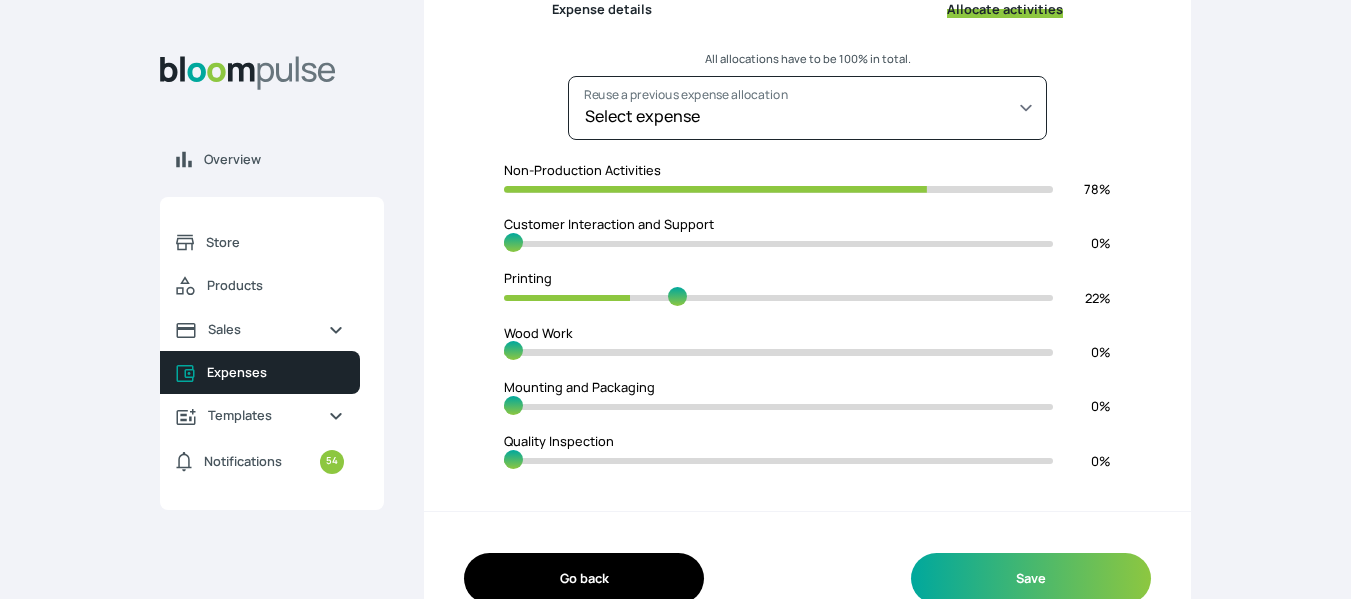 type on "65" 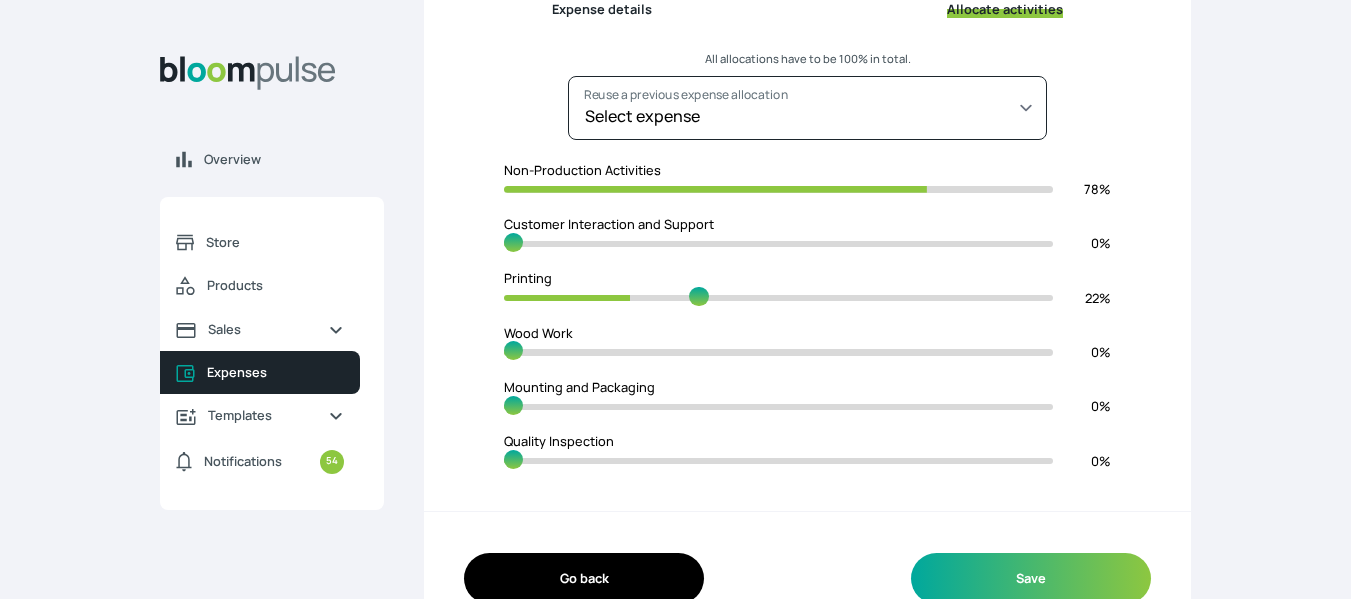 type on "59" 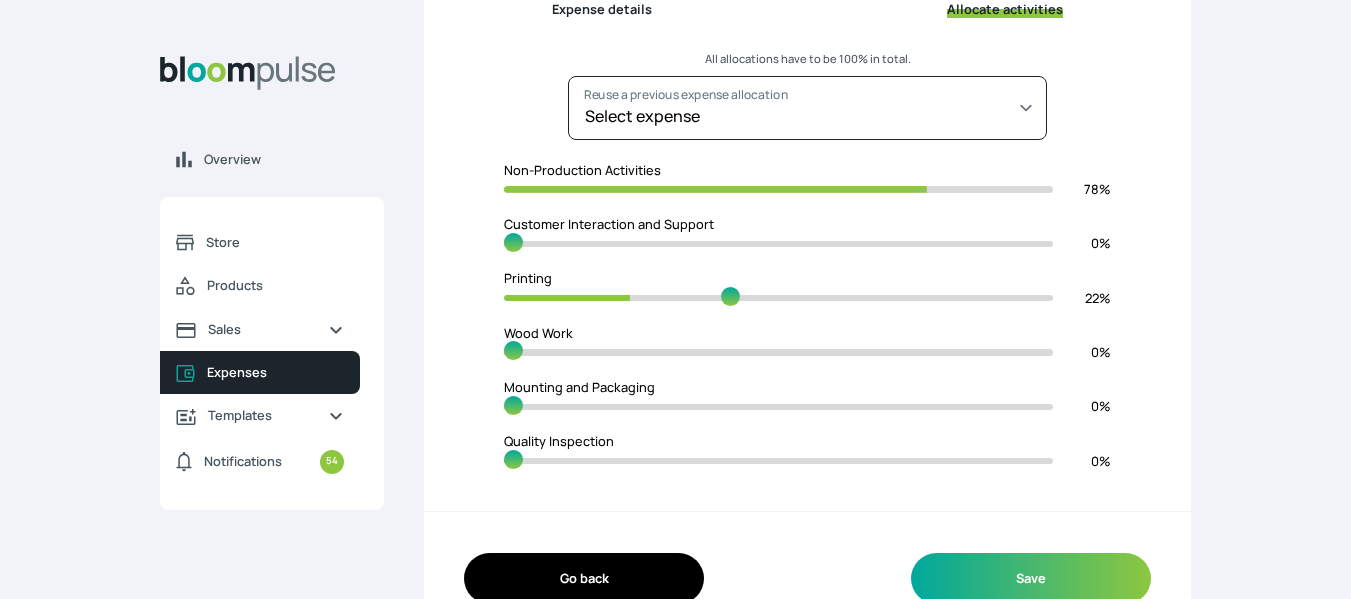 type on "56" 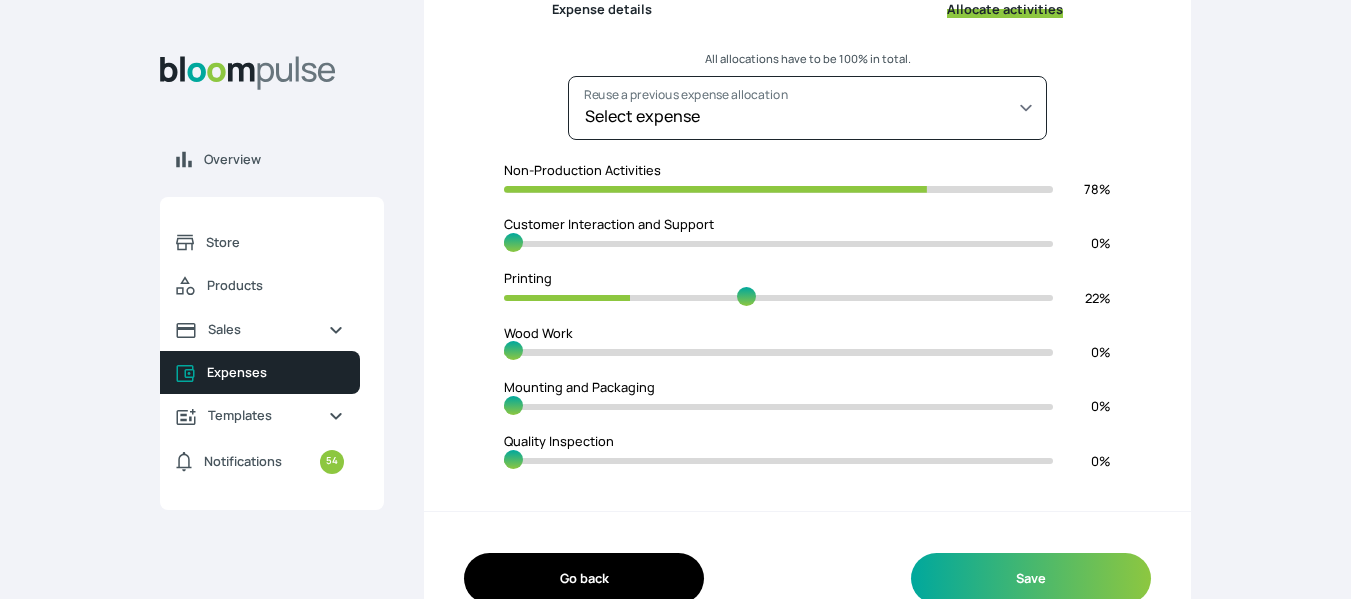 type on "52" 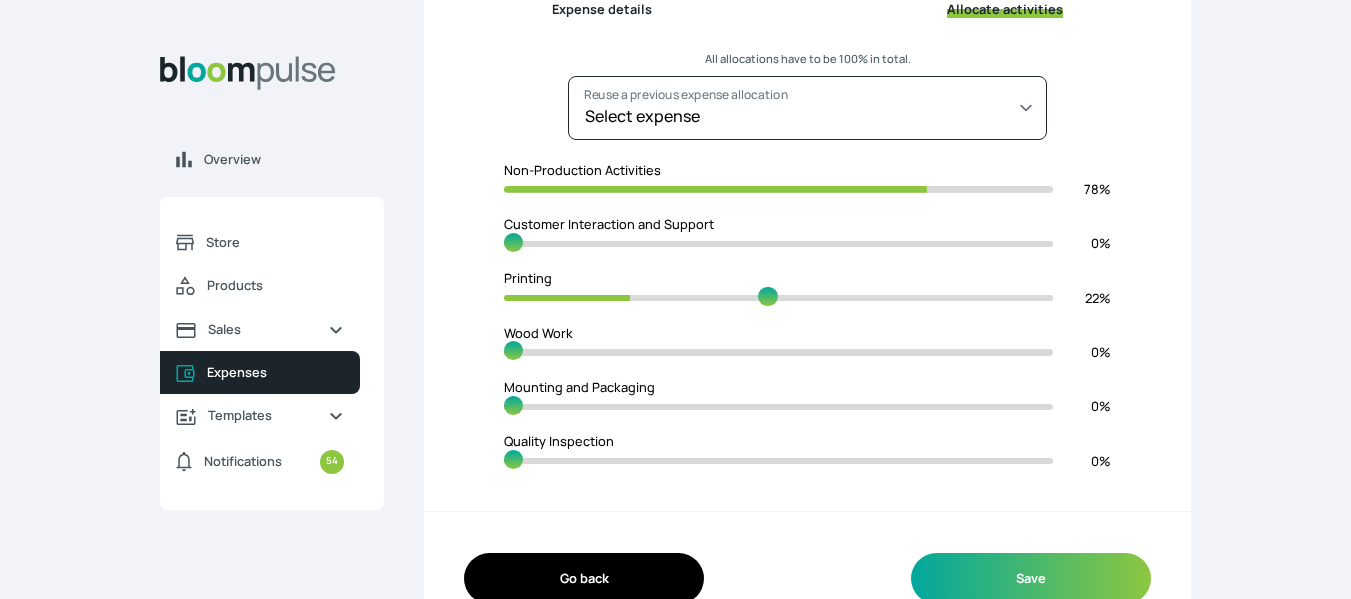 type on "47" 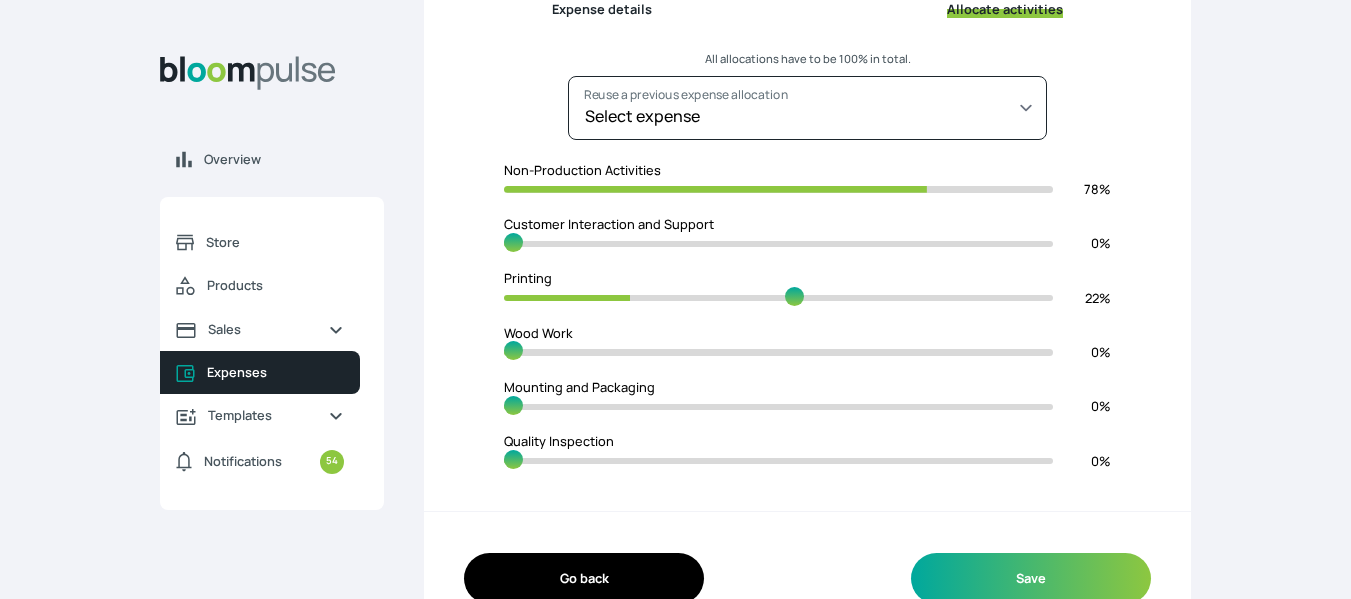 type on "43" 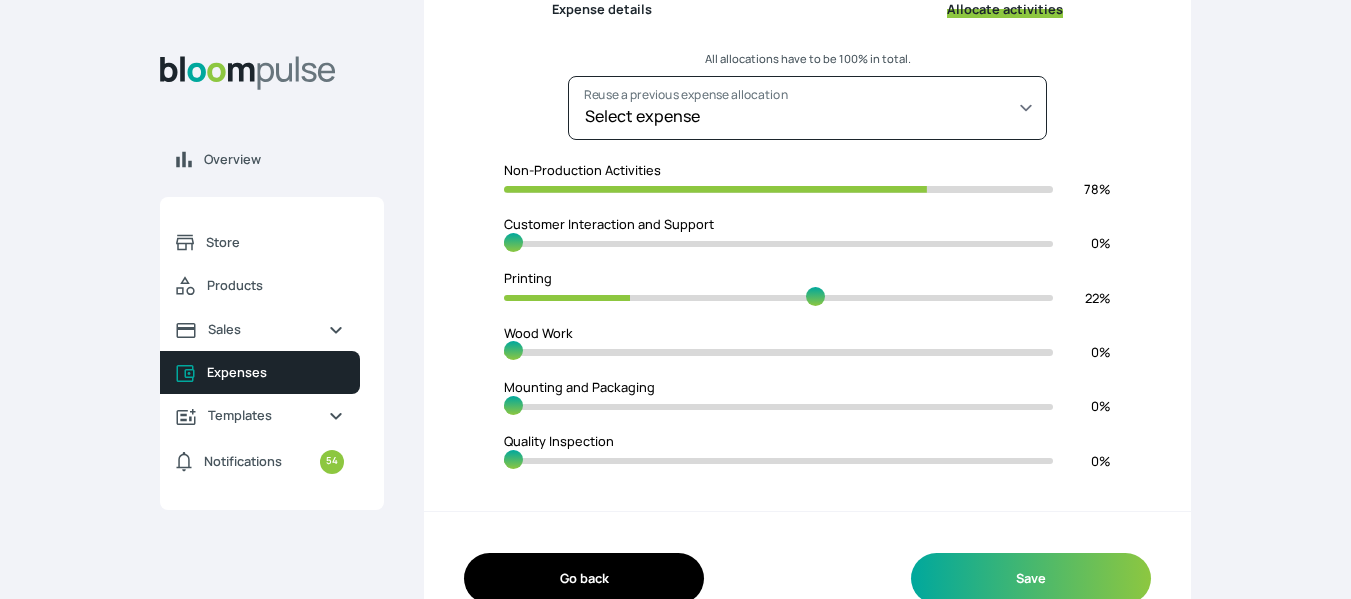 type on "34" 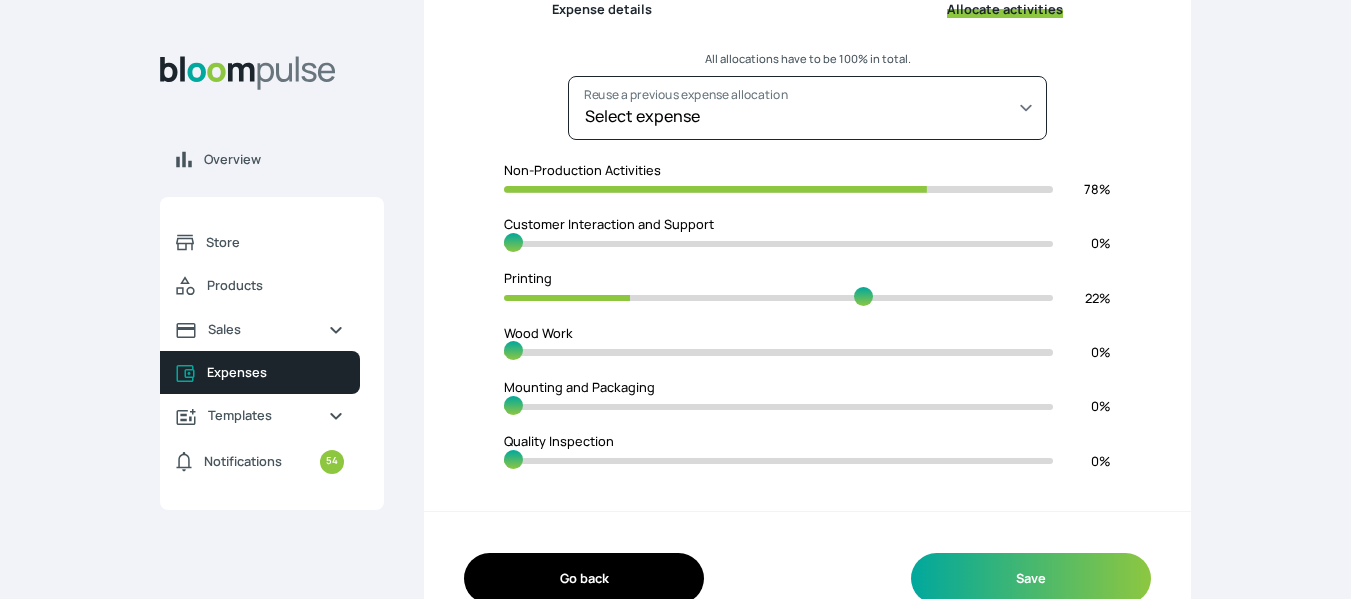 type on "30" 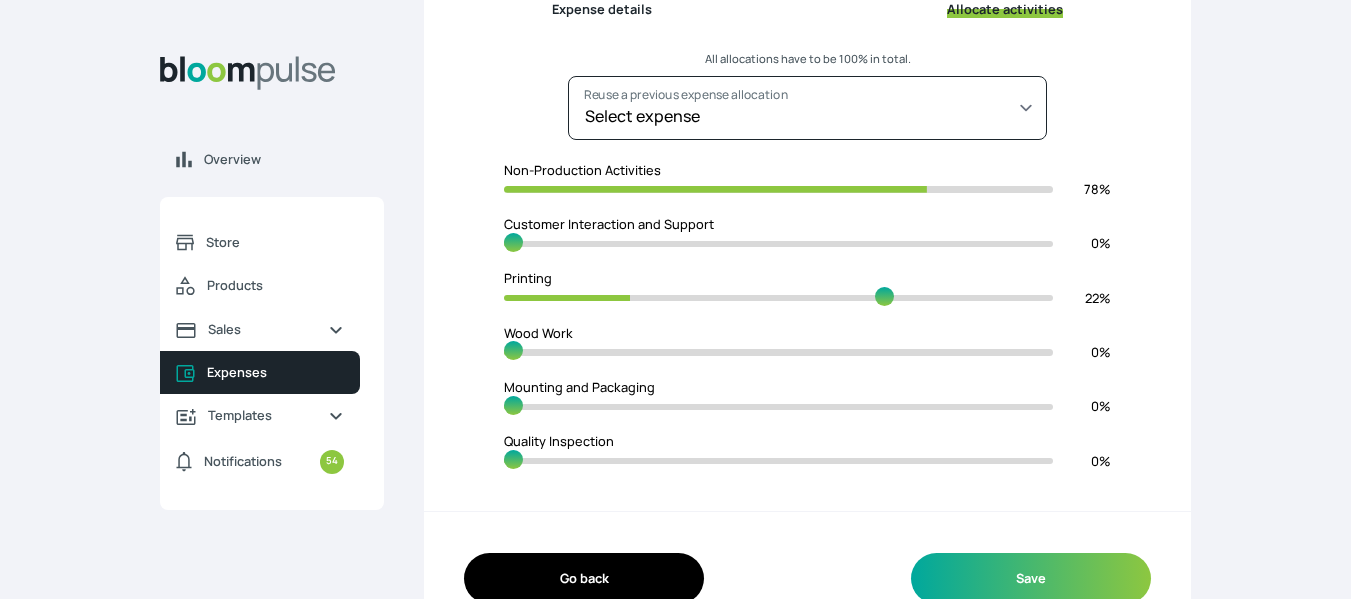 type on "25" 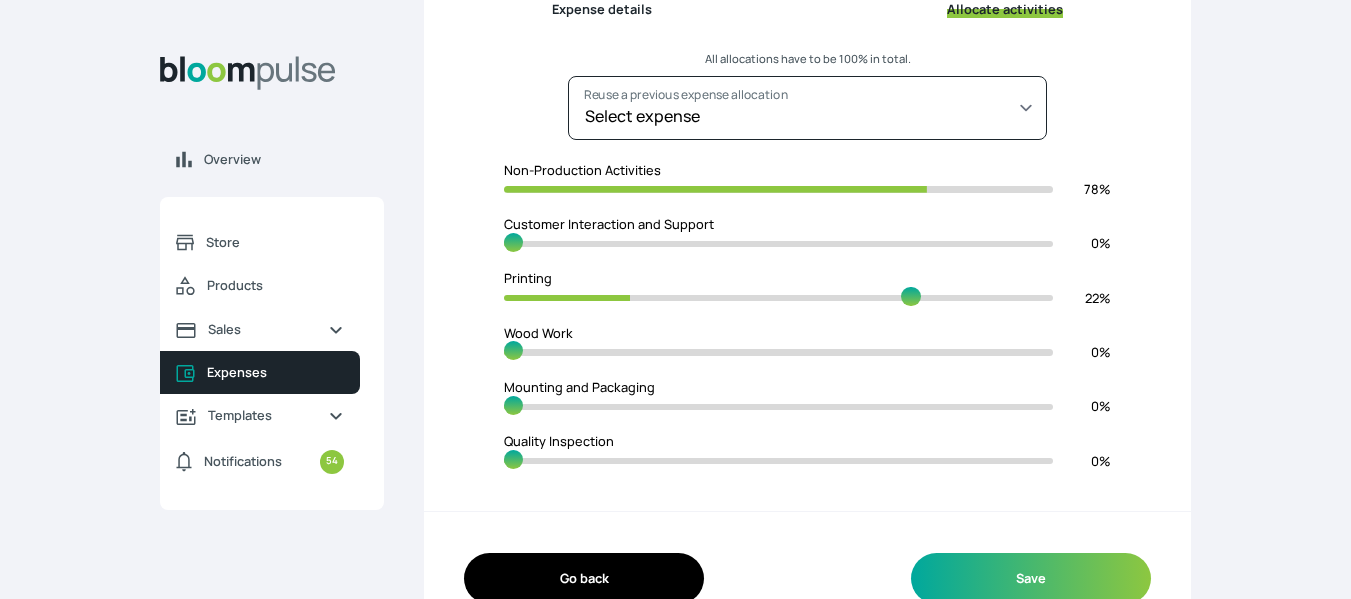 type on "19" 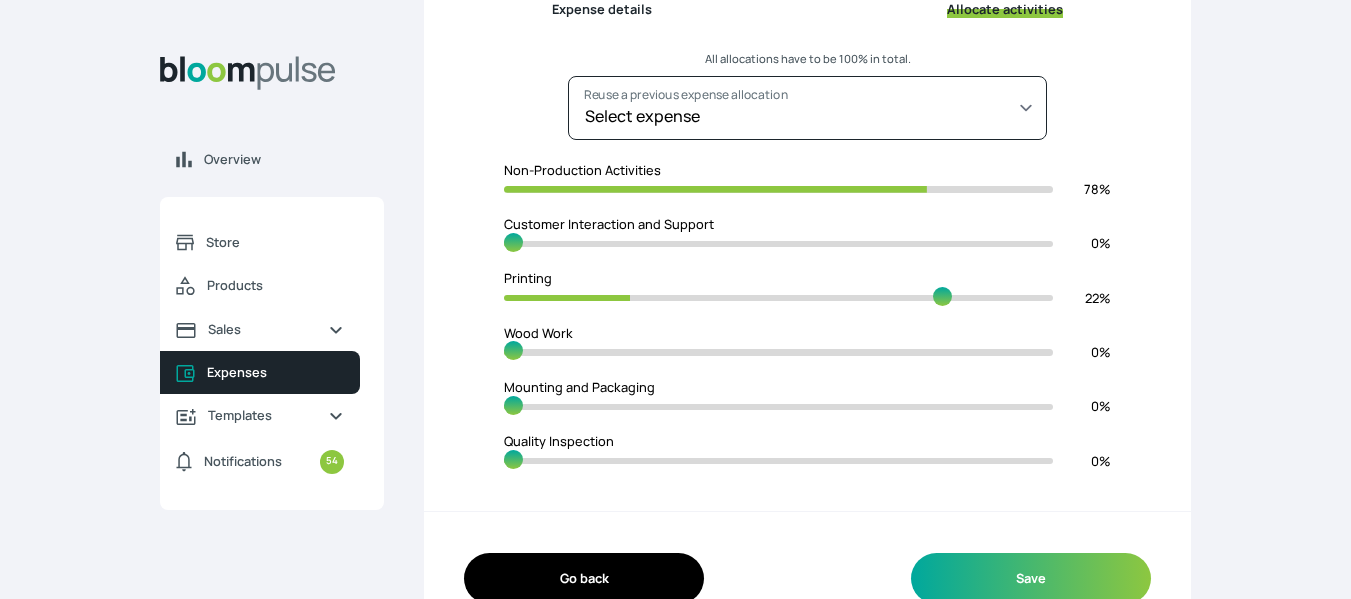 type on "14" 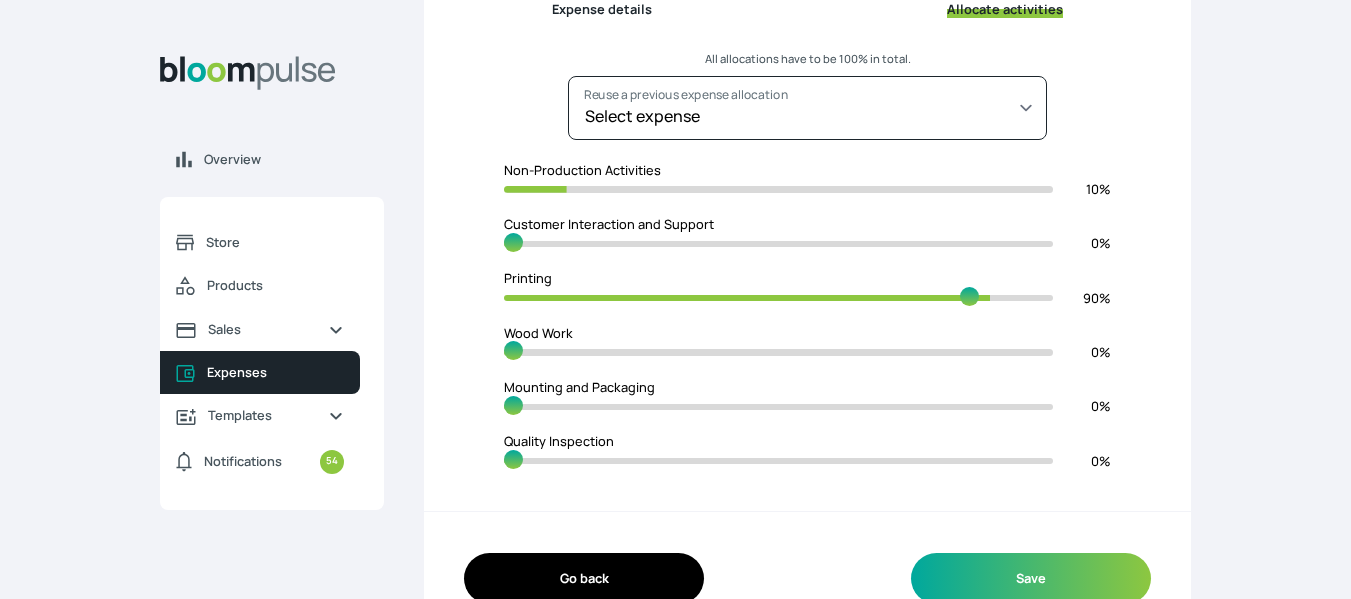 type on "10" 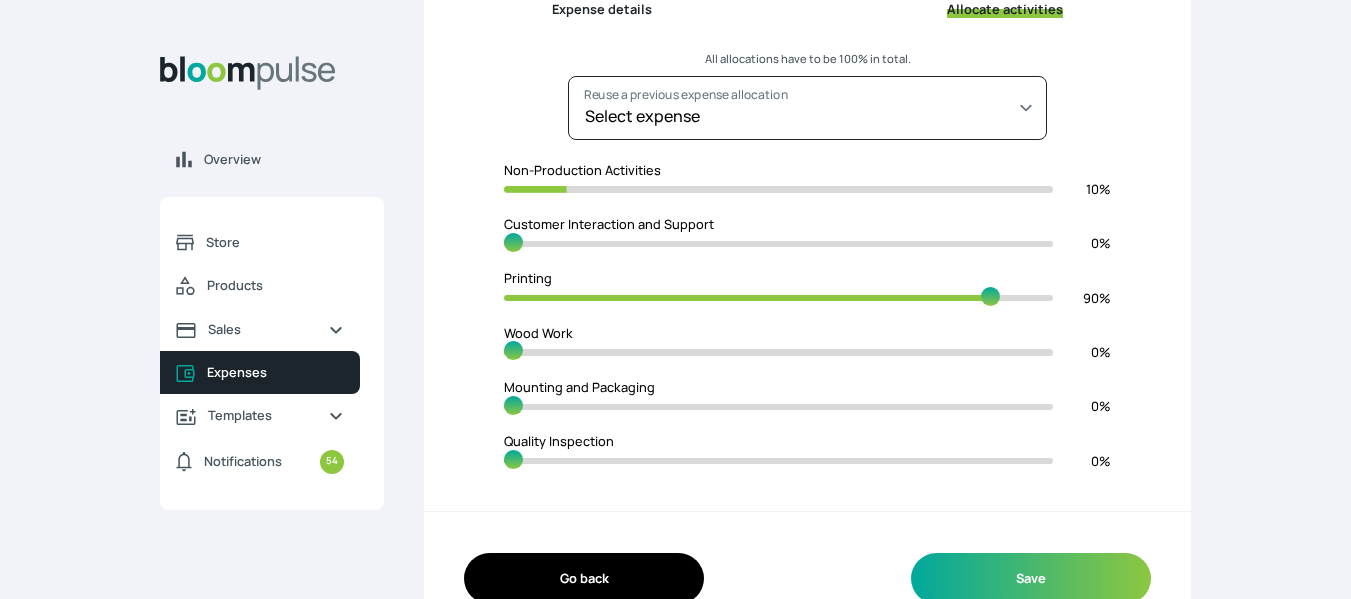 type on "6" 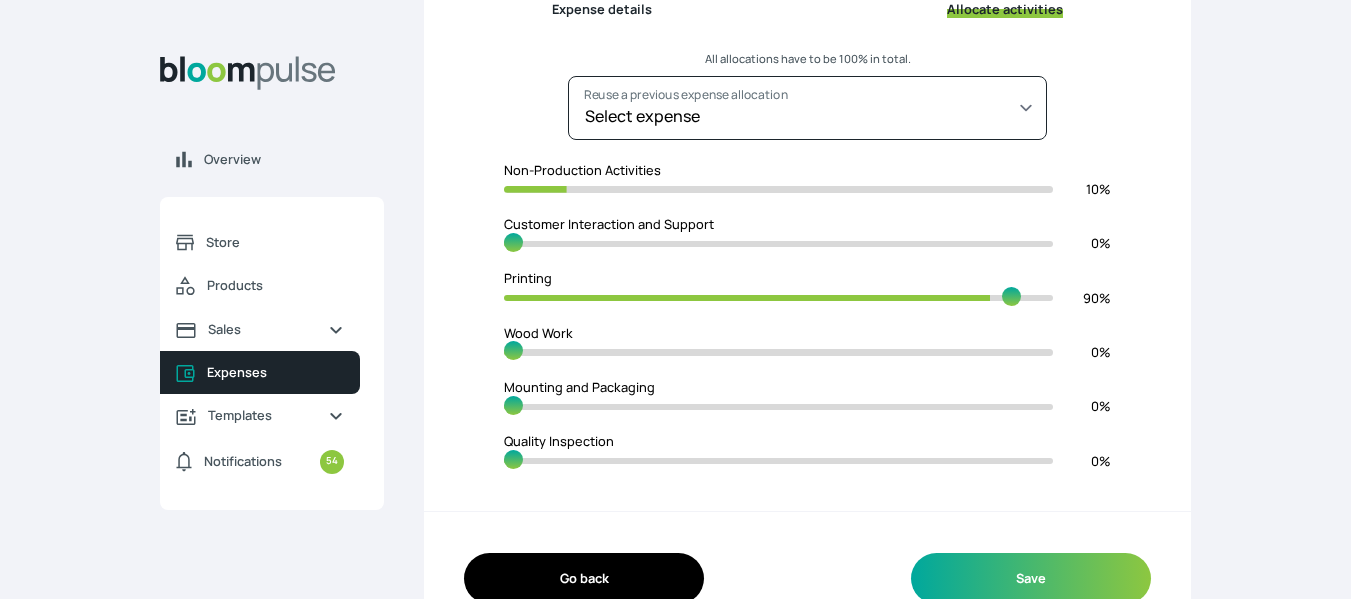 type on "2" 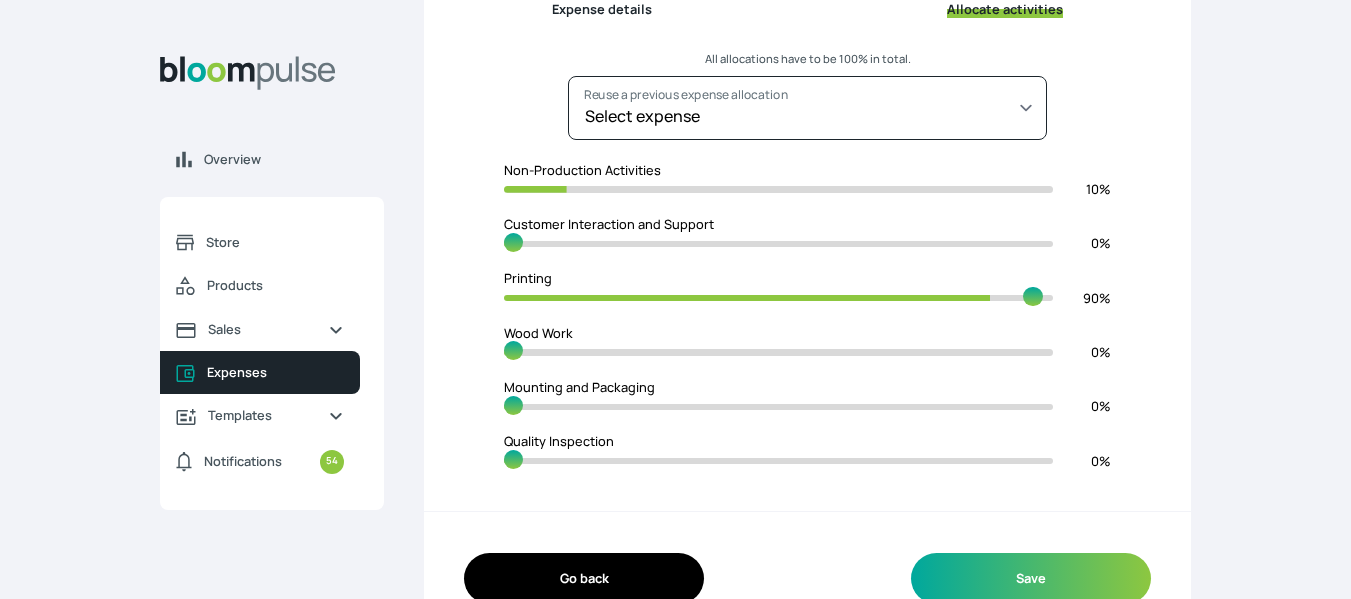 type on "0" 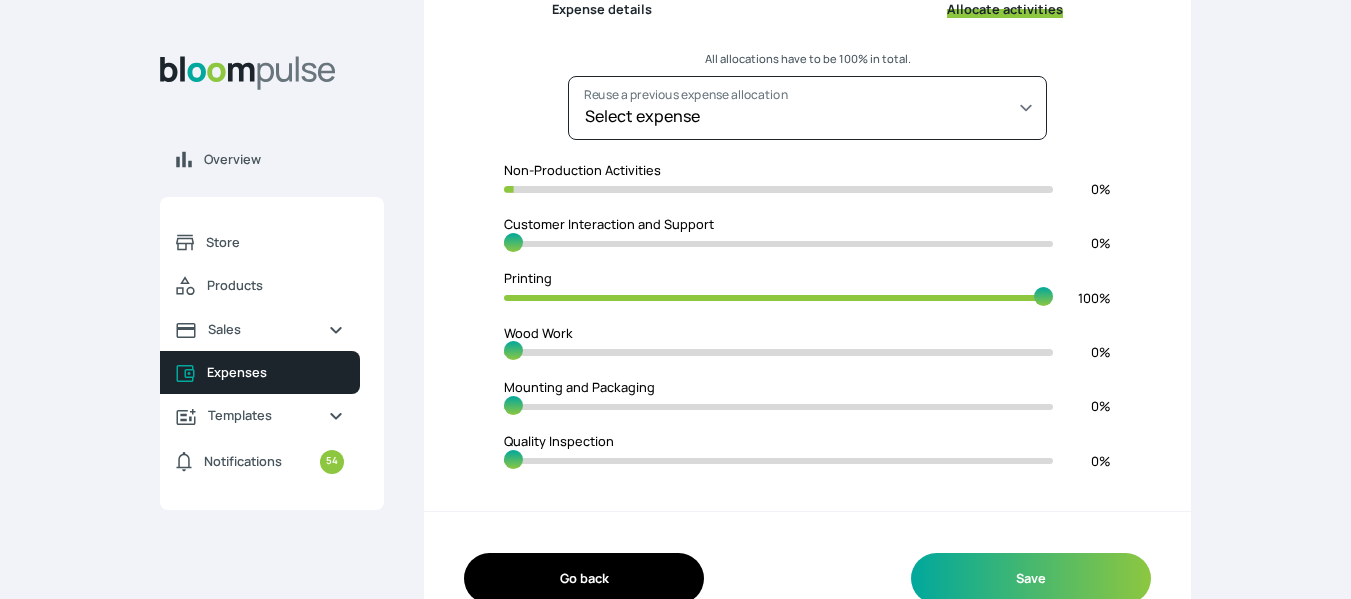 drag, startPoint x: 517, startPoint y: 300, endPoint x: 1105, endPoint y: 318, distance: 588.27545 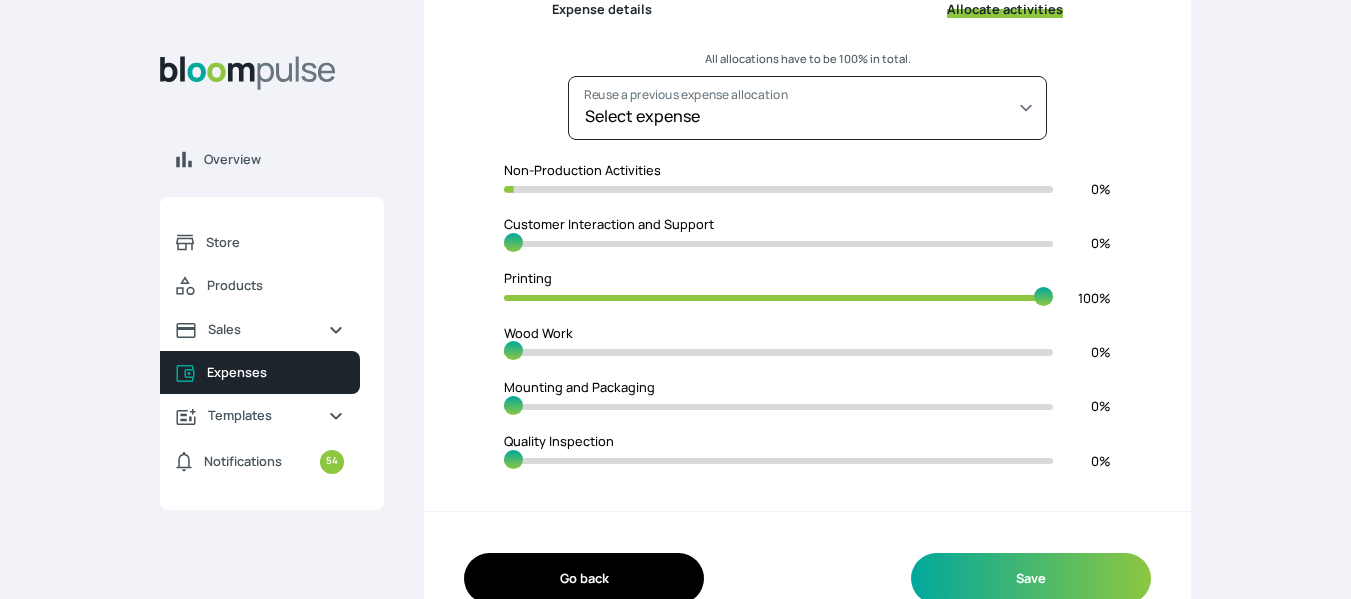 scroll, scrollTop: 321, scrollLeft: 0, axis: vertical 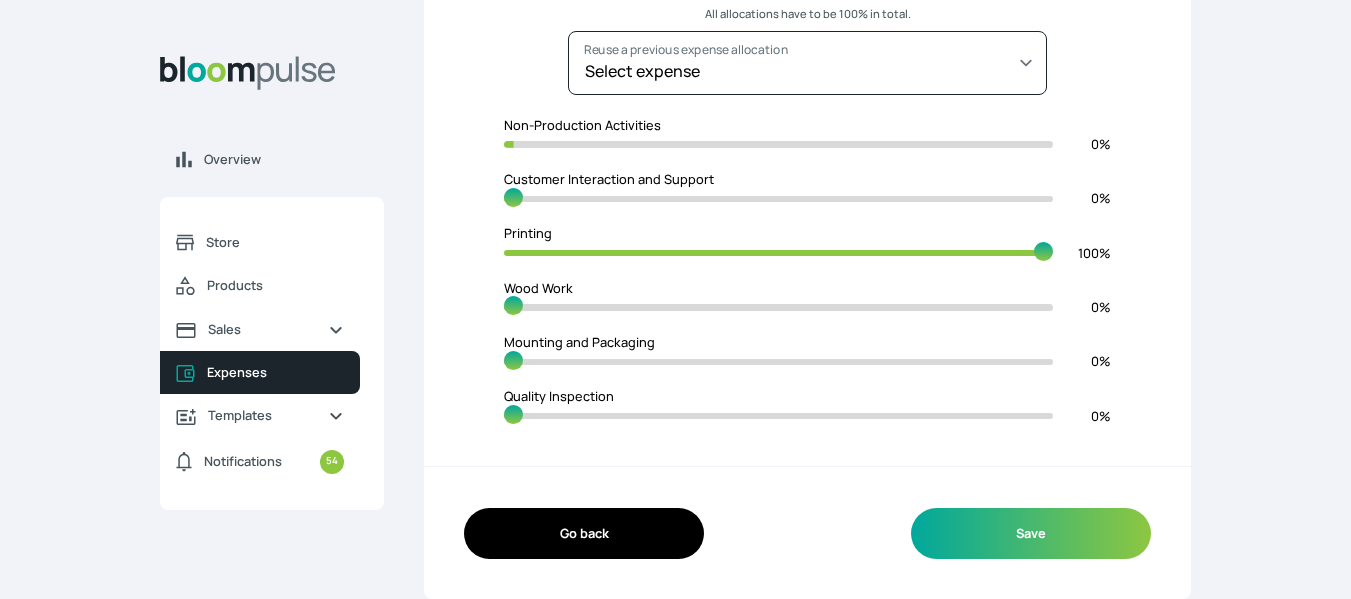 click at bounding box center [778, 416] 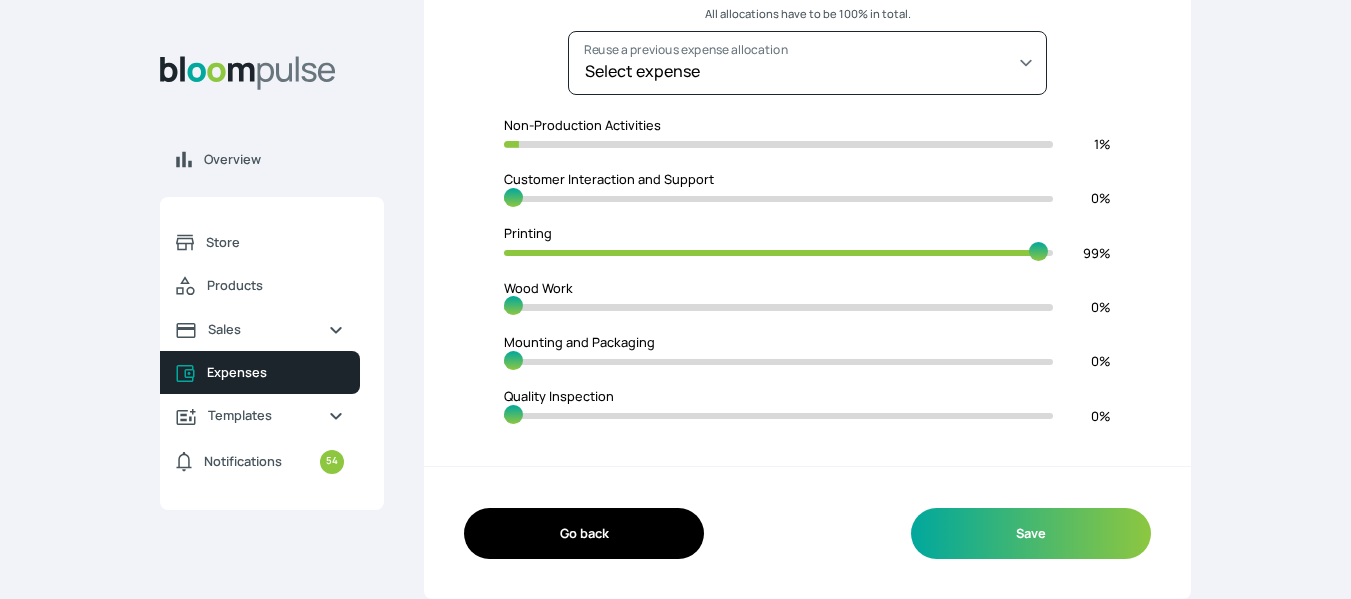 type on "2" 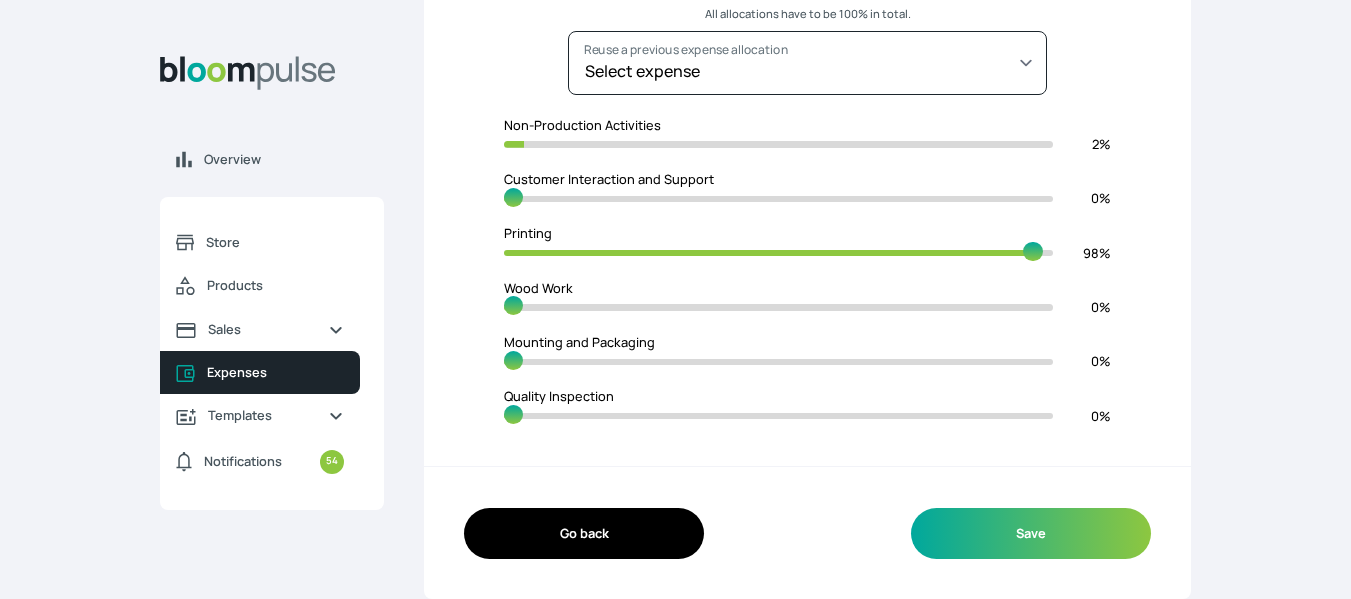 type on "3" 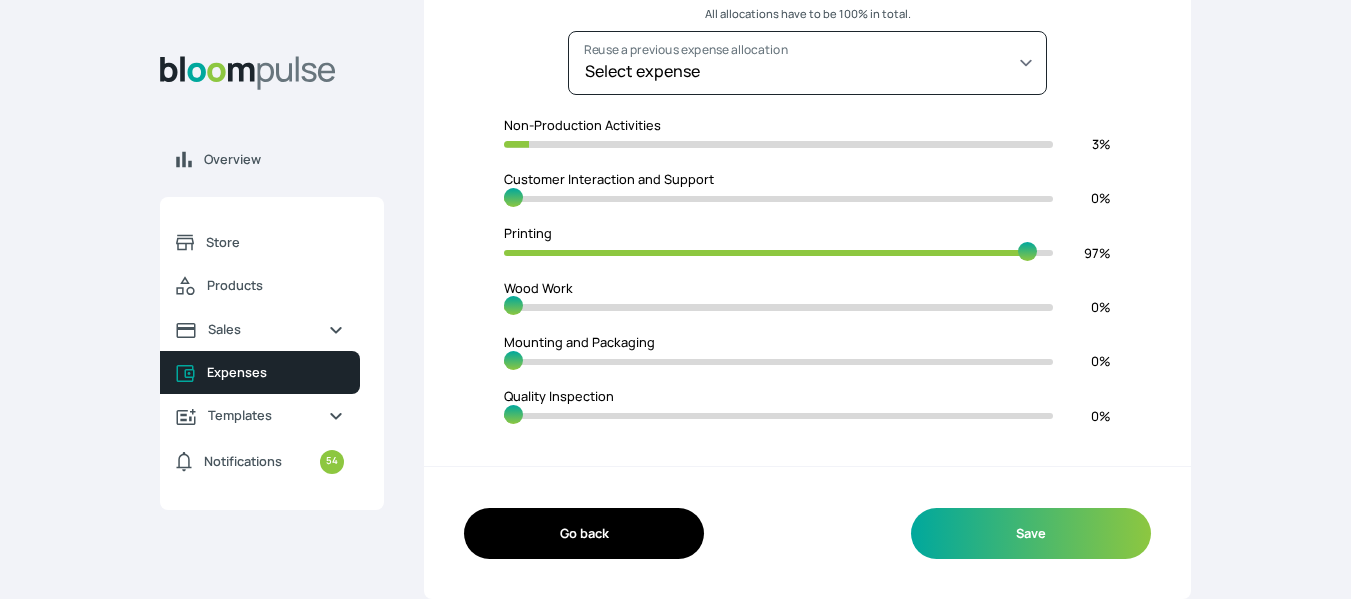 type on "4" 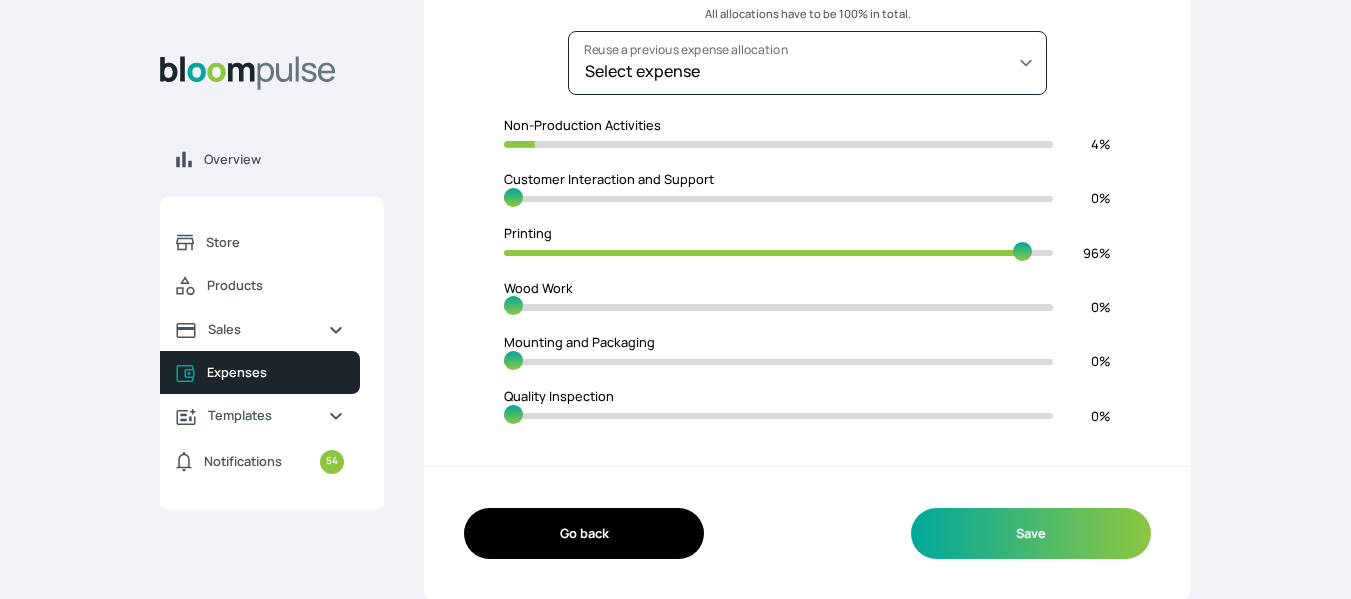 type on "5" 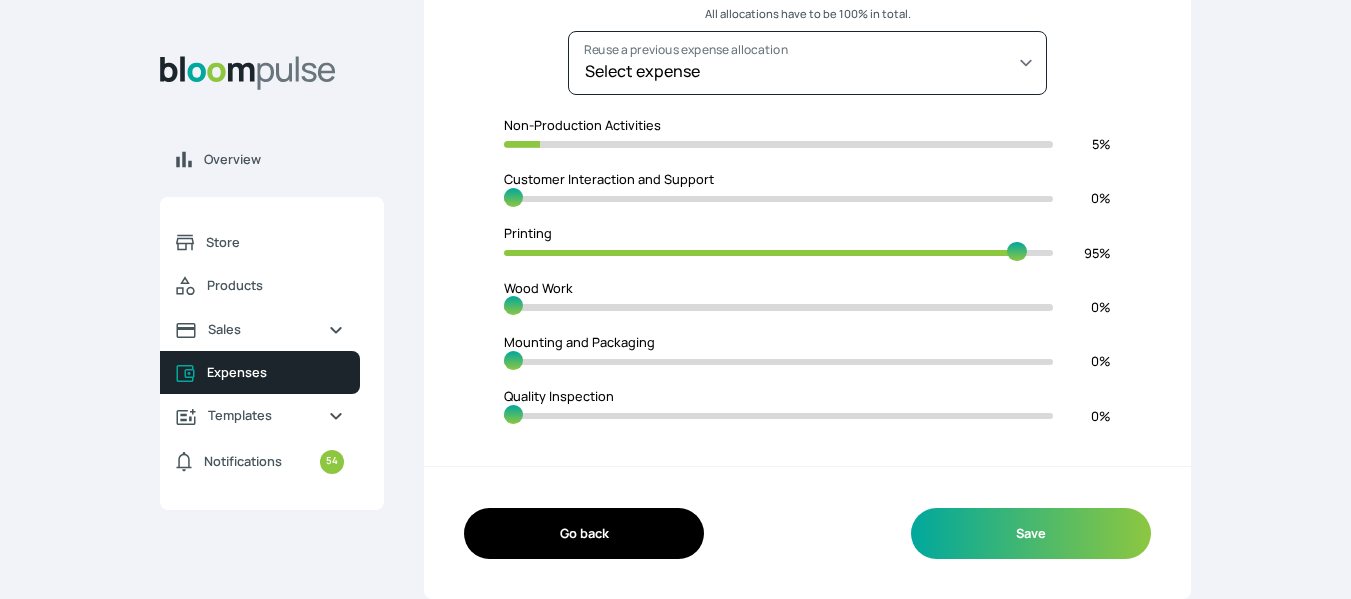 type on "6" 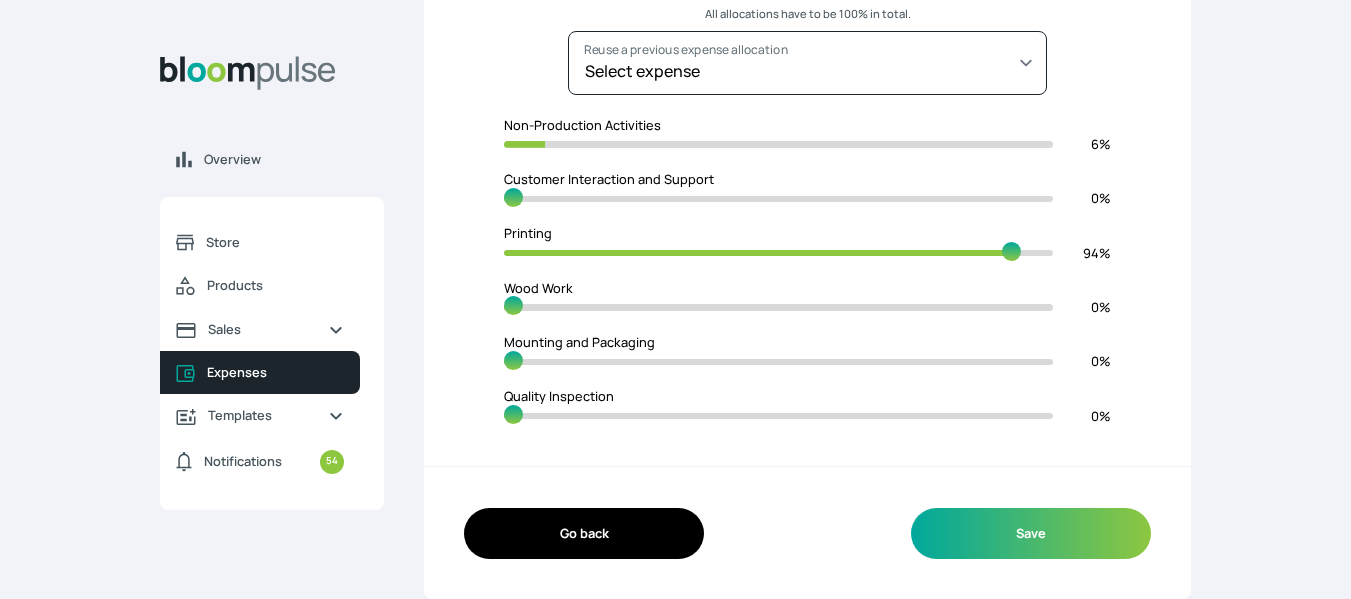 type on "7" 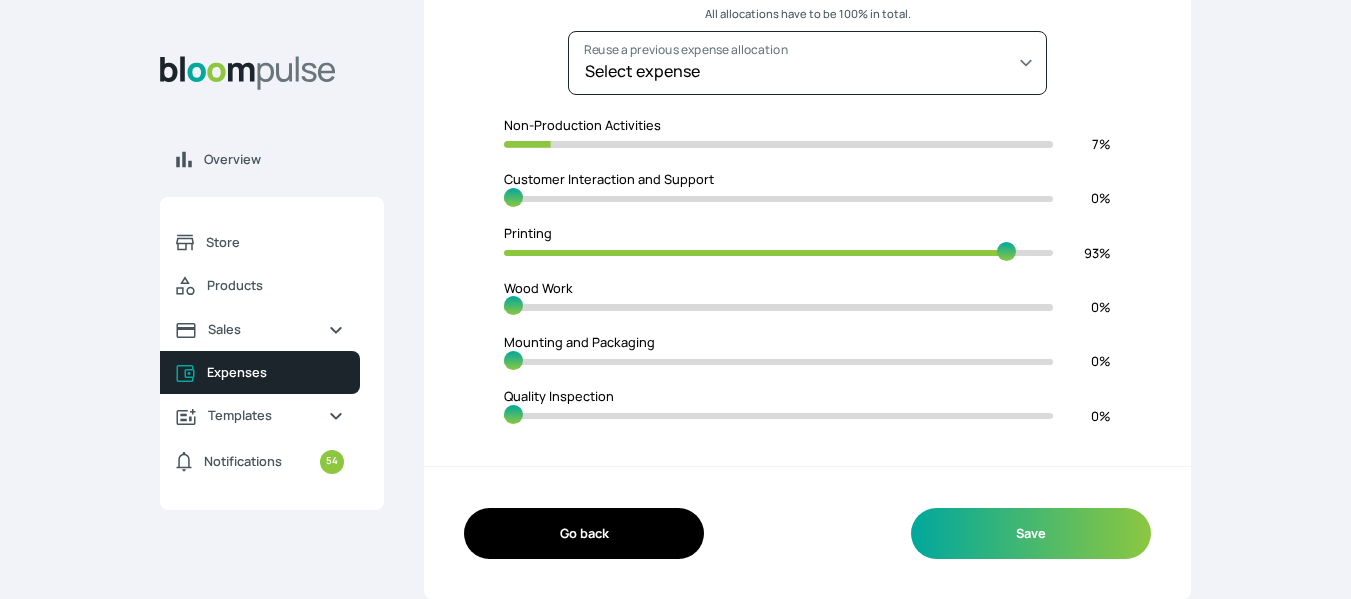 drag, startPoint x: 1047, startPoint y: 259, endPoint x: 1005, endPoint y: 264, distance: 42.296574 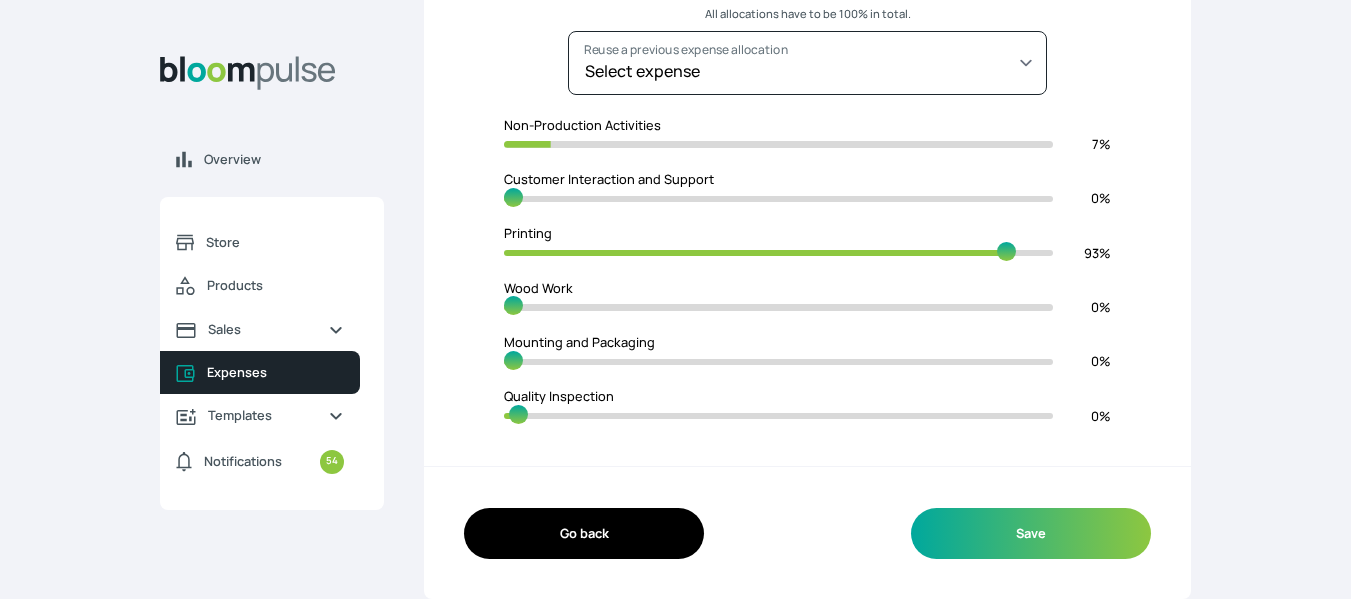 type on "5" 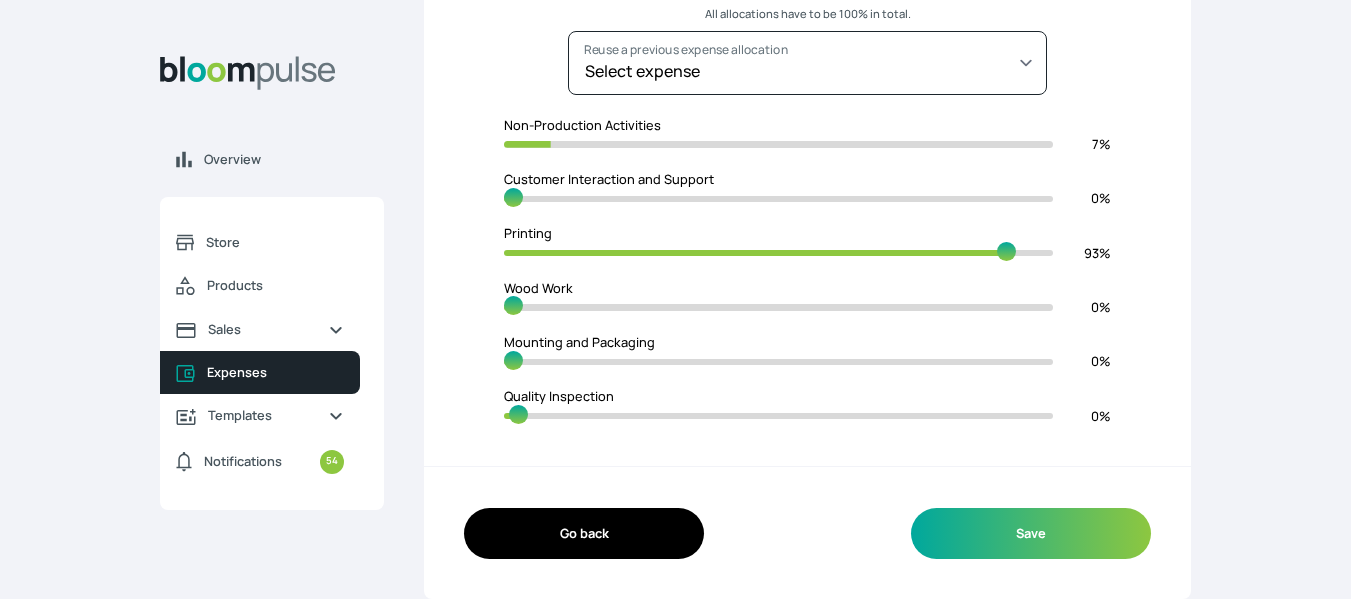 type on "2" 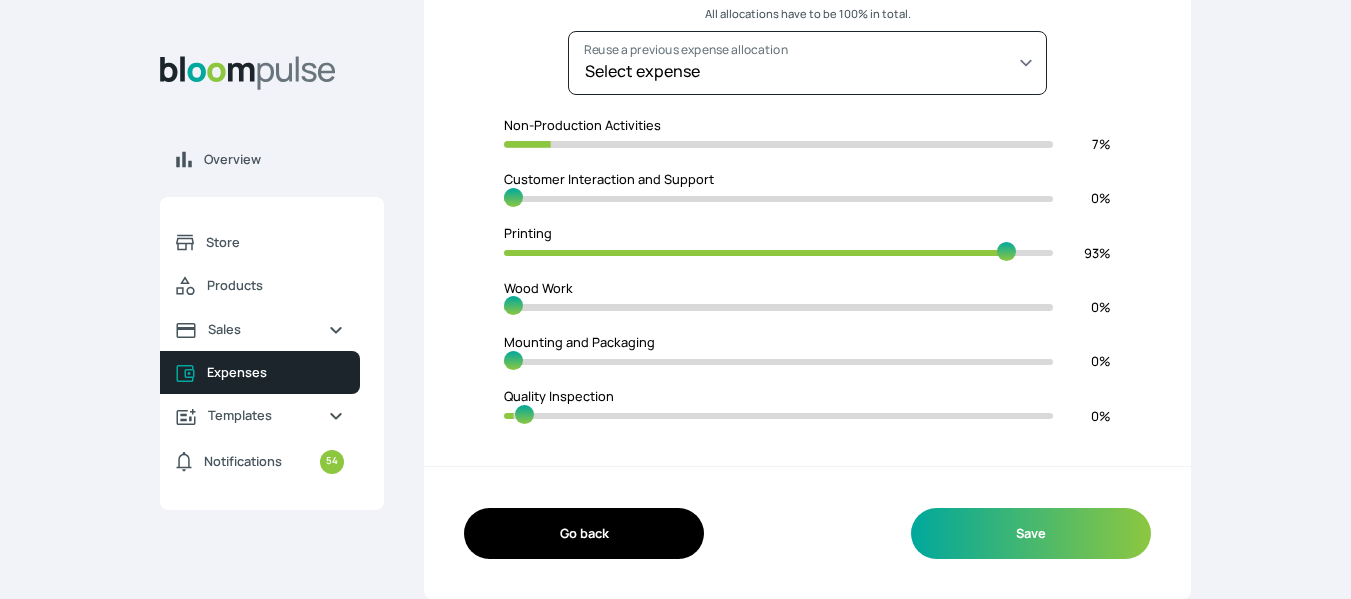 type on "4" 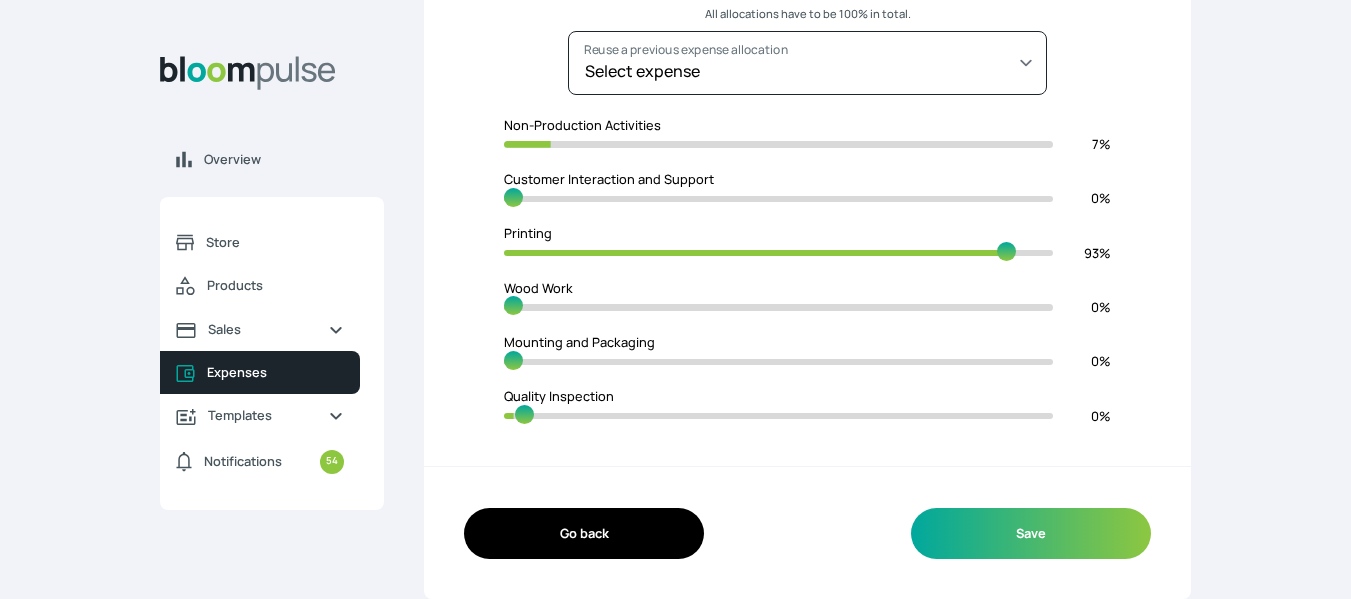 type on "3" 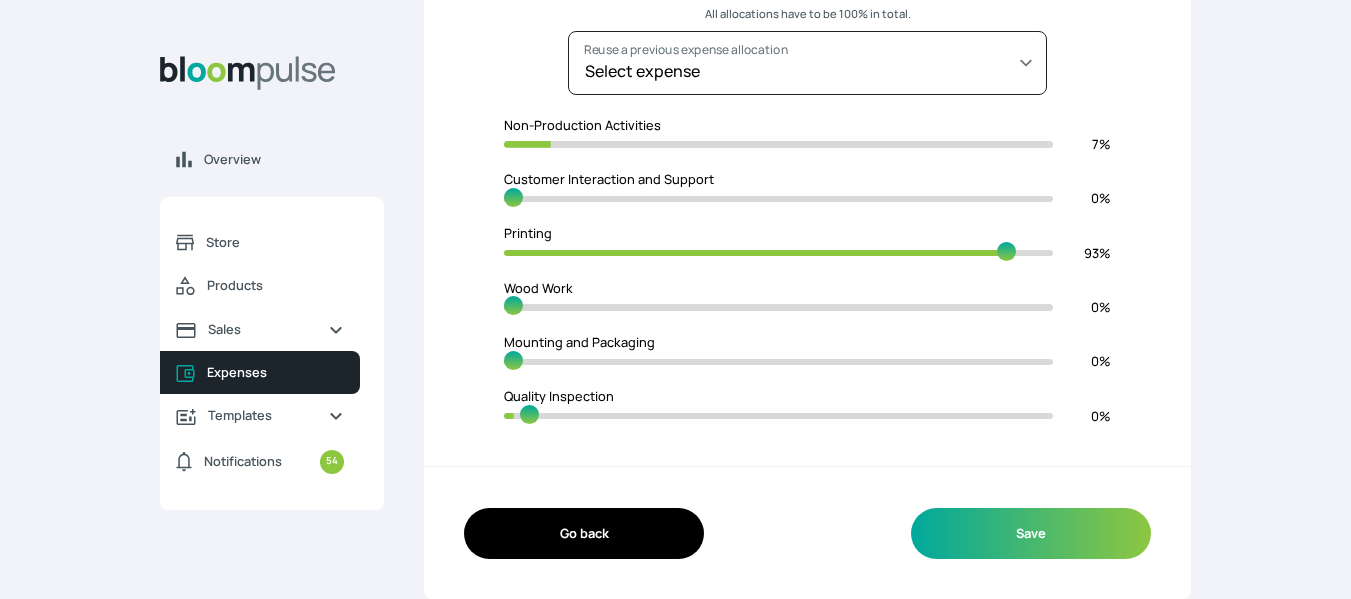 type on "3" 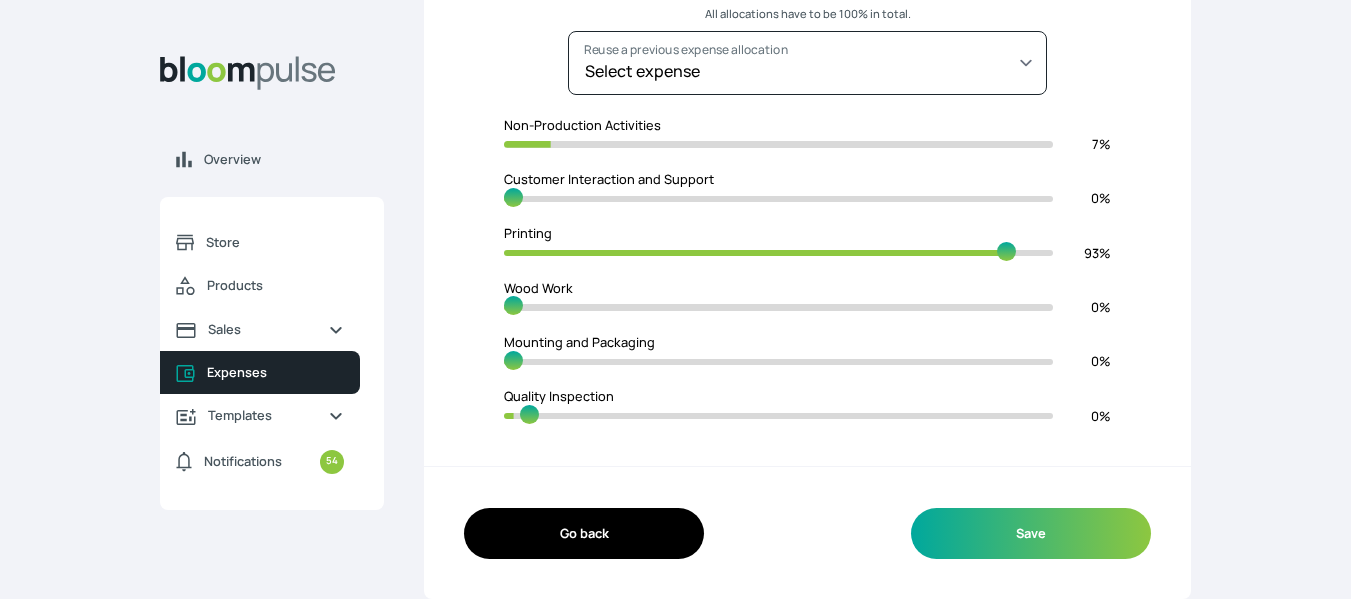 type on "4" 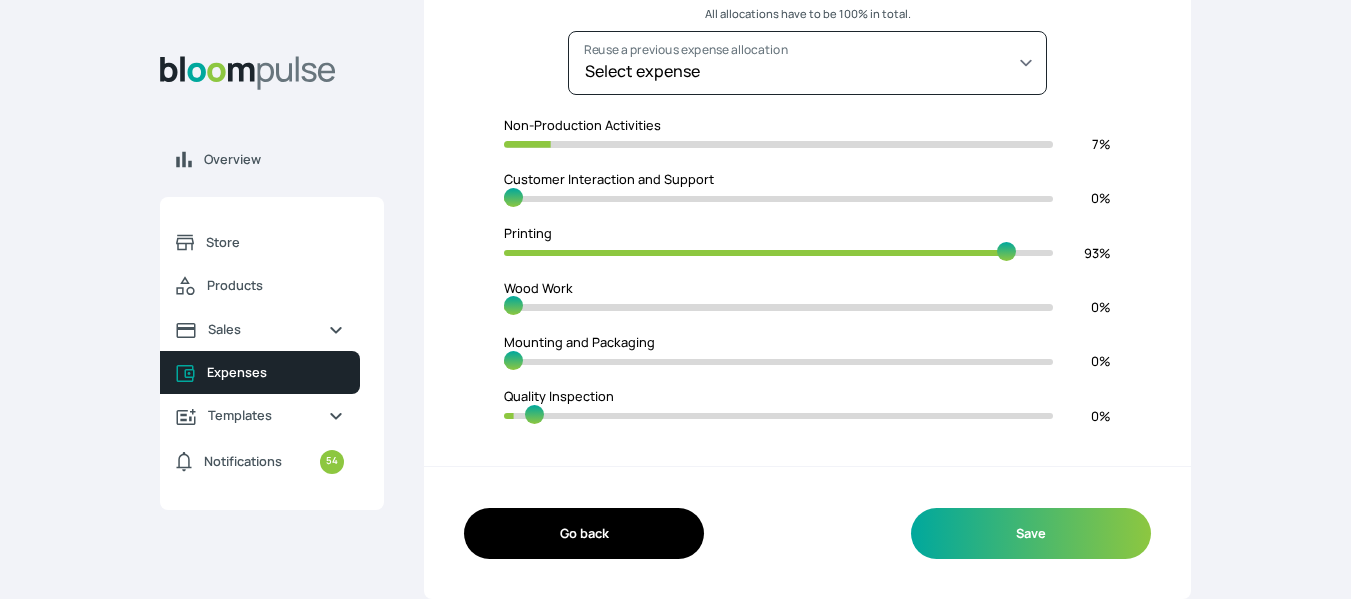 type on "2" 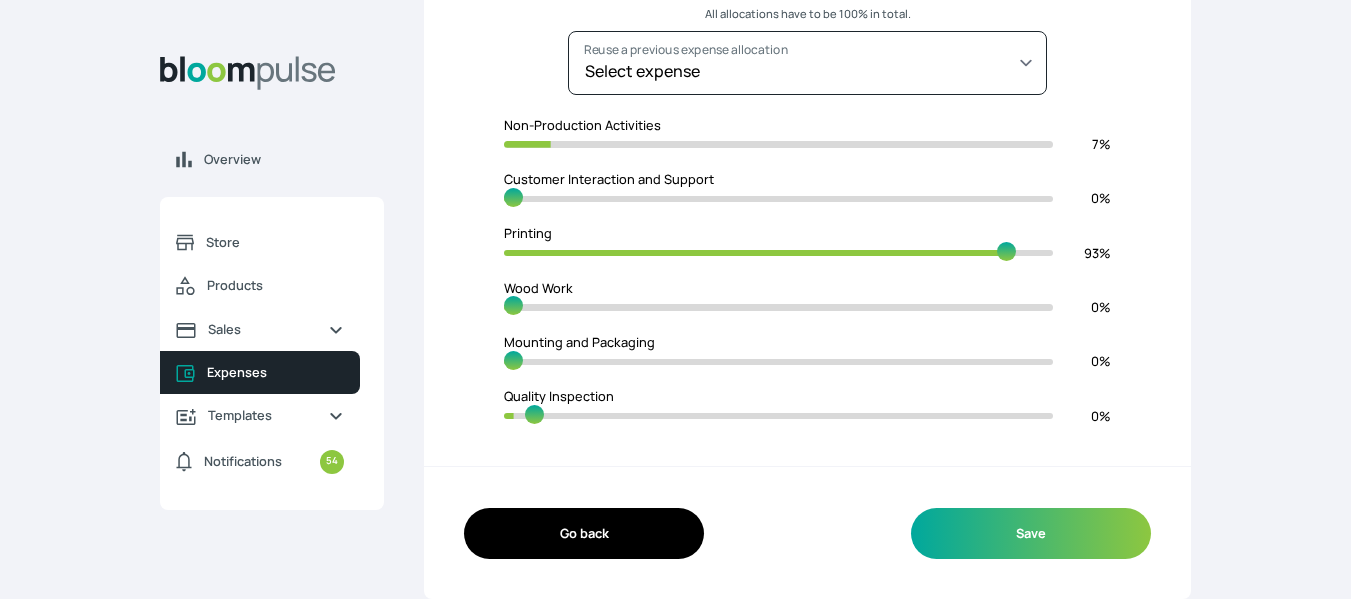 type on "5" 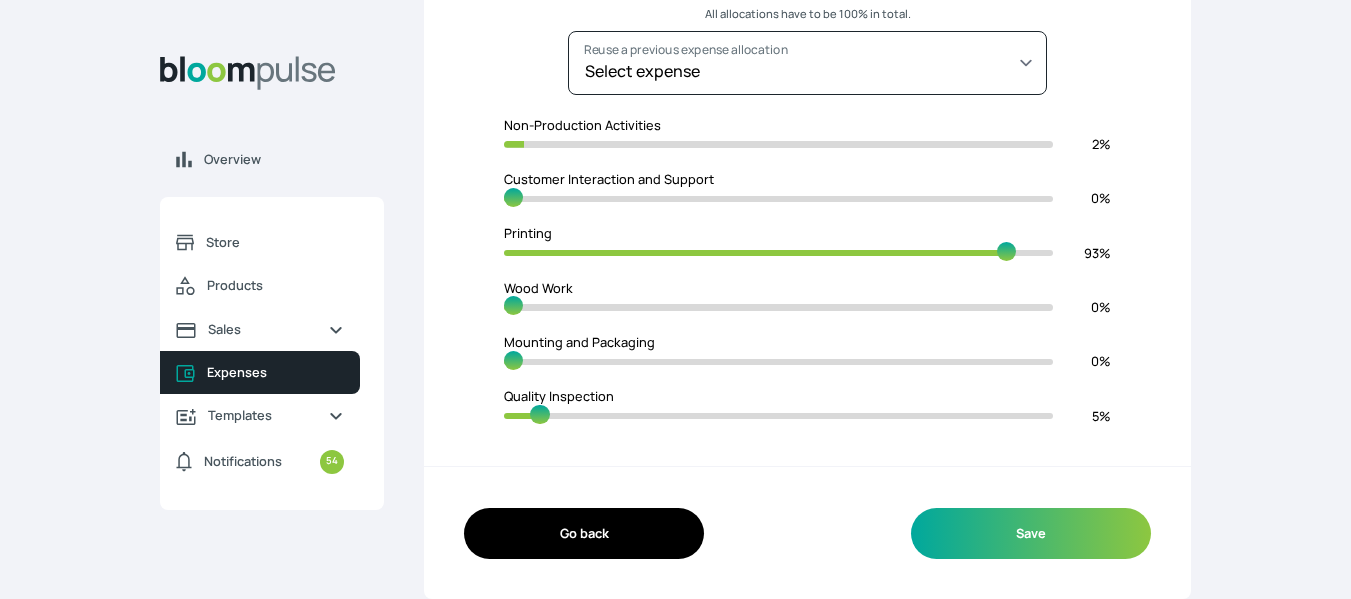 type on "1" 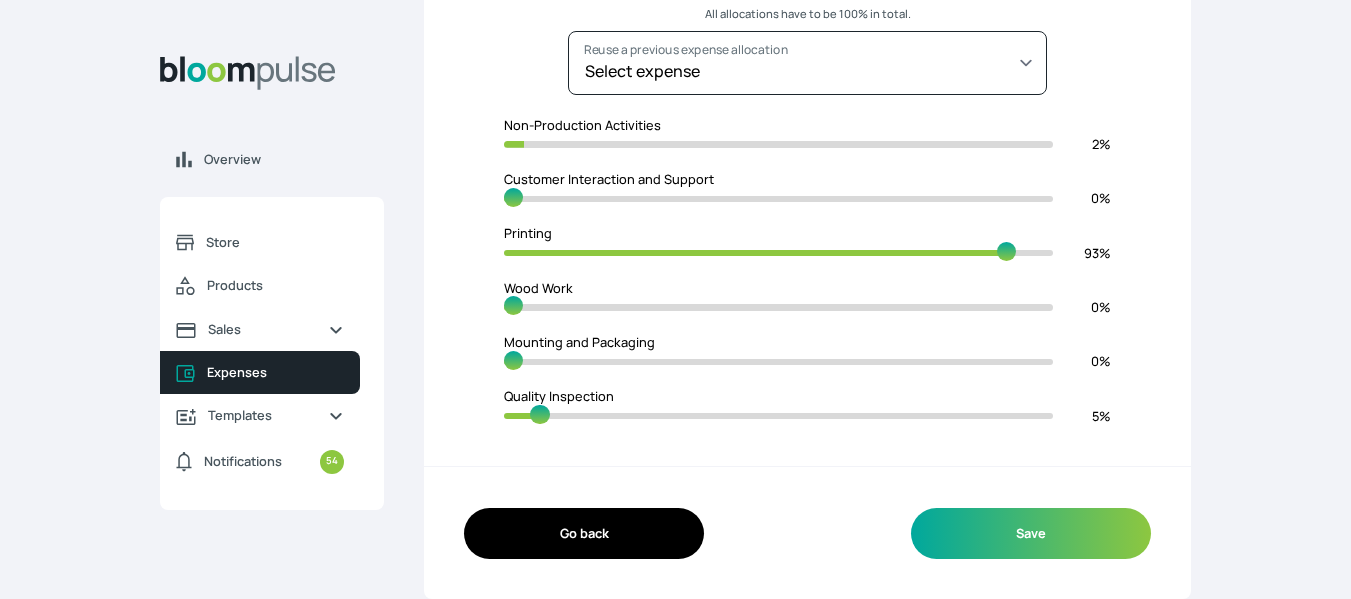 type on "6" 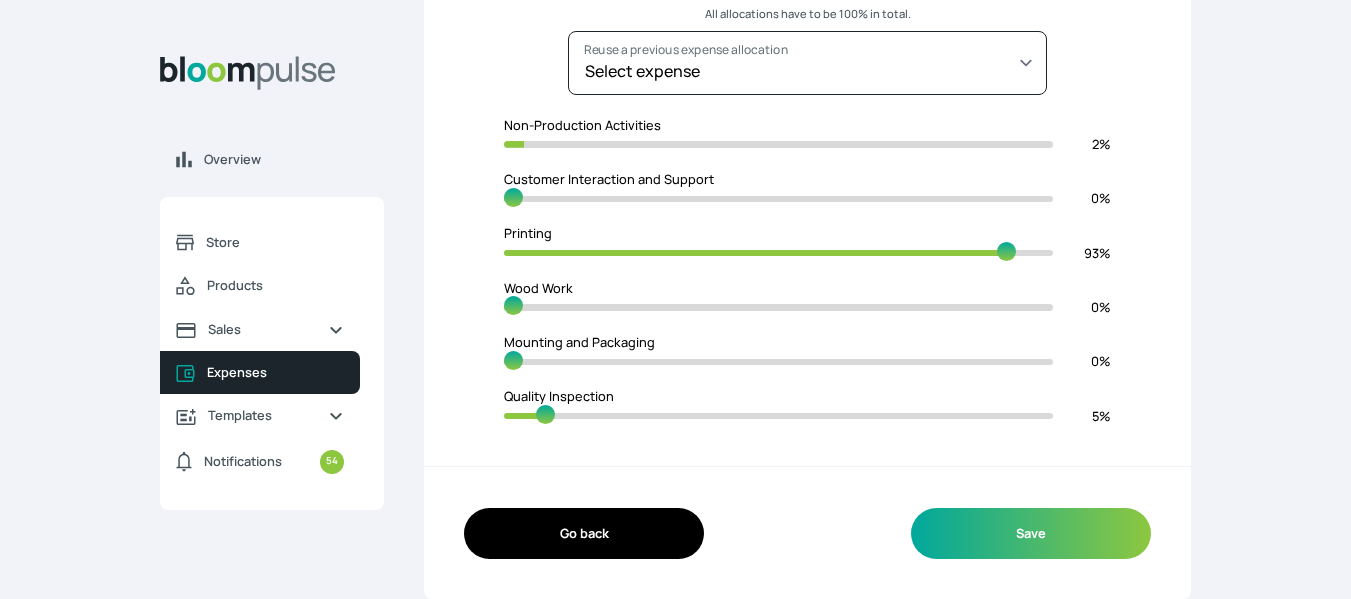 type on "0" 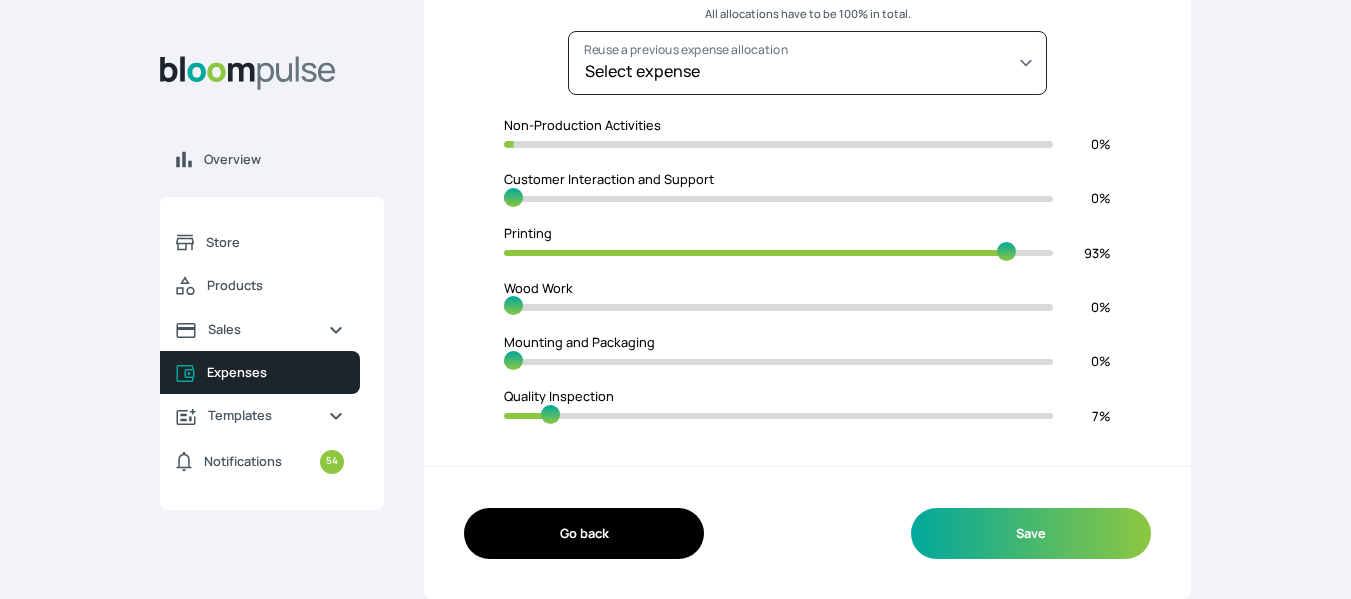 drag, startPoint x: 512, startPoint y: 415, endPoint x: 555, endPoint y: 416, distance: 43.011627 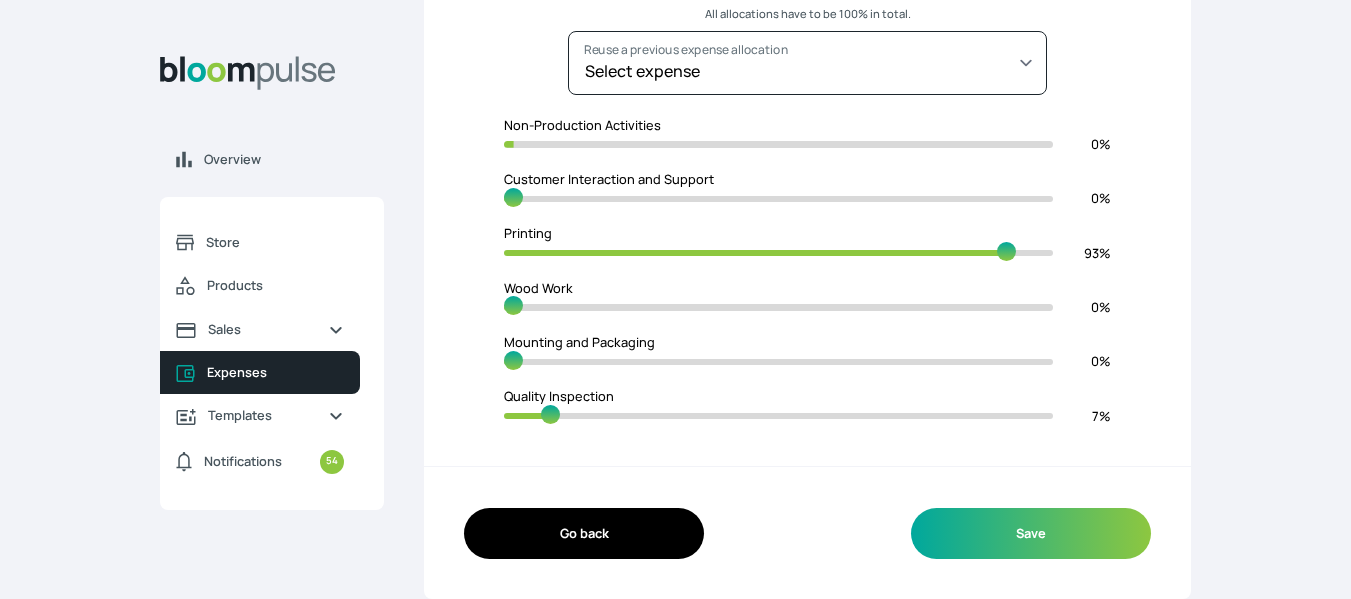 type on "7" 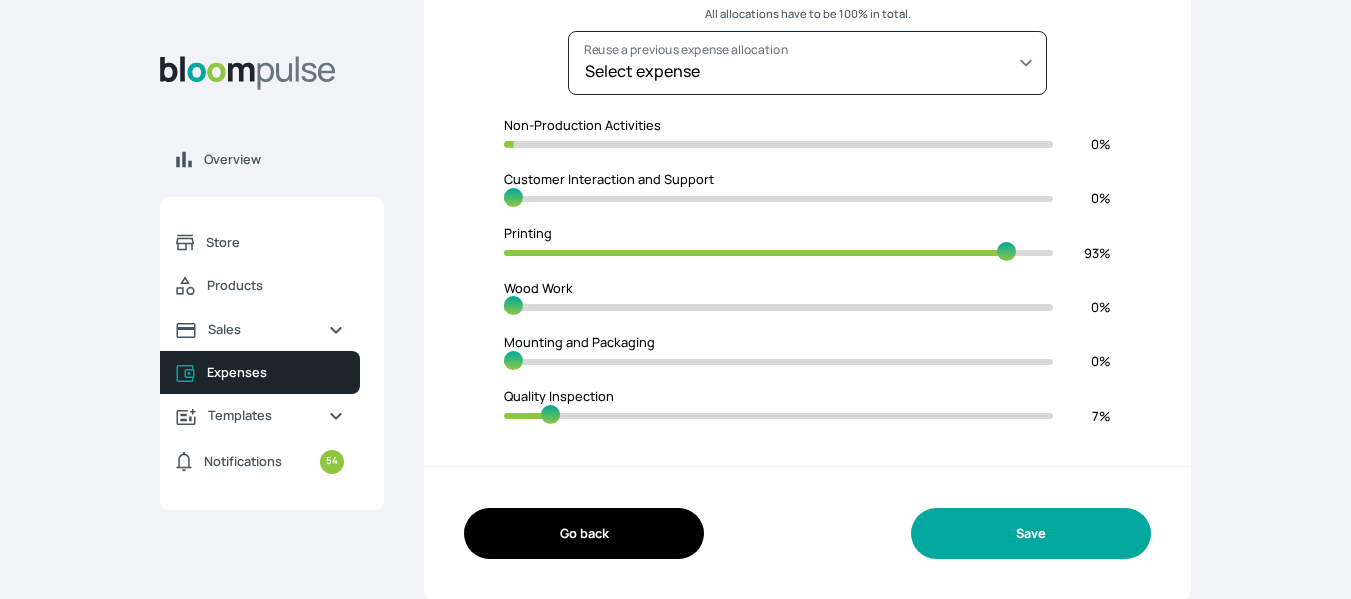 click on "Save" at bounding box center [1031, 533] 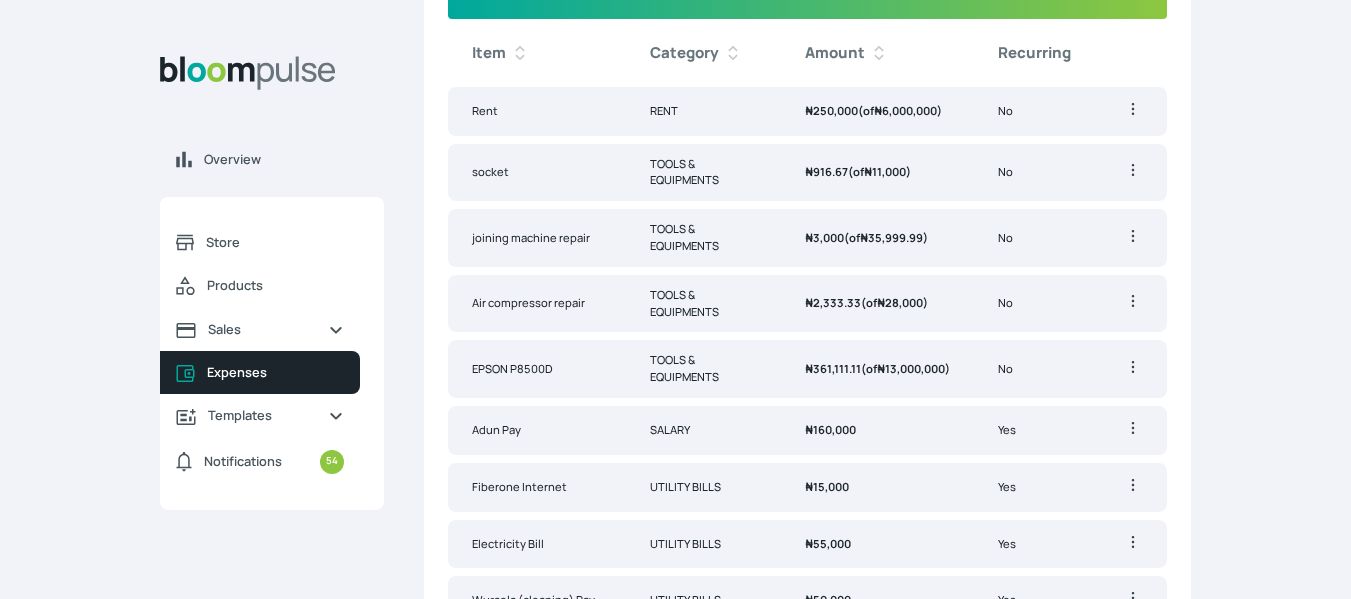 scroll, scrollTop: 0, scrollLeft: 0, axis: both 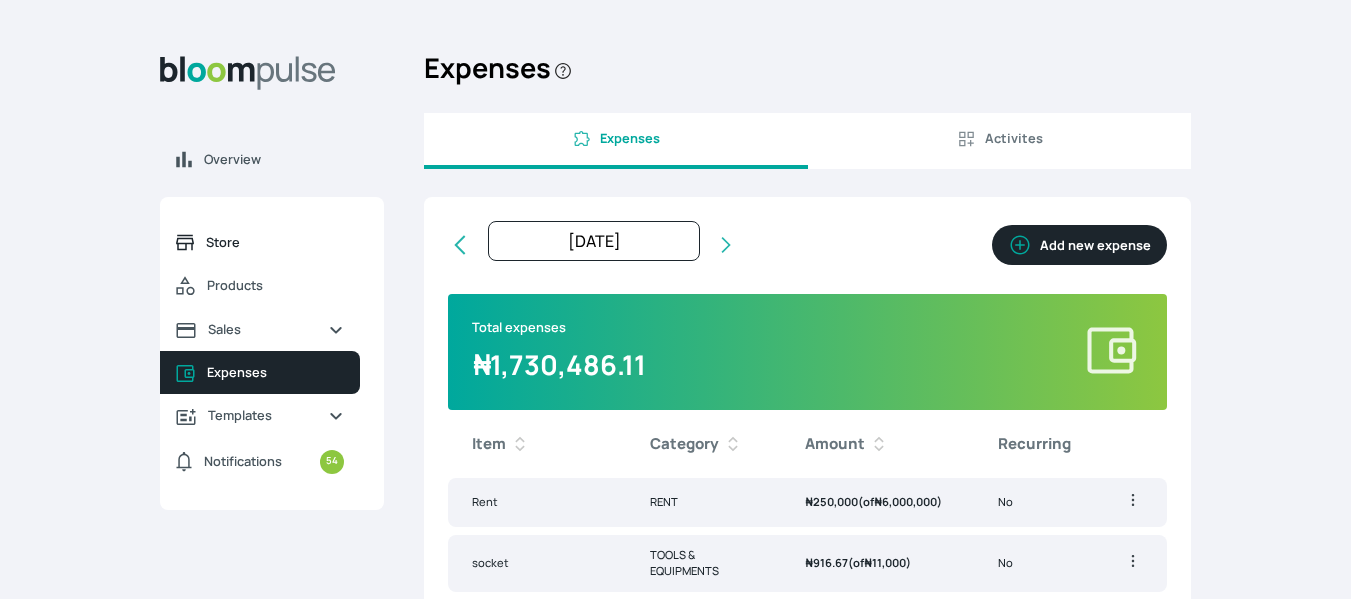 click on "Store" at bounding box center [260, 242] 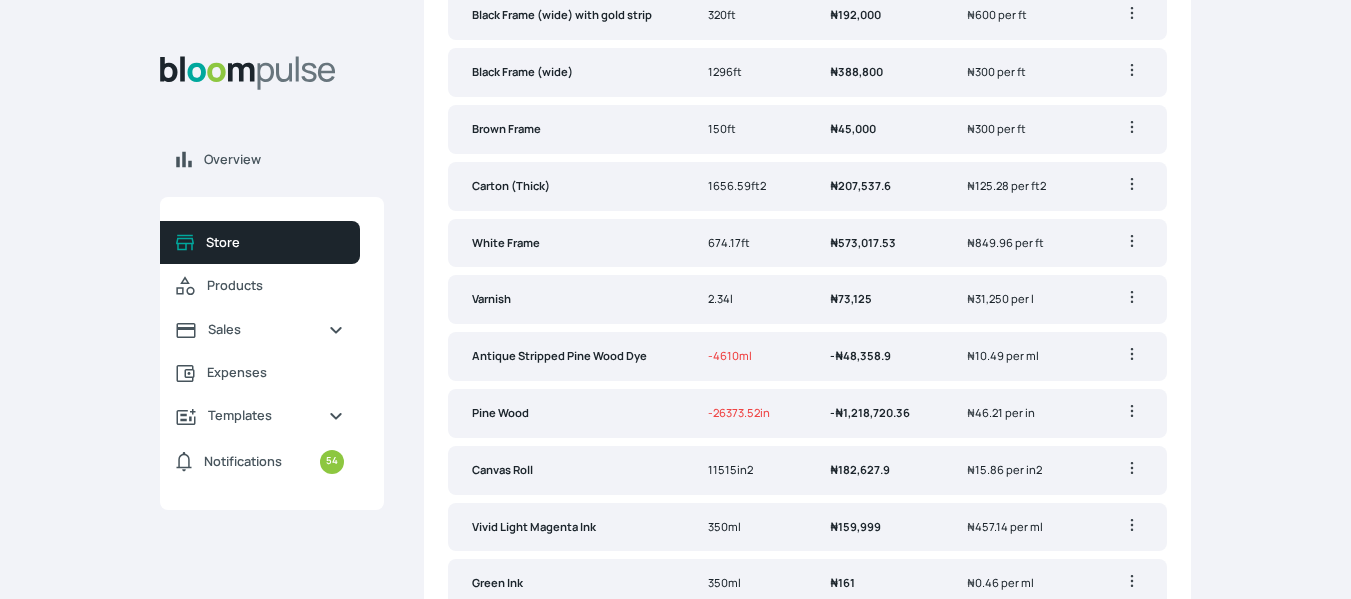scroll, scrollTop: 1139, scrollLeft: 0, axis: vertical 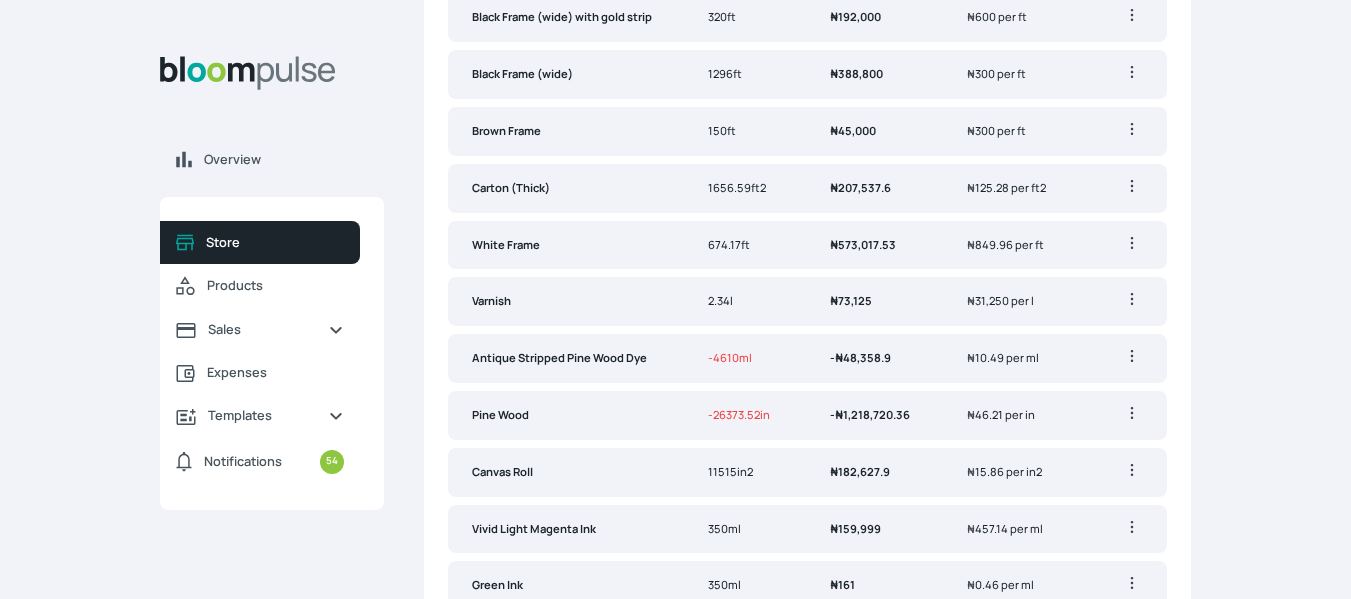 click on "White Frame" at bounding box center [566, 245] 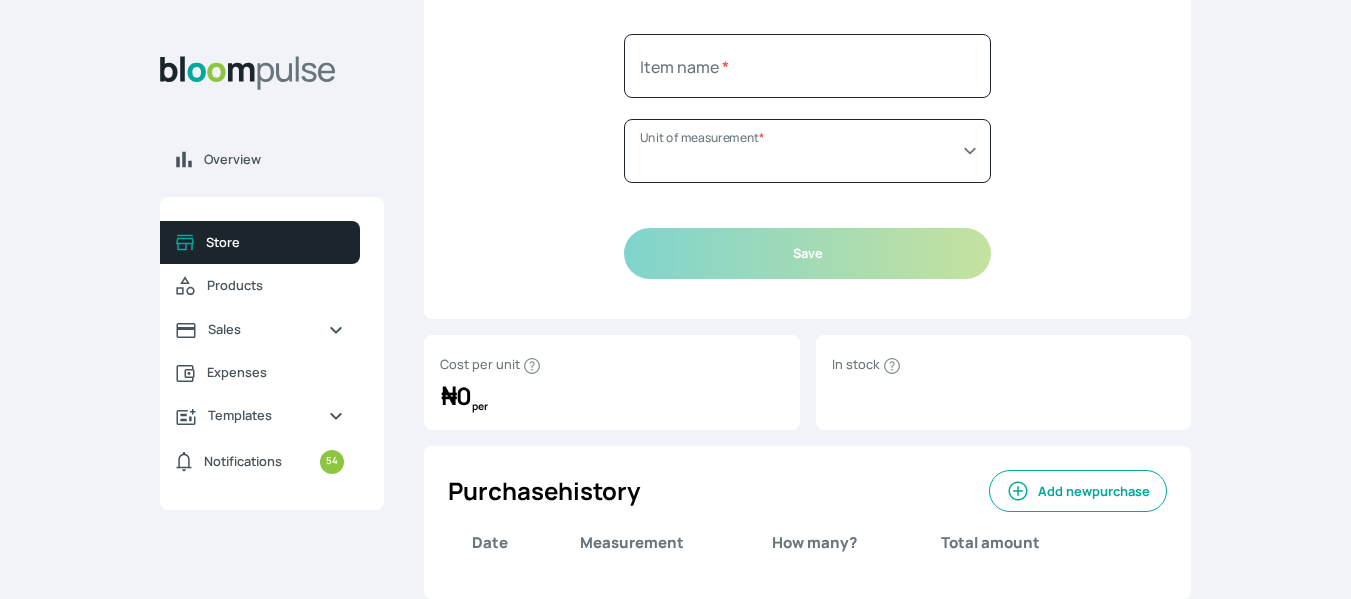 scroll, scrollTop: 152, scrollLeft: 0, axis: vertical 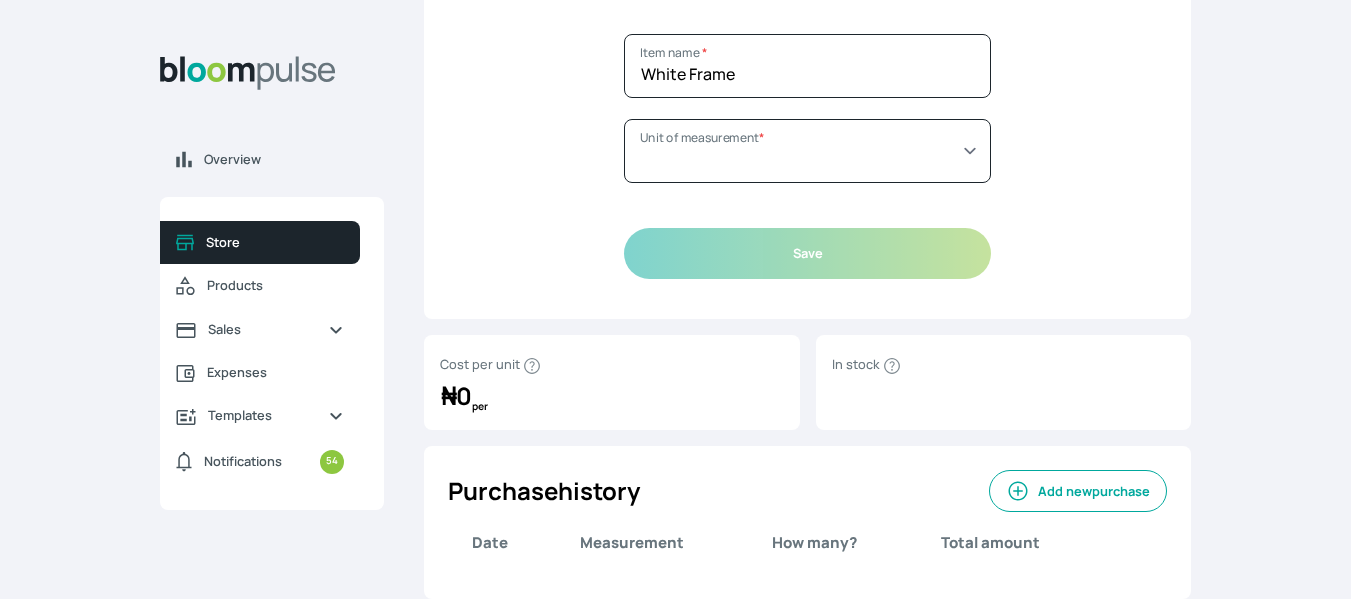 select on "FOOT" 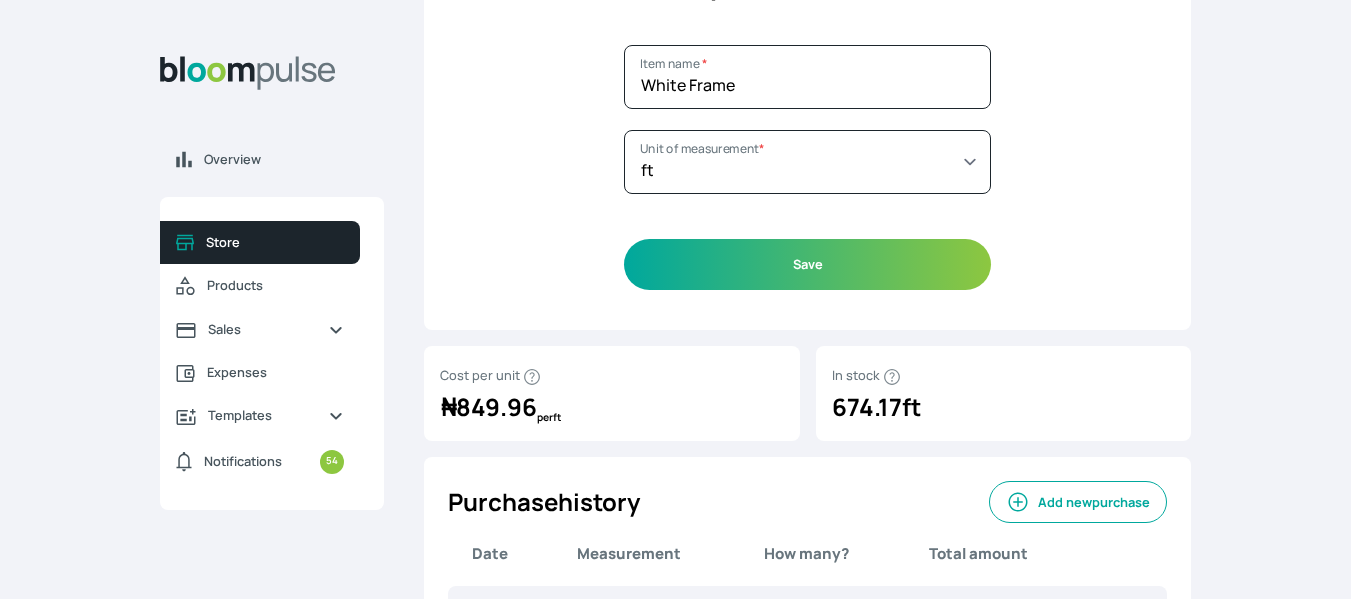 scroll, scrollTop: 379, scrollLeft: 0, axis: vertical 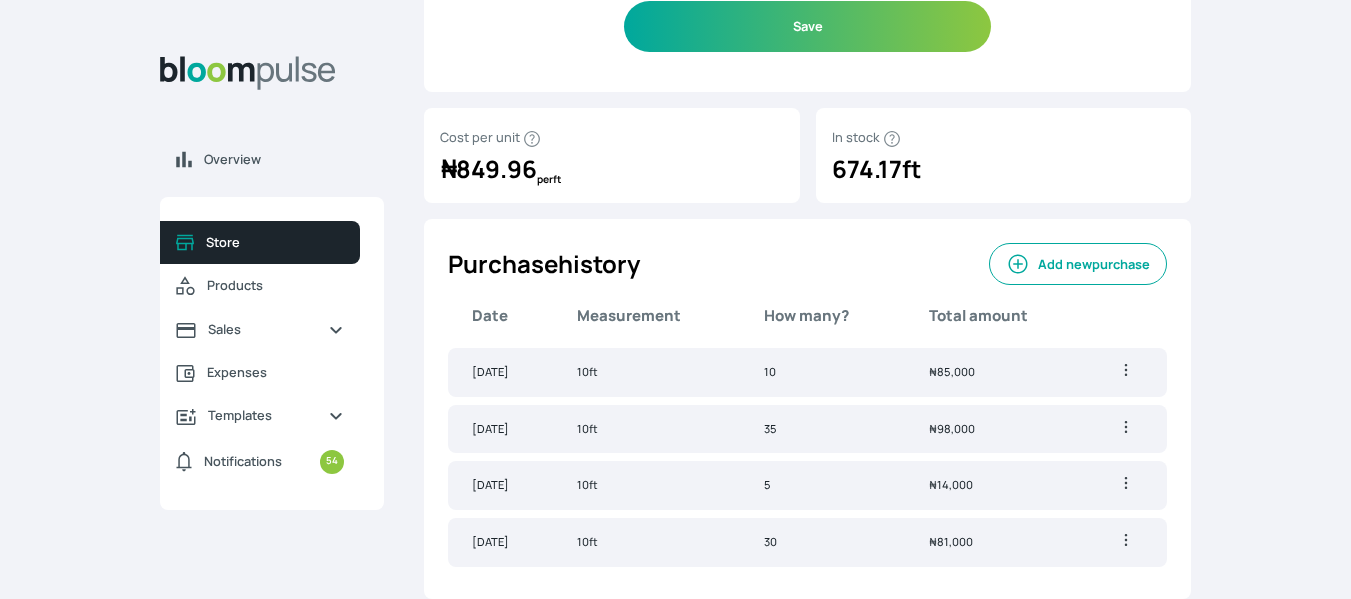 click on "Add new  purchase" at bounding box center [1078, 264] 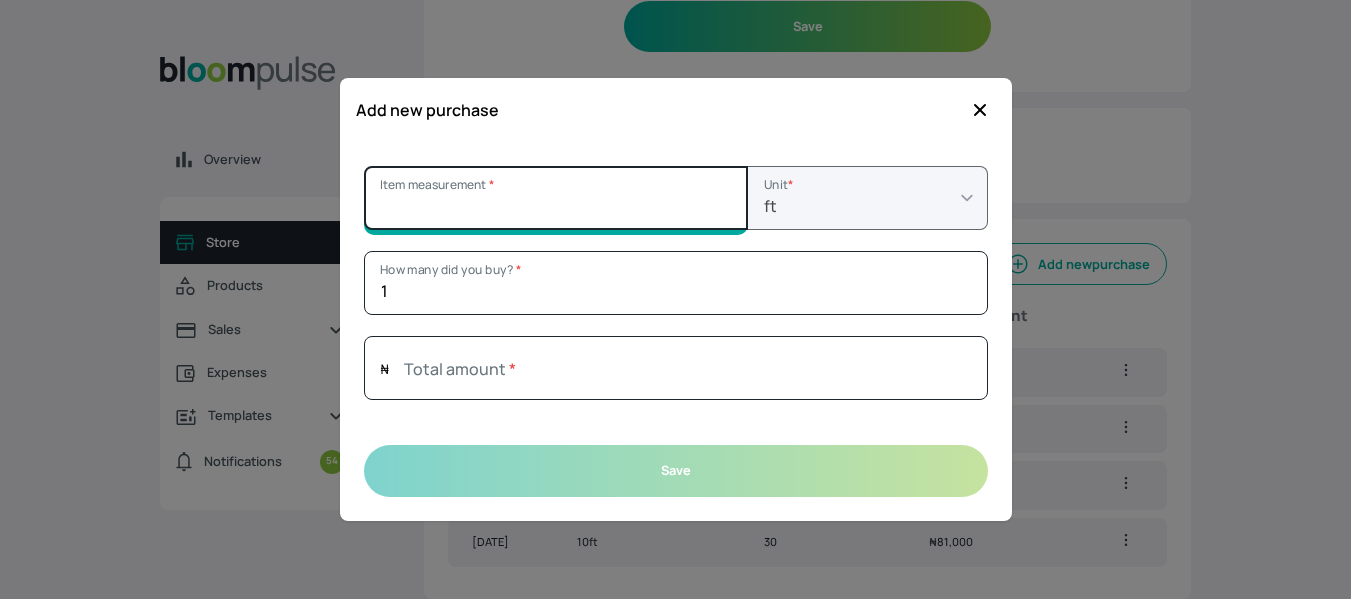 click on "Item measurement    *" at bounding box center (556, 198) 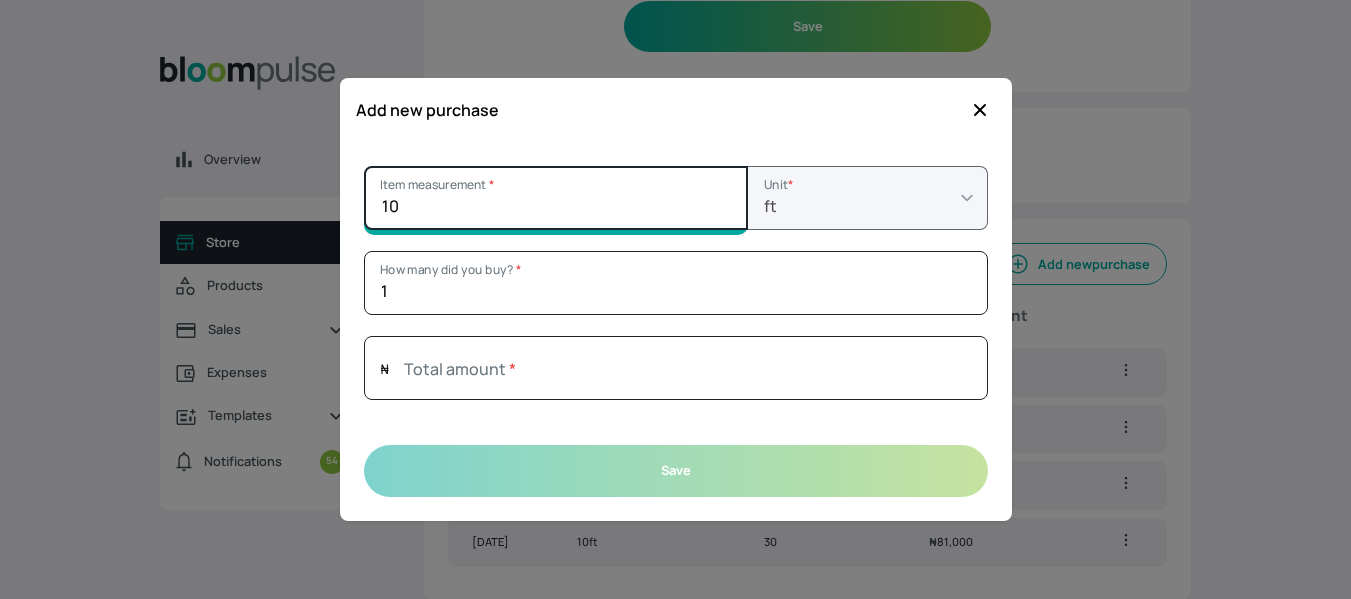 type on "10" 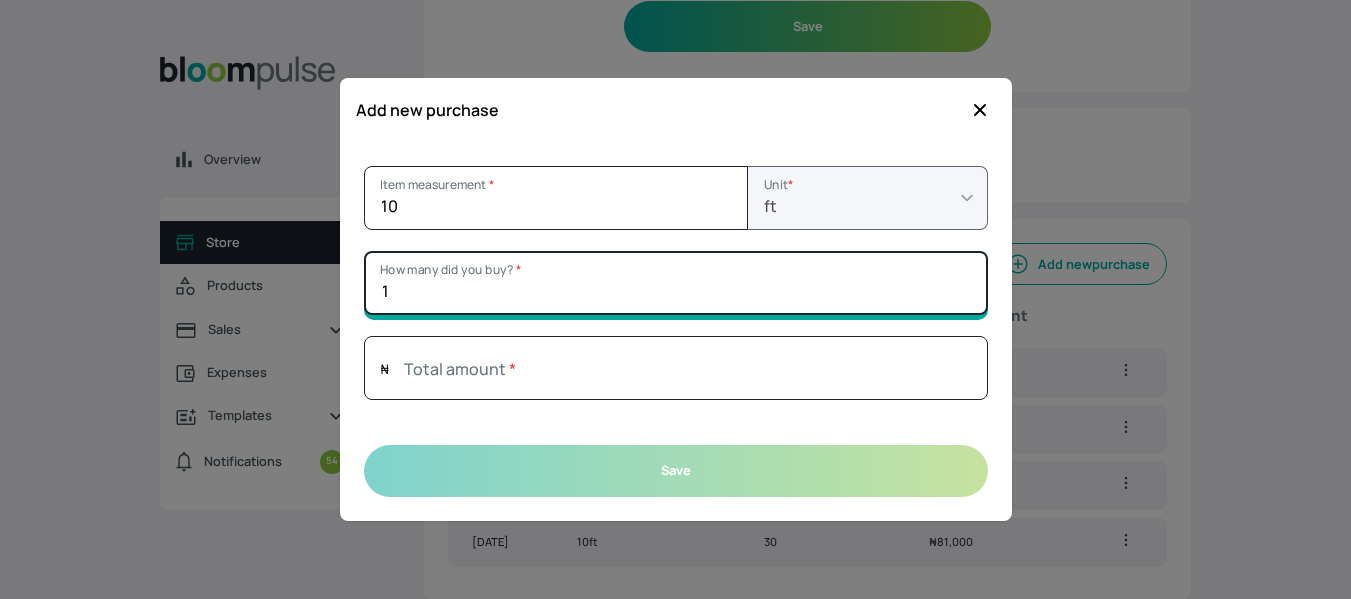 click on "1" at bounding box center (676, 283) 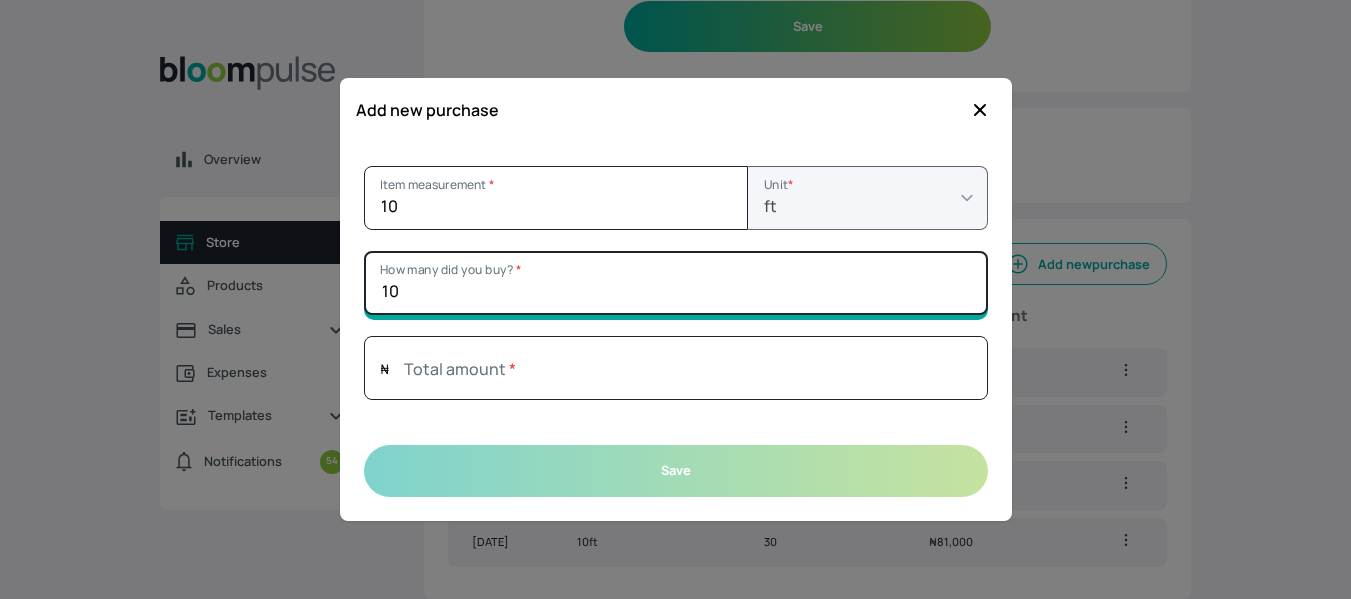 type on "10" 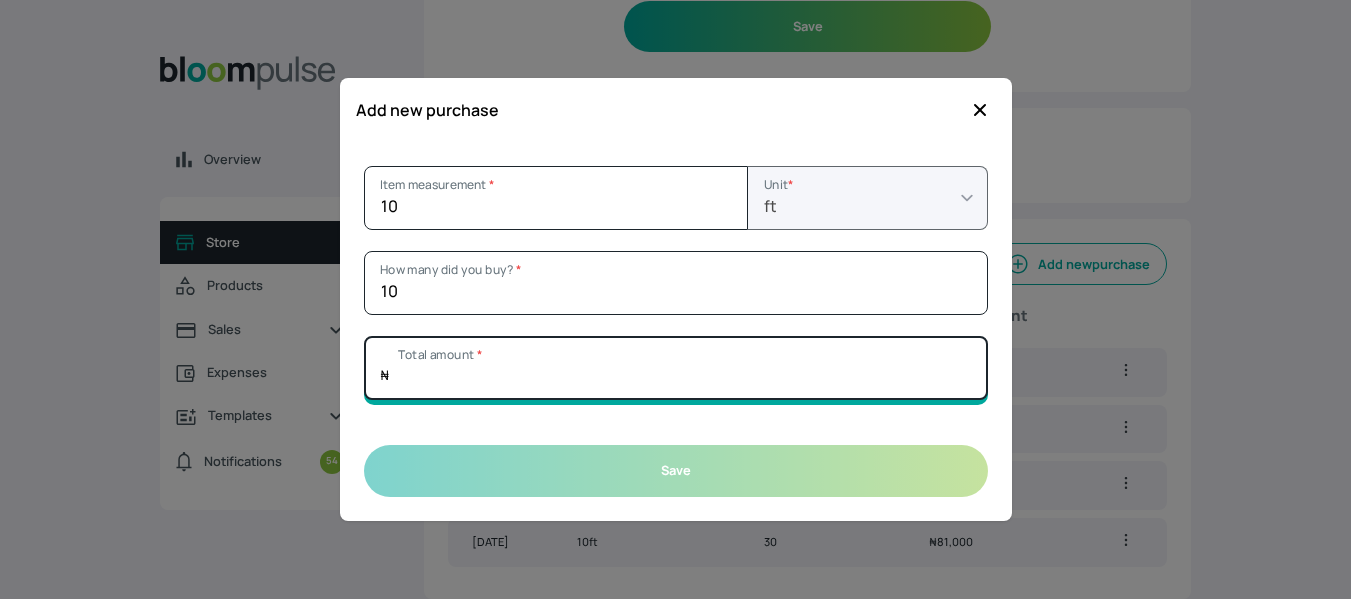 click on "Total amount    *" at bounding box center (676, 368) 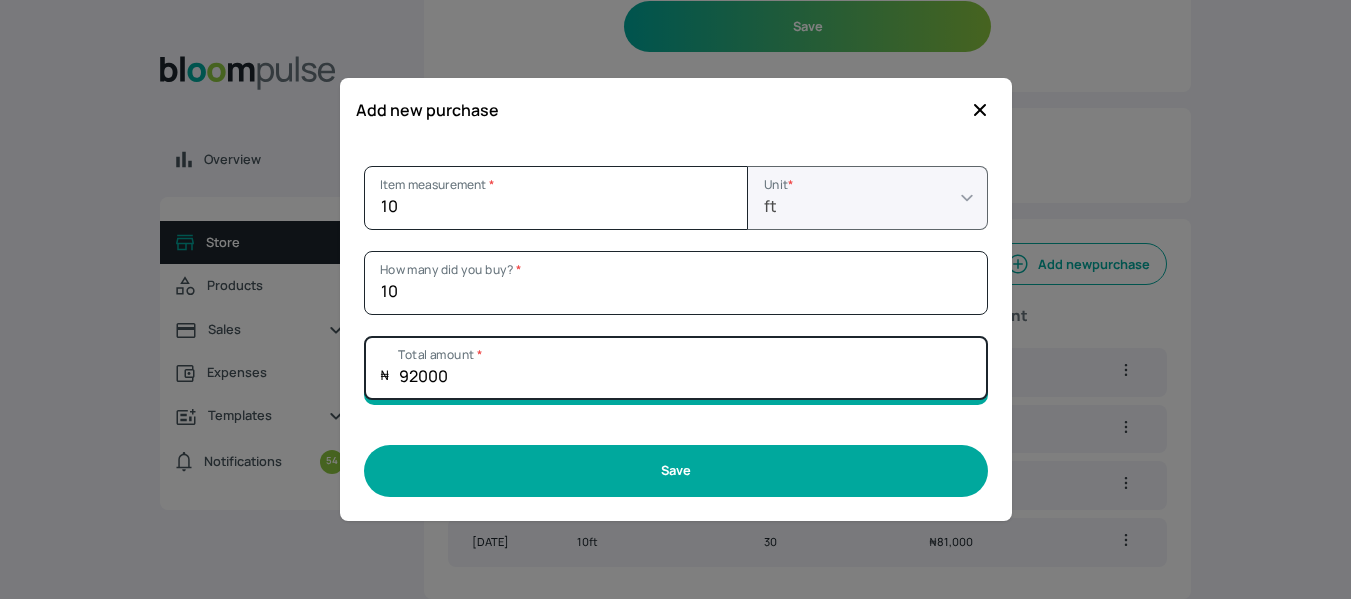 type on "92000" 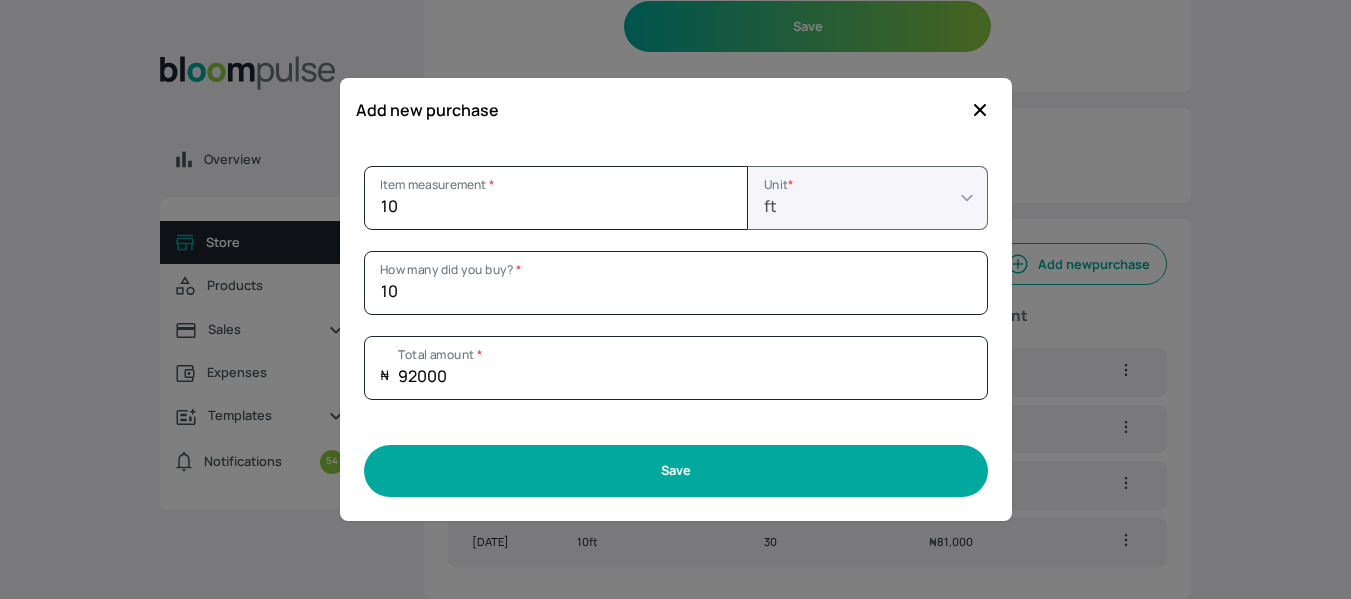 click on "Save" at bounding box center (676, 470) 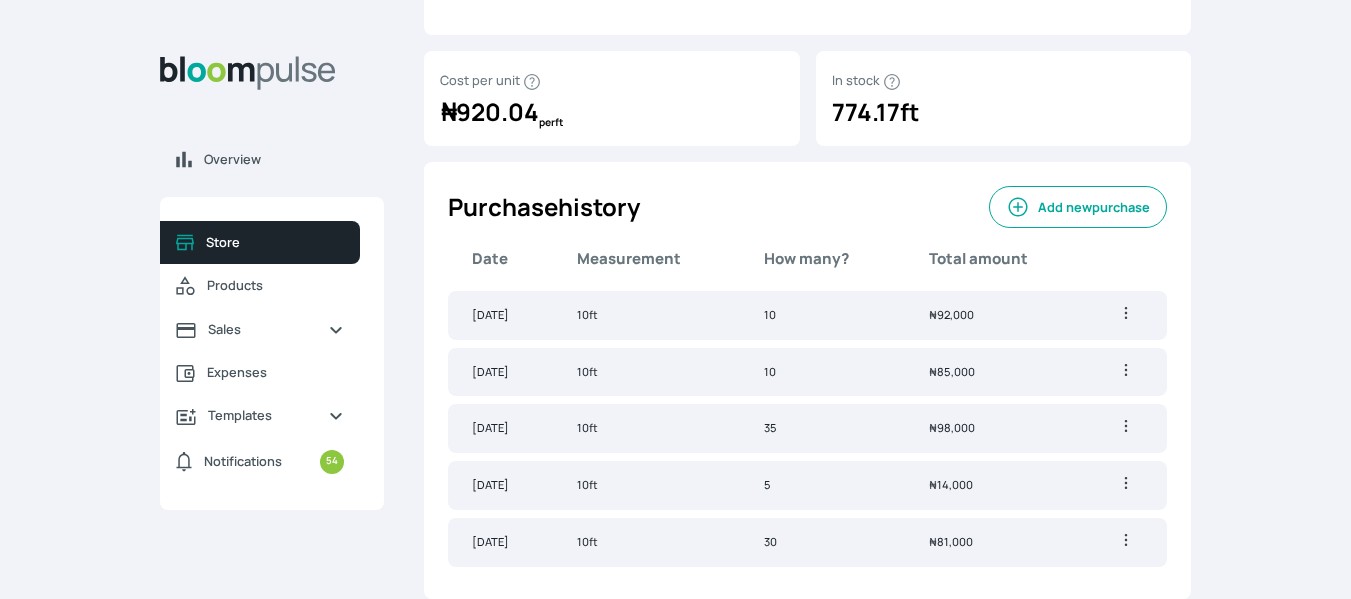 scroll, scrollTop: 0, scrollLeft: 0, axis: both 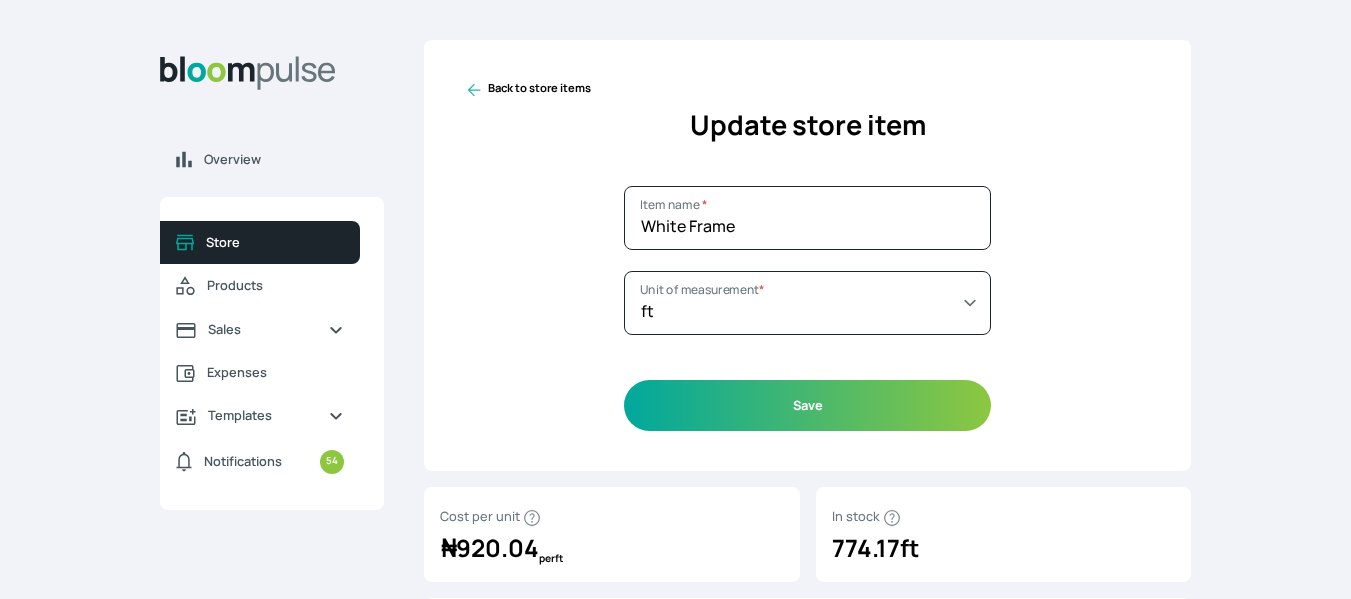 click 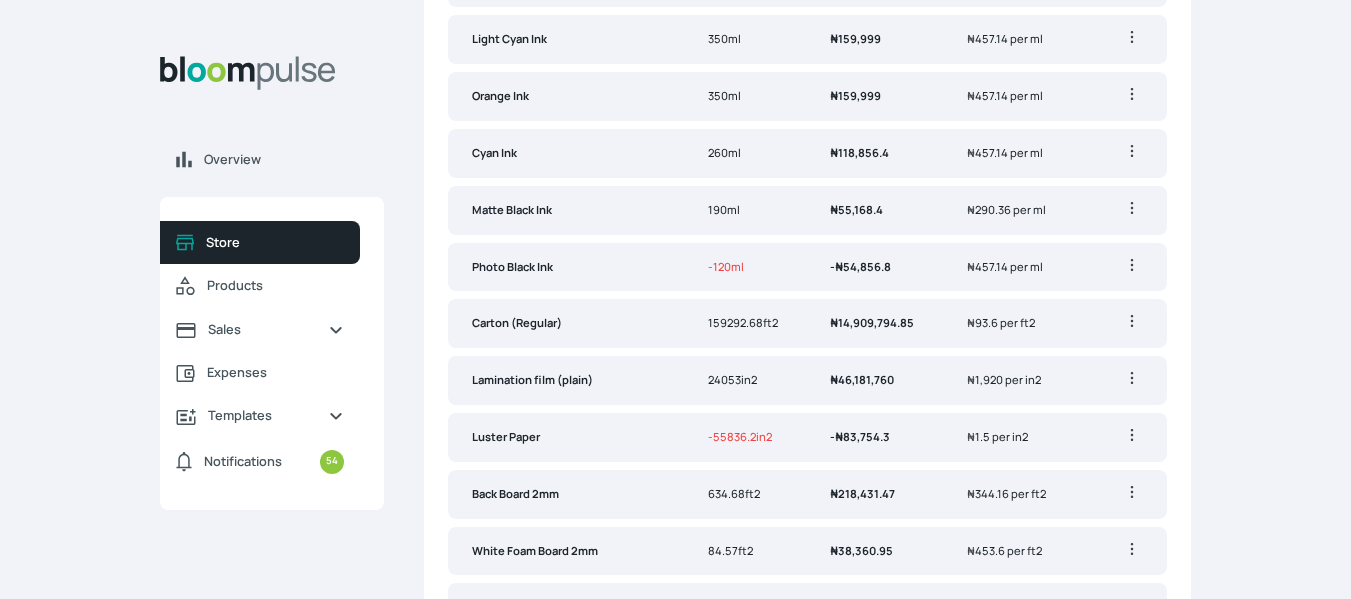 scroll, scrollTop: 2091, scrollLeft: 0, axis: vertical 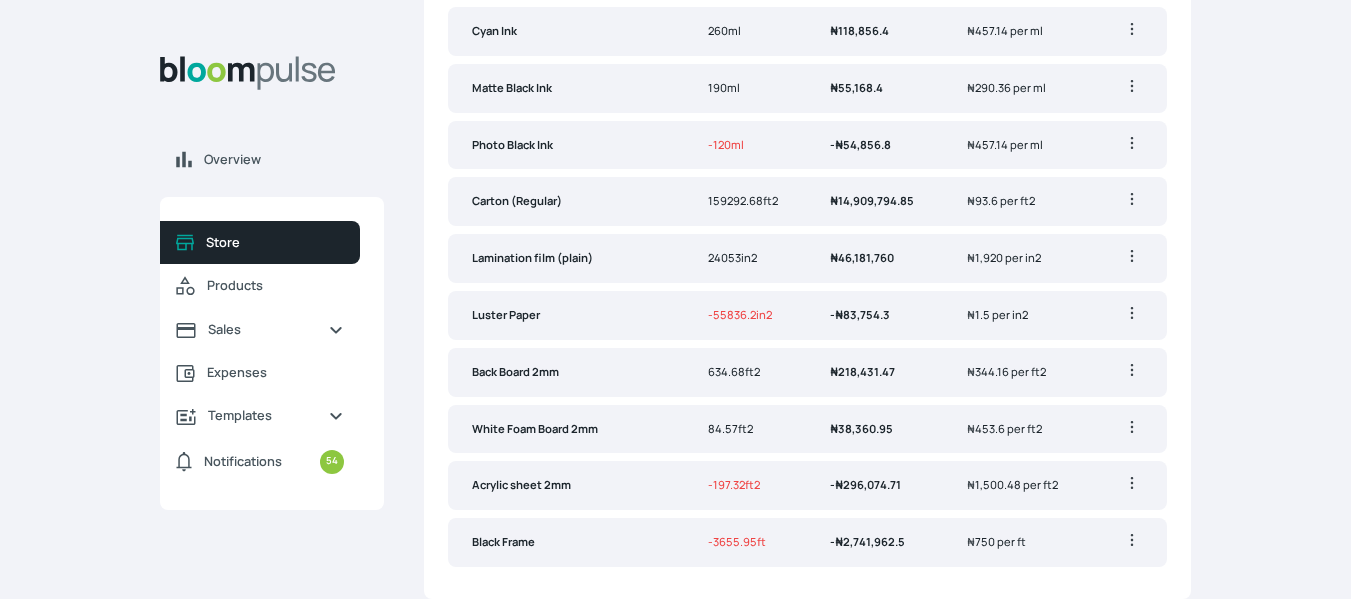 click on "Acrylic sheet 2mm" at bounding box center (521, 484) 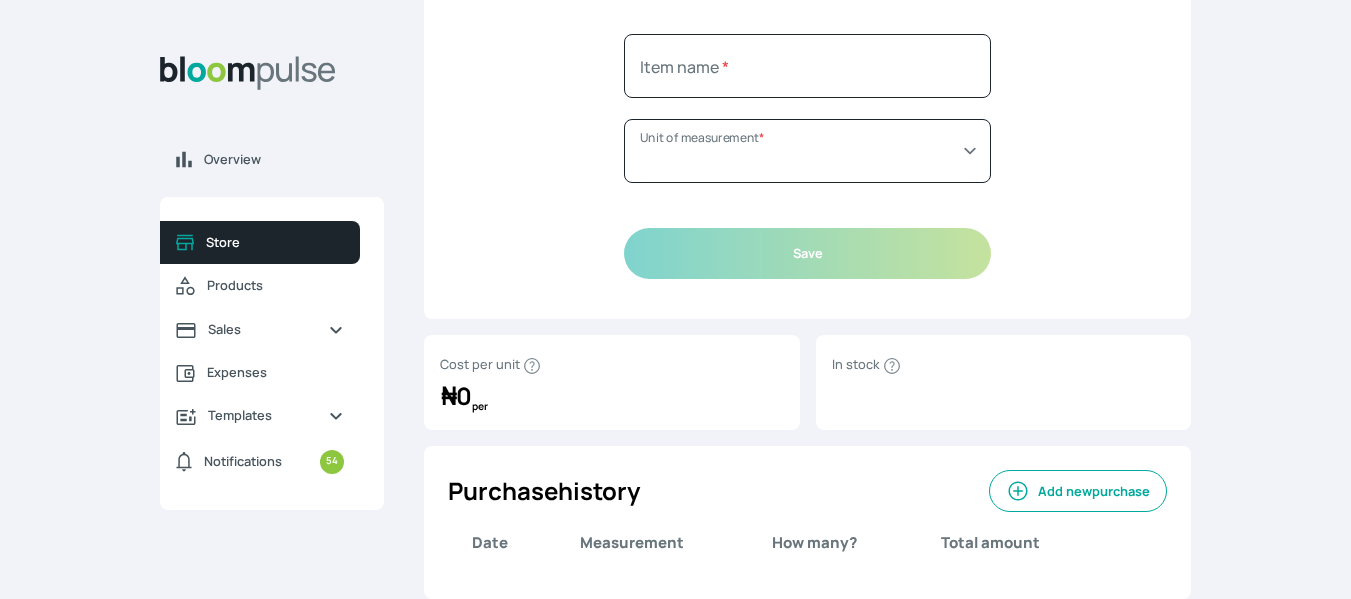 type on "Acrylic sheet 2mm" 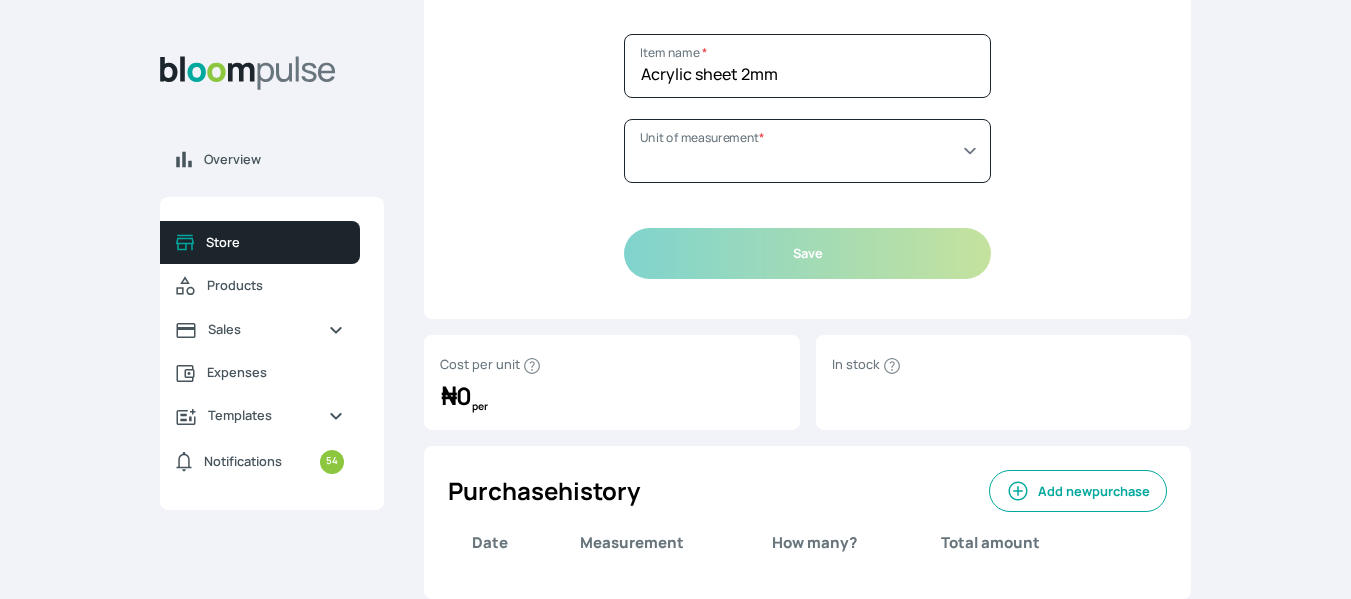 select on "SQUARE_FOOT" 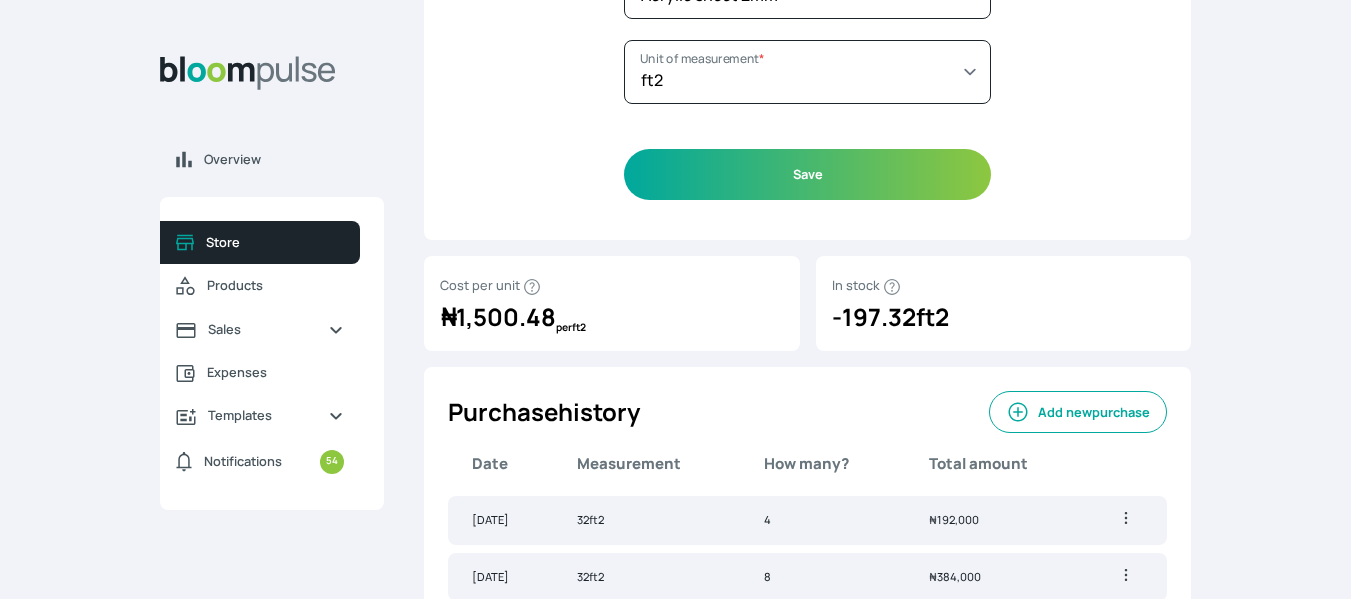scroll, scrollTop: 234, scrollLeft: 0, axis: vertical 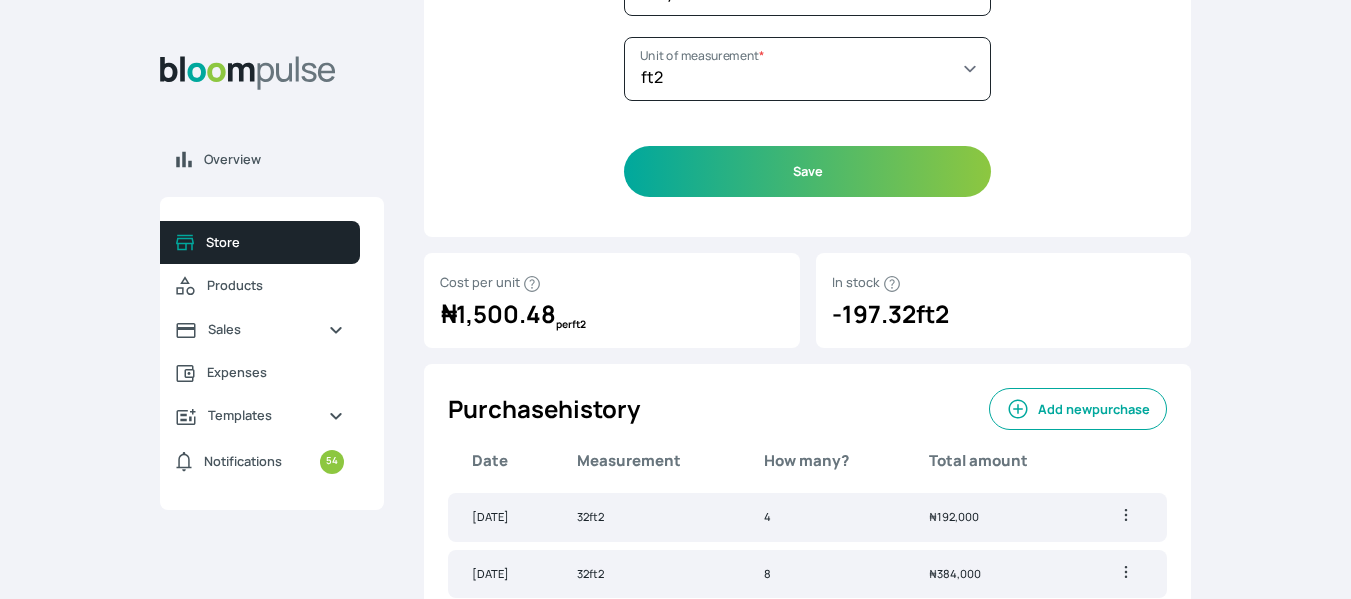 click on "Add new  purchase" at bounding box center [1078, 409] 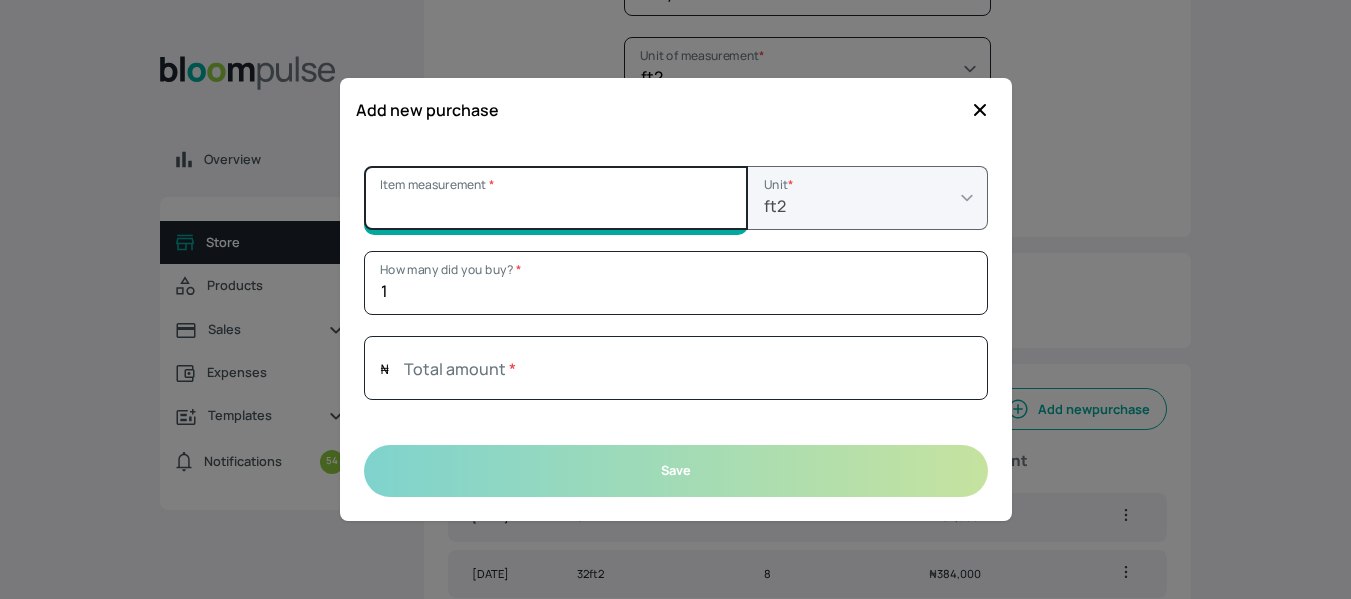 click on "Item measurement    *" at bounding box center [556, 198] 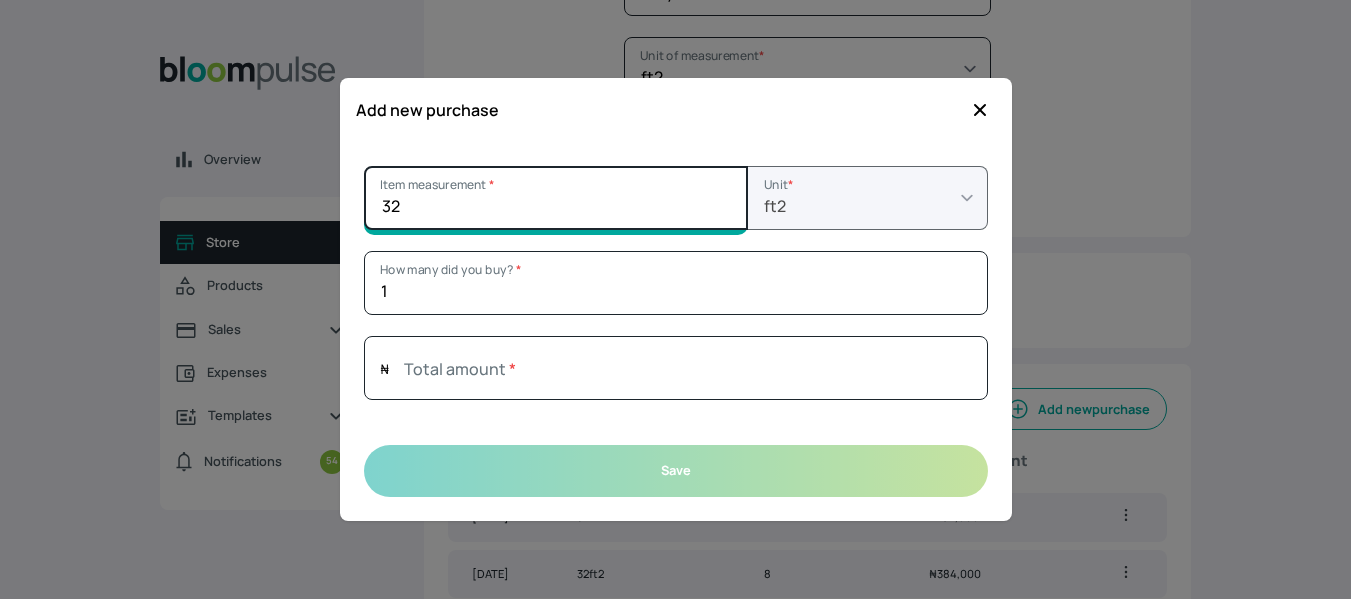 type on "32" 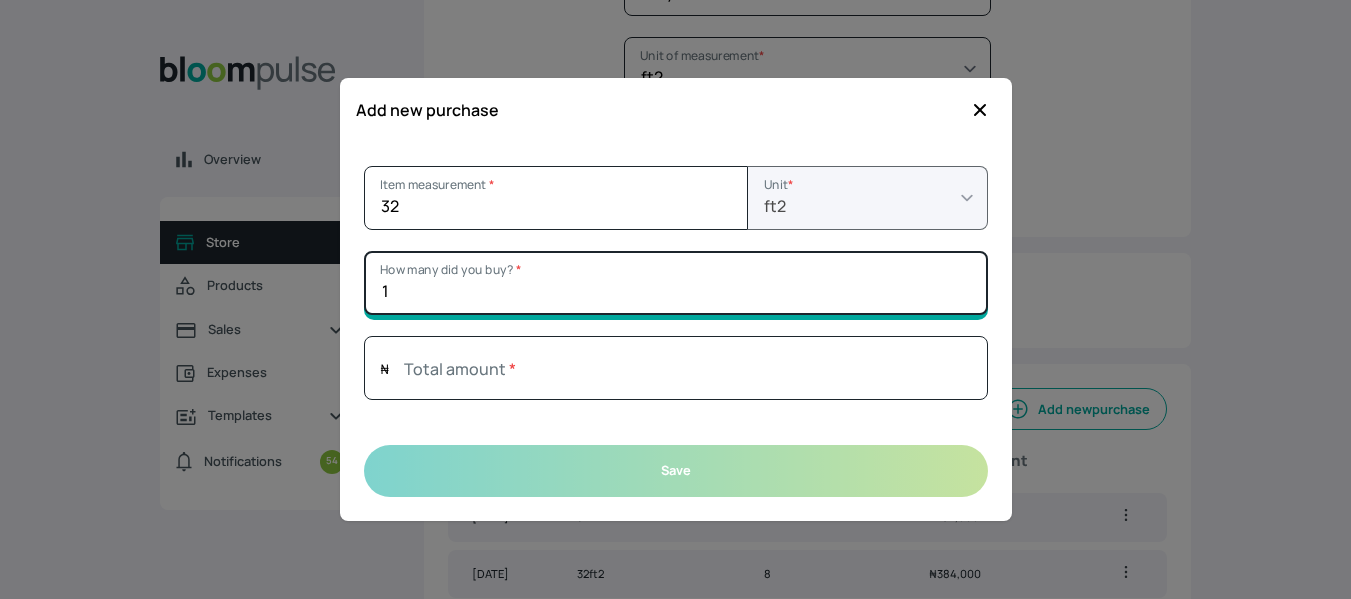 click on "1" at bounding box center (676, 283) 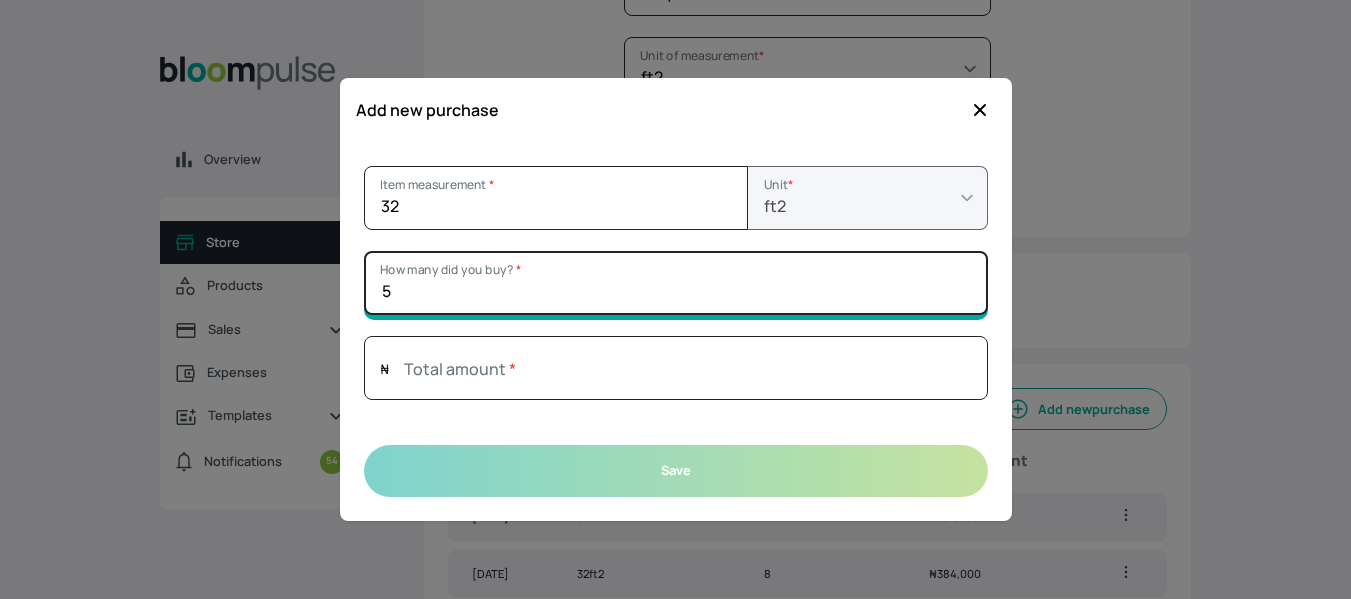 type on "5" 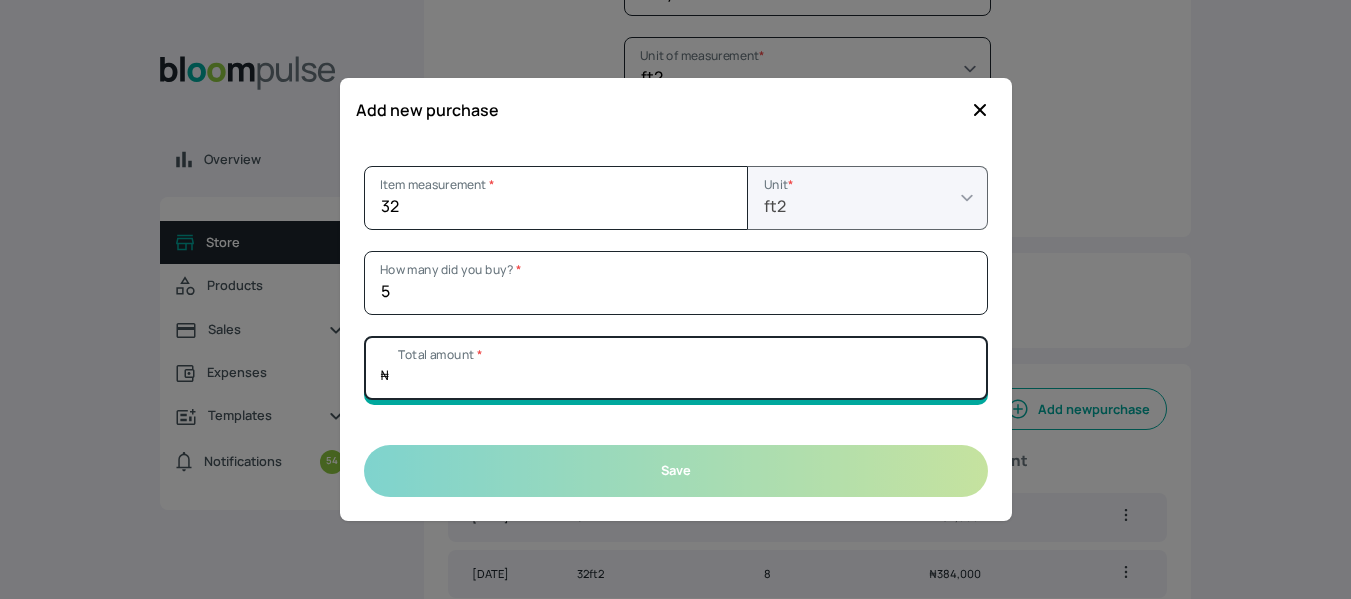 click on "Total amount    *" at bounding box center (676, 368) 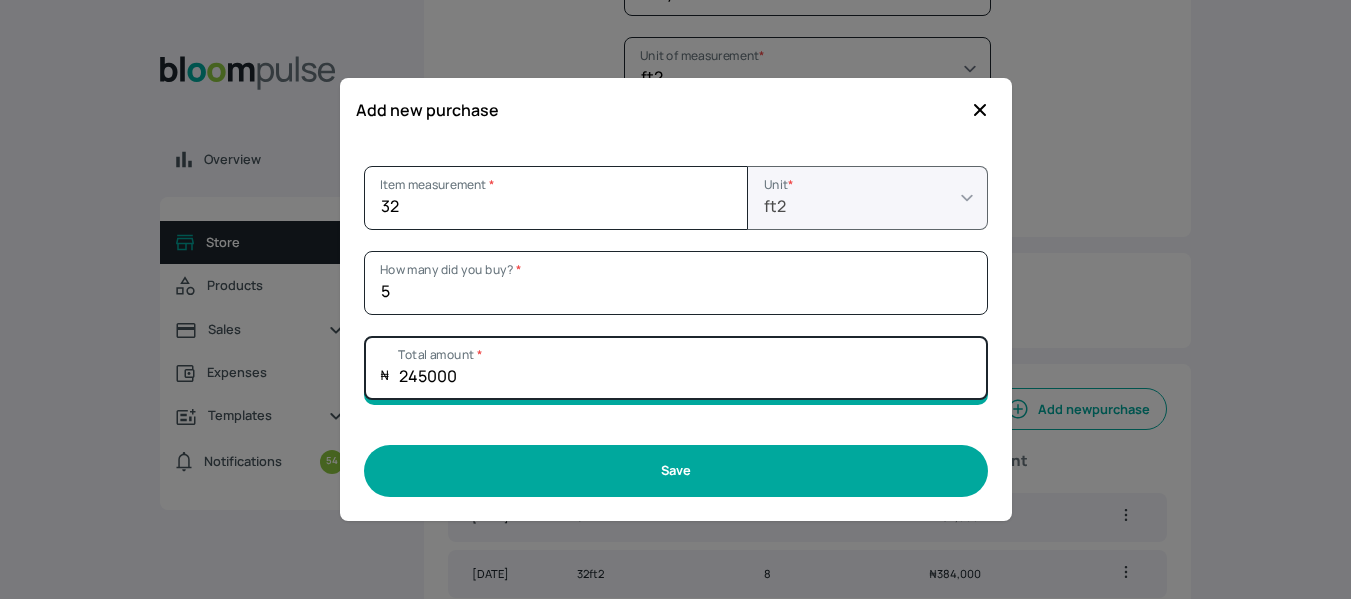 type on "245000" 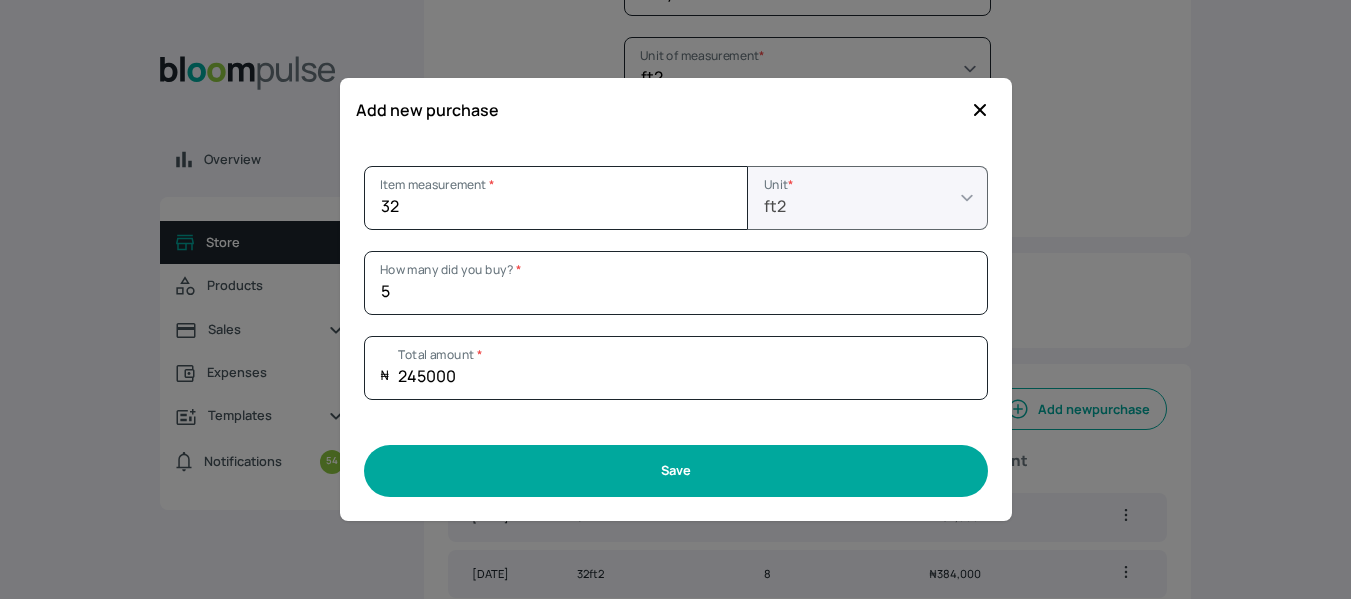 click on "Save" at bounding box center (676, 470) 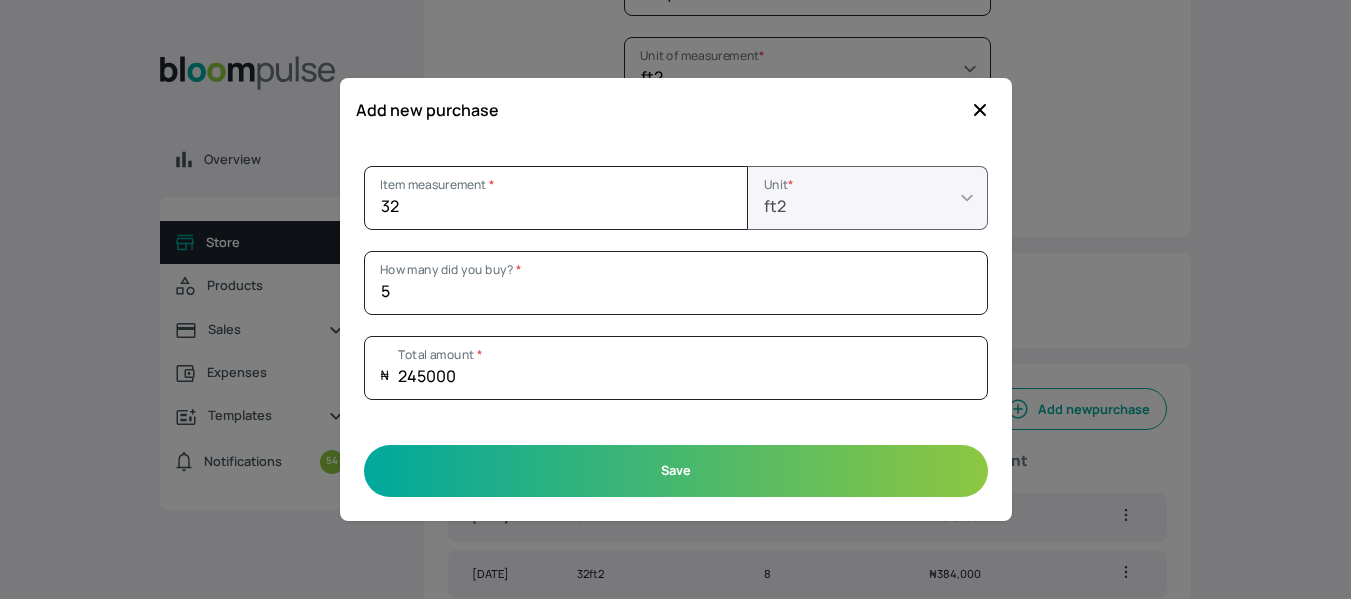 type 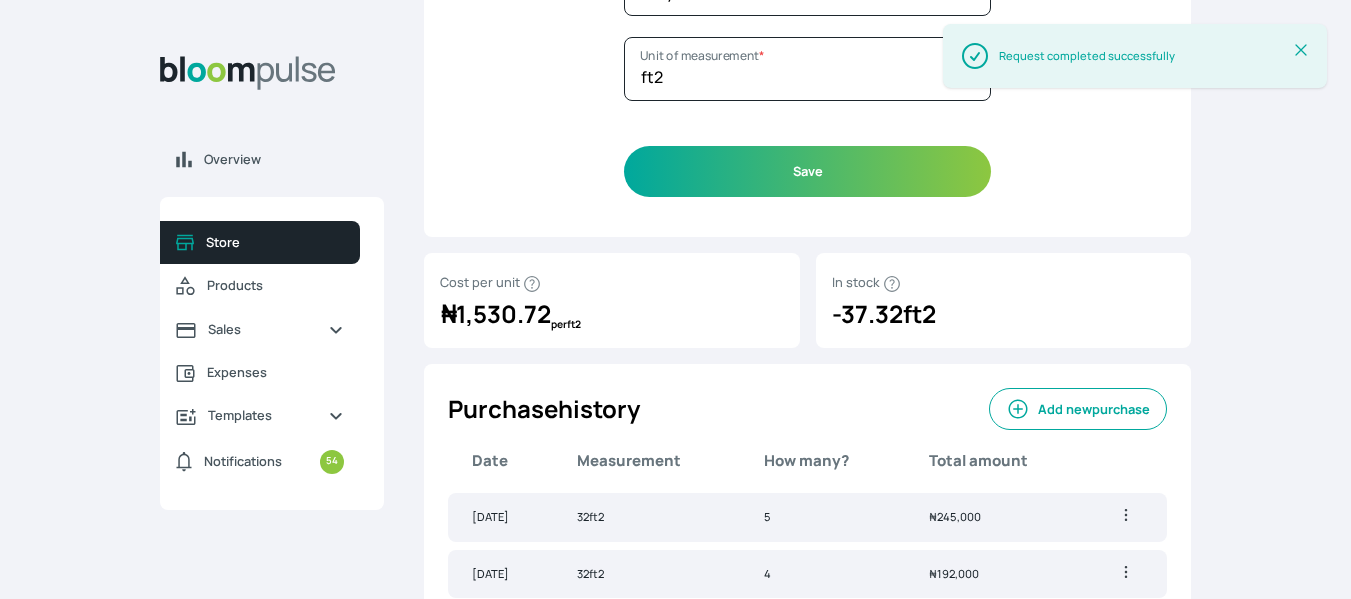 scroll, scrollTop: 0, scrollLeft: 0, axis: both 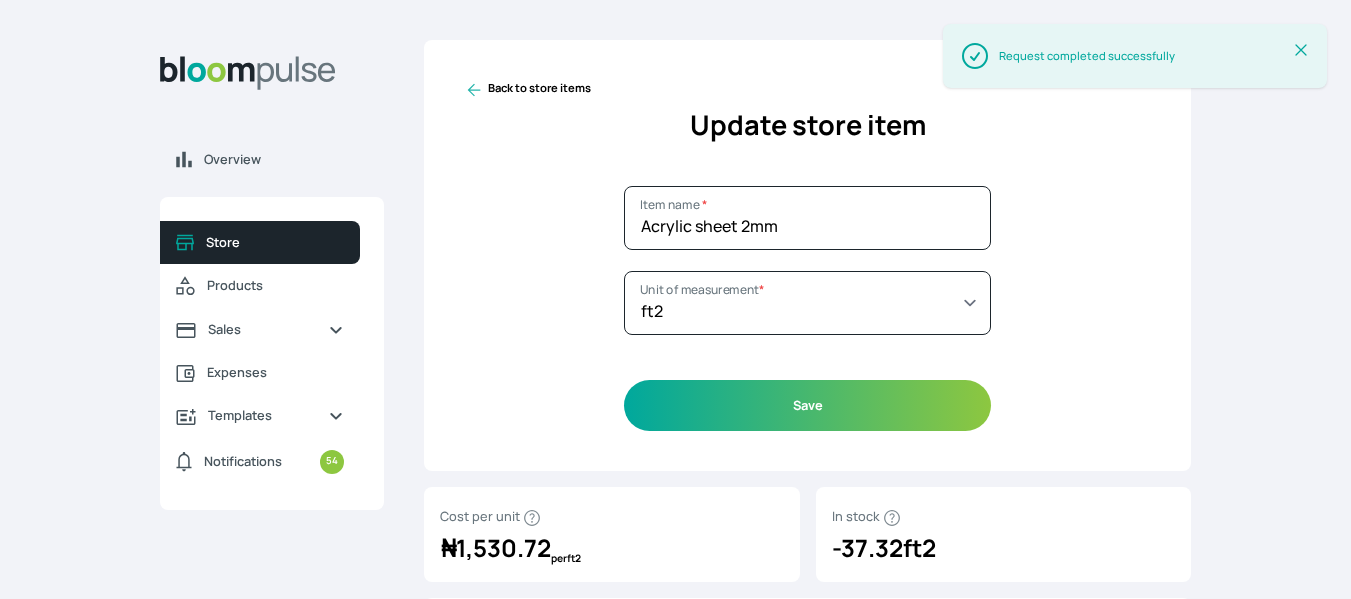 click 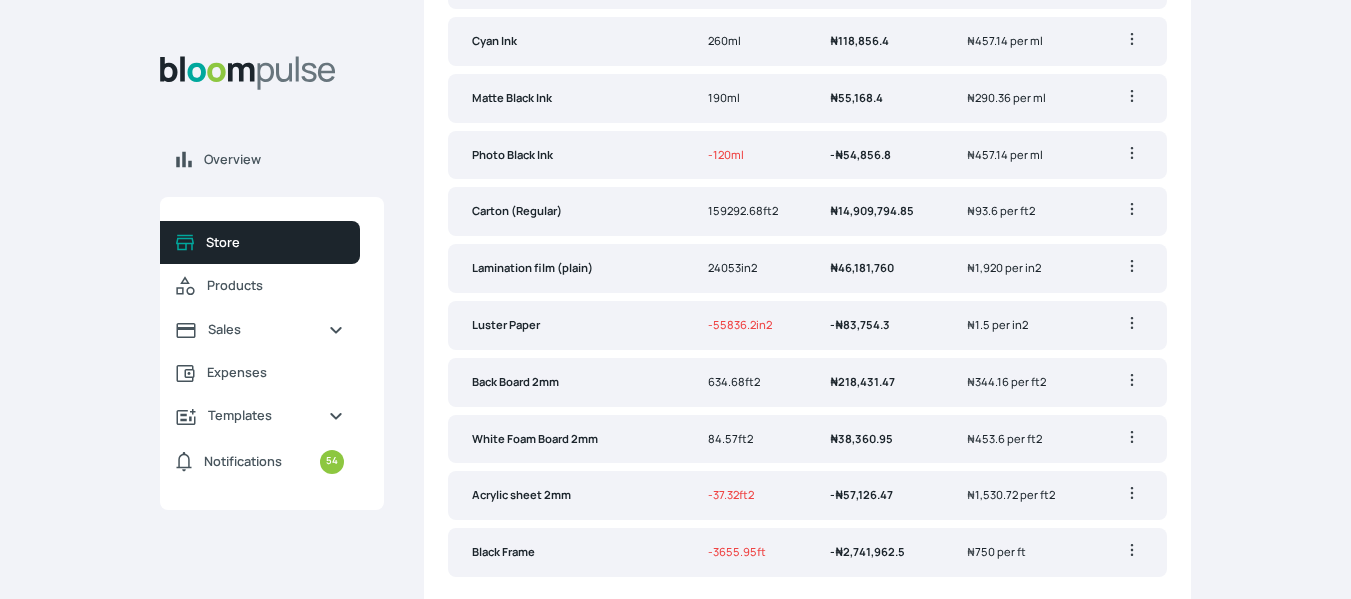 scroll, scrollTop: 2091, scrollLeft: 0, axis: vertical 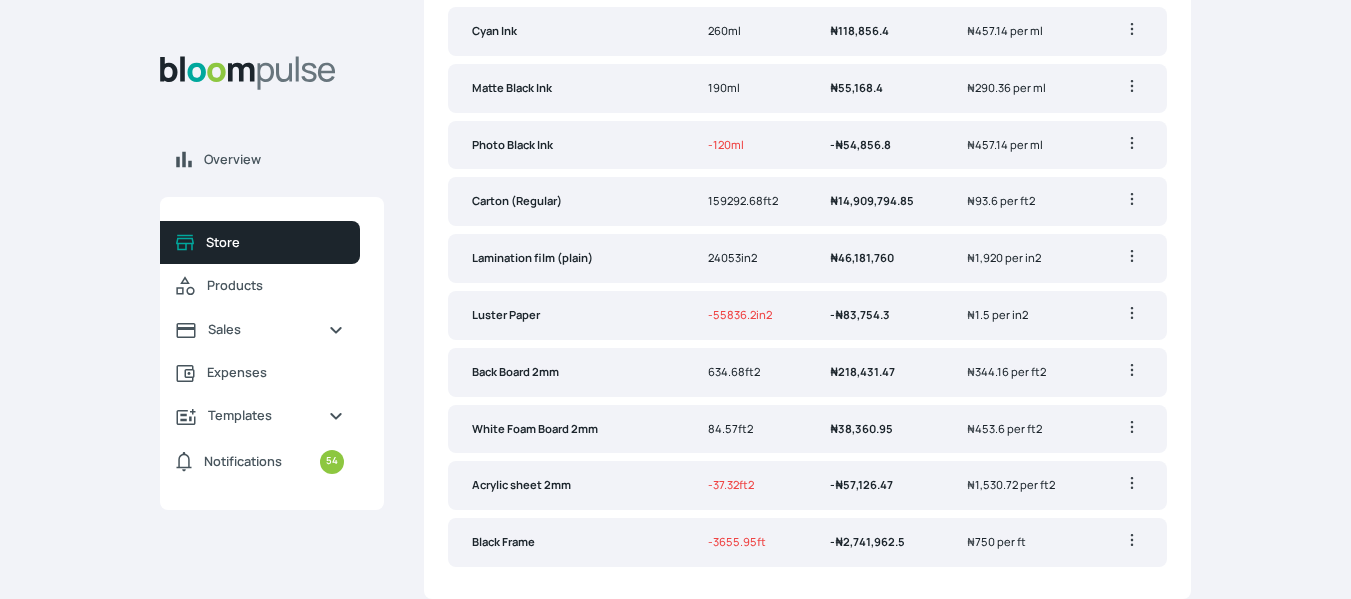 click on "84.57ft2" at bounding box center [745, 429] 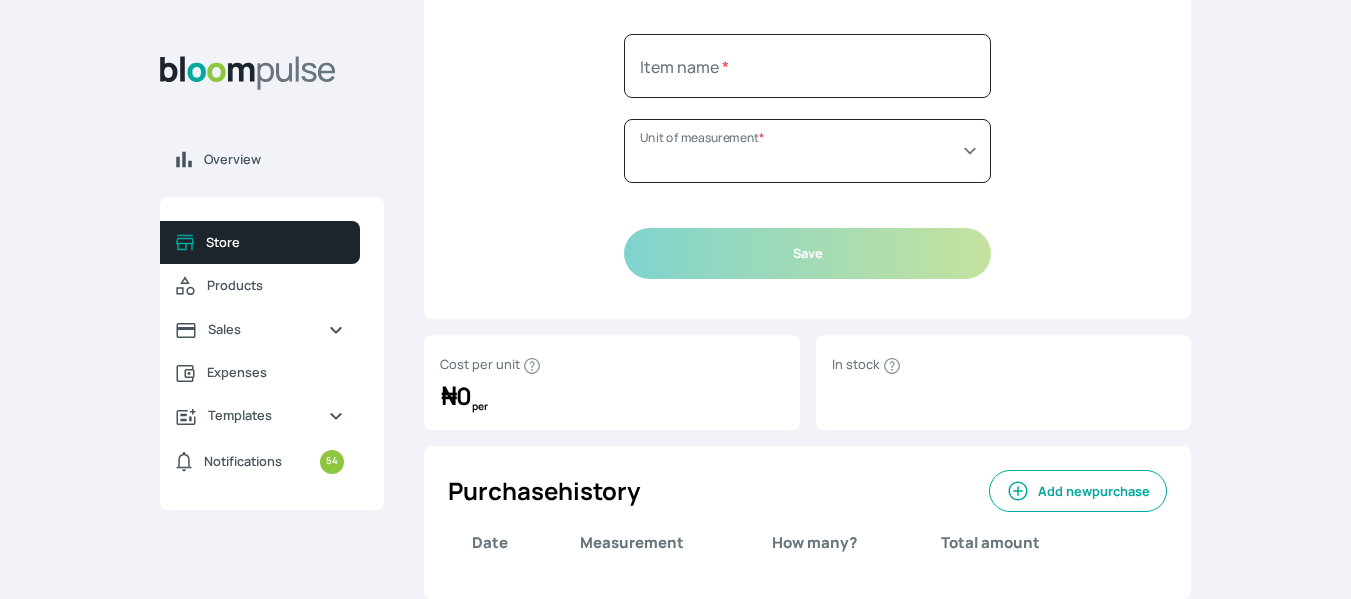 type on "White Foam Board 2mm" 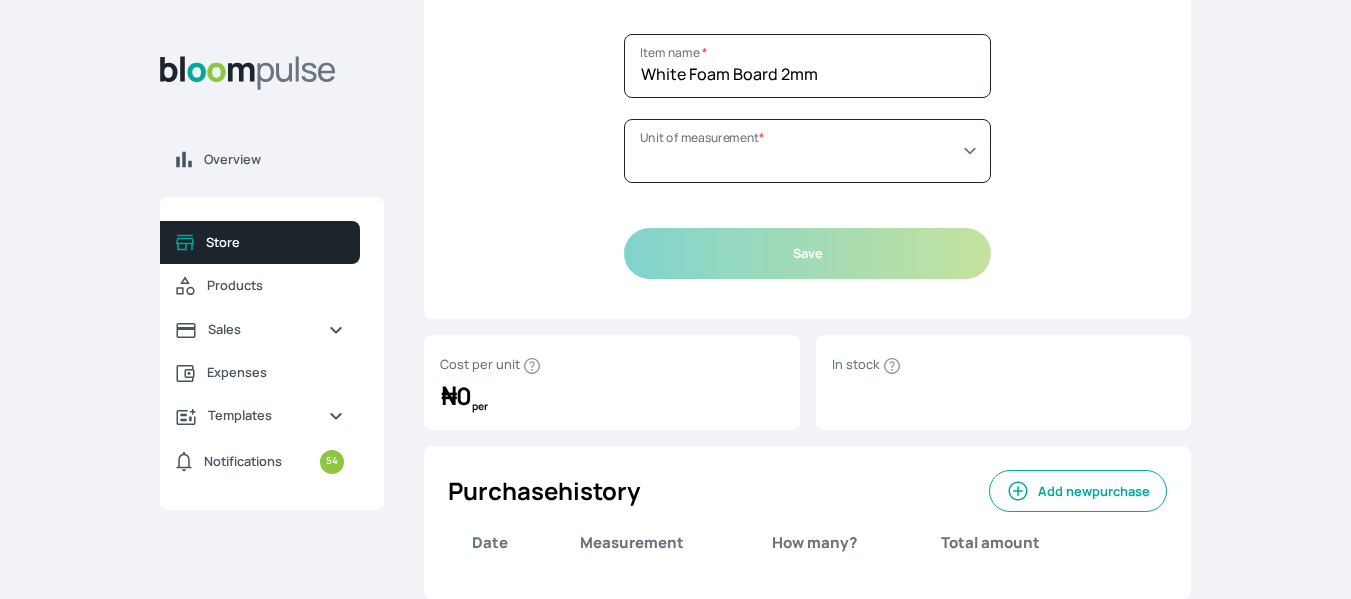 select on "SQUARE_FOOT" 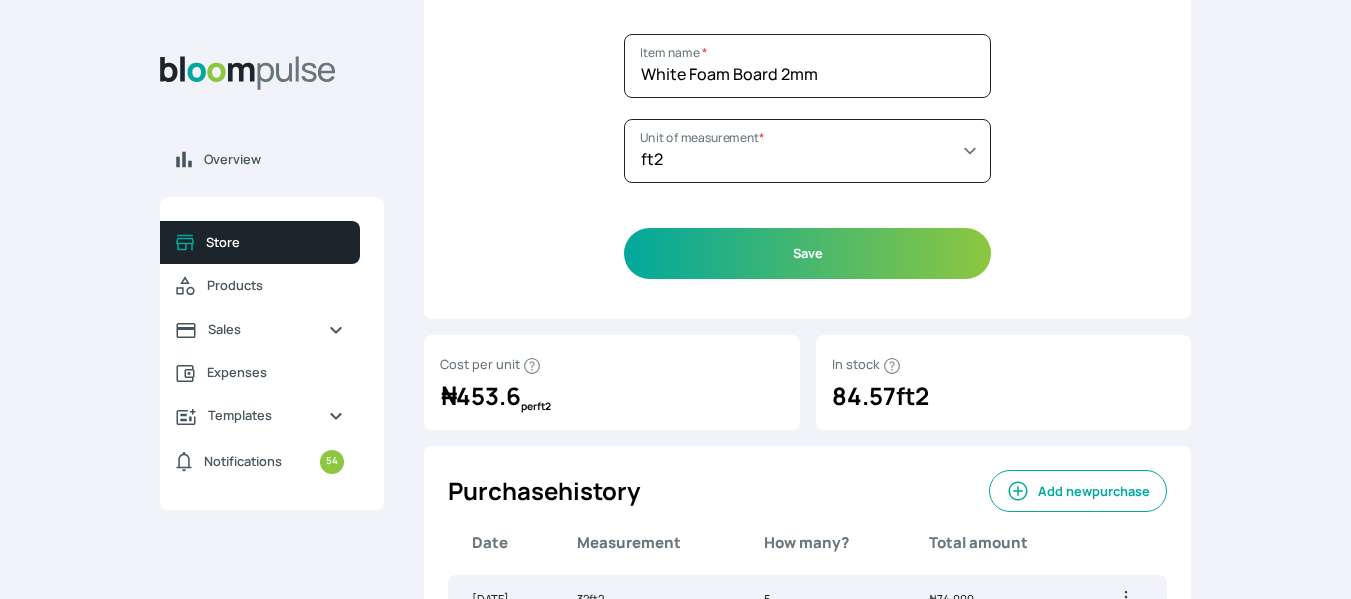 scroll, scrollTop: 322, scrollLeft: 0, axis: vertical 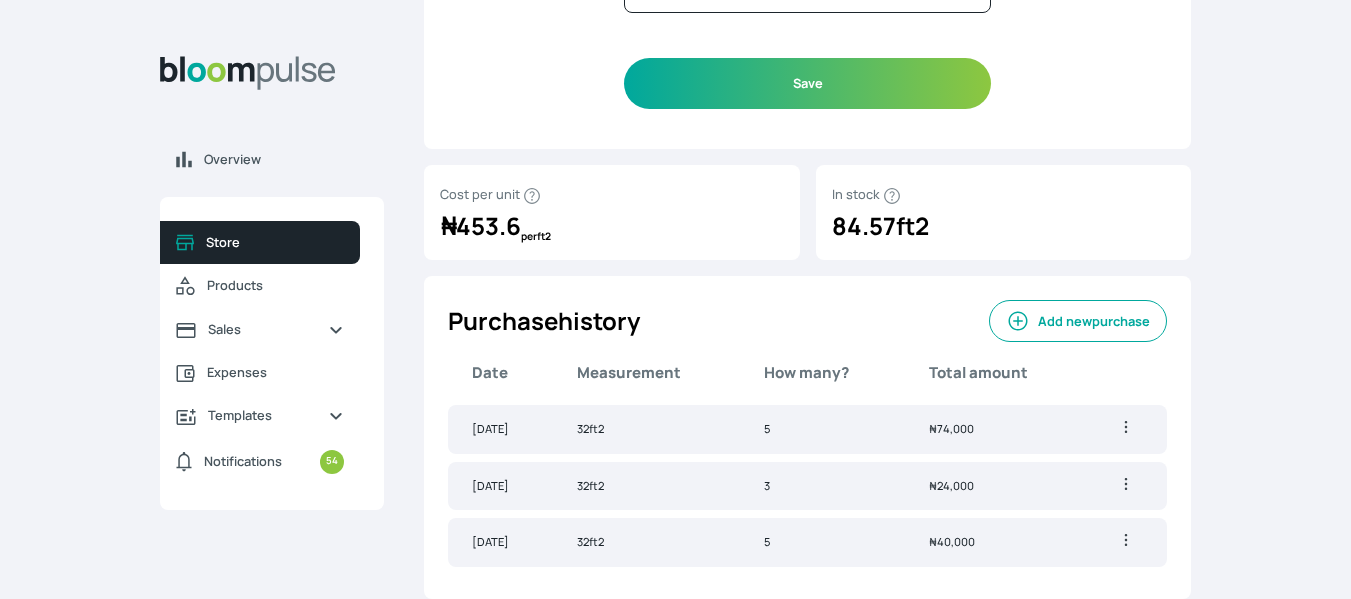 click 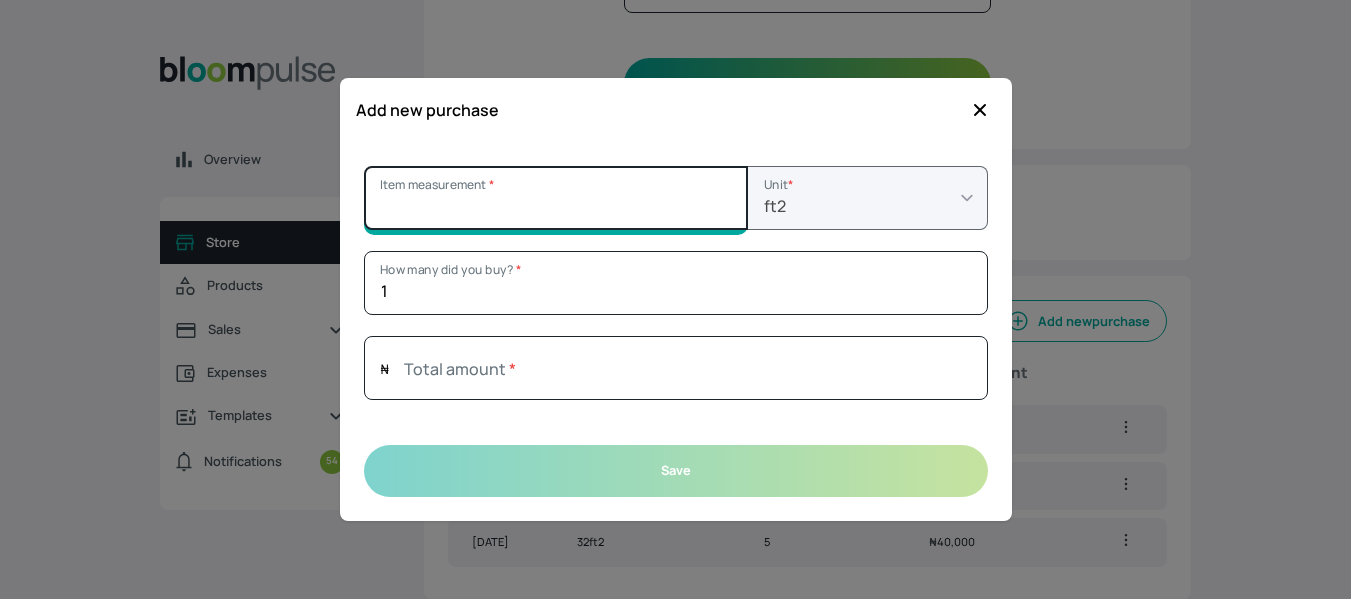 click on "Item measurement    *" at bounding box center (556, 198) 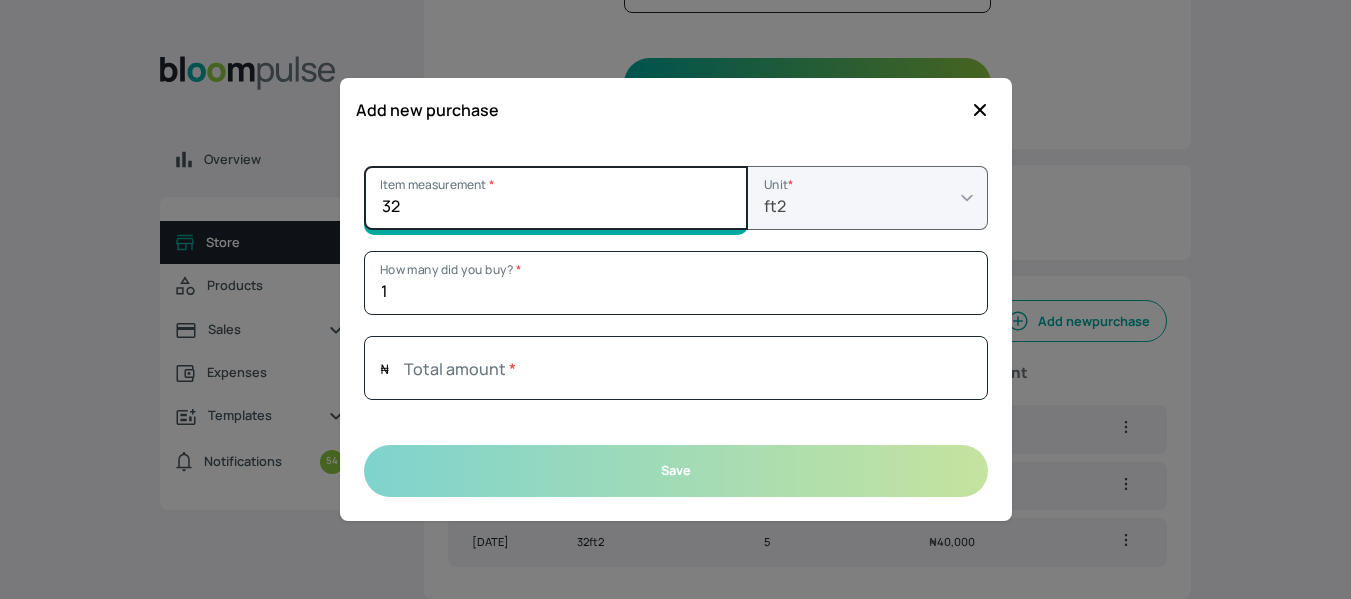 type on "32" 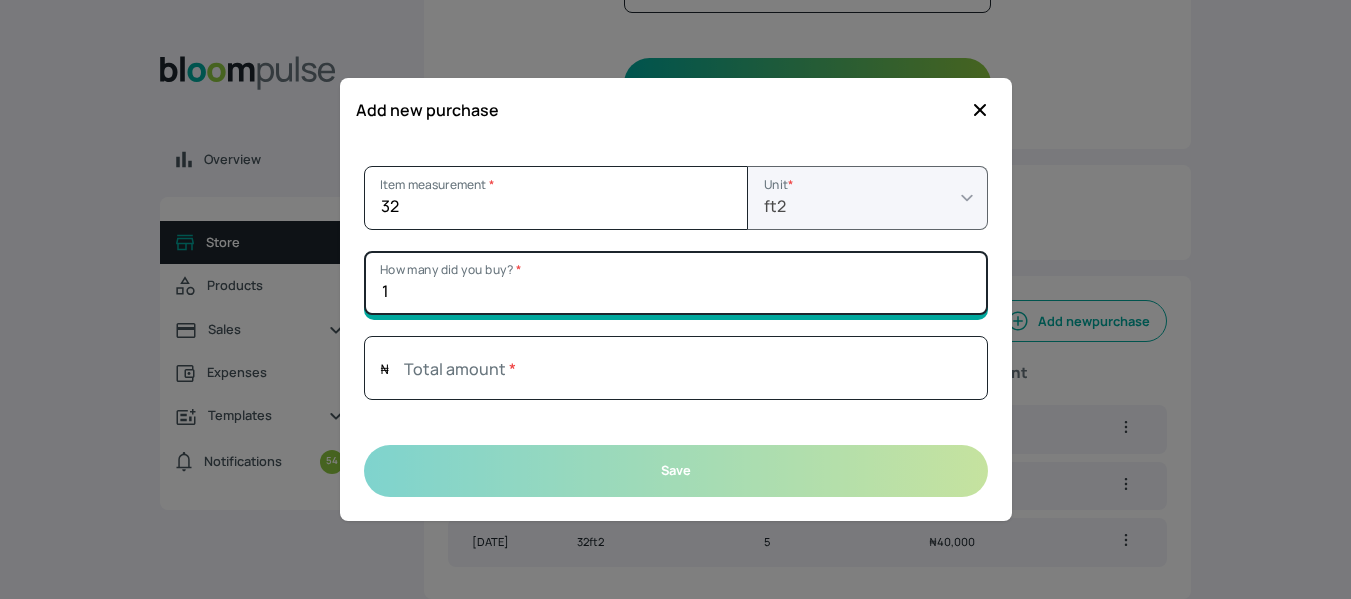 click on "1" at bounding box center (676, 283) 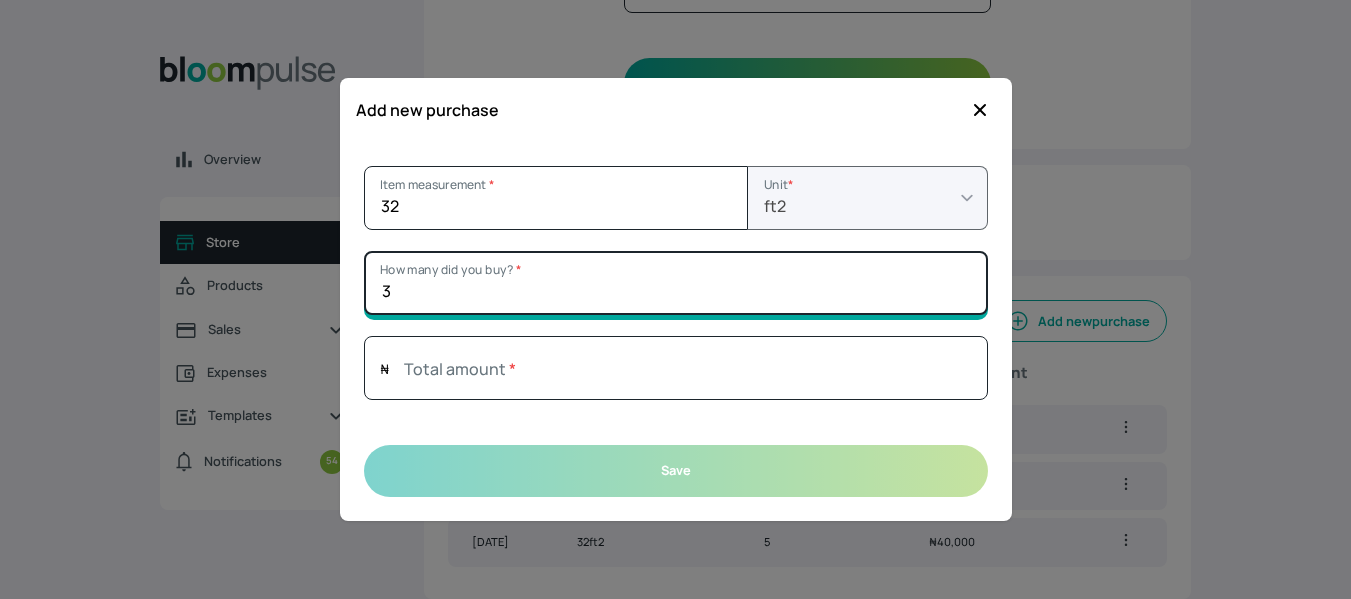 type on "3" 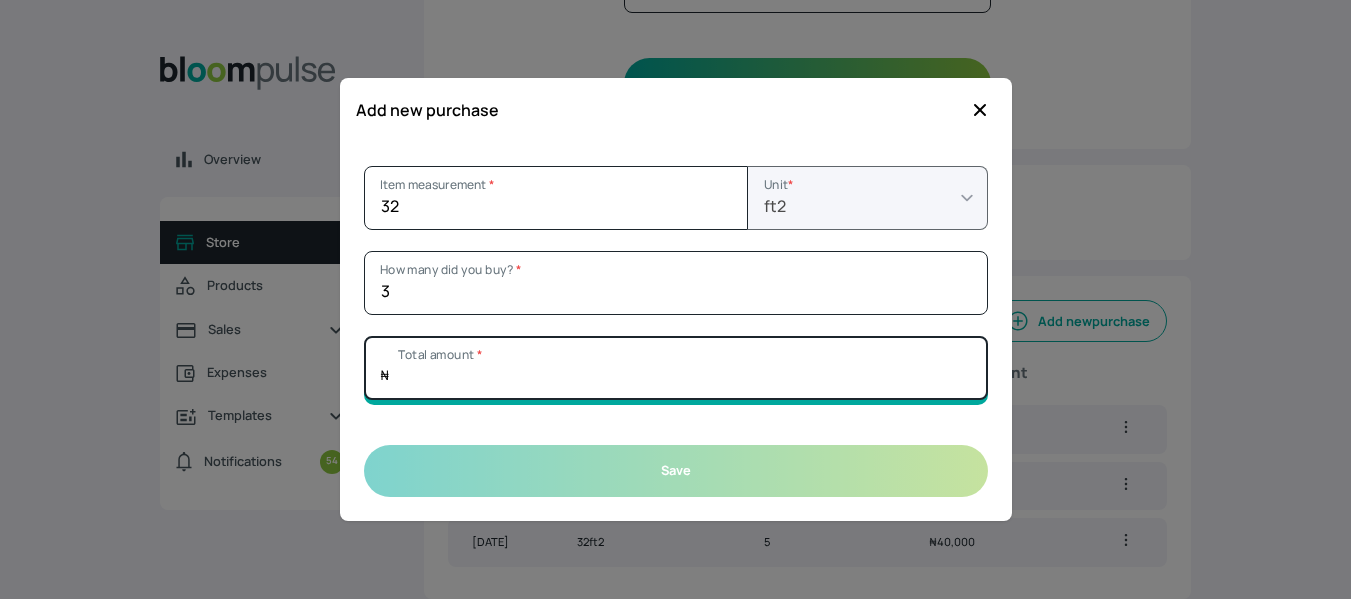 click on "Total amount    *" at bounding box center [676, 368] 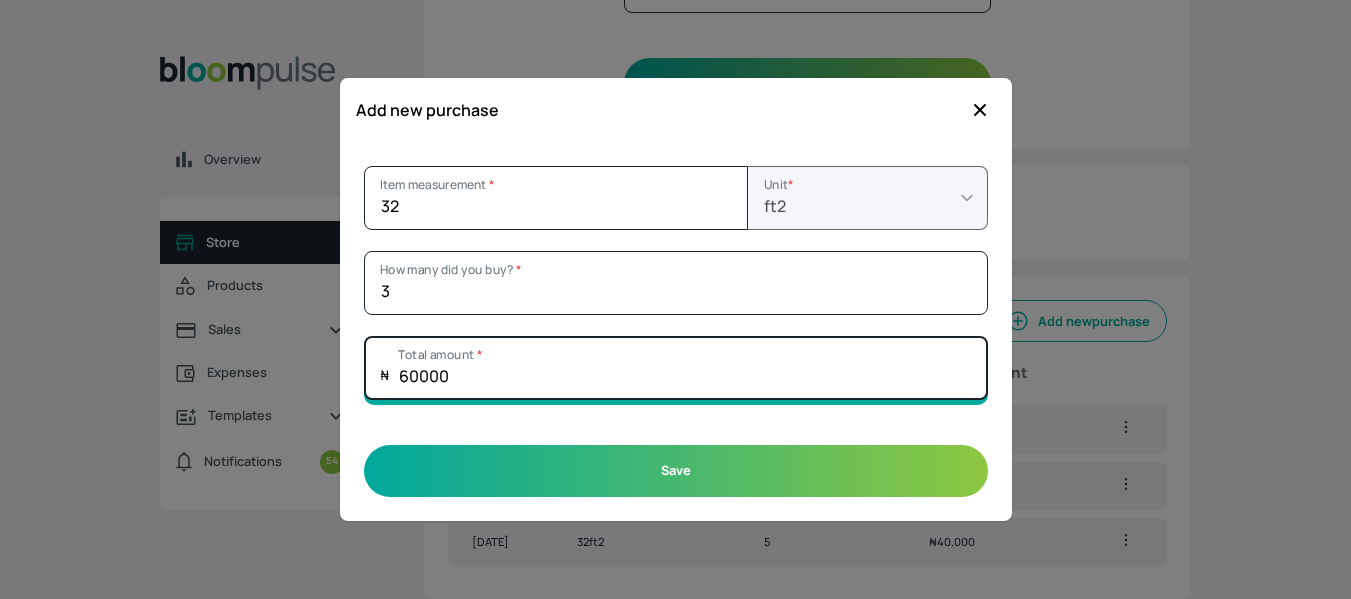type on "60000" 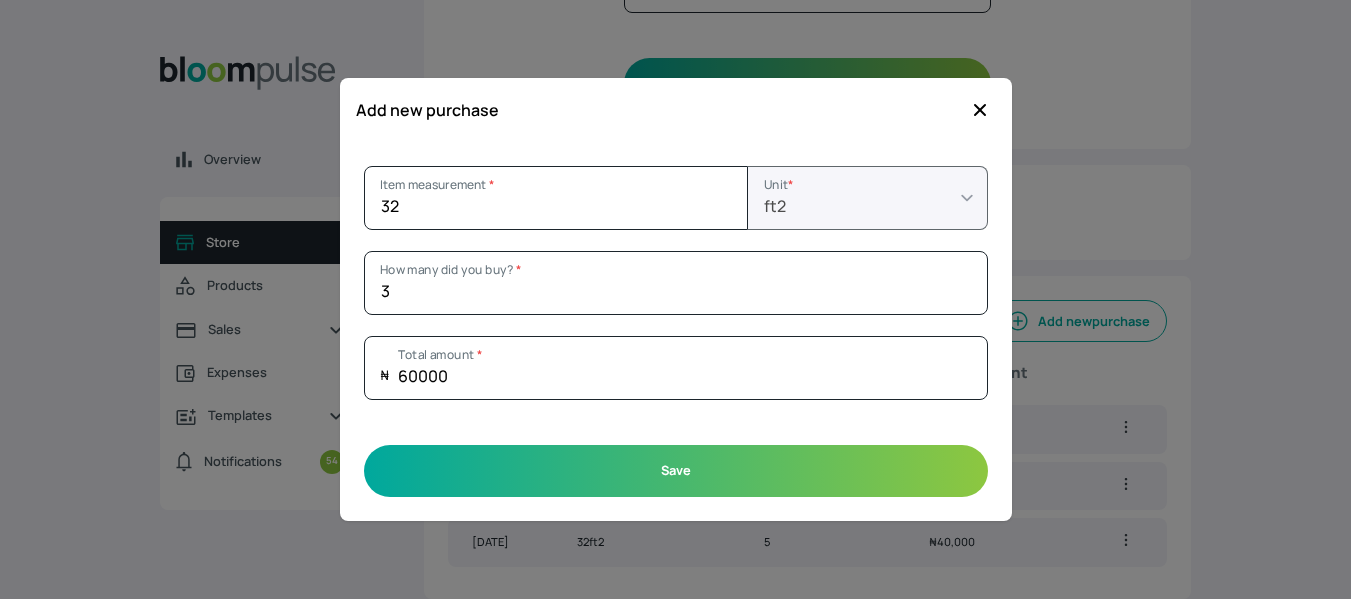 click 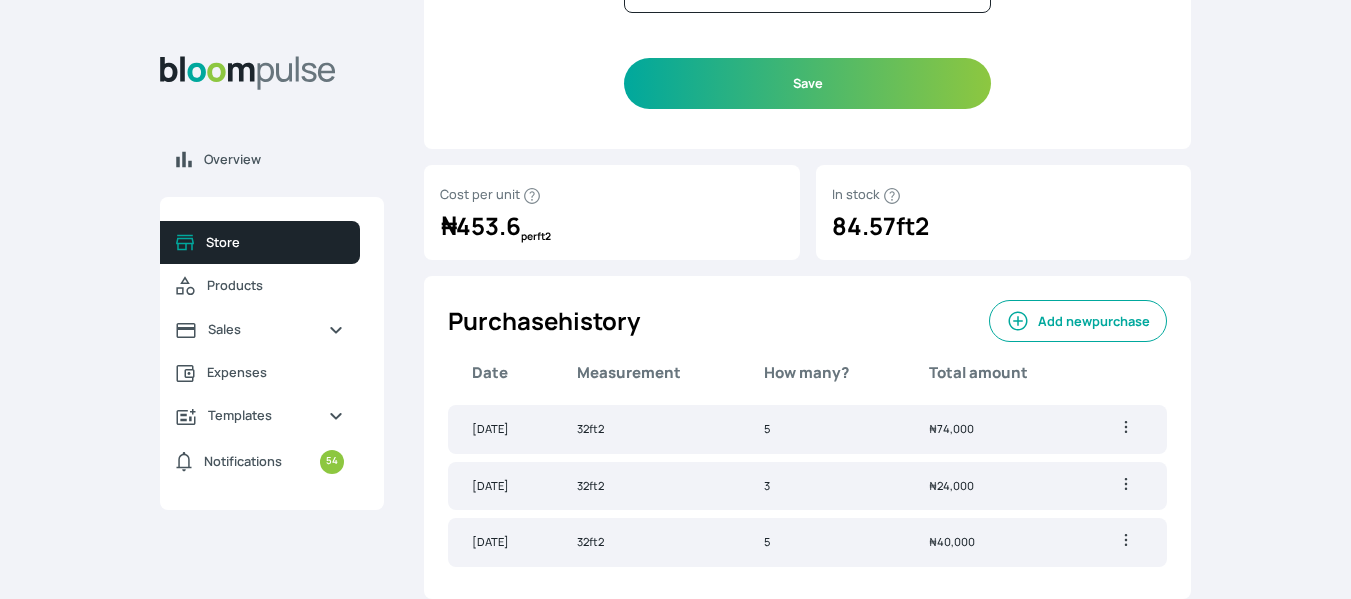 scroll, scrollTop: 0, scrollLeft: 0, axis: both 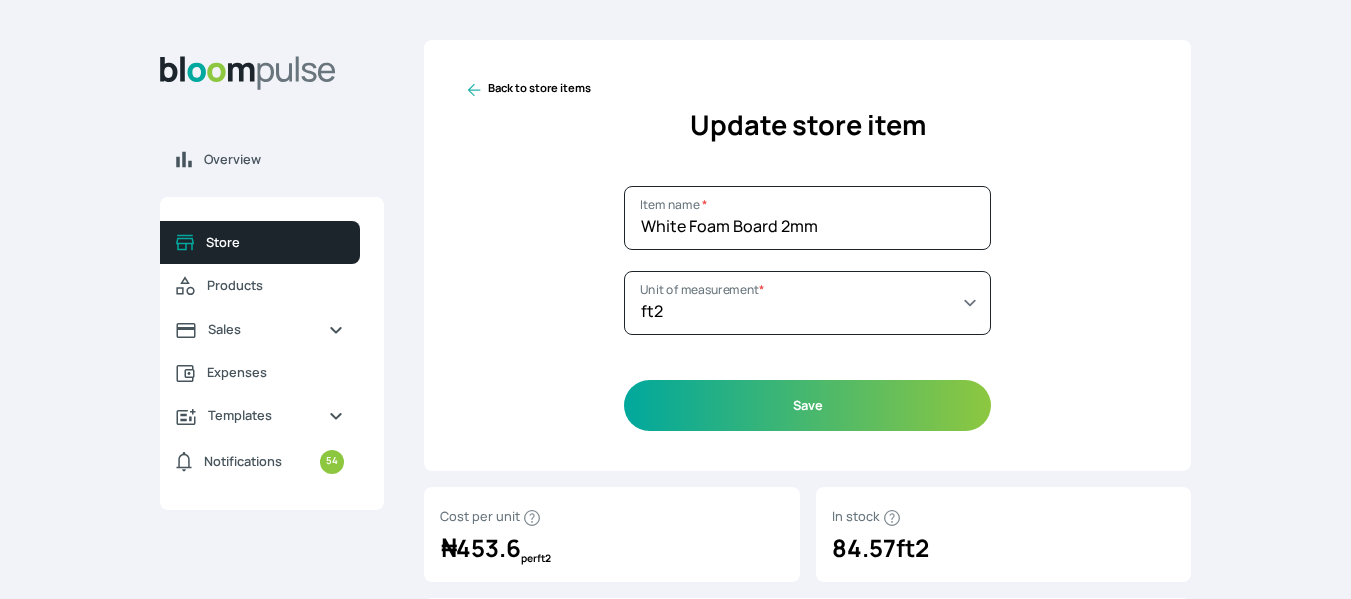 click 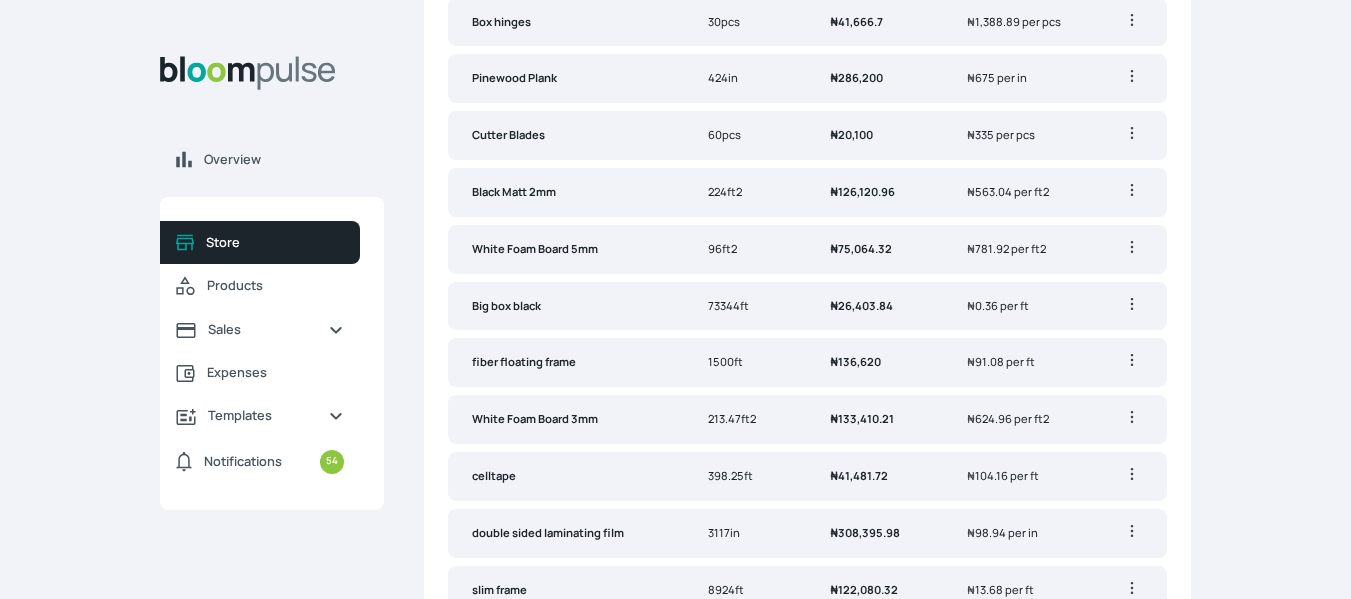 scroll, scrollTop: 529, scrollLeft: 0, axis: vertical 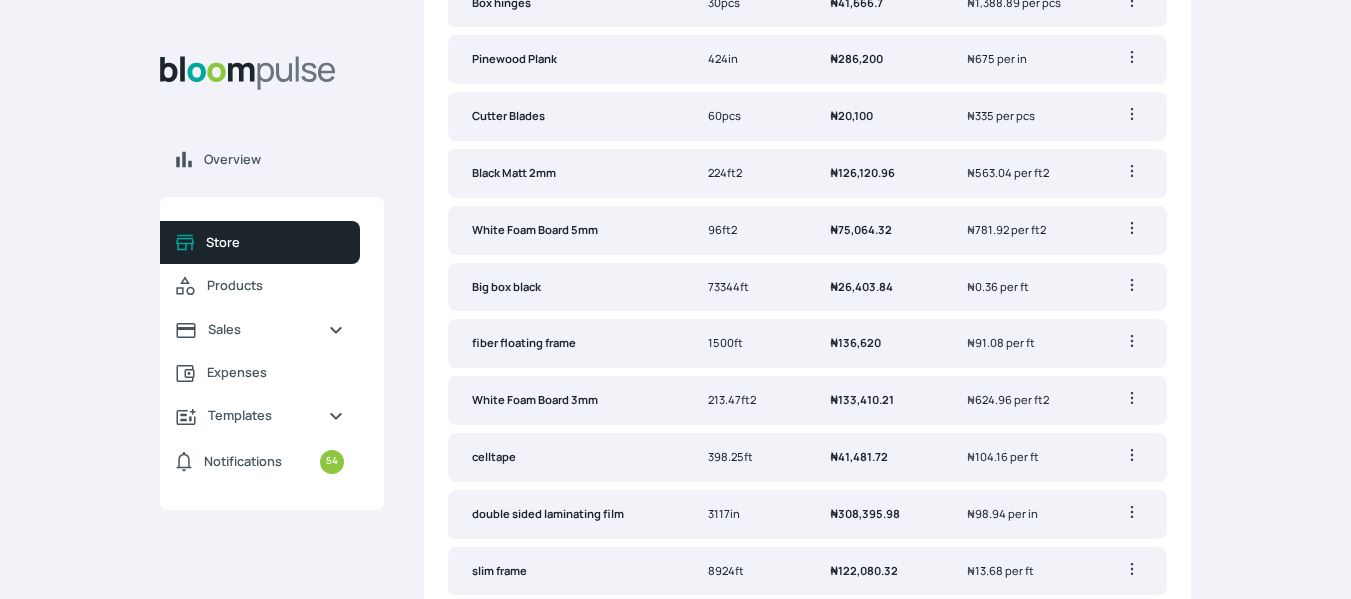 click on "213.47ft2" at bounding box center [745, 400] 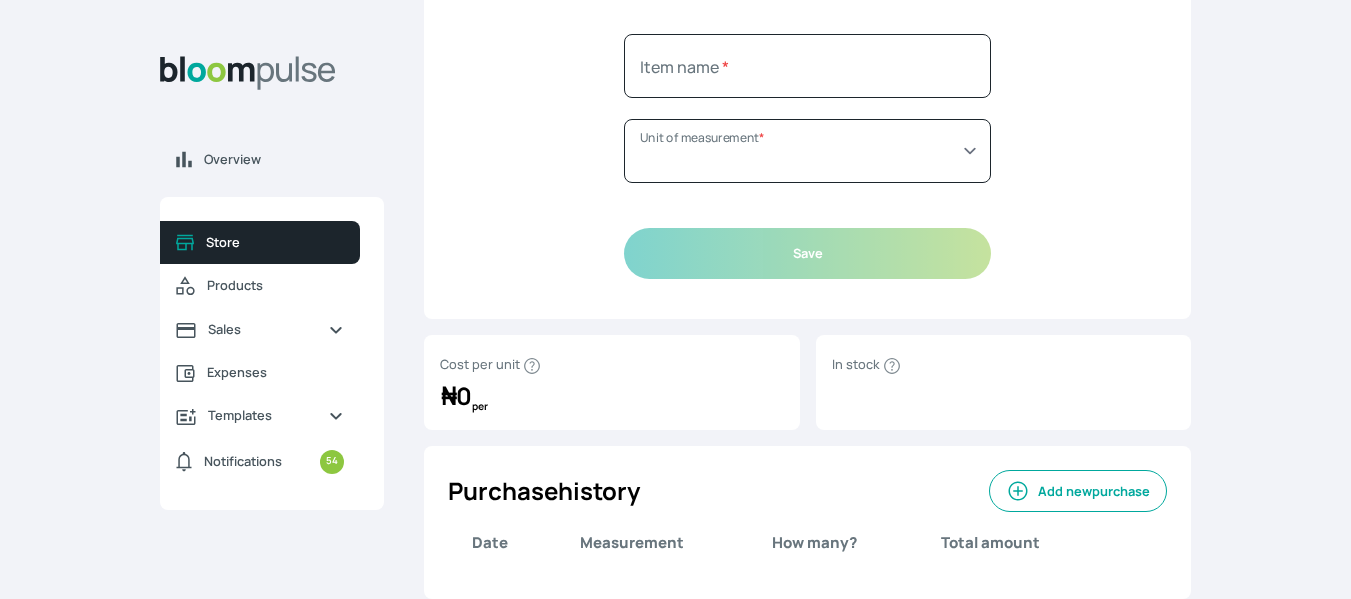 type on "White Foam Board 3mm" 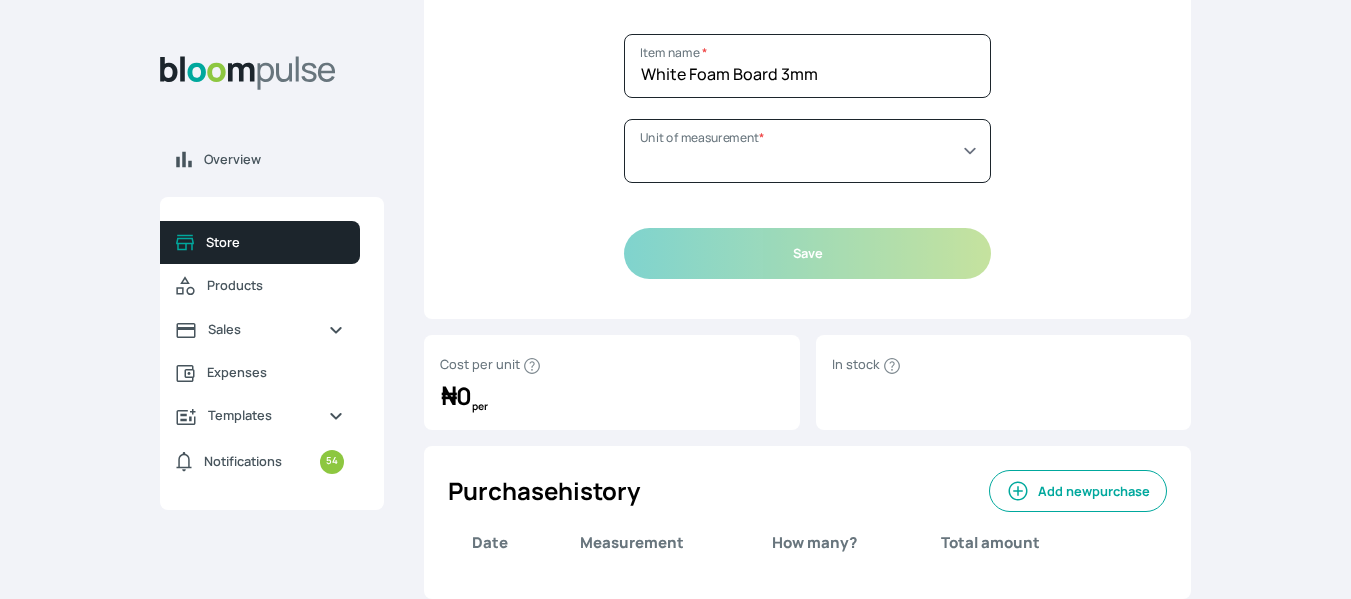 scroll, scrollTop: 322, scrollLeft: 0, axis: vertical 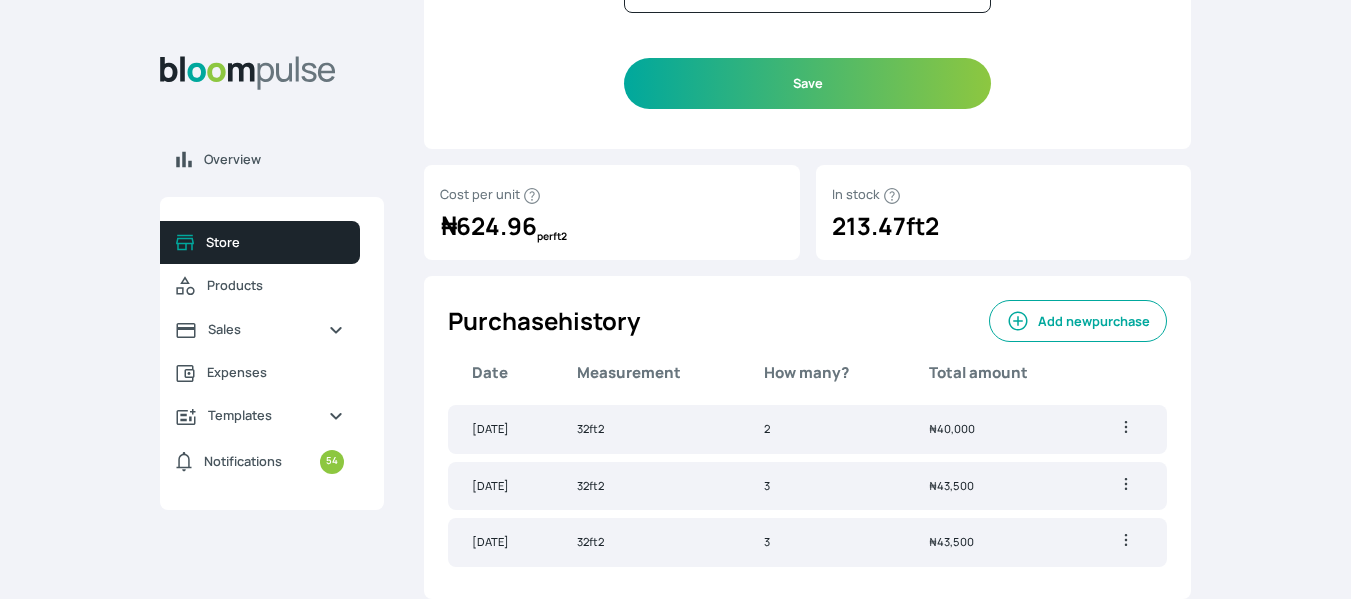 click on "Add new  purchase" at bounding box center [1078, 321] 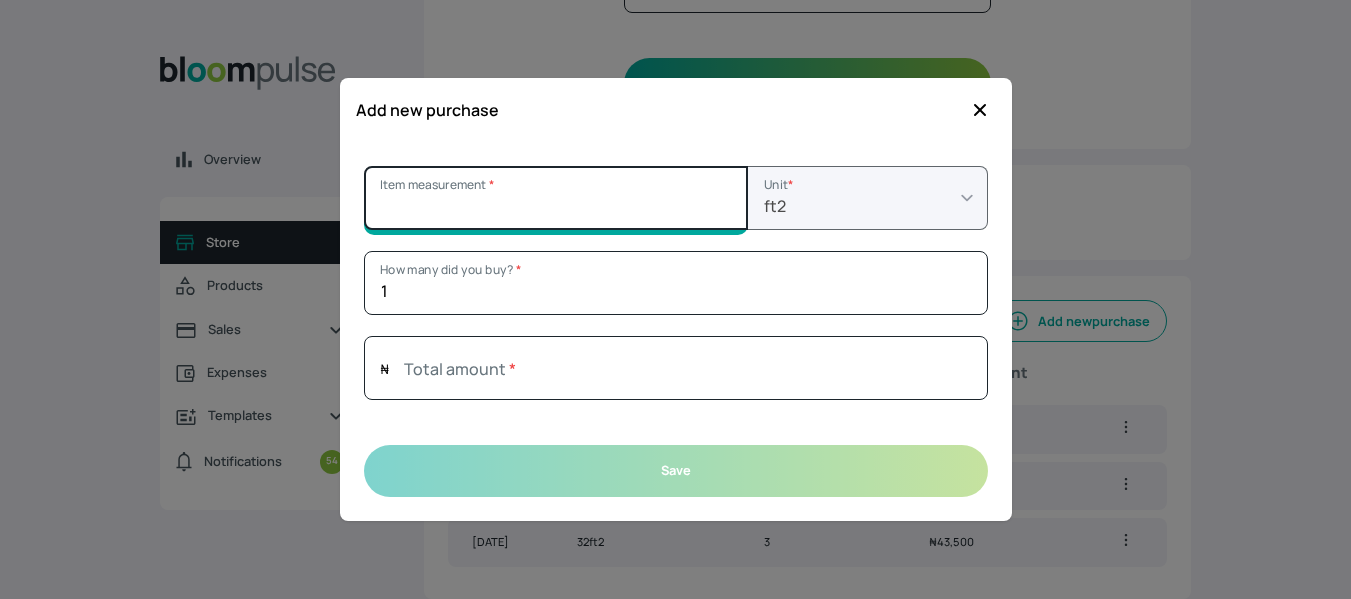 click on "Item measurement    *" at bounding box center (556, 198) 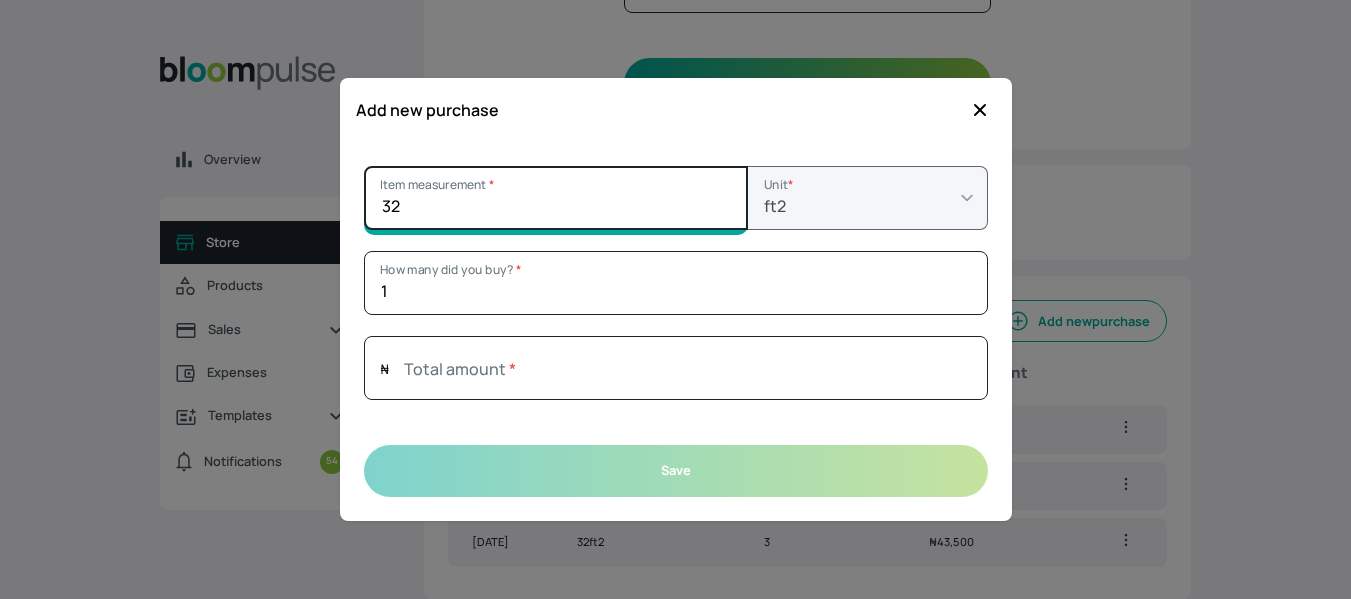 type on "32" 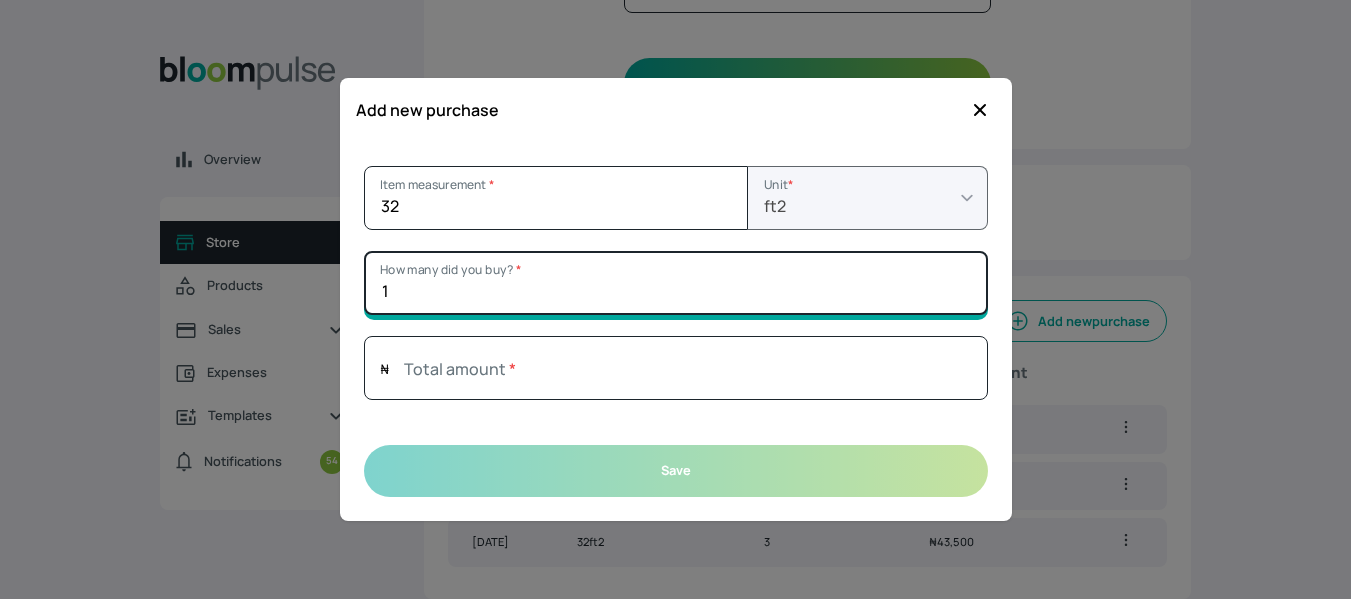 click on "1" at bounding box center (676, 283) 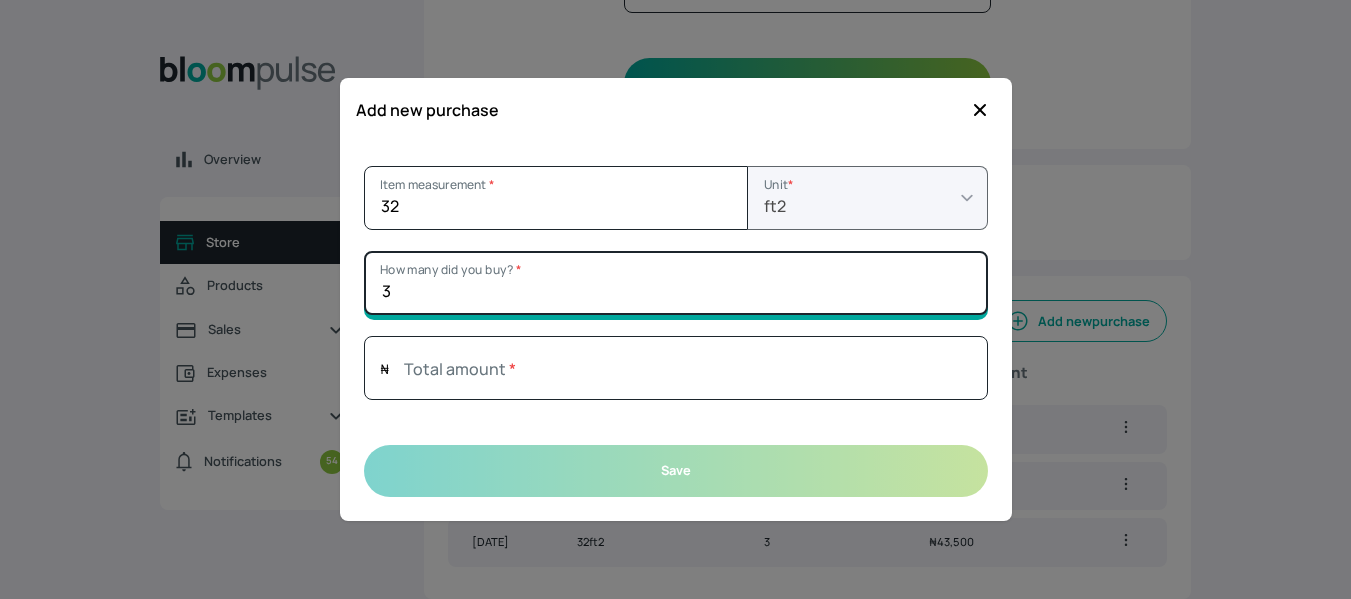 type on "3" 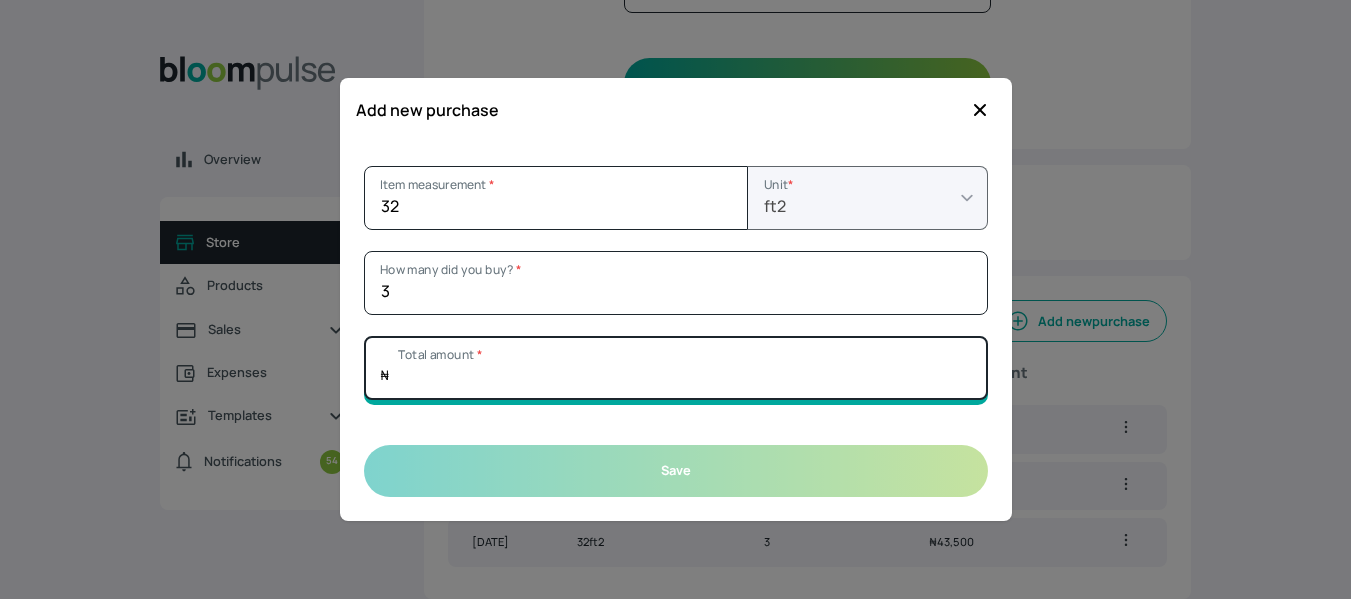 click on "Total amount    *" at bounding box center (676, 368) 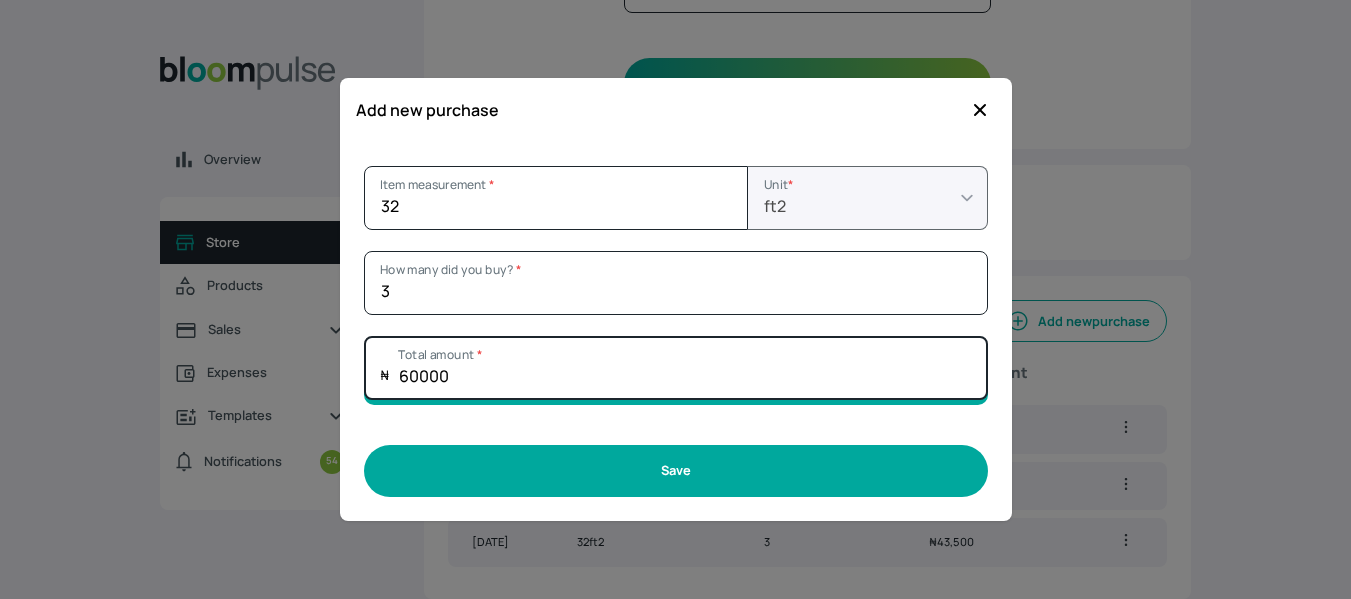 type on "60000" 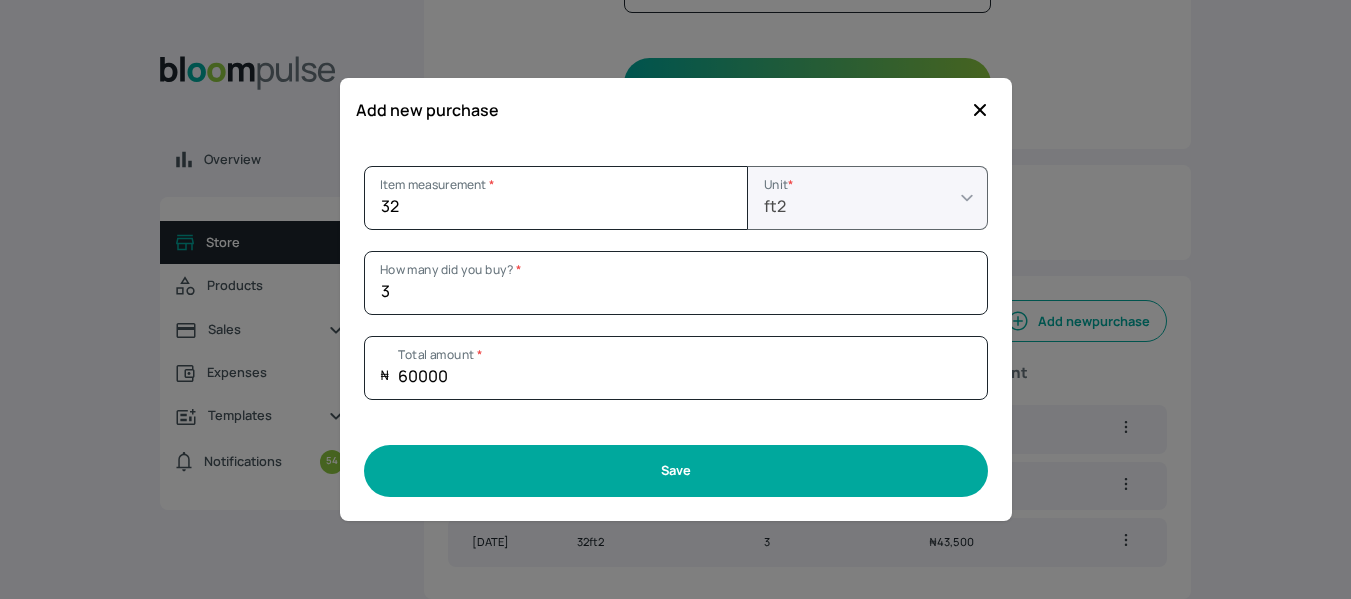 click on "Save" at bounding box center [676, 470] 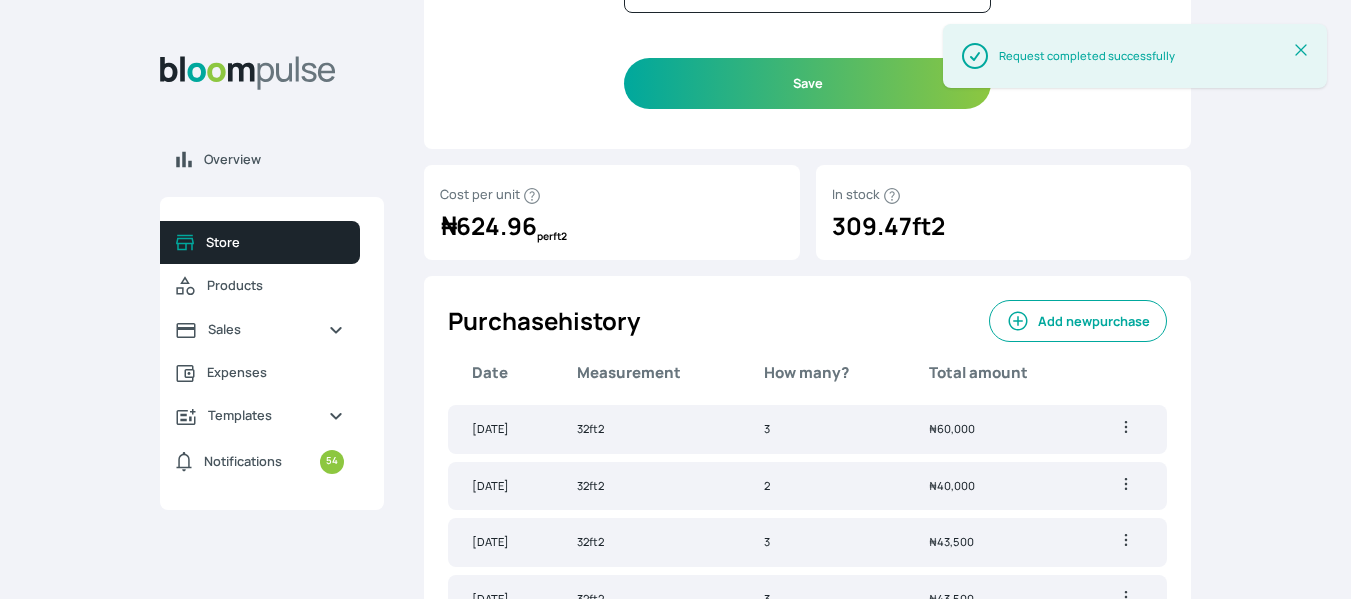scroll, scrollTop: 0, scrollLeft: 0, axis: both 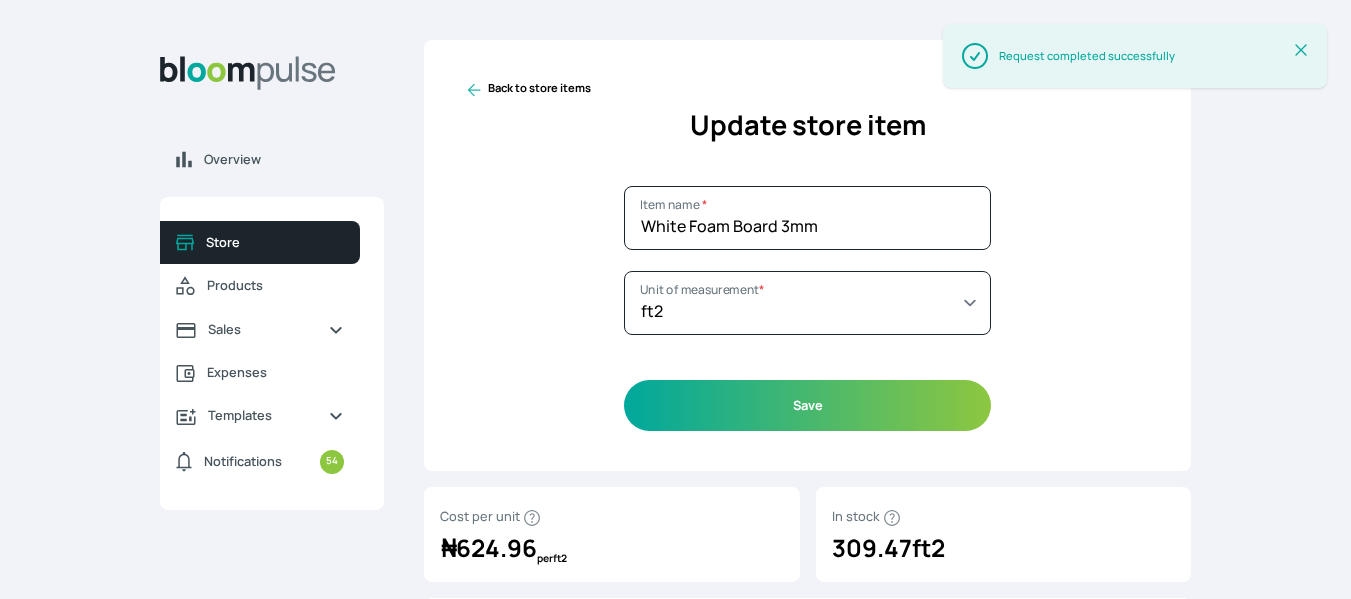 click 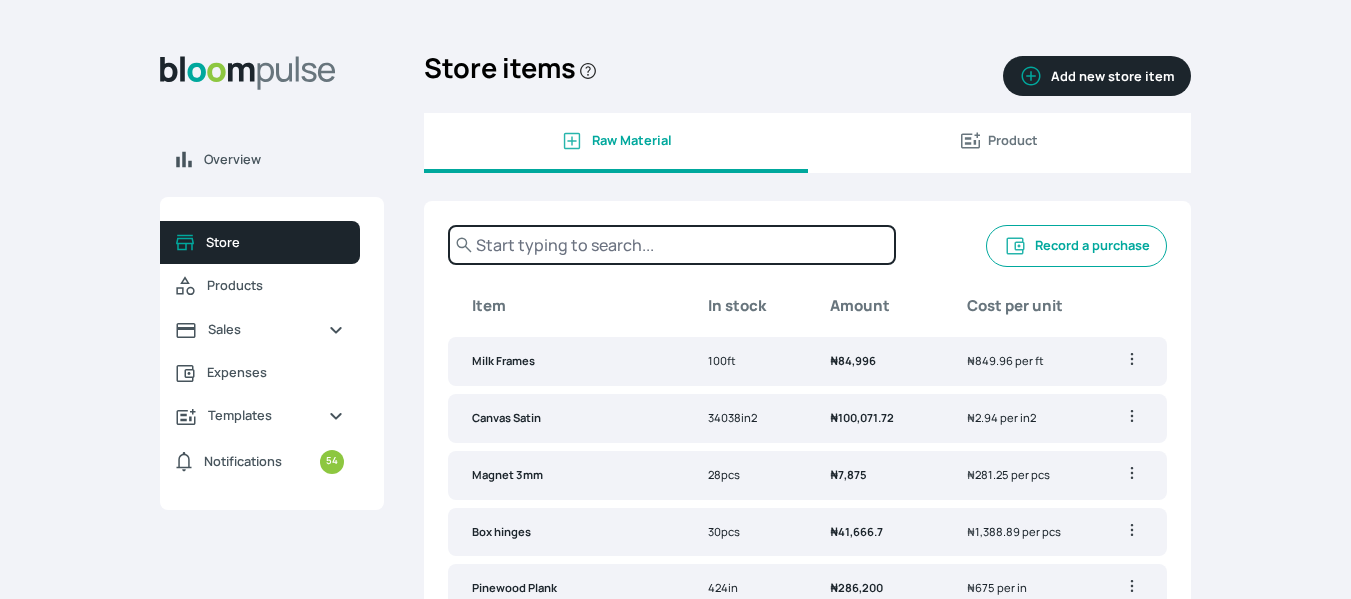 click at bounding box center [672, 245] 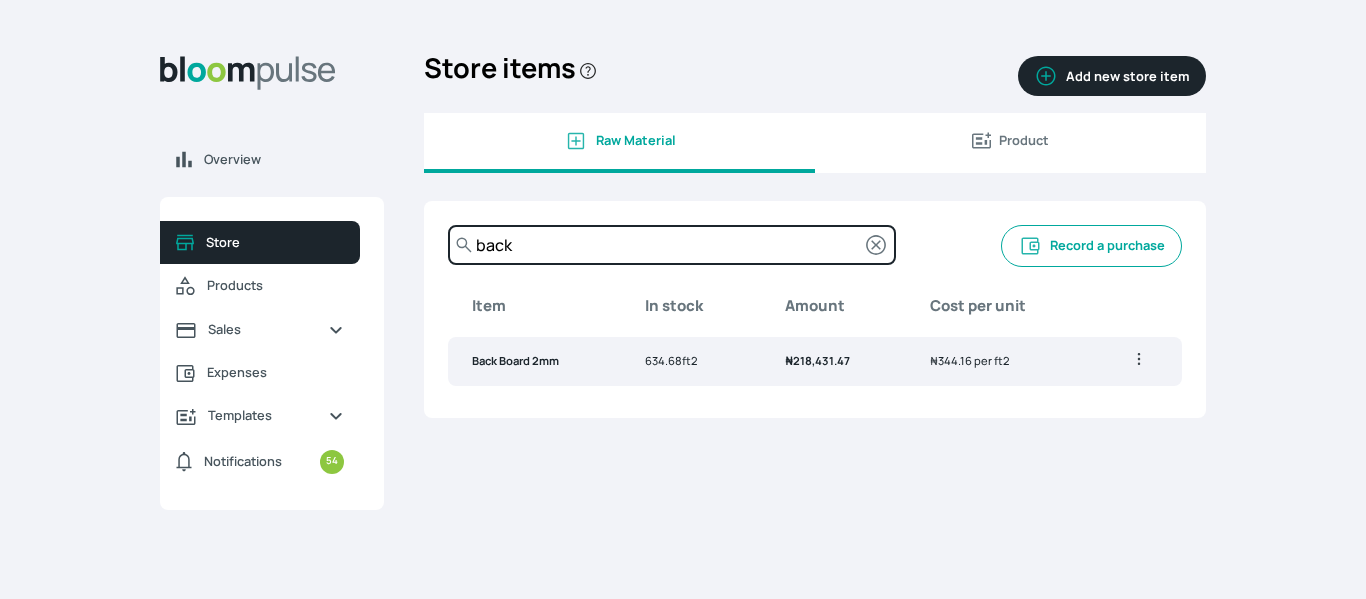 type on "back" 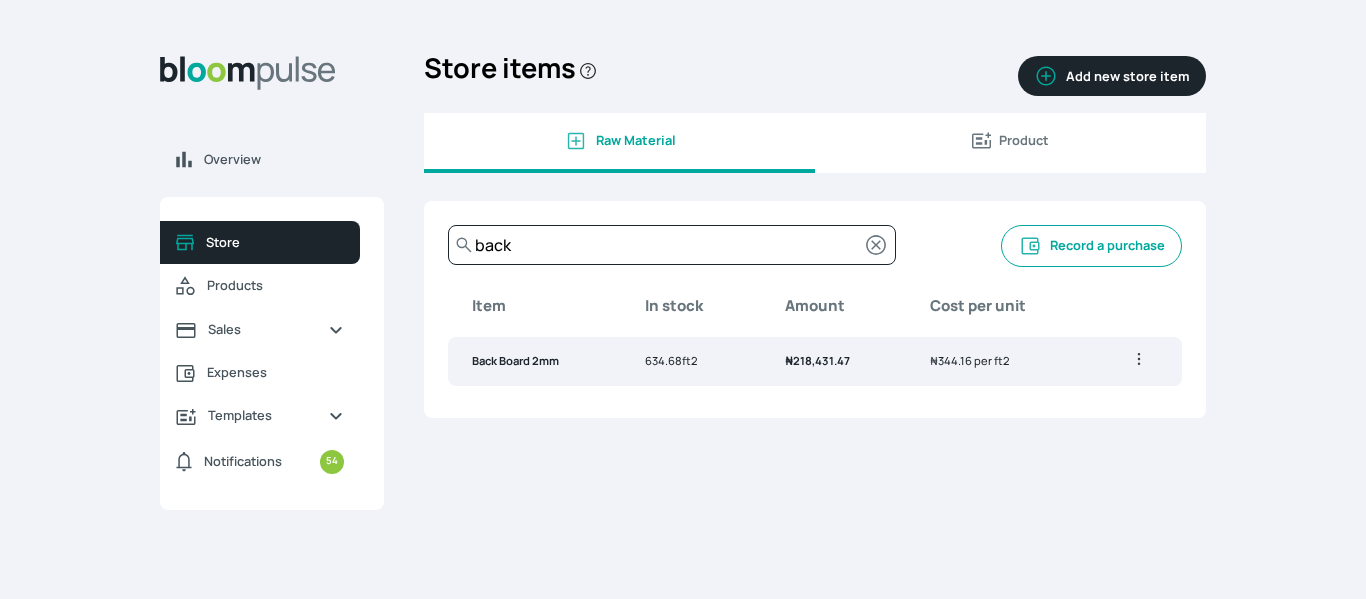 click on "634.68ft2" at bounding box center [691, 361] 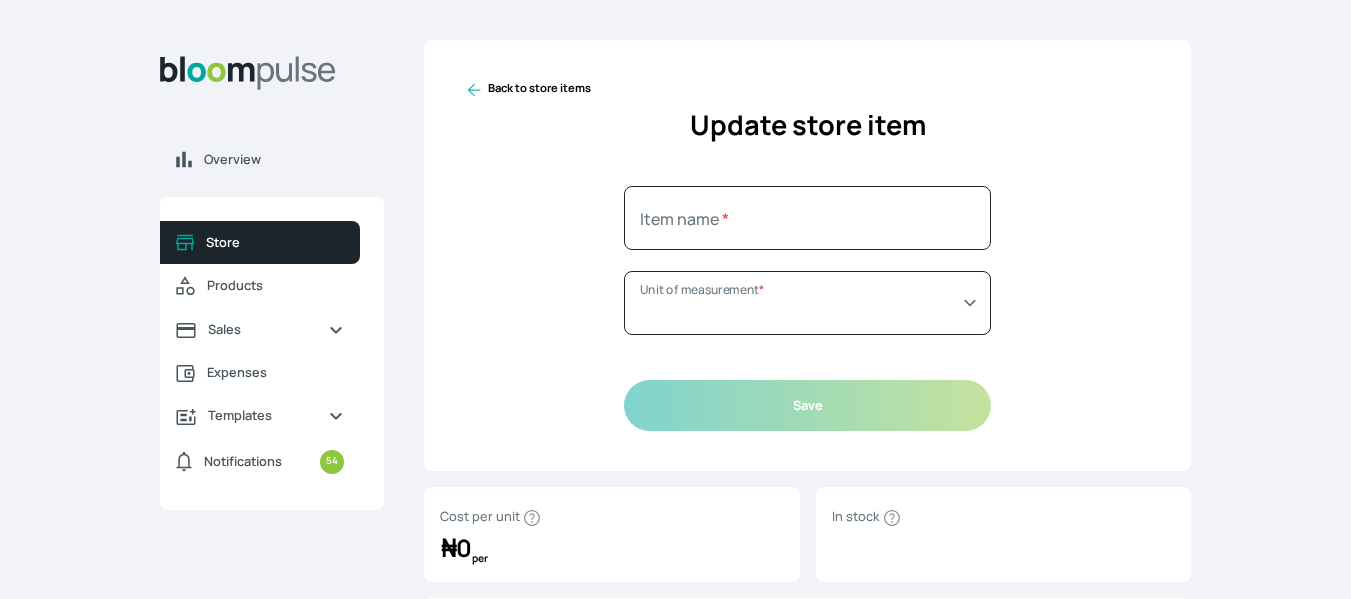 type on "Back Board 2mm" 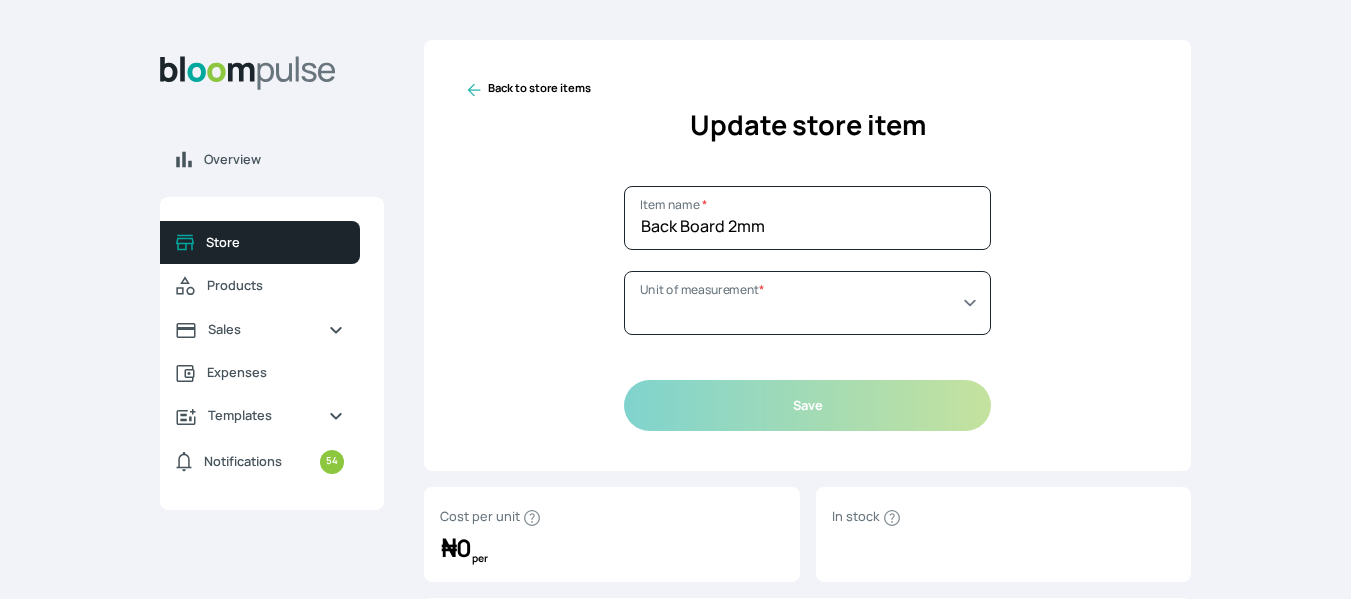 select on "SQUARE_FOOT" 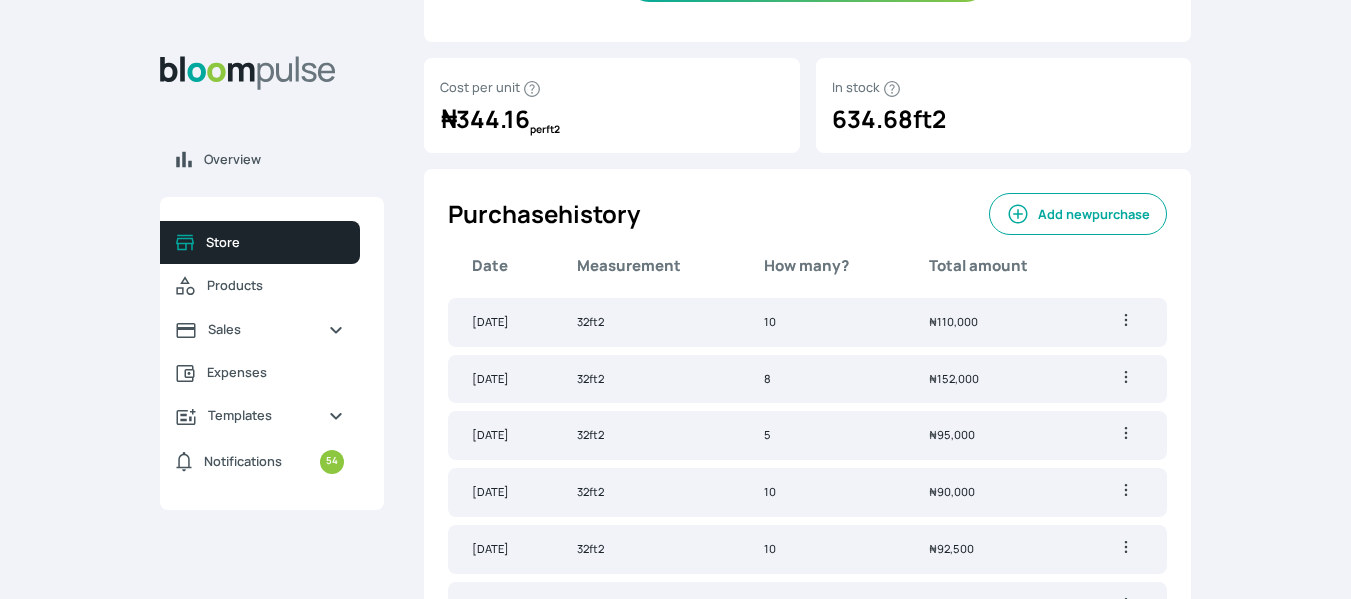 scroll, scrollTop: 432, scrollLeft: 0, axis: vertical 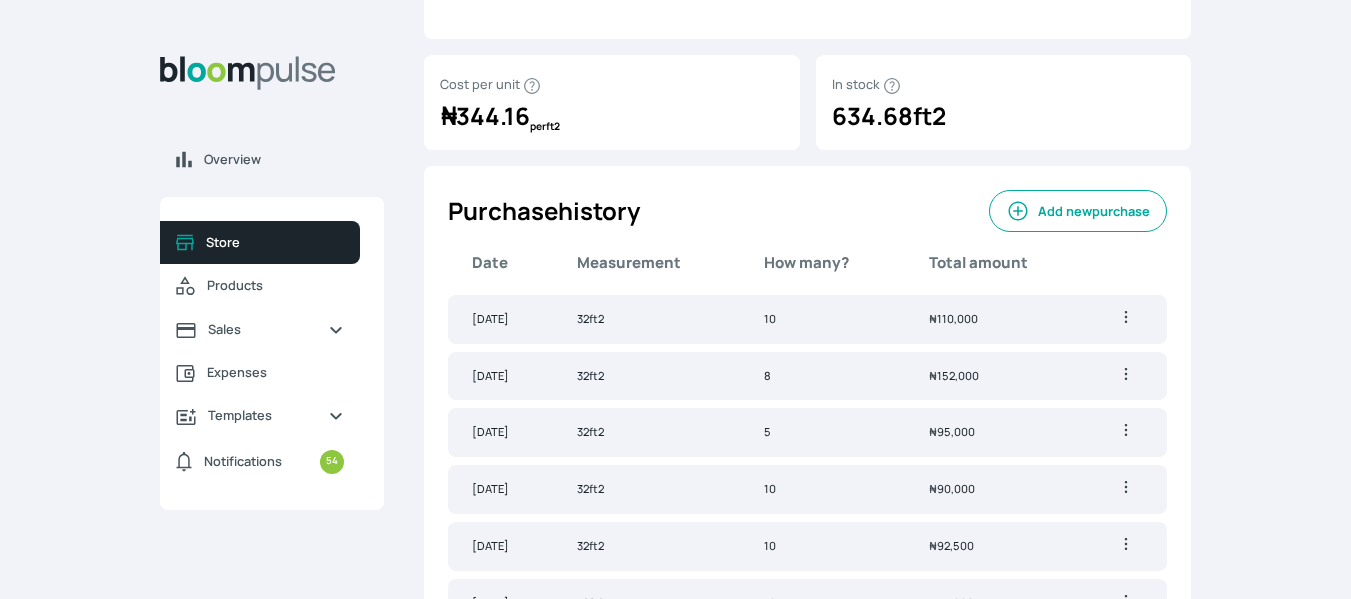 click on "Add new  purchase" at bounding box center [1078, 211] 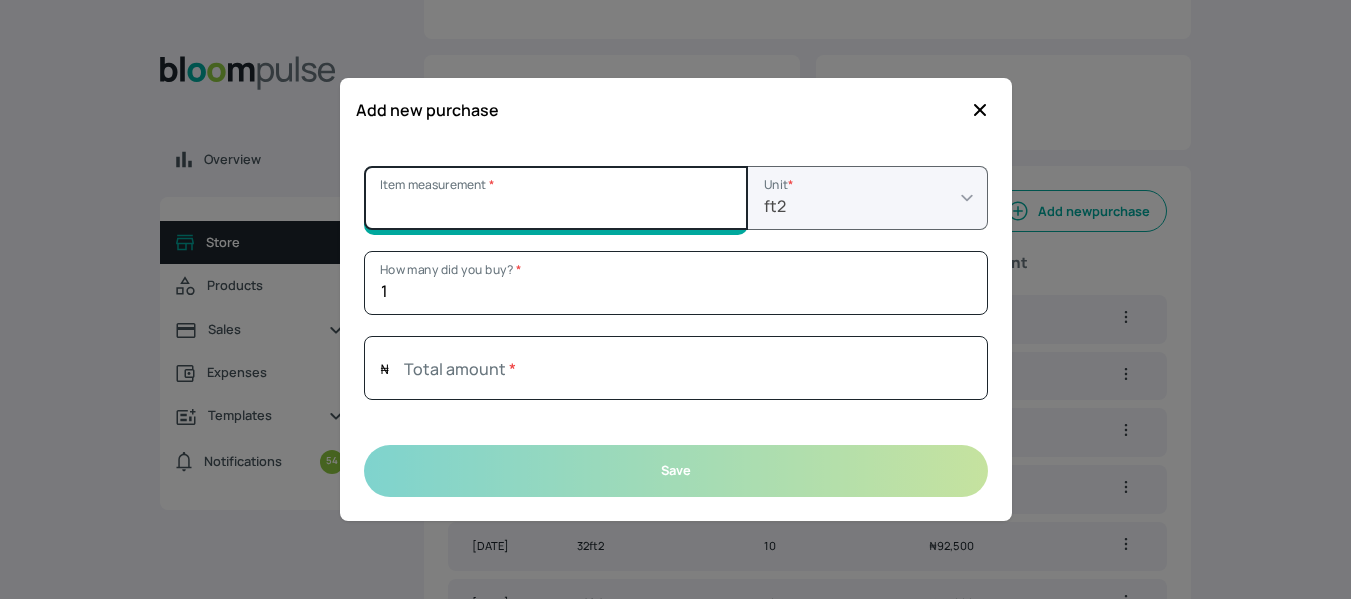 click on "Item measurement    *" at bounding box center (556, 198) 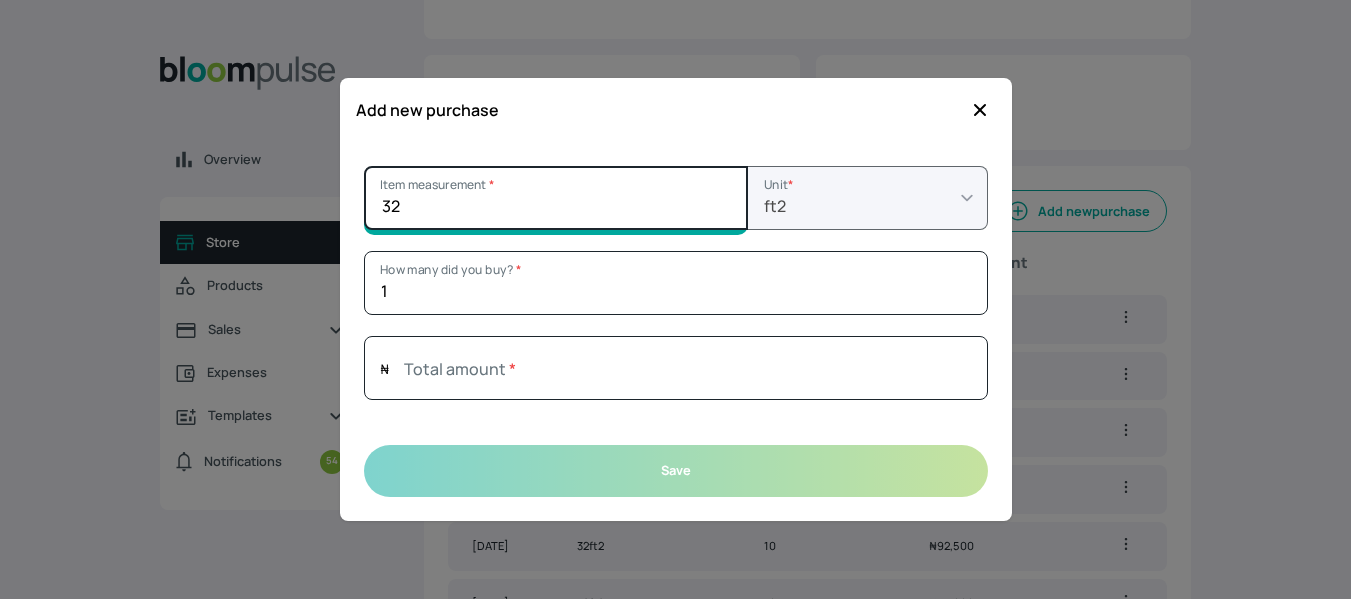 type on "32" 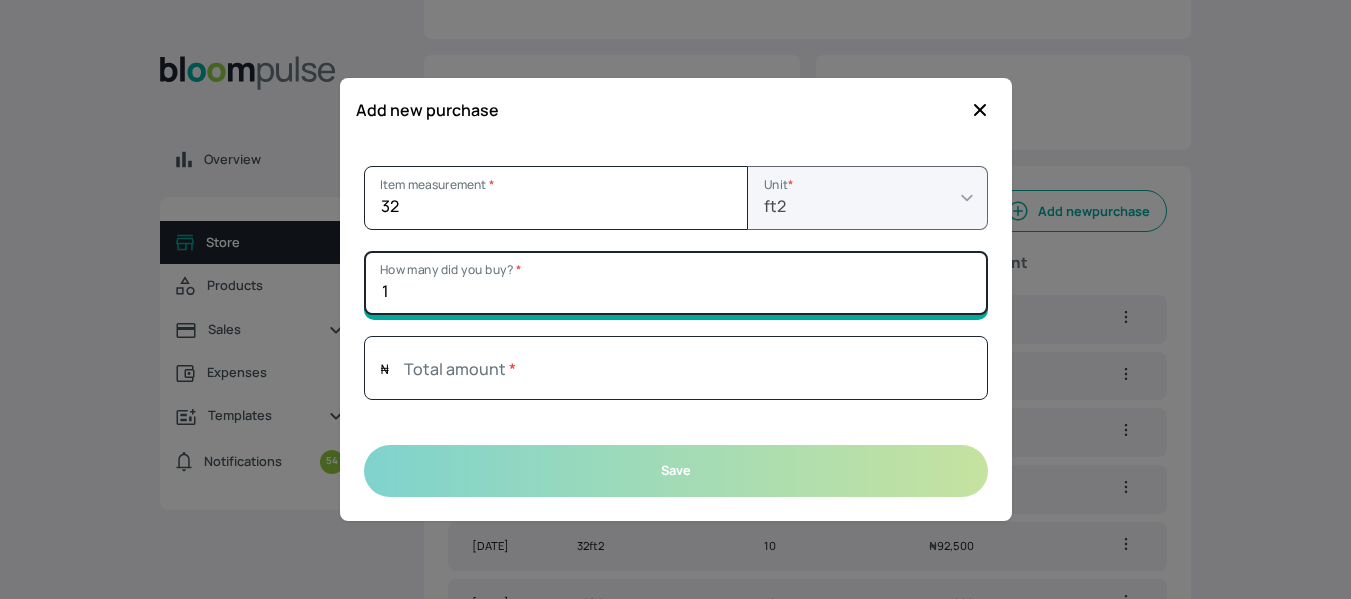 click on "1" at bounding box center (676, 283) 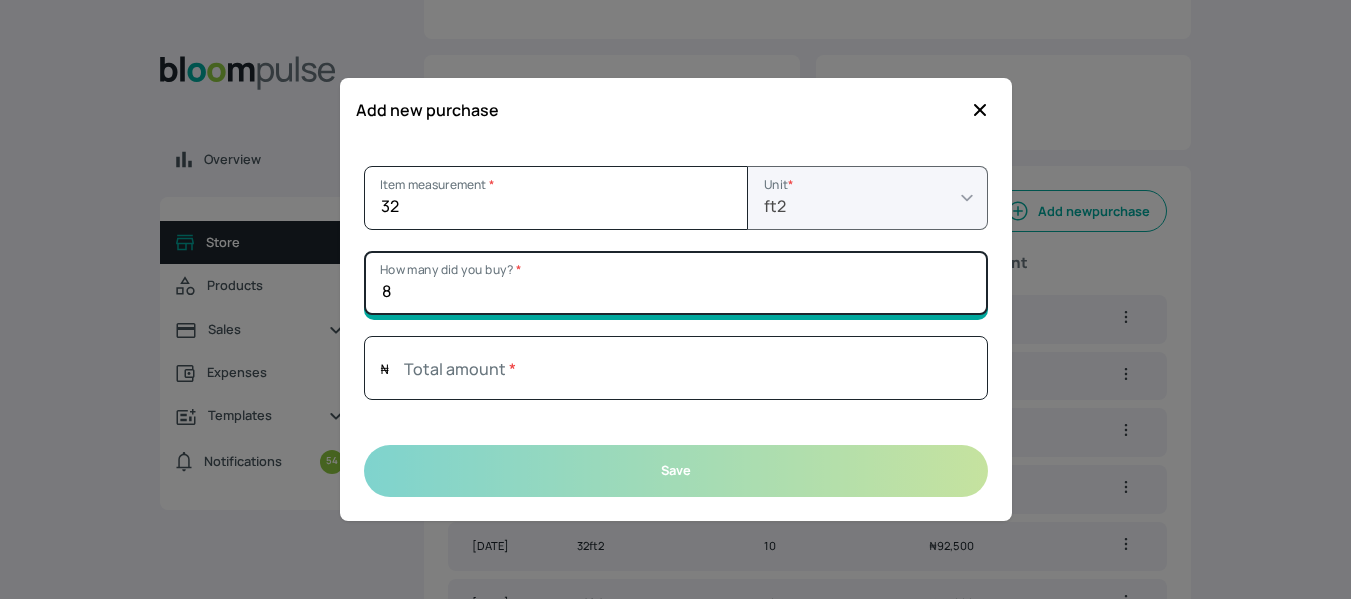 type on "8" 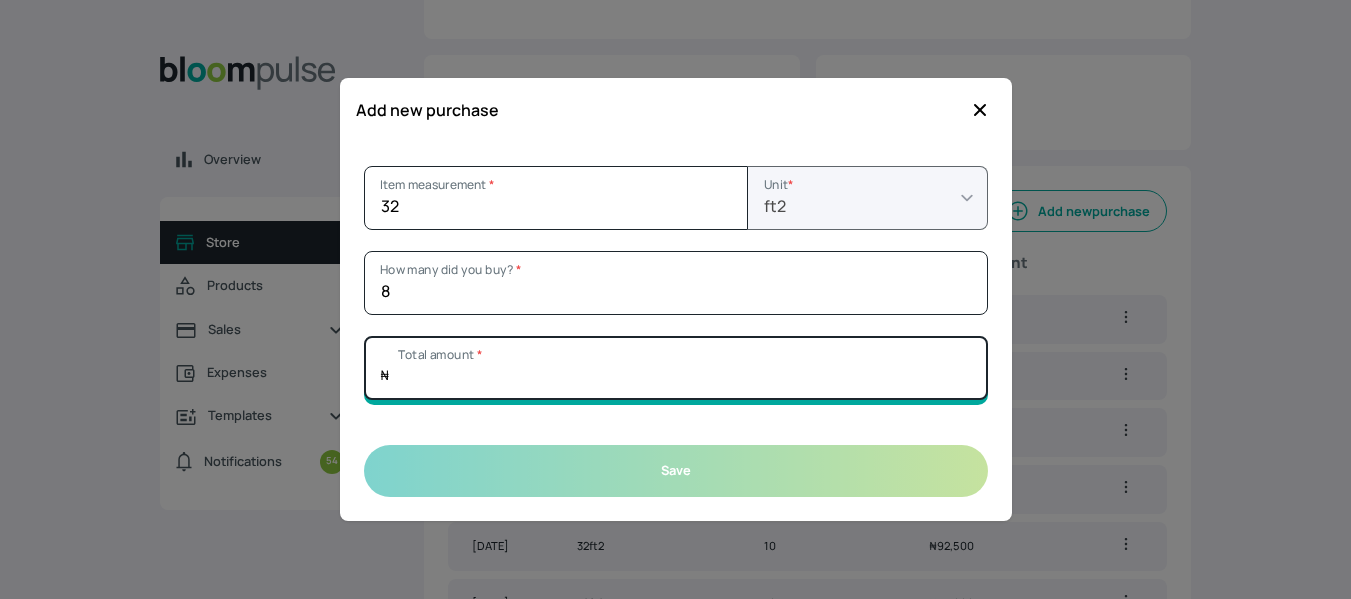 click on "Total amount    *" at bounding box center (676, 368) 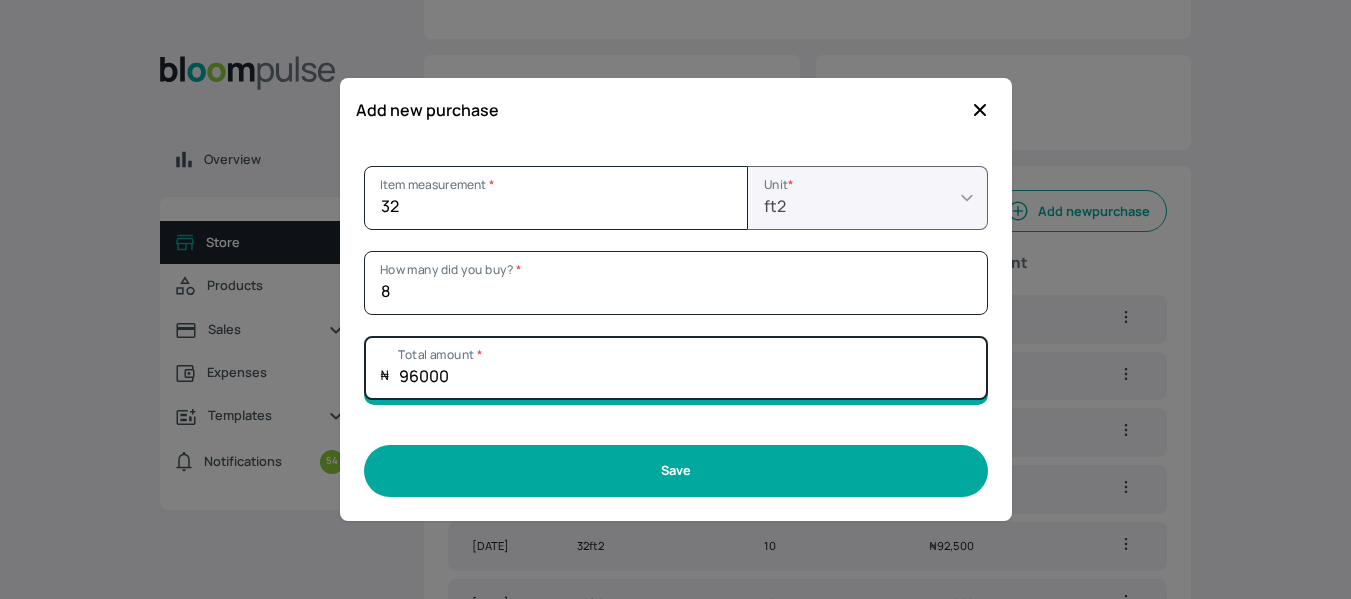 type on "96000" 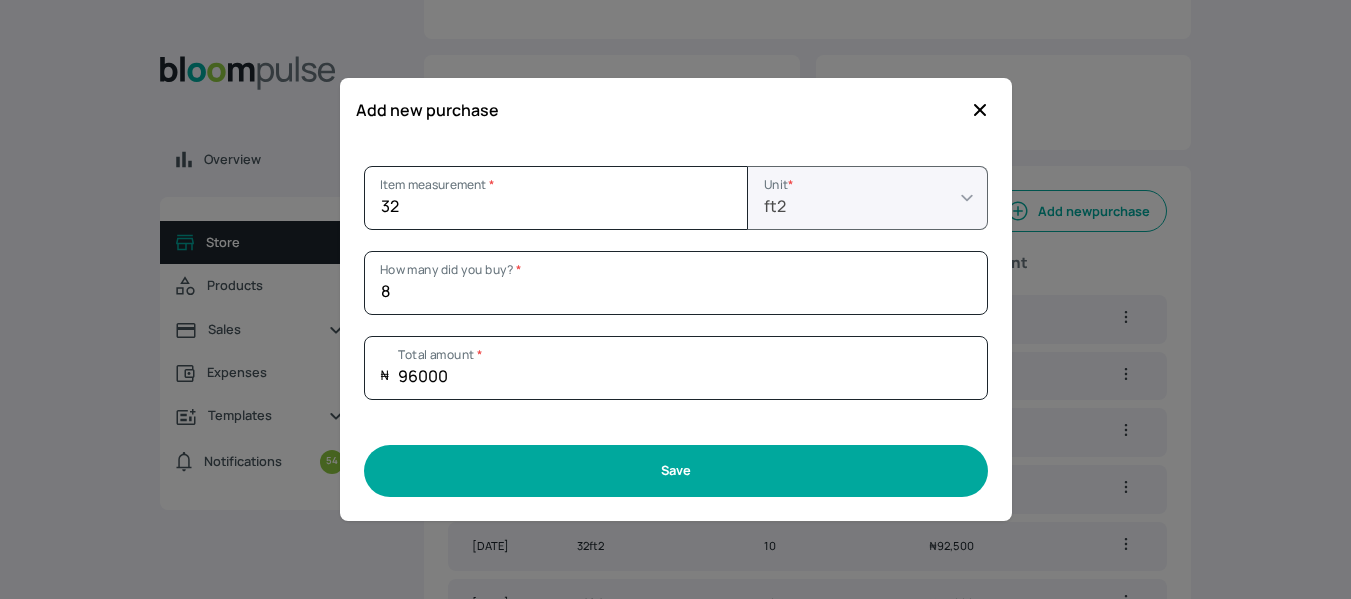 click on "Save" at bounding box center [676, 470] 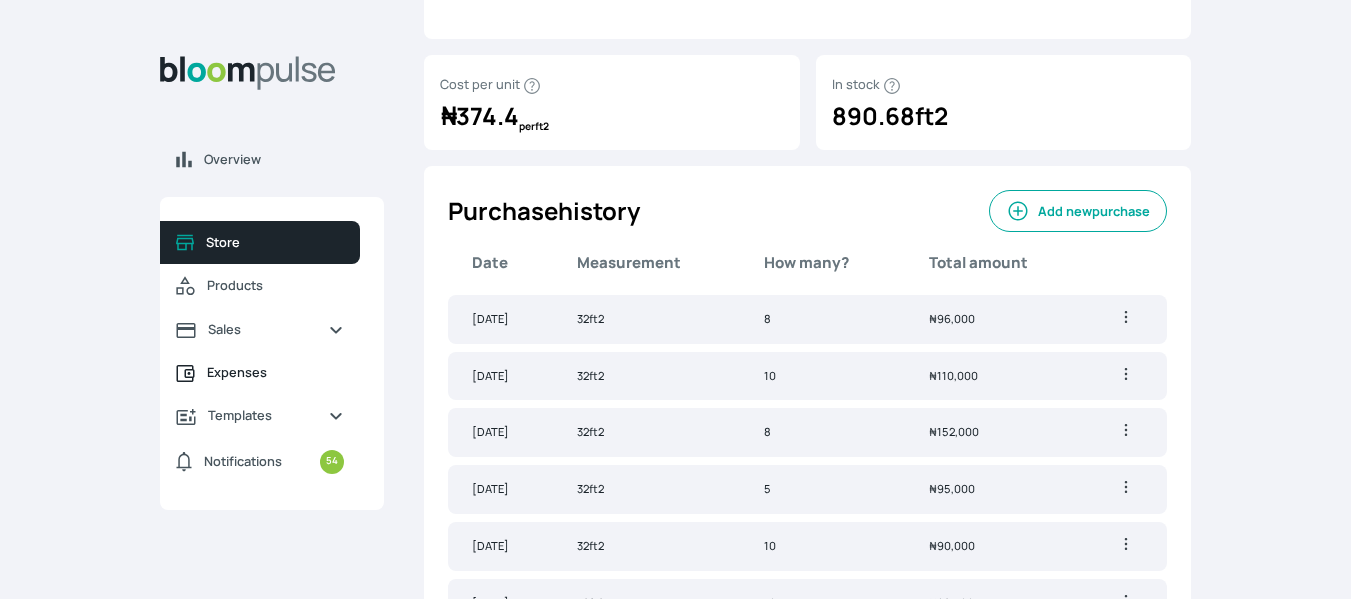 click on "Expenses" at bounding box center (275, 372) 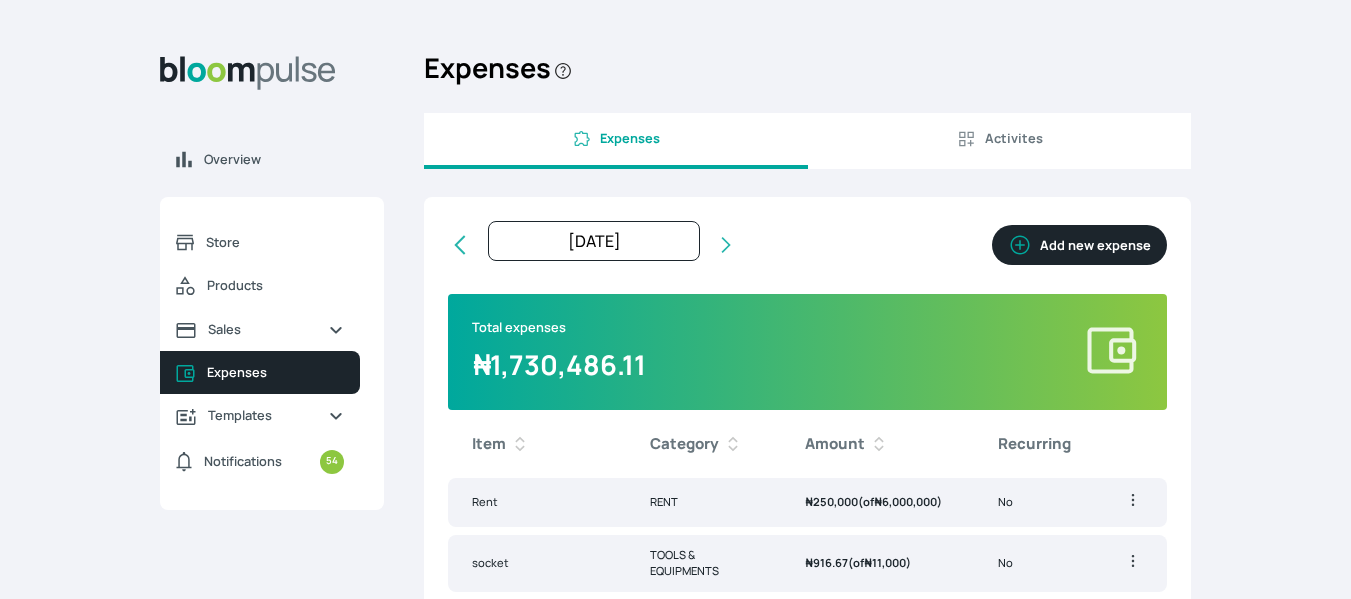 click on "Add new expense" at bounding box center (1079, 245) 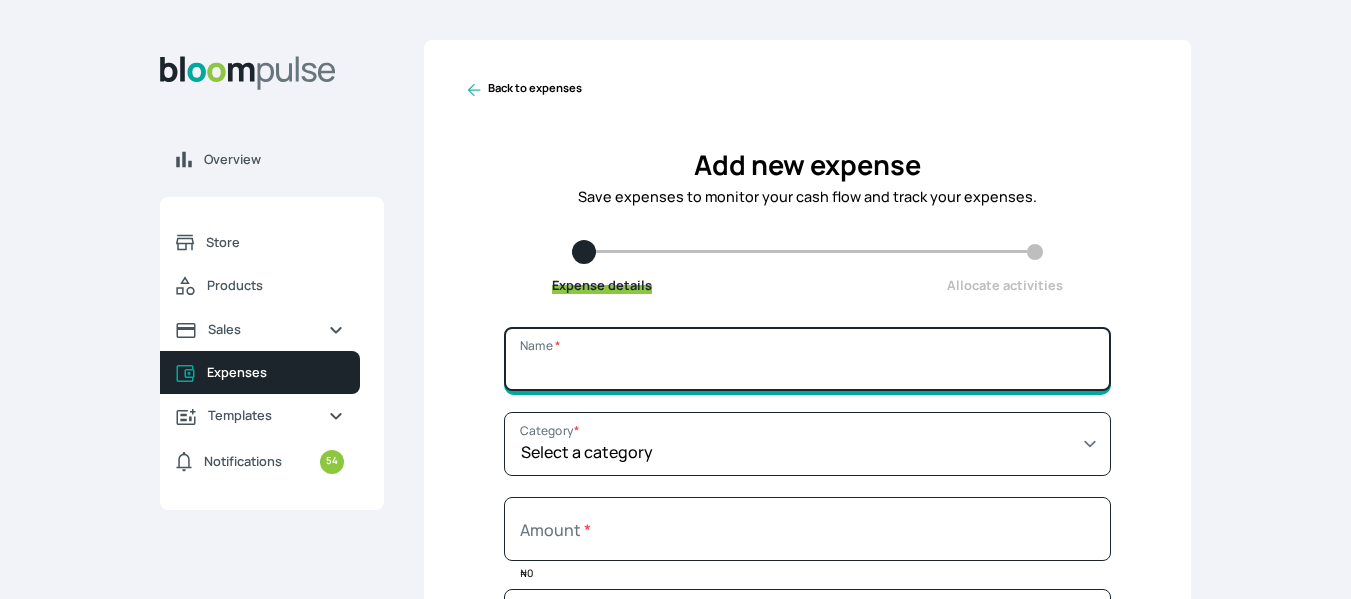 click on "Name    *" at bounding box center (807, 359) 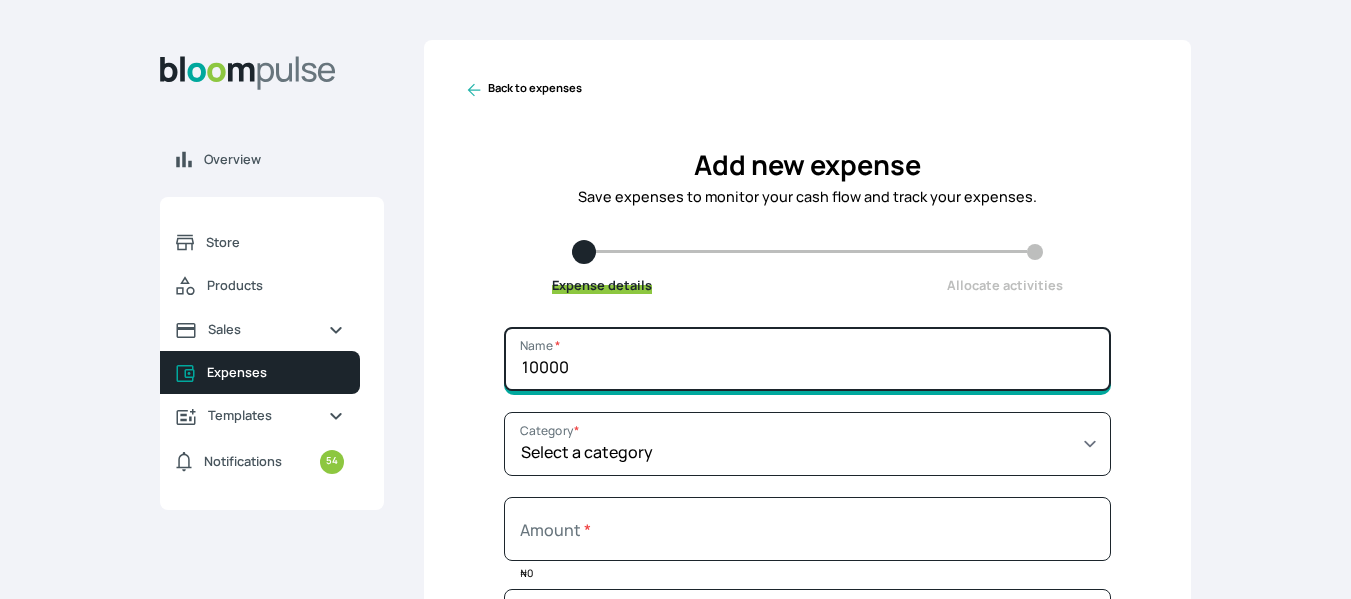 type on "10000" 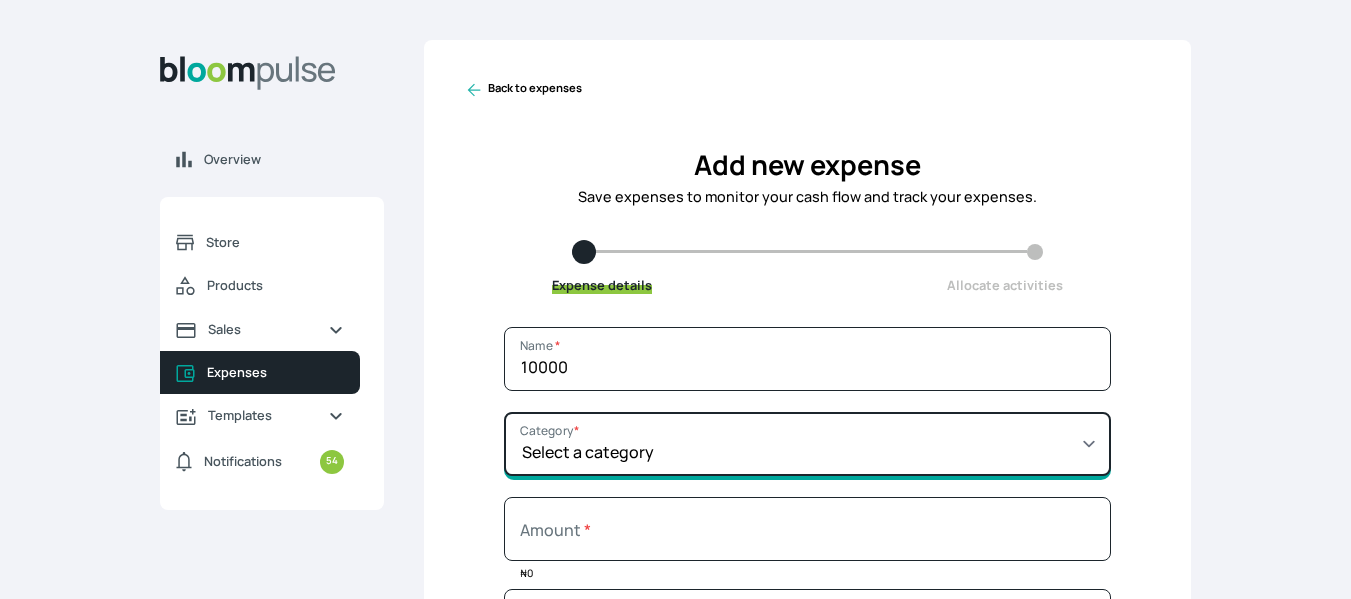 click on "Select a category SALARY RENT MARKETING TOOLS & EQUIPMENTS UTILITY BILLS OTHER" at bounding box center [807, 444] 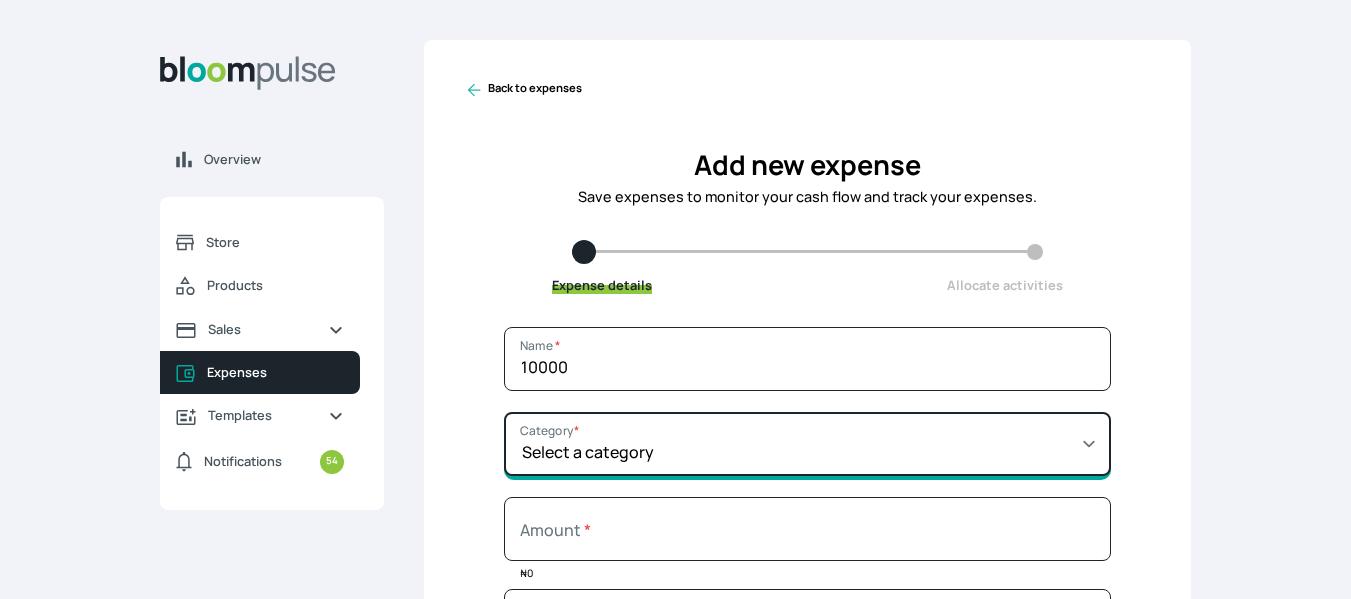 select on "MARKETING" 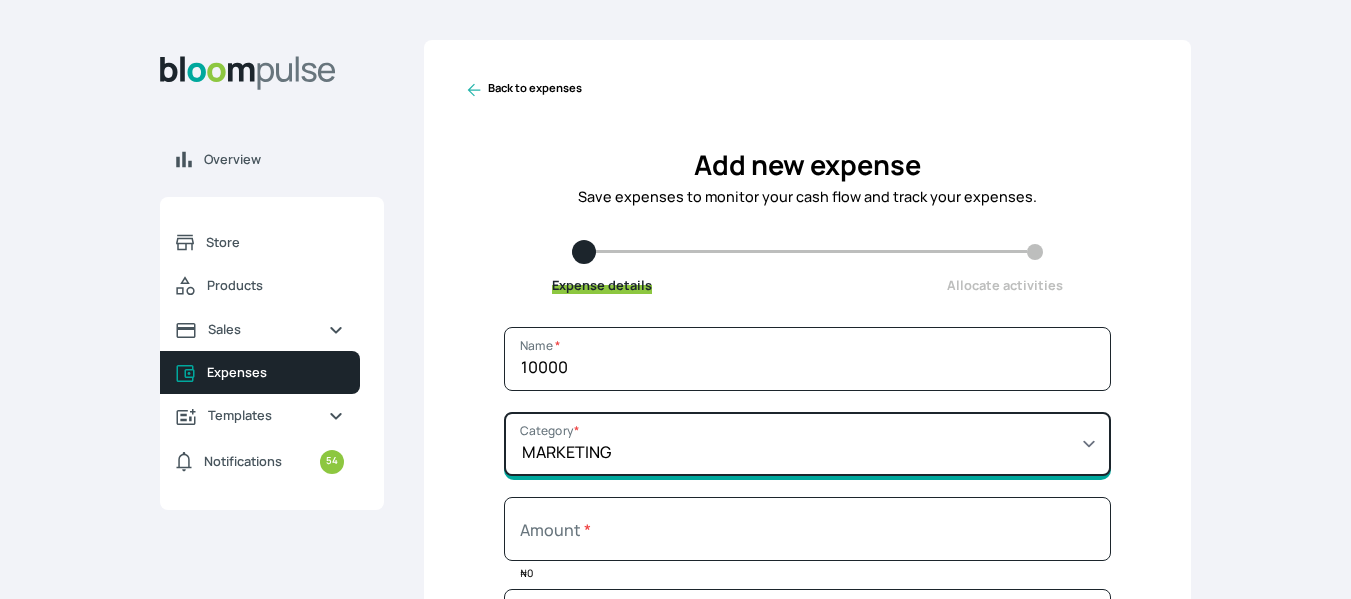 click on "Select a category SALARY RENT MARKETING TOOLS & EQUIPMENTS UTILITY BILLS OTHER" at bounding box center [807, 444] 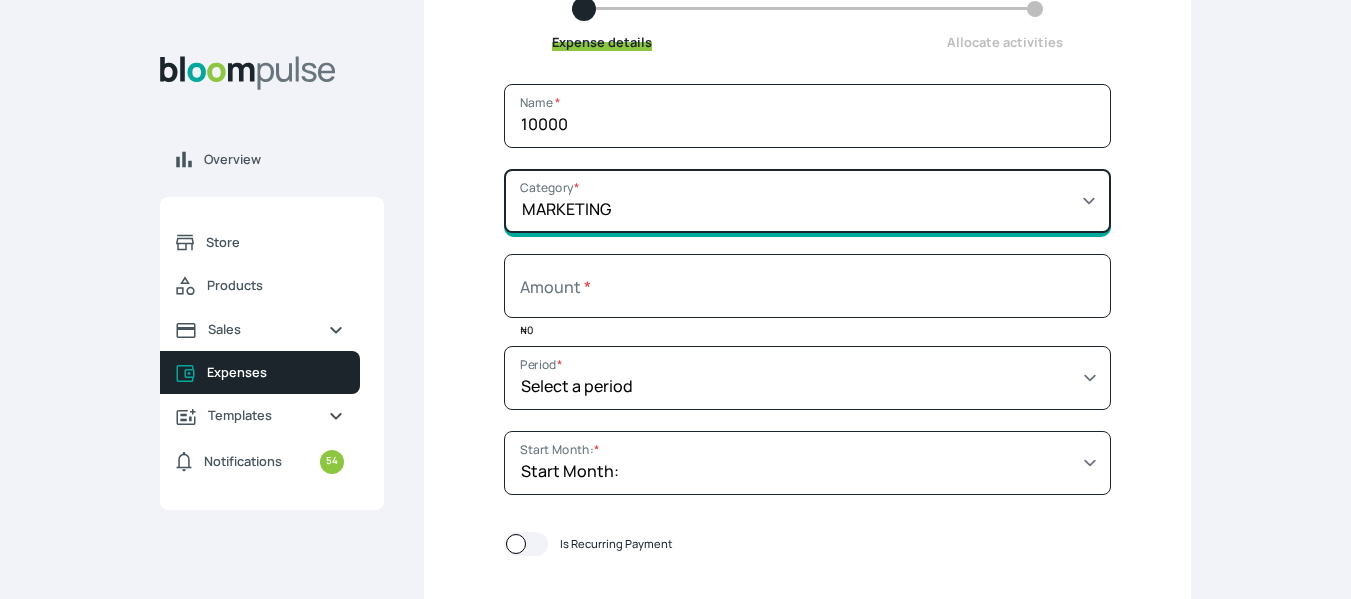scroll, scrollTop: 244, scrollLeft: 0, axis: vertical 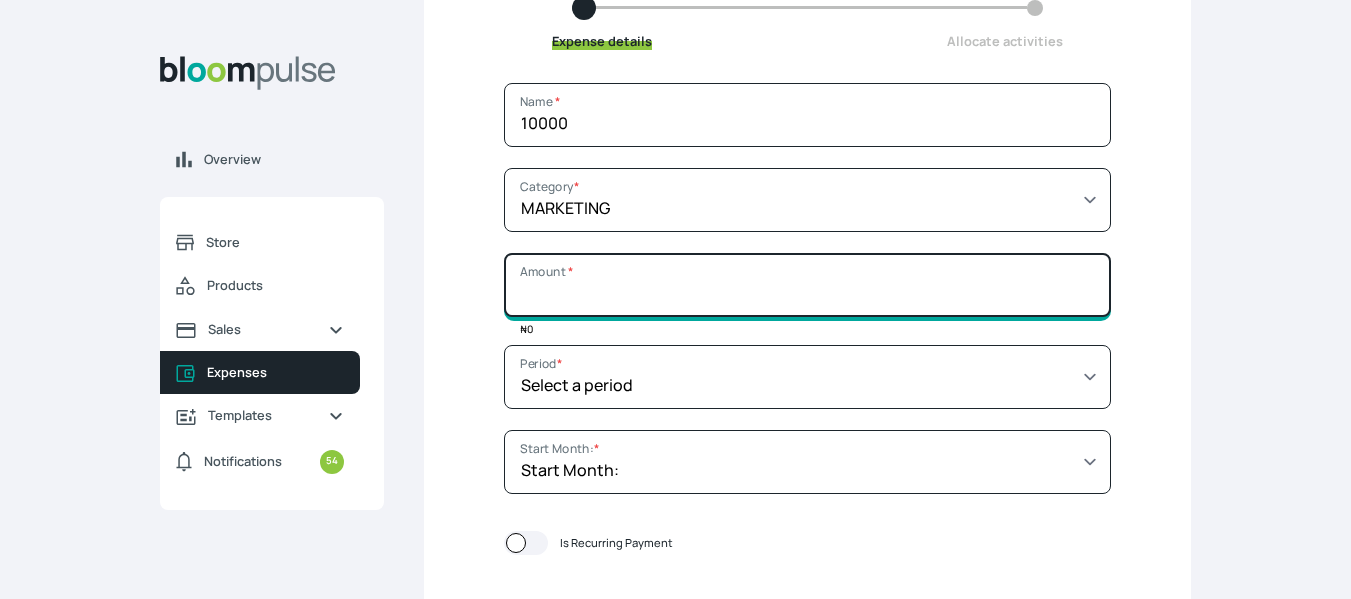 click on "Amount    *" at bounding box center (807, 285) 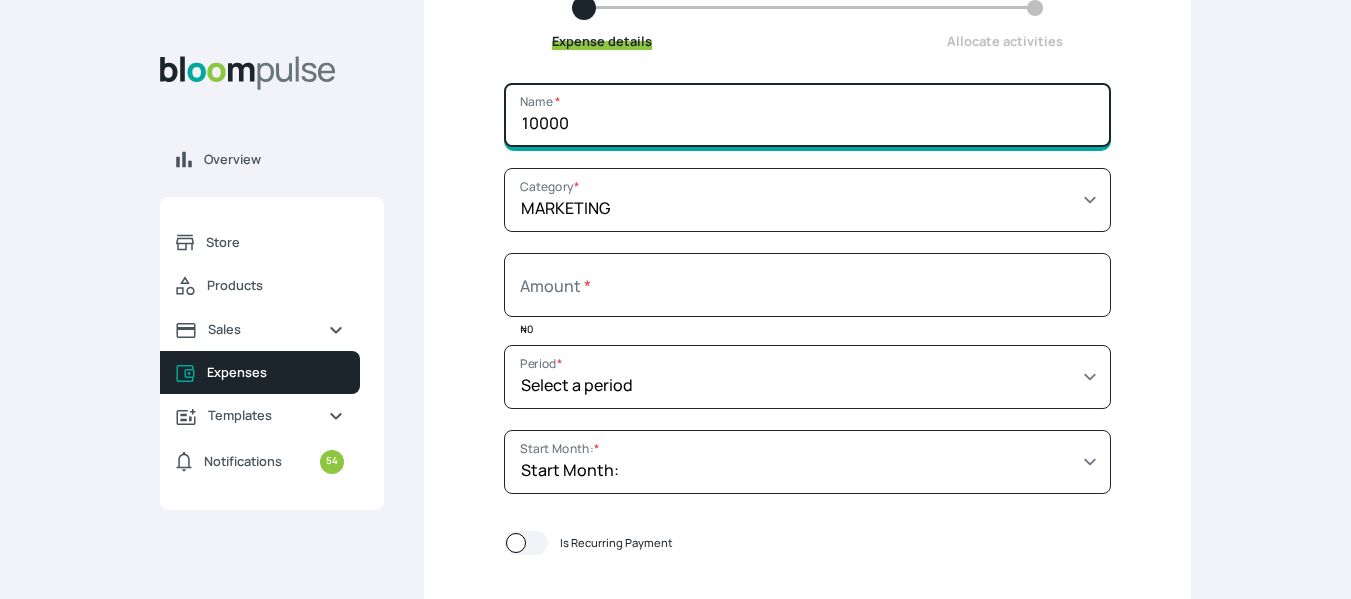 type on "0" 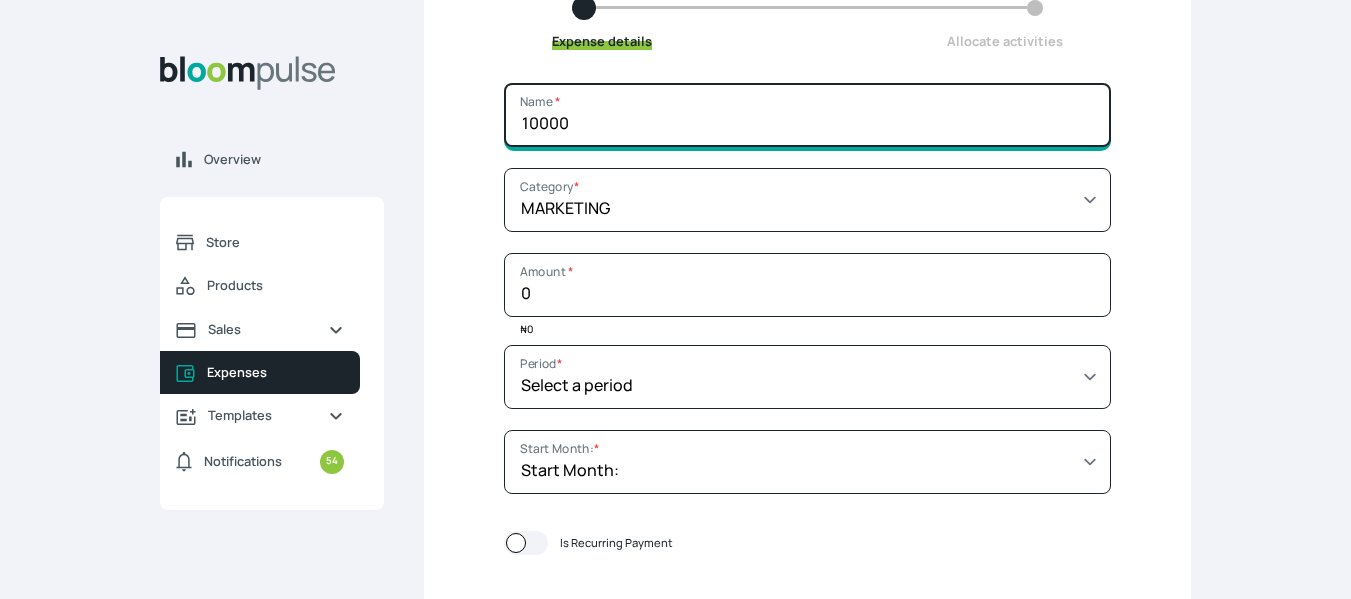 click on "10000" at bounding box center (807, 115) 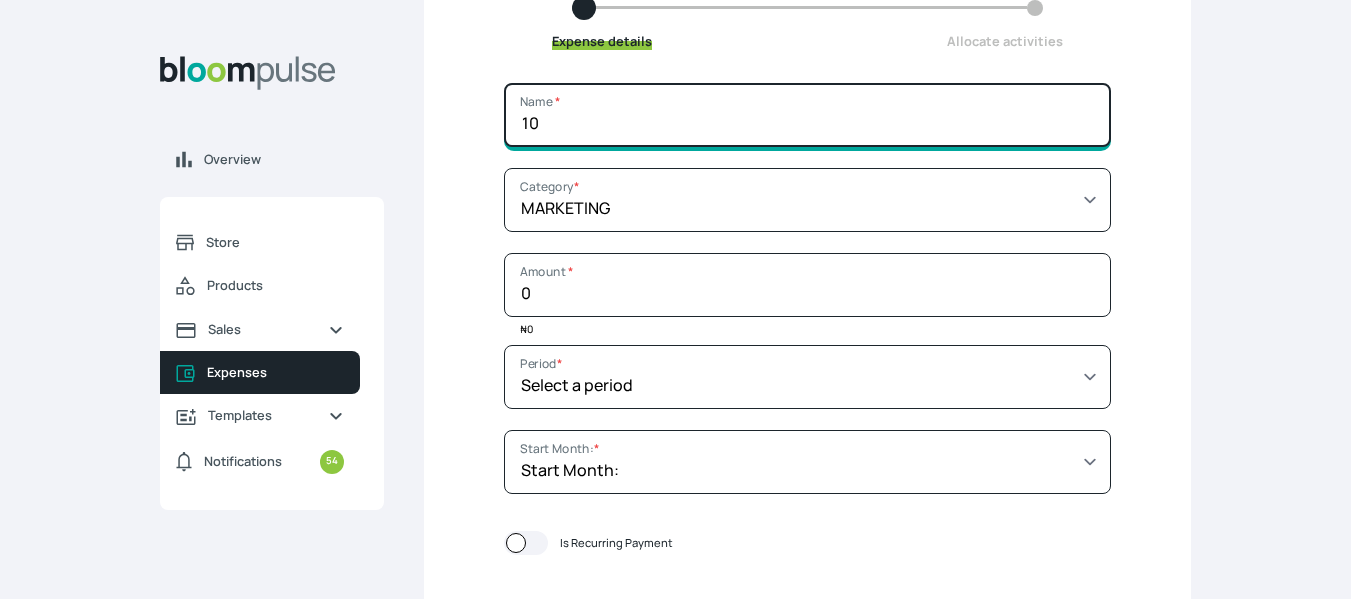 type on "1" 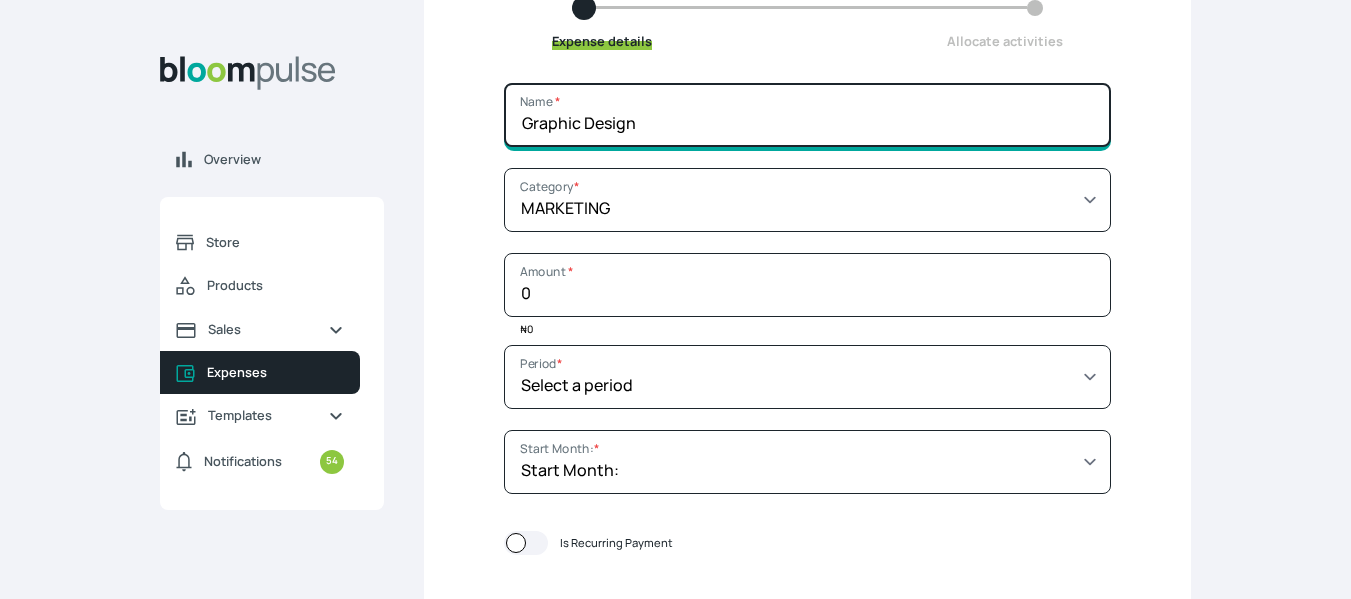 type on "Graphic Design" 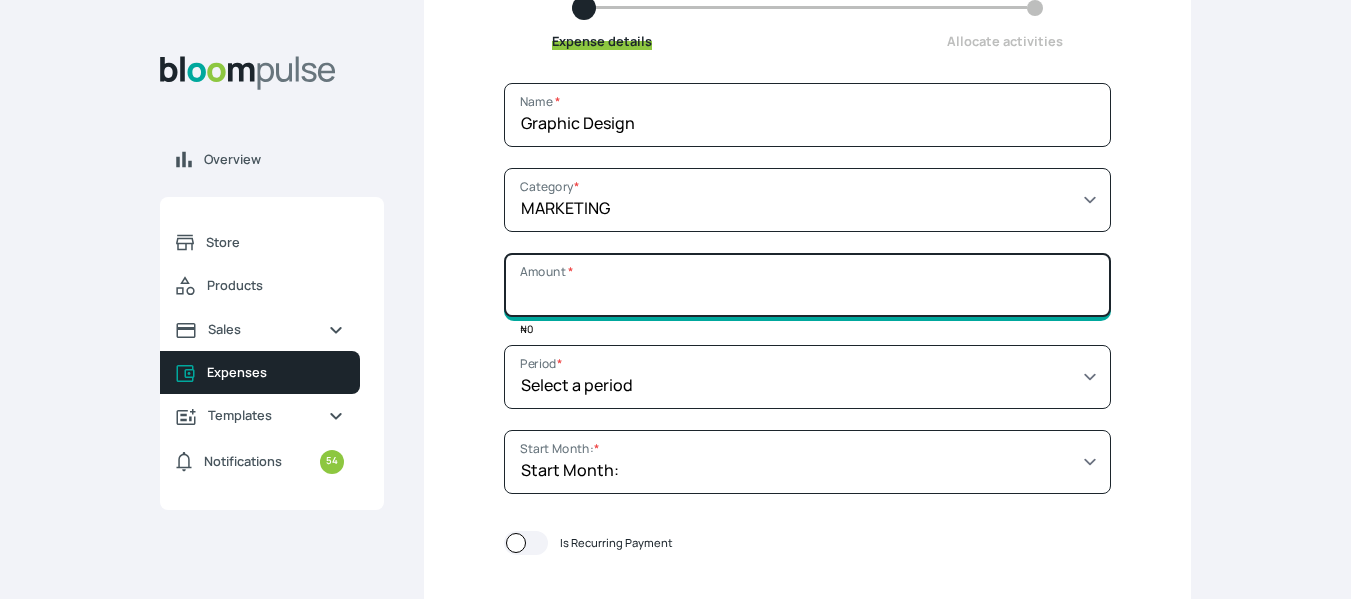 click on "Amount    *" at bounding box center (807, 285) 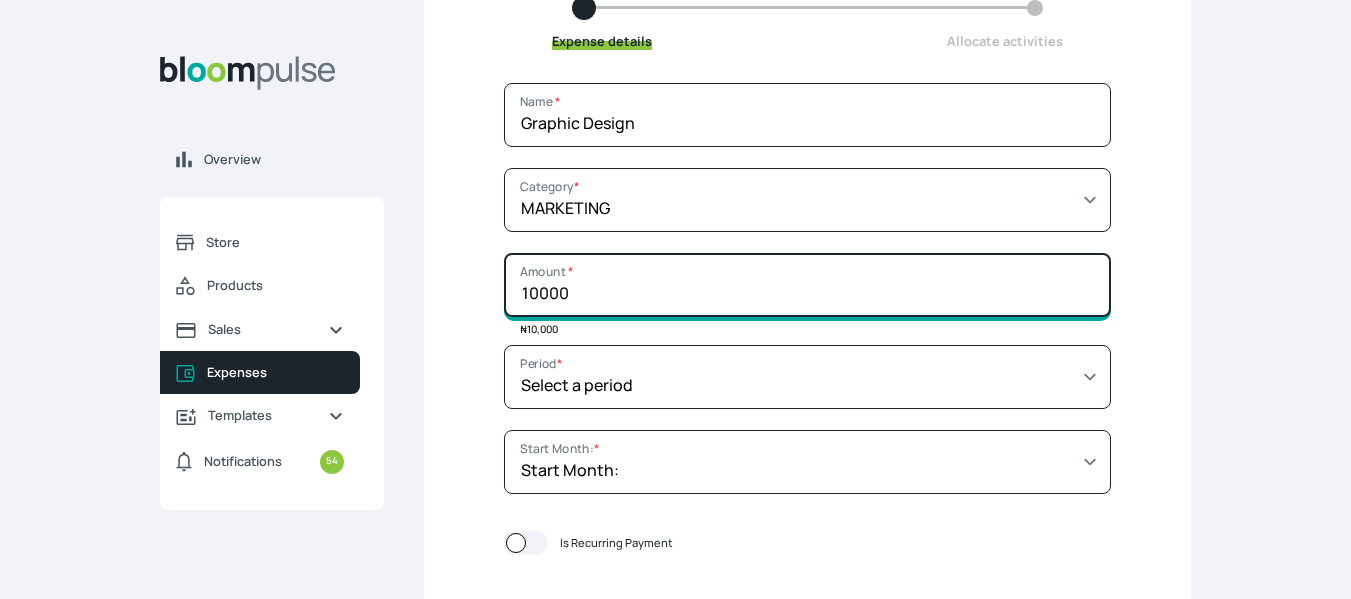type on "10000" 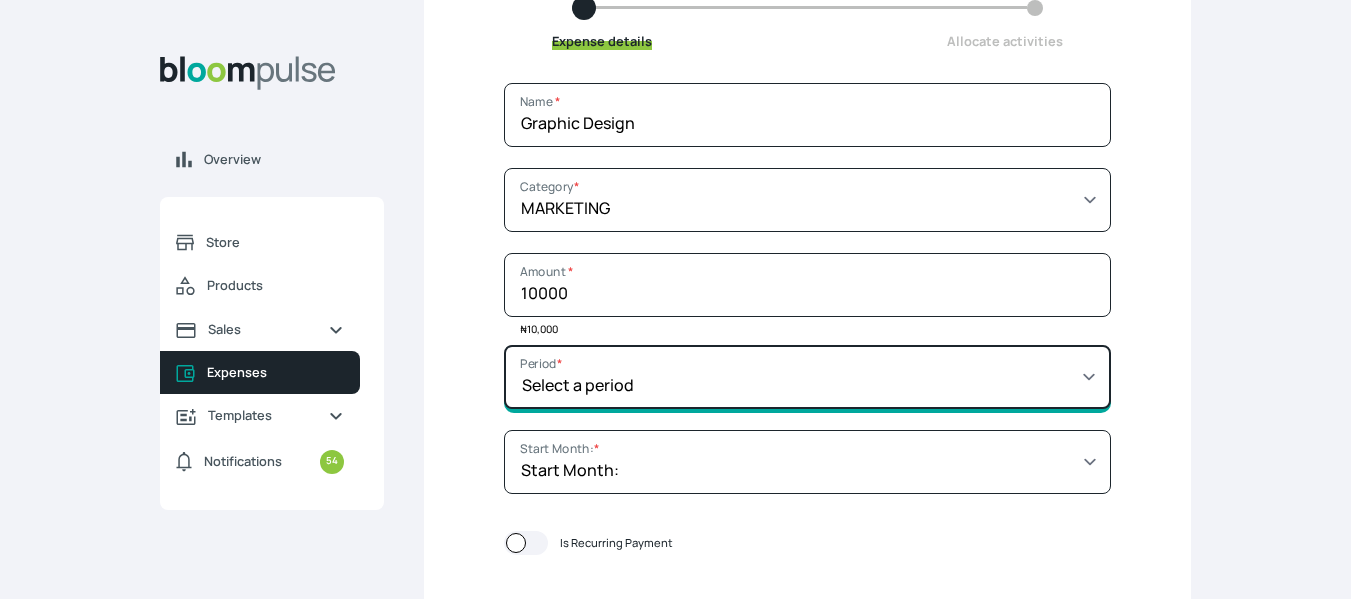 click on "Select a period 1 month 3 months 6 months 9 months 1 year 2 years 3 years 4 years Custom" at bounding box center (807, 377) 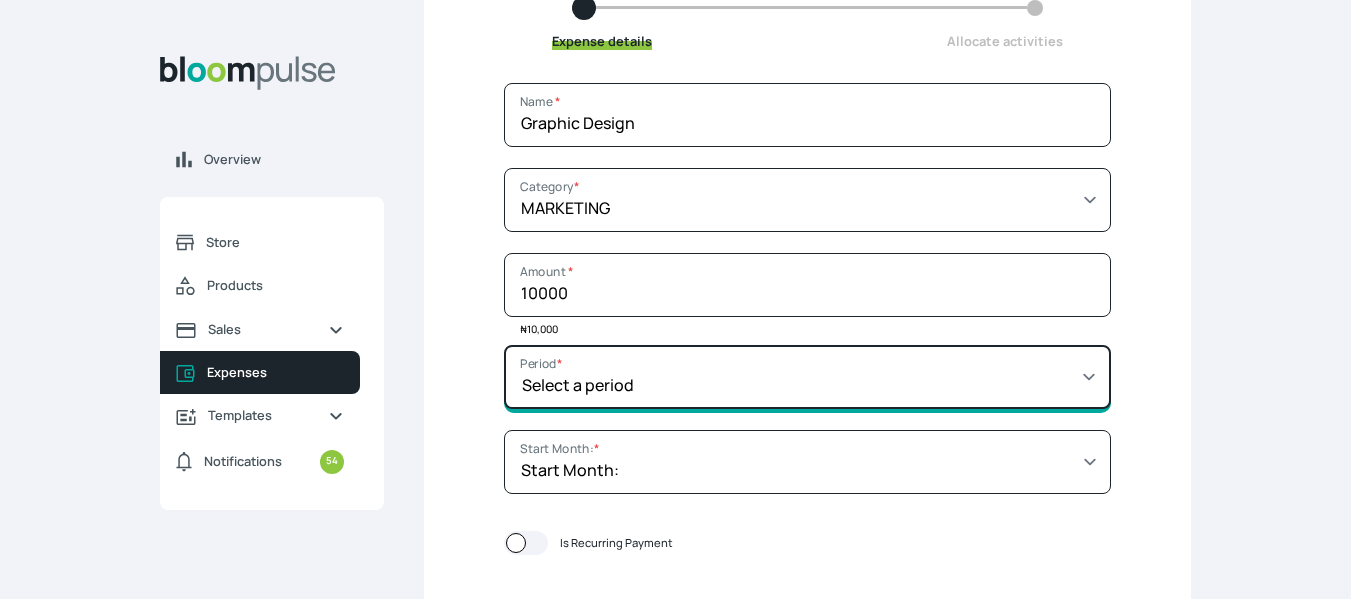 select on "MONTH" 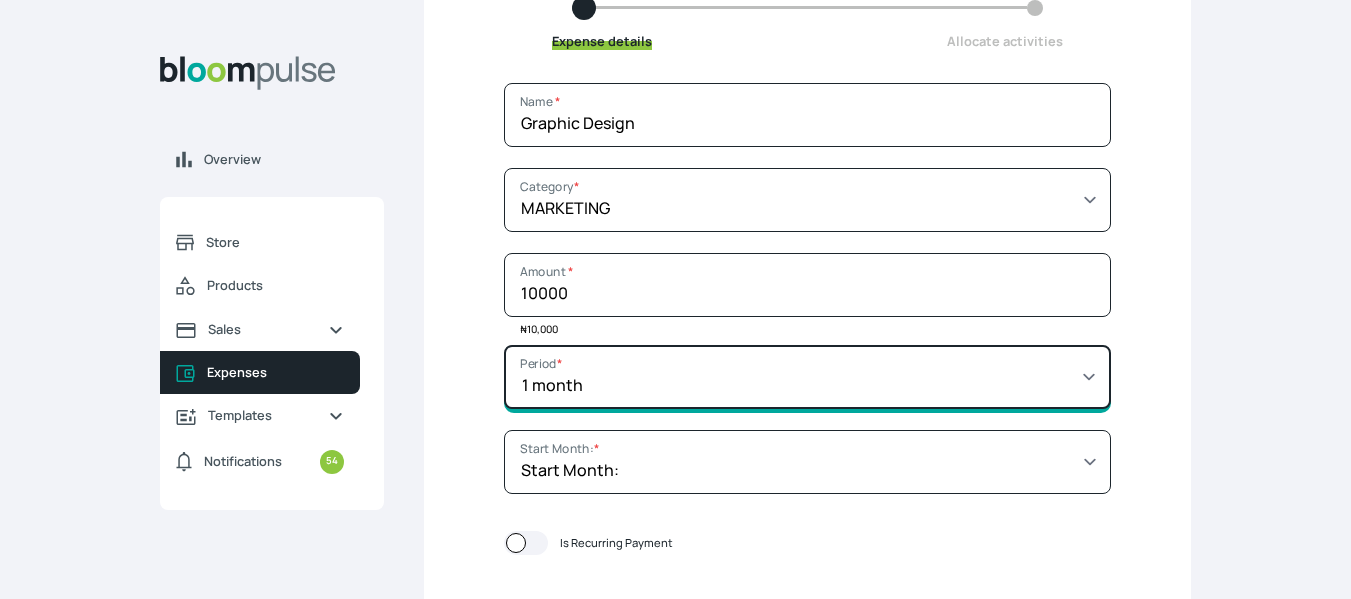 click on "Select a period 1 month 3 months 6 months 9 months 1 year 2 years 3 years 4 years Custom" at bounding box center [807, 377] 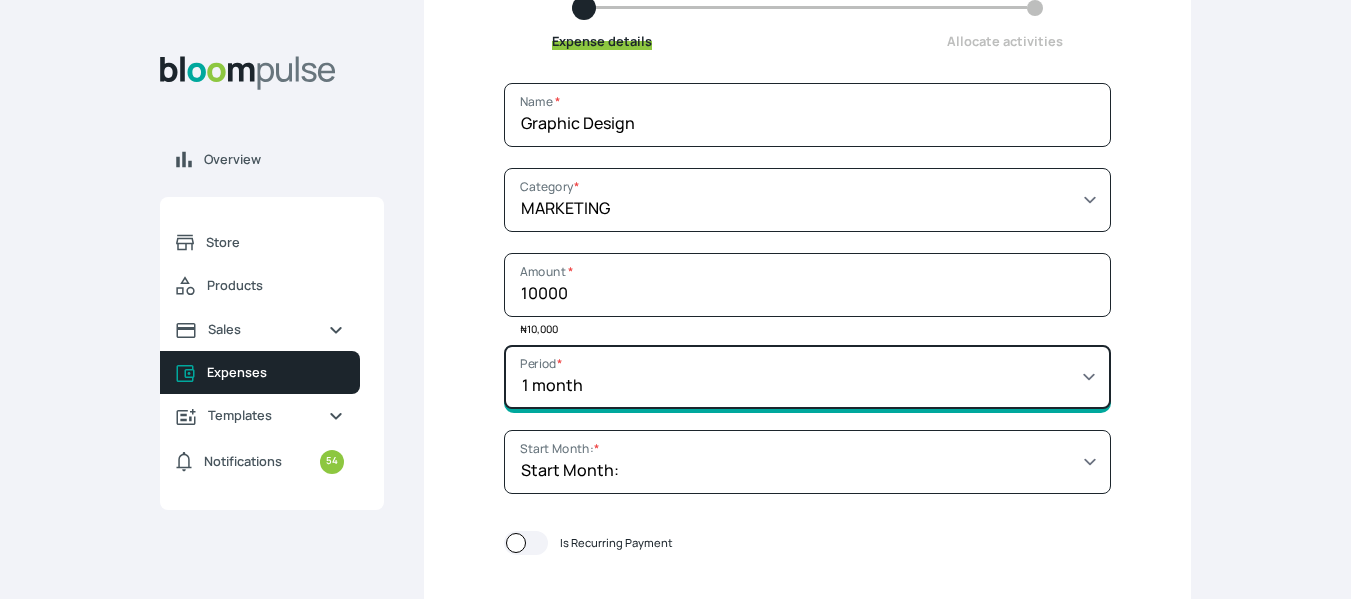 scroll, scrollTop: 389, scrollLeft: 0, axis: vertical 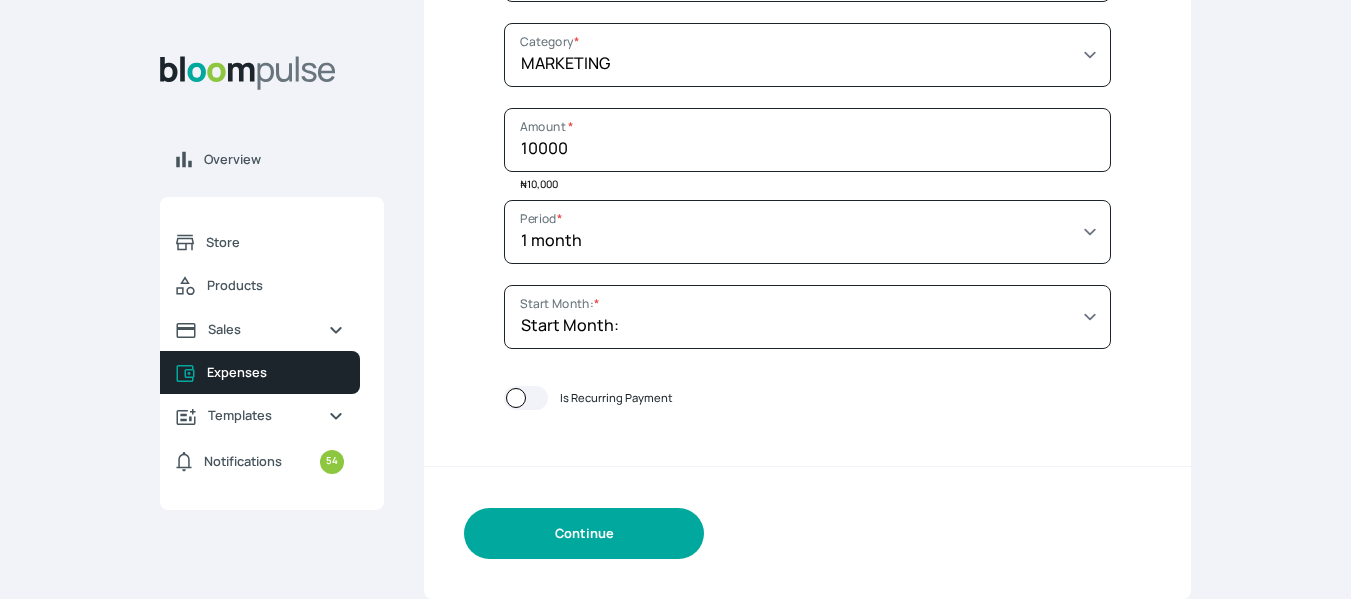 click on "Continue" at bounding box center (584, 533) 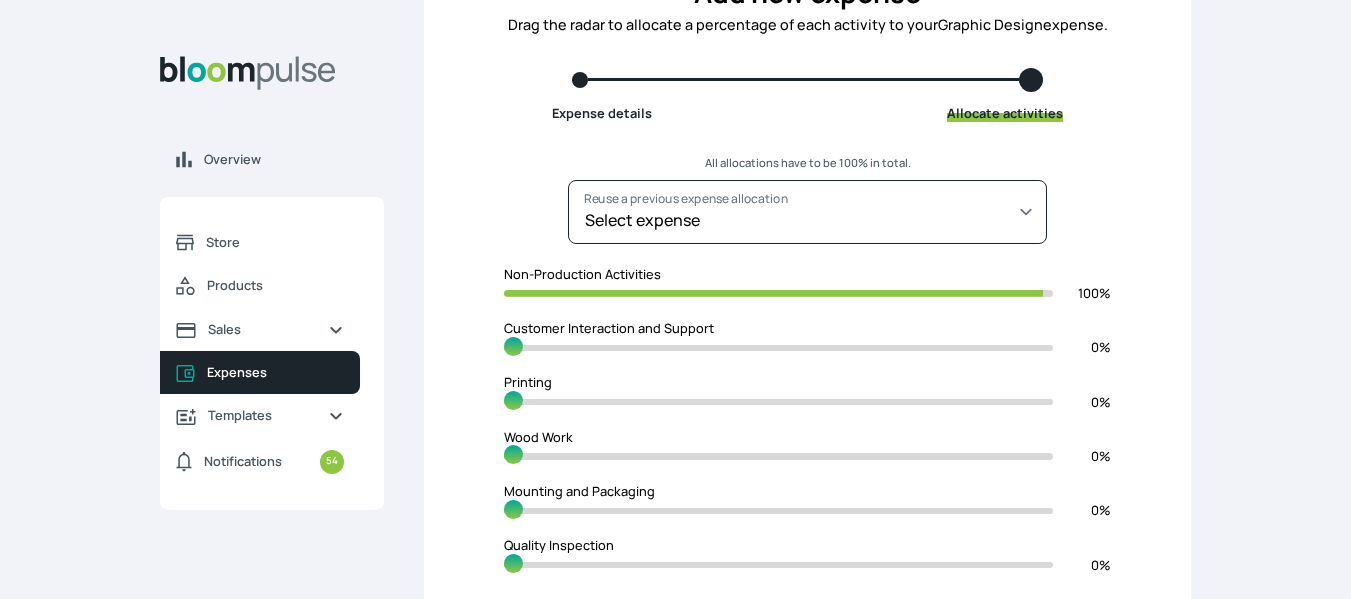 scroll, scrollTop: 197, scrollLeft: 0, axis: vertical 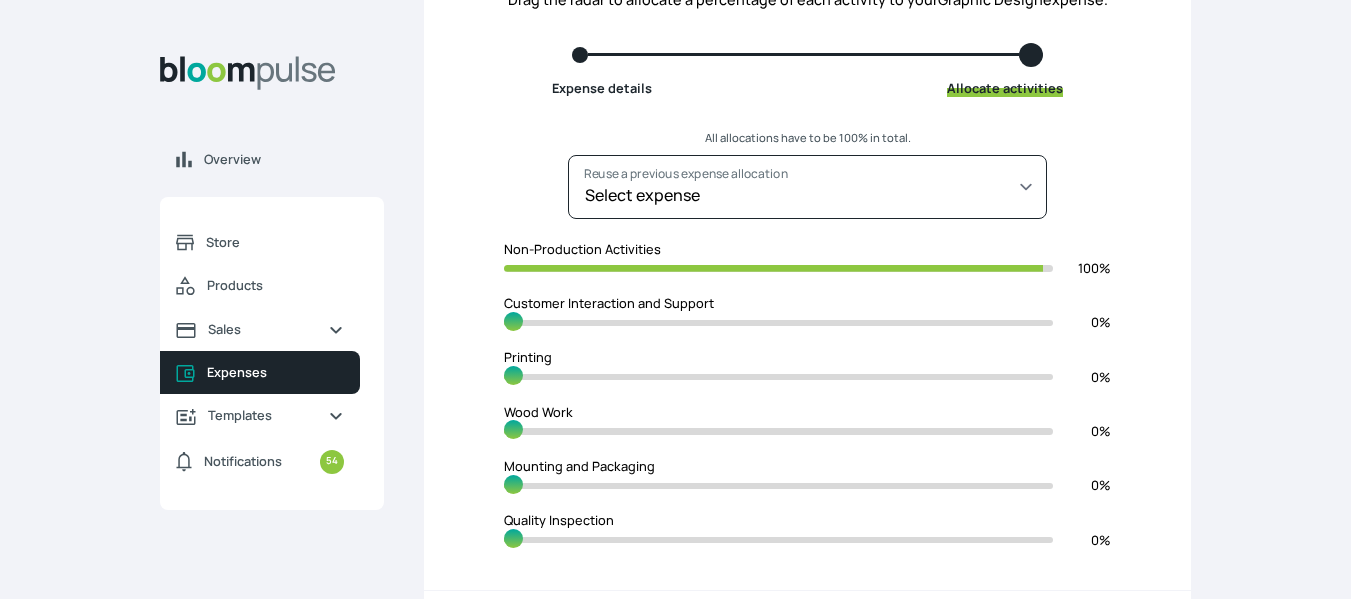 type on "98" 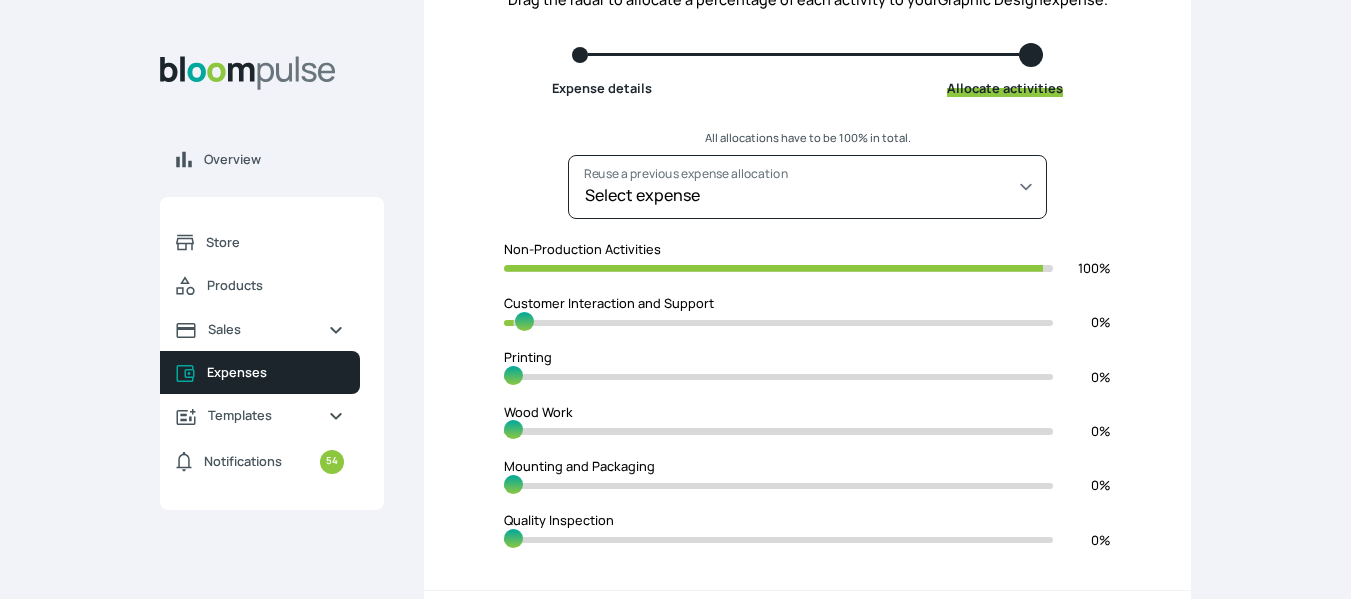 type on "96" 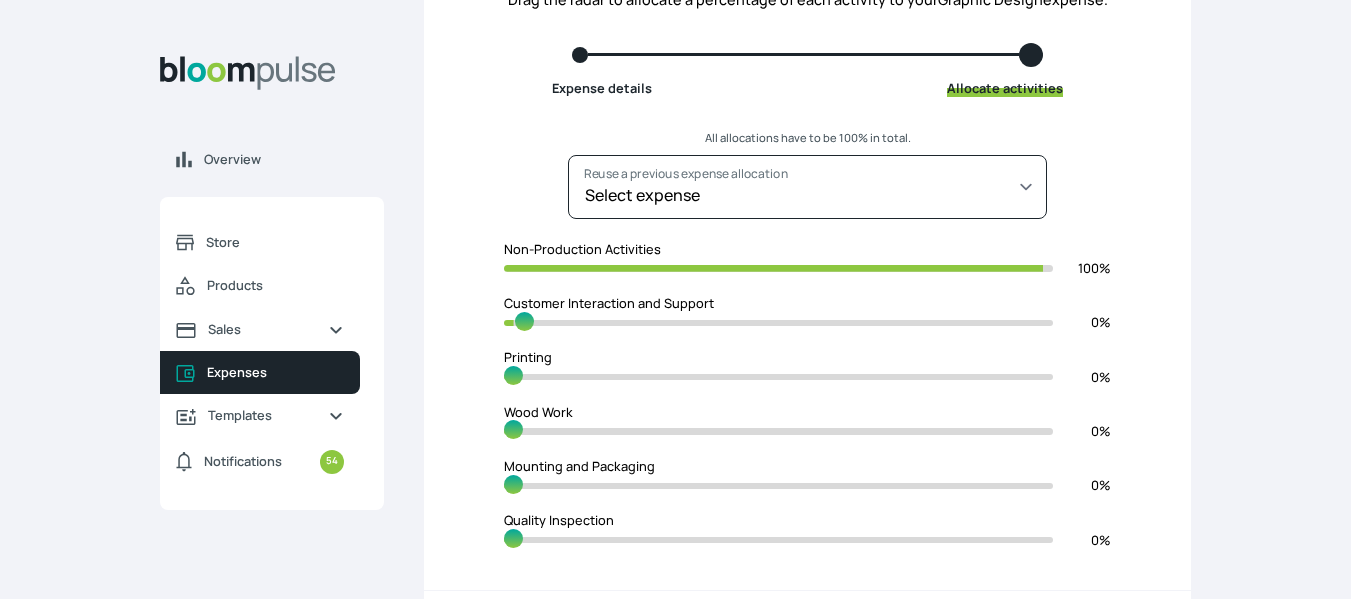 type on "4" 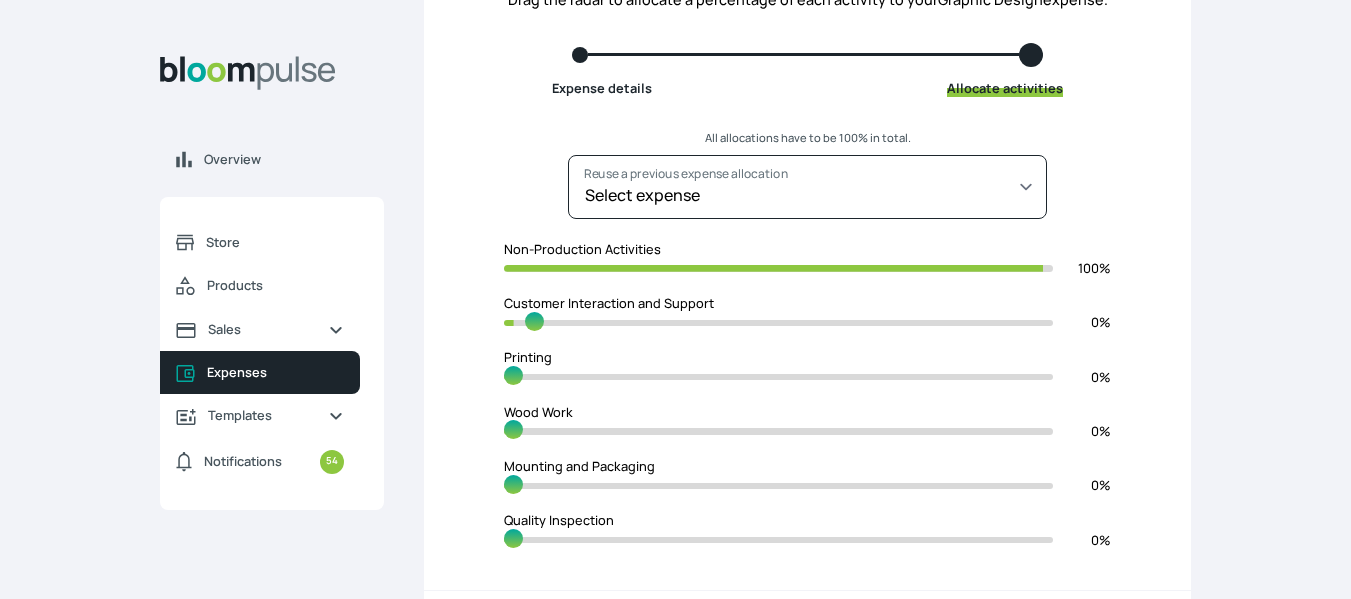 type on "92" 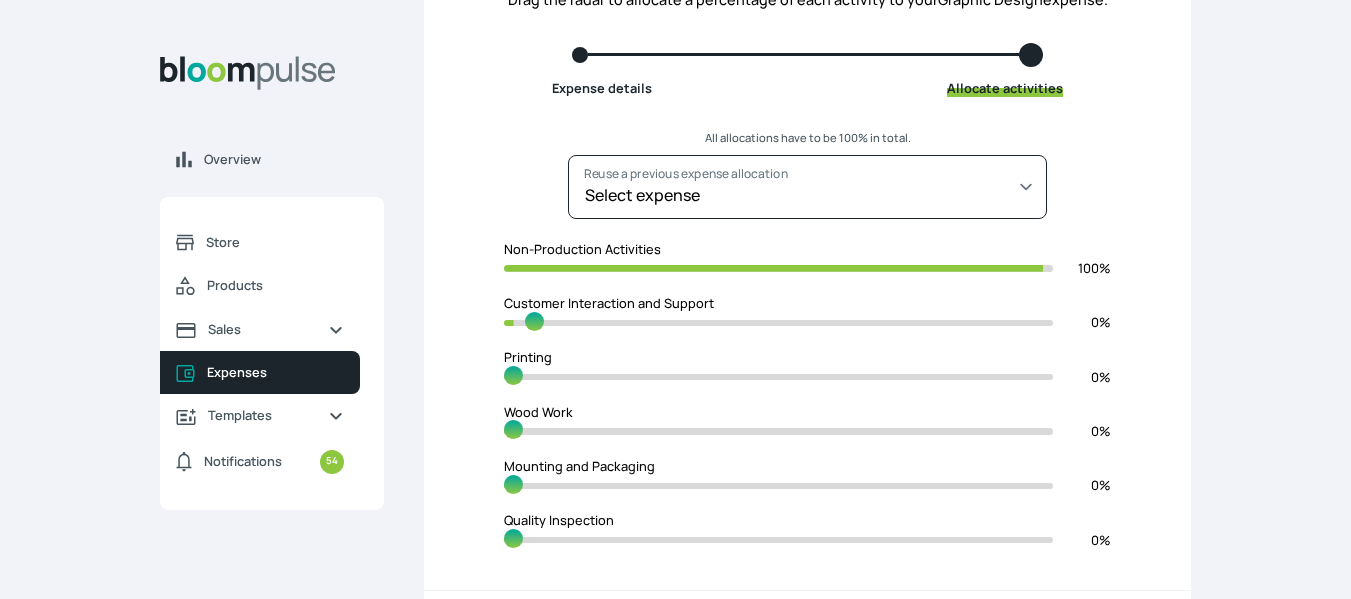 type on "8" 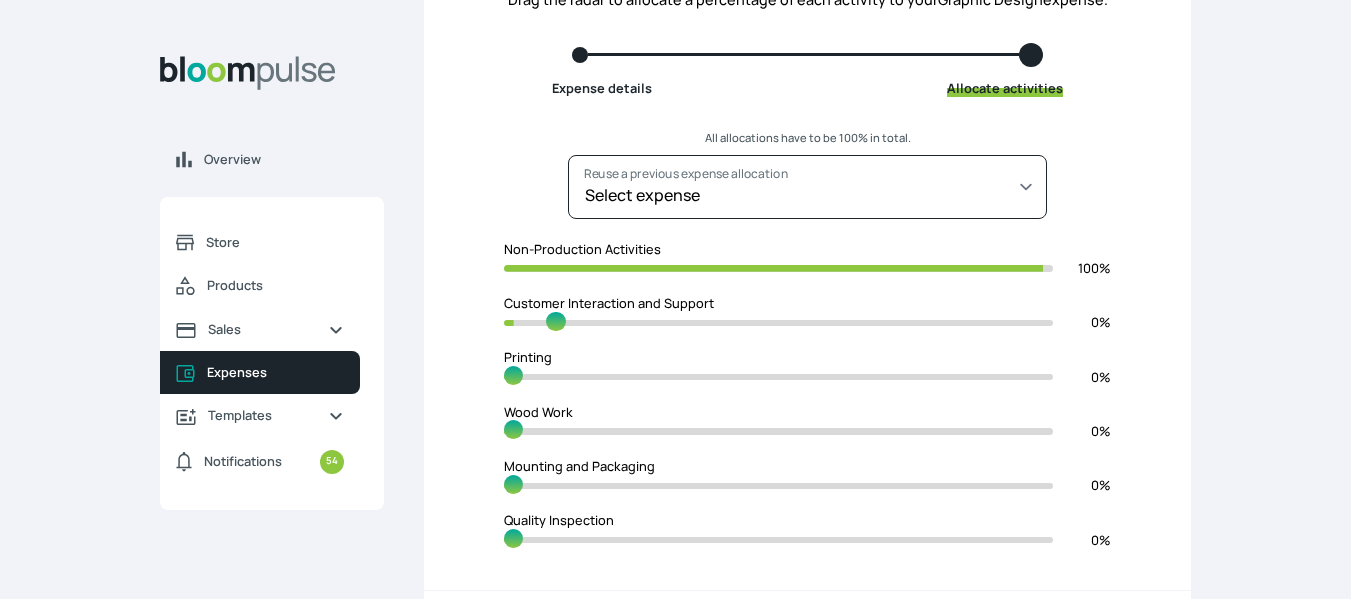 type on "87" 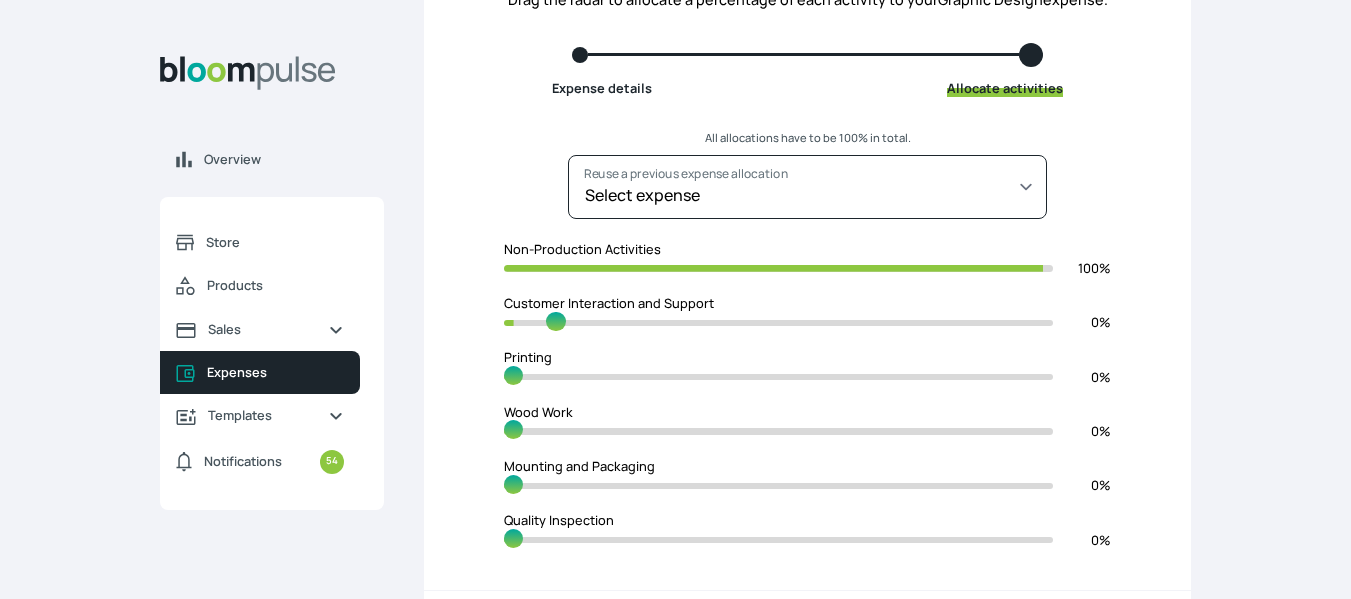 type on "13" 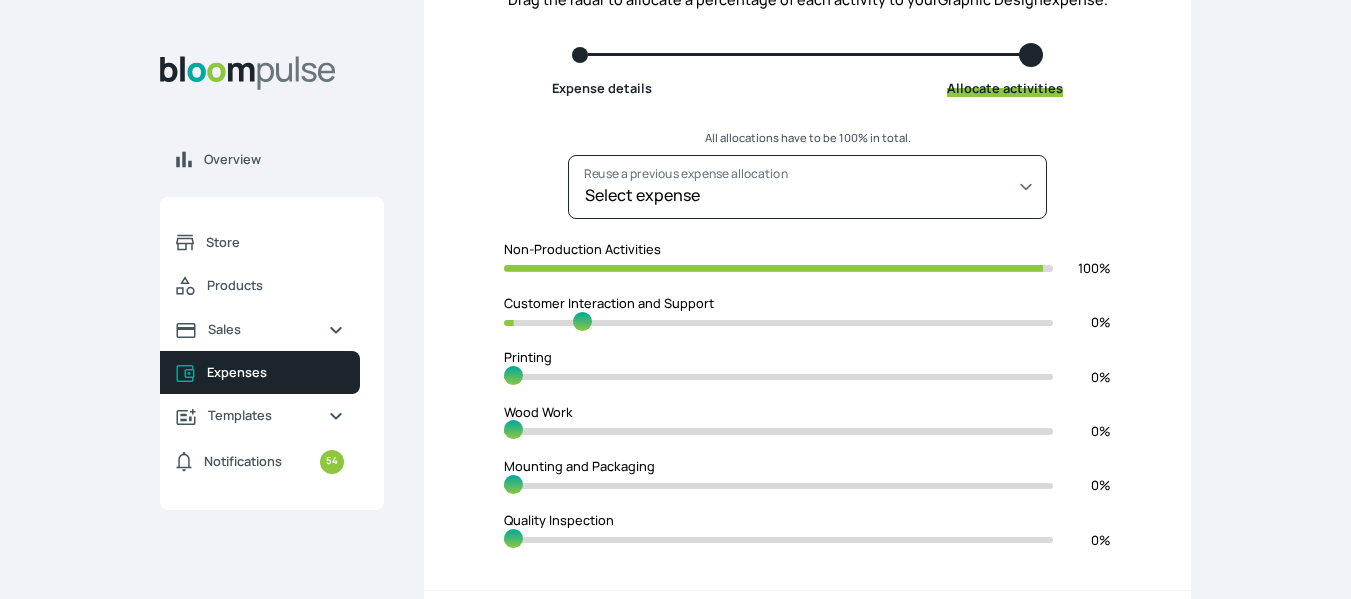 type on "86" 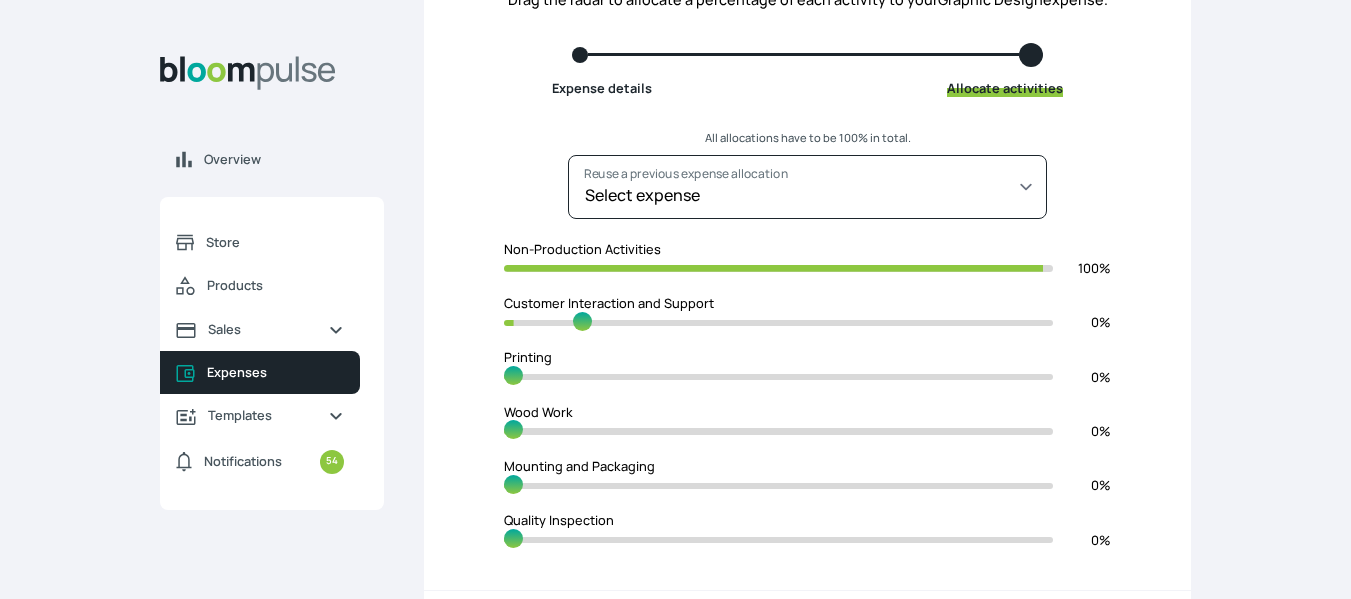 type on "14" 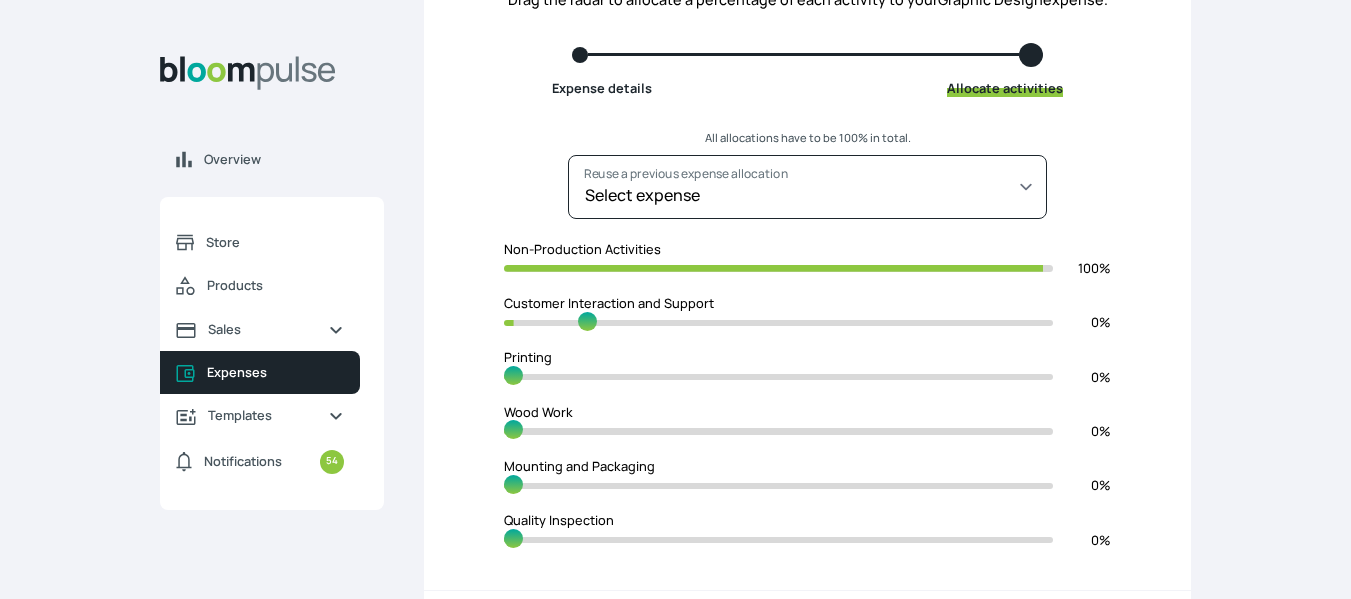 type on "84" 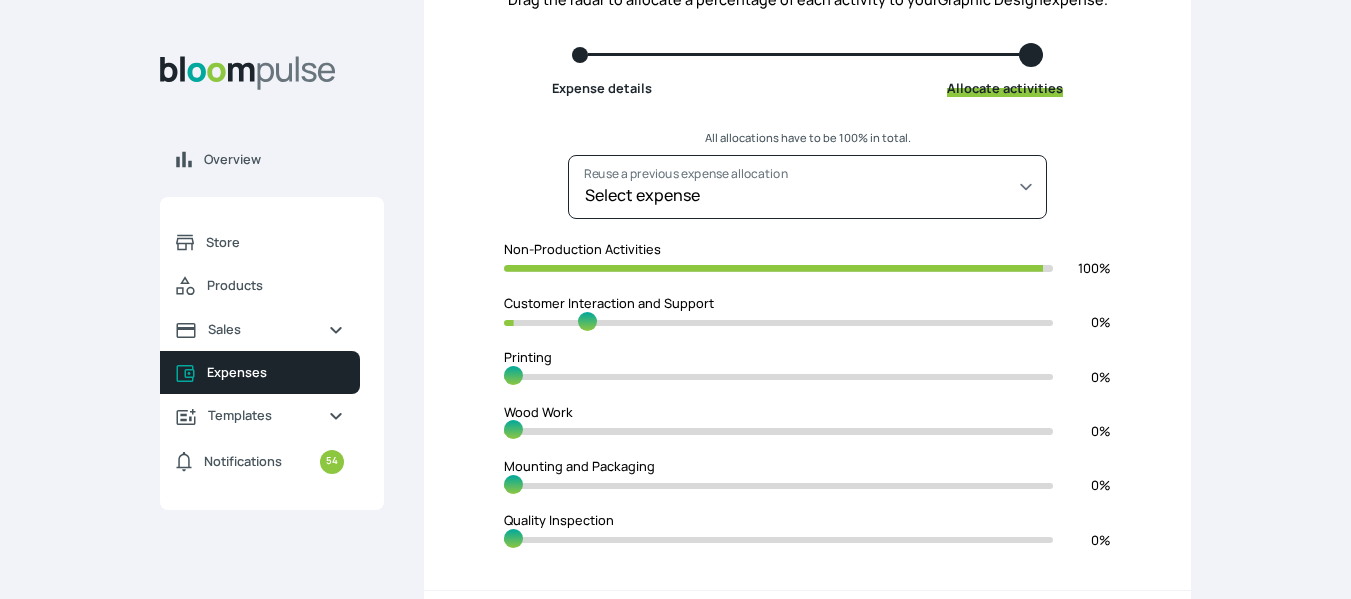 type on "16" 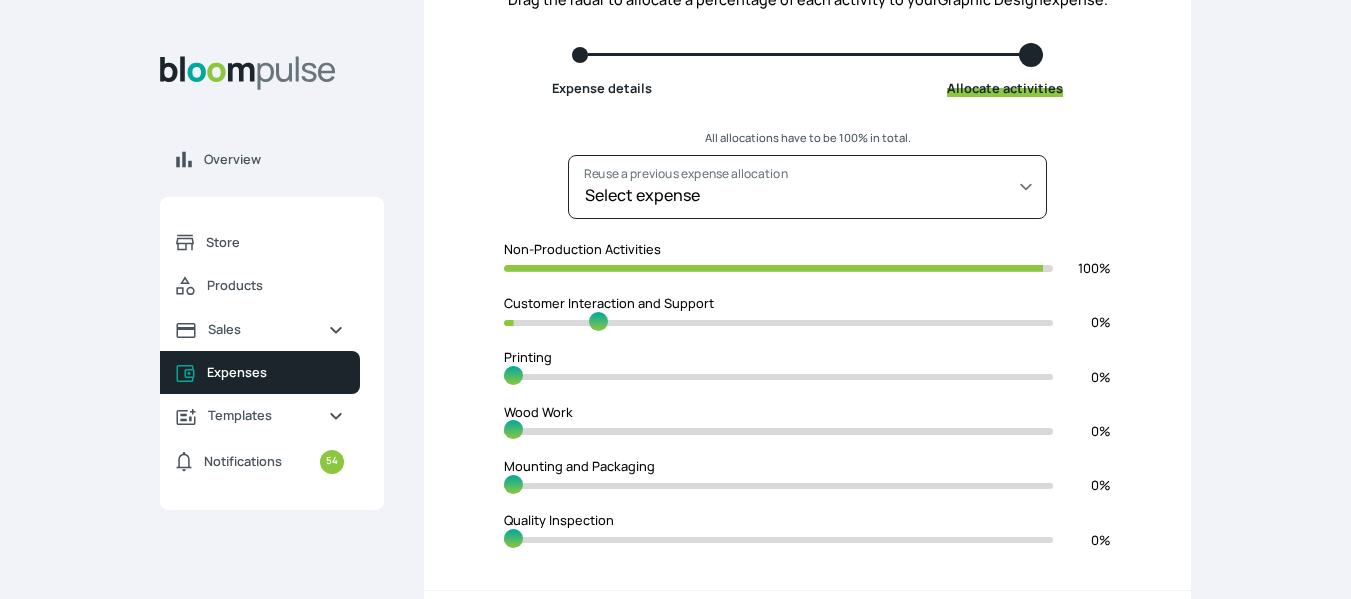 type on "82" 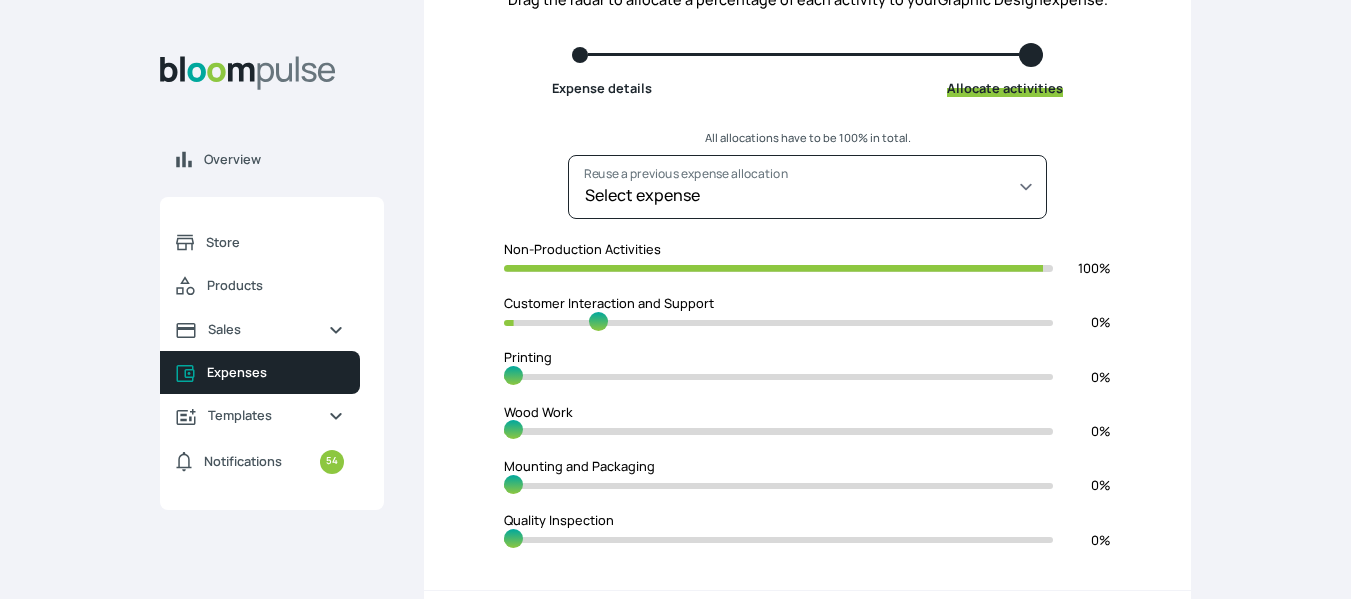 type on "18" 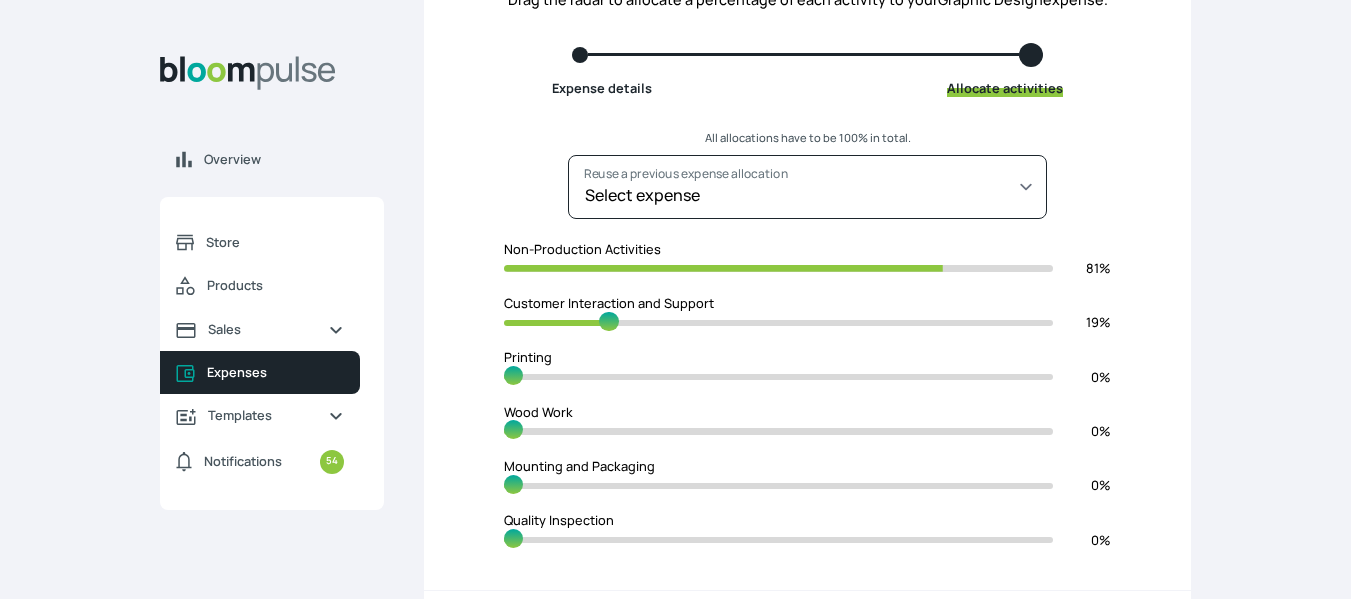 type on "81" 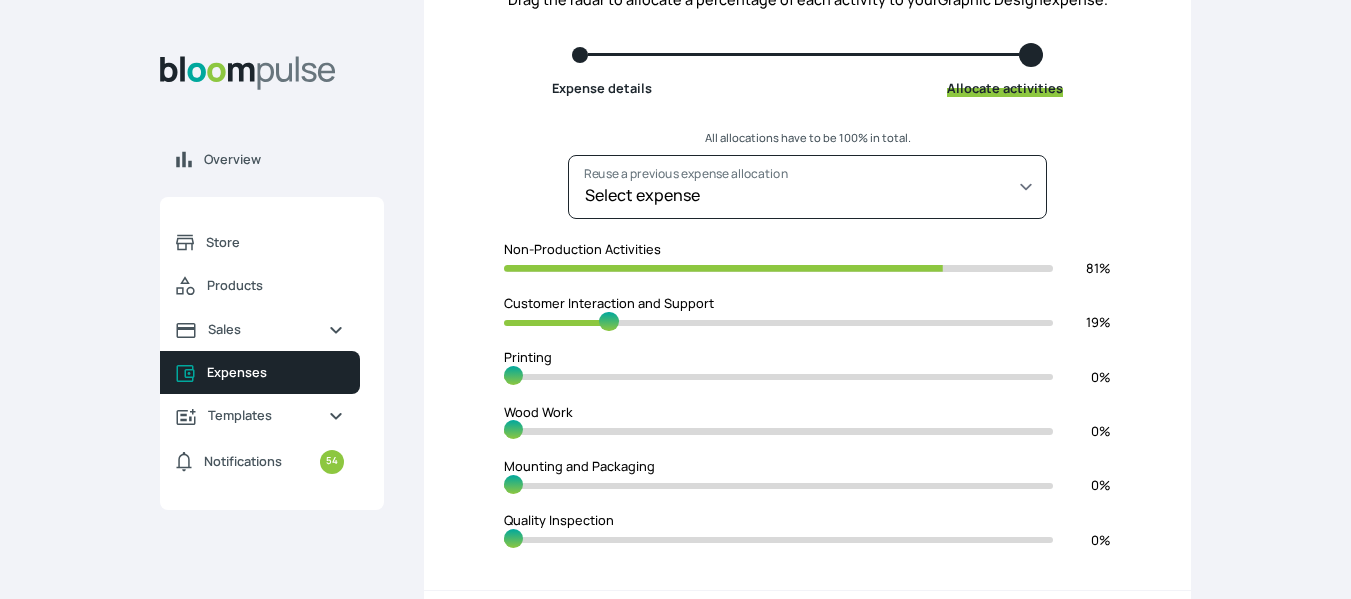 type on "19" 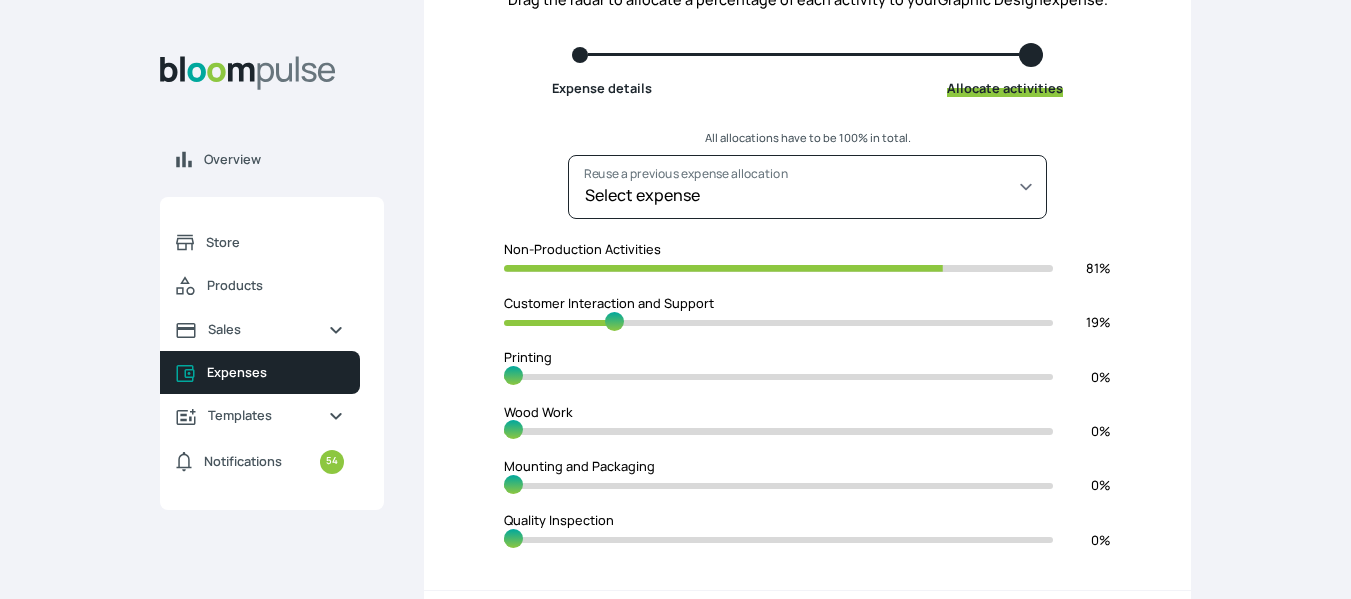 type on "79" 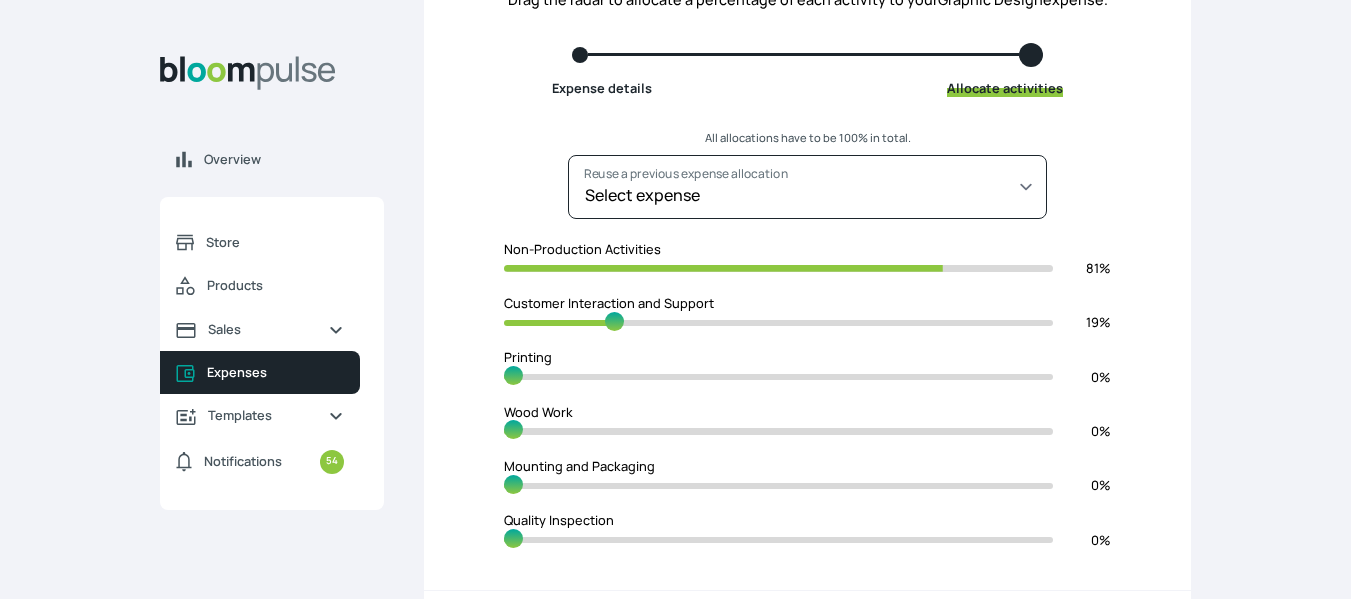 type on "21" 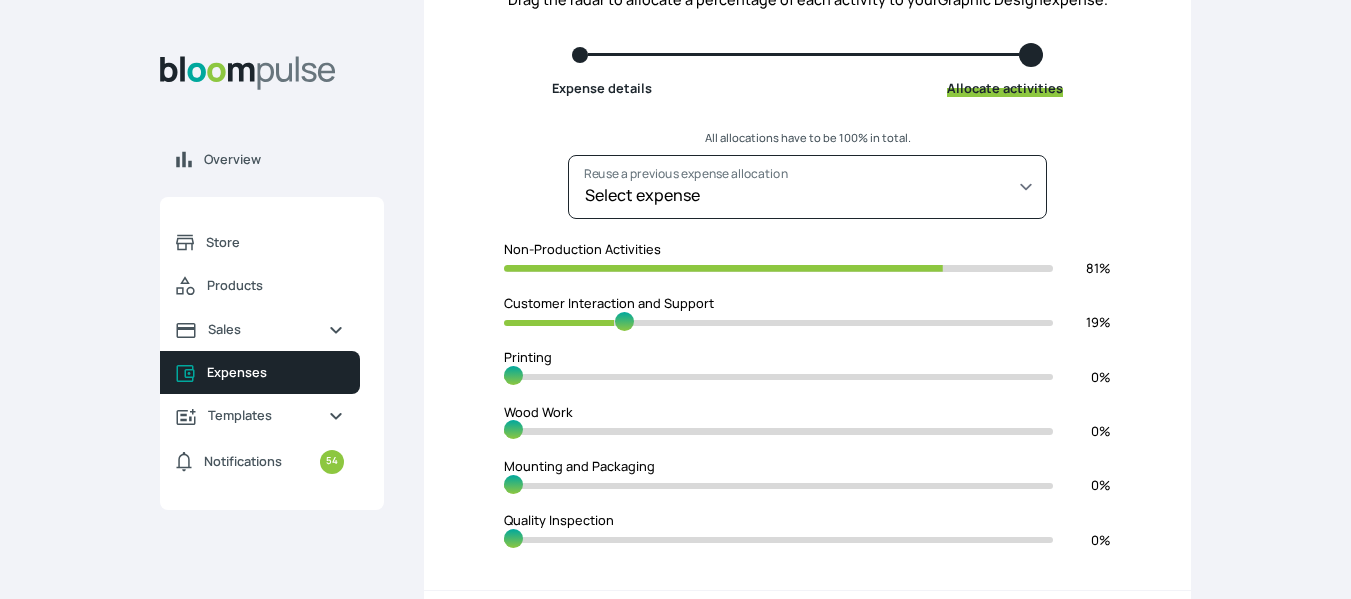 type on "78" 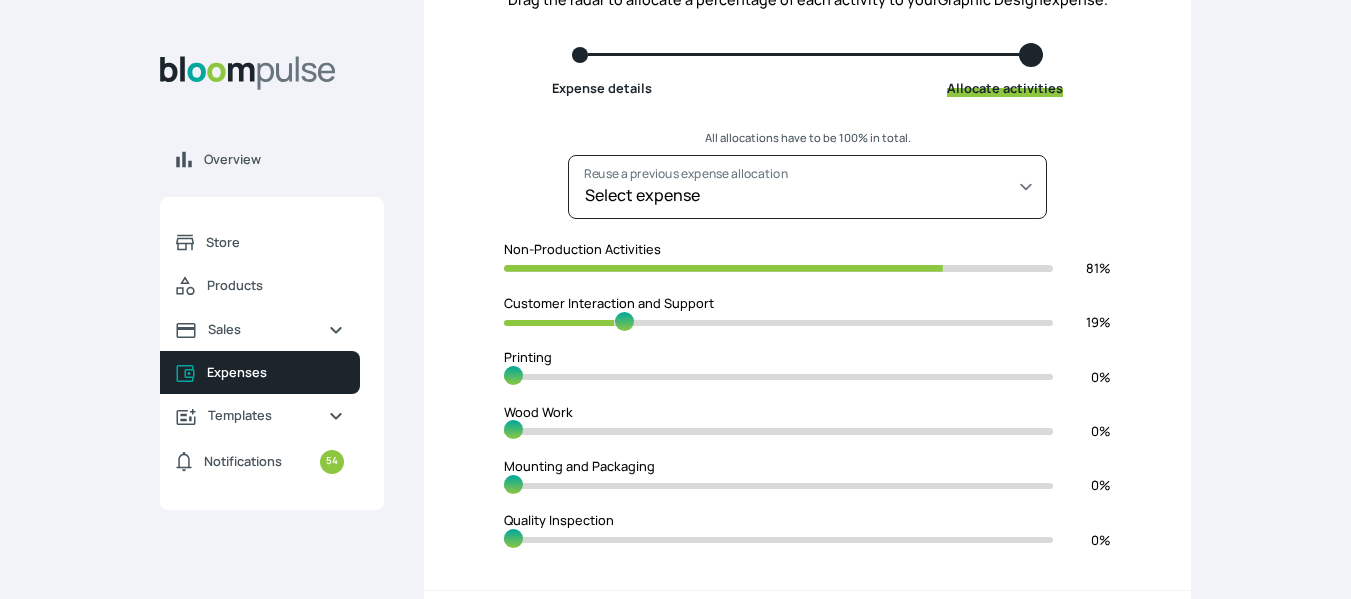 type on "22" 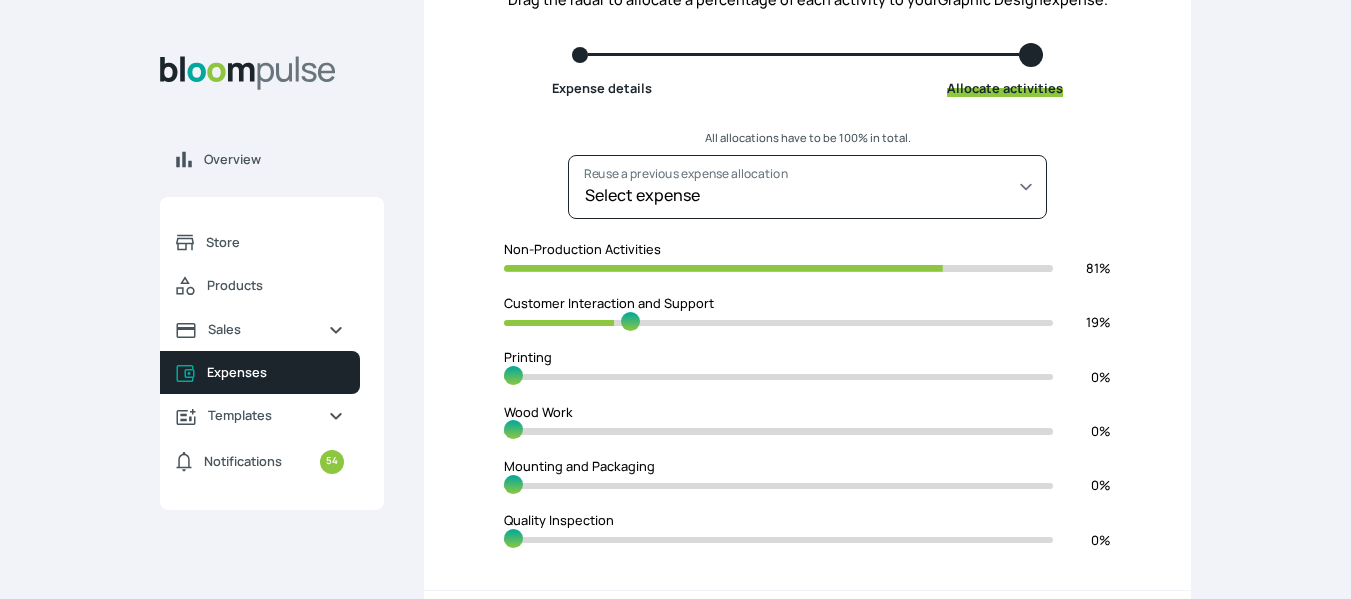 type on "77" 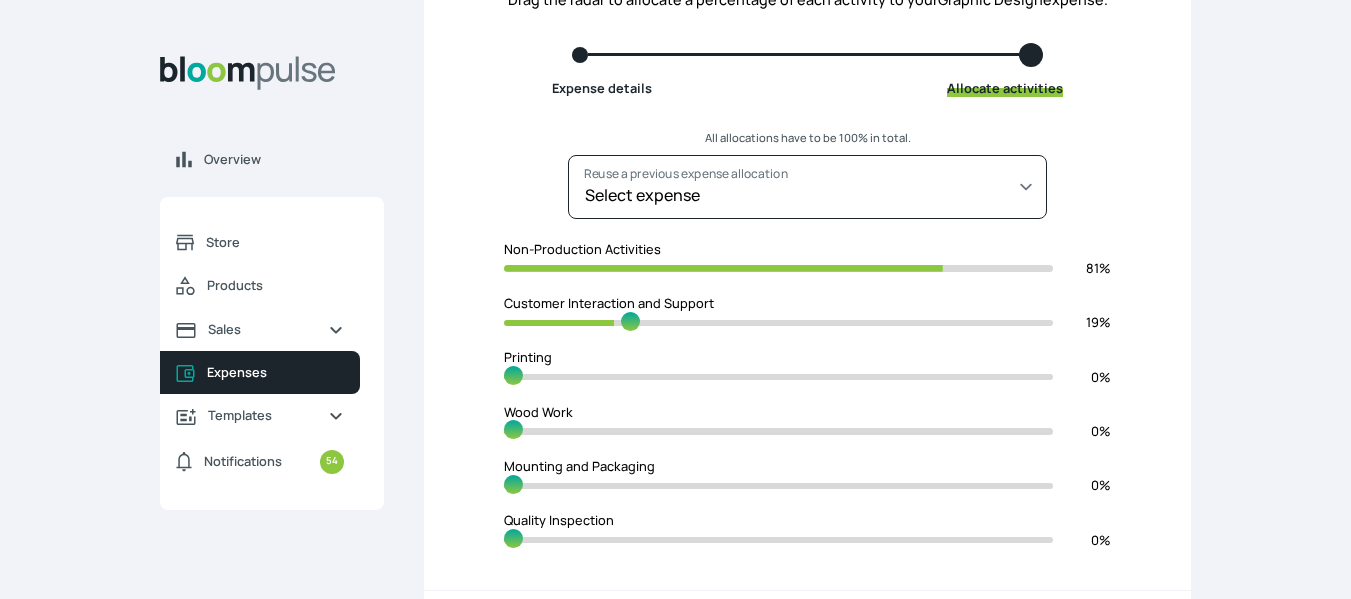 type on "23" 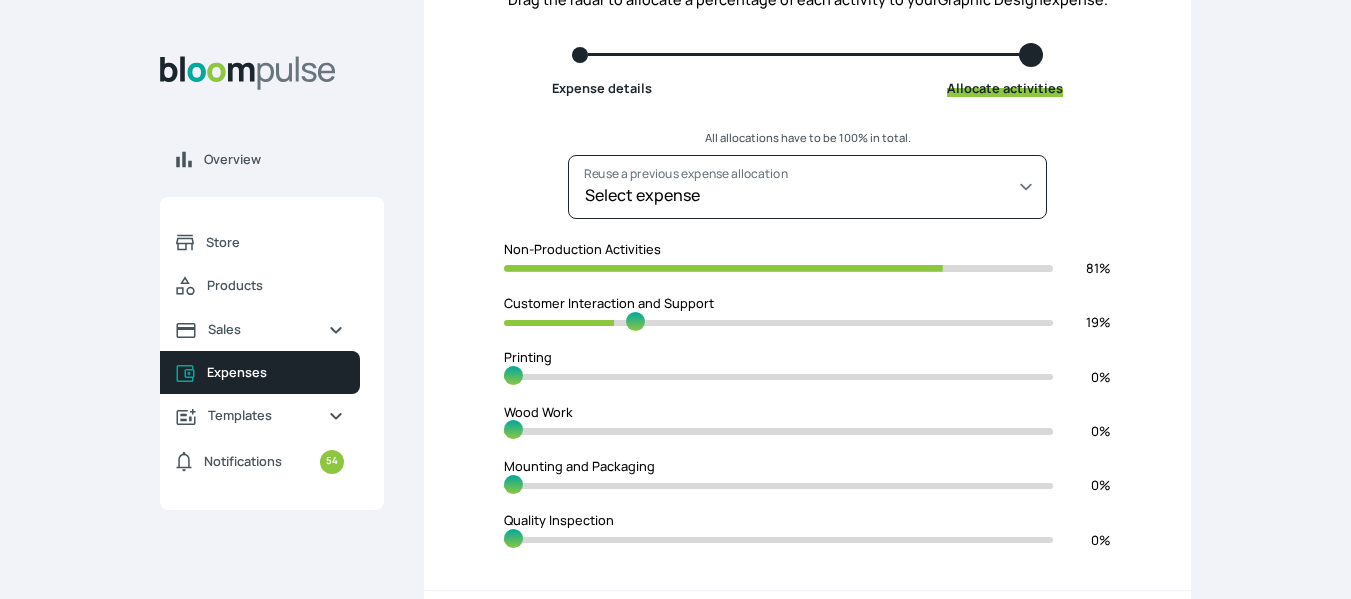 type on "75" 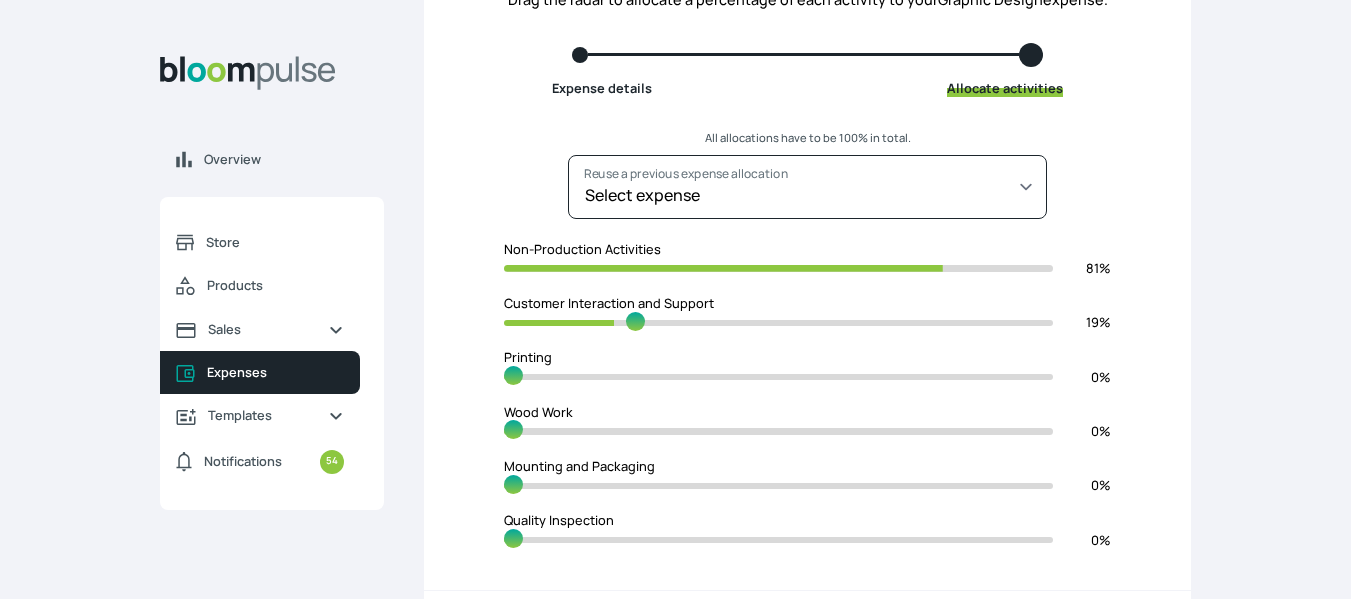 type on "25" 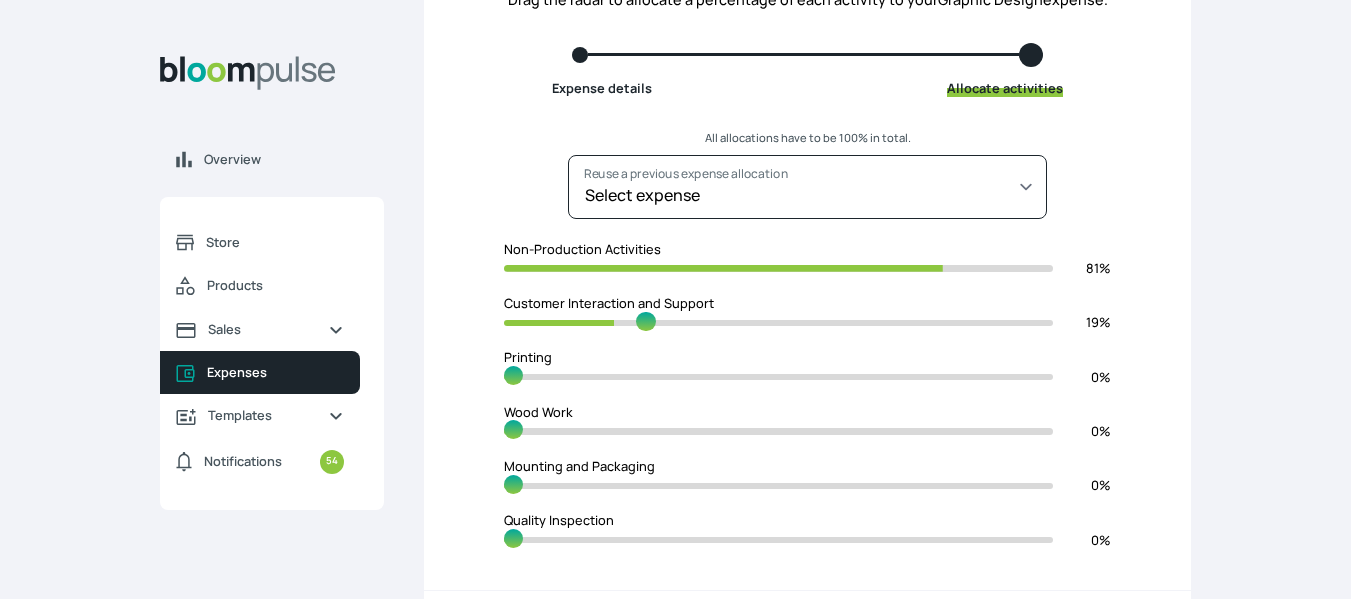 type on "74" 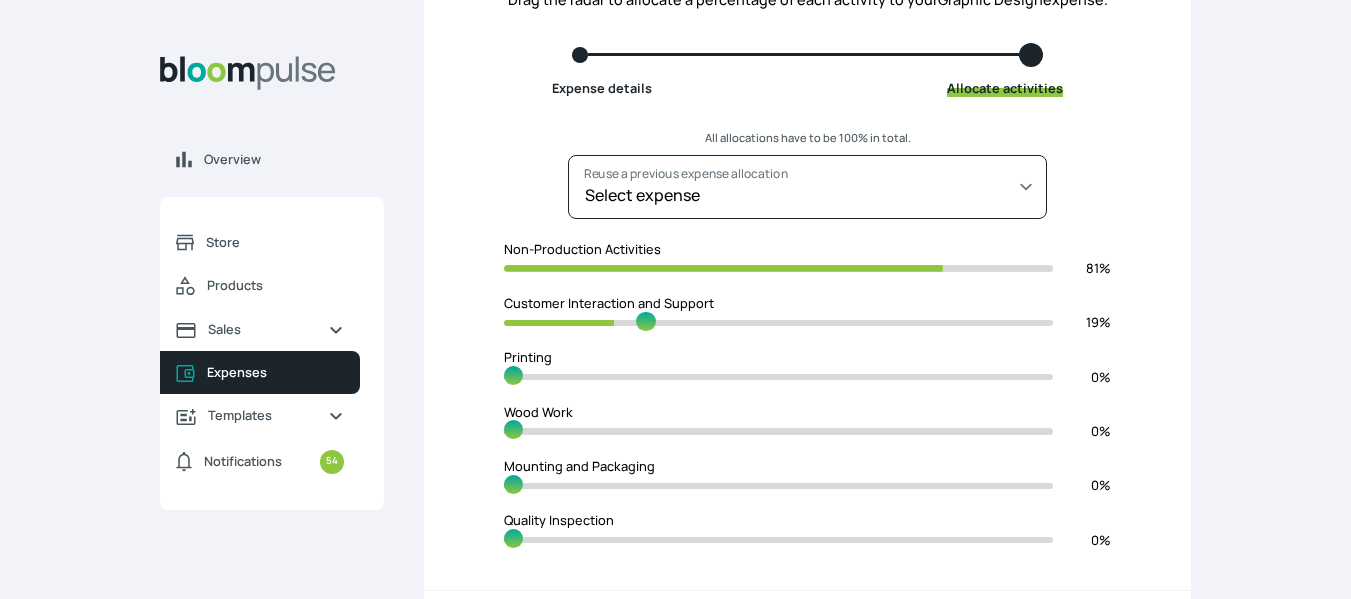 type on "26" 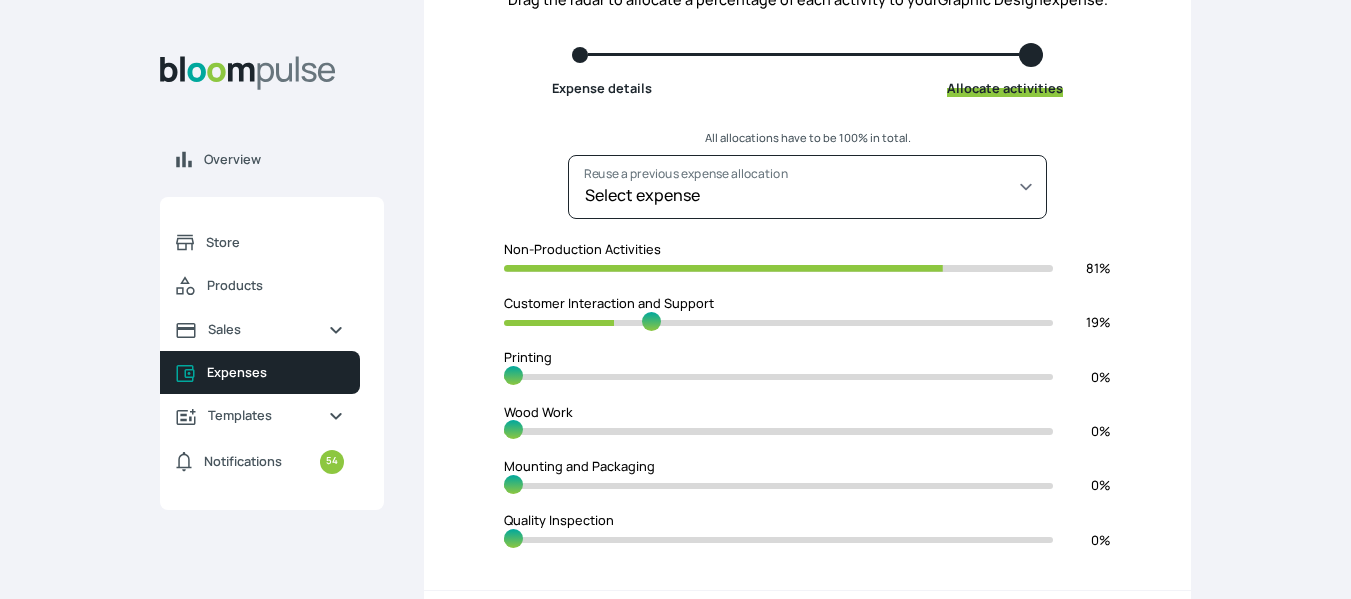 type on "73" 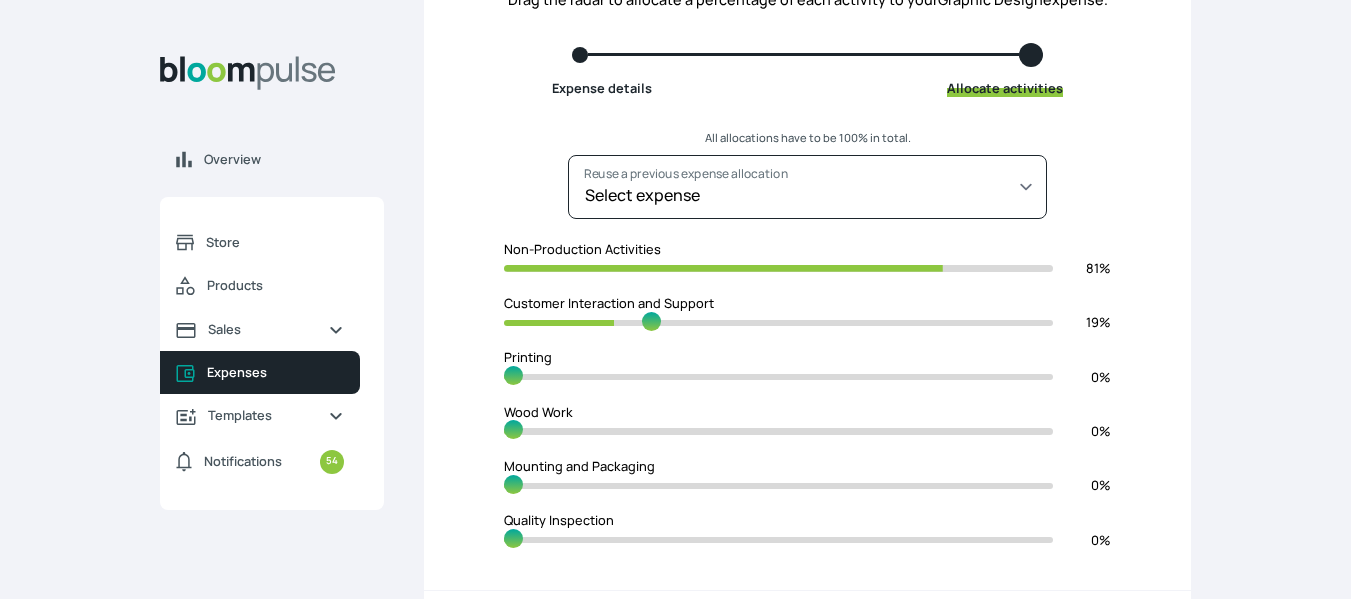 type on "27" 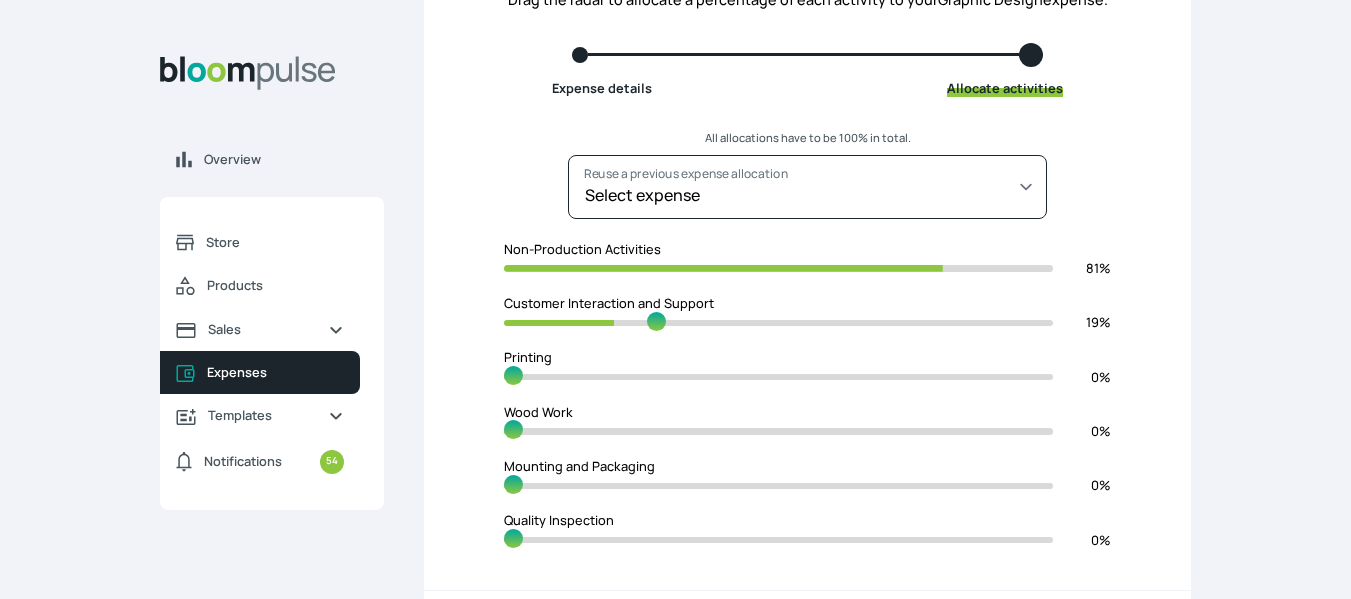 type on "72" 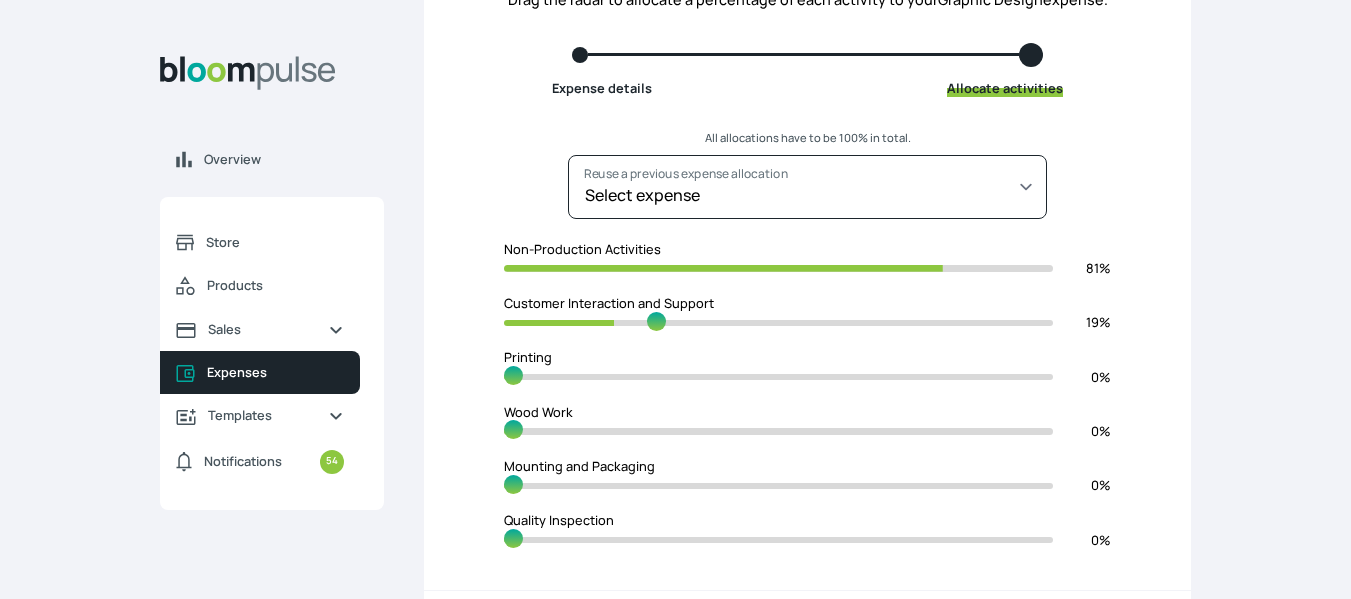 type on "28" 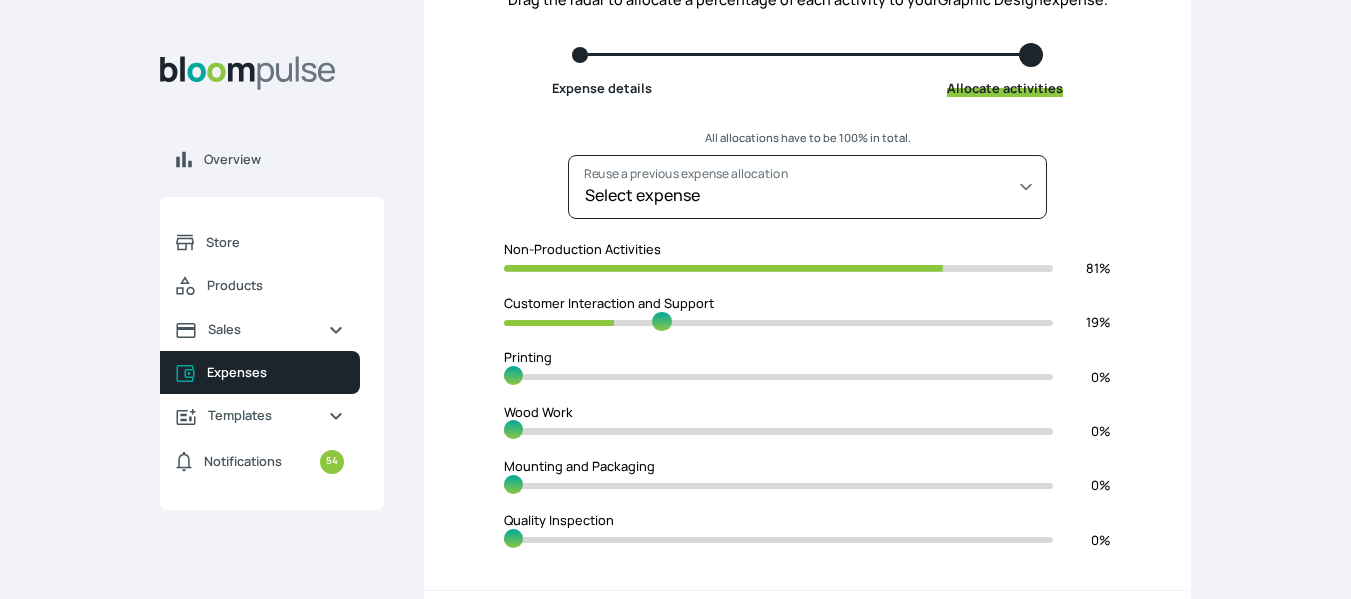 type on "71" 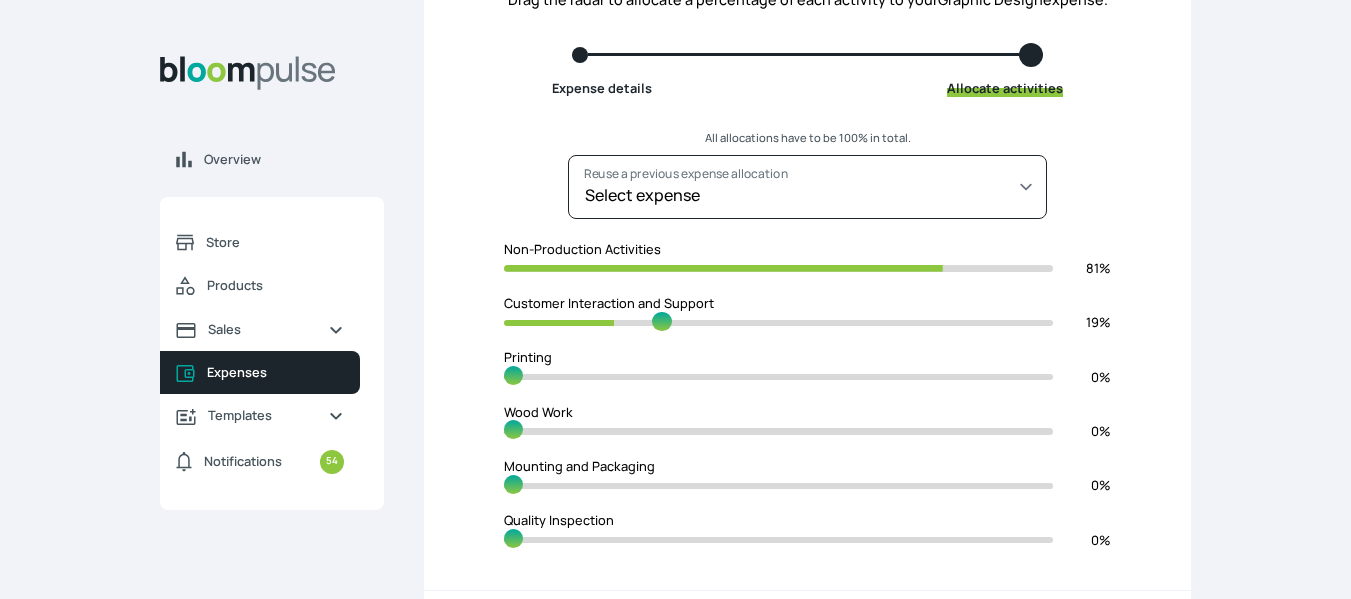 type on "29" 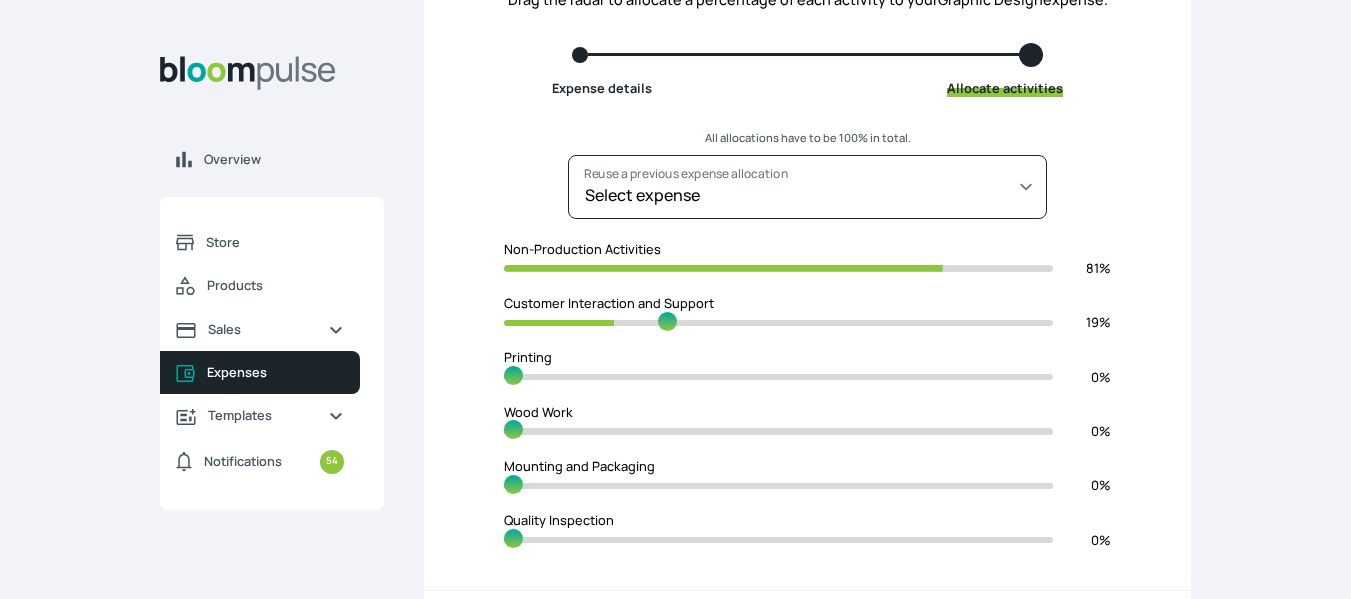 type on "69" 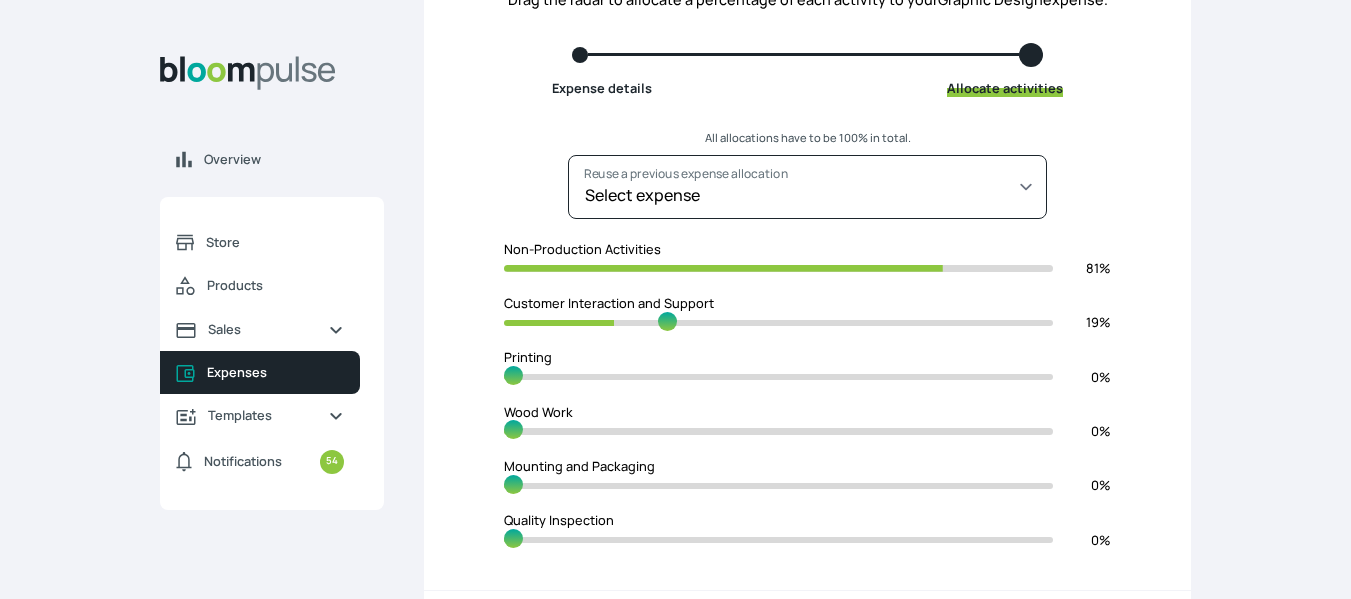 type on "31" 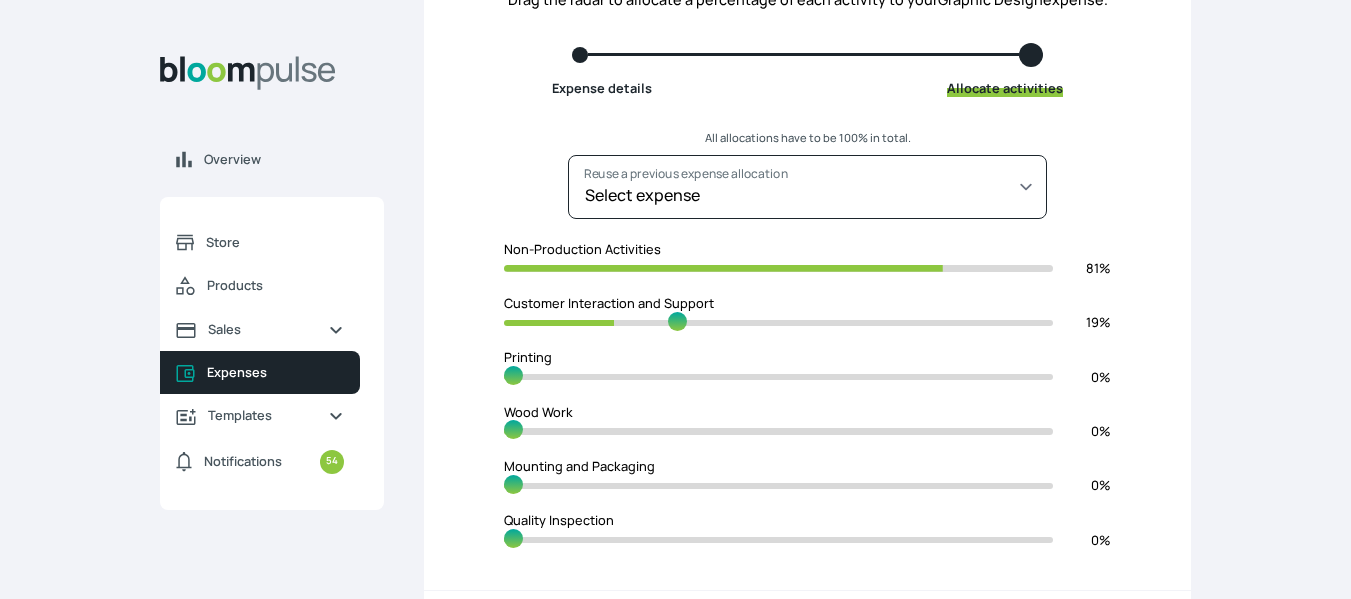 type on "67" 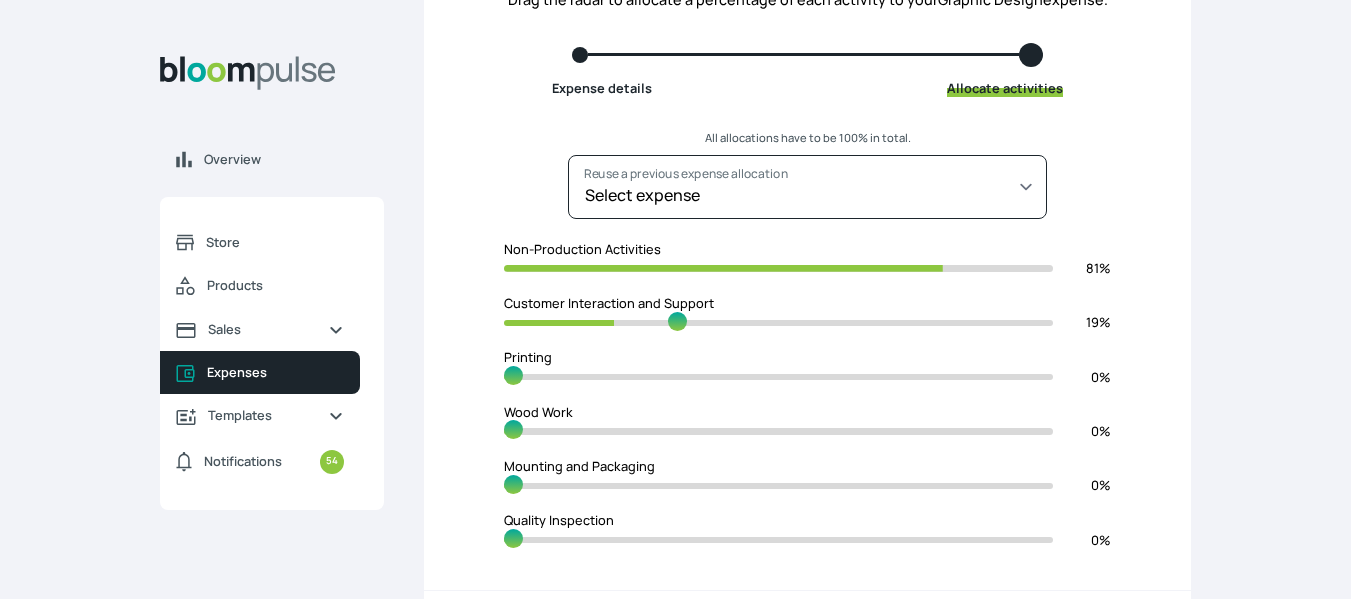 type on "33" 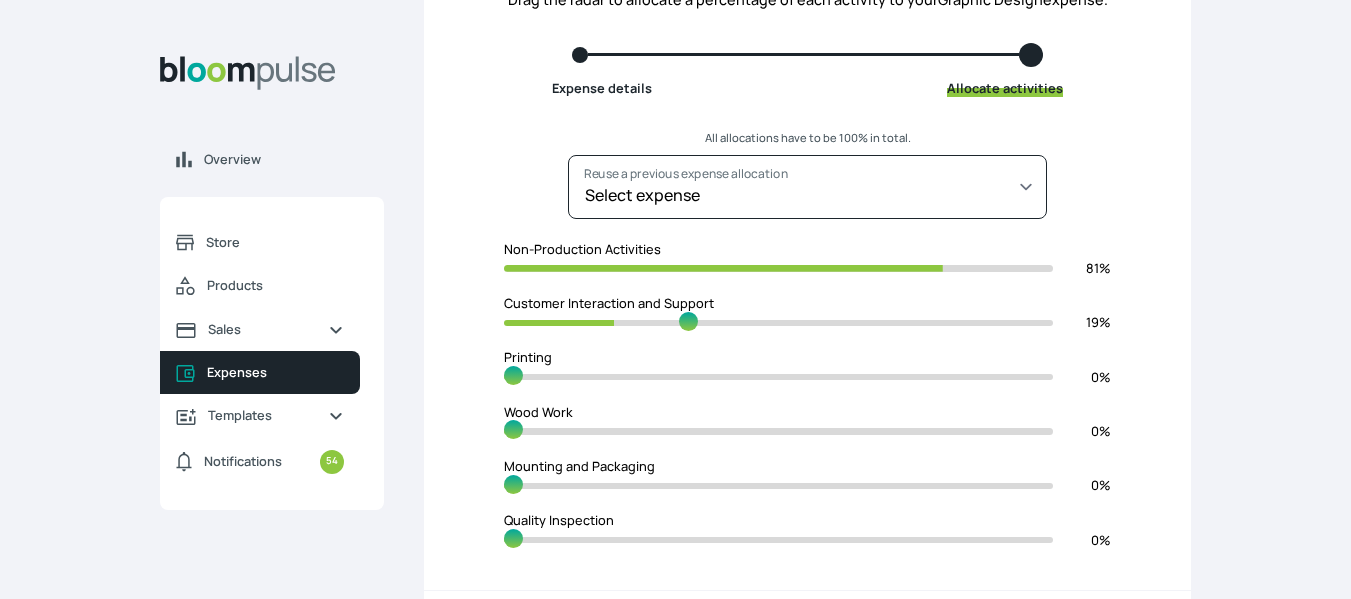 type on "66" 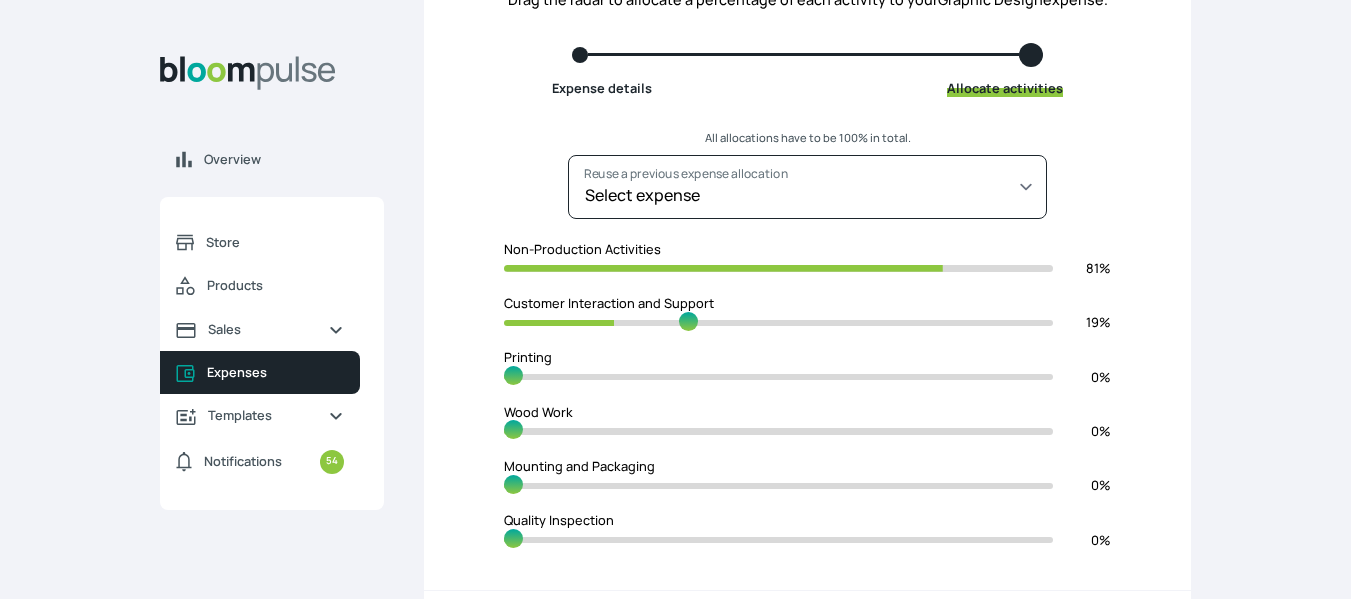 type on "34" 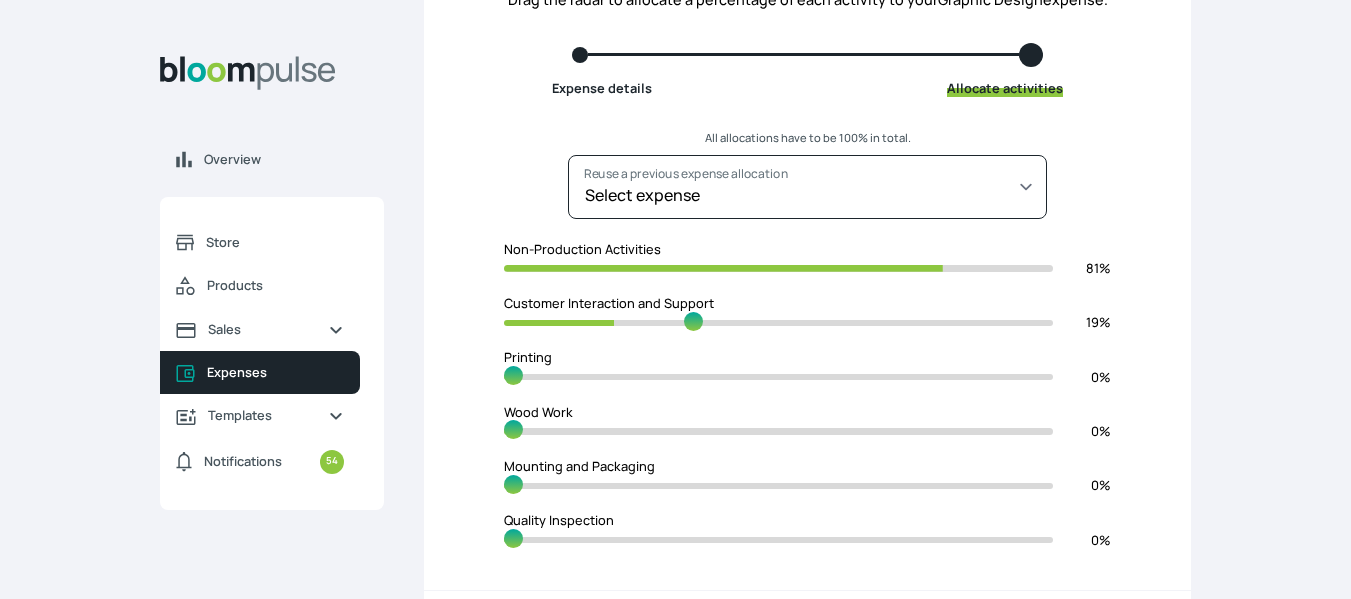 type on "65" 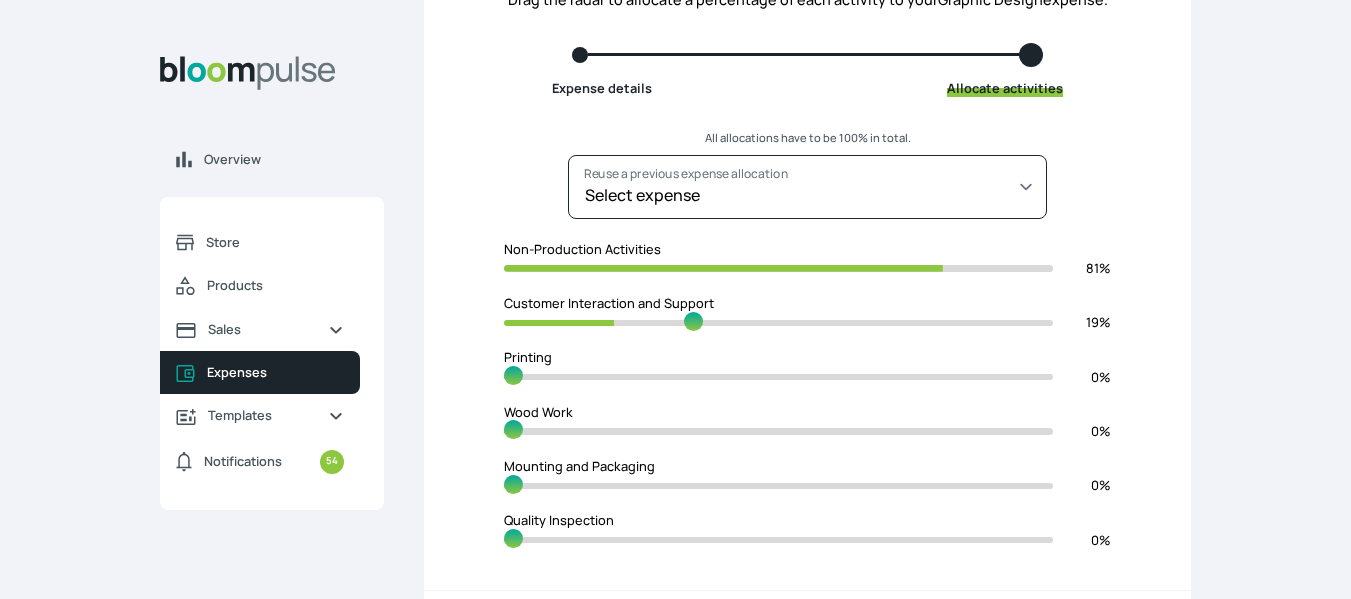 type on "35" 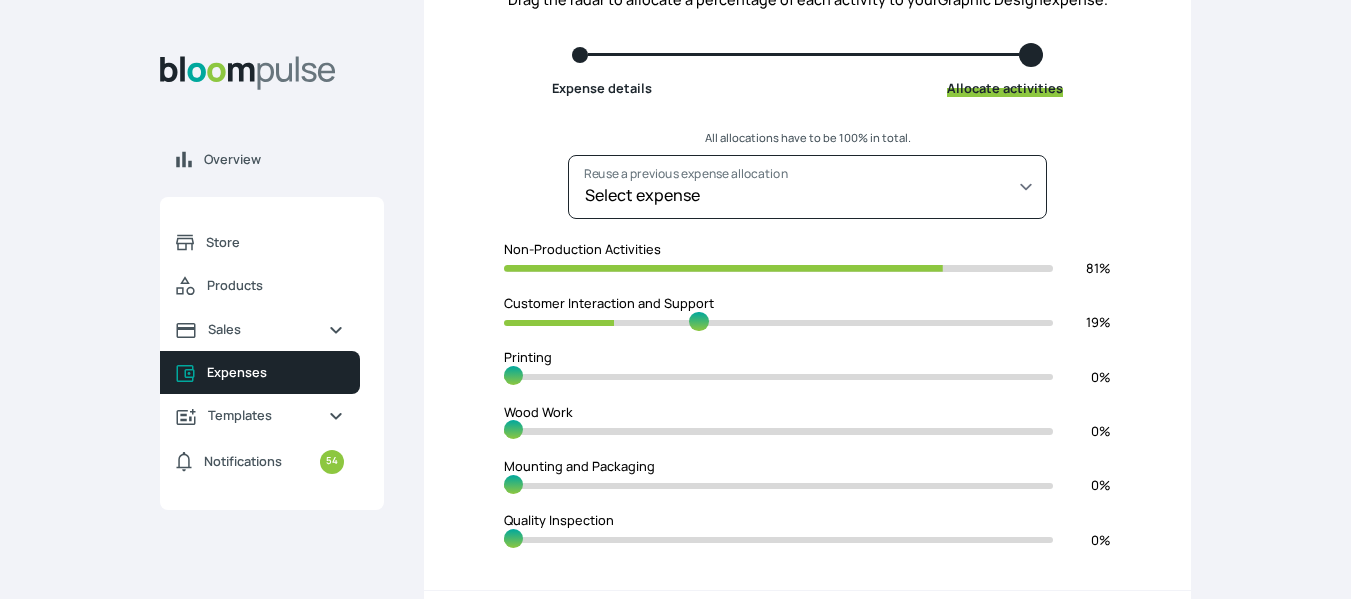 type on "63" 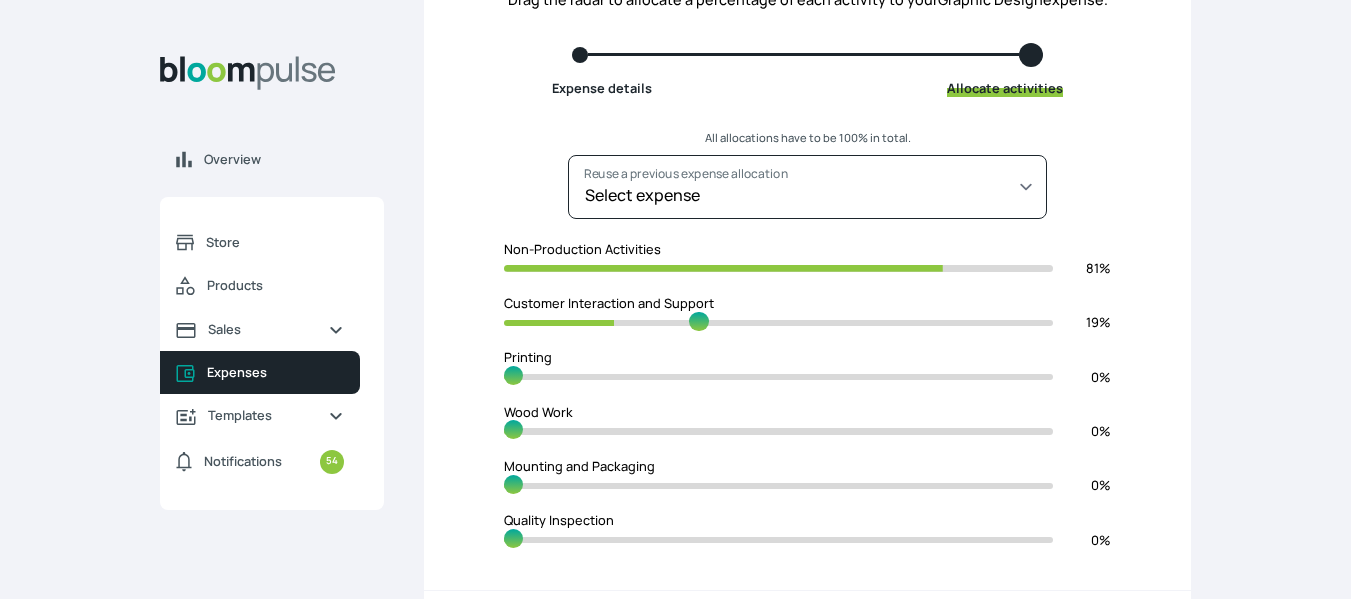 type on "37" 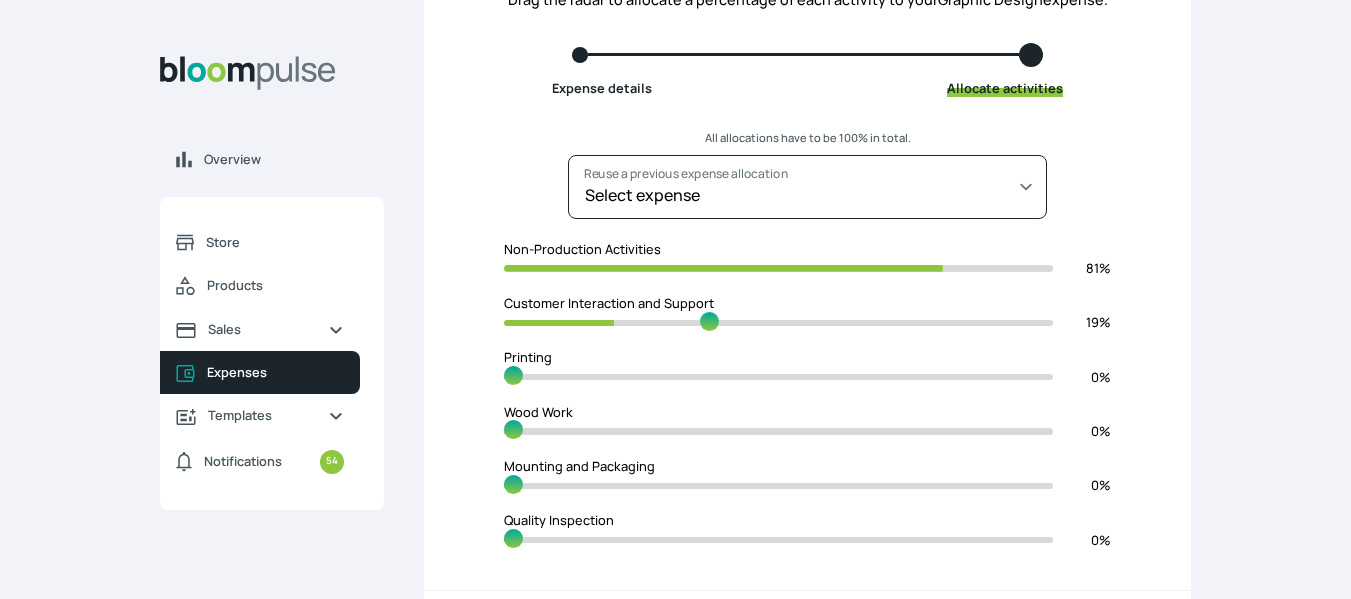 type on "61" 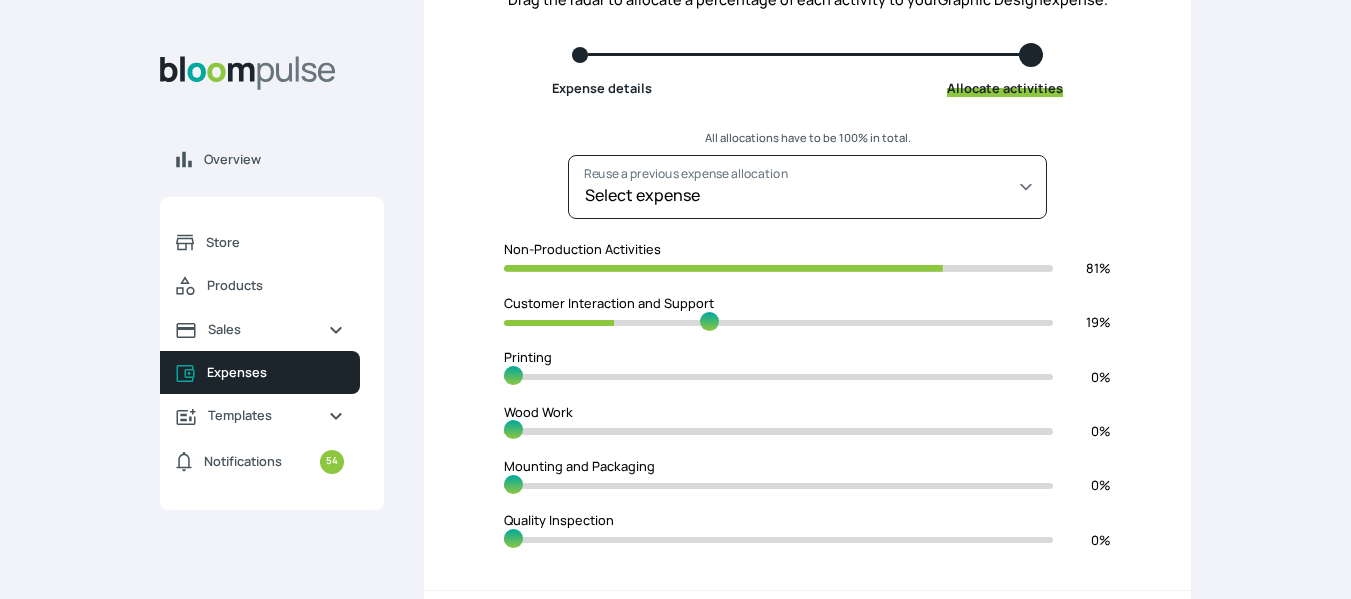 type on "39" 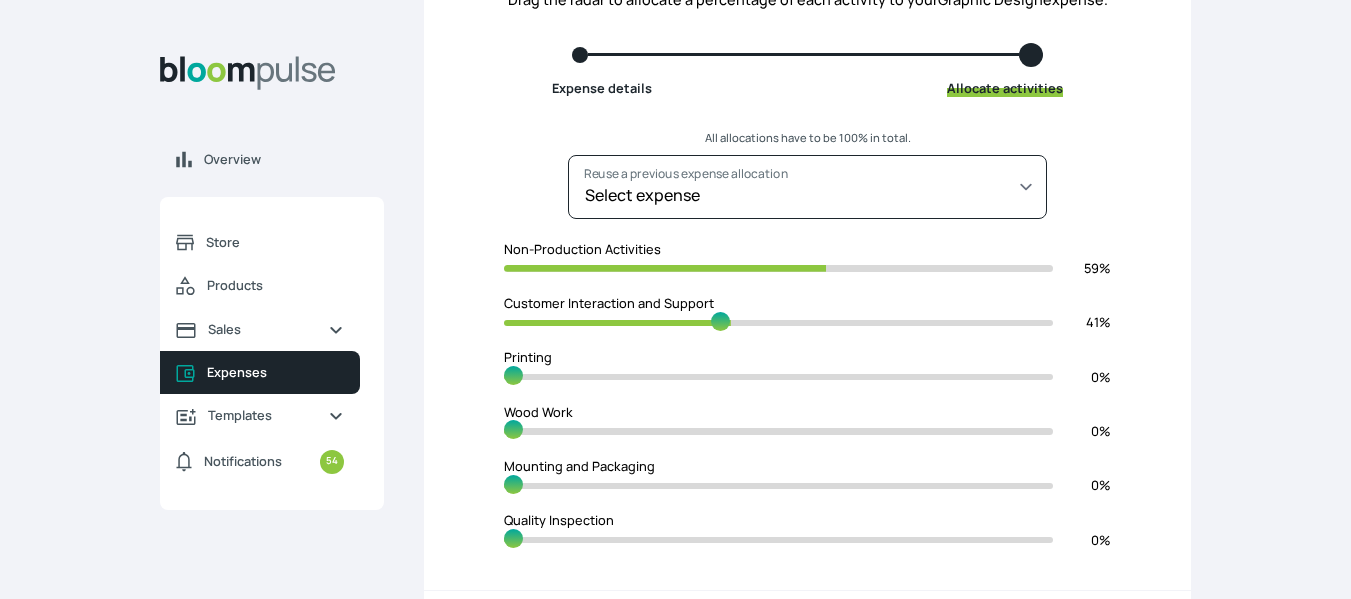 type on "59" 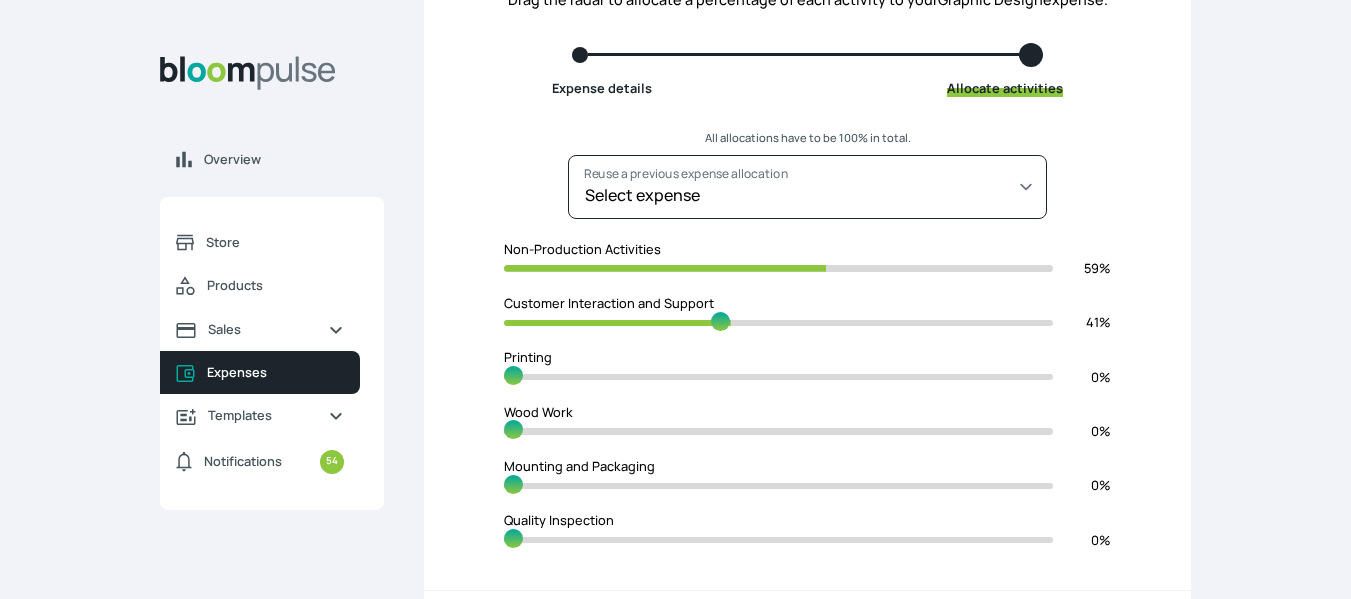 type on "41" 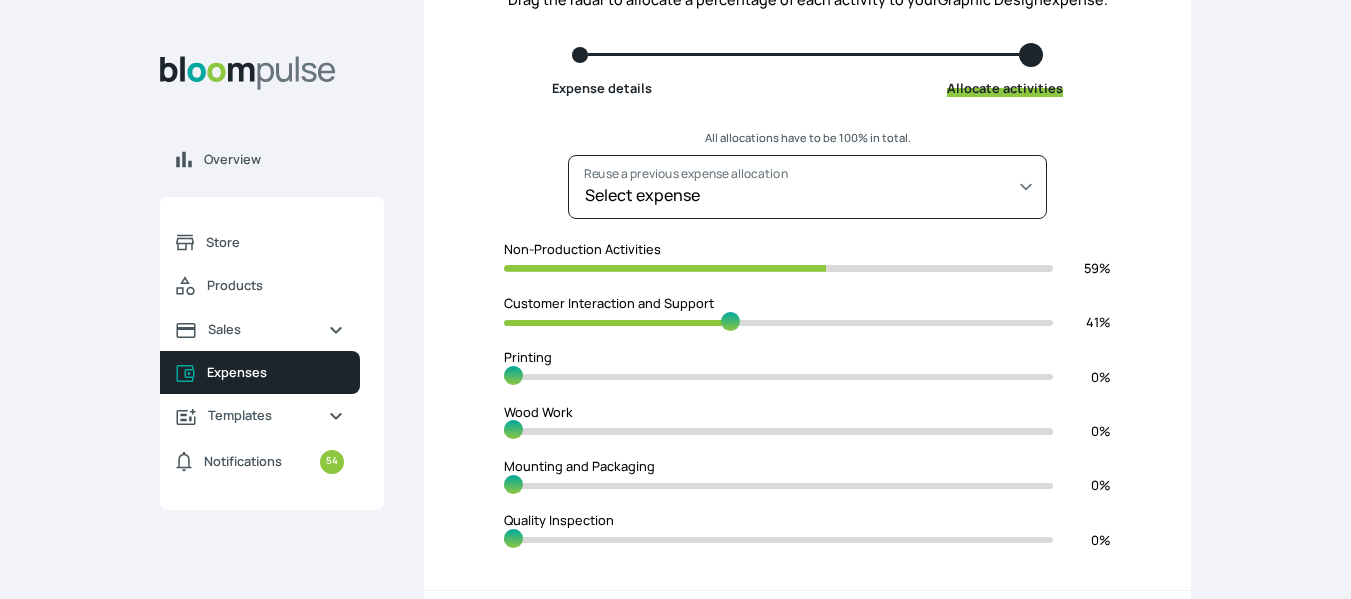 type on "56" 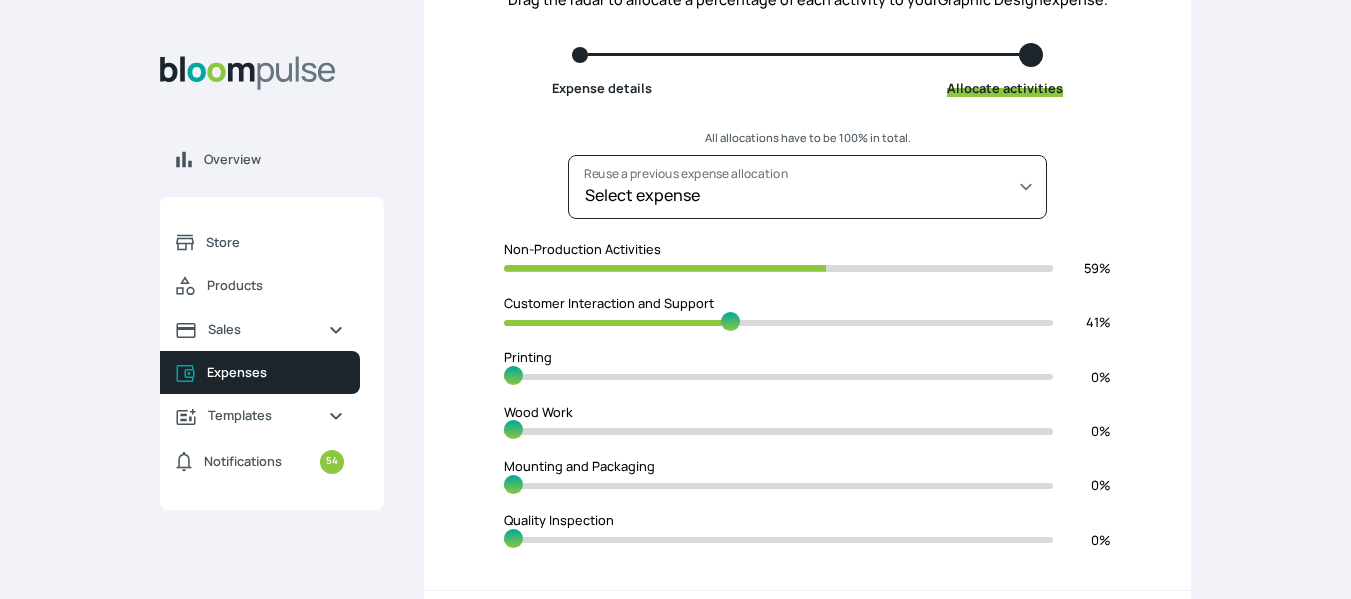 type on "44" 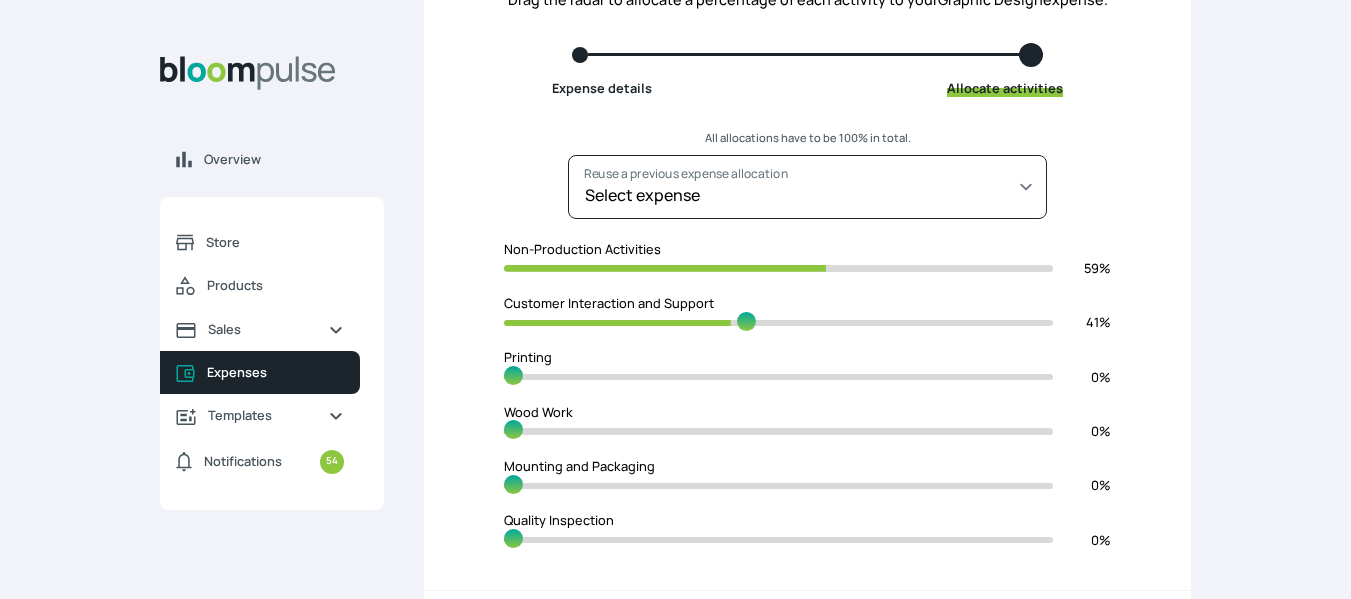 type on "52" 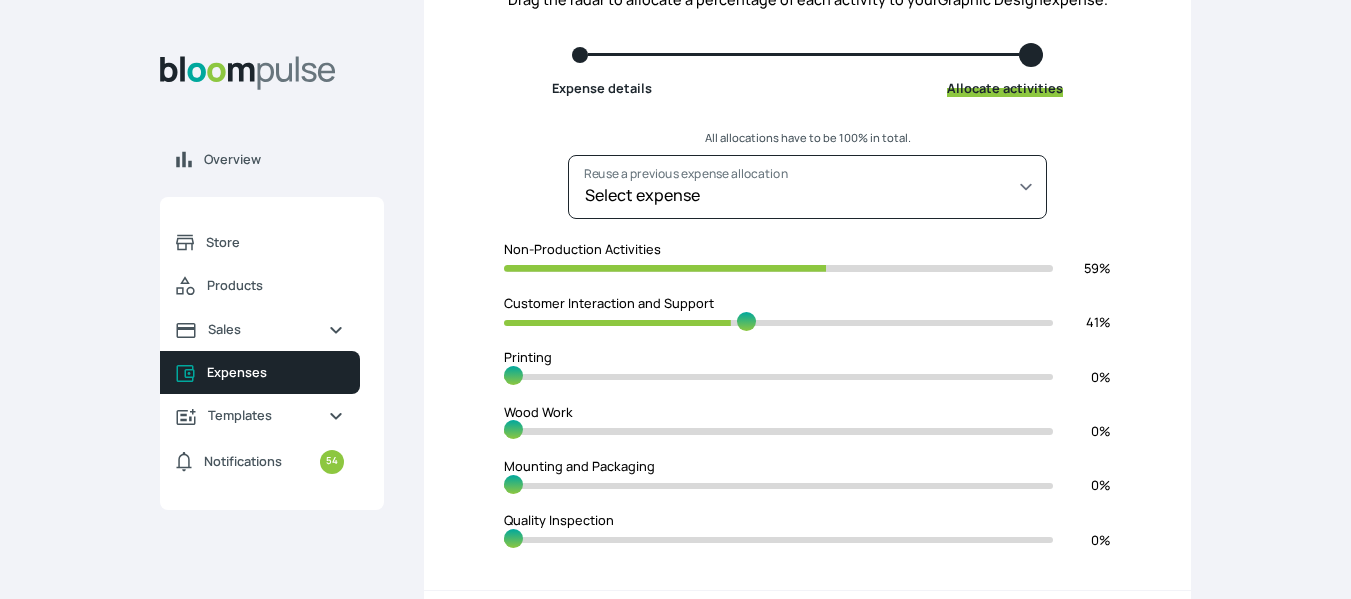 type on "48" 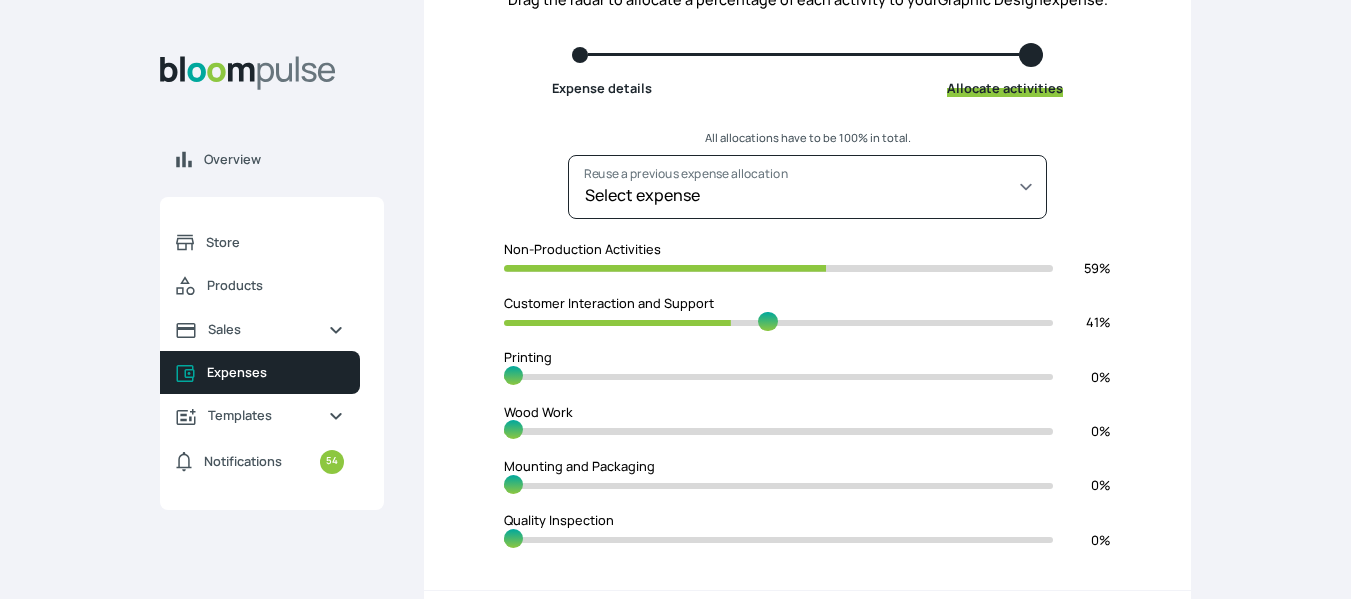 type on "48" 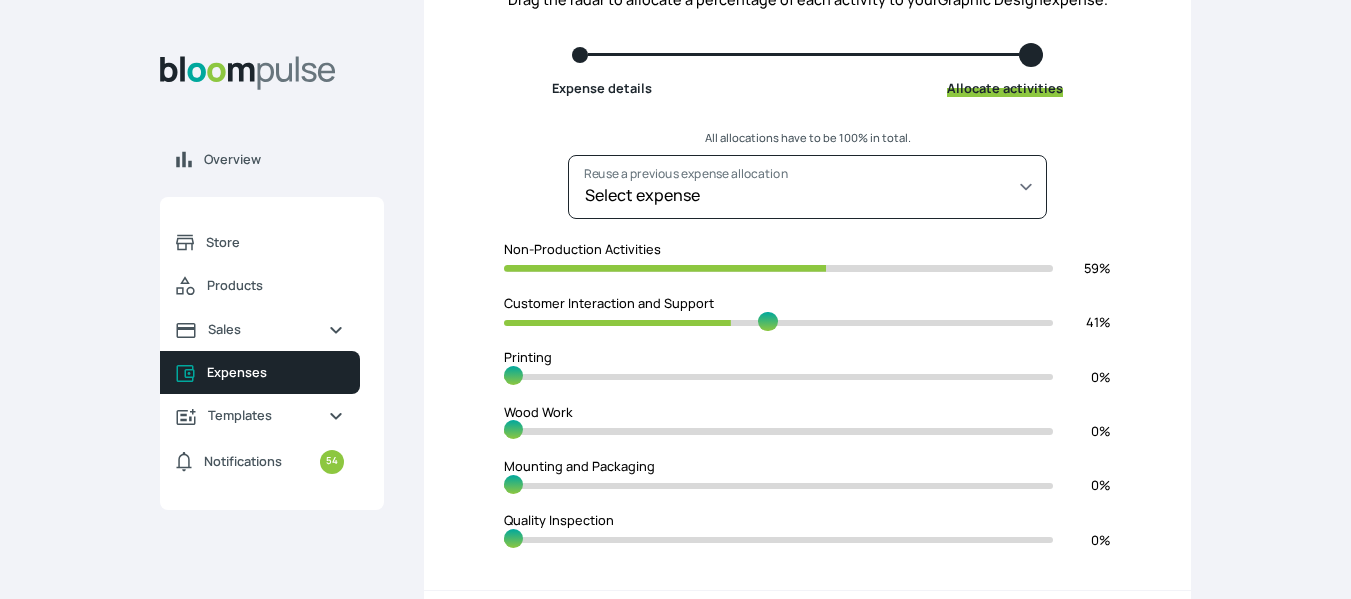 type on "52" 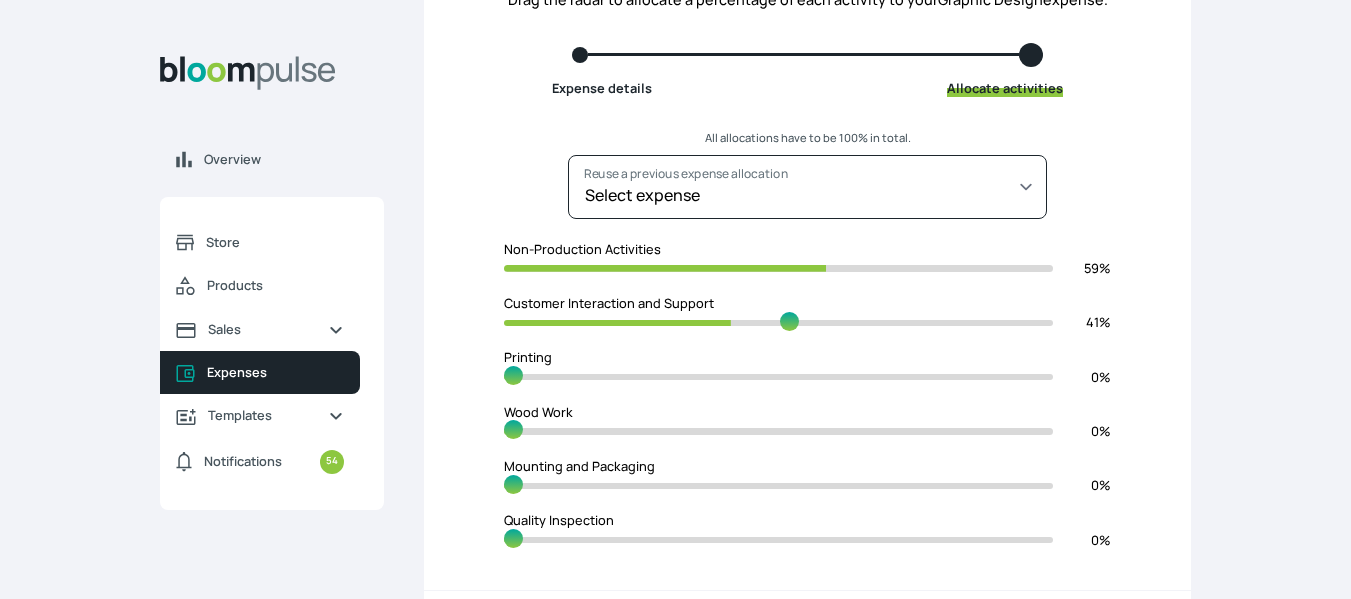 type on "45" 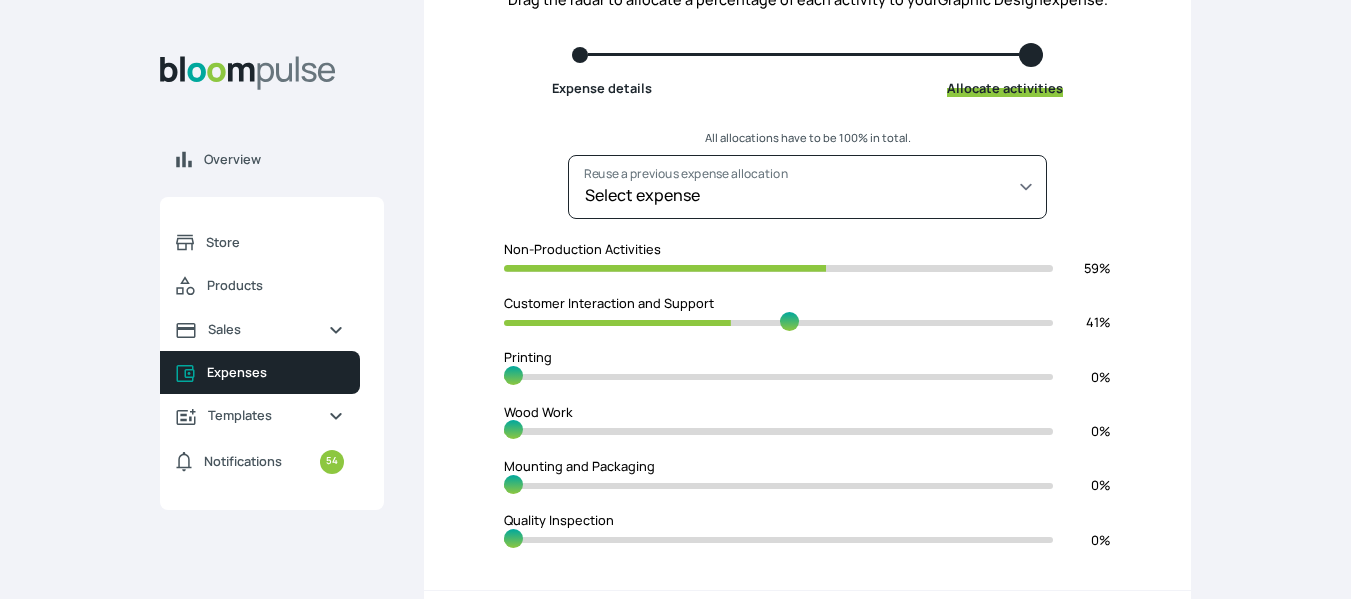 type on "55" 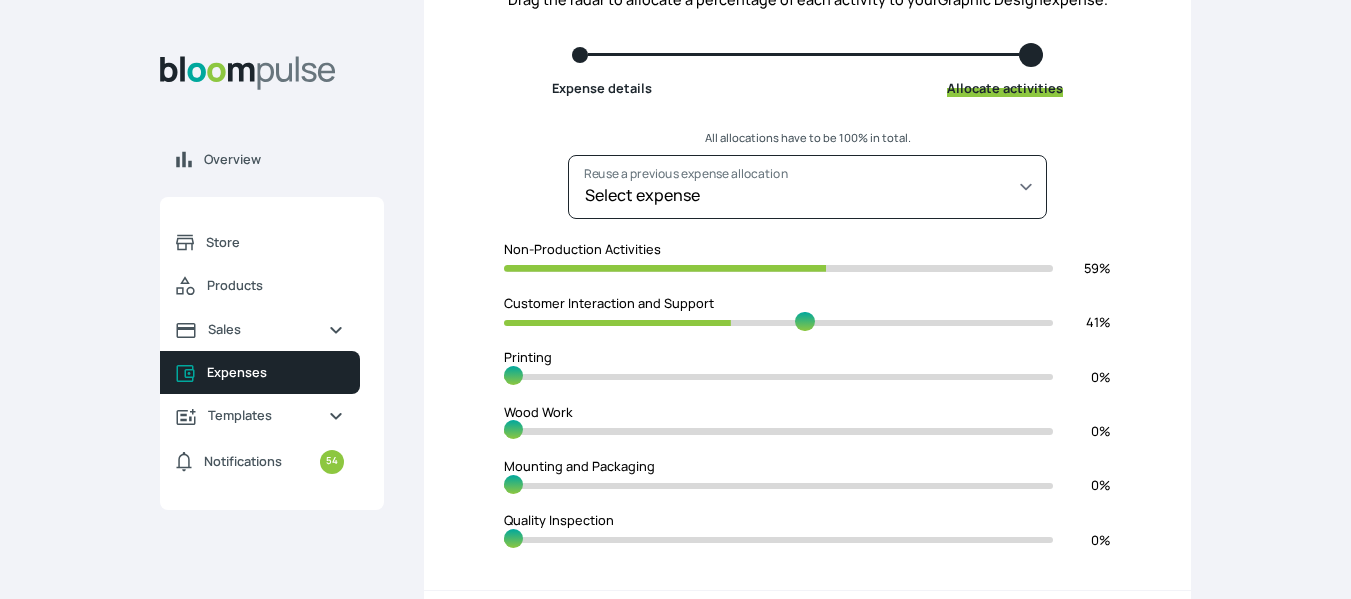 type 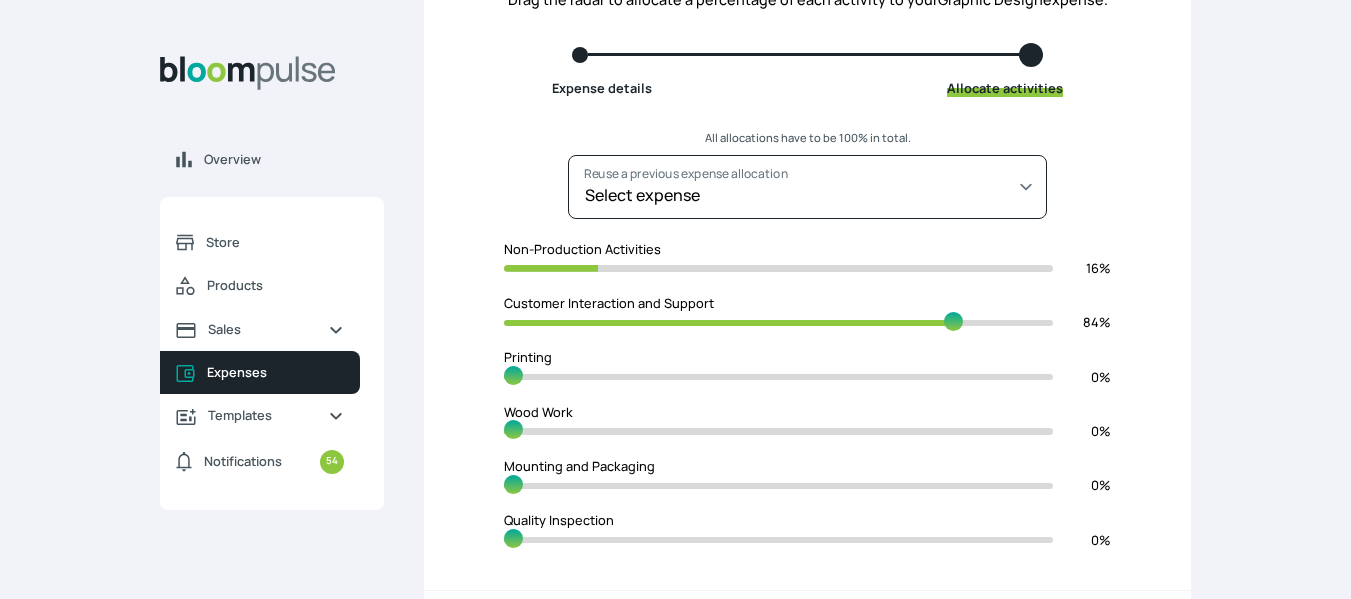 drag, startPoint x: 511, startPoint y: 324, endPoint x: 956, endPoint y: 327, distance: 445.0101 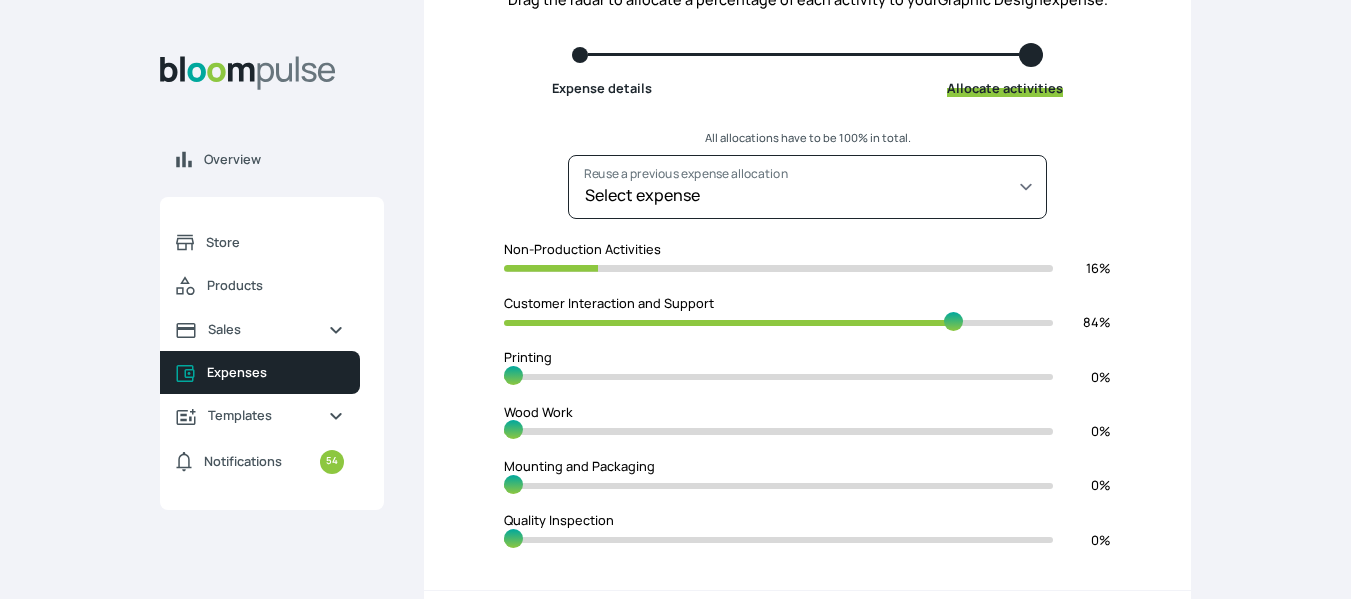 click at bounding box center [778, 322] 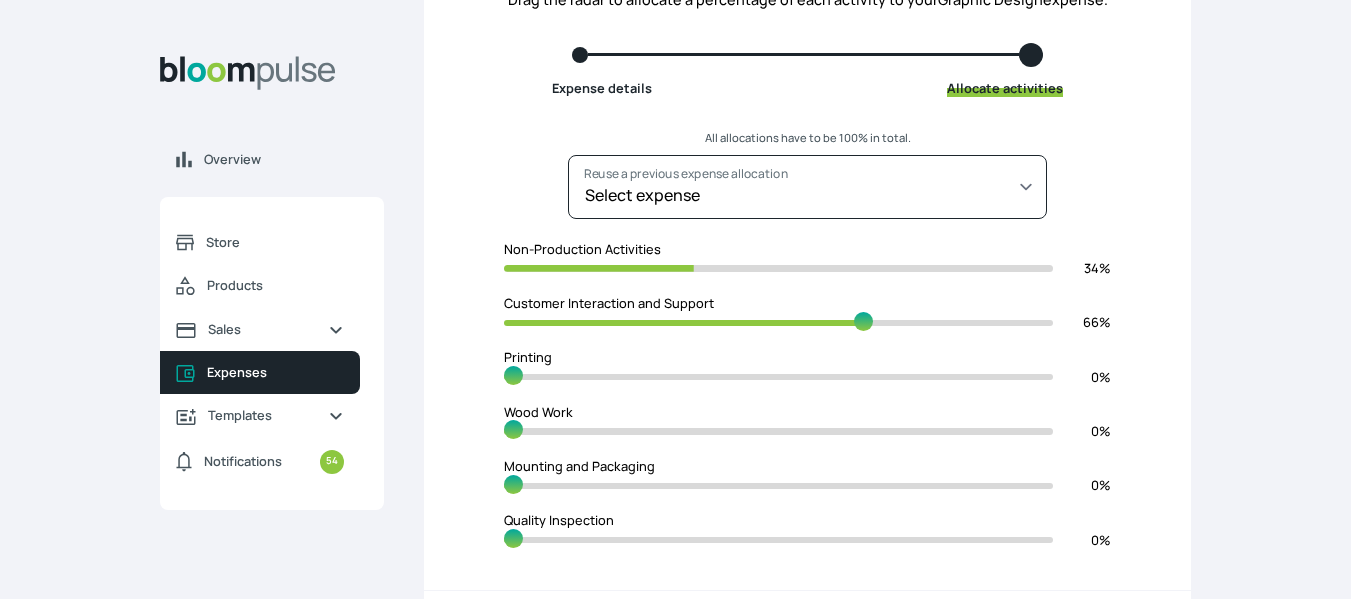 drag, startPoint x: 956, startPoint y: 327, endPoint x: 862, endPoint y: 351, distance: 97.015465 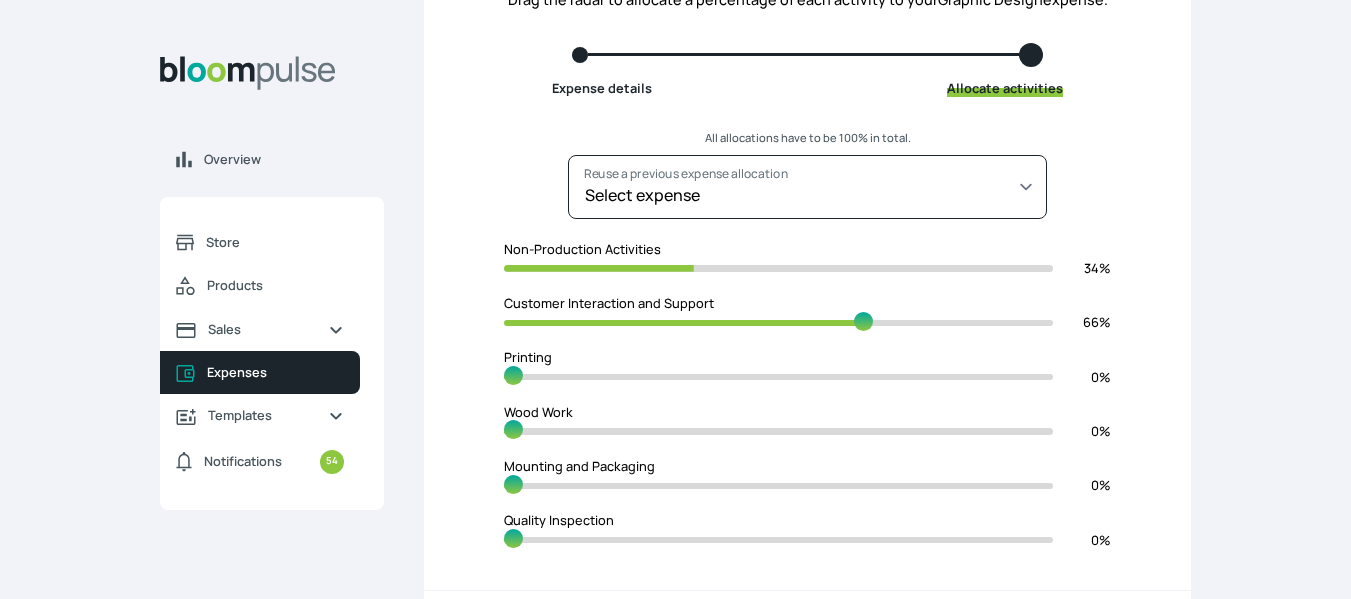 click at bounding box center [778, 322] 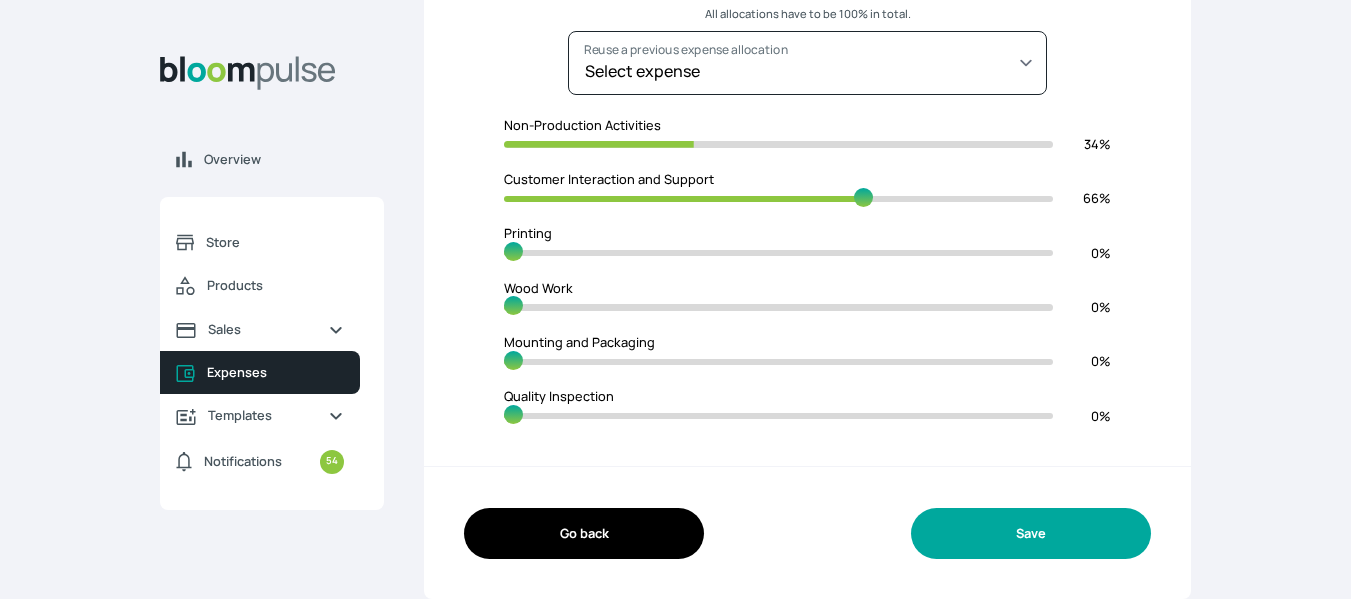 click on "Save" at bounding box center (1031, 533) 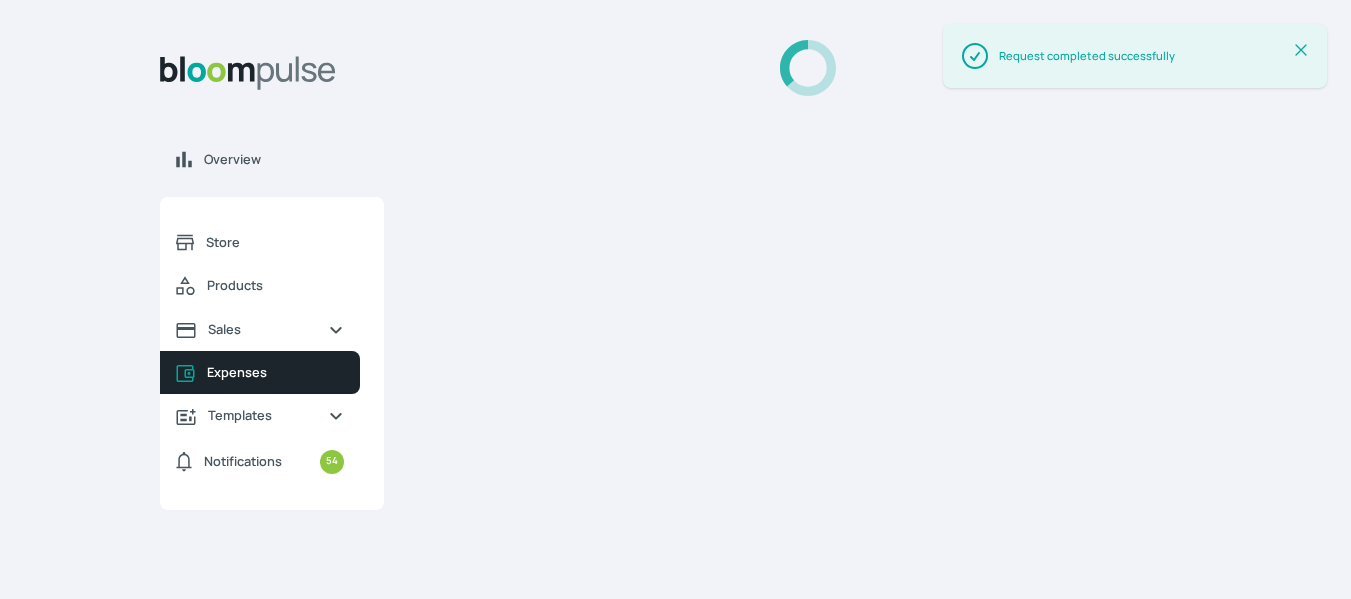 scroll, scrollTop: 0, scrollLeft: 0, axis: both 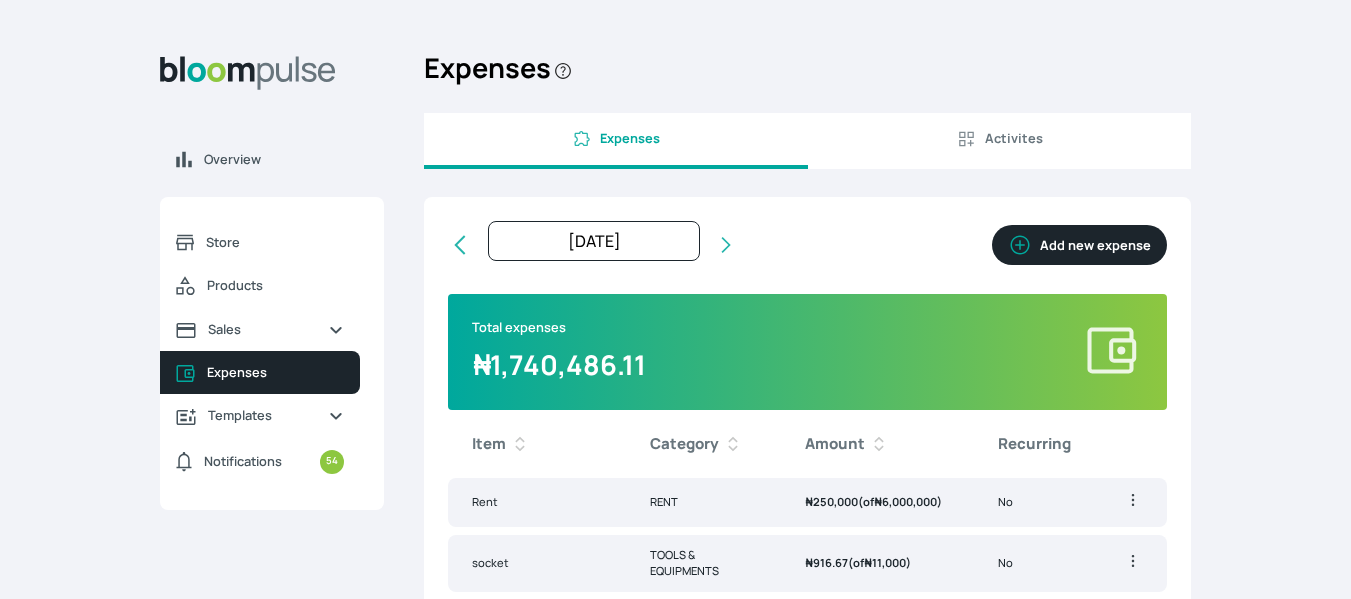 click on "Add new expense" at bounding box center (1079, 245) 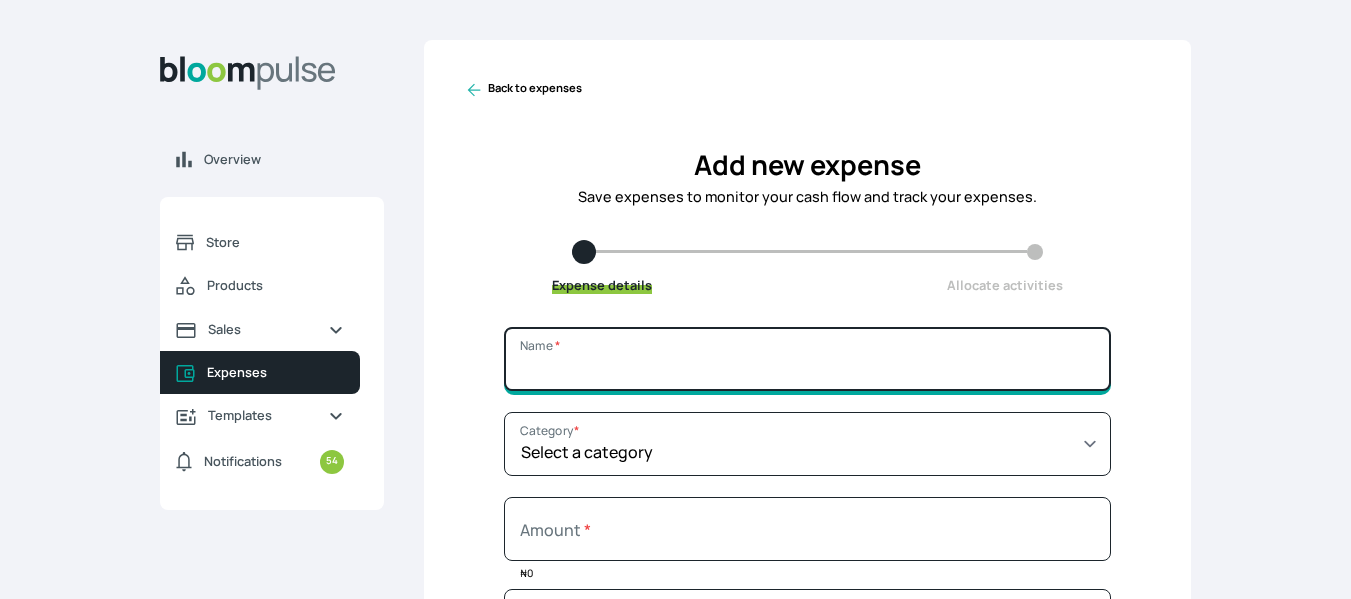 click on "Name    *" at bounding box center (807, 359) 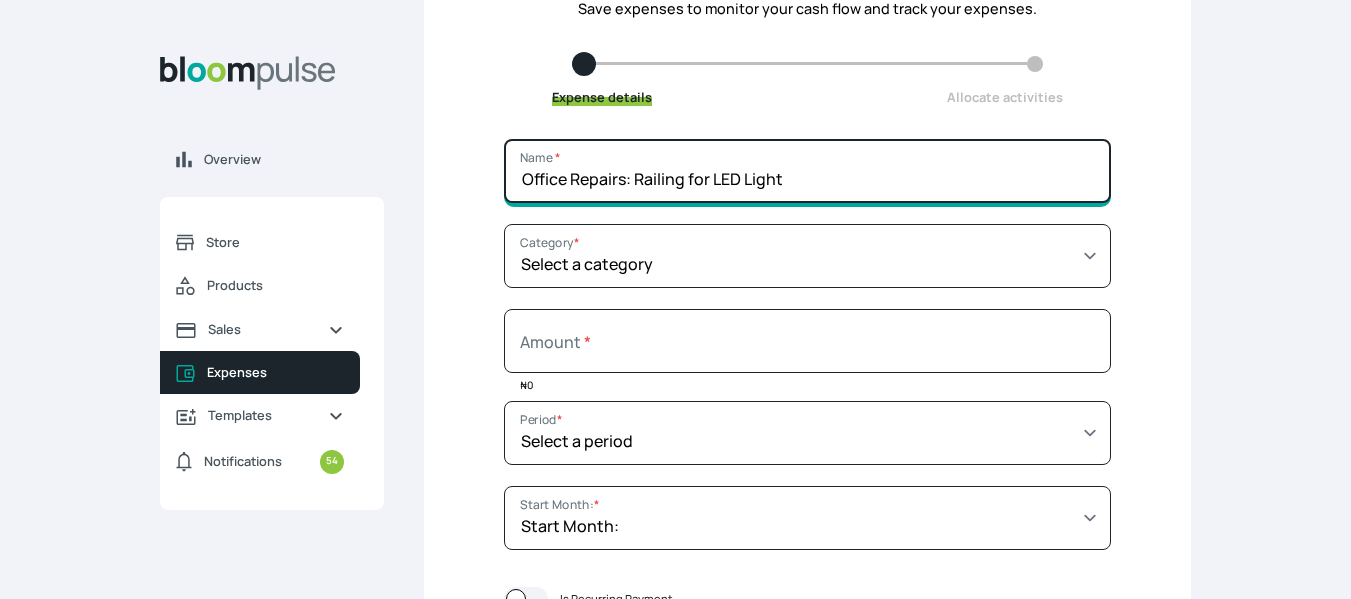 scroll, scrollTop: 189, scrollLeft: 0, axis: vertical 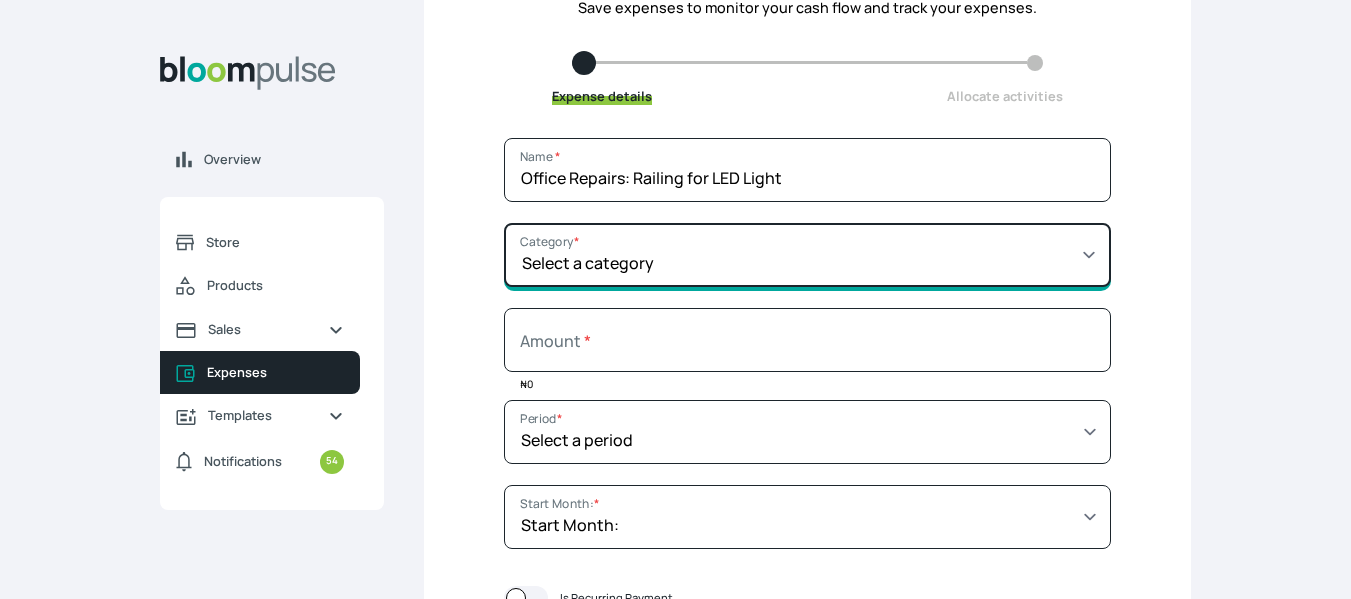 click on "Select a category SALARY RENT MARKETING TOOLS & EQUIPMENTS UTILITY BILLS OTHER" at bounding box center (807, 255) 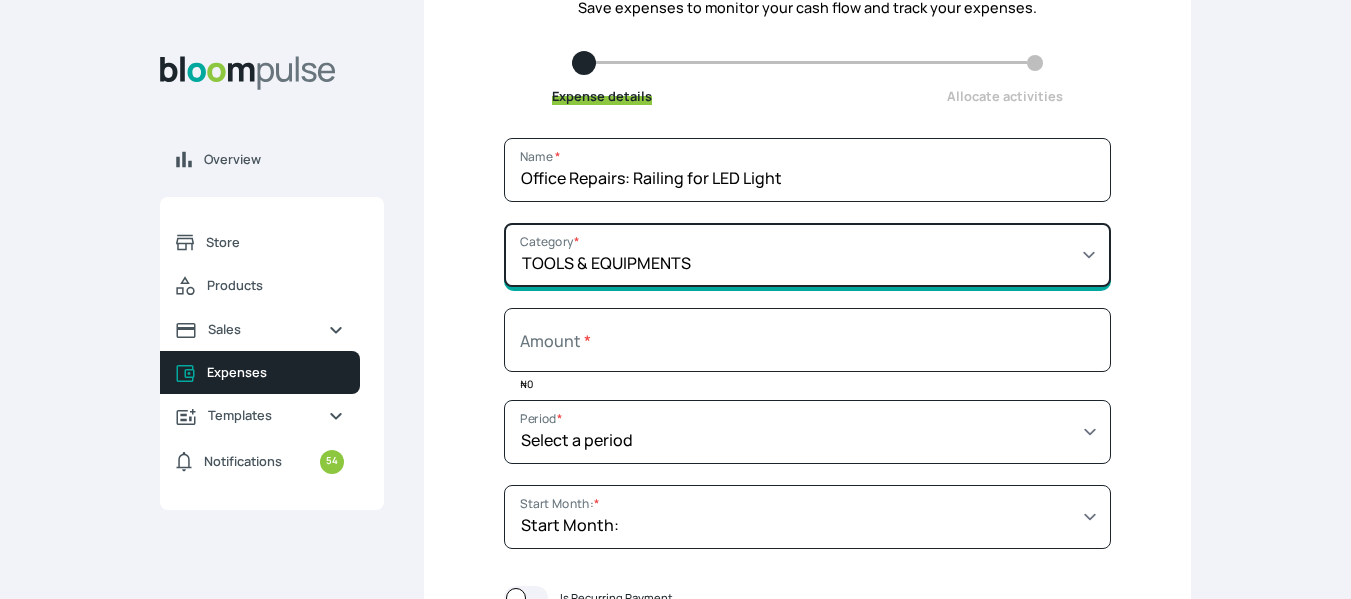 click on "Select a category SALARY RENT MARKETING TOOLS & EQUIPMENTS UTILITY BILLS OTHER" at bounding box center [807, 255] 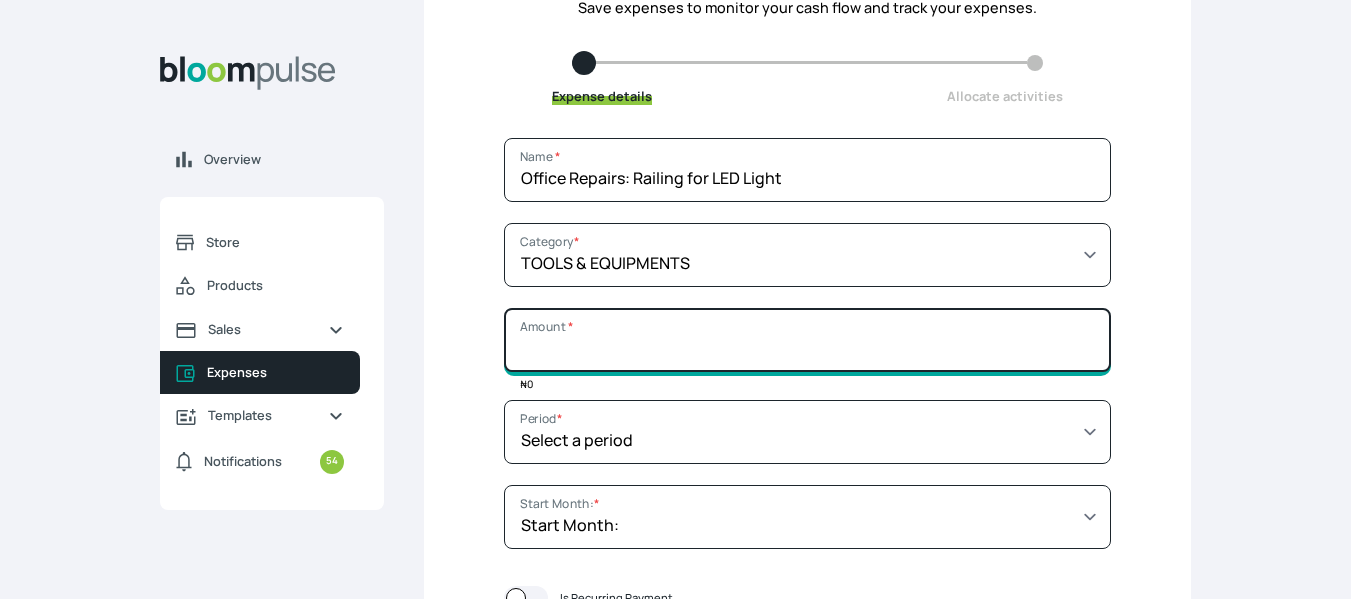 click on "Amount    *" at bounding box center (807, 340) 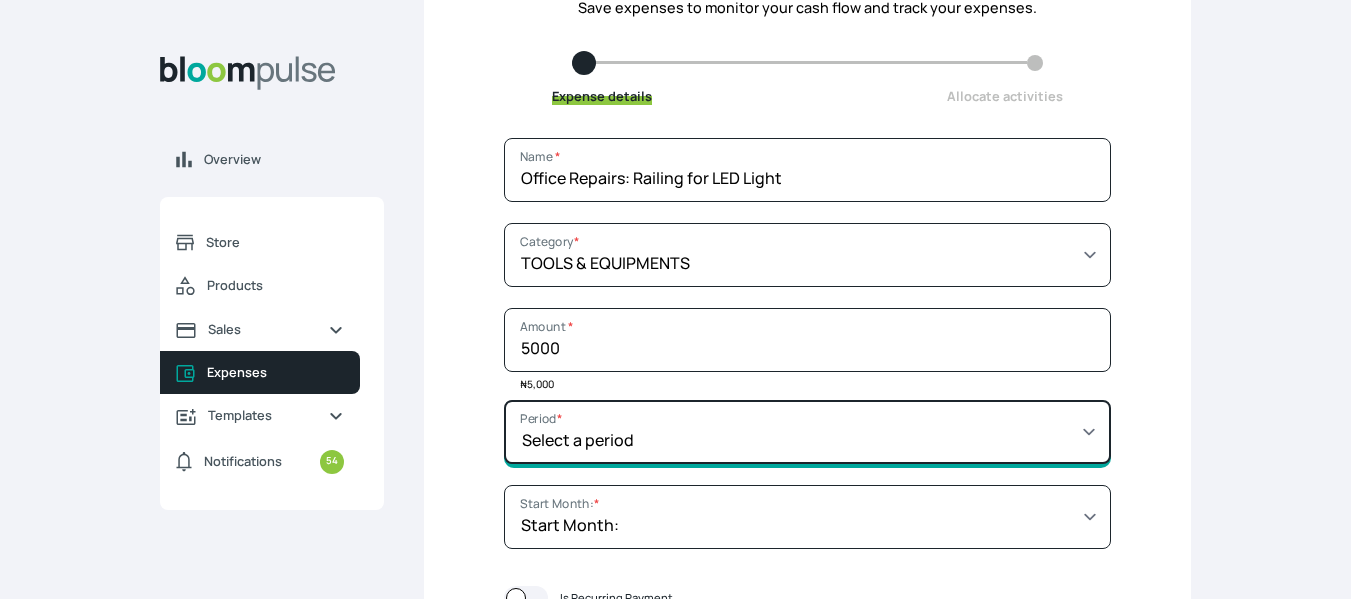 click on "Select a period 1 month 3 months 6 months 9 months 1 year 2 years 3 years 4 years Custom" at bounding box center (807, 432) 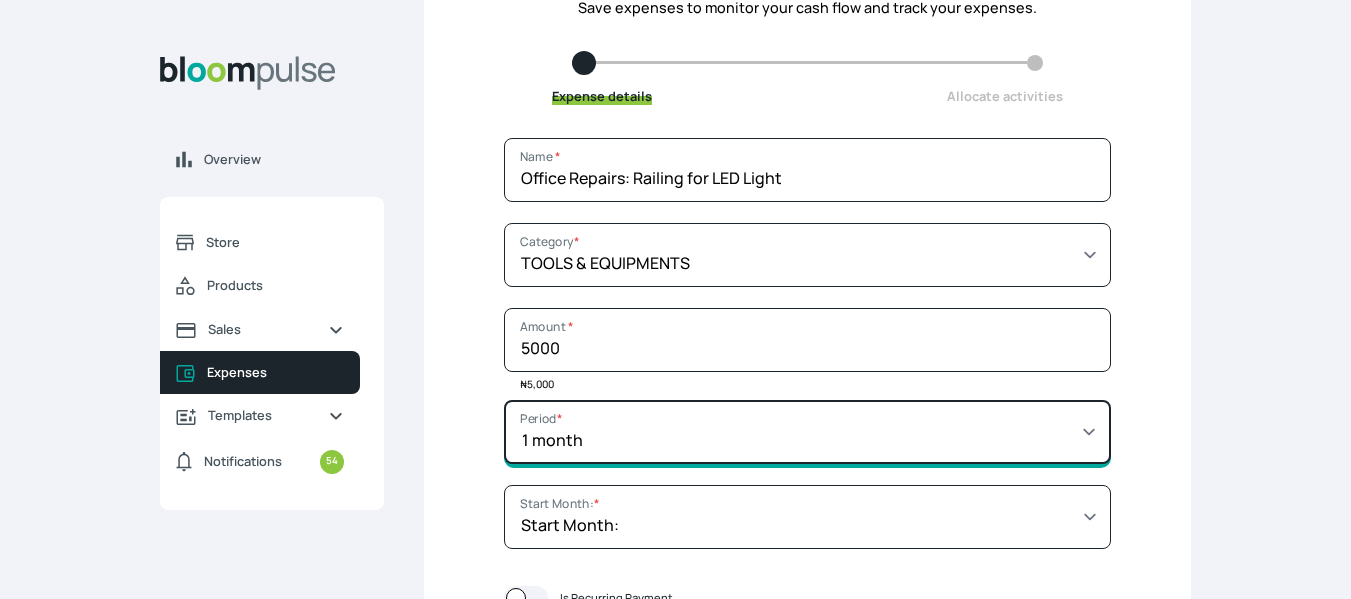 click on "Select a period 1 month 3 months 6 months 9 months 1 year 2 years 3 years 4 years Custom" at bounding box center [807, 432] 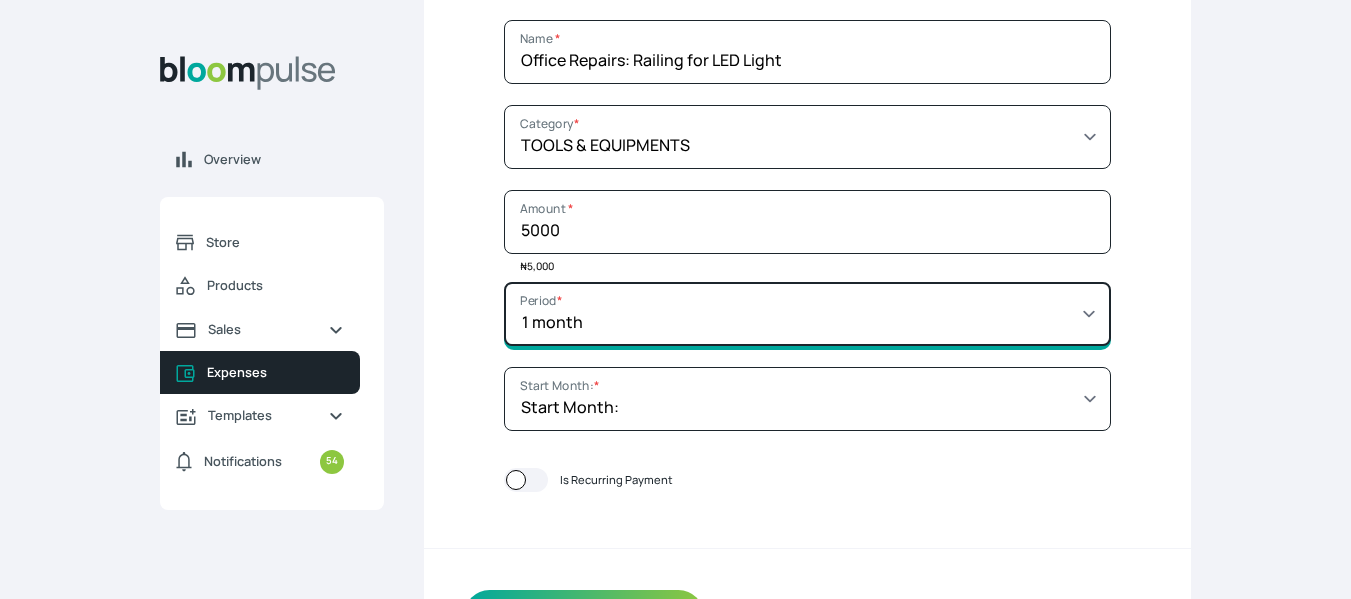 scroll, scrollTop: 389, scrollLeft: 0, axis: vertical 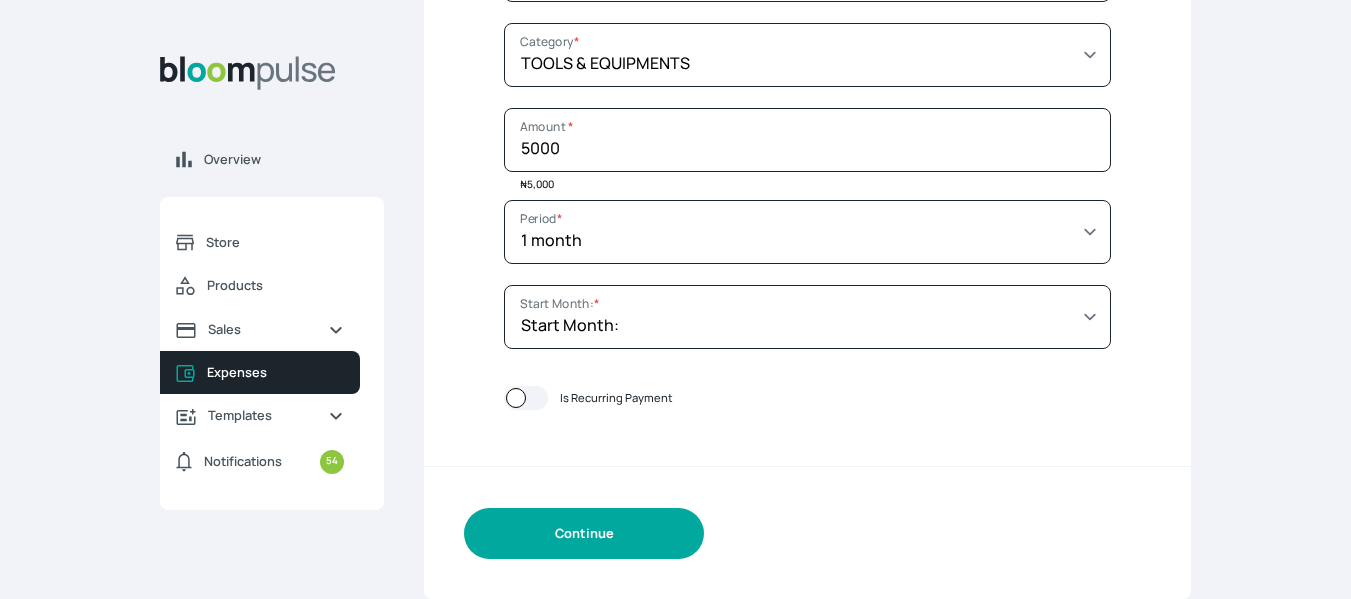 click on "Continue" at bounding box center [584, 533] 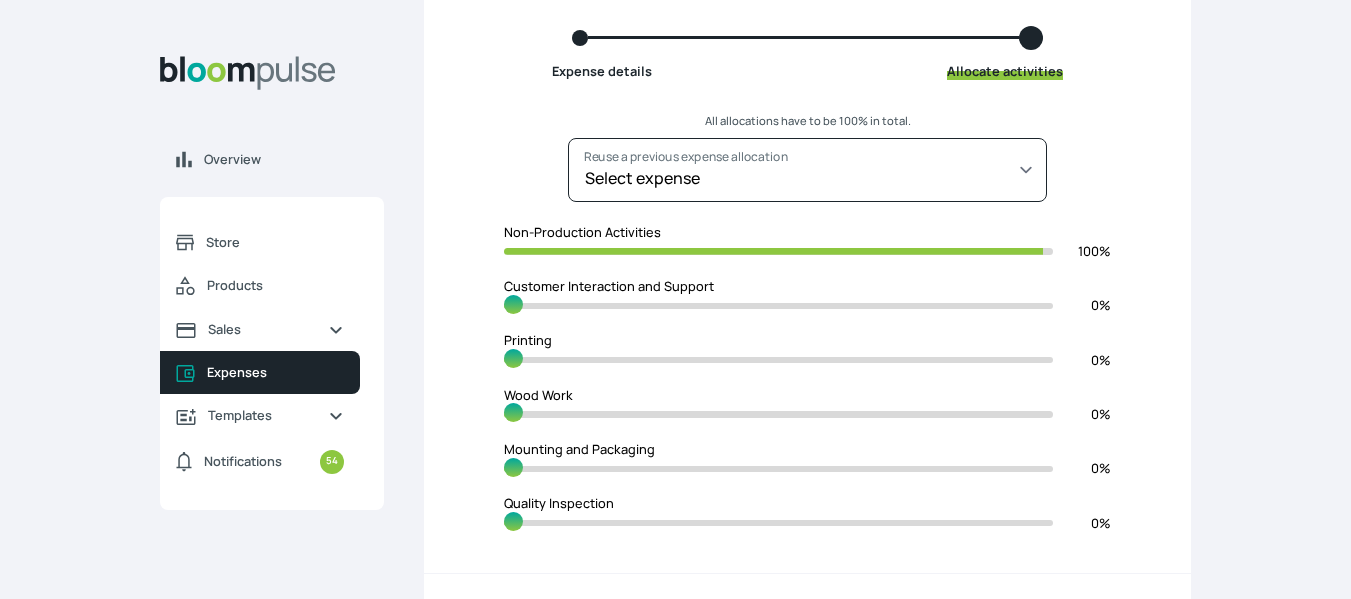 scroll, scrollTop: 214, scrollLeft: 0, axis: vertical 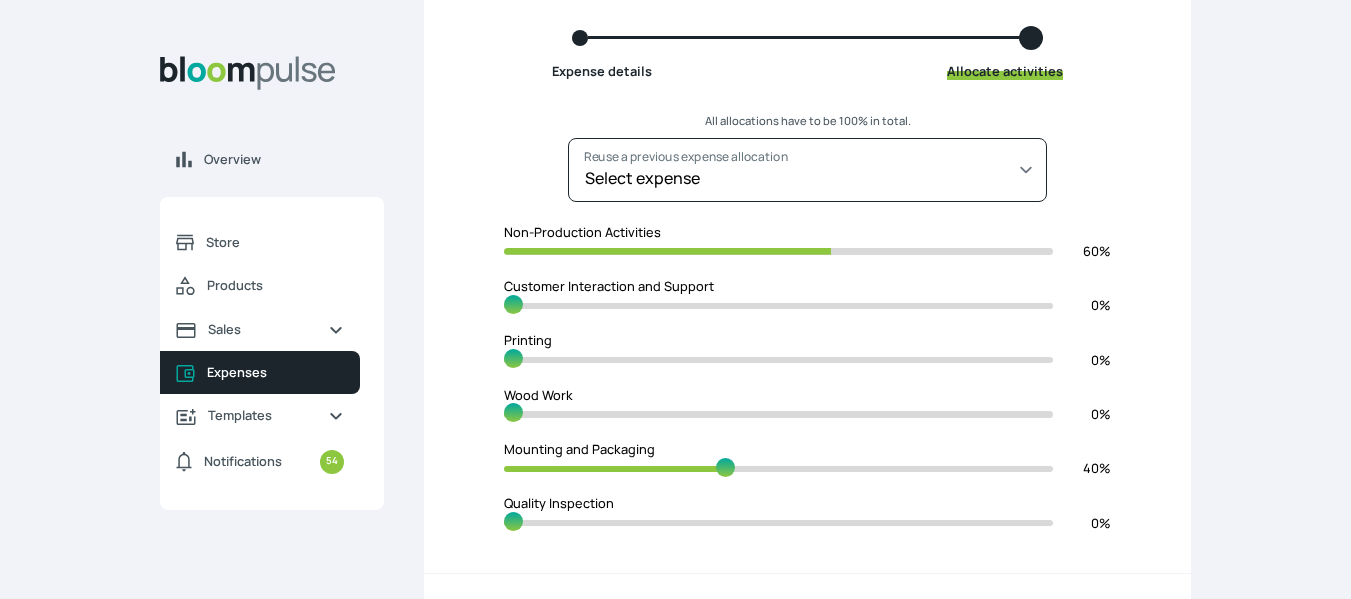 drag, startPoint x: 513, startPoint y: 467, endPoint x: 728, endPoint y: 449, distance: 215.75217 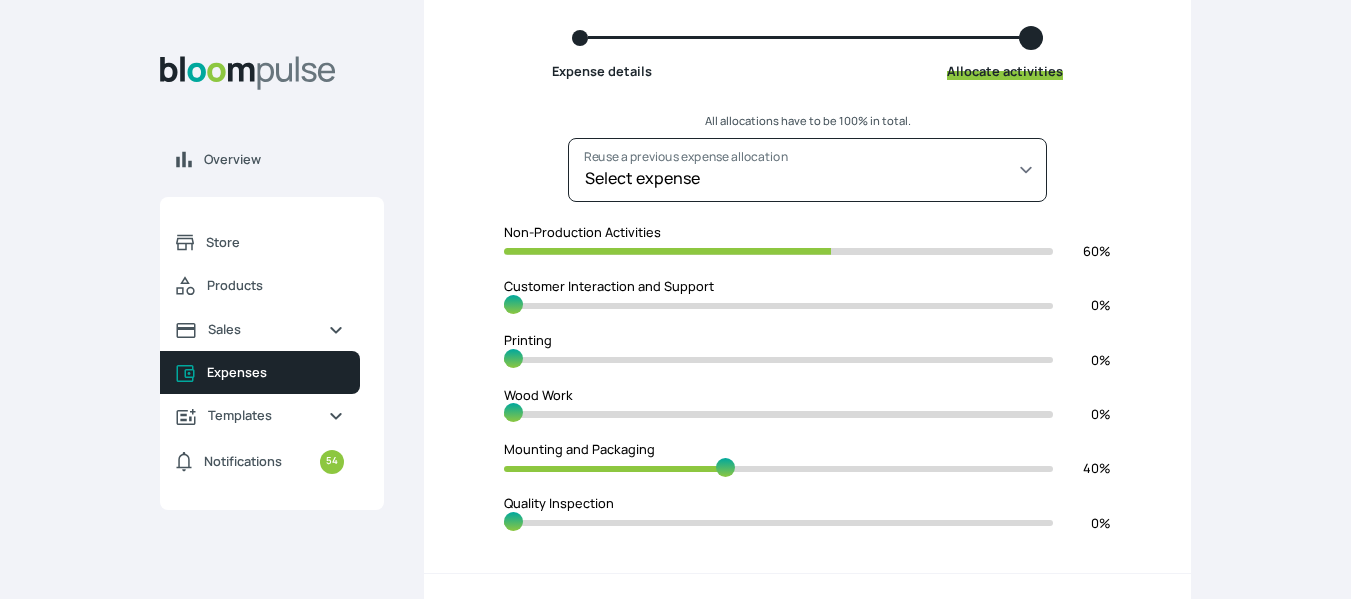 click at bounding box center (778, 468) 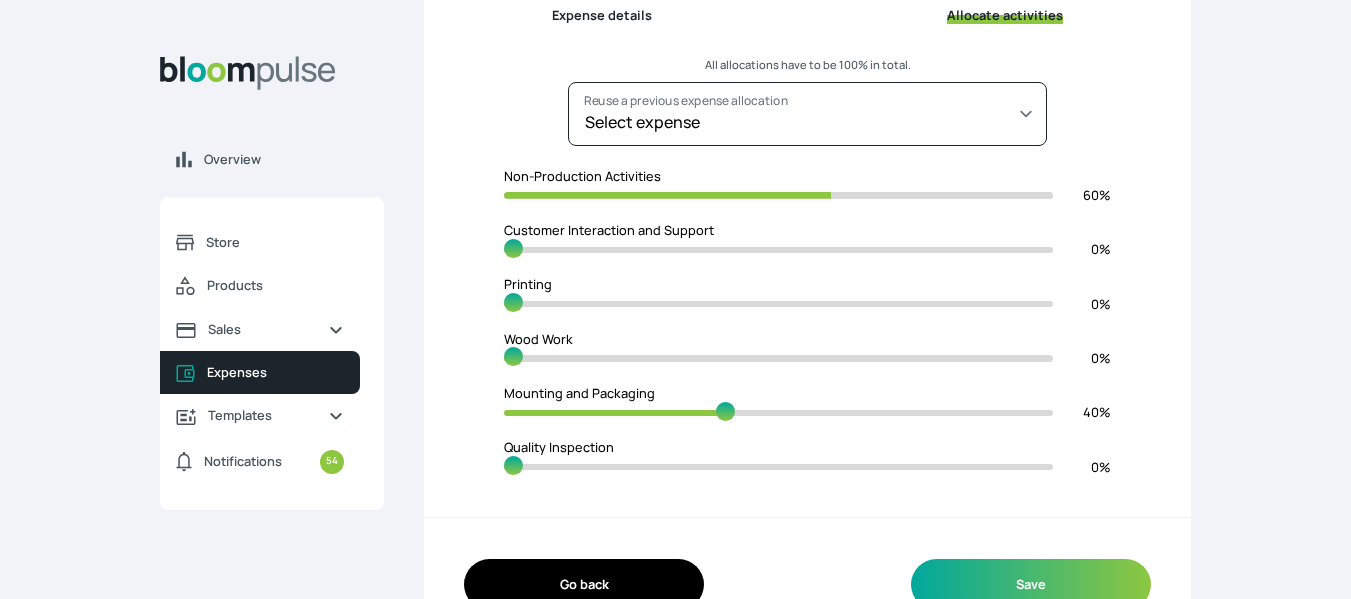 scroll, scrollTop: 271, scrollLeft: 0, axis: vertical 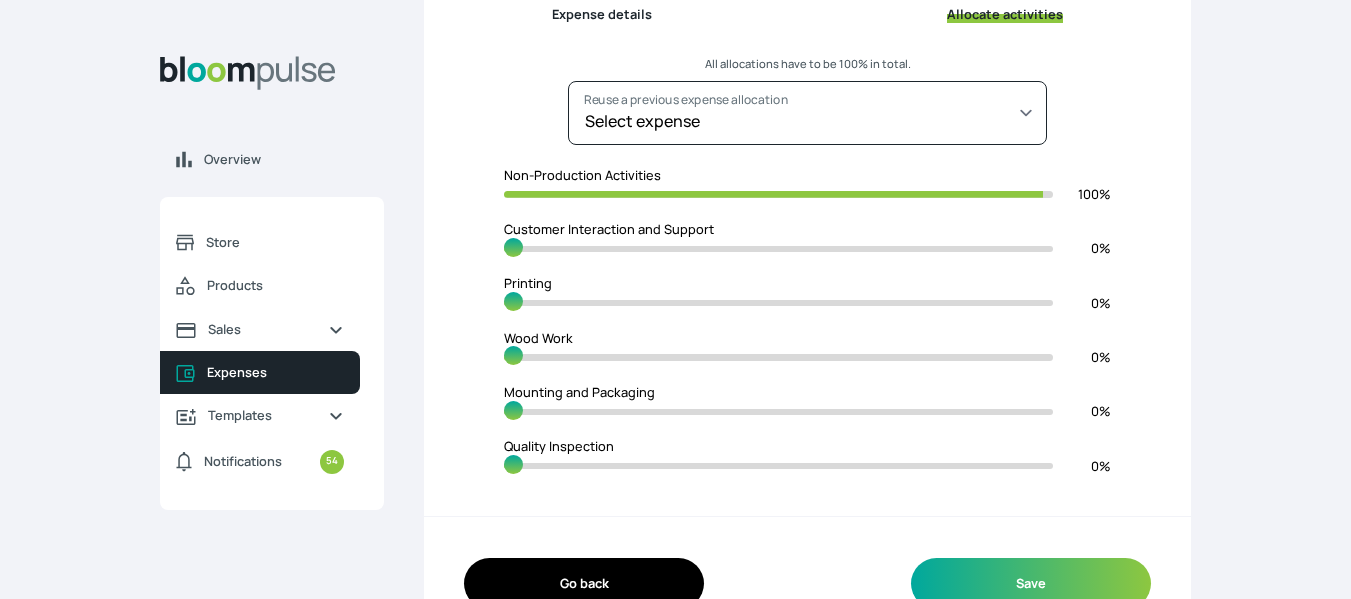 drag, startPoint x: 724, startPoint y: 410, endPoint x: 414, endPoint y: 422, distance: 310.23218 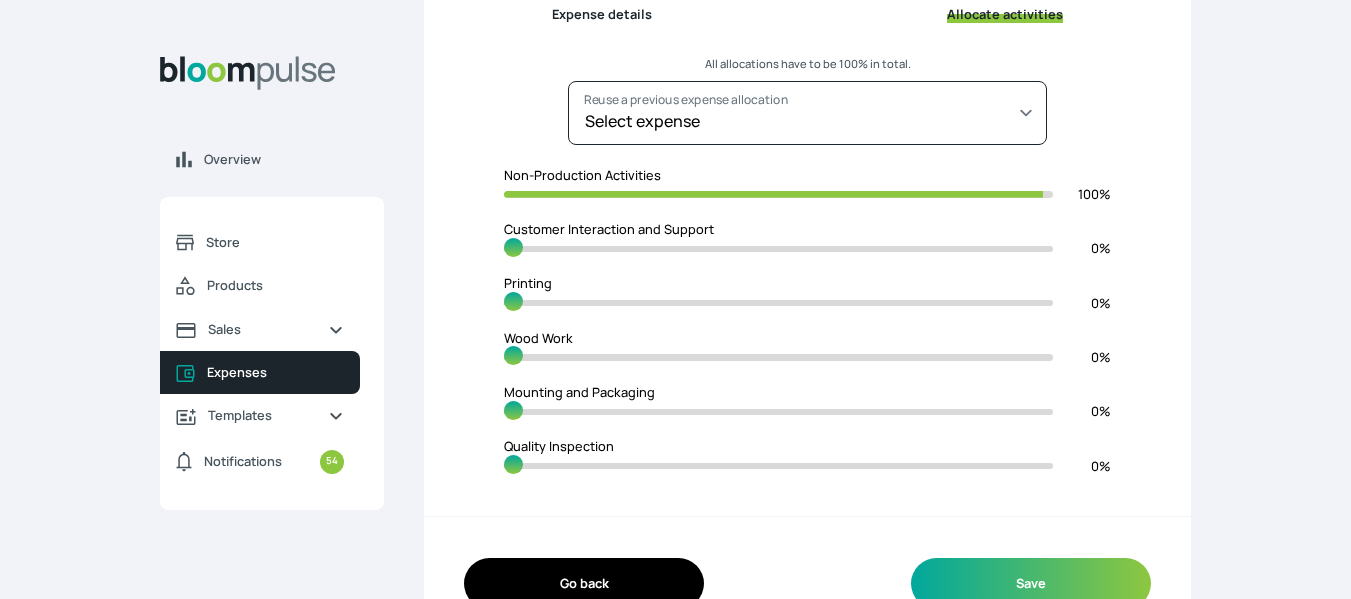 scroll, scrollTop: 321, scrollLeft: 0, axis: vertical 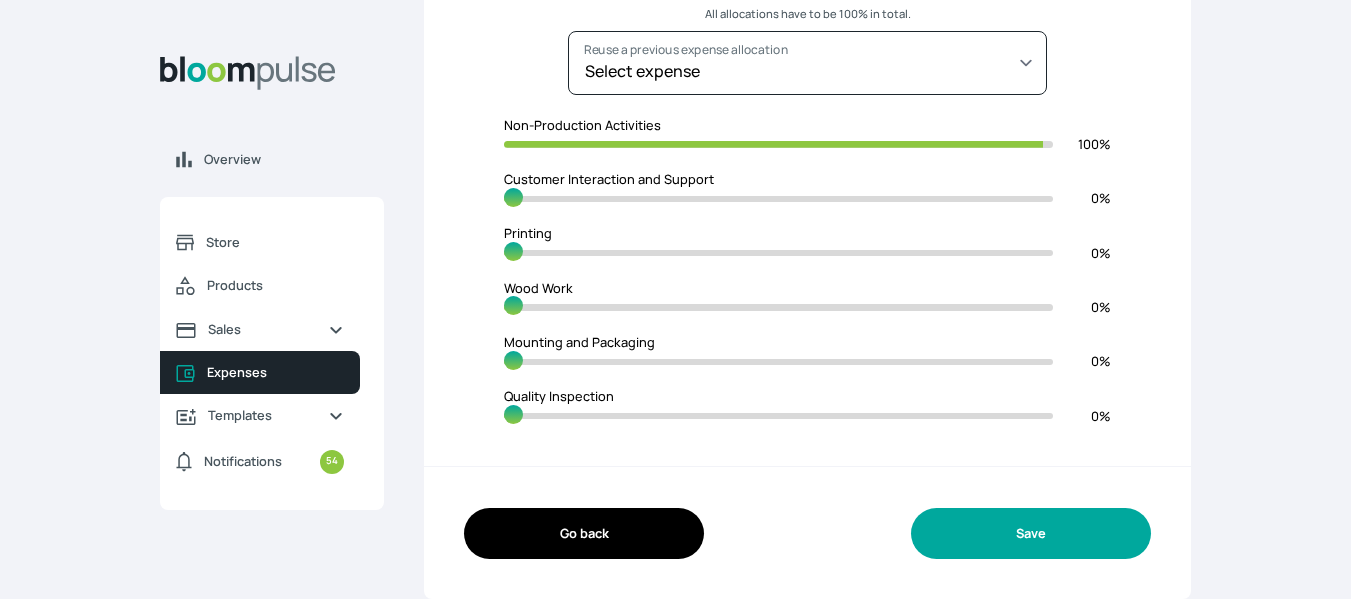 click on "Save" at bounding box center [1031, 533] 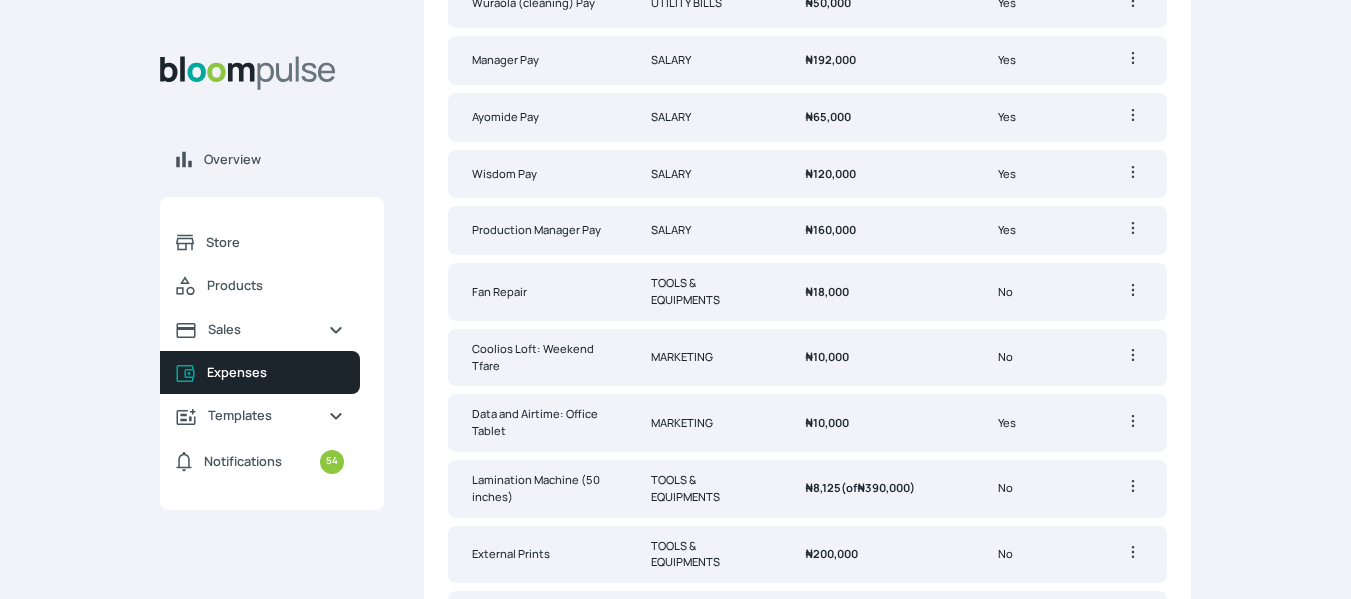 scroll, scrollTop: 1044, scrollLeft: 0, axis: vertical 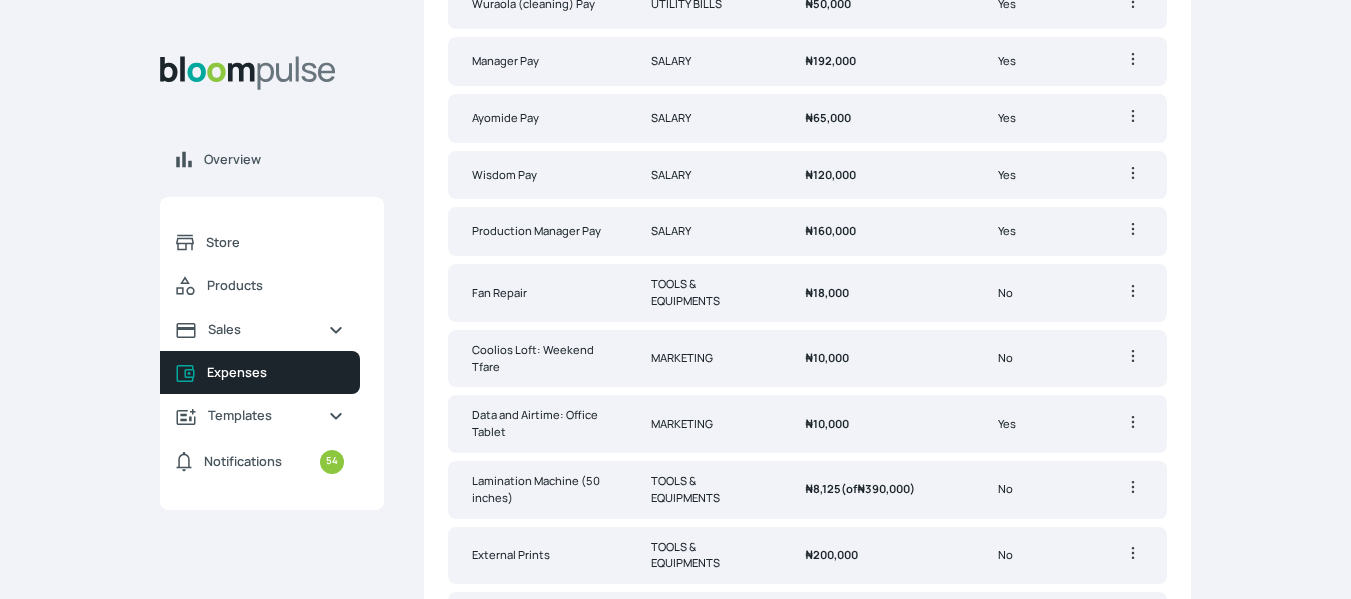 click on "TOOLS & EQUIPMENTS" at bounding box center [704, 556] 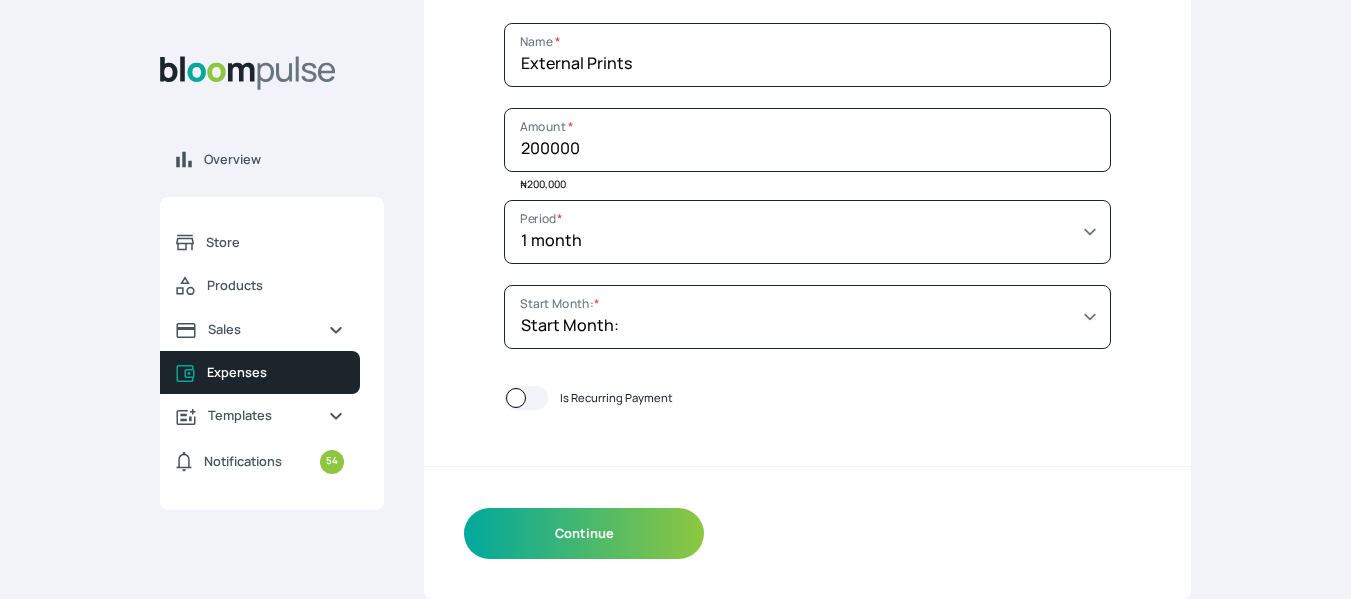 scroll, scrollTop: 0, scrollLeft: 0, axis: both 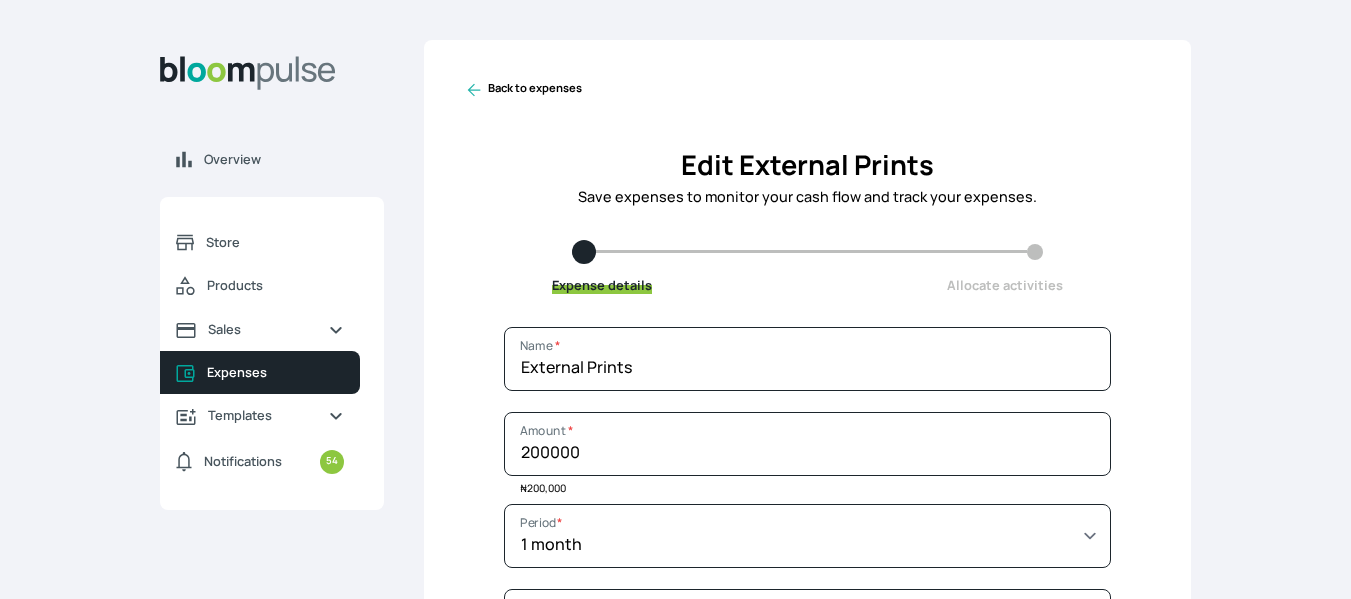 click 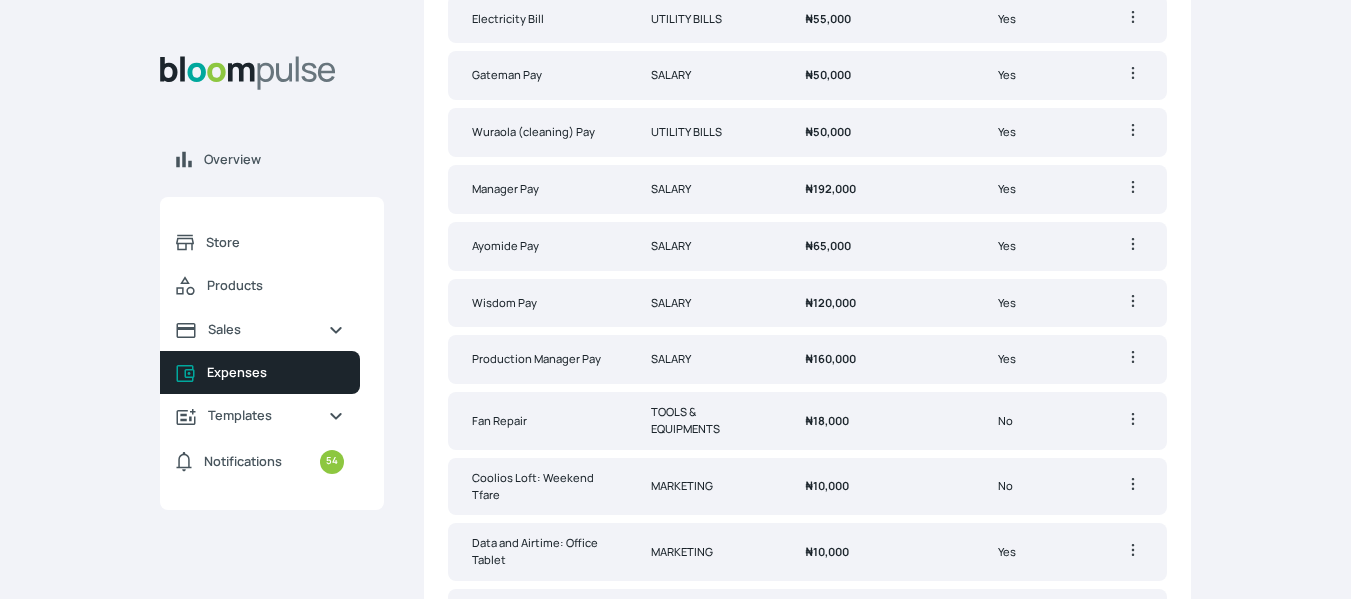 scroll, scrollTop: 1192, scrollLeft: 0, axis: vertical 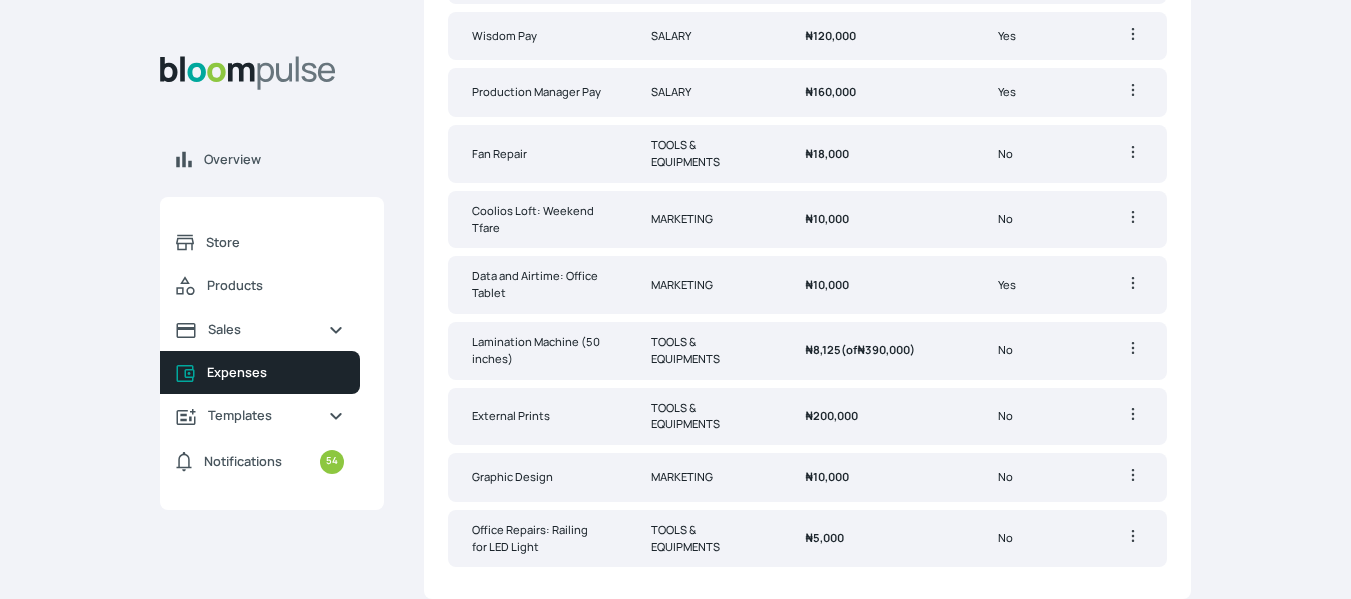 click on "TOOLS & EQUIPMENTS" at bounding box center [704, 539] 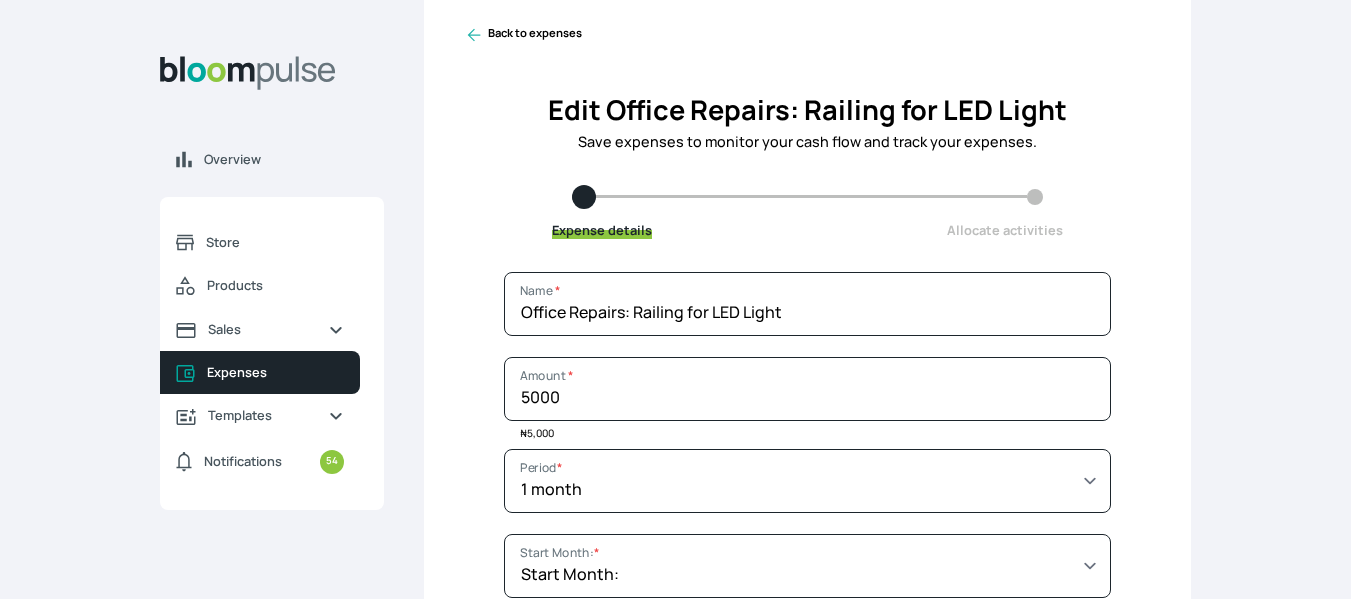 scroll, scrollTop: 0, scrollLeft: 0, axis: both 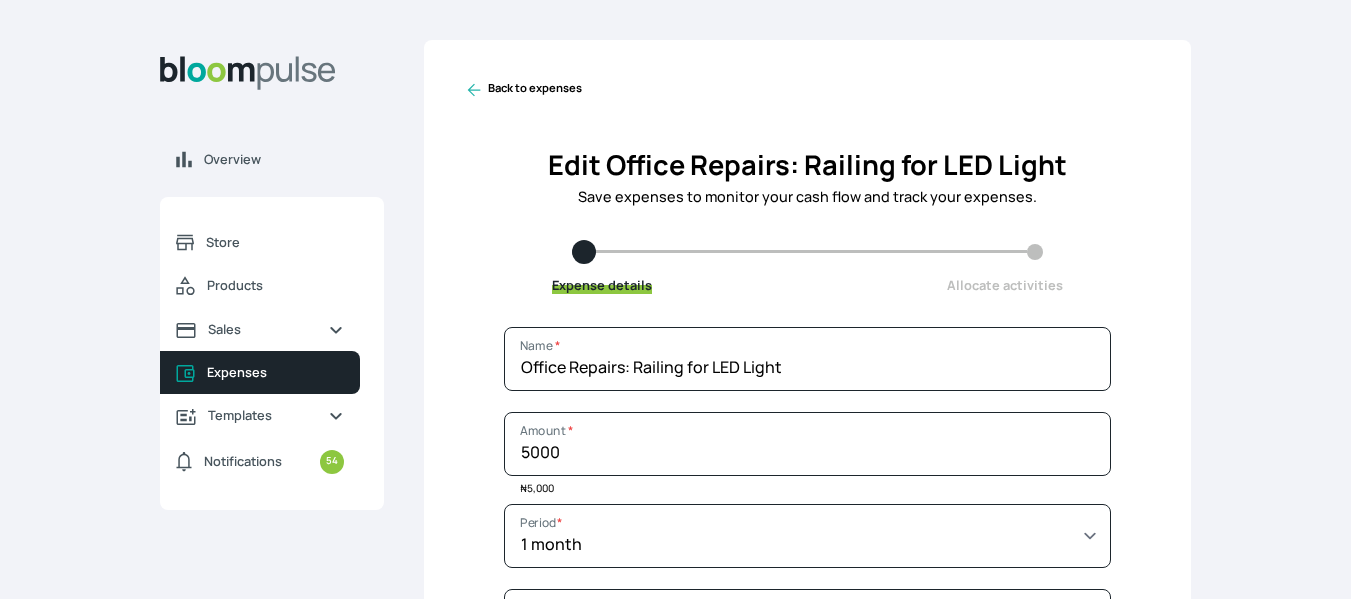 click 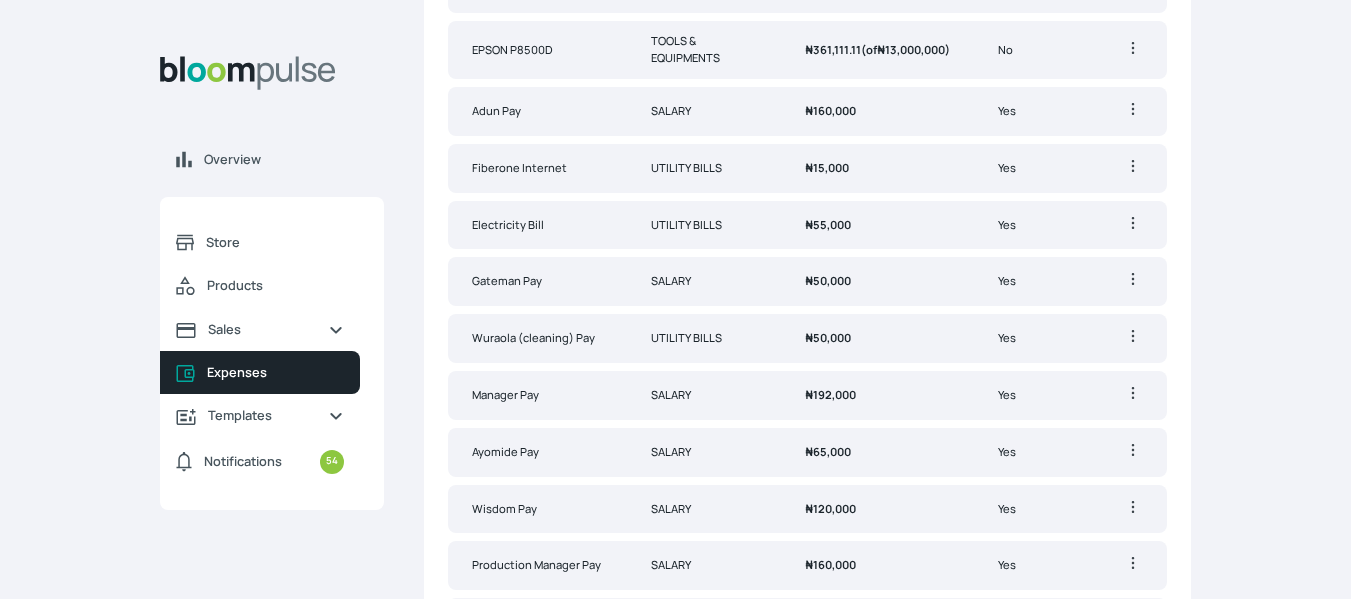 scroll, scrollTop: 723, scrollLeft: 0, axis: vertical 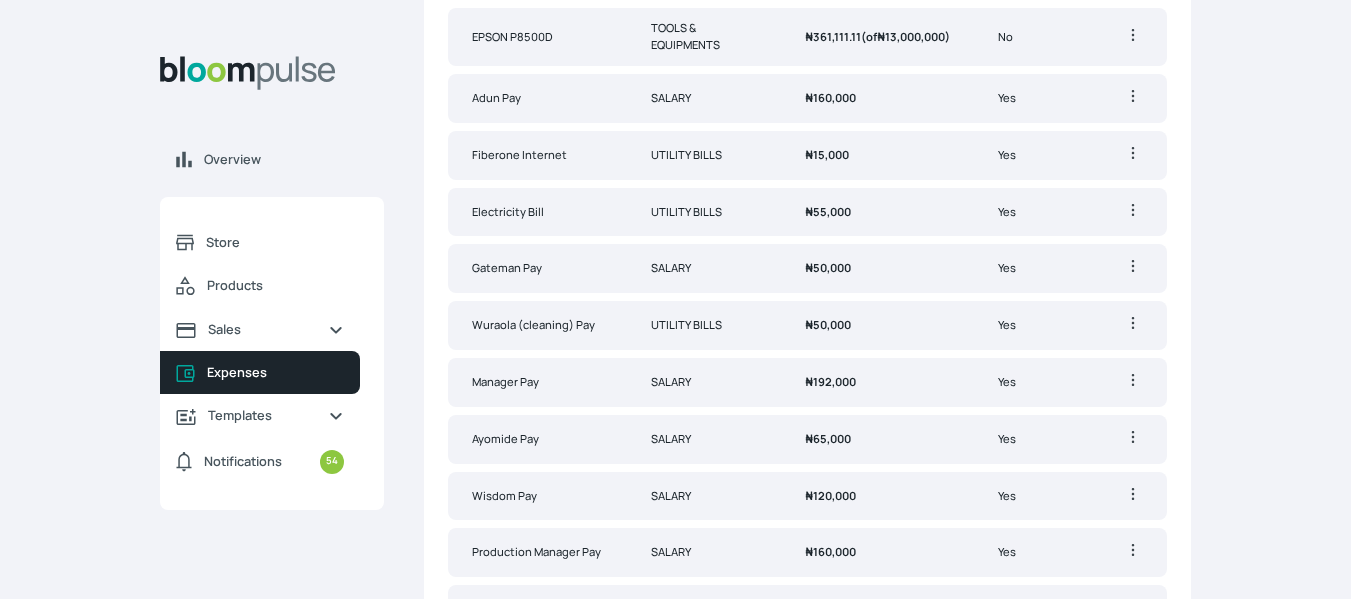 click on "₦ 55,000" at bounding box center (877, 212) 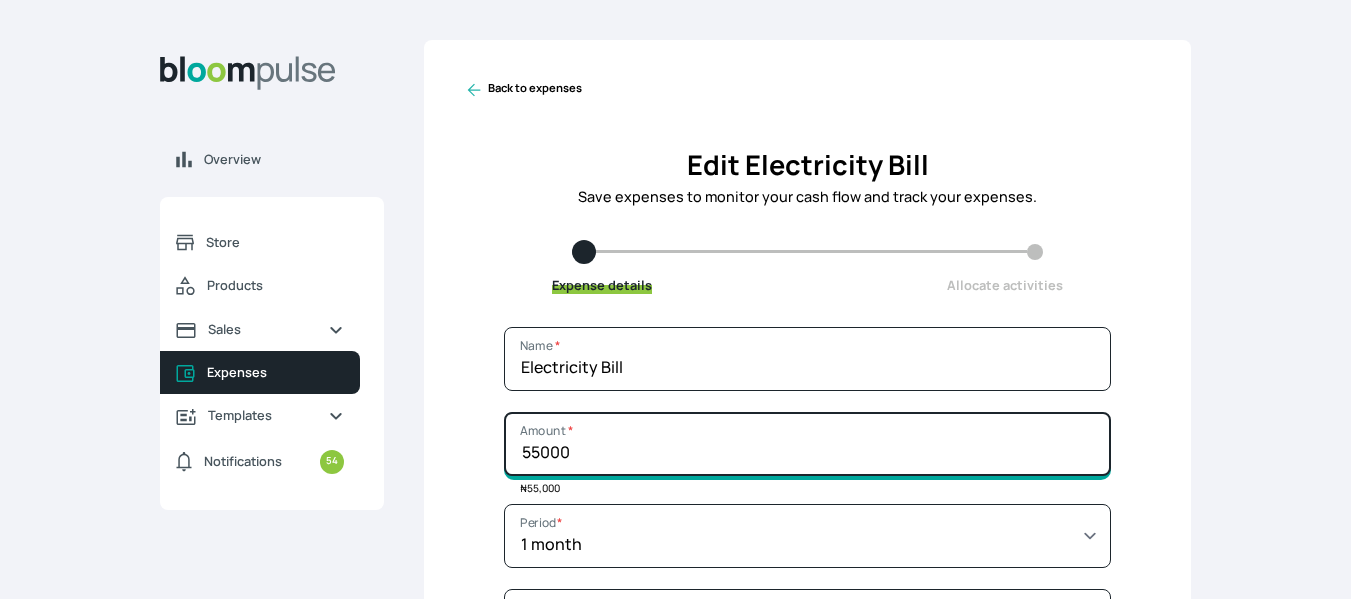 click on "55000" at bounding box center [807, 444] 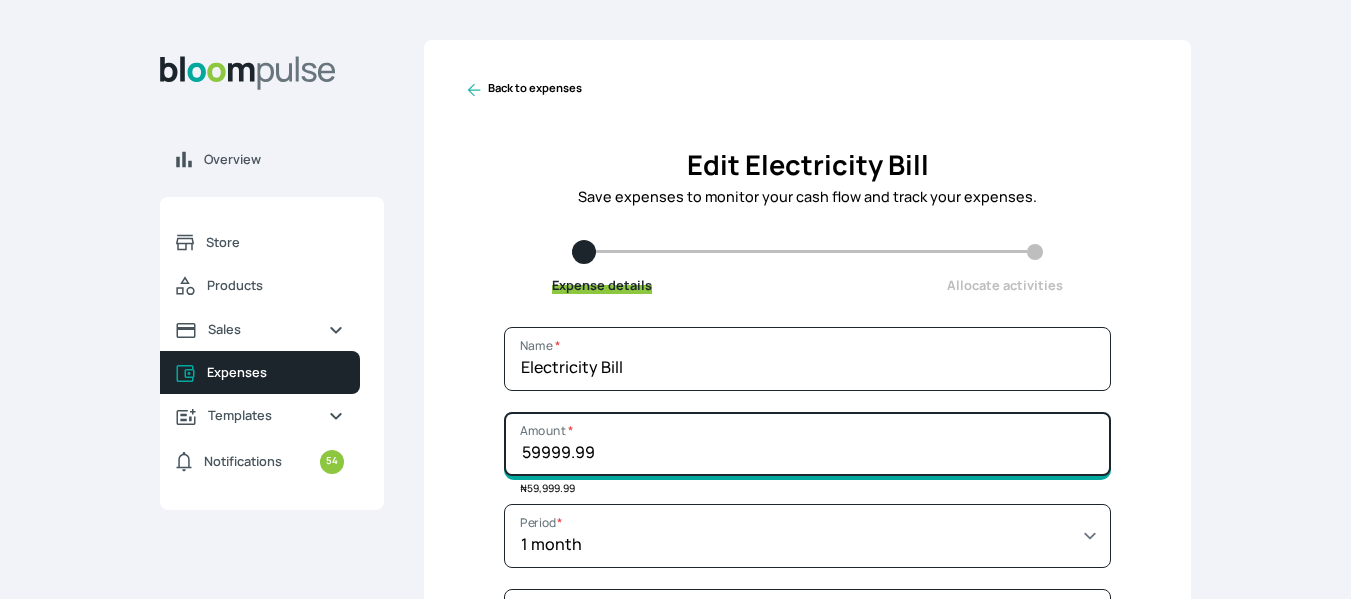 scroll, scrollTop: 304, scrollLeft: 0, axis: vertical 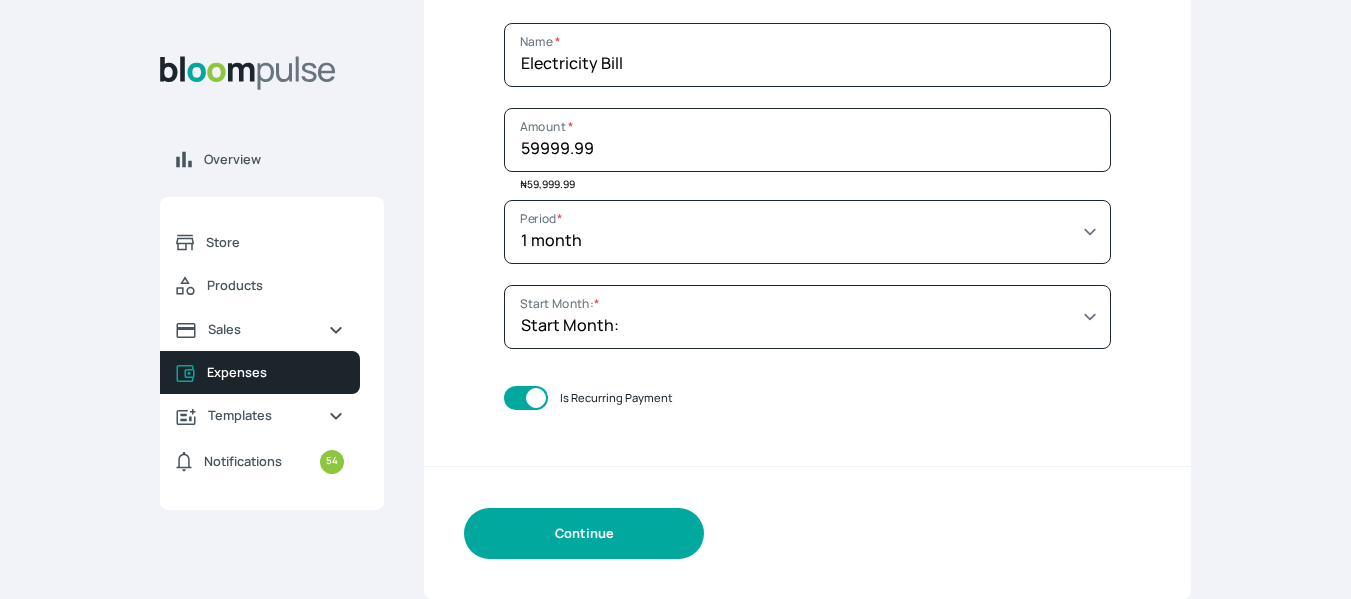 click on "Continue" at bounding box center [584, 533] 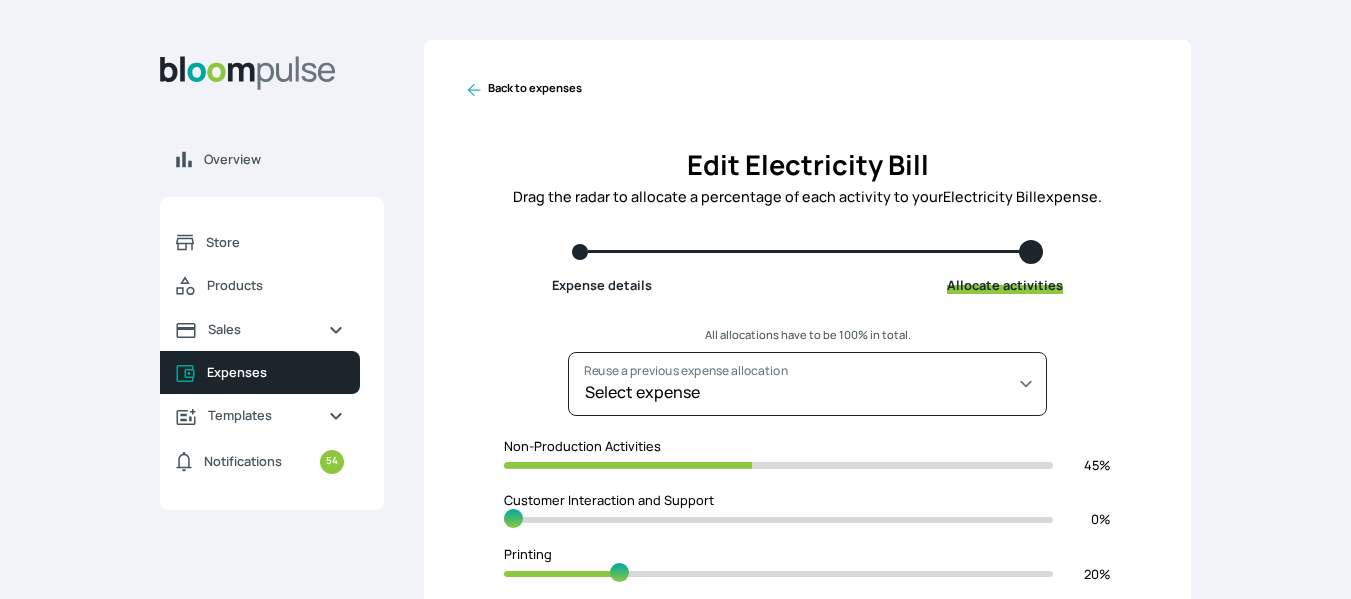 scroll, scrollTop: 321, scrollLeft: 0, axis: vertical 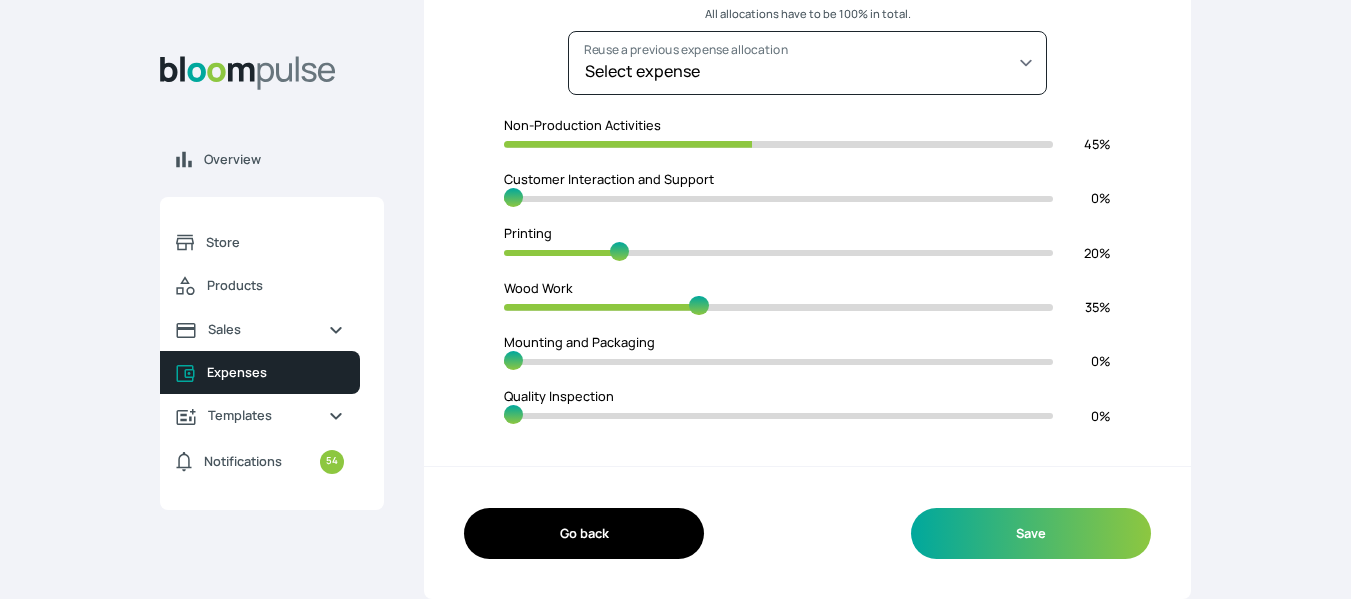 click on "Go back" at bounding box center [584, 533] 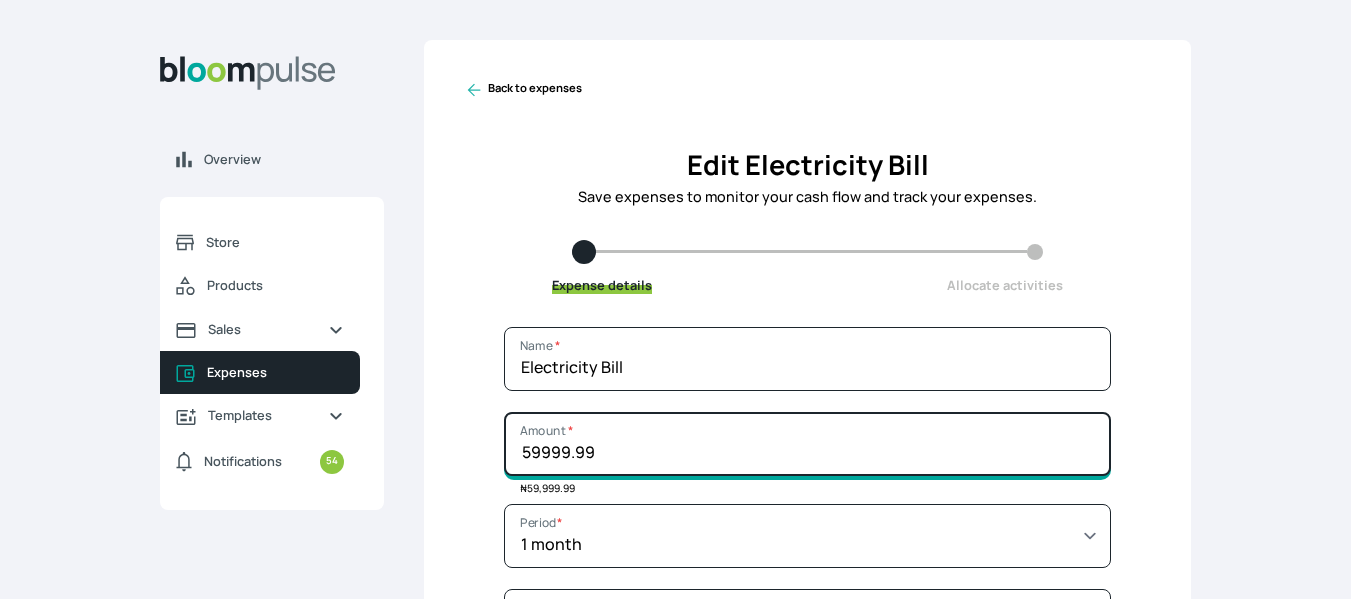 click on "59999.99" at bounding box center (807, 444) 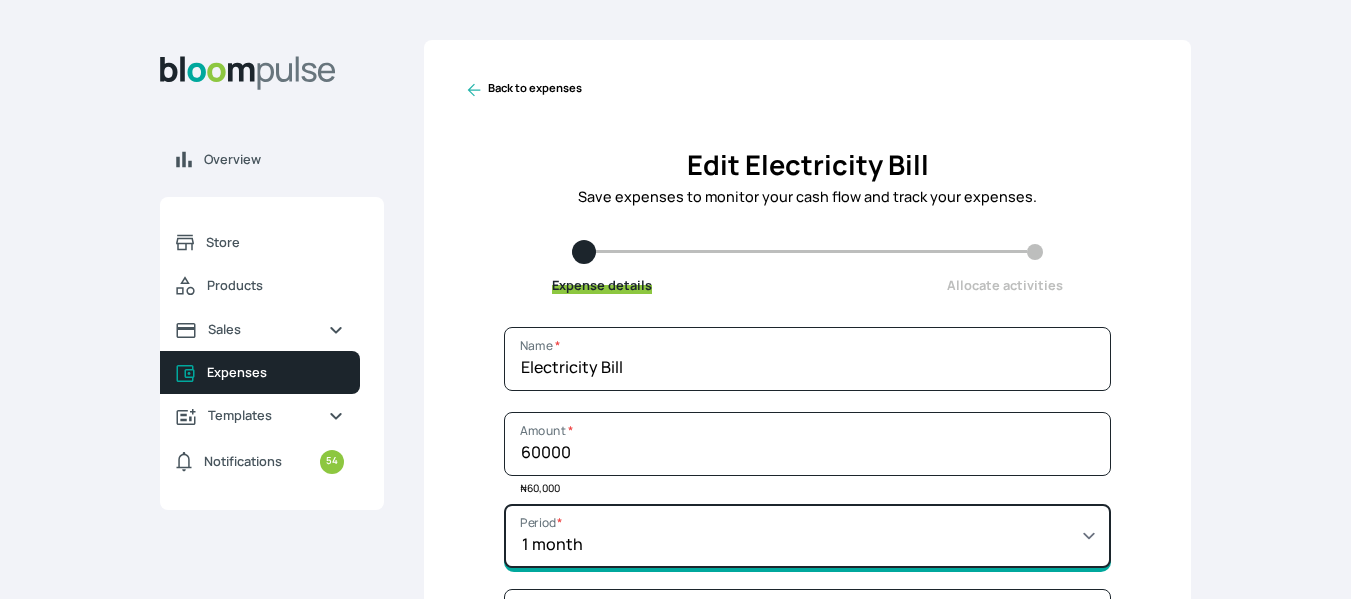 click on "Select a period 1 month 3 months 6 months 9 months 1 year 2 years 3 years 4 years Custom" at bounding box center [807, 536] 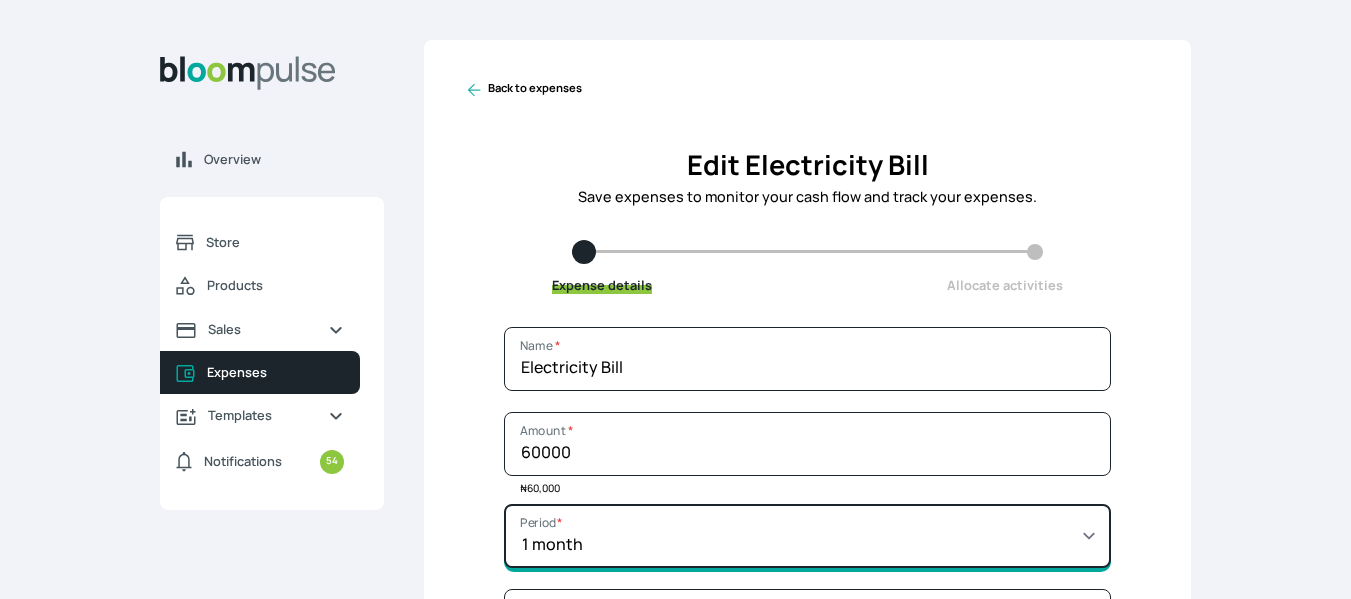 click on "Select a period 1 month 3 months 6 months 9 months 1 year 2 years 3 years 4 years Custom" at bounding box center [807, 536] 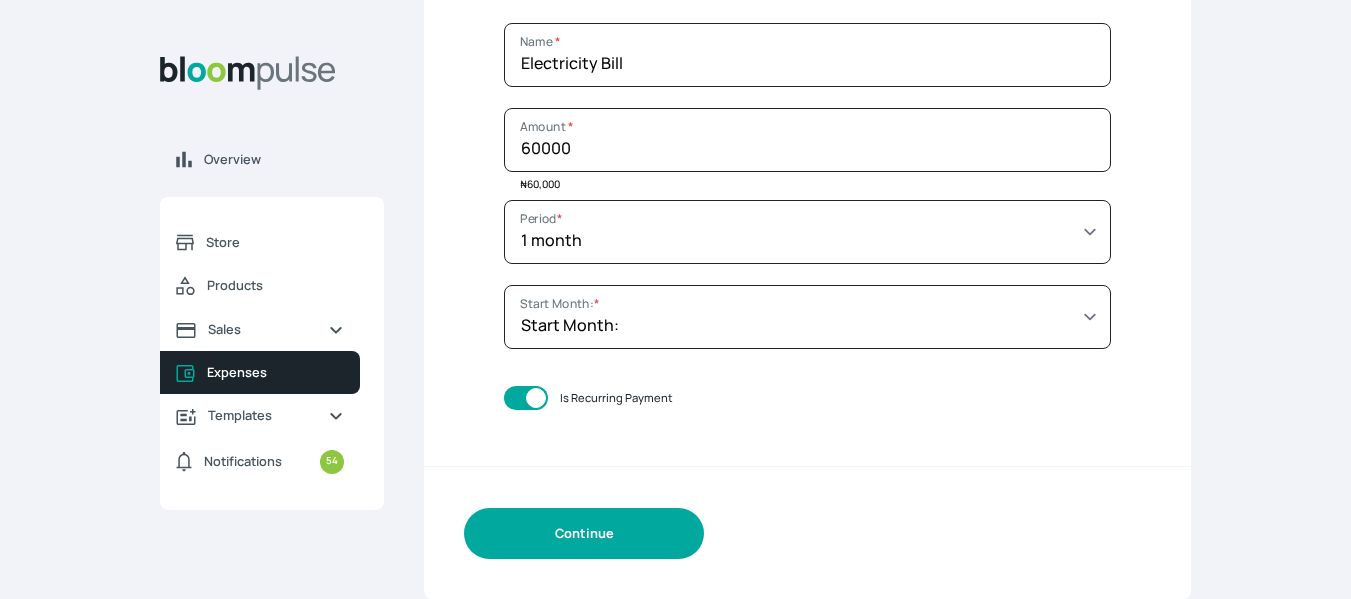 click on "Continue" at bounding box center (584, 533) 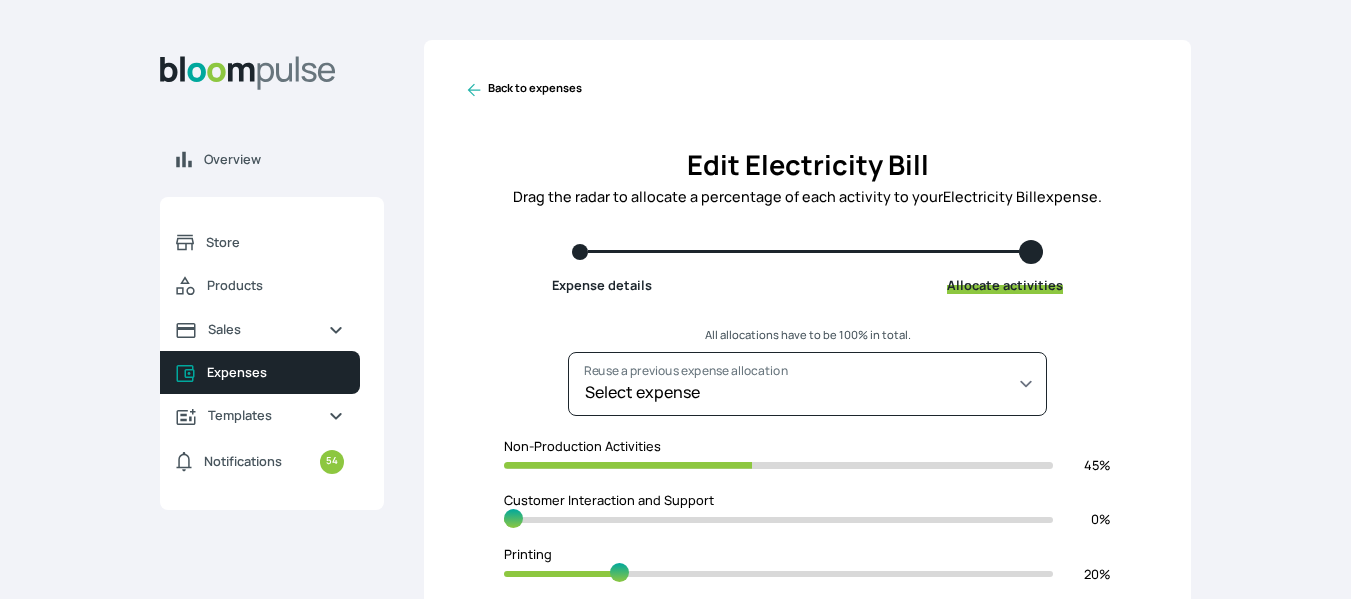 scroll, scrollTop: 321, scrollLeft: 0, axis: vertical 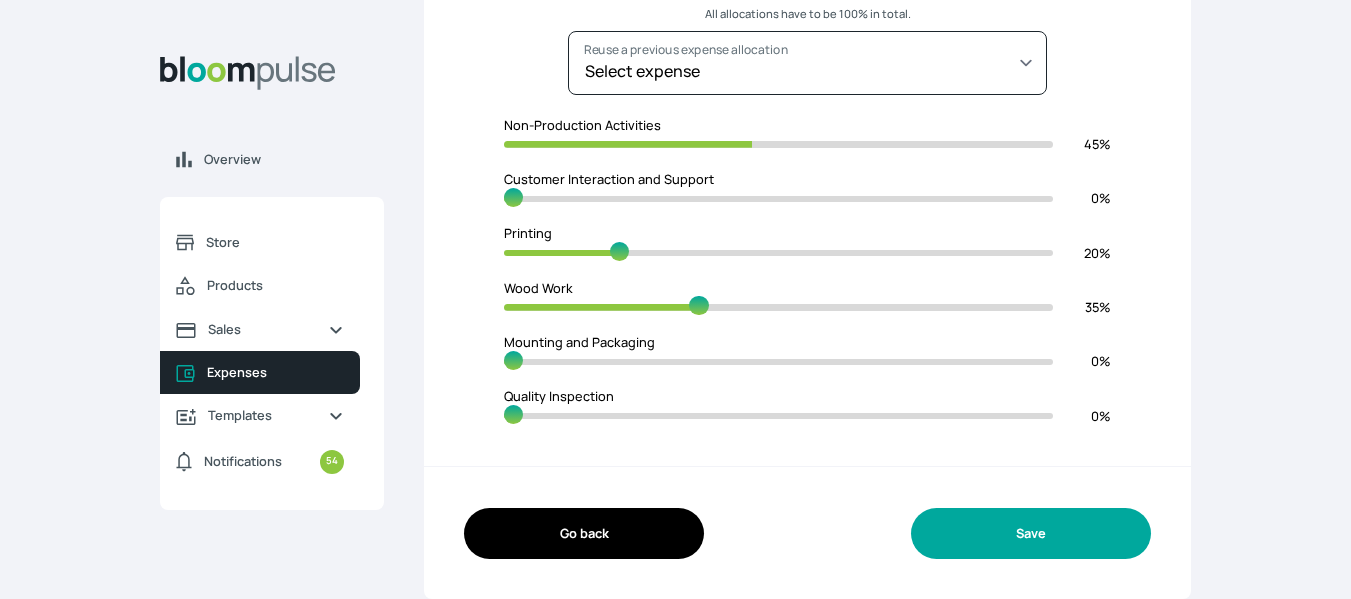 click on "Save" at bounding box center [1031, 533] 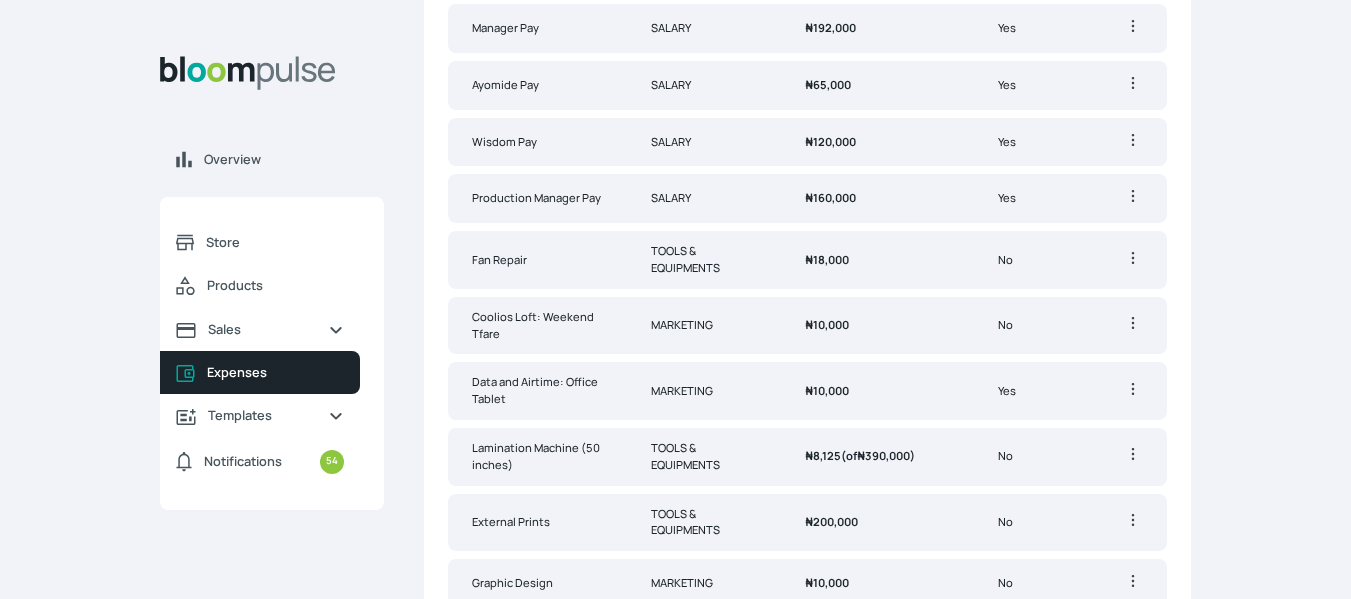 scroll, scrollTop: 934, scrollLeft: 0, axis: vertical 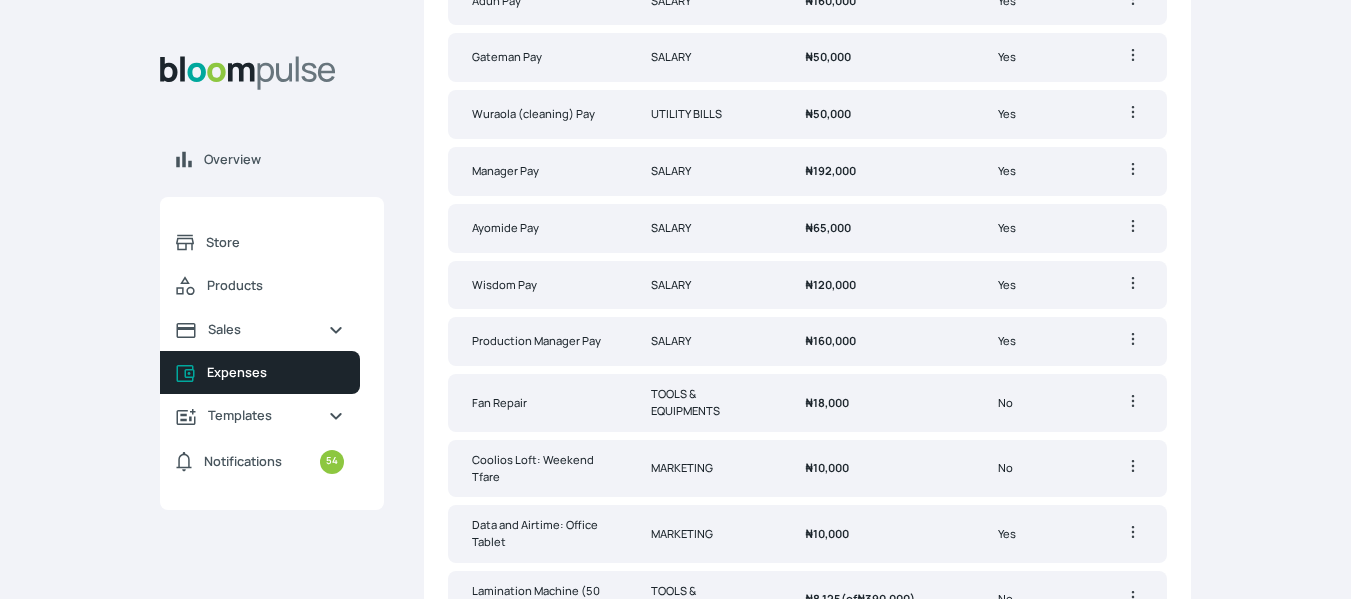 click on "UTILITY BILLS" at bounding box center (704, 114) 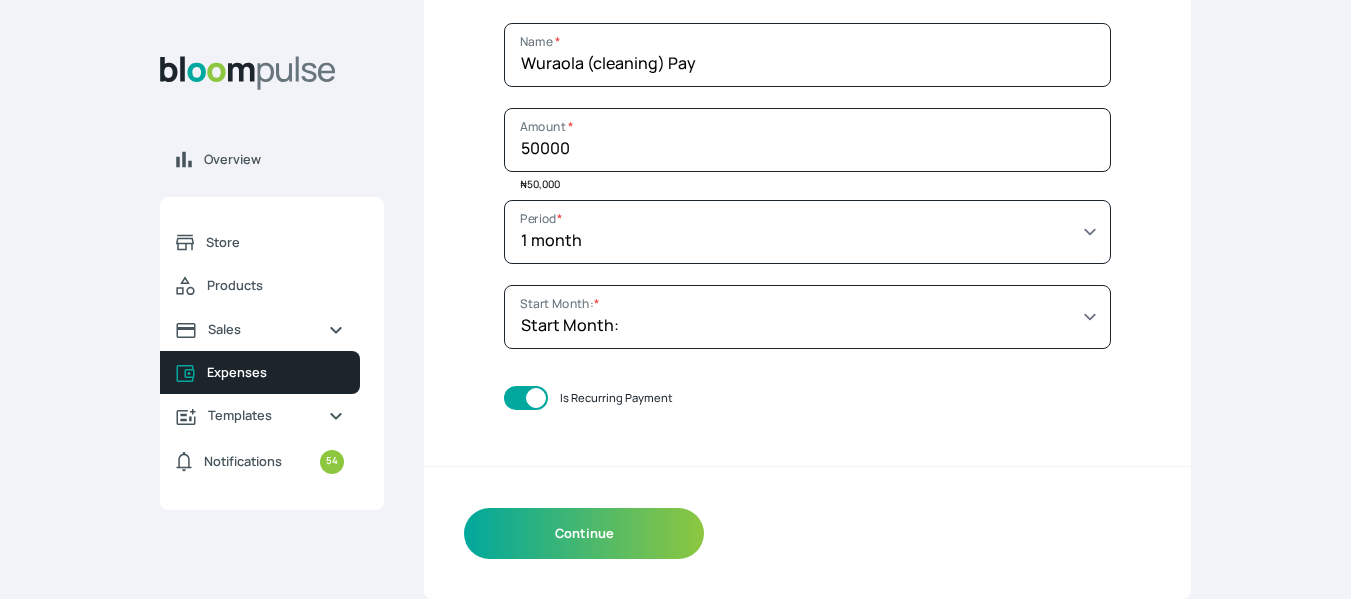scroll, scrollTop: 0, scrollLeft: 0, axis: both 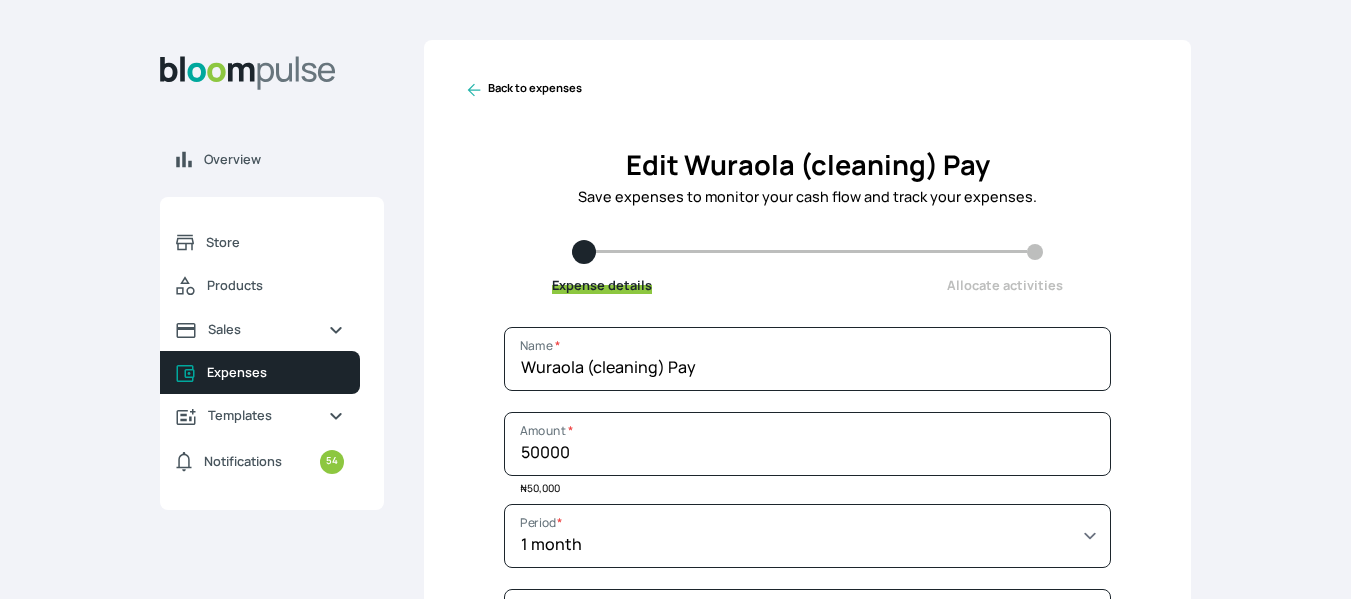 click 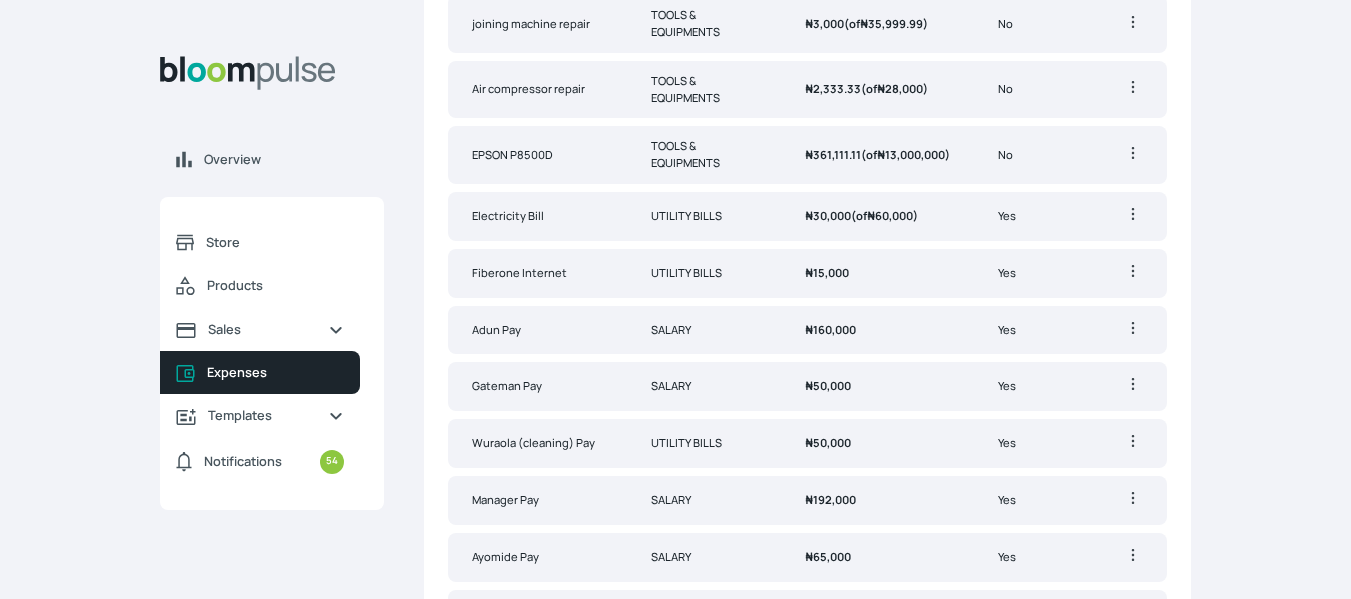 scroll, scrollTop: 1192, scrollLeft: 0, axis: vertical 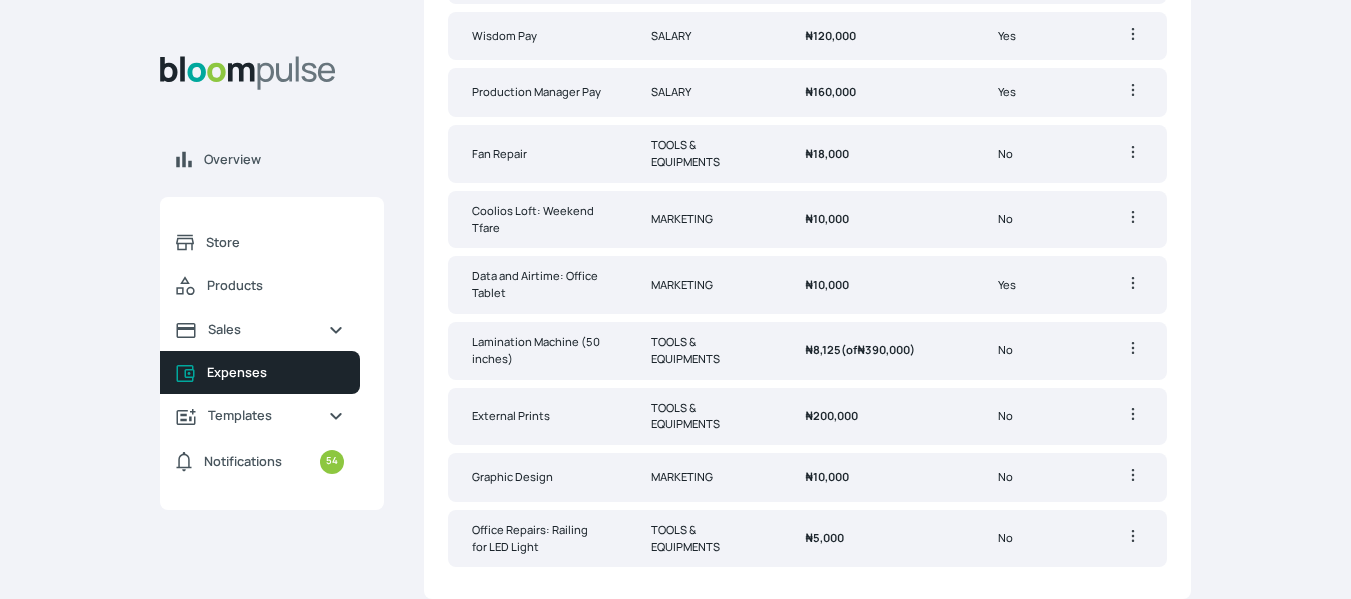 click on "TOOLS & EQUIPMENTS" at bounding box center [704, 417] 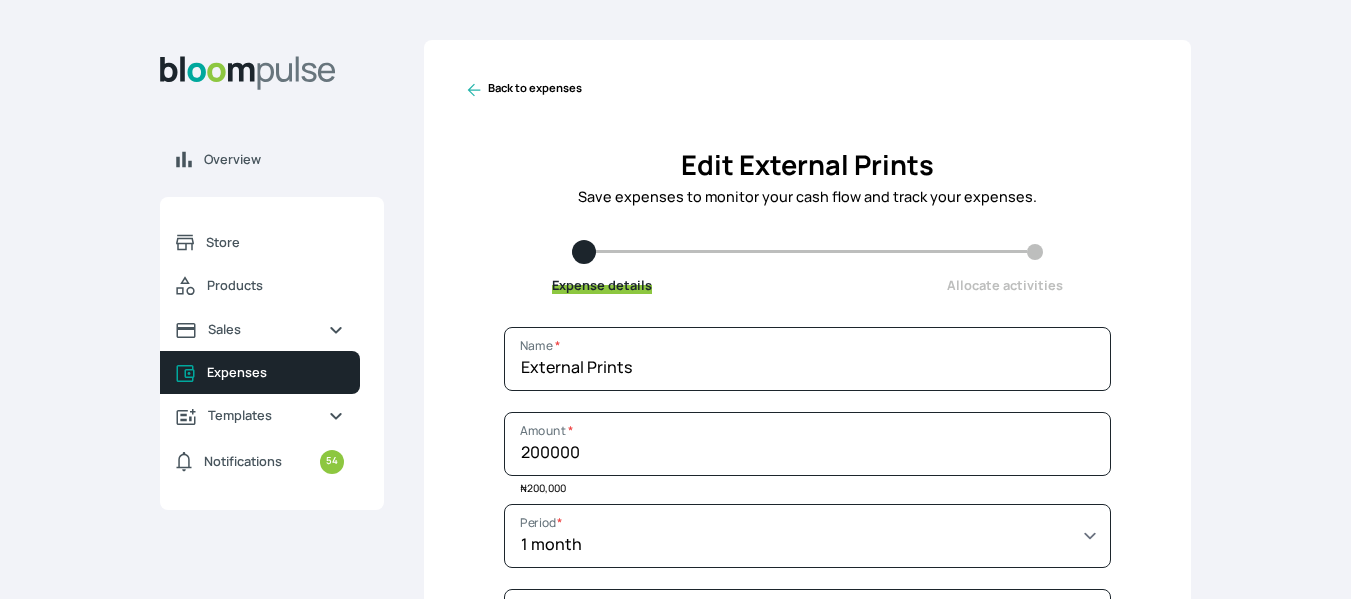 scroll, scrollTop: 304, scrollLeft: 0, axis: vertical 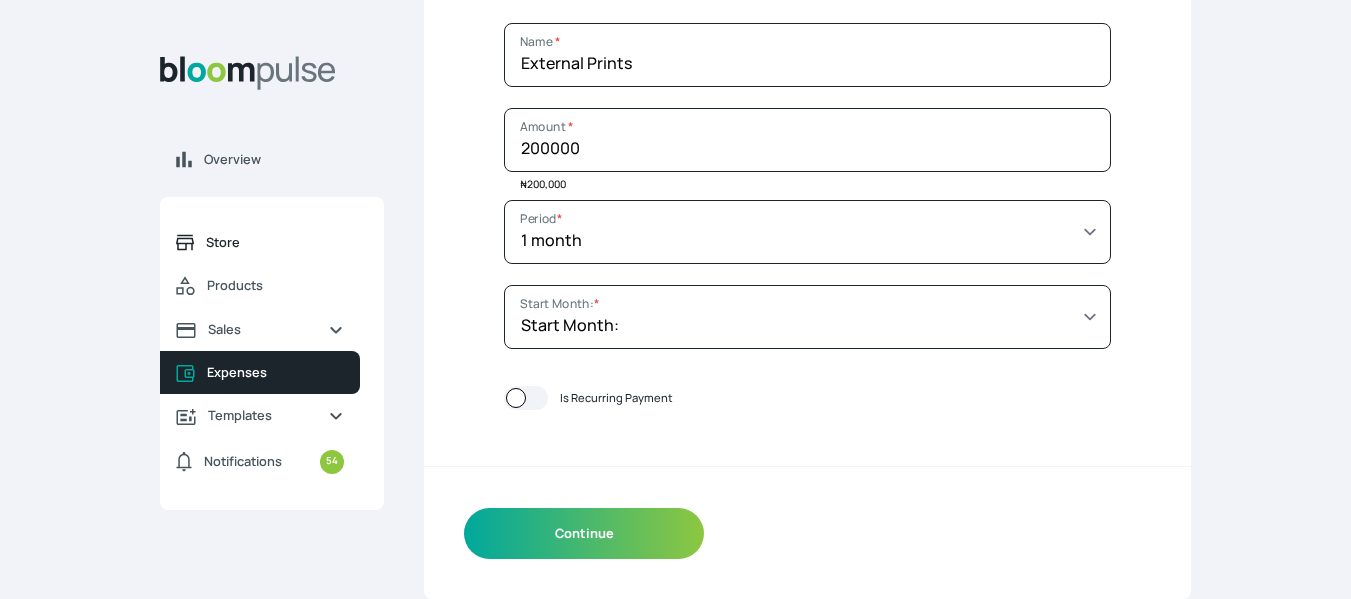click on "Store" at bounding box center [275, 242] 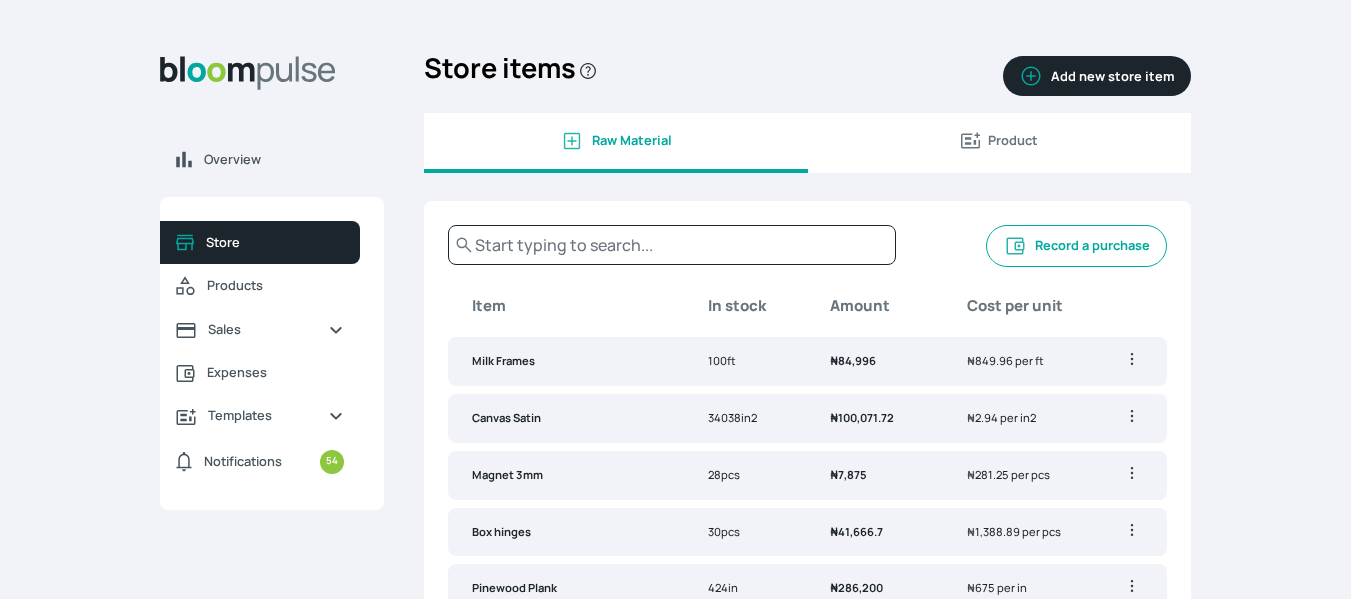 click on "Add new store item" at bounding box center [1097, 76] 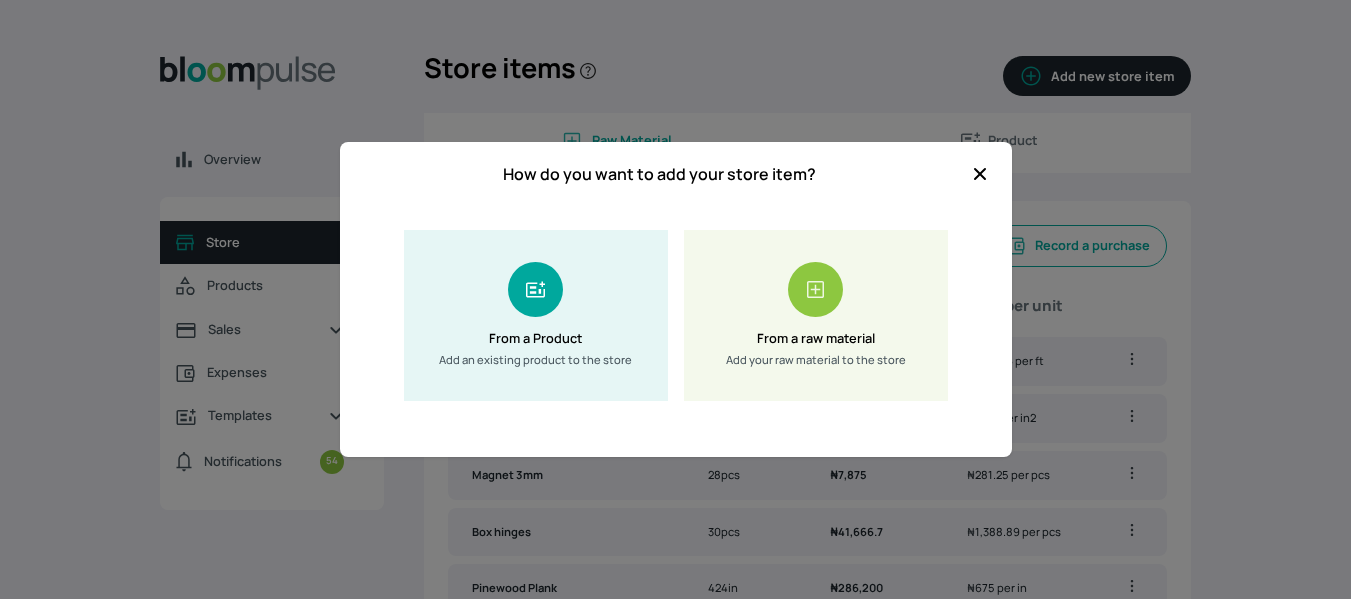click on "From a Product Add an existing product to the store" at bounding box center [536, 315] 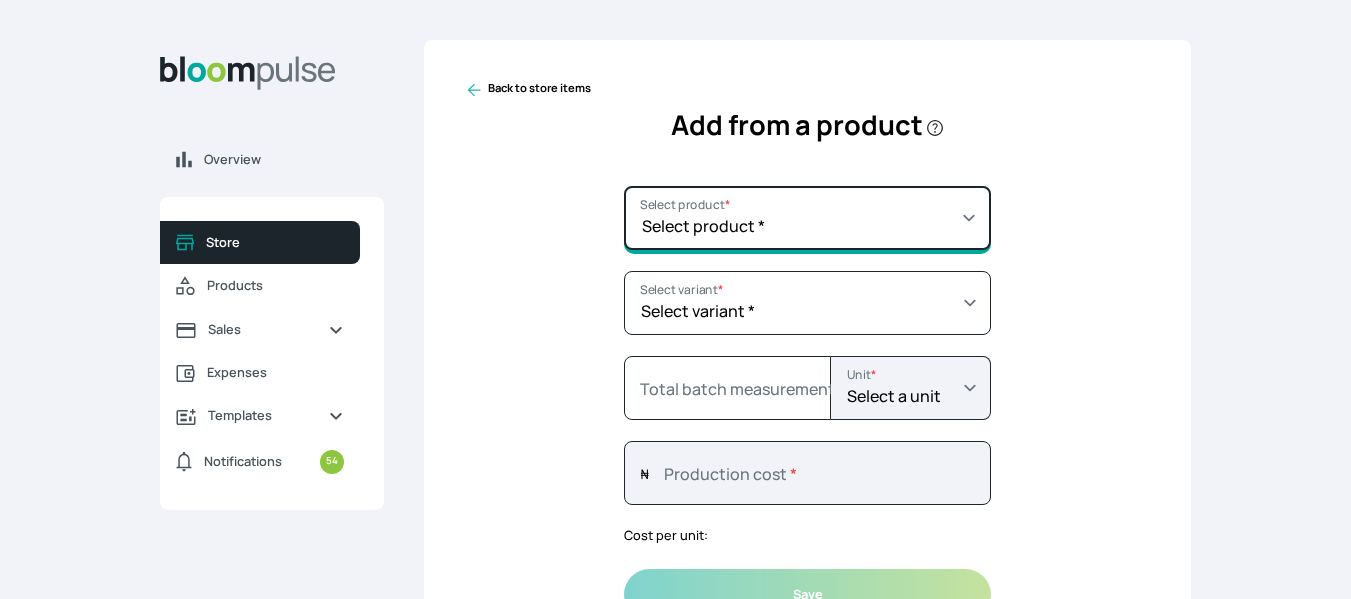 click on "Select product * Big Frame (Black) Canvas Print Canvas Print - Standard Canvas Stretching Certificate Printing Dry Mount Lamination Express Order Floating Frame Foam board mount with Matting Folio Box Frame Bracing Frame Stand Gallery Frame - Black Gallery Frame - Brown Gallery Frame - Cream Gallery Frame - White Gallery Rental Lustre Print - PRO Lustre Print - Standard Photowood Print Lamination Slim Gallery Frame - Black White Matting White Mount Board 5mm Wooden Frame" at bounding box center [807, 218] 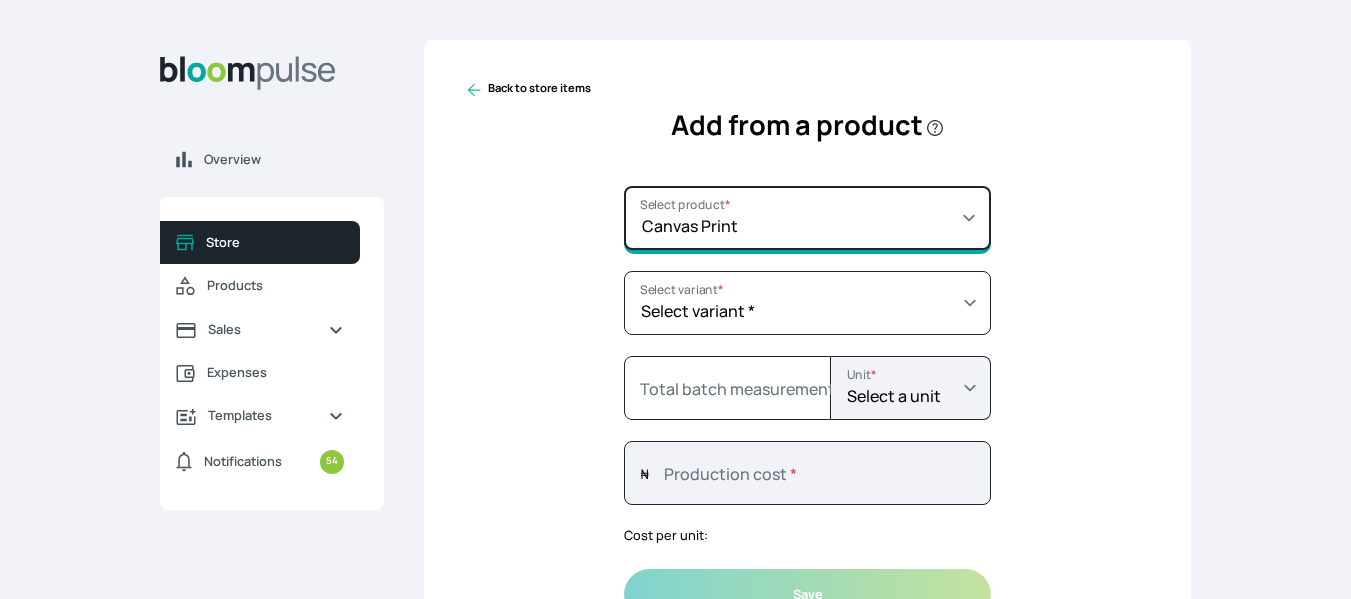 click on "Select product * Big Frame (Black) Canvas Print Canvas Print - Standard Canvas Stretching Certificate Printing Dry Mount Lamination Express Order Floating Frame Foam board mount with Matting Folio Box Frame Bracing Frame Stand Gallery Frame - Black Gallery Frame - Brown Gallery Frame - Cream Gallery Frame - White Gallery Rental Lustre Print - PRO Lustre Print - Standard Photowood Print Lamination Slim Gallery Frame - Black White Matting White Mount Board 5mm Wooden Frame" at bounding box center [807, 218] 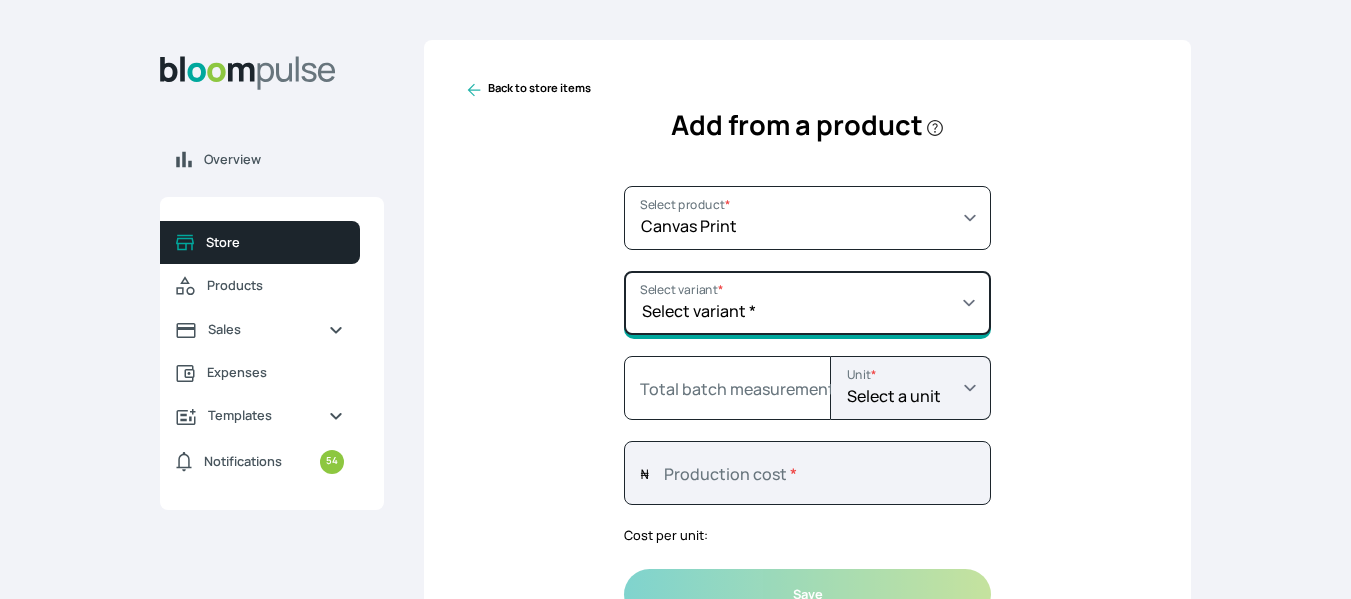 click on "Select variant * 10 by 10 10 by 12 10 by 15 10 by 16 11 by 14 12 by 12 12 by 16 12 by 17 12 by 18 13 by 13 14 by 12 14 by 17.5 14 by 17.5 14 by 20 16 by 16 16 by 20 16 by 22 16 by 24 18 by 18 18 by 24 18 by 27 20 by 20 20 by 24 20 by 25 20 by 28 20 by 30 20 by 34 22 by 22 22.5 by 30 23 by 27 23.3 by 31 24 by 24 24 by 28 24 by 29 24 by 30 24 by 36 24 by 43 24 by 58 24.3 by 24.3 26 by 40 27 by 39 28 by 32 30 by 18 30 by 40 30 by 46 32 by 56 34 by 24 35 by 46 36 by 28 36 by 40 36 by 45 36 by 72 38 by 56 39 by 36 39 by 47 40 by 46 40 by 46 40 by 48 47 by 35 48 by 20 48 by 60 50 by 57 52 by 38 55 by 35 55 by 75 6 by 24 6 by 6 60 by 40 7.5 by 13 8 by 12 9 by 12" at bounding box center (807, 303) 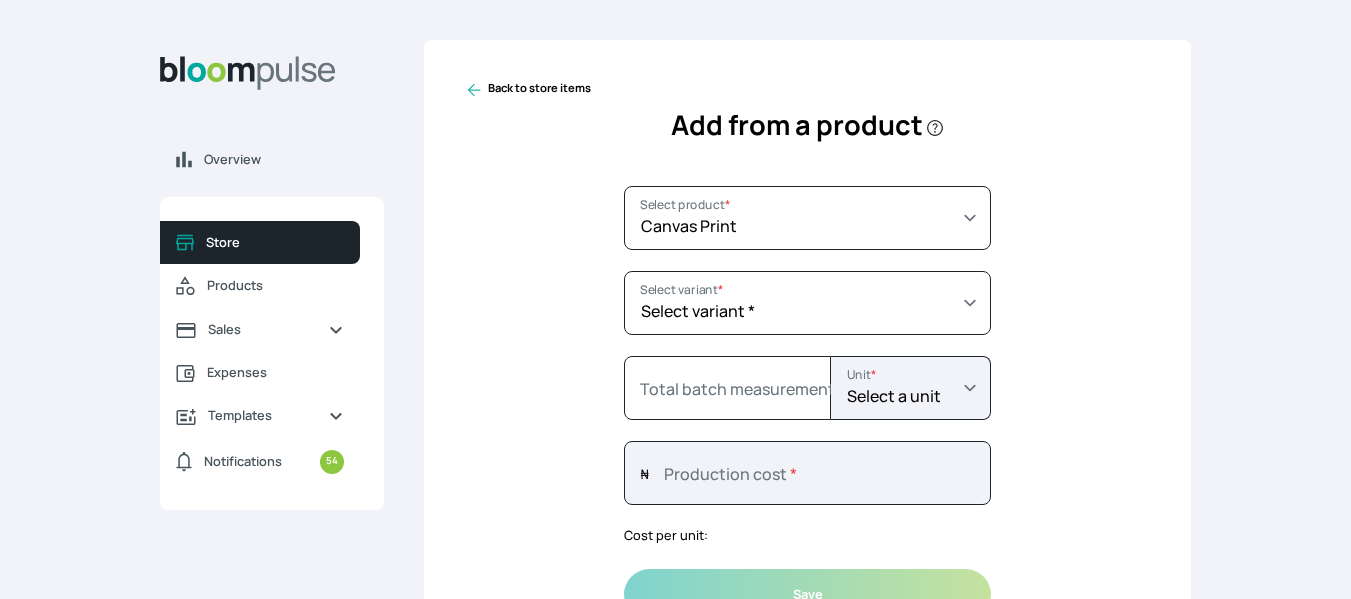 click on "Back to store items Add from a product Select product * Big Frame (Black) Canvas Print Canvas Print - Standard Canvas Stretching Certificate Printing Dry Mount Lamination Express Order Floating Frame Foam board mount with Matting Folio Box Frame Bracing Frame Stand Gallery Frame - Black Gallery Frame - Brown Gallery Frame - Cream Gallery Frame - White Gallery Rental Lustre Print - PRO Lustre Print - Standard Photowood Print Lamination Slim Gallery Frame - Black White Matting White Mount Board 5mm Wooden Frame Select product  * Select variant * 10 by 10 10 by 12 10 by 15 10 by 16 11 by 14 12 by 12 12 by 16 12 by 17 12 by 18 13 by 13 14 by 12 14 by 17.5 14 by 17.5 14 by 20 16 by 16 16 by 20 16 by 22 16 by 24 18 by 18 18 by 24 18 by 27 20 by 20 20 by 24 20 by 25 20 by 28 20 by 30 20 by 34 22 by 22 22.5 by 30 23 by 27 23.3 by 31 24 by 24 24 by 28 24 by 29 24 by 30 24 by 36 24 by 43 24 by 58 24.3 by 24.3 26 by 40 27 by 39 28 by 32 30 by 18 30 by 40 30 by 46 32 by 56 34 by 24 35 by 46 36 by 28 36 by 40 36 by 45  *" at bounding box center [807, 350] 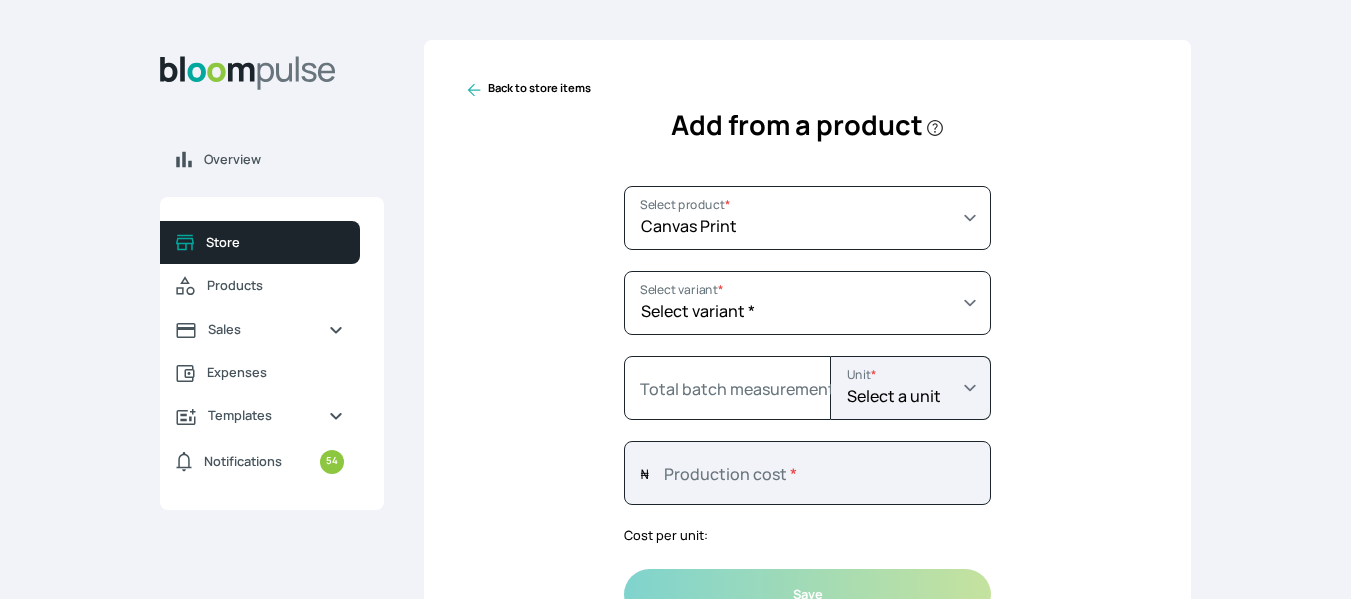 scroll, scrollTop: 61, scrollLeft: 0, axis: vertical 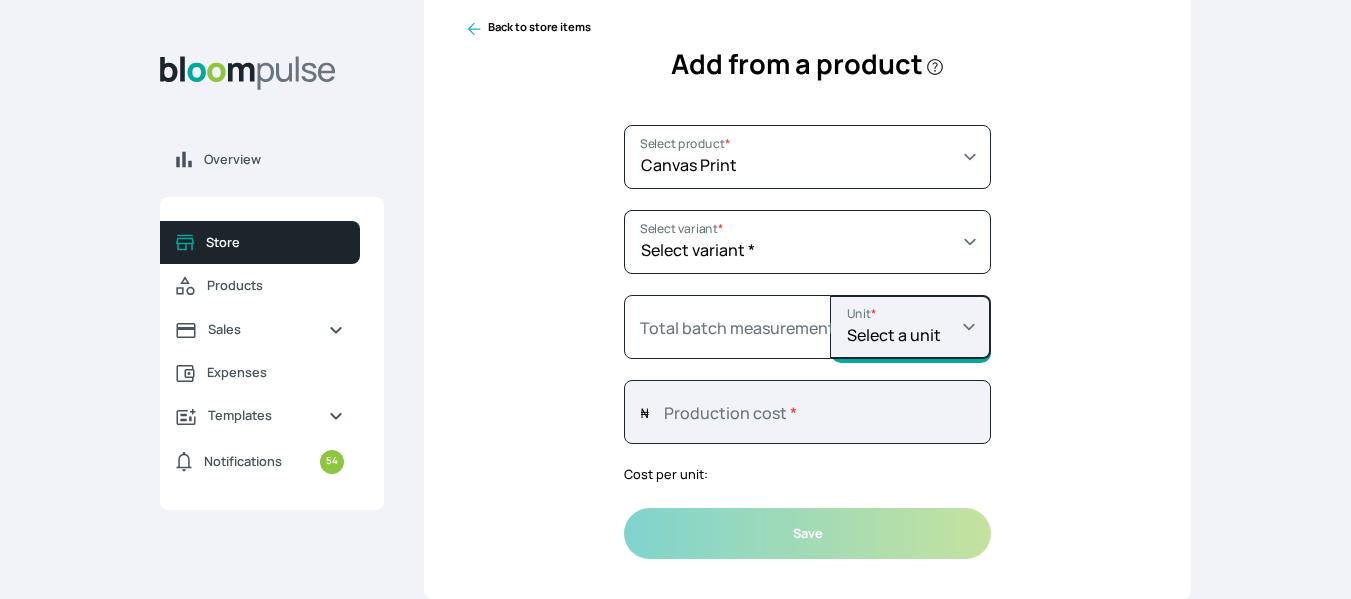 click on "Select a unit Length: m Length: cm Length: ft Length: in Length: yd Weight: kg Weight: g Weight: lb Weight: mg Volume: l Volume: ml Volume: gal Volume: m3 Area: m2 Area: ft2 Area: in2 Area: yd2 Unit: unit Unit: pcs" at bounding box center [911, 327] 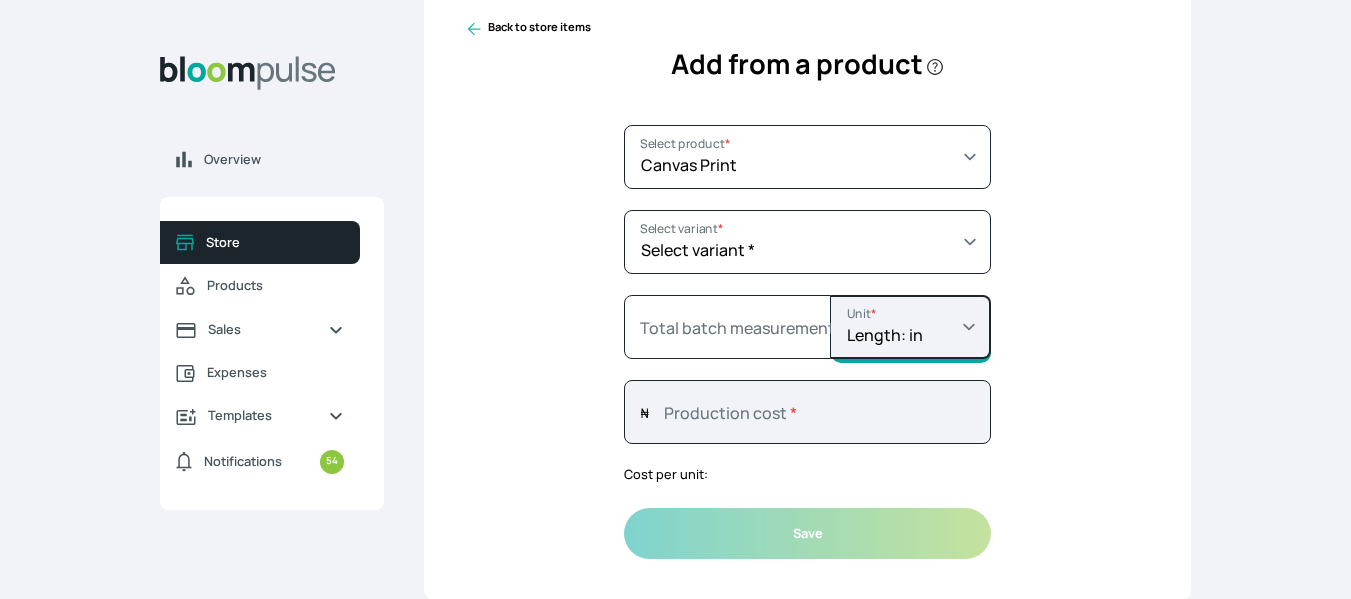 click on "Select a unit Length: m Length: cm Length: ft Length: in Length: yd Weight: kg Weight: g Weight: lb Weight: mg Volume: l Volume: ml Volume: gal Volume: m3 Area: m2 Area: ft2 Area: in2 Area: yd2 Unit: unit Unit: pcs" at bounding box center (911, 327) 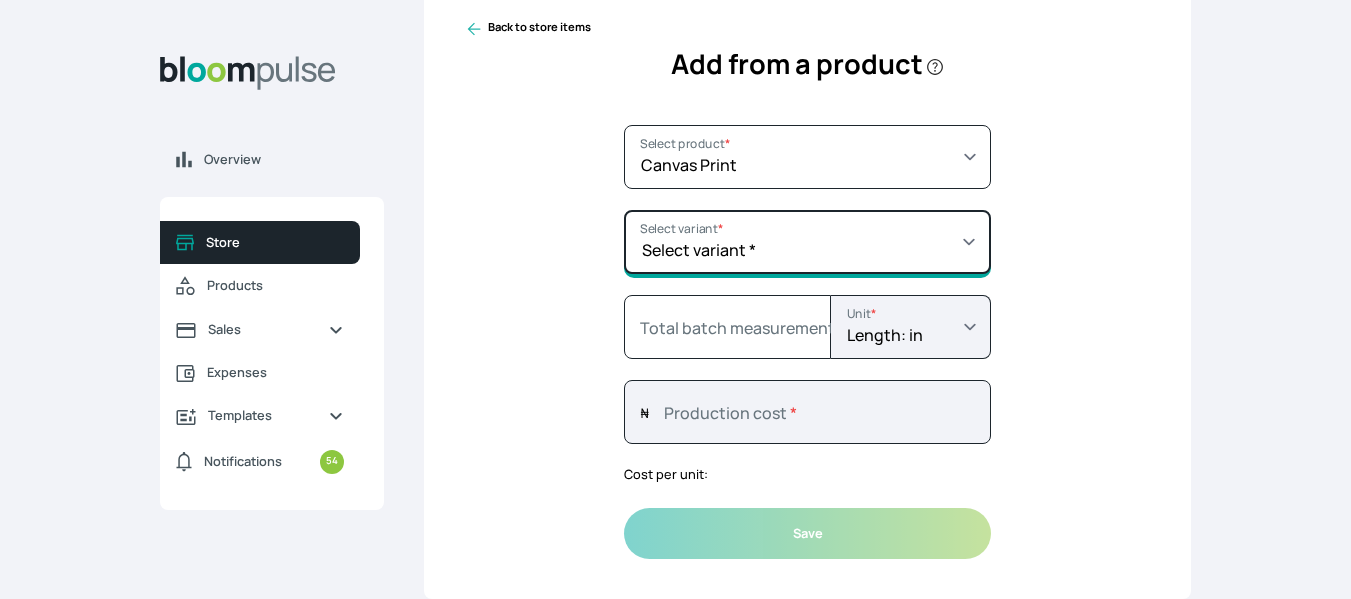 click on "Select variant * 10 by 10 10 by 12 10 by 15 10 by 16 11 by 14 12 by 12 12 by 16 12 by 17 12 by 18 13 by 13 14 by 12 14 by 17.5 14 by 17.5 14 by 20 16 by 16 16 by 20 16 by 22 16 by 24 18 by 18 18 by 24 18 by 27 20 by 20 20 by 24 20 by 25 20 by 28 20 by 30 20 by 34 22 by 22 22.5 by 30 23 by 27 23.3 by 31 24 by 24 24 by 28 24 by 29 24 by 30 24 by 36 24 by 43 24 by 58 24.3 by 24.3 26 by 40 27 by 39 28 by 32 30 by 18 30 by 40 30 by 46 32 by 56 34 by 24 35 by 46 36 by 28 36 by 40 36 by 45 36 by 72 38 by 56 39 by 36 39 by 47 40 by 46 40 by 46 40 by 48 47 by 35 48 by 20 48 by 60 50 by 57 52 by 38 55 by 35 55 by 75 6 by 24 6 by 6 60 by 40 7.5 by 13 8 by 12 9 by 12" at bounding box center [807, 242] 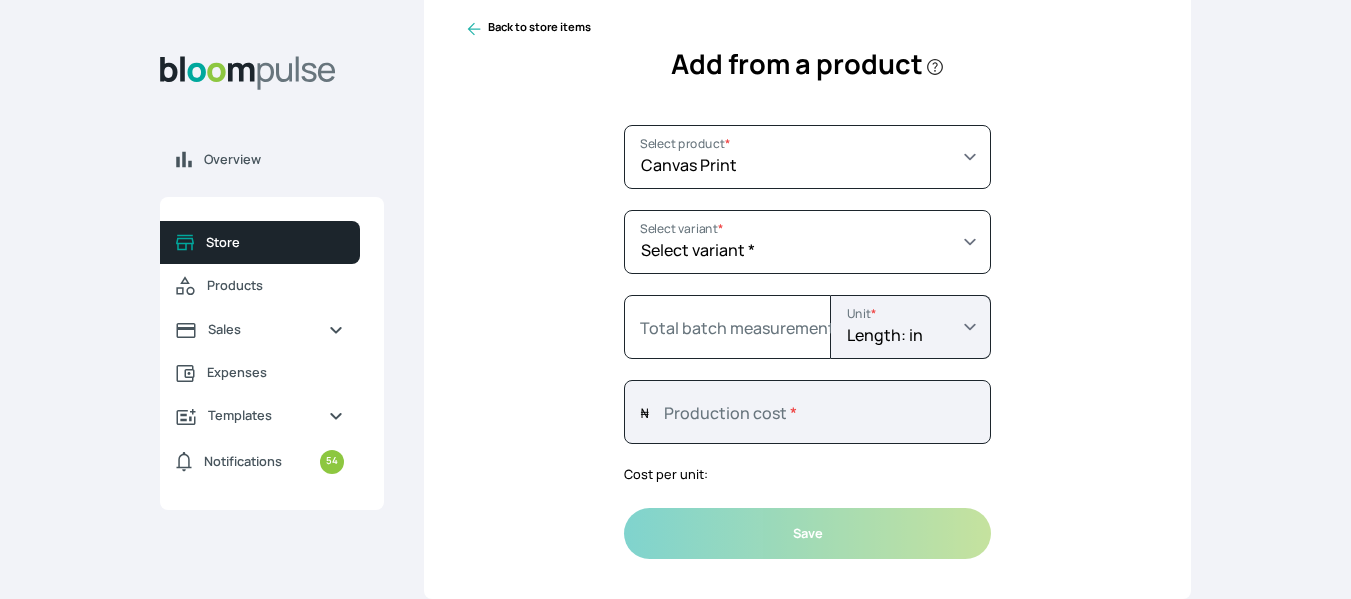 click on "Back to store items Add from a product Select product * Big Frame (Black) Canvas Print Canvas Print - Standard Canvas Stretching Certificate Printing Dry Mount Lamination Express Order Floating Frame Foam board mount with Matting Folio Box Frame Bracing Frame Stand Gallery Frame - Black Gallery Frame - Brown Gallery Frame - Cream Gallery Frame - White Gallery Rental Lustre Print - PRO Lustre Print - Standard Photowood Print Lamination Slim Gallery Frame - Black White Matting White Mount Board 5mm Wooden Frame Select product  * Select variant * 10 by 10 10 by 12 10 by 15 10 by 16 11 by 14 12 by 12 12 by 16 12 by 17 12 by 18 13 by 13 14 by 12 14 by 17.5 14 by 17.5 14 by 20 16 by 16 16 by 20 16 by 22 16 by 24 18 by 18 18 by 24 18 by 27 20 by 20 20 by 24 20 by 25 20 by 28 20 by 30 20 by 34 22 by 22 22.5 by 30 23 by 27 23.3 by 31 24 by 24 24 by 28 24 by 29 24 by 30 24 by 36 24 by 43 24 by 58 24.3 by 24.3 26 by 40 27 by 39 28 by 32 30 by 18 30 by 40 30 by 46 32 by 56 34 by 24 35 by 46 36 by 28 36 by 40 36 by 45  *" at bounding box center (807, 289) 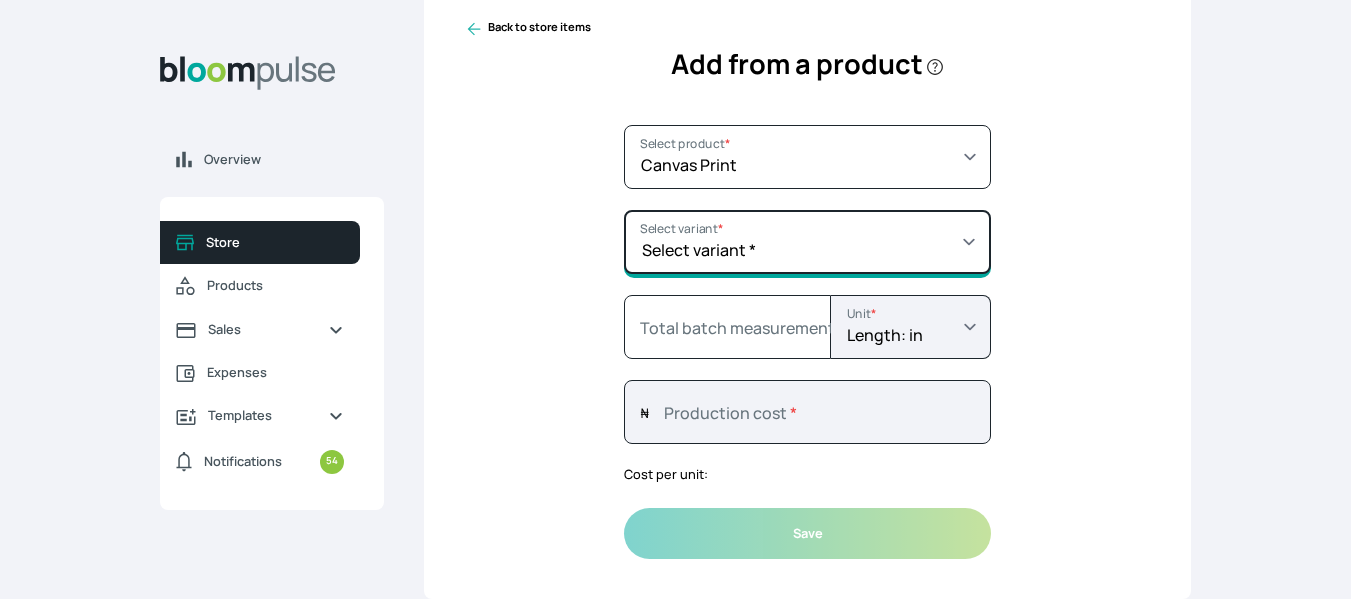 click on "Select variant * 10 by 10 10 by 12 10 by 15 10 by 16 11 by 14 12 by 12 12 by 16 12 by 17 12 by 18 13 by 13 14 by 12 14 by 17.5 14 by 17.5 14 by 20 16 by 16 16 by 20 16 by 22 16 by 24 18 by 18 18 by 24 18 by 27 20 by 20 20 by 24 20 by 25 20 by 28 20 by 30 20 by 34 22 by 22 22.5 by 30 23 by 27 23.3 by 31 24 by 24 24 by 28 24 by 29 24 by 30 24 by 36 24 by 43 24 by 58 24.3 by 24.3 26 by 40 27 by 39 28 by 32 30 by 18 30 by 40 30 by 46 32 by 56 34 by 24 35 by 46 36 by 28 36 by 40 36 by 45 36 by 72 38 by 56 39 by 36 39 by 47 40 by 46 40 by 46 40 by 48 47 by 35 48 by 20 48 by 60 50 by 57 52 by 38 55 by 35 55 by 75 6 by 24 6 by 6 60 by 40 7.5 by 13 8 by 12 9 by 12" at bounding box center (807, 242) 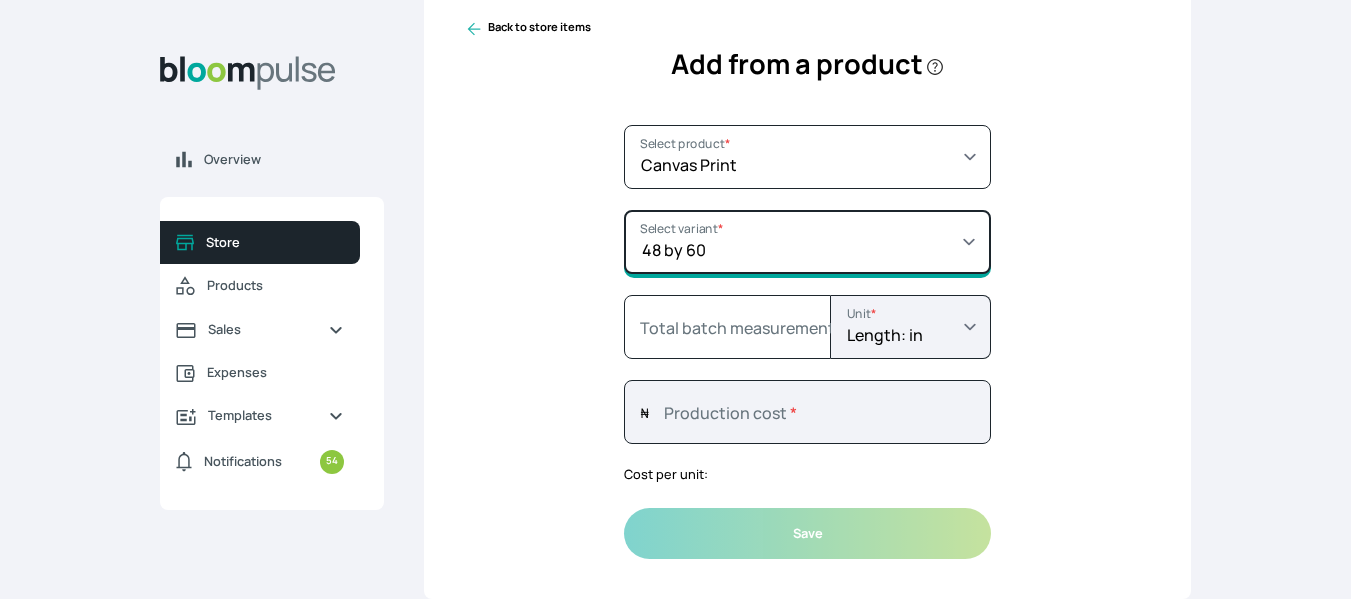 click on "Select variant * 10 by 10 10 by 12 10 by 15 10 by 16 11 by 14 12 by 12 12 by 16 12 by 17 12 by 18 13 by 13 14 by 12 14 by 17.5 14 by 17.5 14 by 20 16 by 16 16 by 20 16 by 22 16 by 24 18 by 18 18 by 24 18 by 27 20 by 20 20 by 24 20 by 25 20 by 28 20 by 30 20 by 34 22 by 22 22.5 by 30 23 by 27 23.3 by 31 24 by 24 24 by 28 24 by 29 24 by 30 24 by 36 24 by 43 24 by 58 24.3 by 24.3 26 by 40 27 by 39 28 by 32 30 by 18 30 by 40 30 by 46 32 by 56 34 by 24 35 by 46 36 by 28 36 by 40 36 by 45 36 by 72 38 by 56 39 by 36 39 by 47 40 by 46 40 by 46 40 by 48 47 by 35 48 by 20 48 by 60 50 by 57 52 by 38 55 by 35 55 by 75 6 by 24 6 by 6 60 by 40 7.5 by 13 8 by 12 9 by 12" at bounding box center (807, 242) 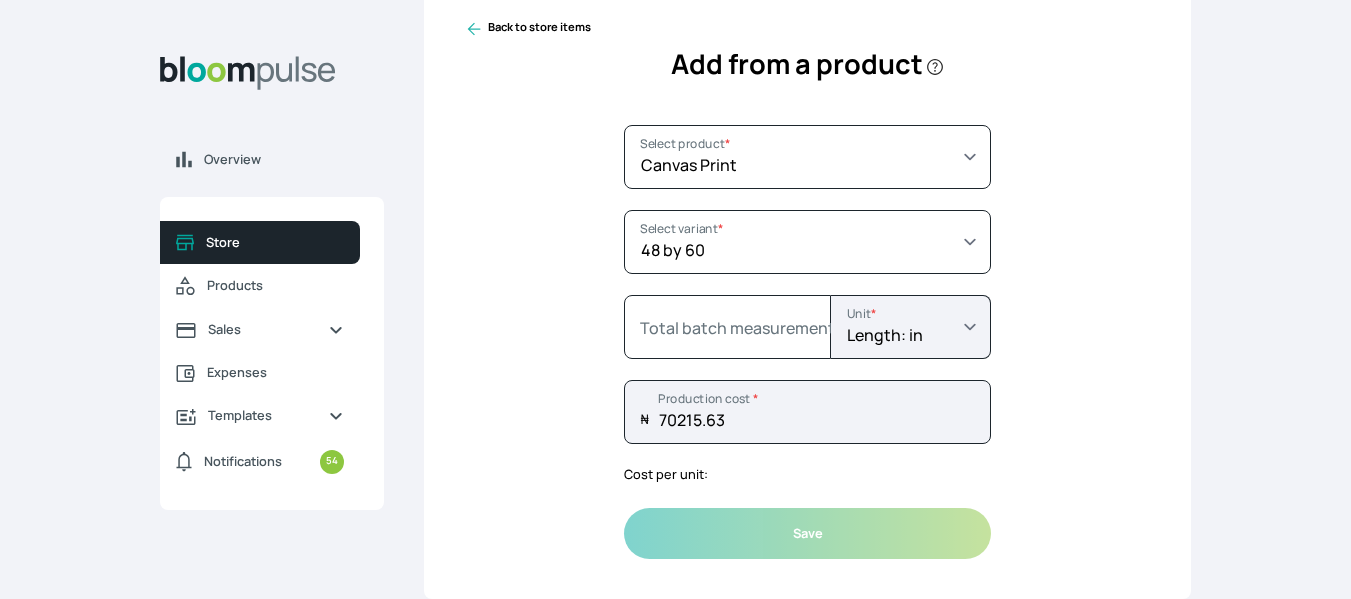 click on "Back to store items Add from a product Select product * Big Frame (Black) Canvas Print Canvas Print - Standard Canvas Stretching Certificate Printing Dry Mount Lamination Express Order Floating Frame Foam board mount with Matting Folio Box Frame Bracing Frame Stand Gallery Frame - Black Gallery Frame - Brown Gallery Frame - Cream Gallery Frame - White Gallery Rental Lustre Print - PRO Lustre Print - Standard Photowood Print Lamination Slim Gallery Frame - Black White Matting White Mount Board 5mm Wooden Frame Select product  * Select variant * 10 by 10 10 by 12 10 by 15 10 by 16 11 by 14 12 by 12 12 by 16 12 by 17 12 by 18 13 by 13 14 by 12 14 by 17.5 14 by 17.5 14 by 20 16 by 16 16 by 20 16 by 22 16 by 24 18 by 18 18 by 24 18 by 27 20 by 20 20 by 24 20 by 25 20 by 28 20 by 30 20 by 34 22 by 22 22.5 by 30 23 by 27 23.3 by 31 24 by 24 24 by 28 24 by 29 24 by 30 24 by 36 24 by 43 24 by 58 24.3 by 24.3 26 by 40 27 by 39 28 by 32 30 by 18 30 by 40 30 by 46 32 by 56 34 by 24 35 by 46 36 by 28 36 by 40 36 by 45  *" at bounding box center (807, 289) 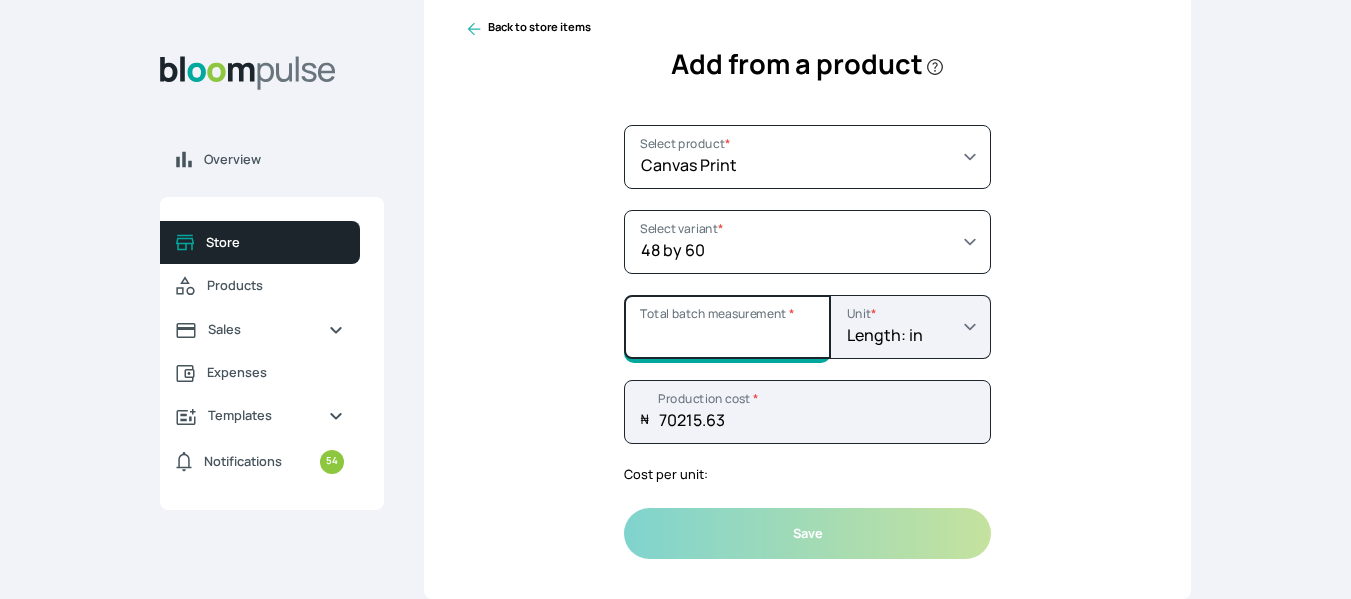 click on "Total batch measurement    *" at bounding box center [727, 327] 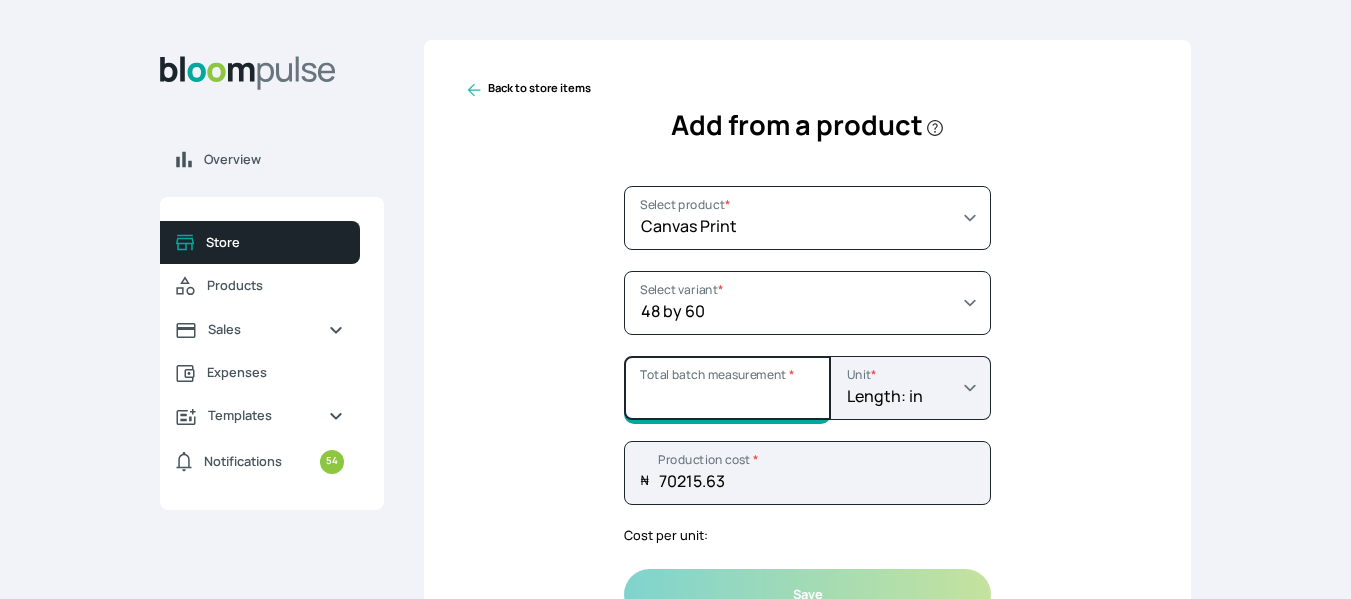 scroll, scrollTop: 61, scrollLeft: 0, axis: vertical 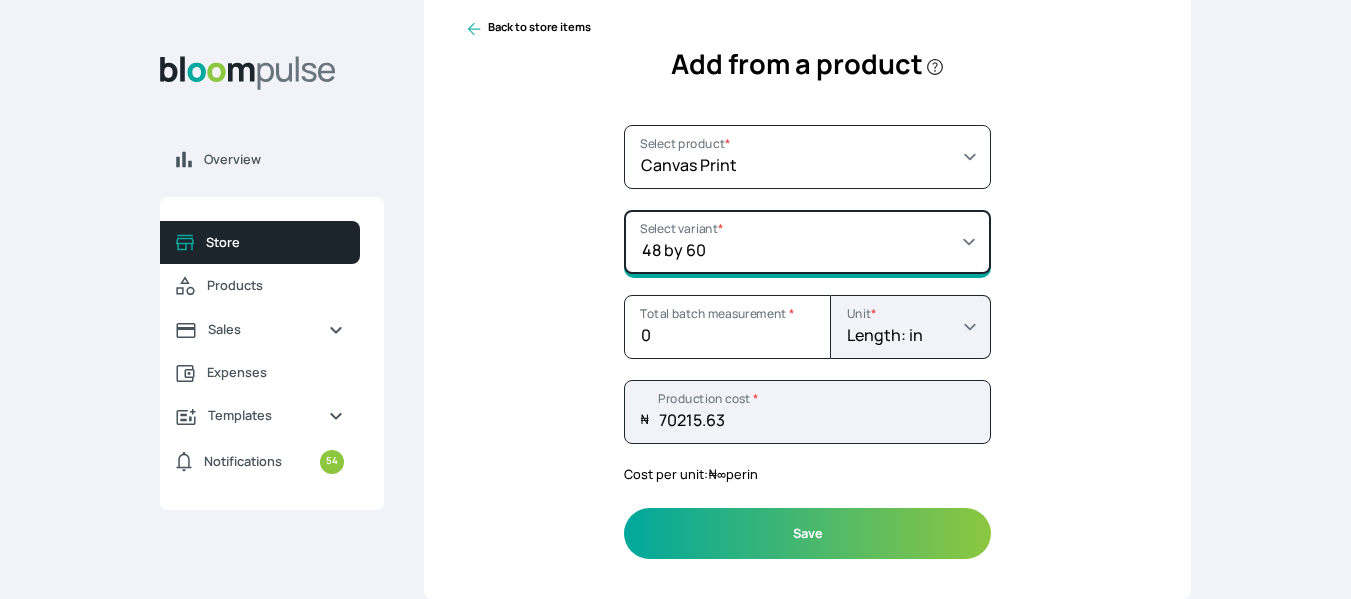 click on "Select variant * 10 by 10 10 by 12 10 by 15 10 by 16 11 by 14 12 by 12 12 by 16 12 by 17 12 by 18 13 by 13 14 by 12 14 by 17.5 14 by 17.5 14 by 20 16 by 16 16 by 20 16 by 22 16 by 24 18 by 18 18 by 24 18 by 27 20 by 20 20 by 24 20 by 25 20 by 28 20 by 30 20 by 34 22 by 22 22.5 by 30 23 by 27 23.3 by 31 24 by 24 24 by 28 24 by 29 24 by 30 24 by 36 24 by 43 24 by 58 24.3 by 24.3 26 by 40 27 by 39 28 by 32 30 by 18 30 by 40 30 by 46 32 by 56 34 by 24 35 by 46 36 by 28 36 by 40 36 by 45 36 by 72 38 by 56 39 by 36 39 by 47 40 by 46 40 by 46 40 by 48 47 by 35 48 by 20 48 by 60 50 by 57 52 by 38 55 by 35 55 by 75 6 by 24 6 by 6 60 by 40 7.5 by 13 8 by 12 9 by 12" at bounding box center (807, 242) 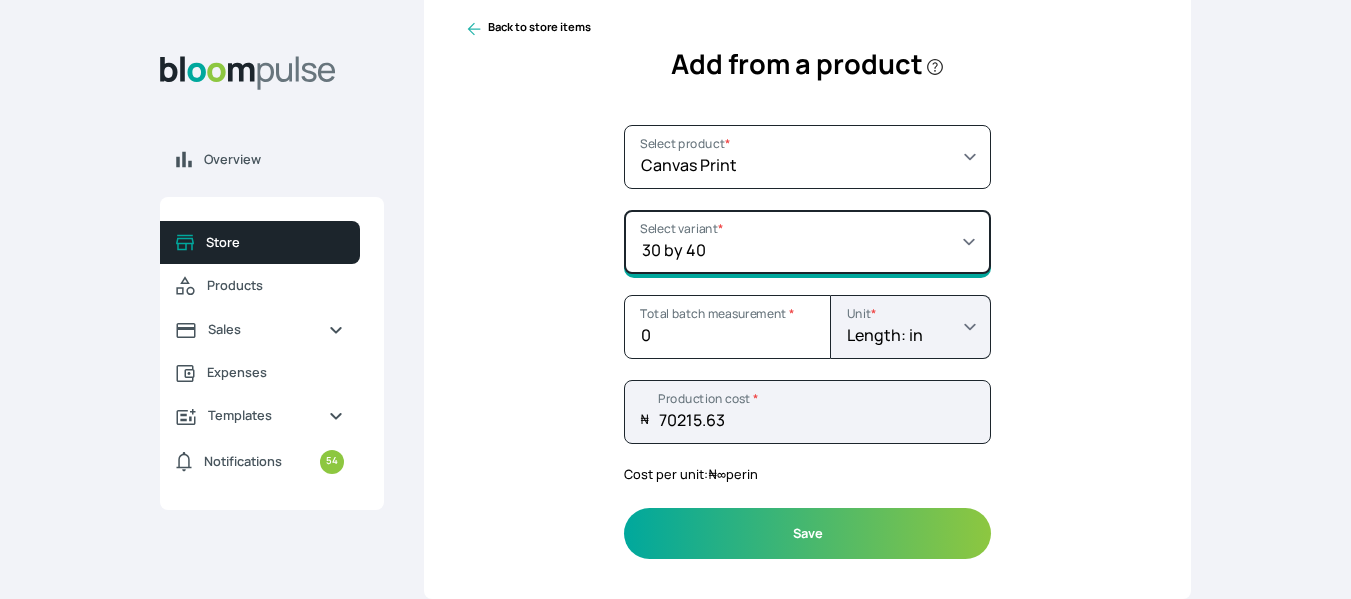 click on "Select variant * 10 by 10 10 by 12 10 by 15 10 by 16 11 by 14 12 by 12 12 by 16 12 by 17 12 by 18 13 by 13 14 by 12 14 by 17.5 14 by 17.5 14 by 20 16 by 16 16 by 20 16 by 22 16 by 24 18 by 18 18 by 24 18 by 27 20 by 20 20 by 24 20 by 25 20 by 28 20 by 30 20 by 34 22 by 22 22.5 by 30 23 by 27 23.3 by 31 24 by 24 24 by 28 24 by 29 24 by 30 24 by 36 24 by 43 24 by 58 24.3 by 24.3 26 by 40 27 by 39 28 by 32 30 by 18 30 by 40 30 by 46 32 by 56 34 by 24 35 by 46 36 by 28 36 by 40 36 by 45 36 by 72 38 by 56 39 by 36 39 by 47 40 by 46 40 by 46 40 by 48 47 by 35 48 by 20 48 by 60 50 by 57 52 by 38 55 by 35 55 by 75 6 by 24 6 by 6 60 by 40 7.5 by 13 8 by 12 9 by 12" at bounding box center (807, 242) 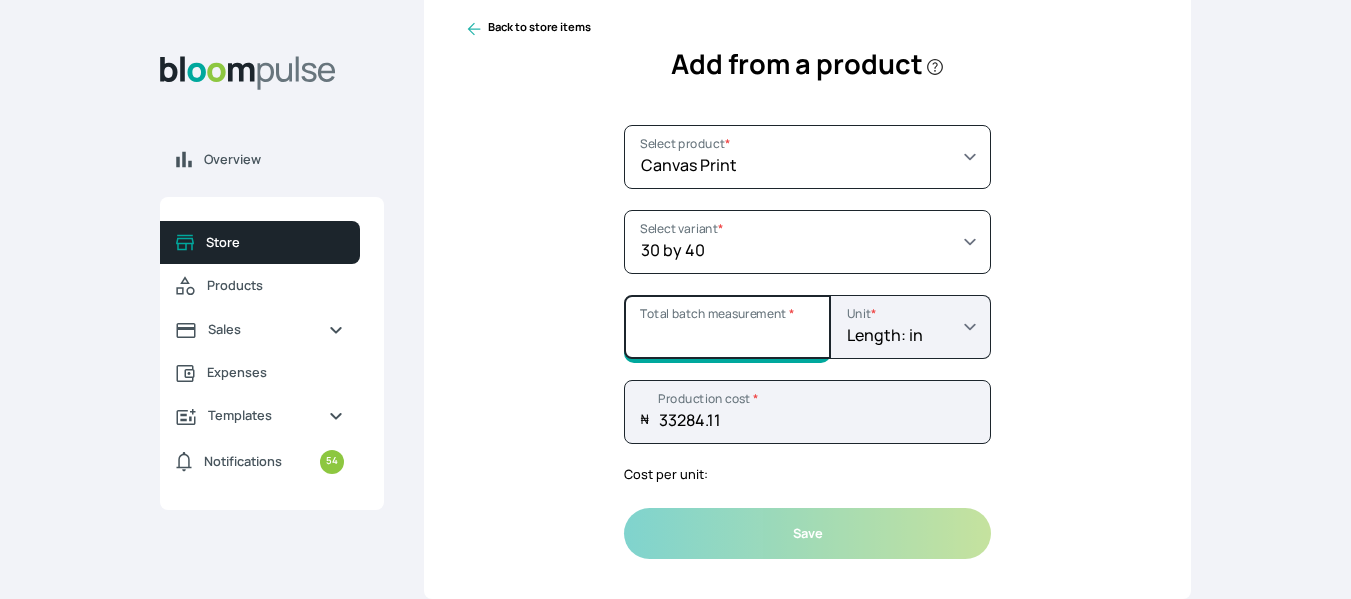 click on "Total batch measurement    *" at bounding box center [727, 327] 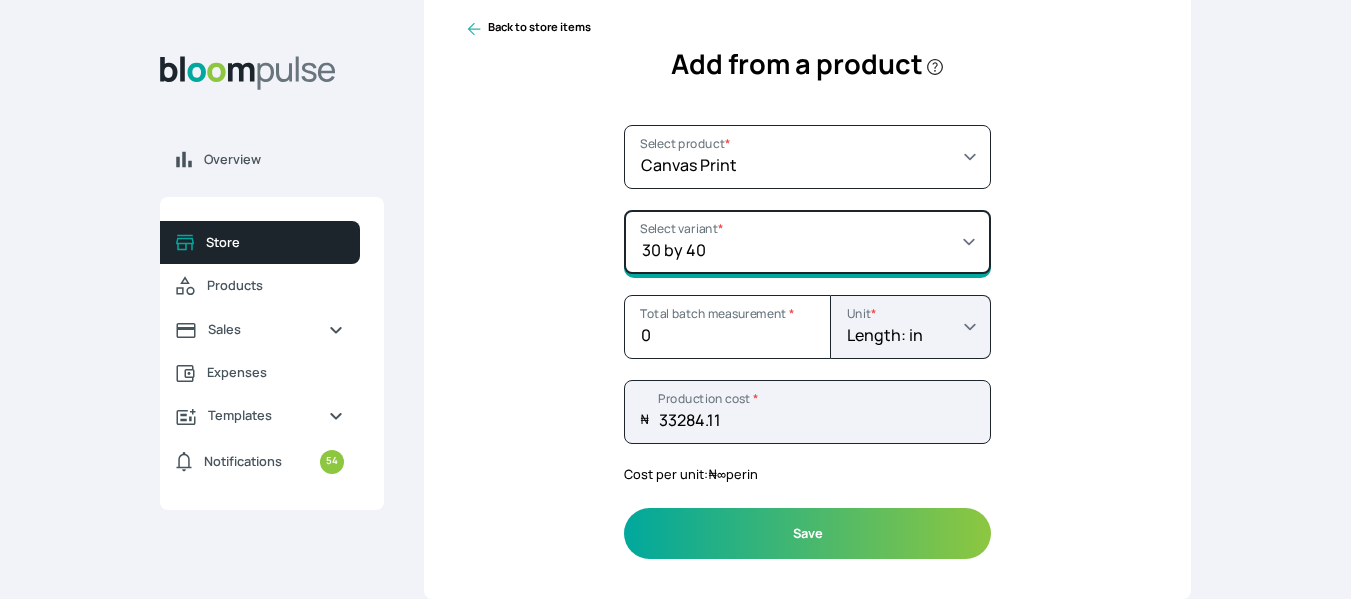 click on "Select variant * 10 by 10 10 by 12 10 by 15 10 by 16 11 by 14 12 by 12 12 by 16 12 by 17 12 by 18 13 by 13 14 by 12 14 by 17.5 14 by 17.5 14 by 20 16 by 16 16 by 20 16 by 22 16 by 24 18 by 18 18 by 24 18 by 27 20 by 20 20 by 24 20 by 25 20 by 28 20 by 30 20 by 34 22 by 22 22.5 by 30 23 by 27 23.3 by 31 24 by 24 24 by 28 24 by 29 24 by 30 24 by 36 24 by 43 24 by 58 24.3 by 24.3 26 by 40 27 by 39 28 by 32 30 by 18 30 by 40 30 by 46 32 by 56 34 by 24 35 by 46 36 by 28 36 by 40 36 by 45 36 by 72 38 by 56 39 by 36 39 by 47 40 by 46 40 by 46 40 by 48 47 by 35 48 by 20 48 by 60 50 by 57 52 by 38 55 by 35 55 by 75 6 by 24 6 by 6 60 by 40 7.5 by 13 8 by 12 9 by 12" at bounding box center (807, 242) 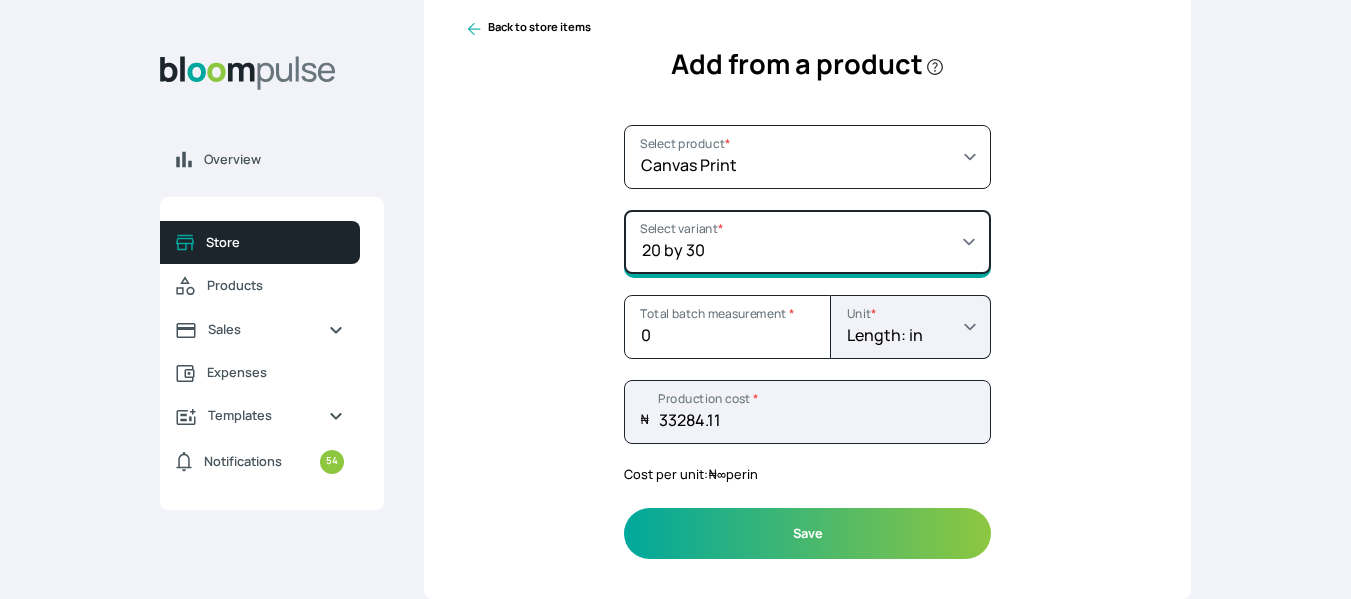 click on "Select variant * 10 by 10 10 by 12 10 by 15 10 by 16 11 by 14 12 by 12 12 by 16 12 by 17 12 by 18 13 by 13 14 by 12 14 by 17.5 14 by 17.5 14 by 20 16 by 16 16 by 20 16 by 22 16 by 24 18 by 18 18 by 24 18 by 27 20 by 20 20 by 24 20 by 25 20 by 28 20 by 30 20 by 34 22 by 22 22.5 by 30 23 by 27 23.3 by 31 24 by 24 24 by 28 24 by 29 24 by 30 24 by 36 24 by 43 24 by 58 24.3 by 24.3 26 by 40 27 by 39 28 by 32 30 by 18 30 by 40 30 by 46 32 by 56 34 by 24 35 by 46 36 by 28 36 by 40 36 by 45 36 by 72 38 by 56 39 by 36 39 by 47 40 by 46 40 by 46 40 by 48 47 by 35 48 by 20 48 by 60 50 by 57 52 by 38 55 by 35 55 by 75 6 by 24 6 by 6 60 by 40 7.5 by 13 8 by 12 9 by 12" at bounding box center (807, 242) 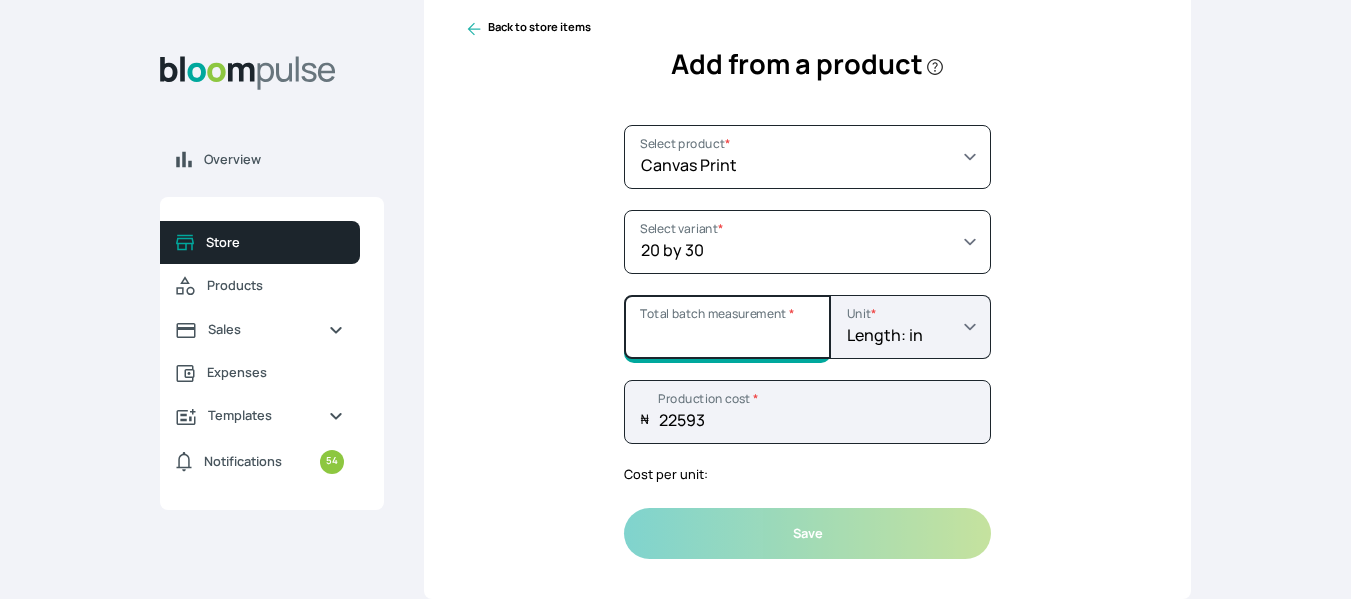click on "Total batch measurement    *" at bounding box center [727, 327] 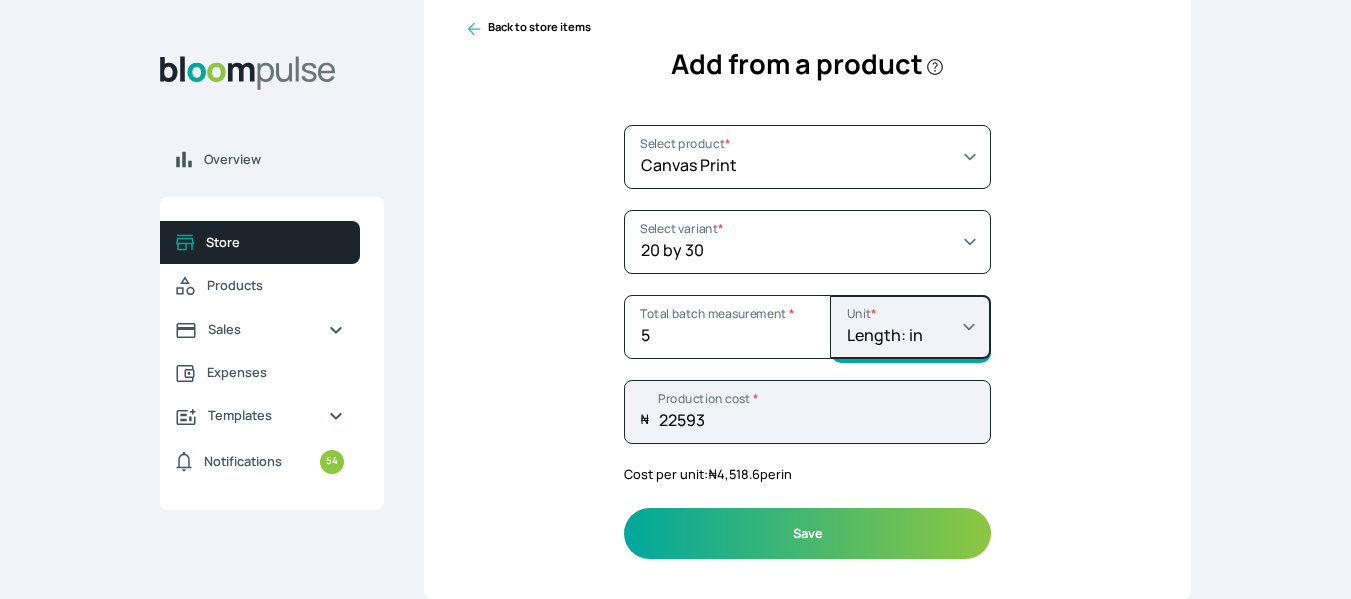 click on "Select a unit Length: m Length: cm Length: ft Length: in Length: yd Weight: kg Weight: g Weight: lb Weight: mg Volume: l Volume: ml Volume: gal Volume: m3 Area: m2 Area: ft2 Area: in2 Area: yd2 Unit: unit Unit: pcs" at bounding box center (911, 327) 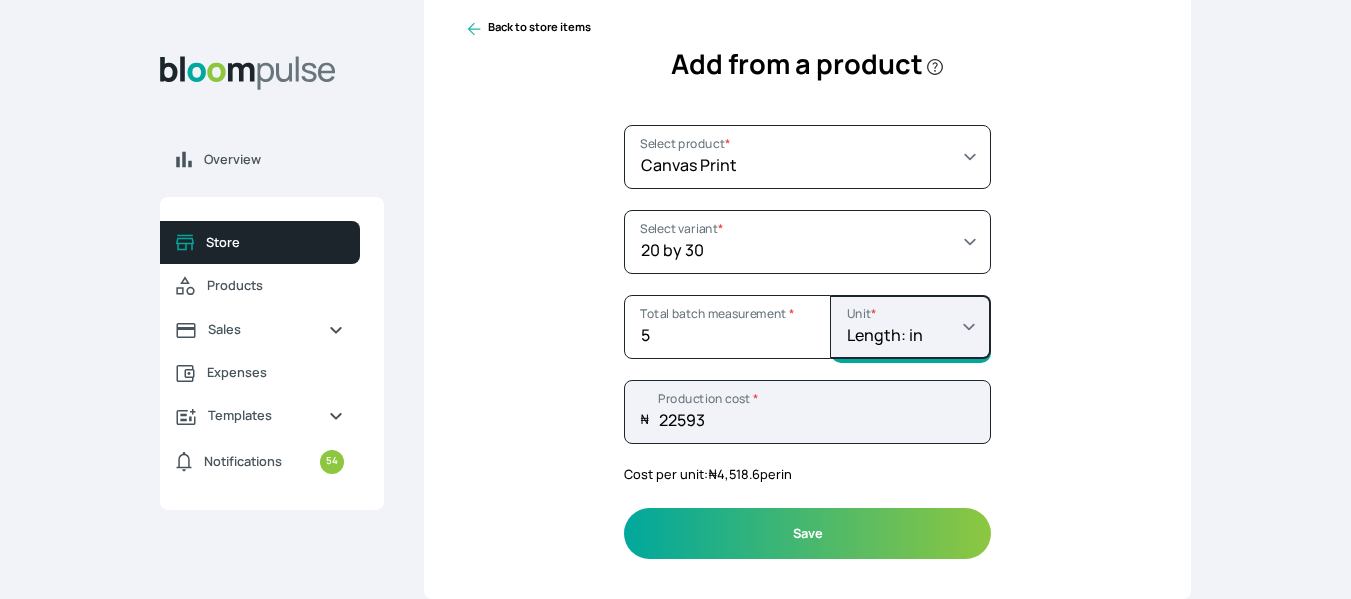 click on "Select a unit Length: m Length: cm Length: ft Length: in Length: yd Weight: kg Weight: g Weight: lb Weight: mg Volume: l Volume: ml Volume: gal Volume: m3 Area: m2 Area: ft2 Area: in2 Area: yd2 Unit: unit Unit: pcs" at bounding box center (911, 327) 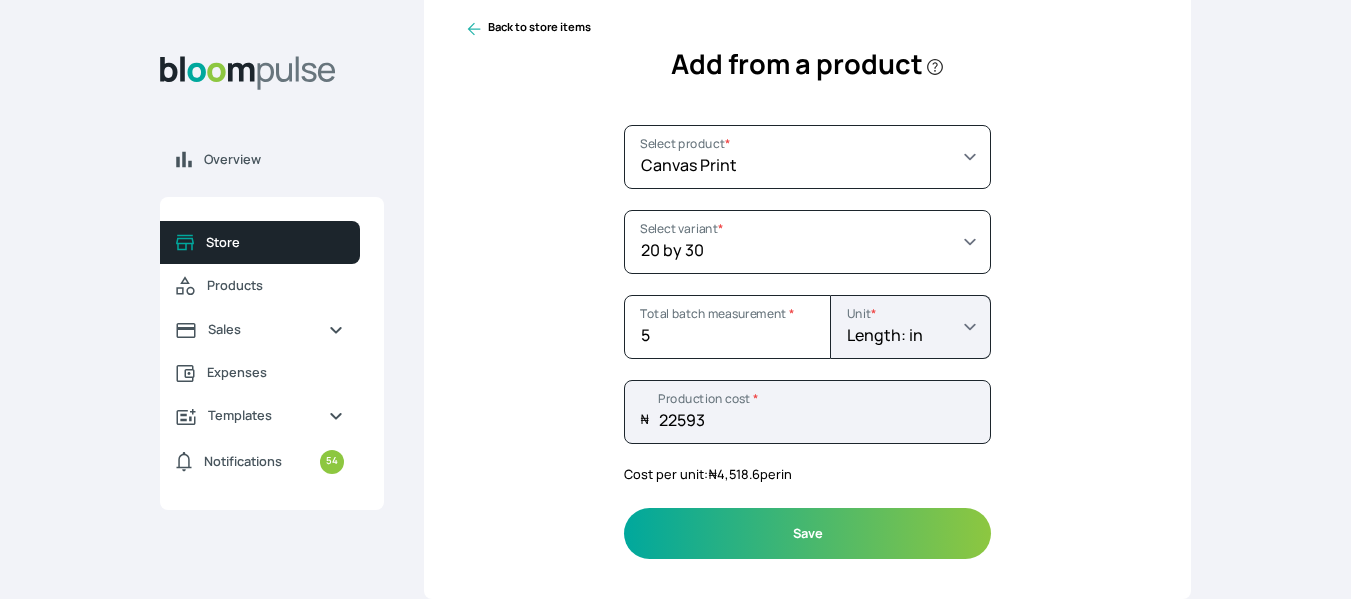click 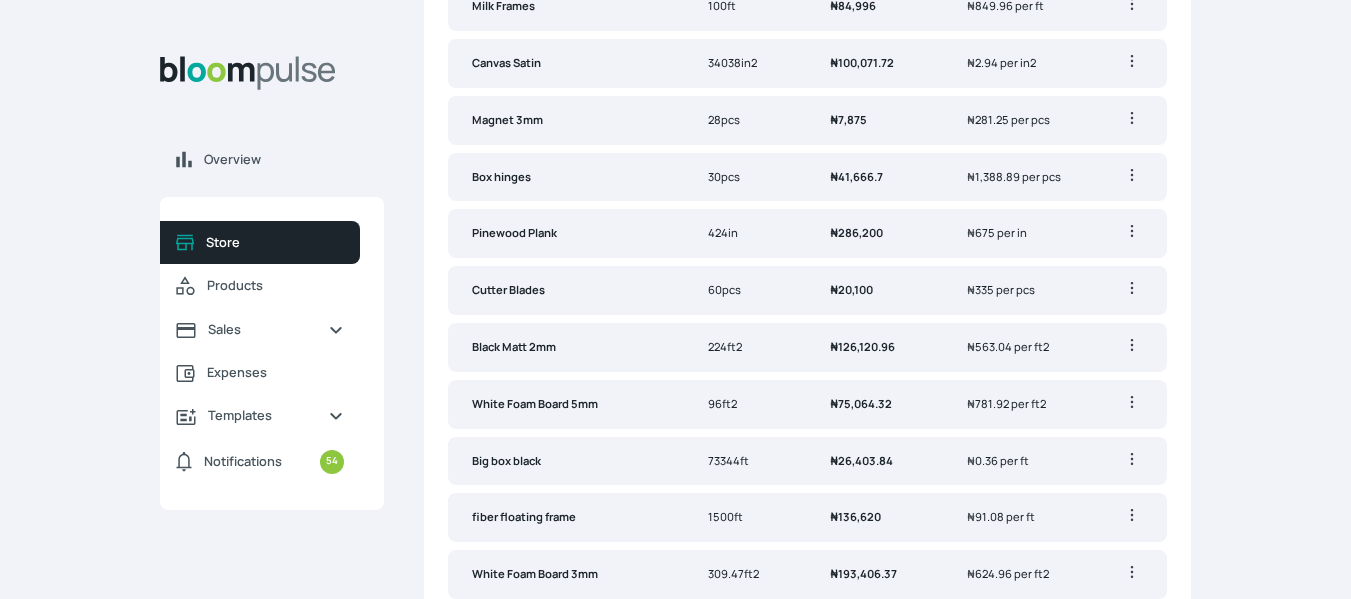 scroll, scrollTop: 271, scrollLeft: 0, axis: vertical 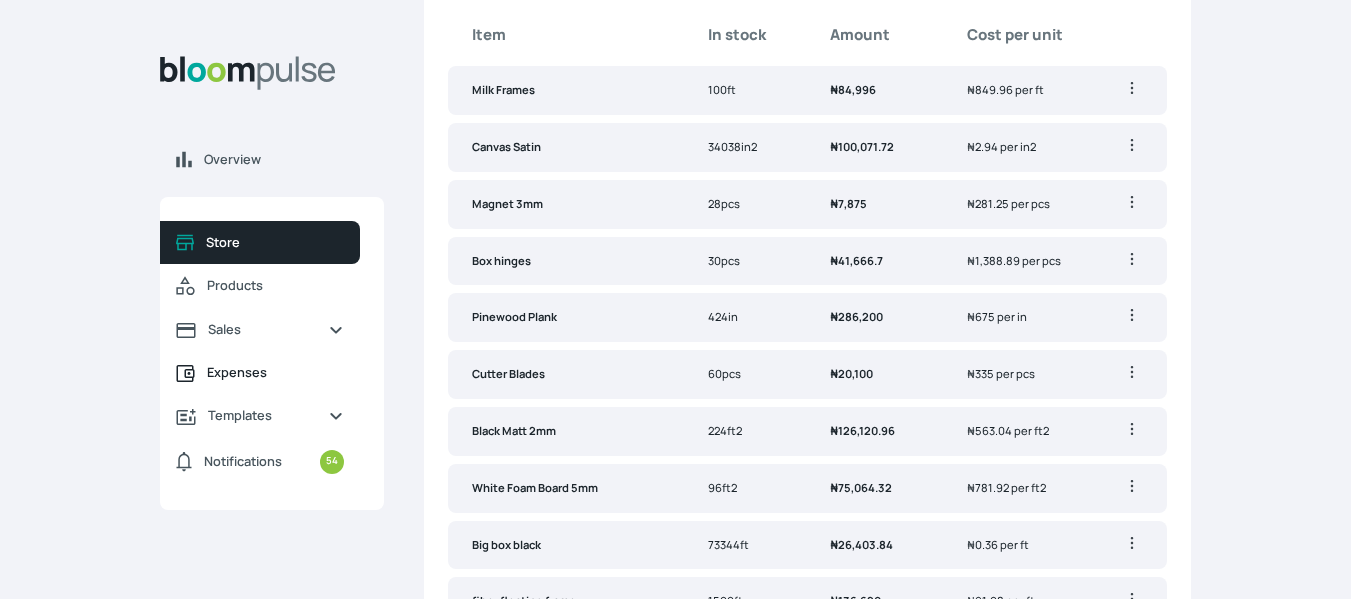 click on "Expenses" at bounding box center (260, 372) 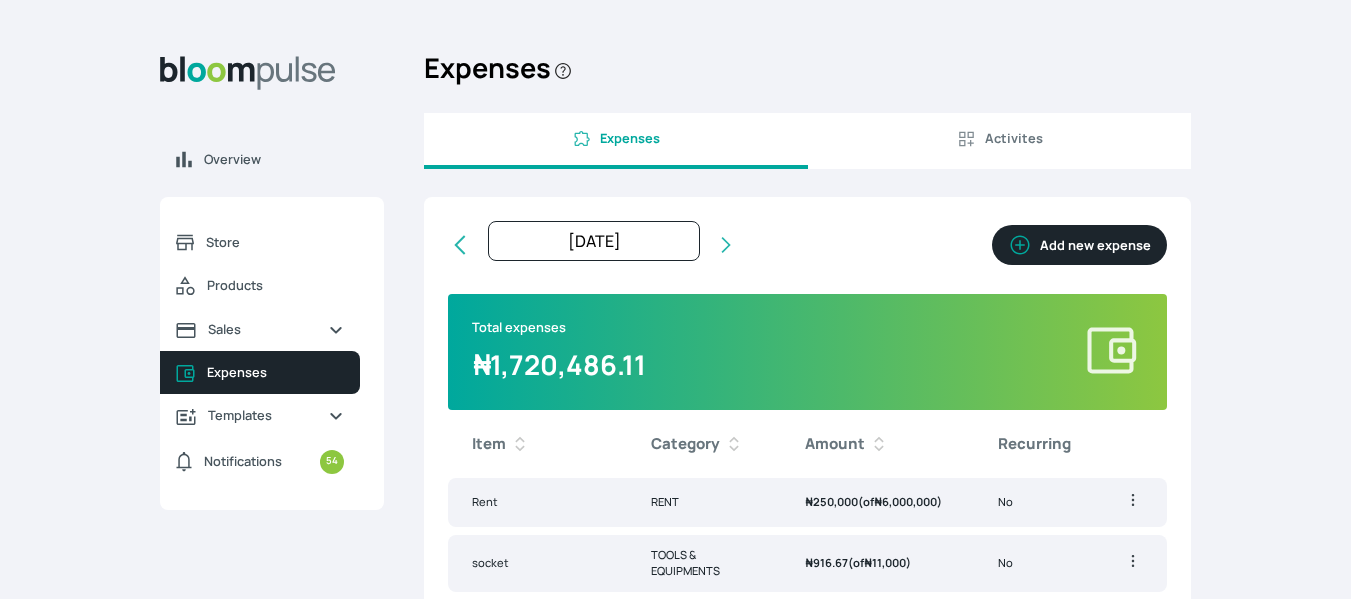click on "Add new expense" at bounding box center [1079, 245] 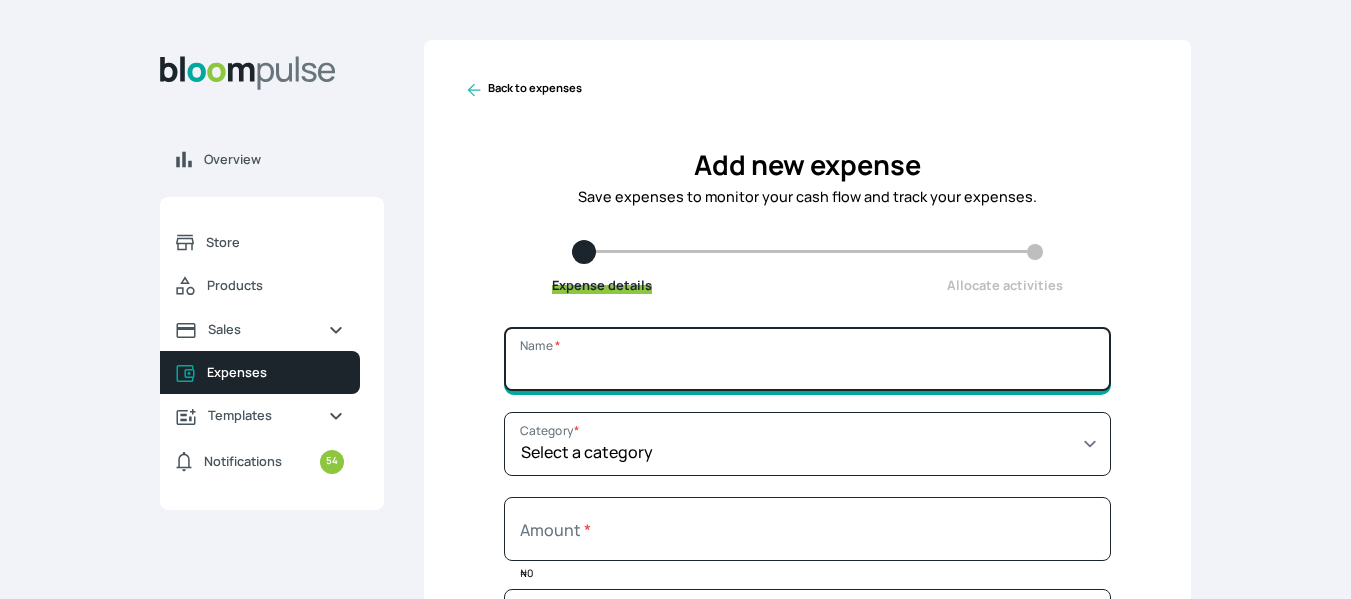 click on "Name    *" at bounding box center [807, 359] 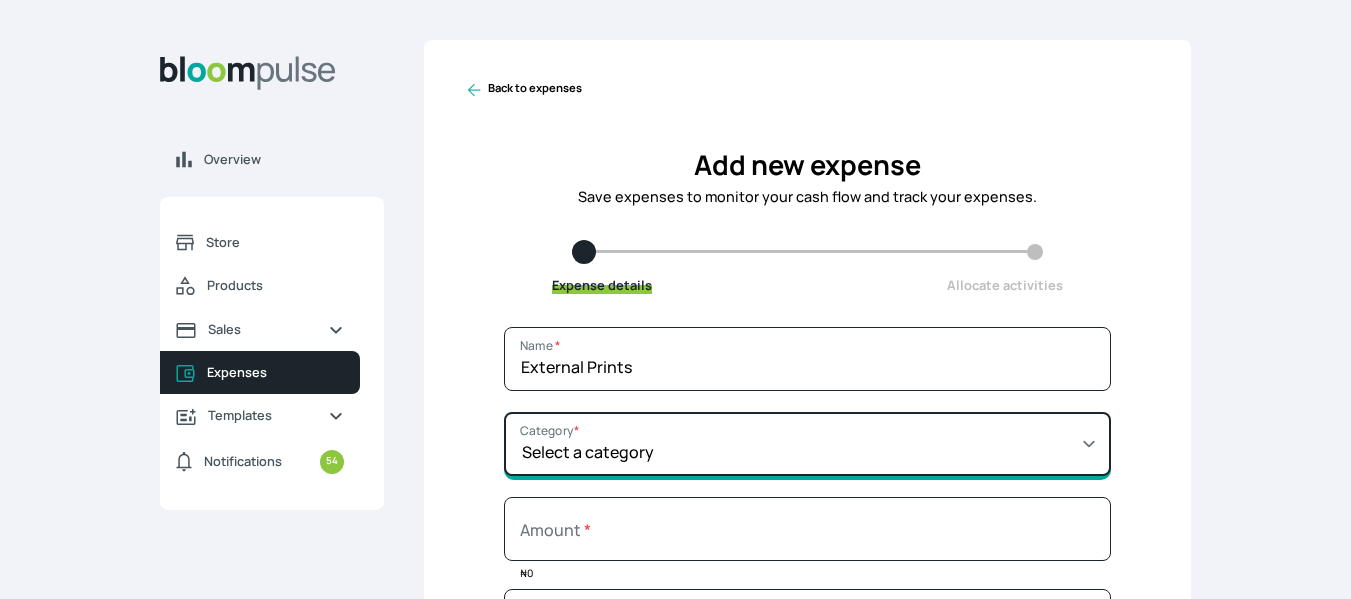 click on "Select a category SALARY RENT MARKETING TOOLS & EQUIPMENTS UTILITY BILLS OTHER" at bounding box center (807, 444) 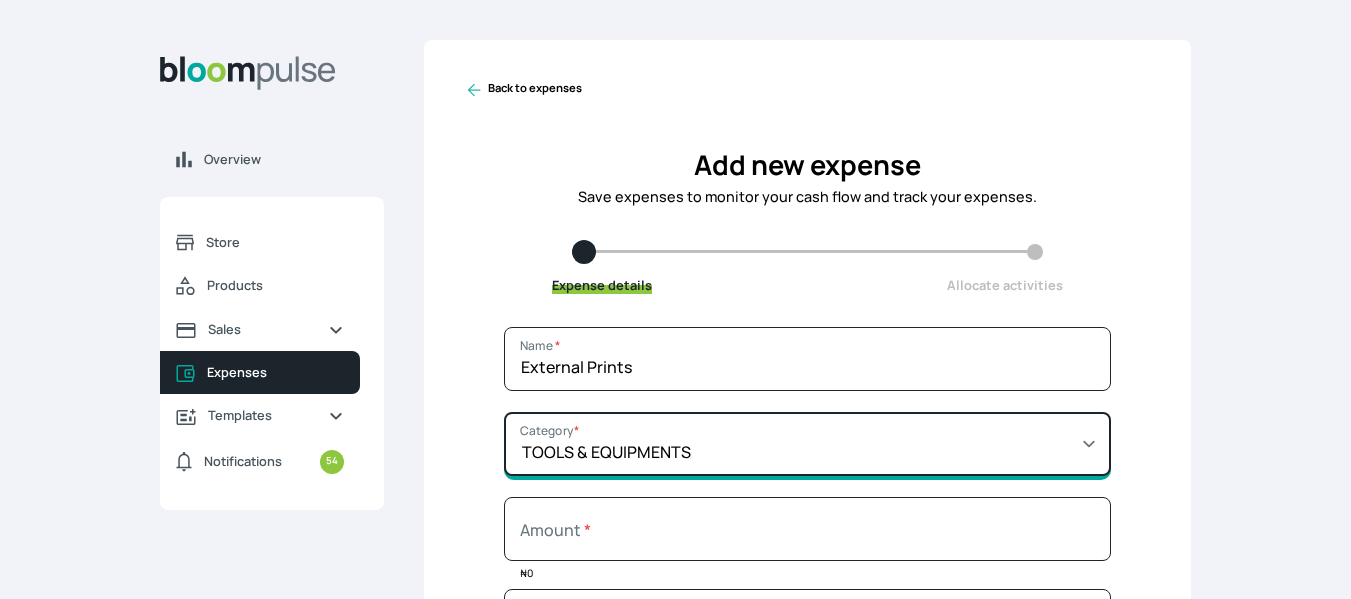 click on "Select a category SALARY RENT MARKETING TOOLS & EQUIPMENTS UTILITY BILLS OTHER" at bounding box center (807, 444) 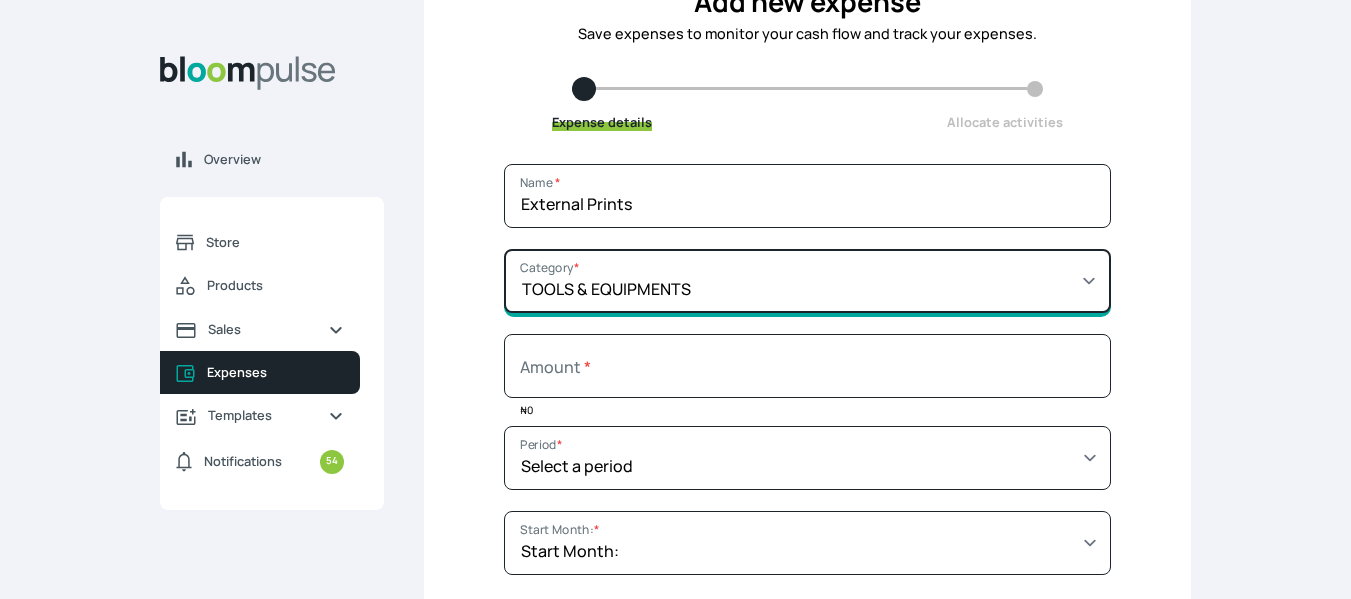 scroll, scrollTop: 165, scrollLeft: 0, axis: vertical 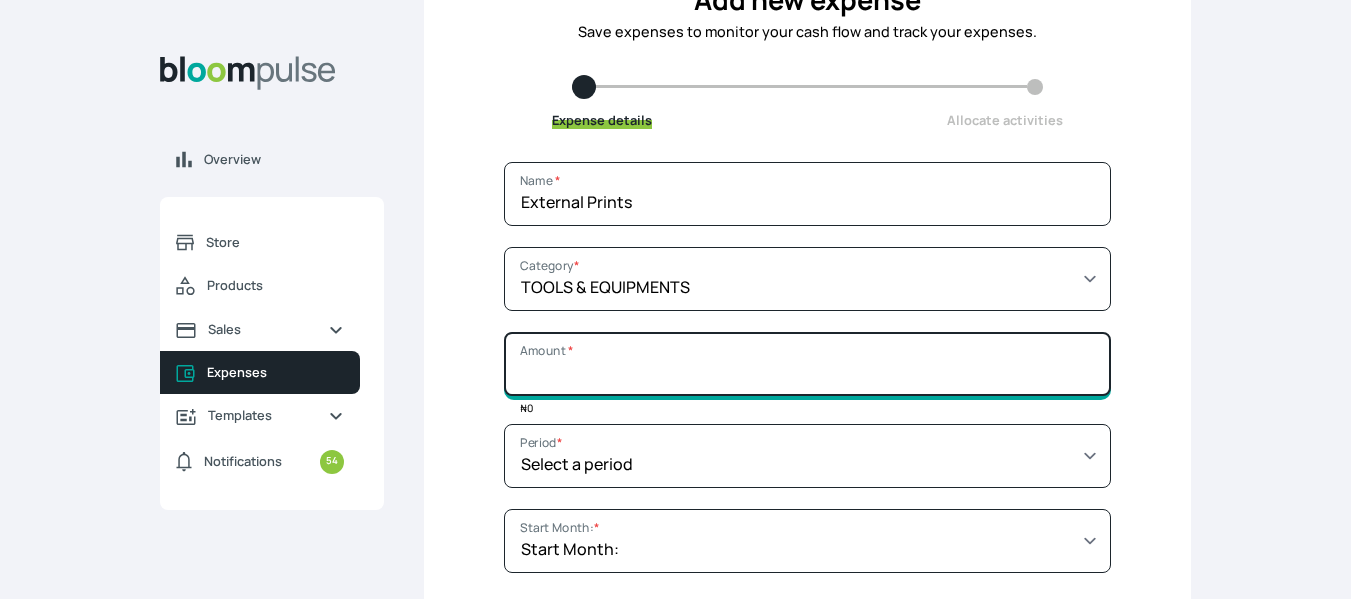 click on "Amount    *" at bounding box center [807, 364] 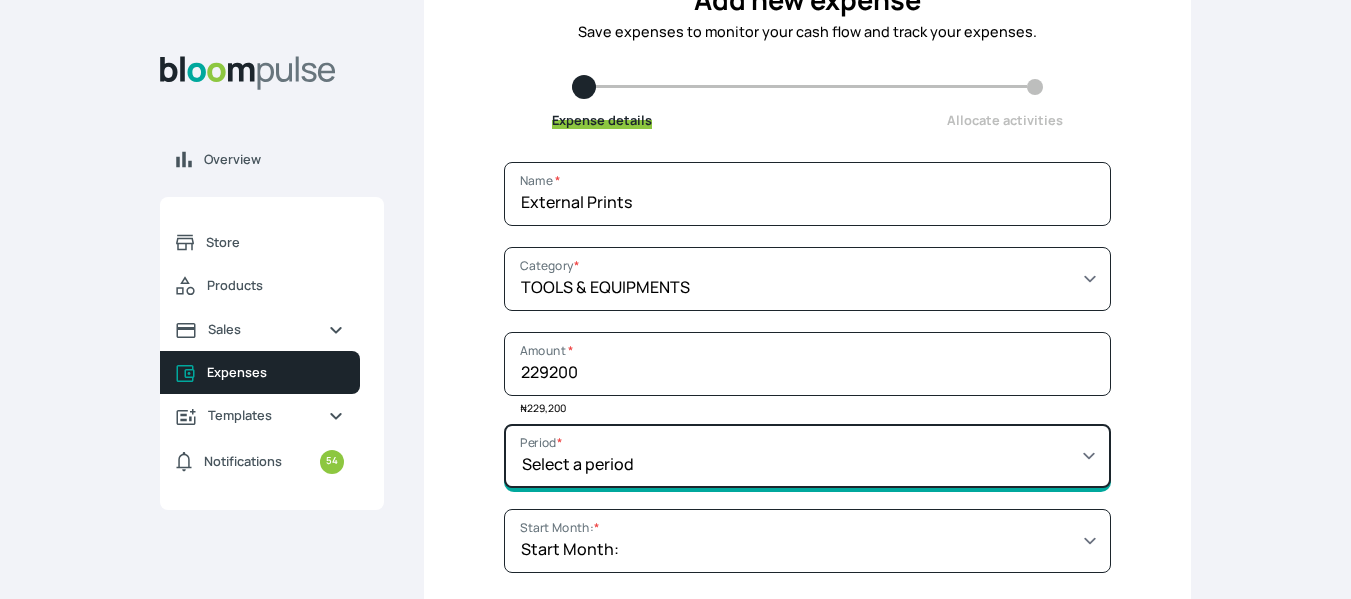 click on "Select a period 1 month 3 months 6 months 9 months 1 year 2 years 3 years 4 years Custom" at bounding box center [807, 456] 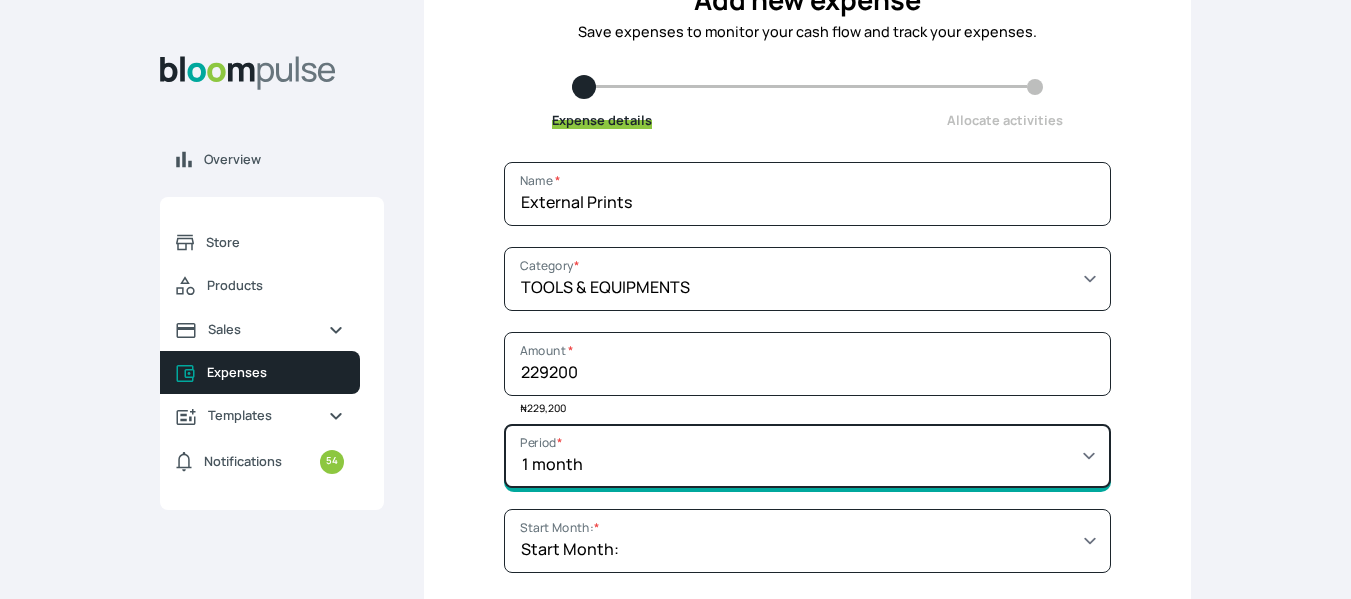 click on "Select a period 1 month 3 months 6 months 9 months 1 year 2 years 3 years 4 years Custom" at bounding box center (807, 456) 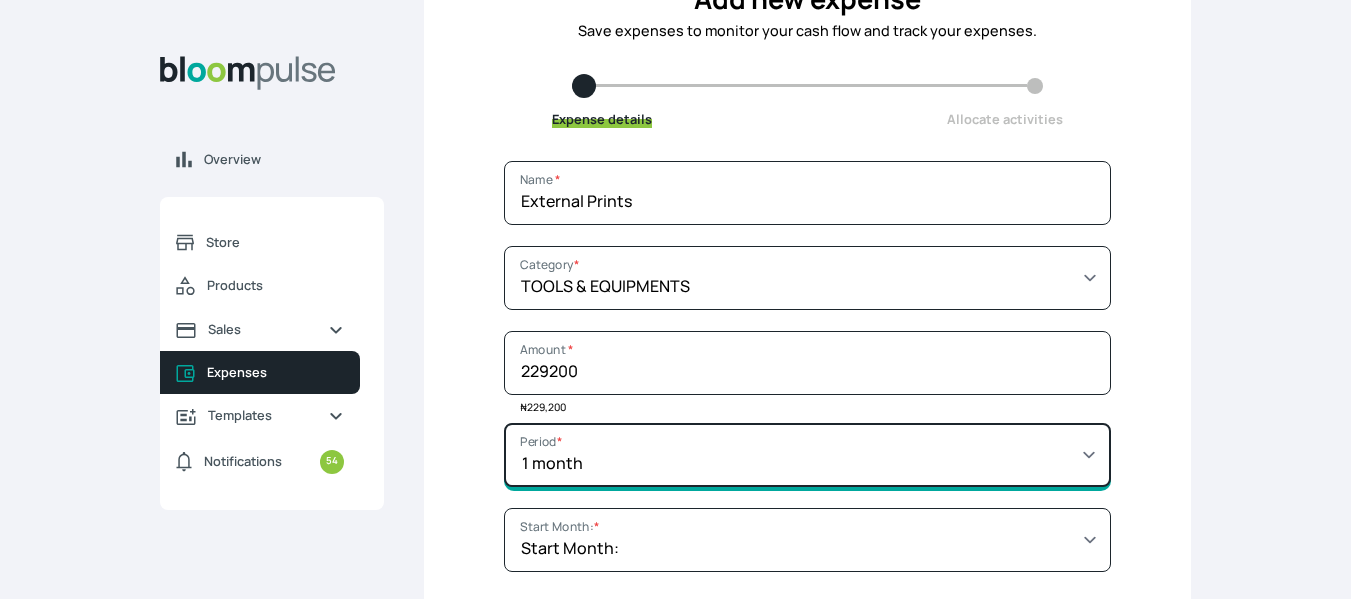 scroll, scrollTop: 389, scrollLeft: 0, axis: vertical 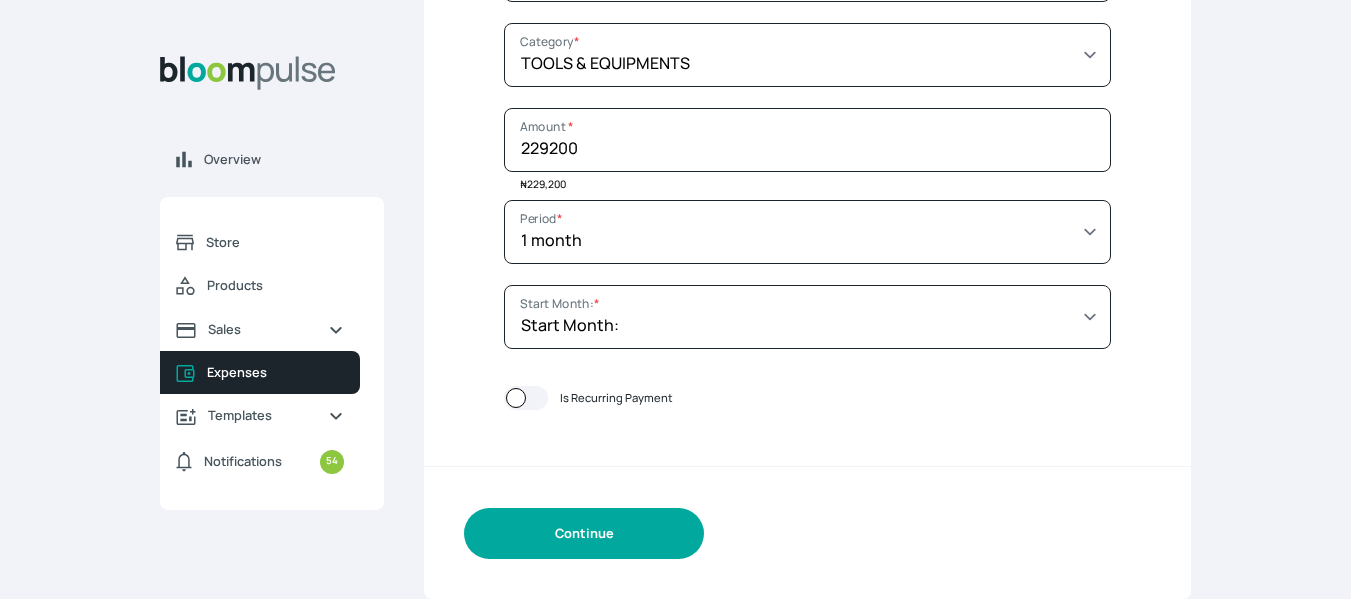 click on "Continue" at bounding box center (584, 533) 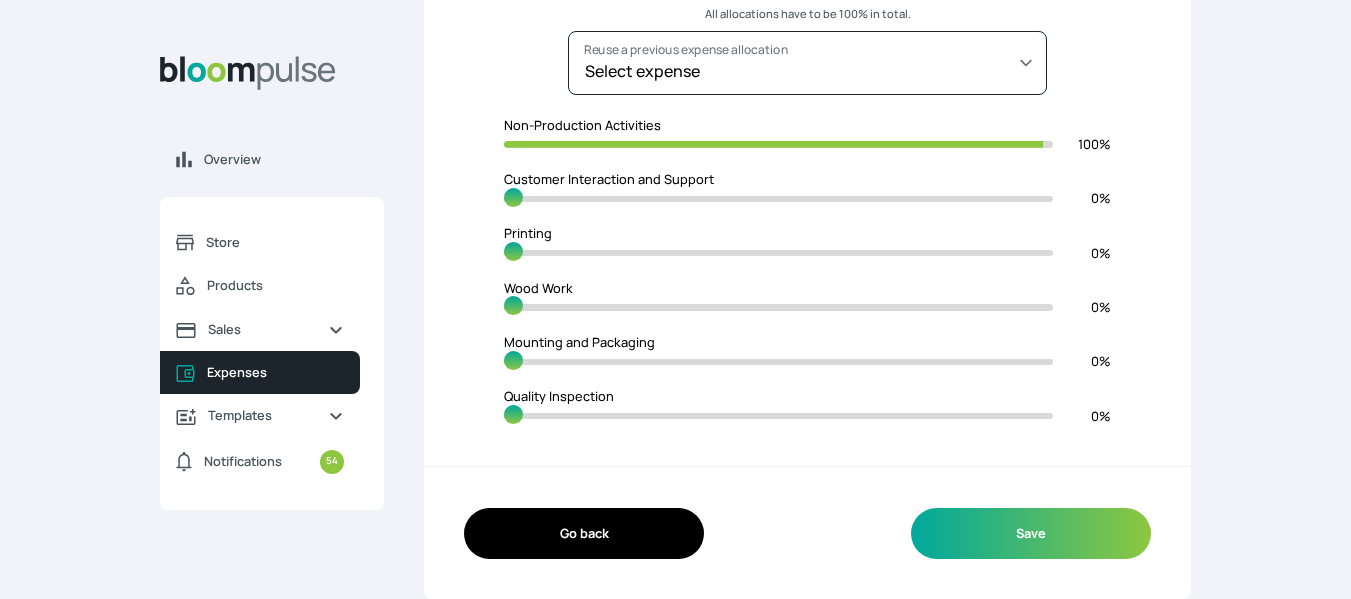 scroll, scrollTop: 0, scrollLeft: 0, axis: both 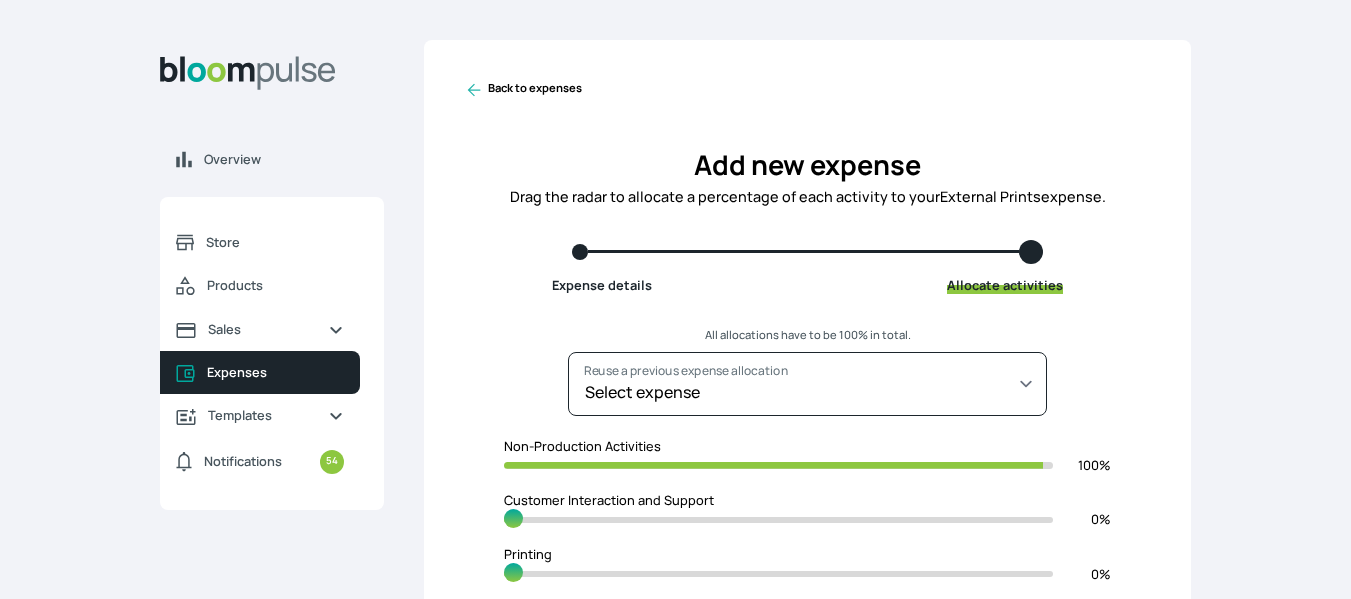 click 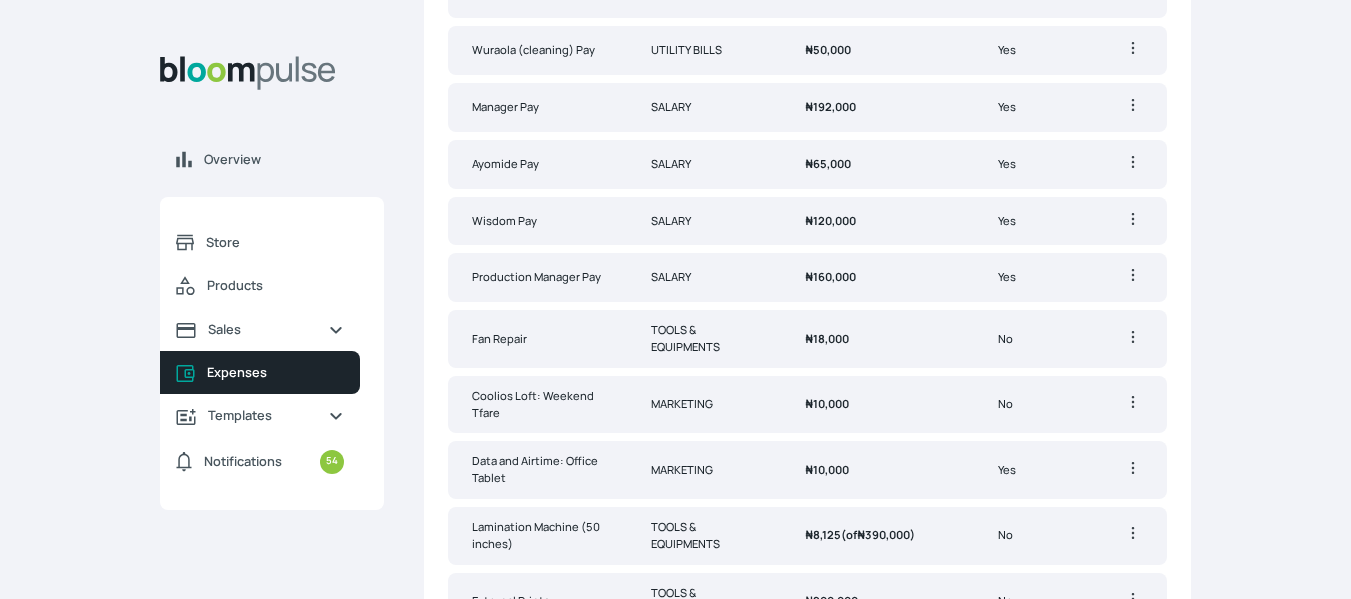 scroll, scrollTop: 1192, scrollLeft: 0, axis: vertical 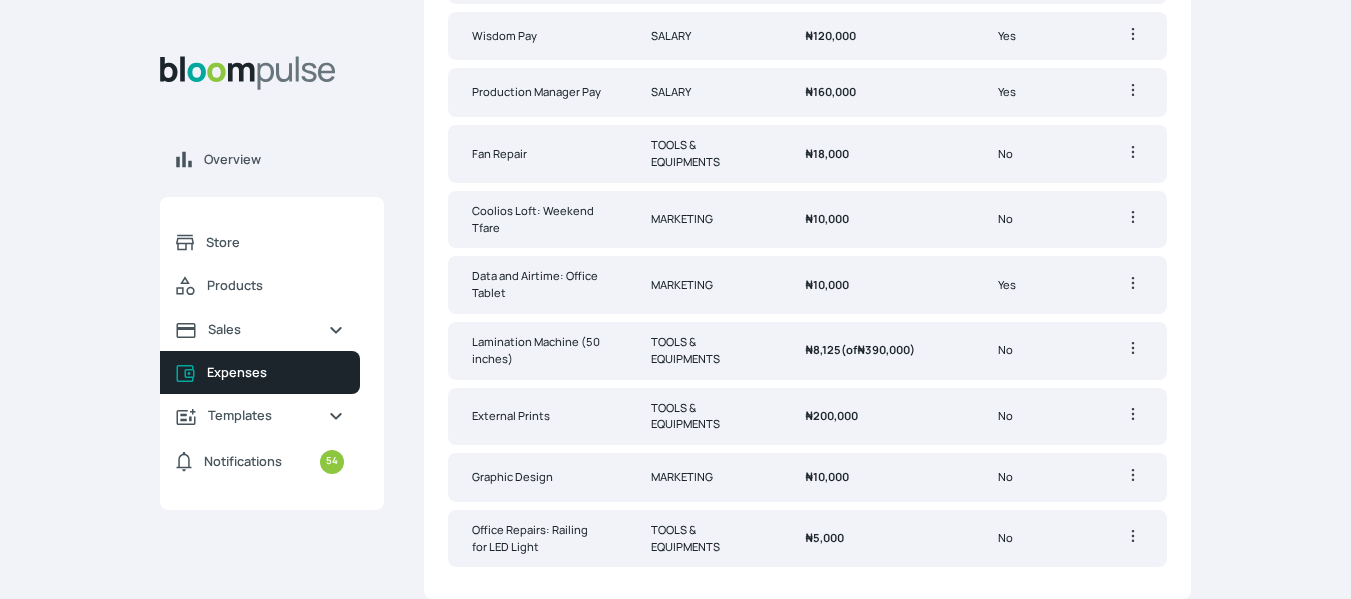 click on "External Prints" at bounding box center (537, 417) 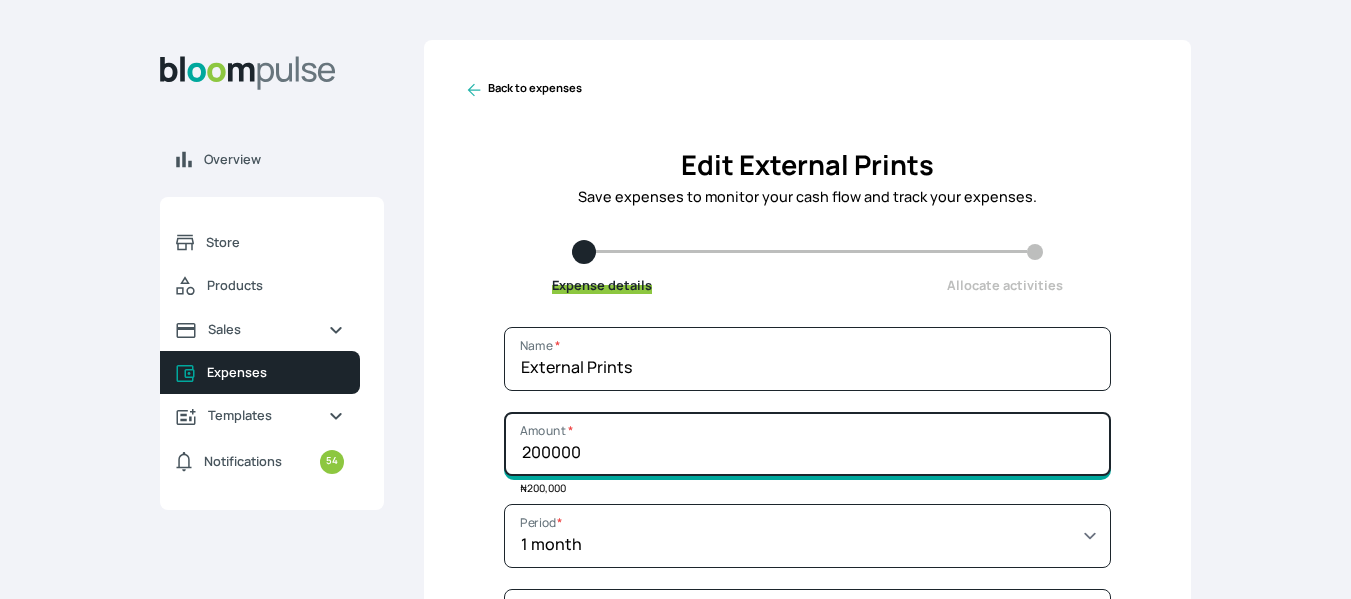 click on "200000" at bounding box center [807, 444] 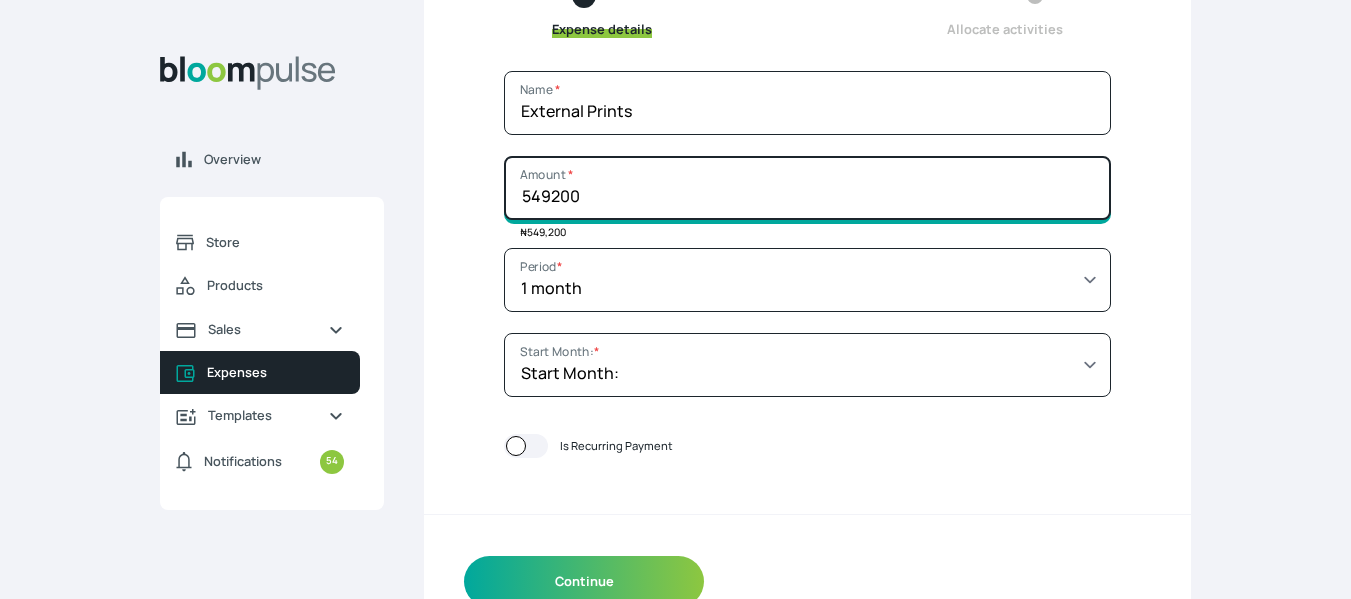 scroll, scrollTop: 304, scrollLeft: 0, axis: vertical 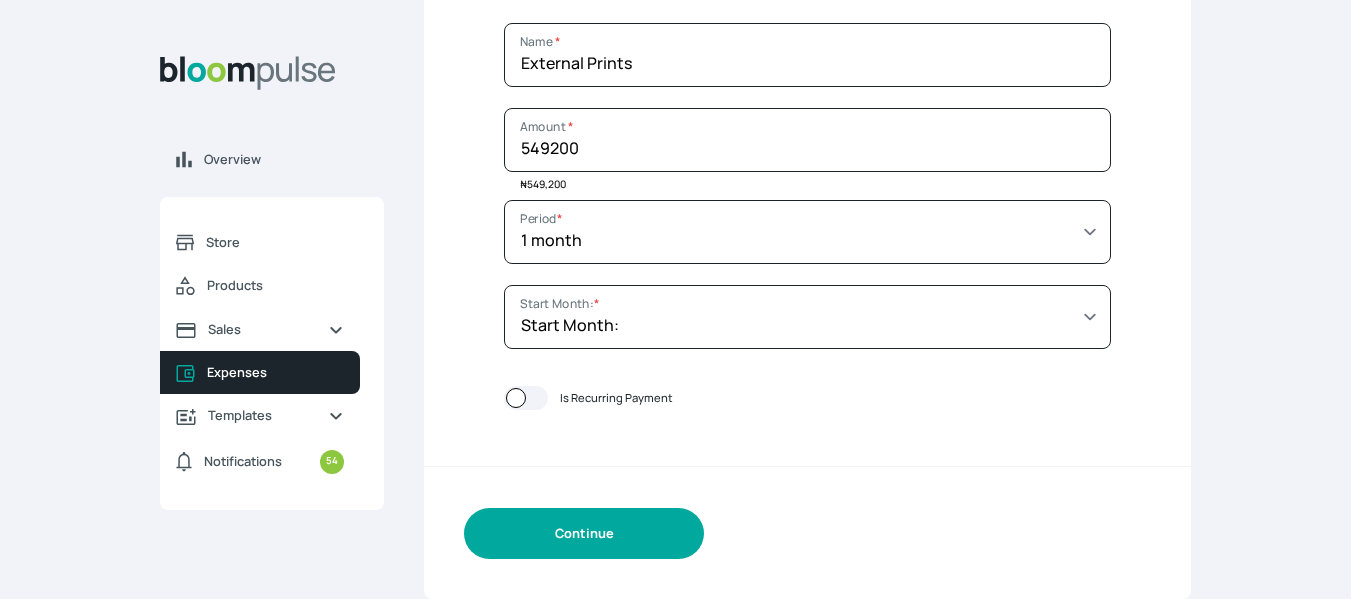 click on "Continue" at bounding box center [584, 533] 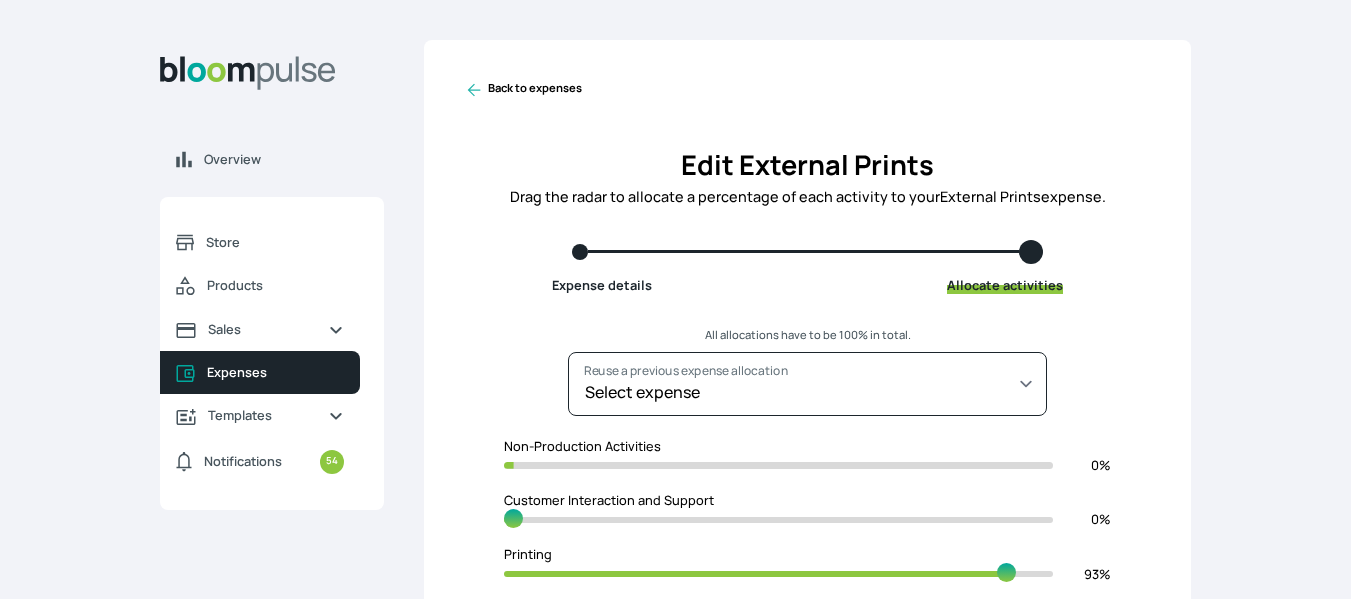 scroll, scrollTop: 321, scrollLeft: 0, axis: vertical 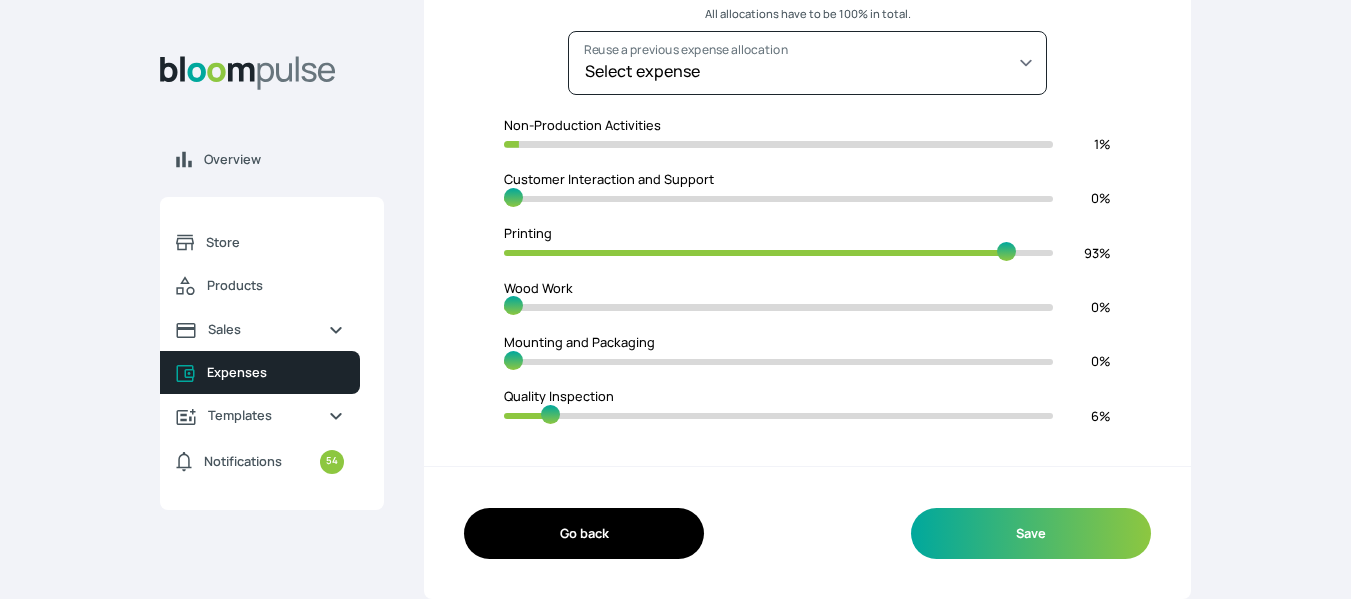 drag, startPoint x: 541, startPoint y: 417, endPoint x: 550, endPoint y: 412, distance: 10.29563 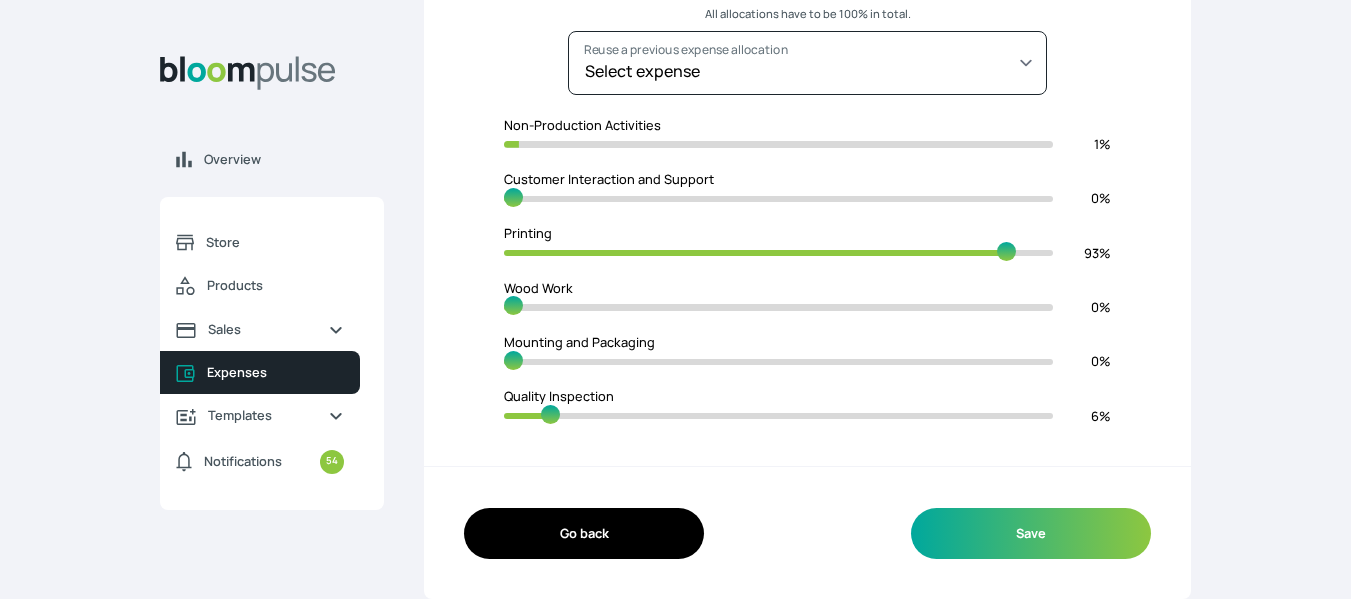 click at bounding box center (778, 416) 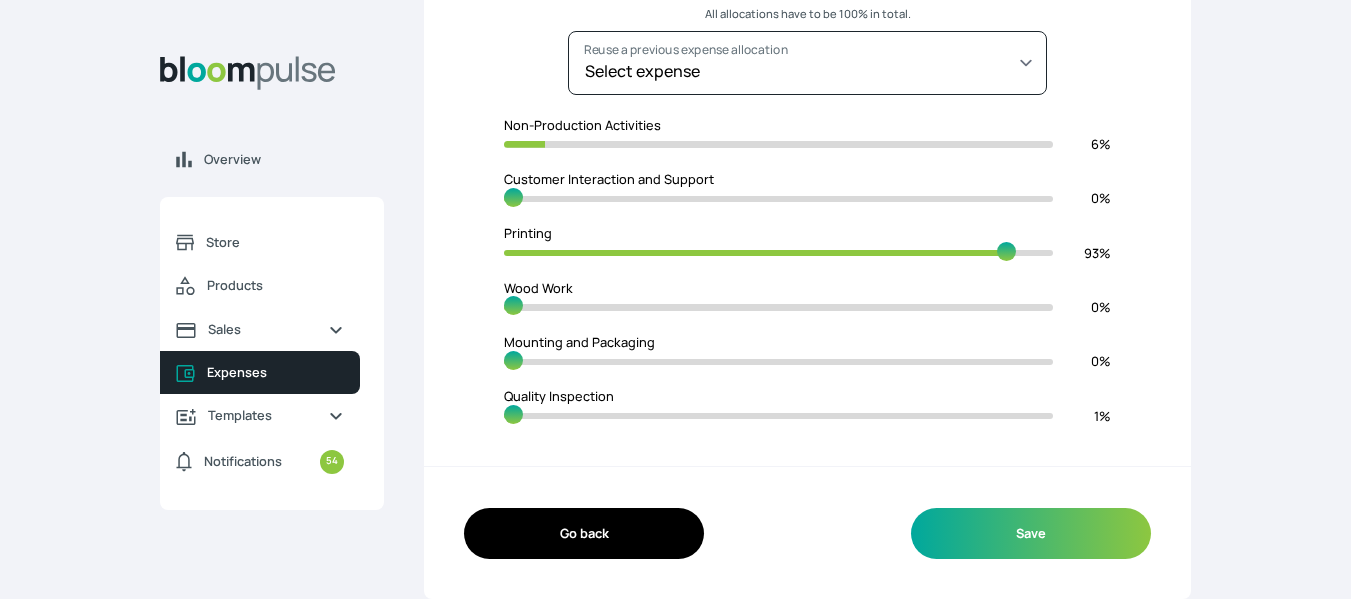 drag, startPoint x: 548, startPoint y: 413, endPoint x: 485, endPoint y: 408, distance: 63.1981 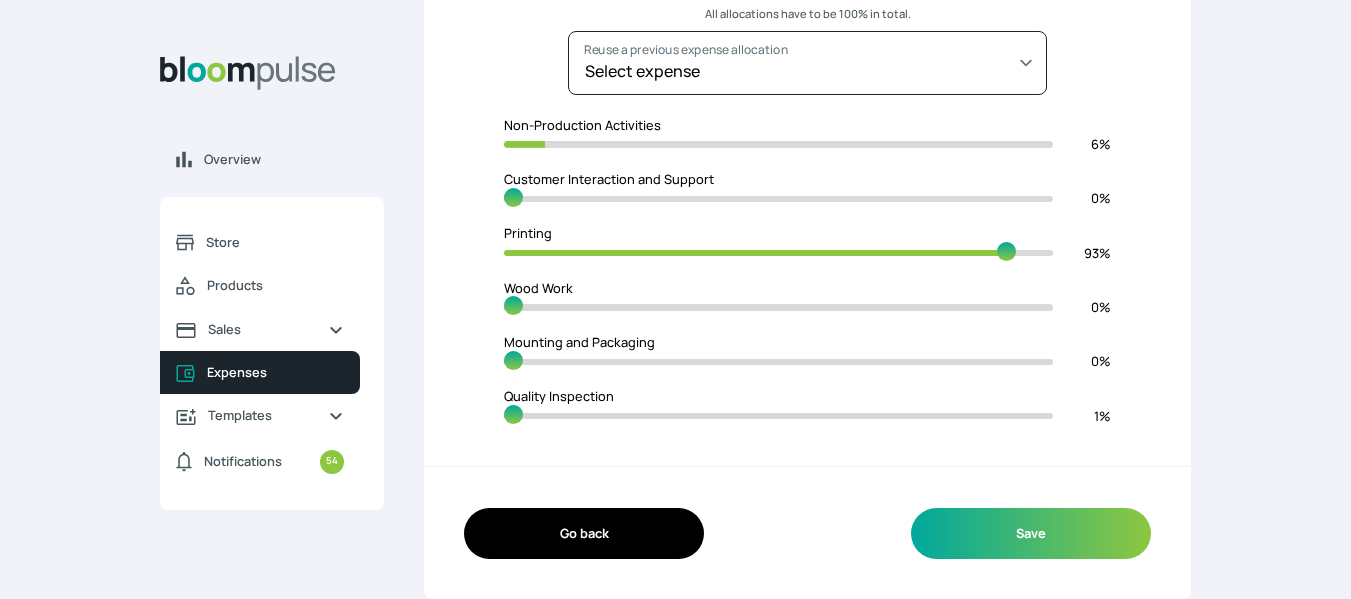 click at bounding box center [778, 416] 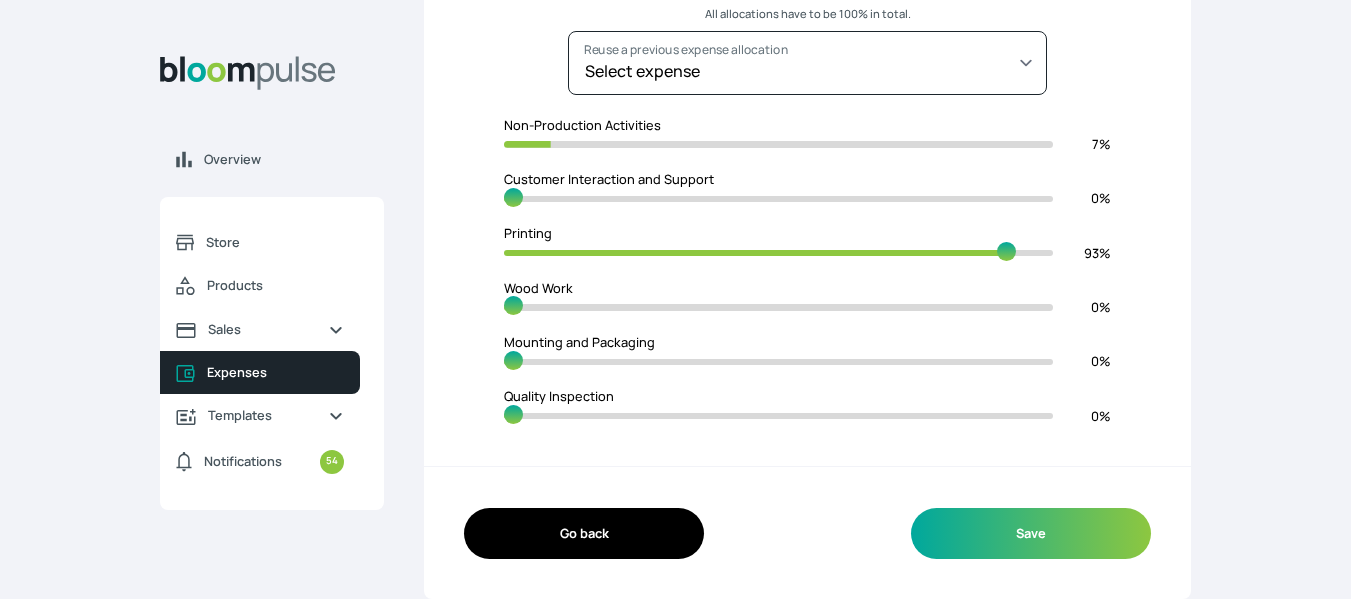 click at bounding box center (778, 253) 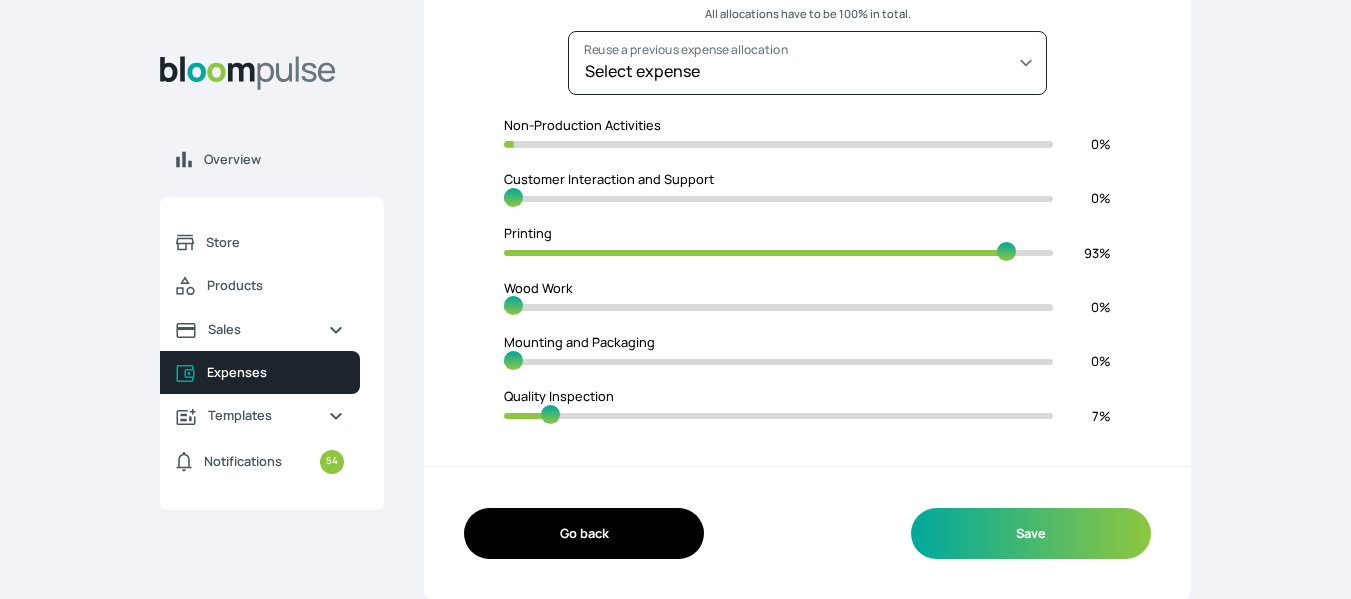 drag, startPoint x: 507, startPoint y: 413, endPoint x: 578, endPoint y: 421, distance: 71.44928 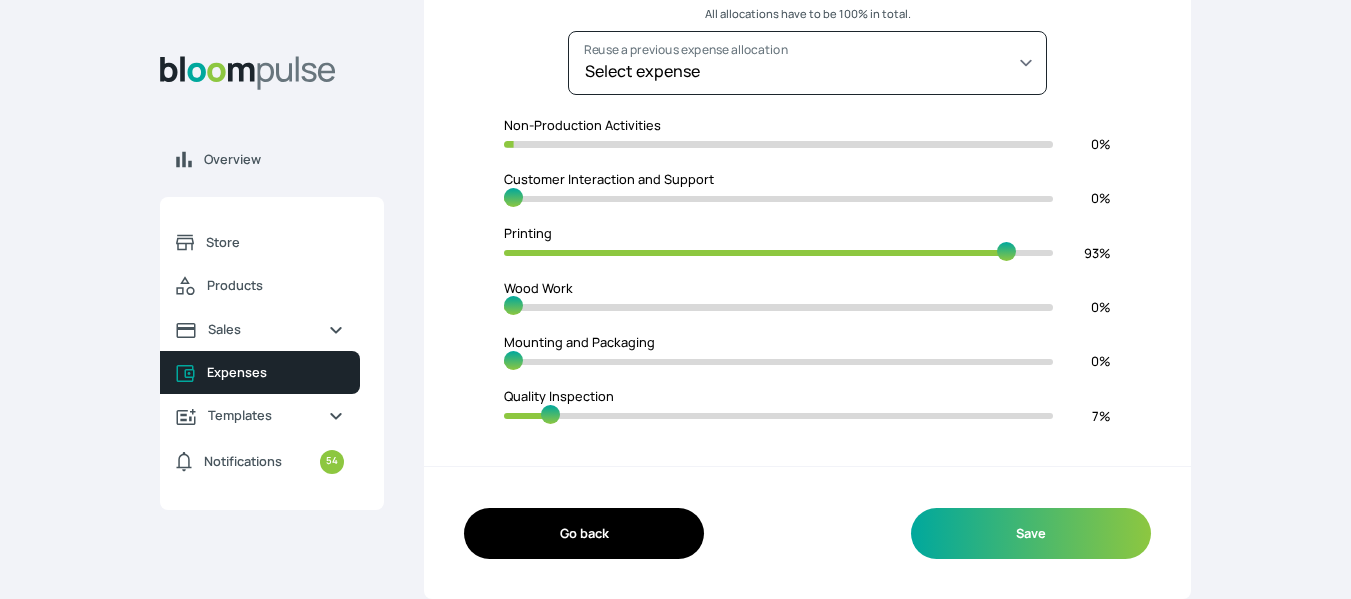 click at bounding box center [778, 416] 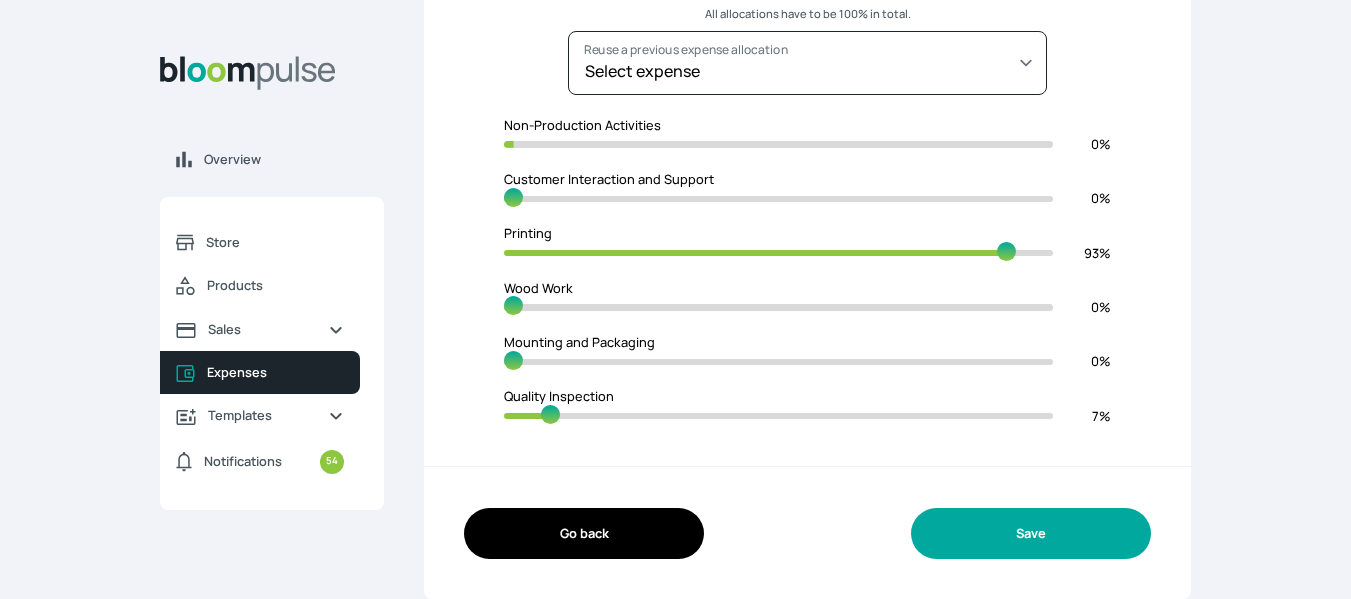 click on "Save" at bounding box center [1031, 533] 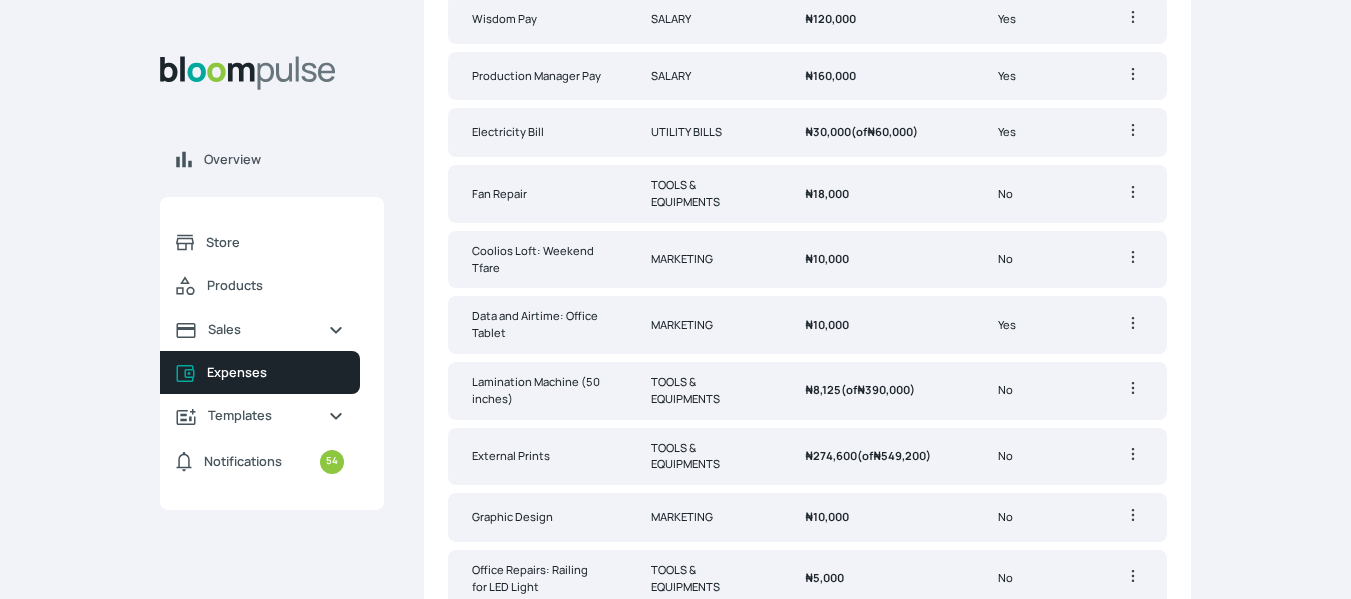 scroll, scrollTop: 1144, scrollLeft: 0, axis: vertical 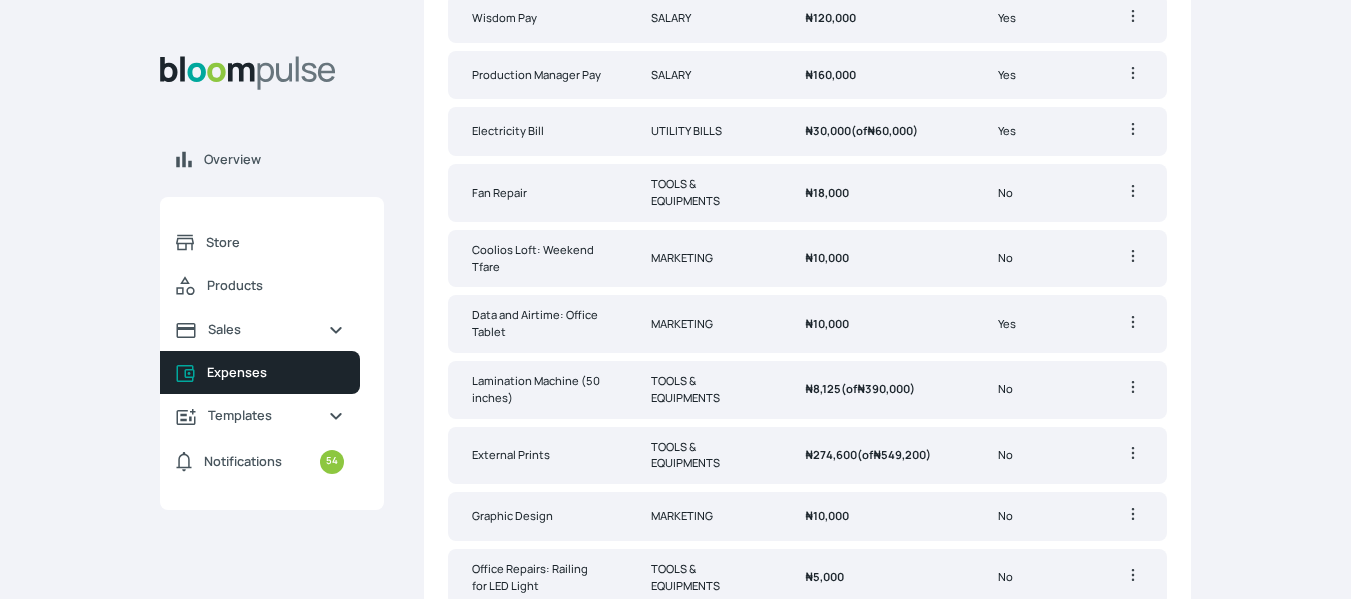 click on "₦ 274,600  (of  ₦ 549,200 )" at bounding box center (877, 456) 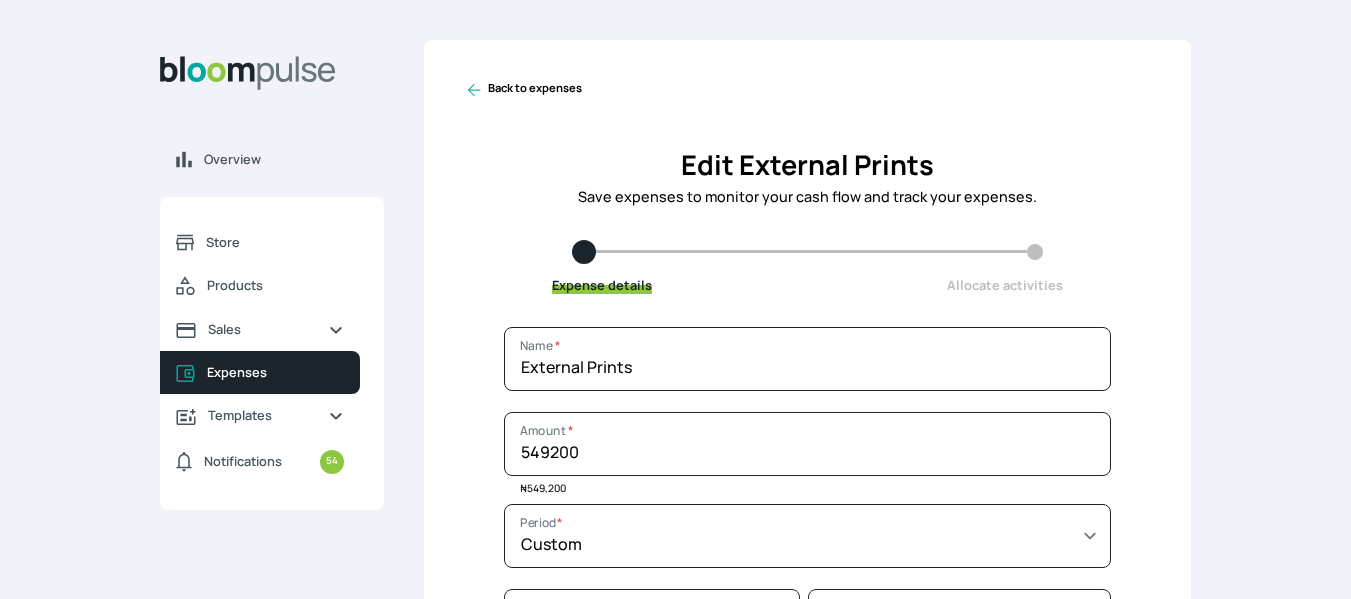 scroll, scrollTop: 304, scrollLeft: 0, axis: vertical 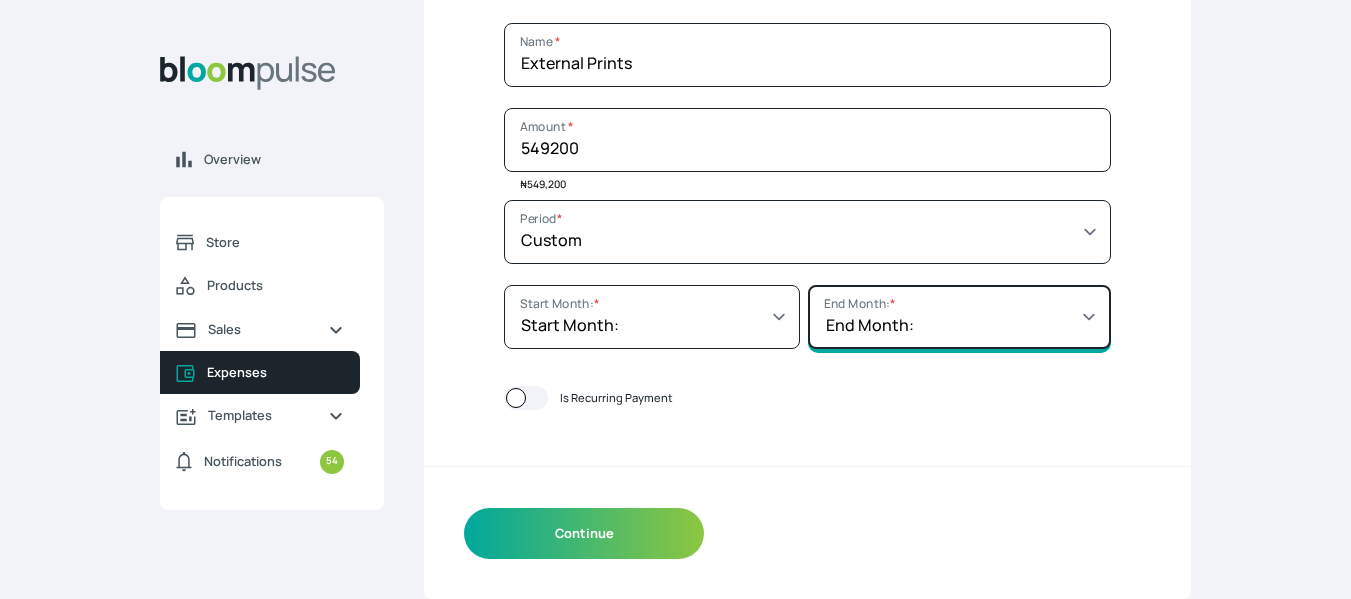 click on "End Month: [DATE] [DATE] [DATE] [DATE] [DATE] [DATE] [DATE] [DATE] [DATE] [DATE] [DATE] [DATE] [DATE] [DATE] [DATE] [DATE] [DATE] [DATE] [DATE] [DATE] [DATE] [DATE] [DATE] [DATE] [DATE] [DATE] [DATE] [DATE] [DATE] [DATE] [DATE] [DATE] [DATE] [DATE] [DATE] [DATE] [DATE] [DATE] [DATE] [DATE] [DATE] [DATE] [DATE] [DATE] [DATE] [DATE] [DATE] [DATE] [DATE]" at bounding box center [960, 317] 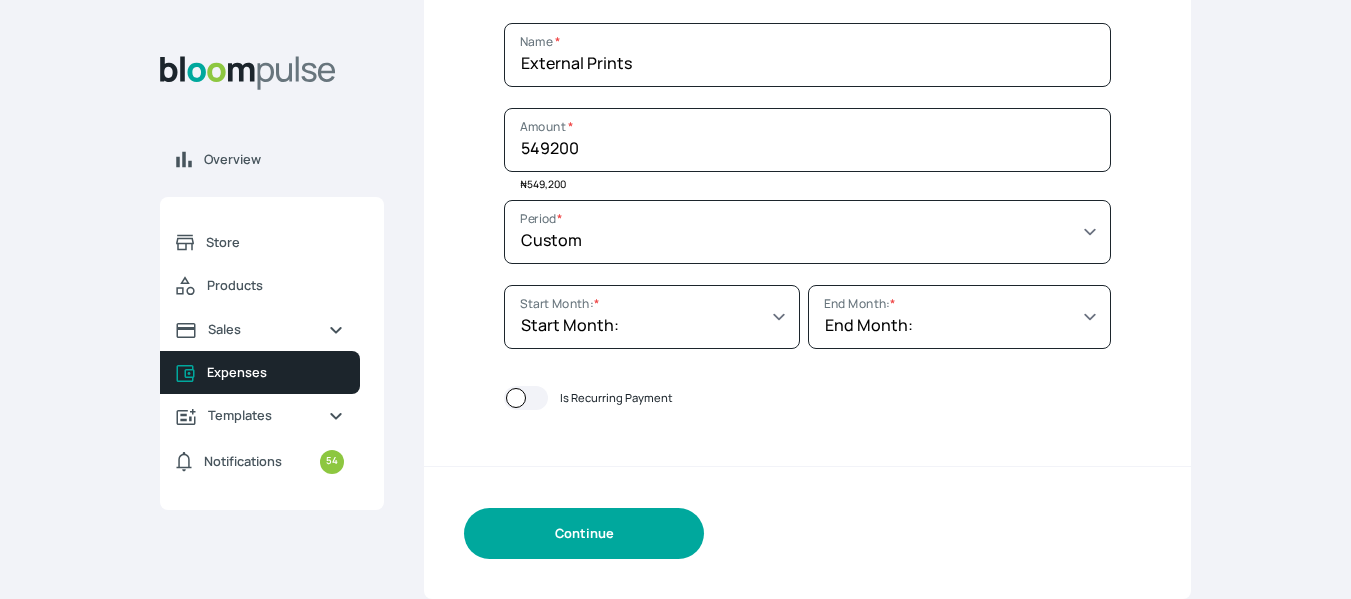 click on "Continue" at bounding box center (584, 533) 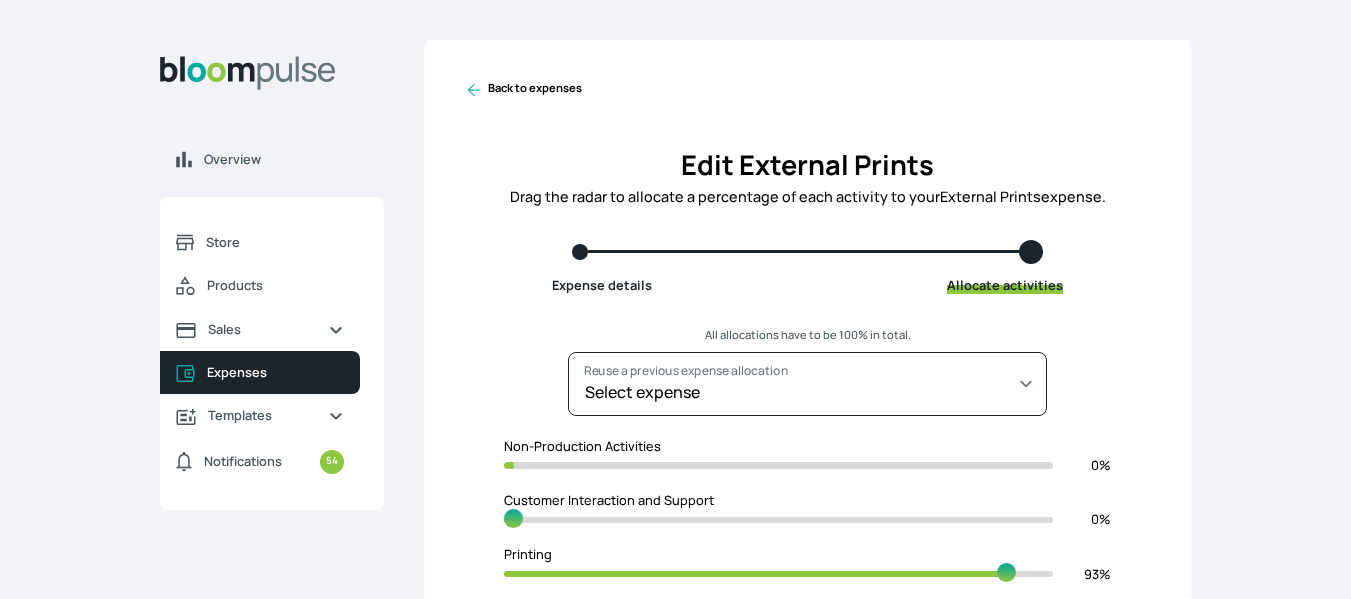 scroll, scrollTop: 321, scrollLeft: 0, axis: vertical 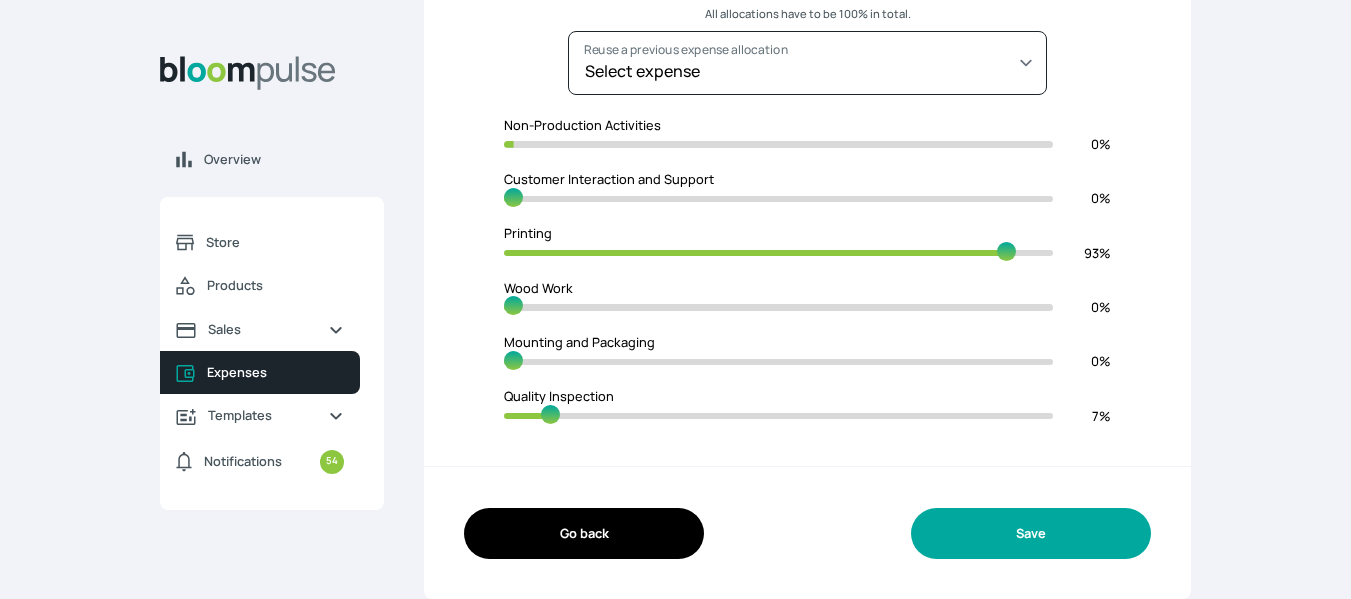 click on "Save" at bounding box center (1031, 533) 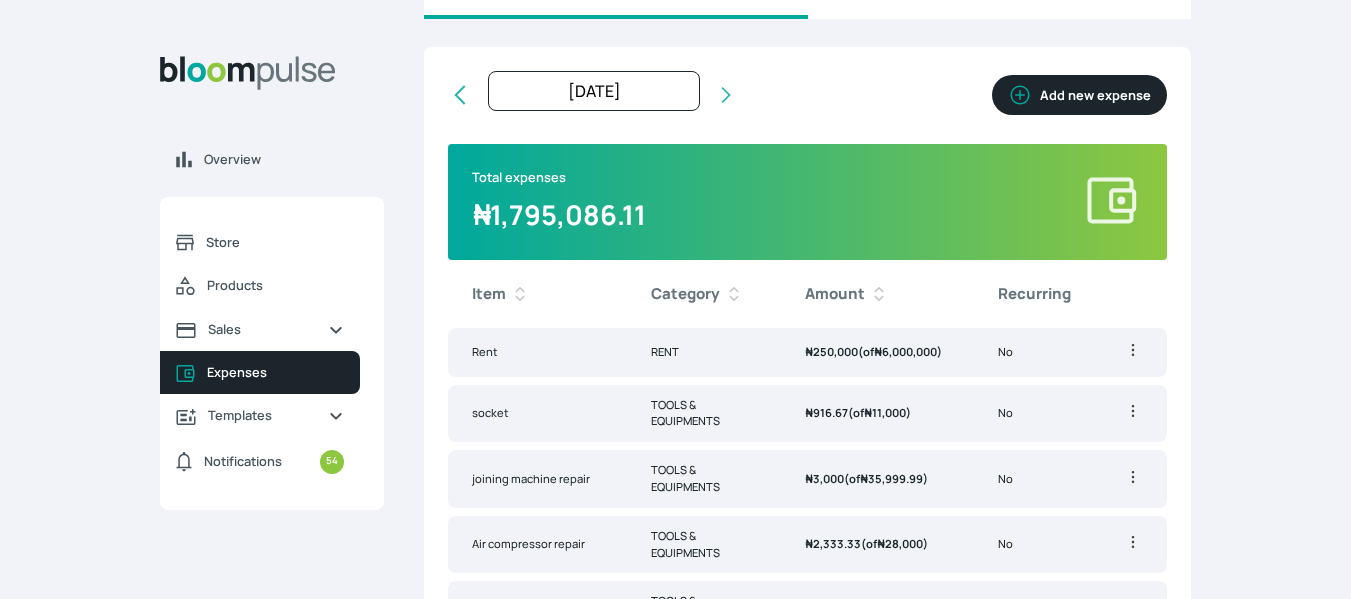 scroll, scrollTop: 0, scrollLeft: 0, axis: both 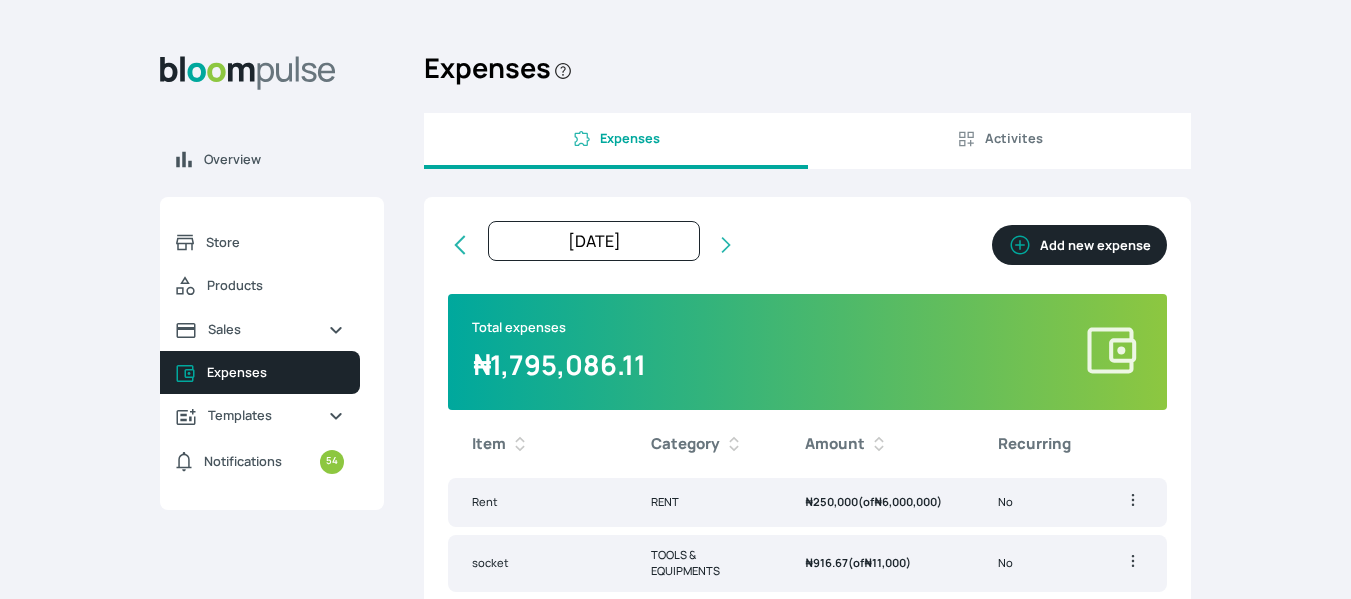 click at bounding box center (460, 245) 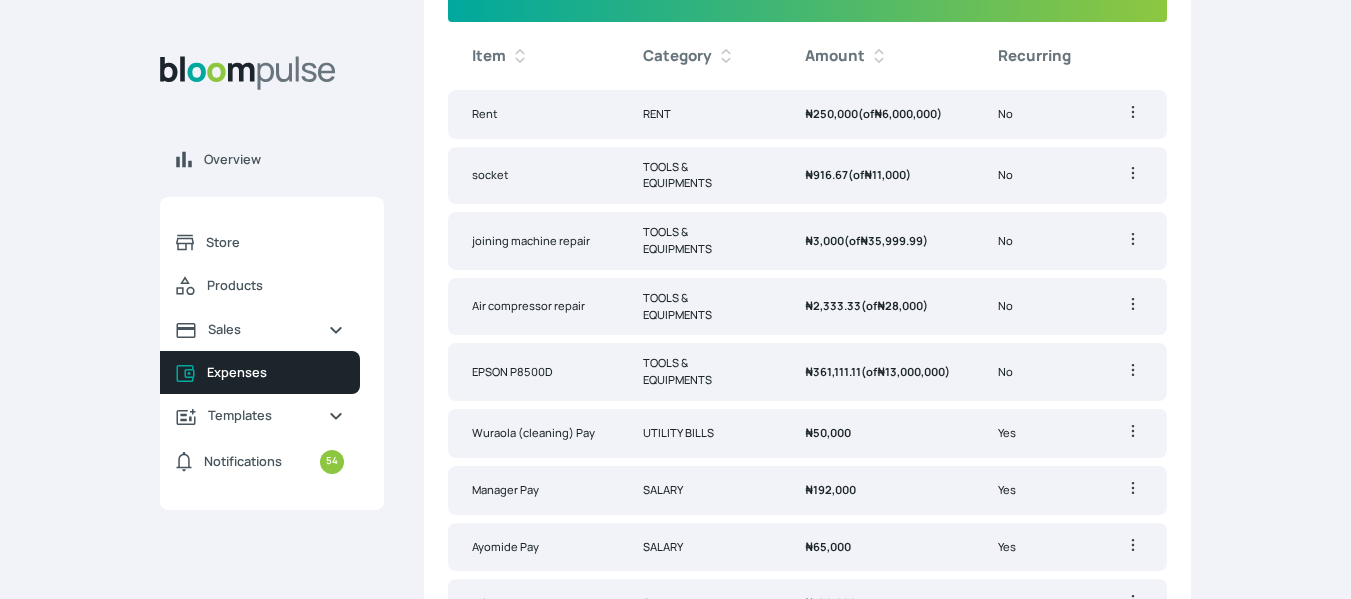 scroll, scrollTop: 751, scrollLeft: 0, axis: vertical 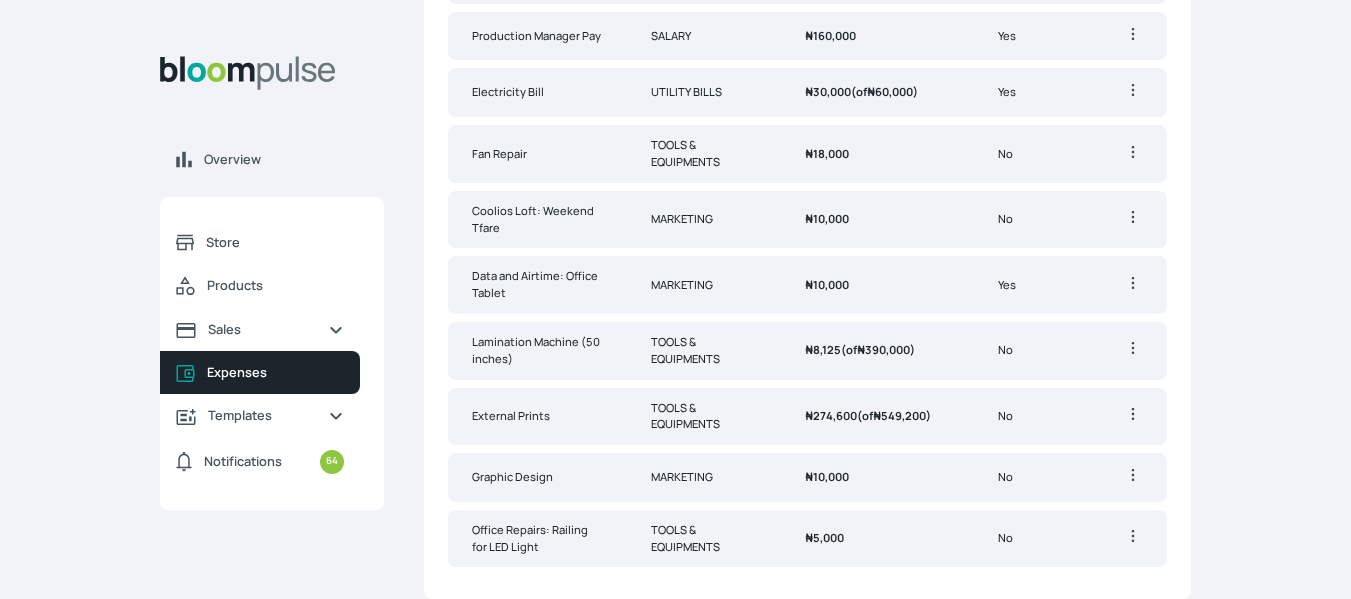 click on "MARKETING" at bounding box center (704, 220) 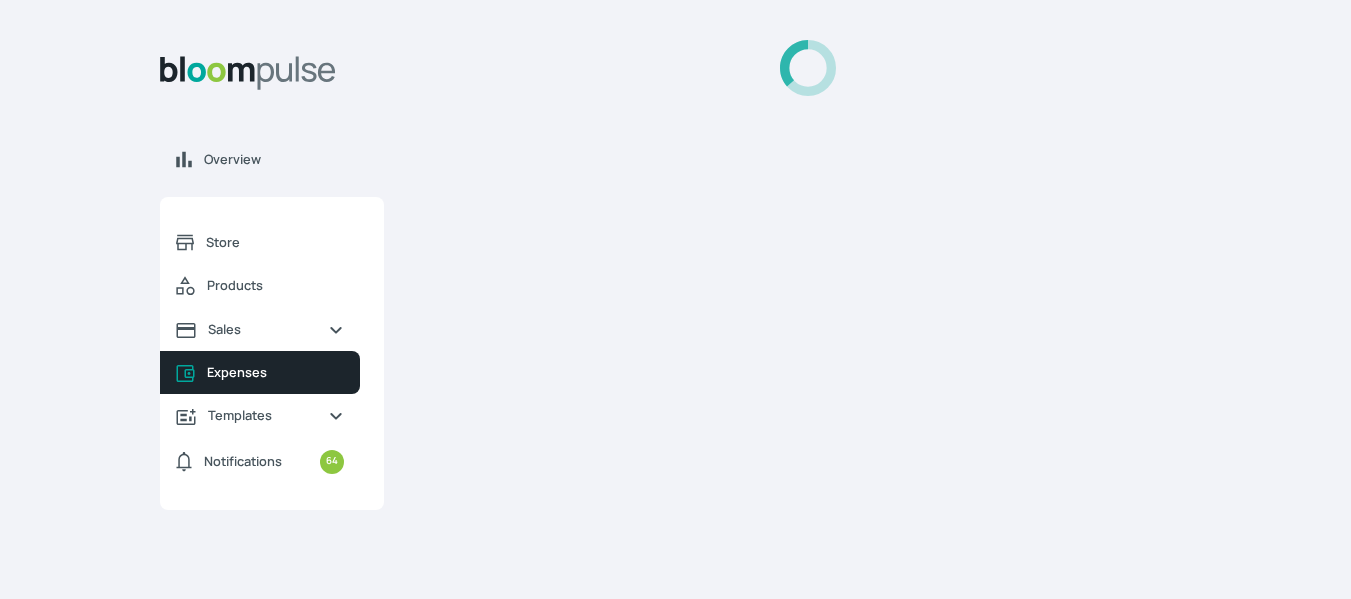 select on "MONTH" 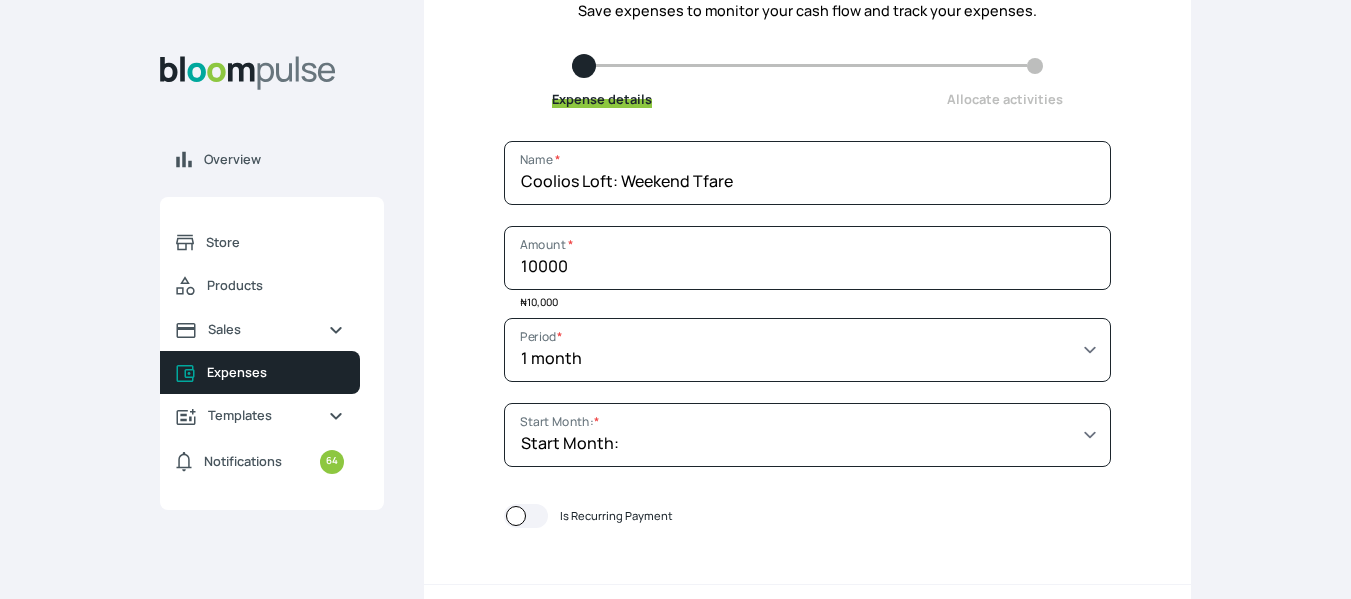 scroll, scrollTop: 253, scrollLeft: 0, axis: vertical 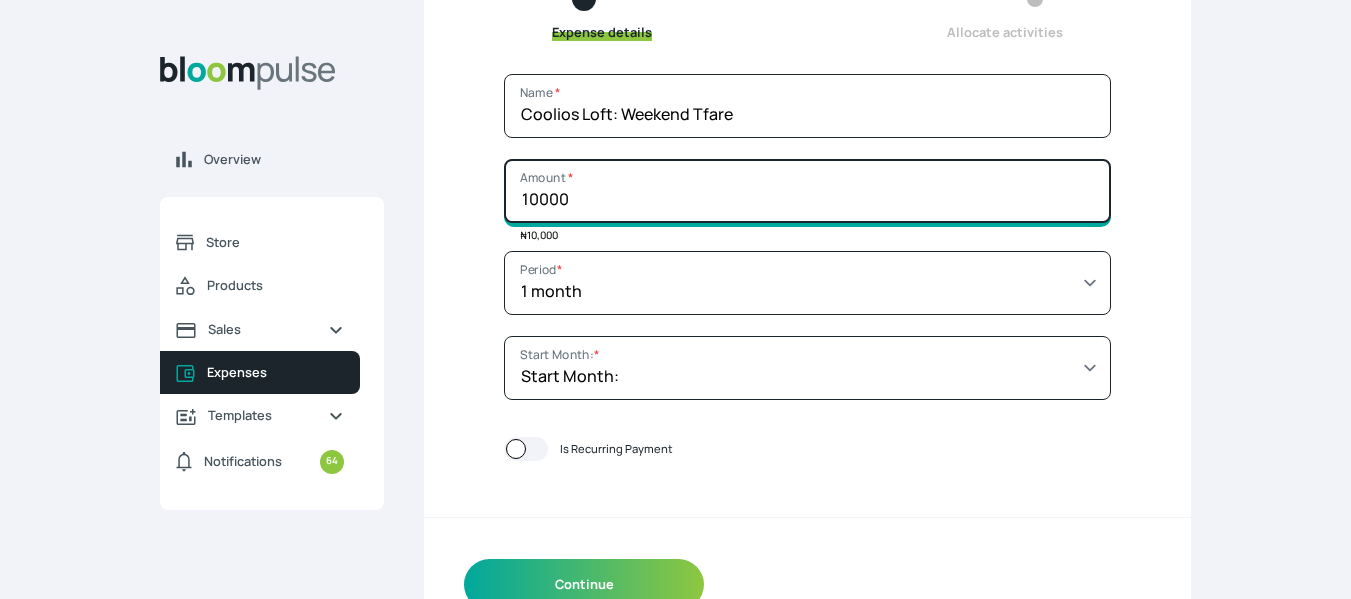 click on "10000" at bounding box center [807, 191] 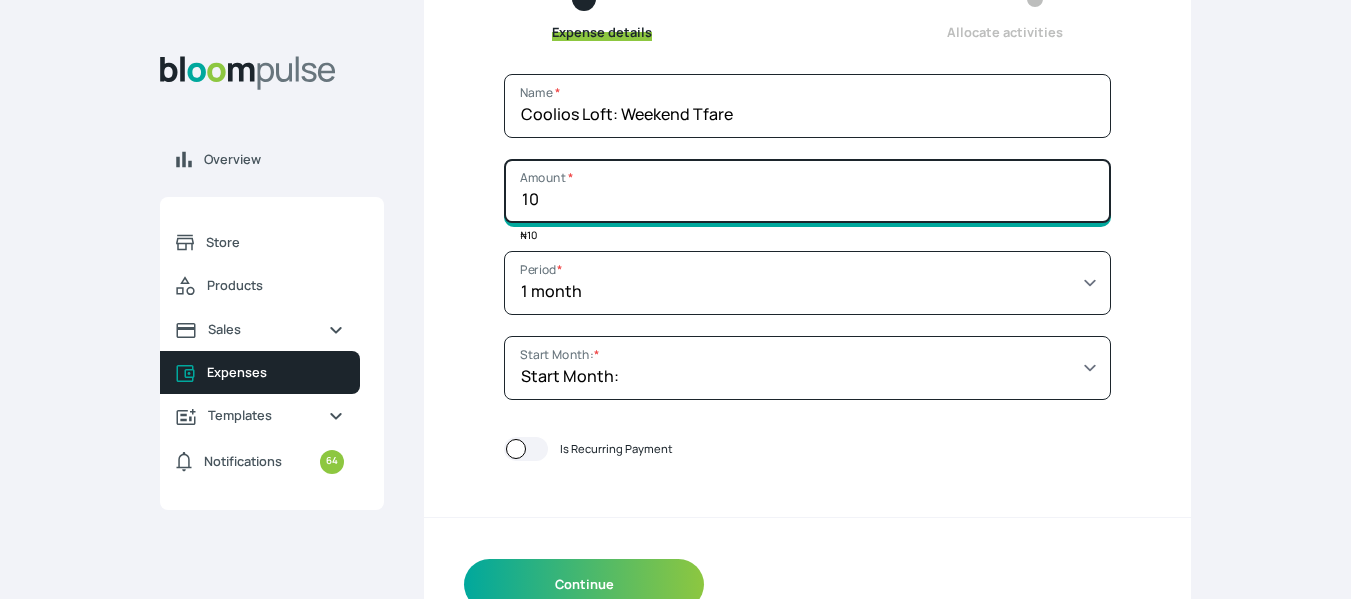 type on "1" 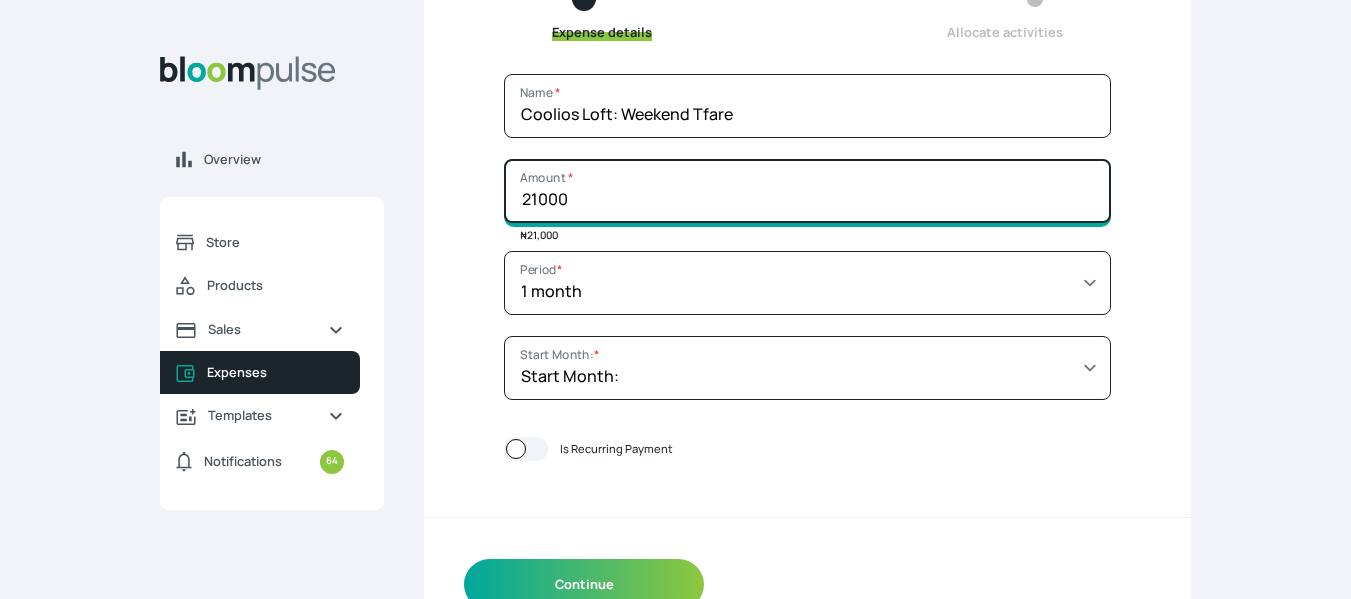 type on "21000" 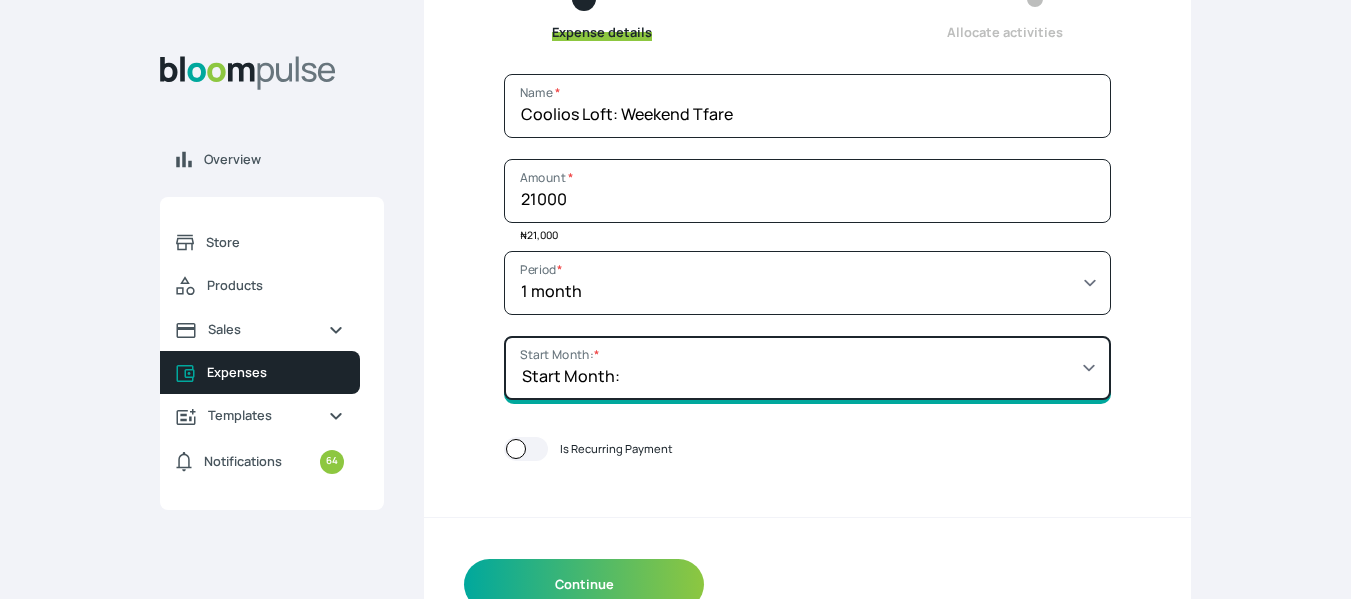 click on "Start Month: [DATE] [DATE] [DATE] [DATE] [DATE] [DATE] [DATE] [DATE] [DATE] [DATE] [DATE] [DATE] [DATE] [DATE] [DATE] [DATE] [DATE] [DATE] [DATE] [DATE] [DATE] [DATE] [DATE] [DATE] [DATE] [DATE] [DATE] [DATE] [DATE] [DATE] [DATE] [DATE] [DATE] [DATE] [DATE] [DATE] [DATE] [DATE] [DATE] [DATE] [DATE] [DATE] [DATE] [DATE] [DATE] [DATE] [DATE] [DATE] [DATE] [DATE] [DATE] [DATE] [DATE] [DATE] [DATE] [DATE] [DATE] [DATE] [DATE] [DATE] [DATE] [DATE] [DATE] [DATE] [DATE] [DATE] [DATE] [DATE] [DATE] [DATE] [DATE] [DATE] [DATE] [DATE] [DATE] [DATE] [DATE] [DATE] [DATE] [DATE] [DATE] [DATE] [DATE] [DATE] [DATE] [DATE] [DATE] [DATE] [DATE] [DATE] [DATE] [DATE] [DATE] [DATE] [DATE] [DATE] [DATE] [DATE] [DATE] [DATE] [DATE] [DATE] [DATE]" at bounding box center [807, 368] 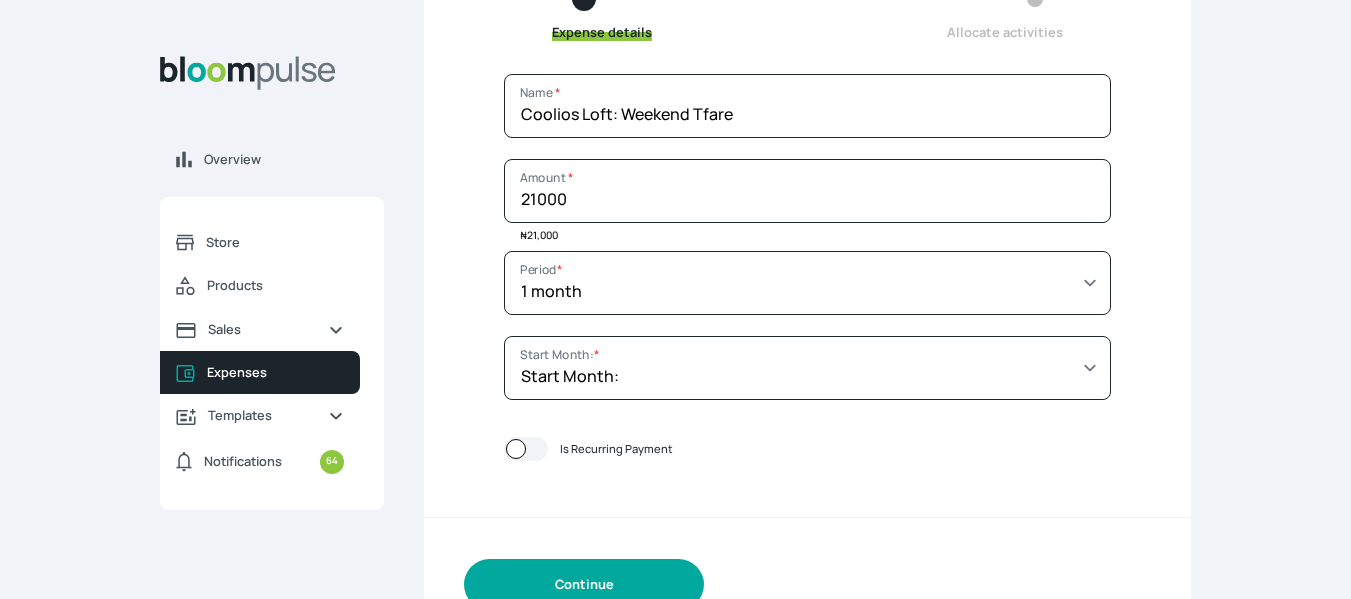 click on "Continue" at bounding box center (584, 584) 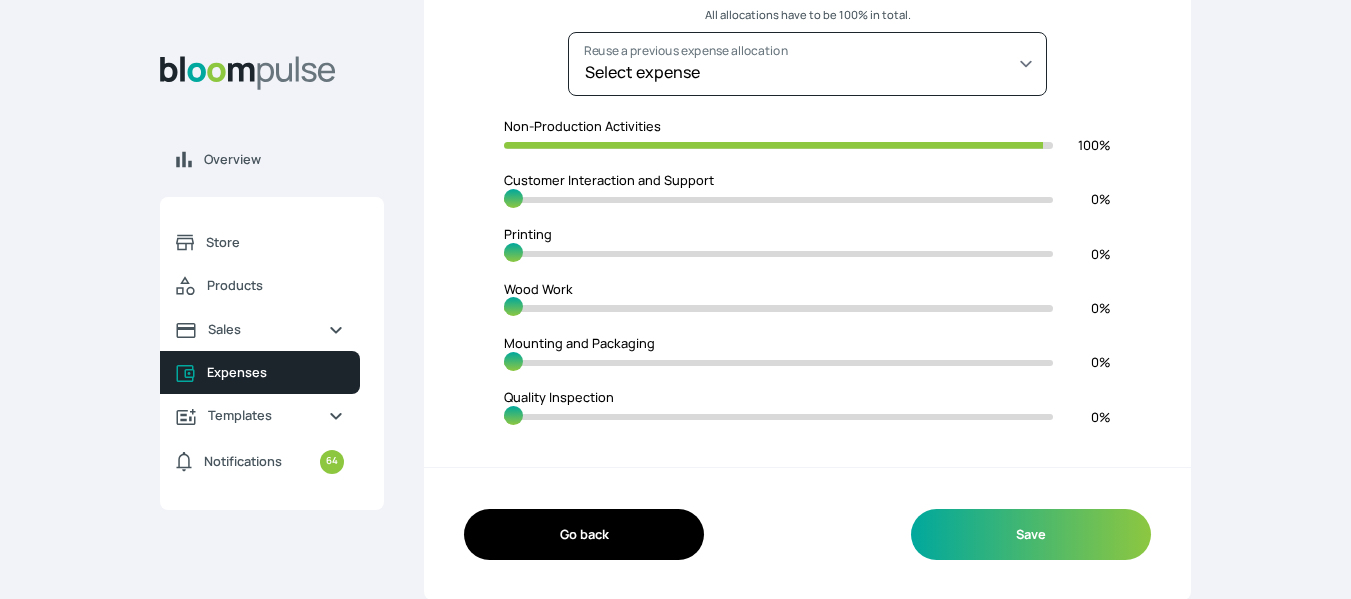 scroll, scrollTop: 321, scrollLeft: 0, axis: vertical 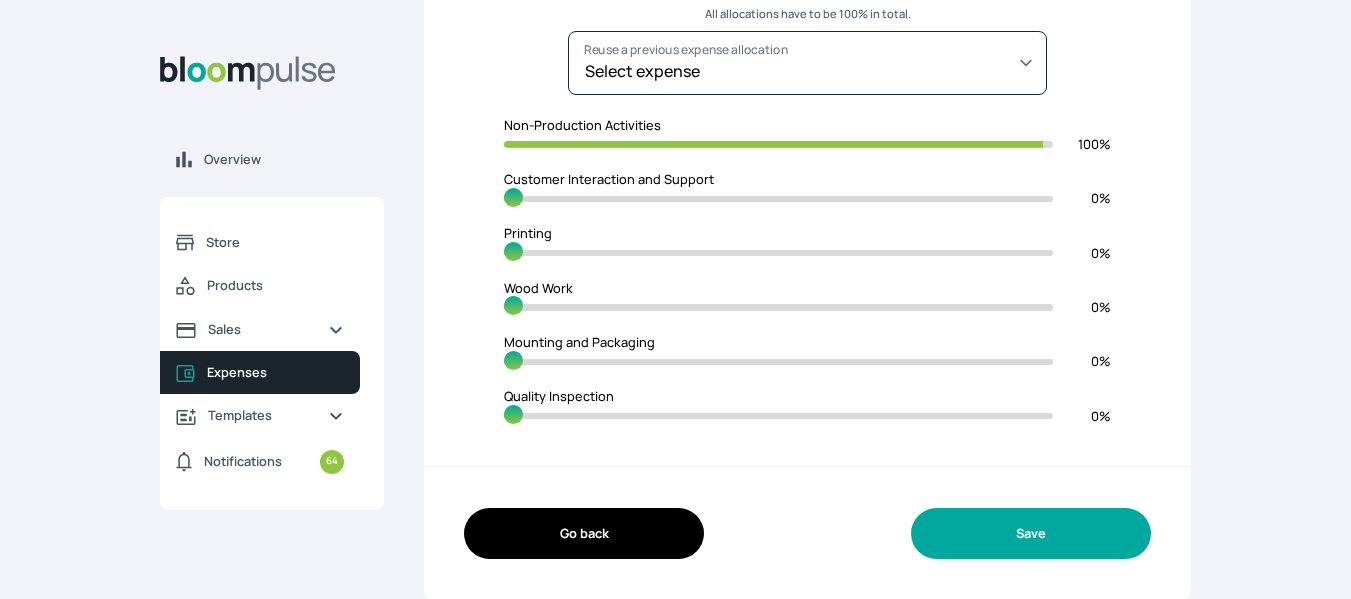 click on "Save" at bounding box center [1031, 533] 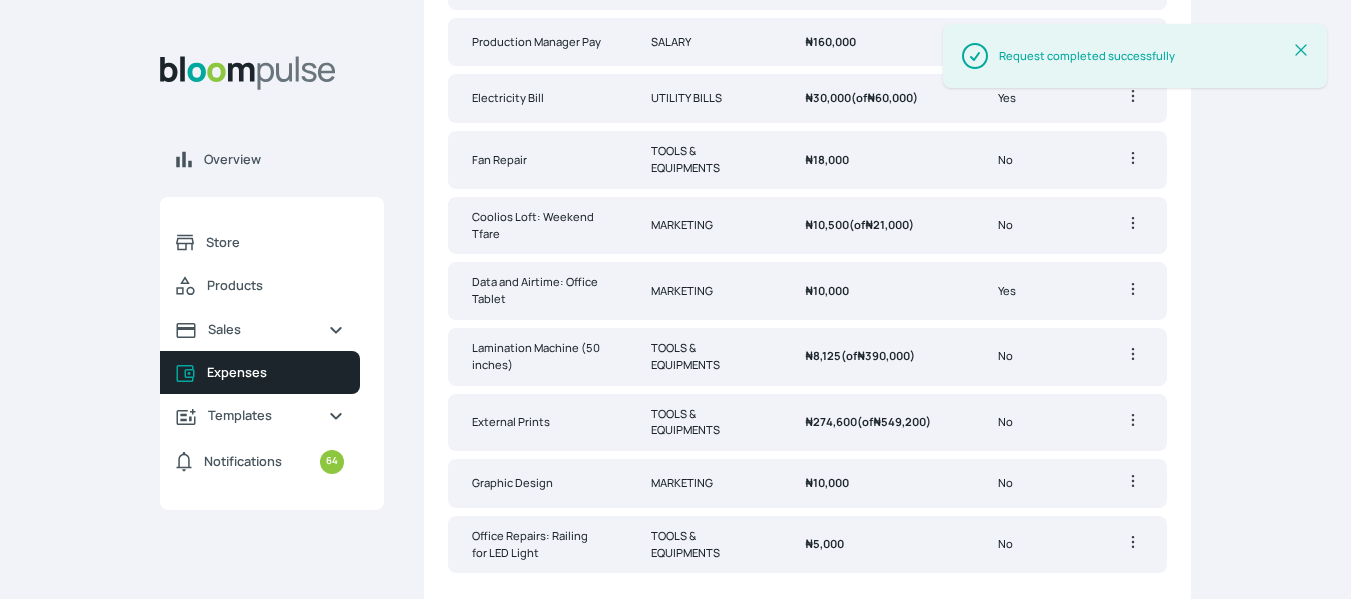 scroll, scrollTop: 1192, scrollLeft: 0, axis: vertical 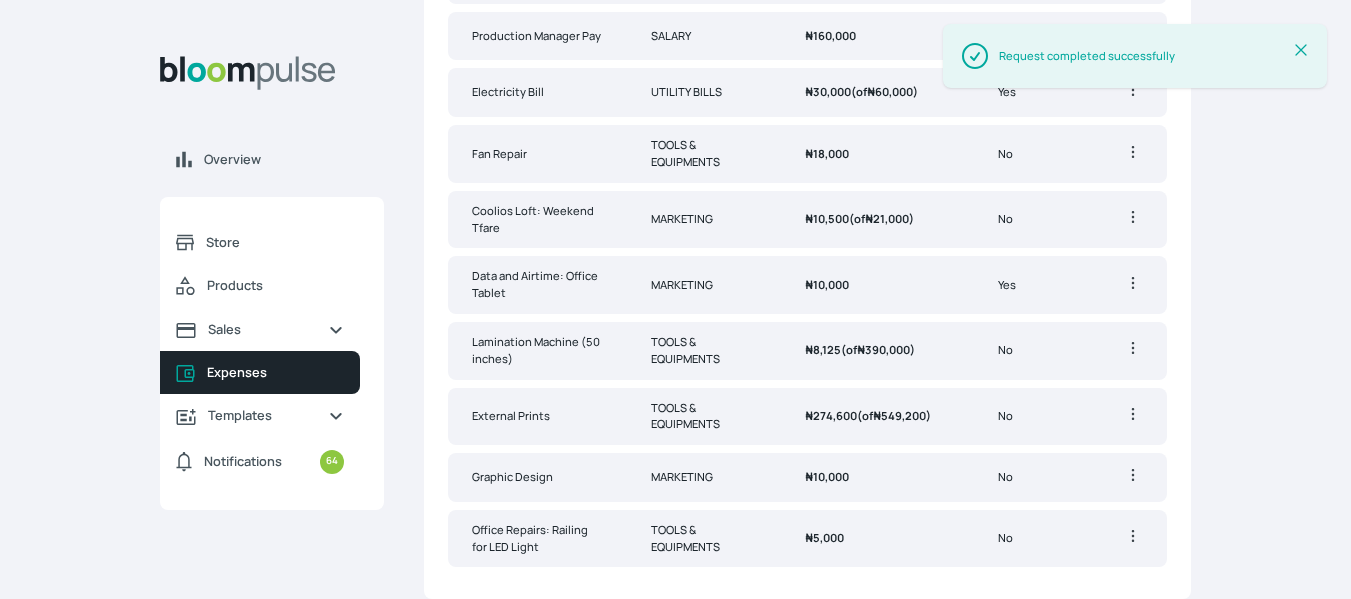 click on "MARKETING" at bounding box center [704, 220] 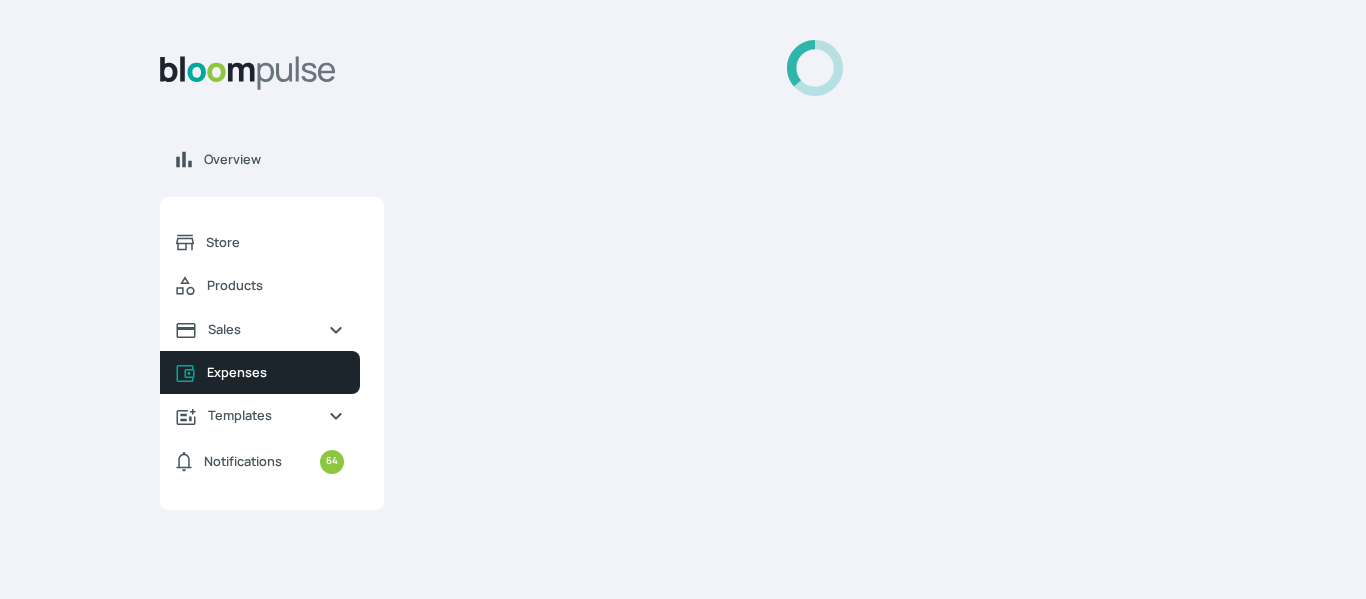 select on "CUSTOM" 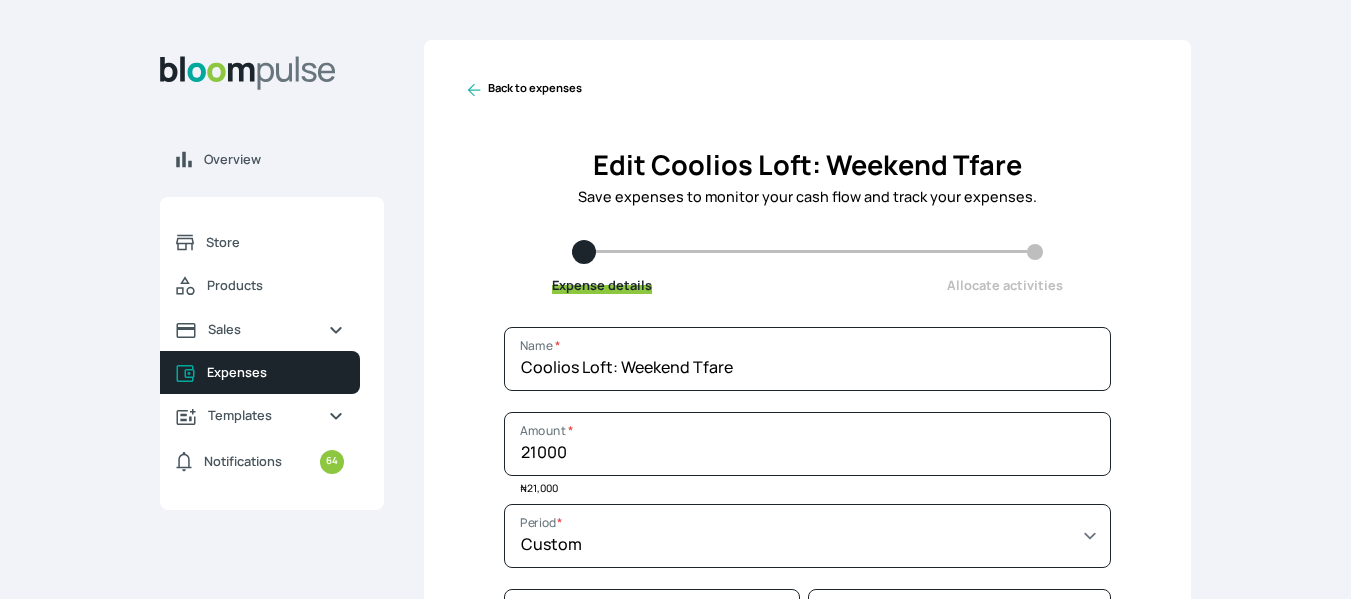 scroll, scrollTop: 304, scrollLeft: 0, axis: vertical 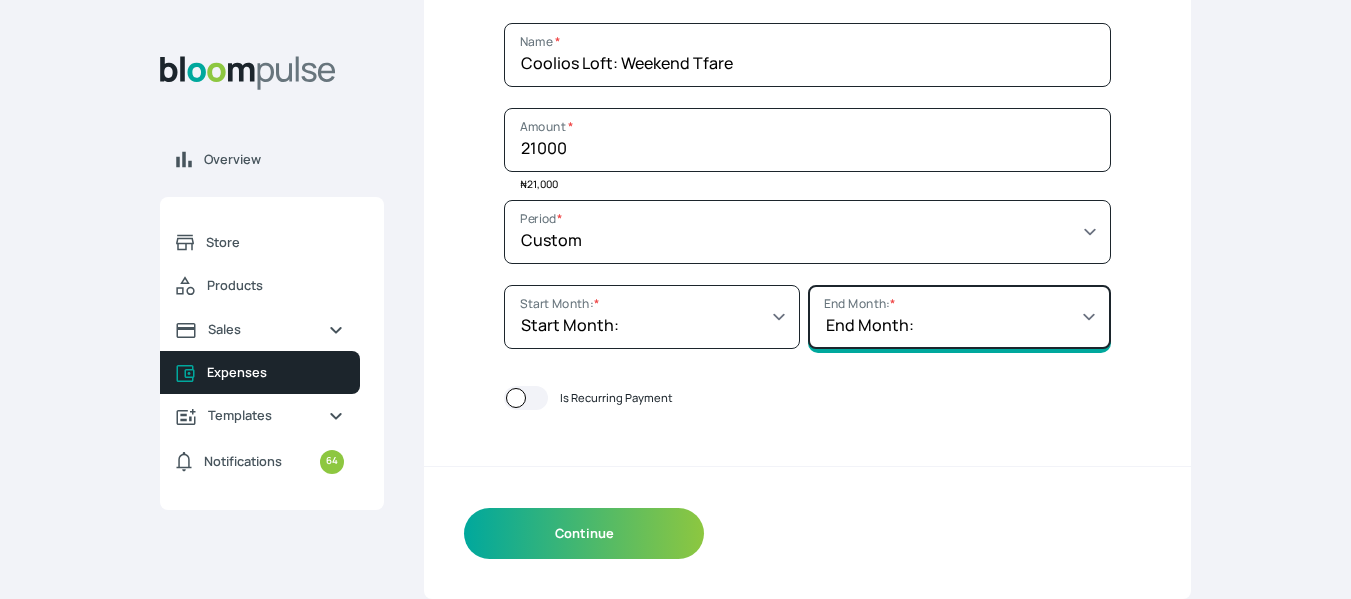 click on "End Month: [DATE] [DATE] [DATE] [DATE] [DATE] [DATE] [DATE] [DATE] [DATE] [DATE] [DATE] [DATE] [DATE] [DATE] [DATE] [DATE] [DATE] [DATE] [DATE] [DATE] [DATE] [DATE] [DATE] [DATE] [DATE] [DATE] [DATE] [DATE] [DATE] [DATE] [DATE] [DATE] [DATE] [DATE] [DATE] [DATE] [DATE] [DATE] [DATE] [DATE] [DATE] [DATE] [DATE] [DATE] [DATE] [DATE] [DATE] [DATE] [DATE]" at bounding box center (960, 317) 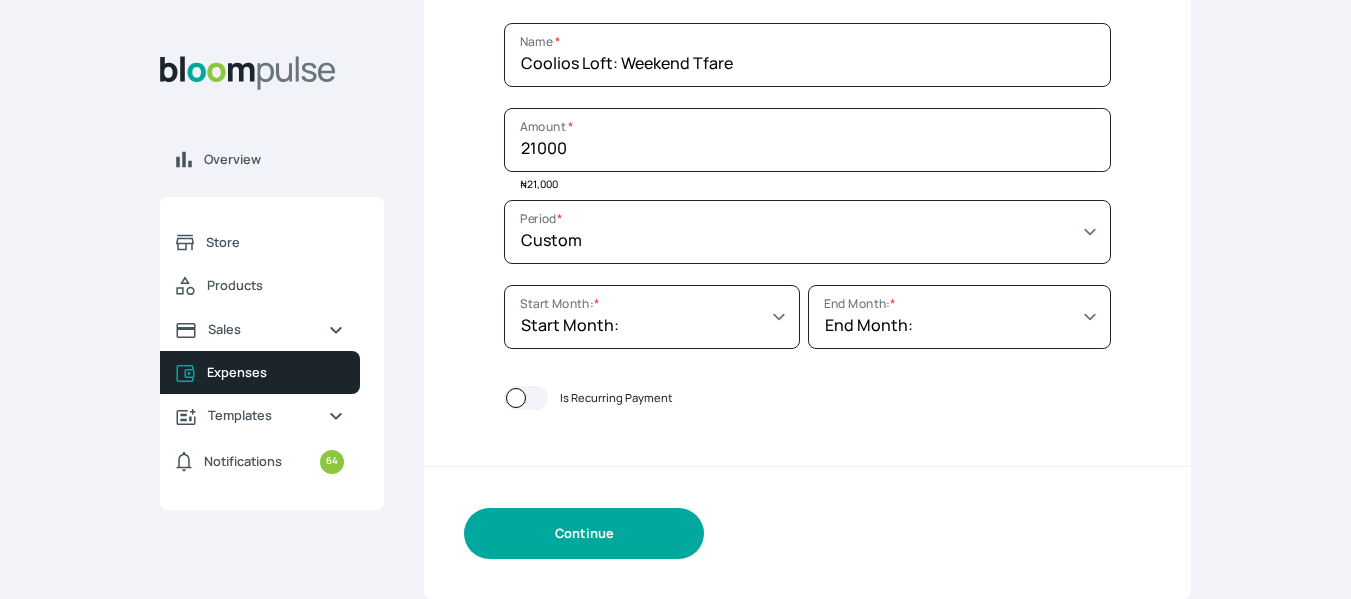 click on "Continue" at bounding box center (584, 533) 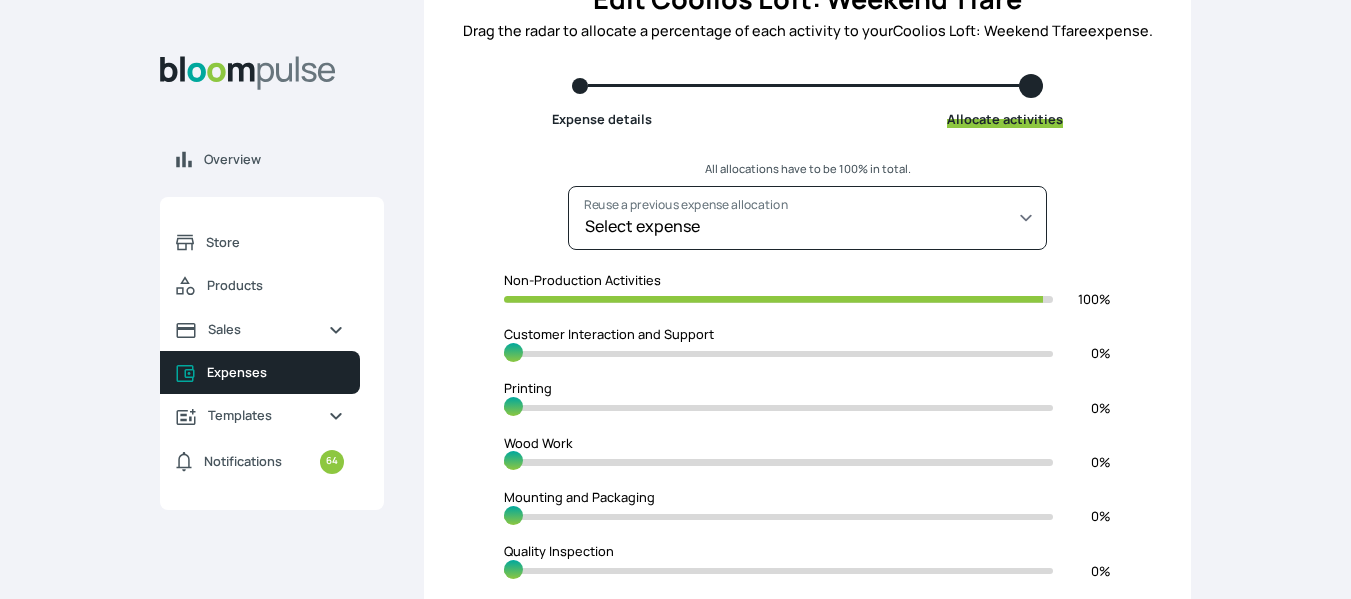 scroll, scrollTop: 167, scrollLeft: 0, axis: vertical 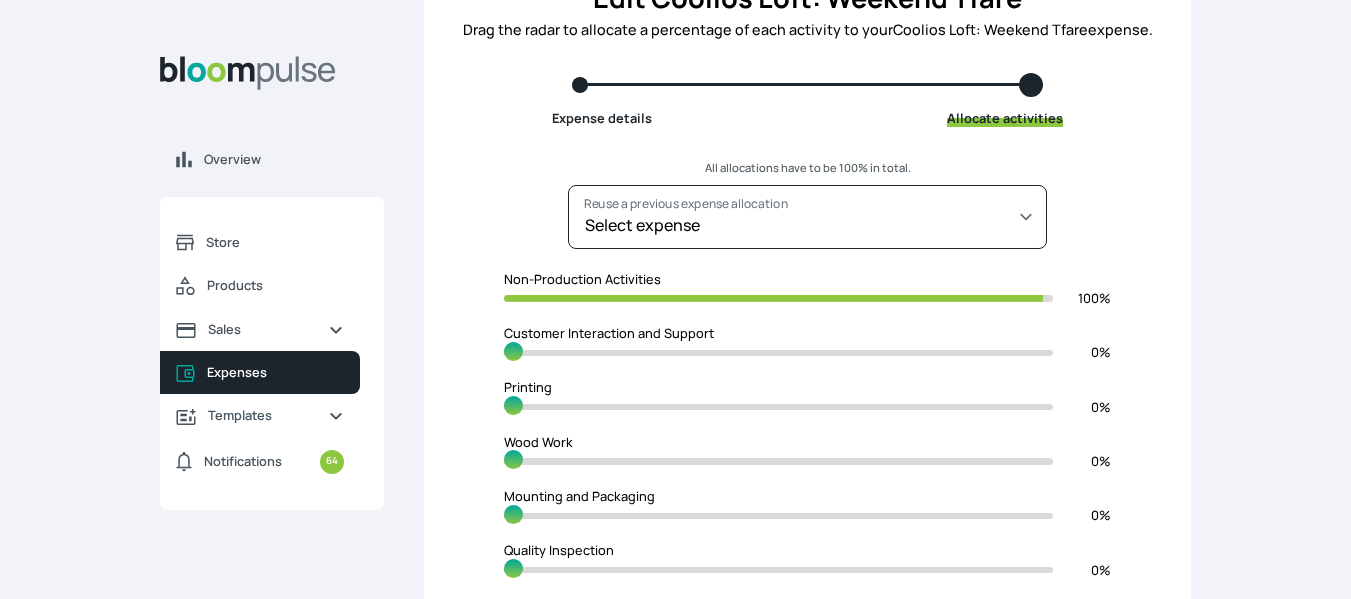 type on "98" 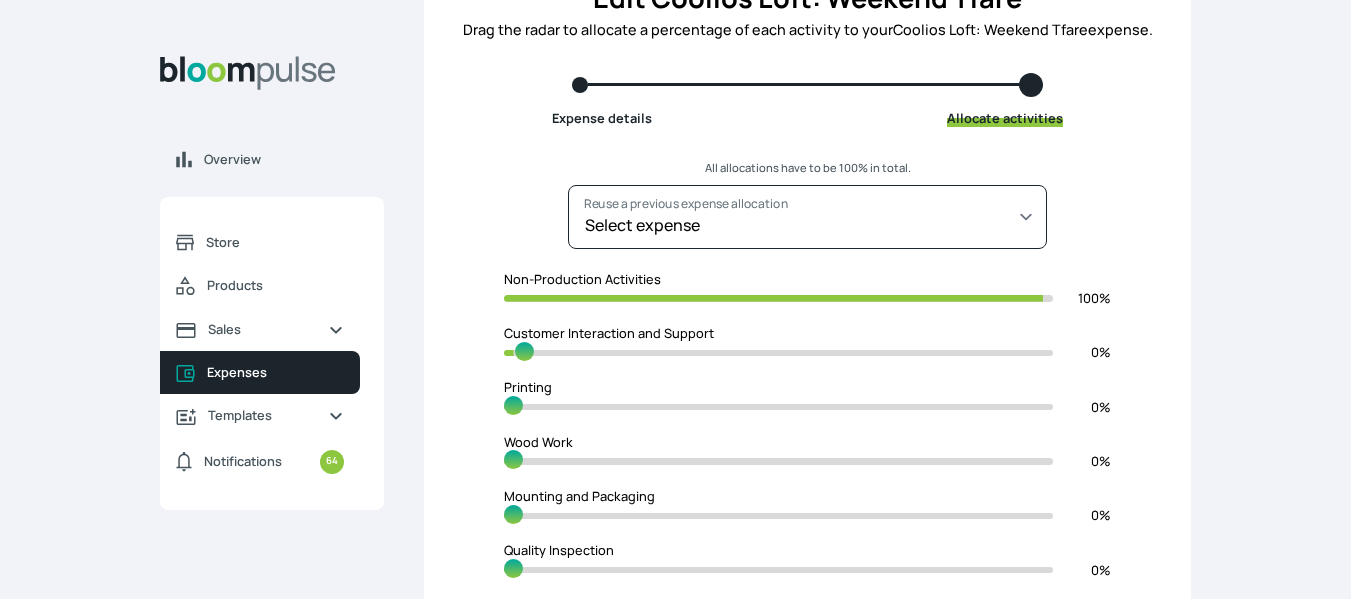 type on "97" 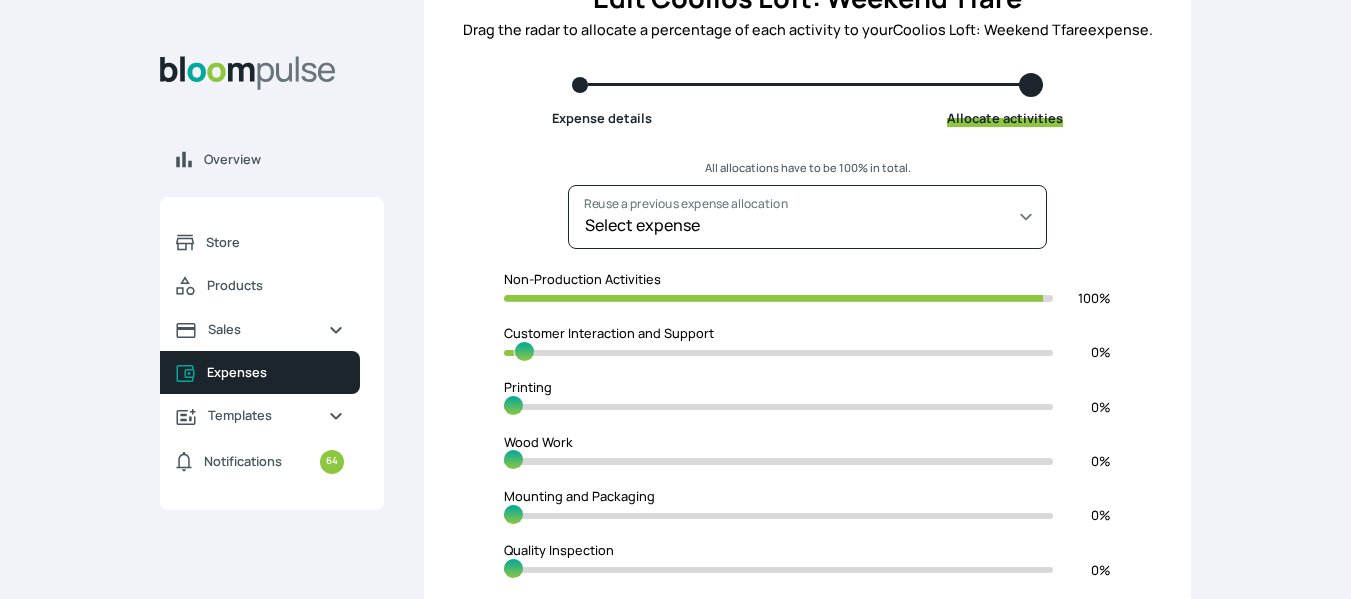 type on "3" 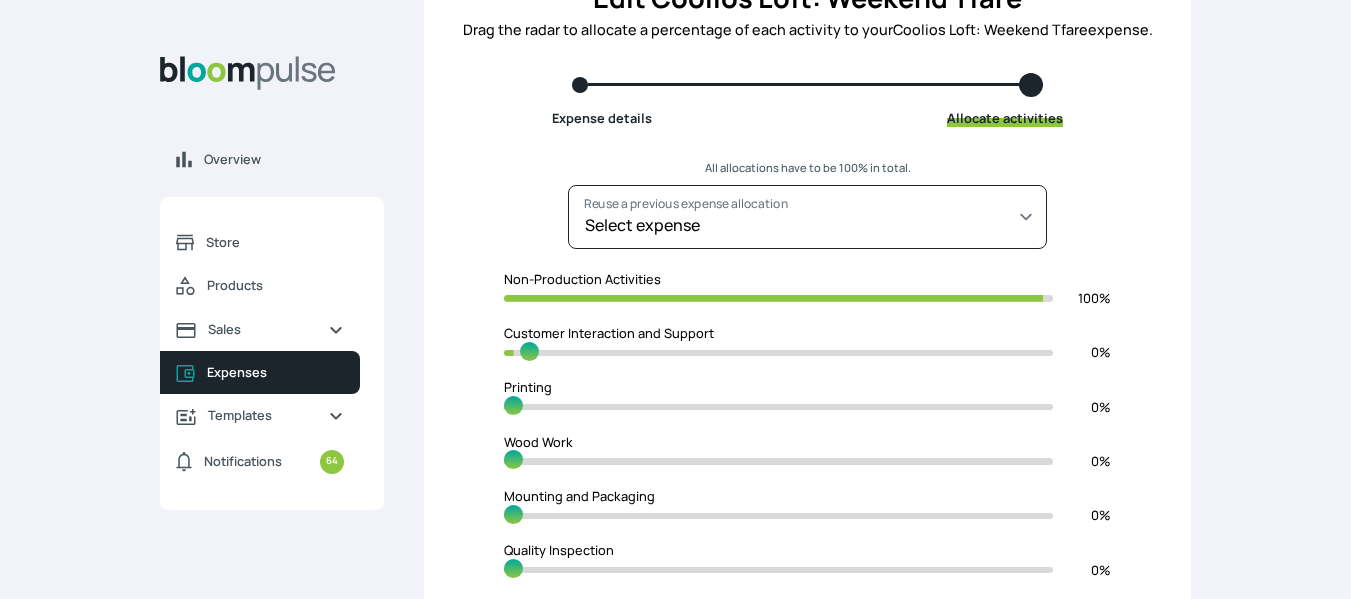 type on "95" 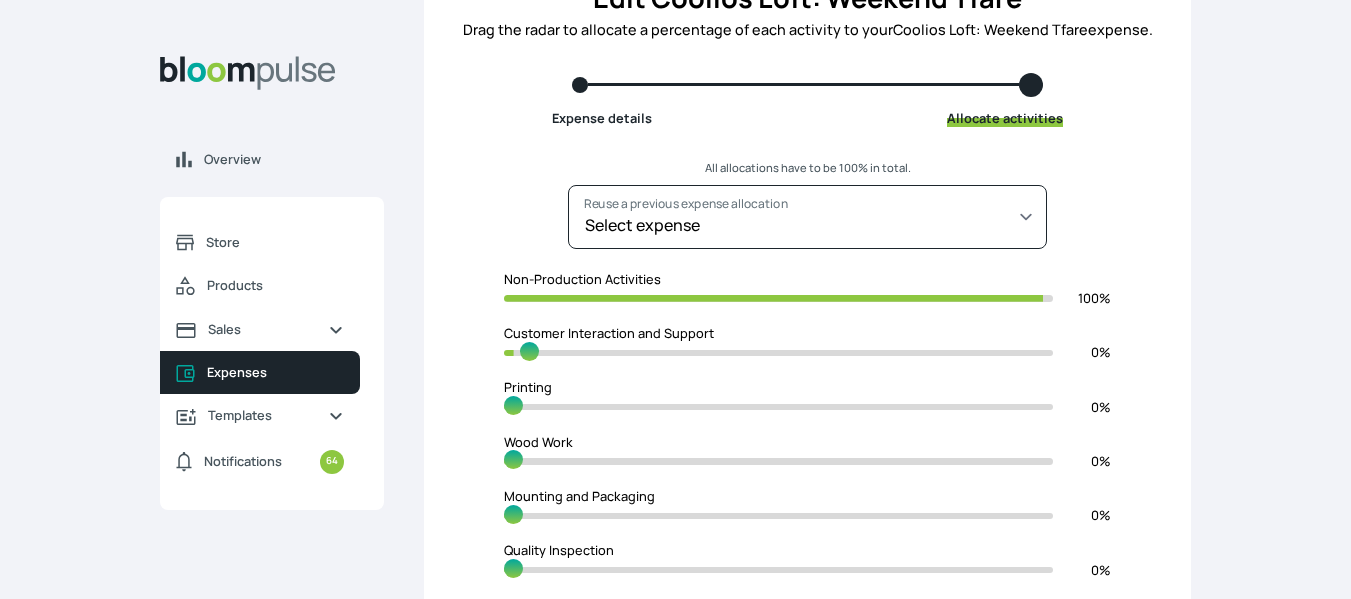 type on "5" 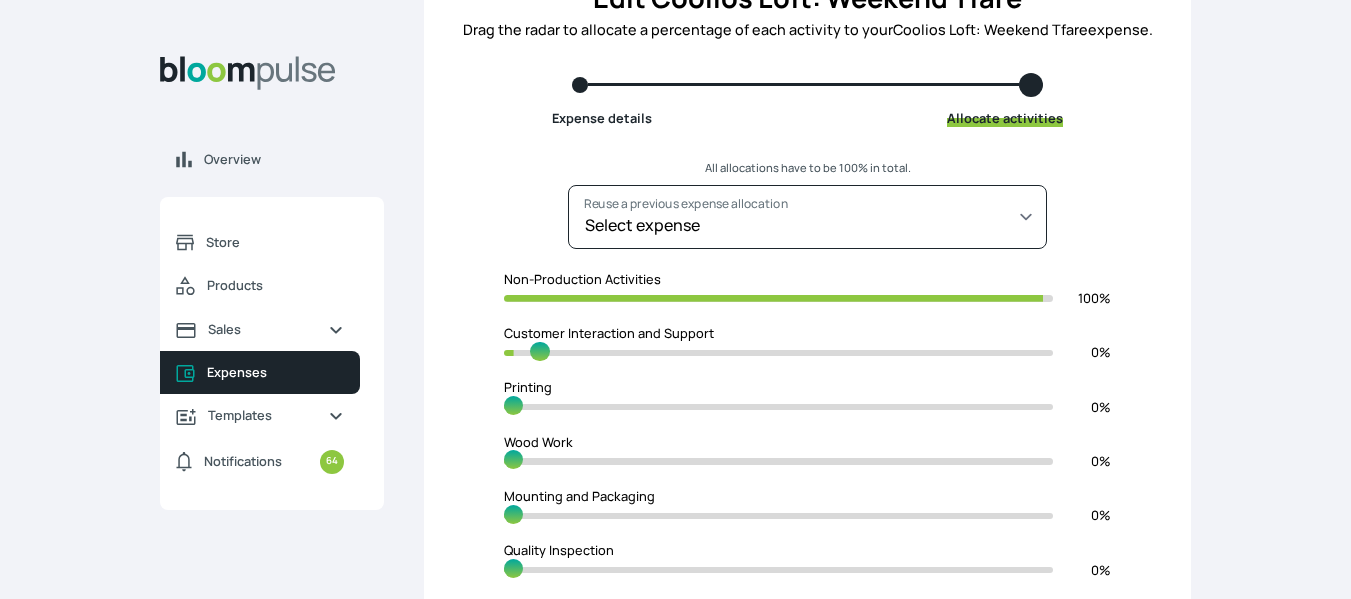 type on "94" 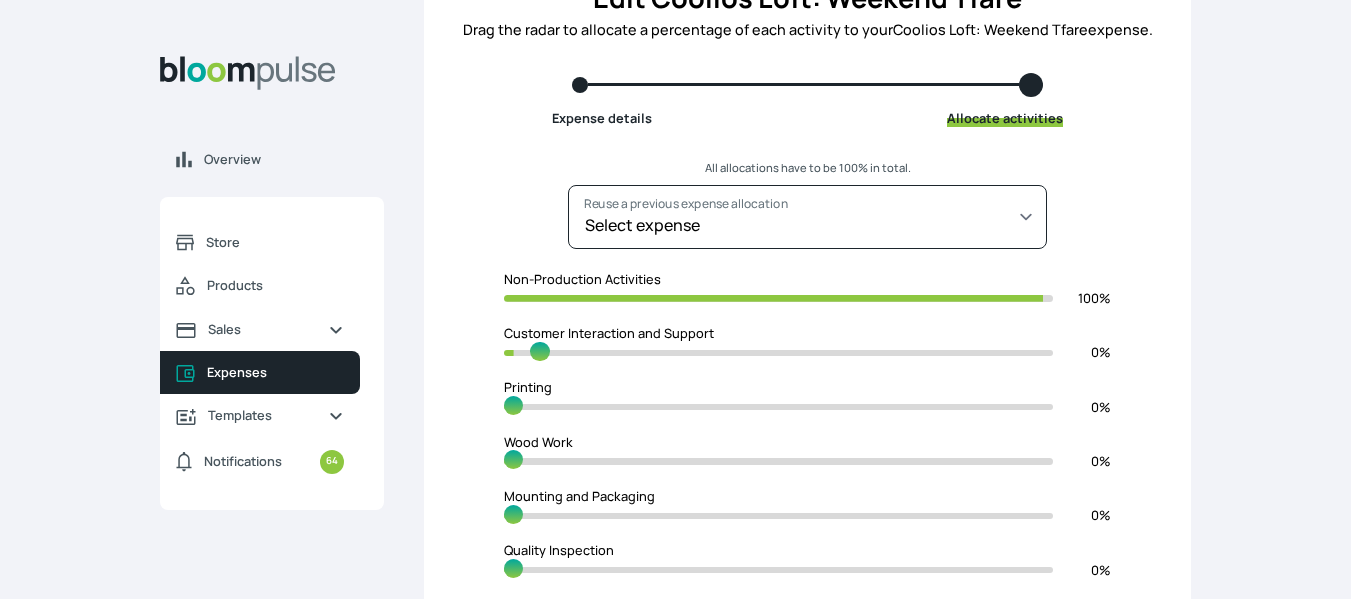 type on "6" 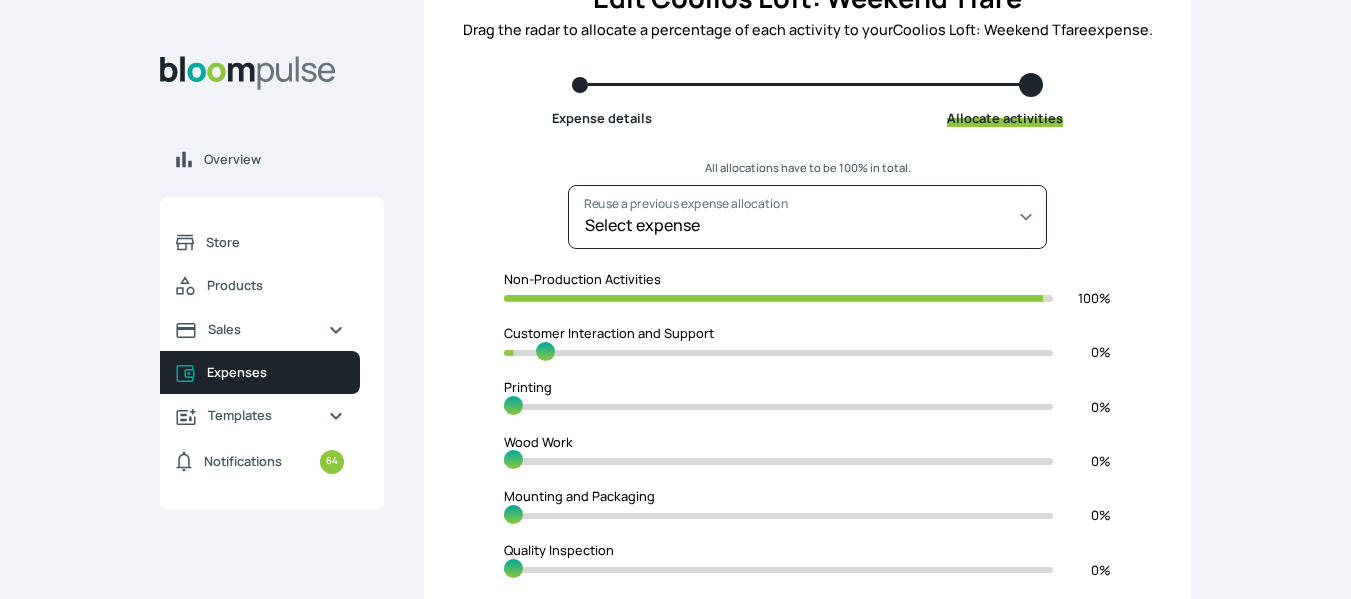 type on "92" 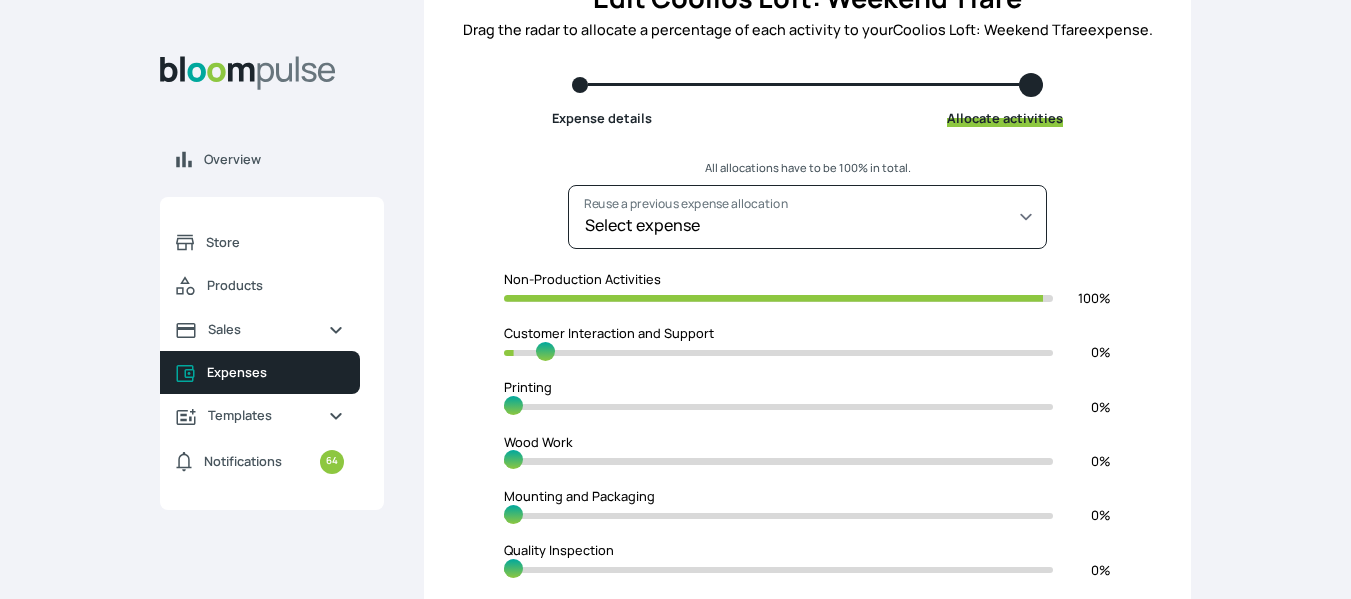 type on "8" 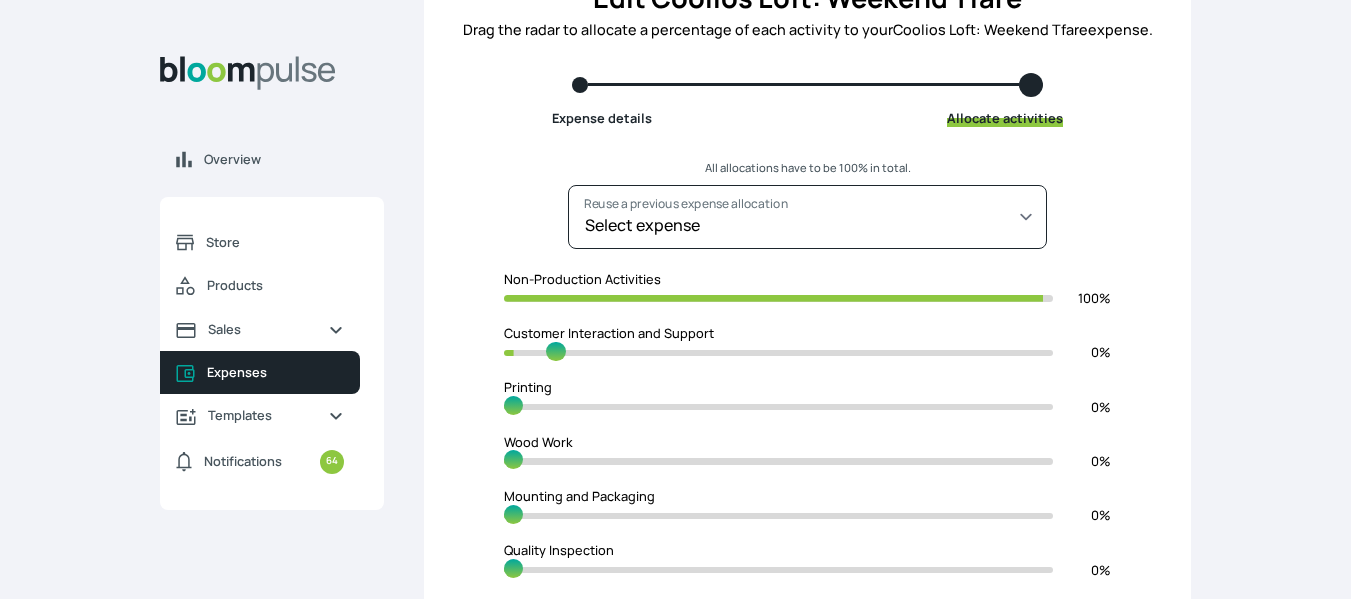 type on "89" 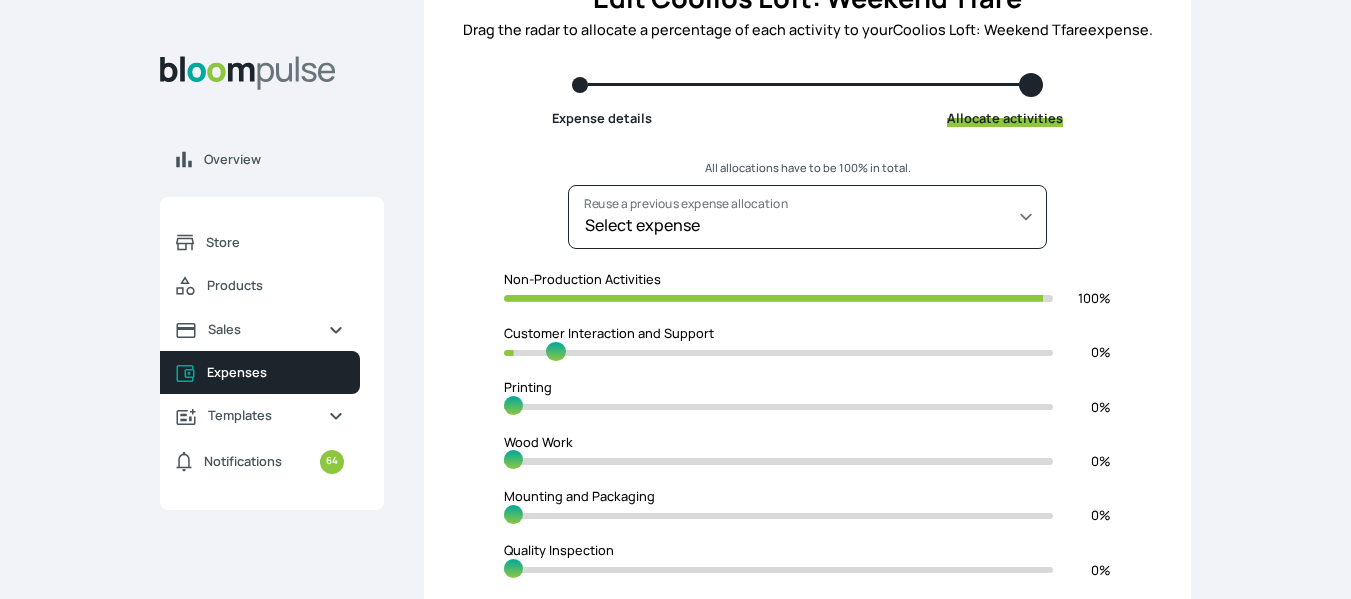 type on "11" 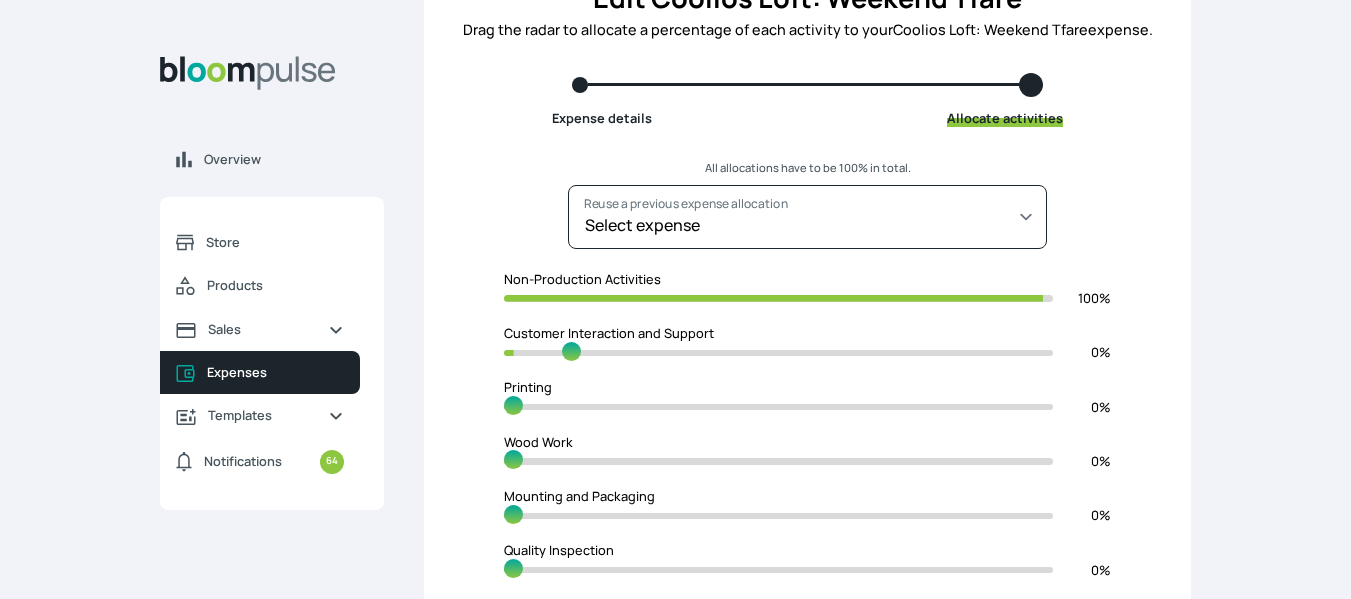 type on "87" 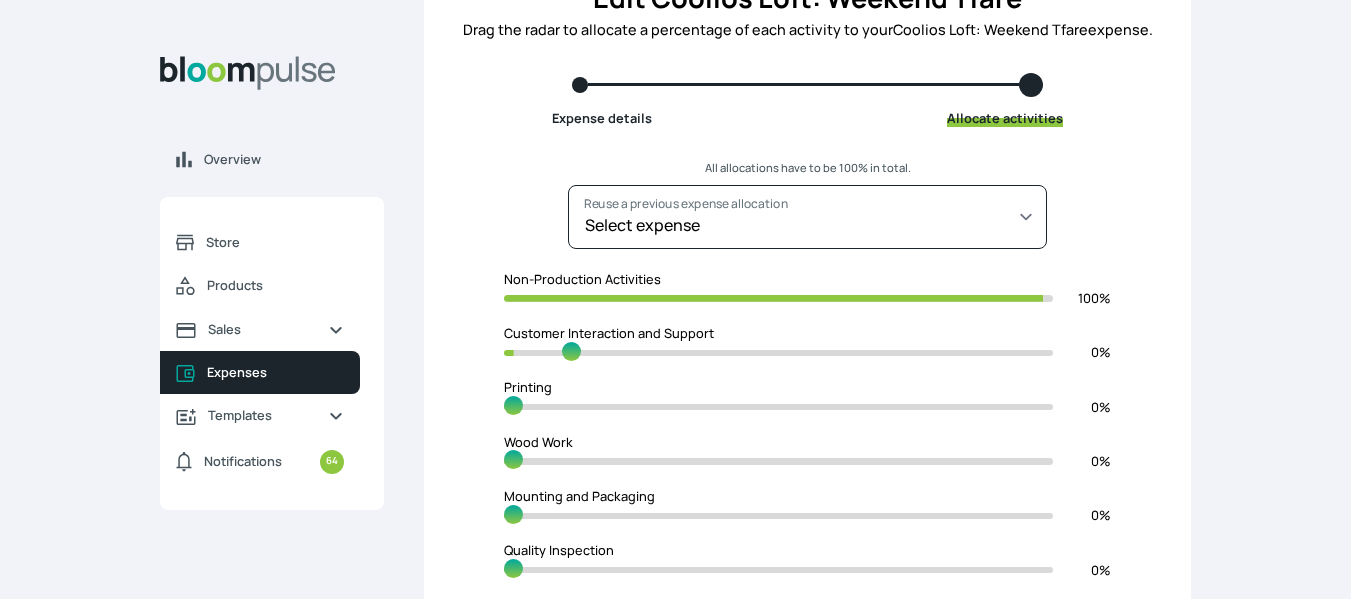 type on "13" 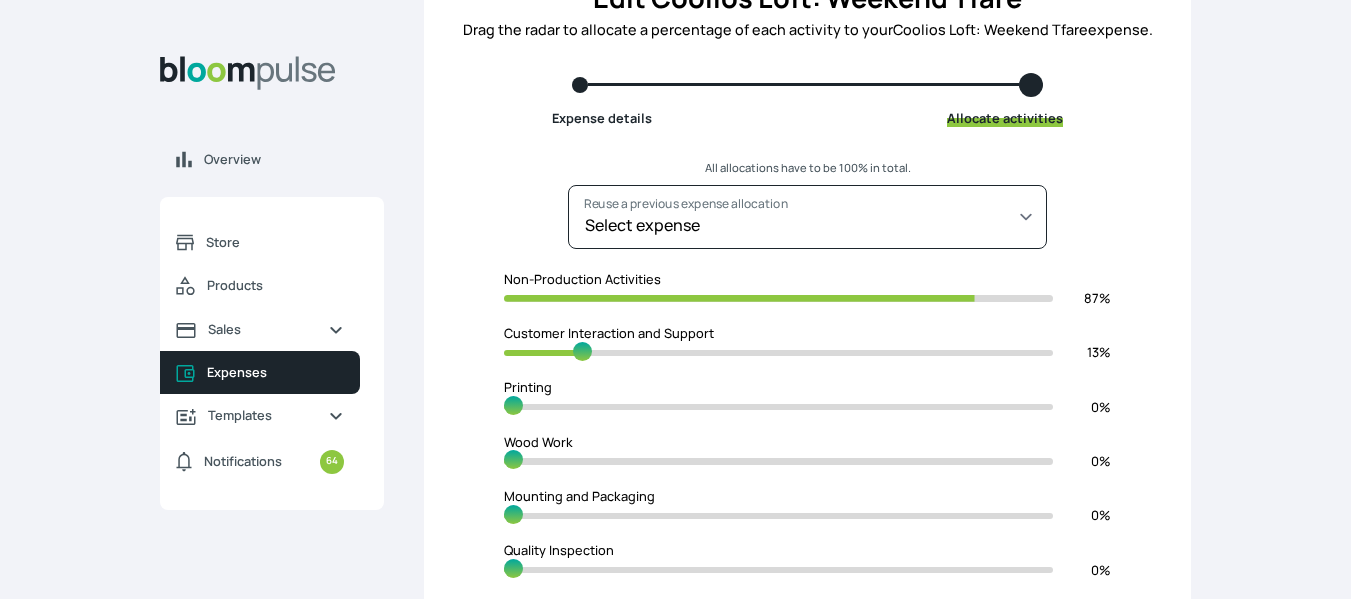 type on "85" 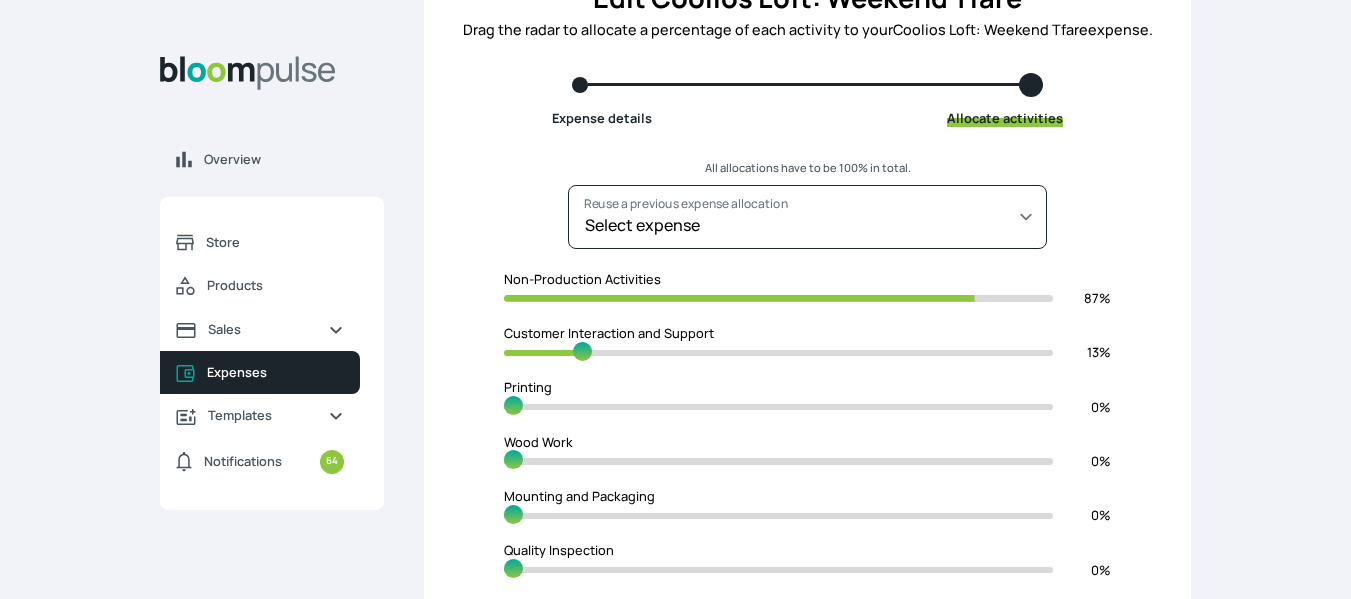type on "15" 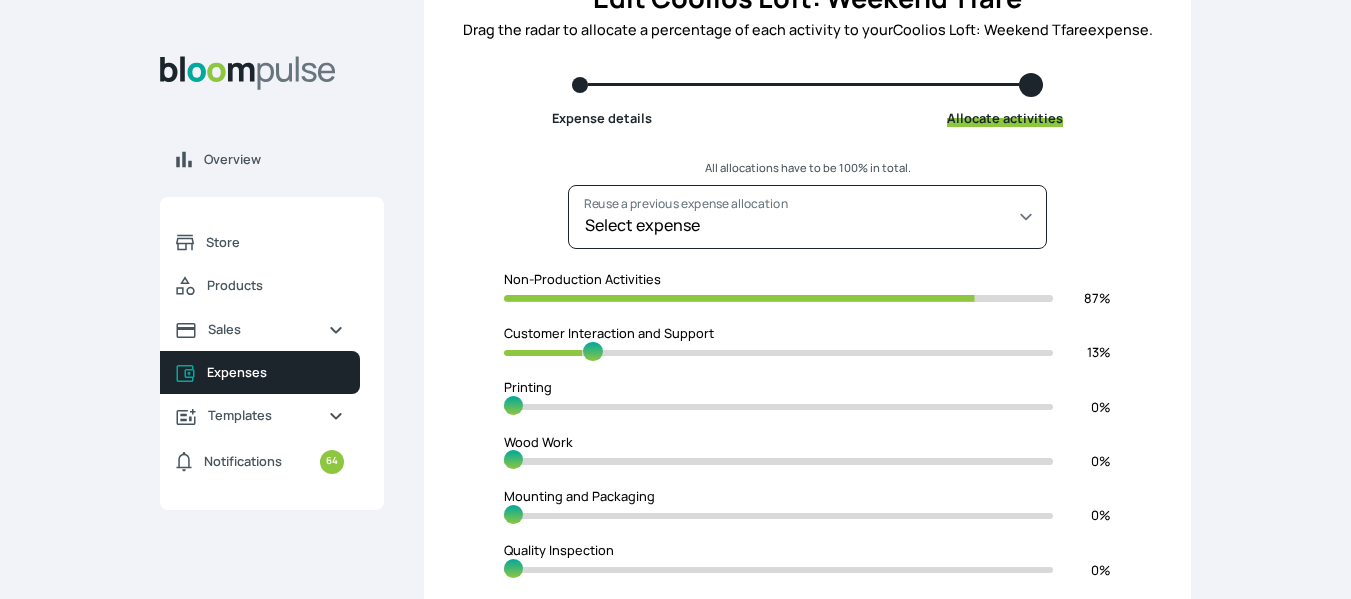 type on "82" 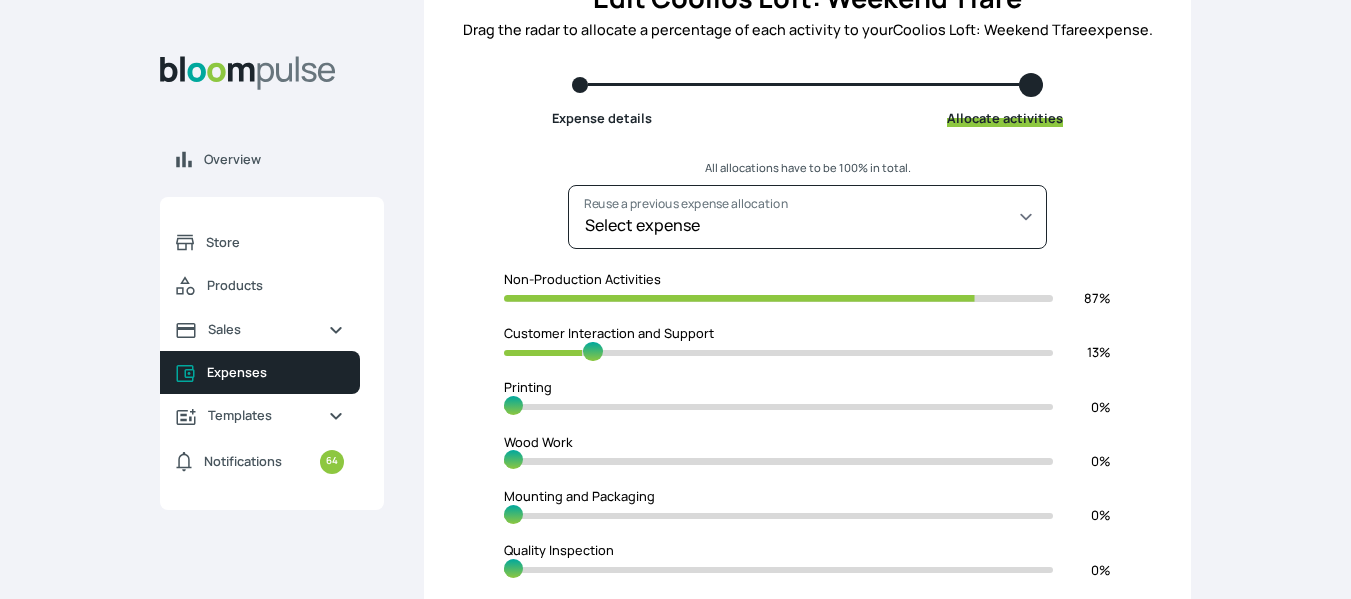 type on "18" 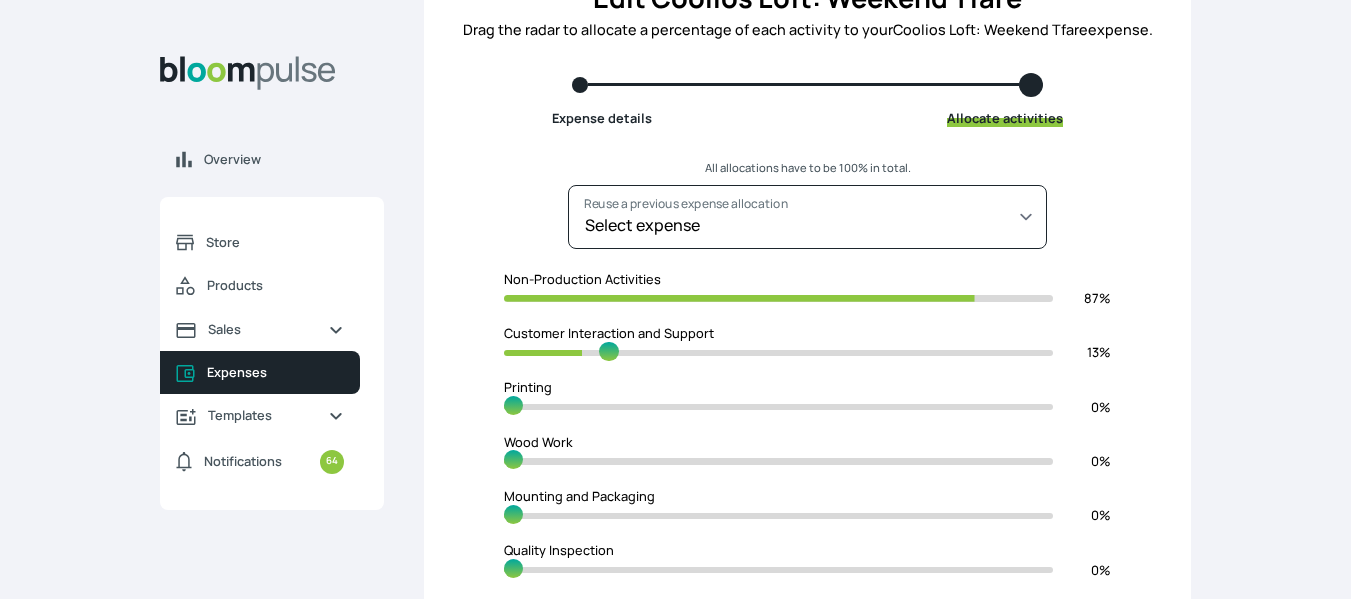type on "81" 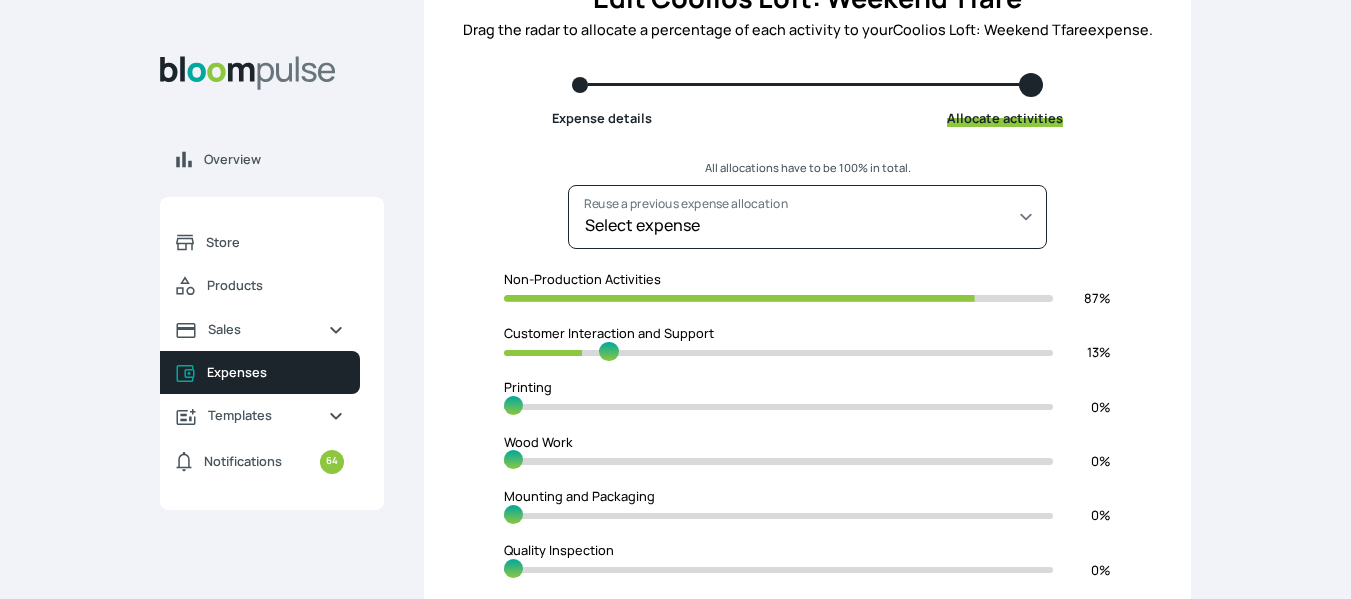 type on "19" 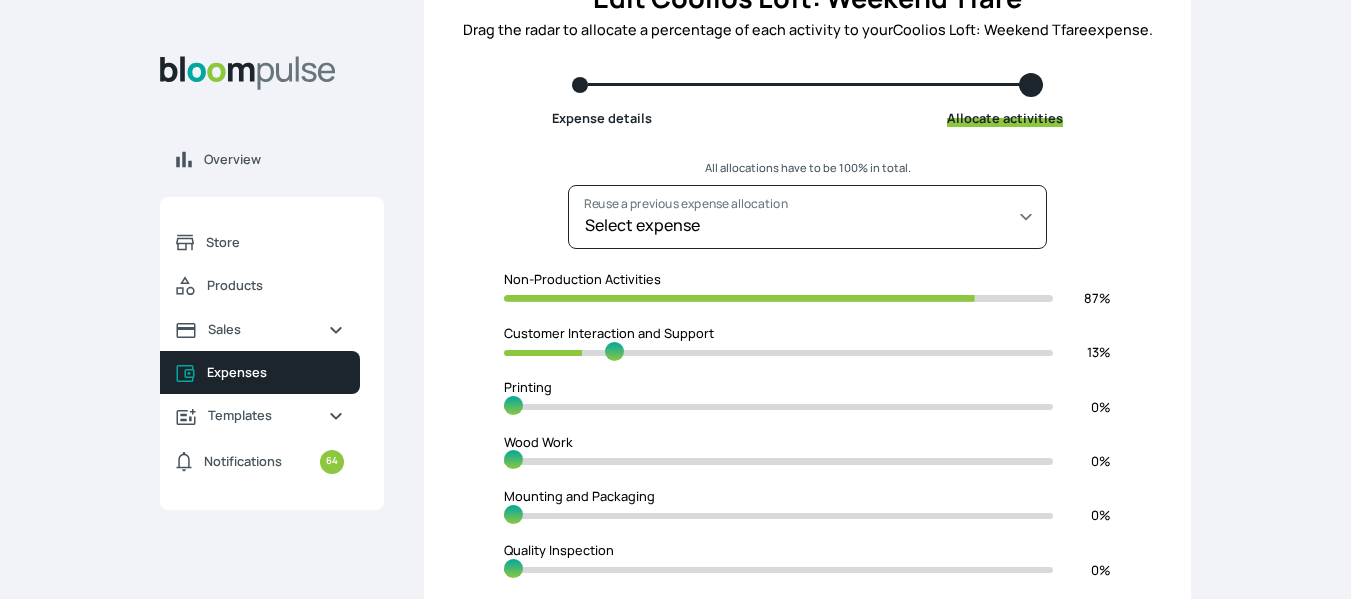 type on "79" 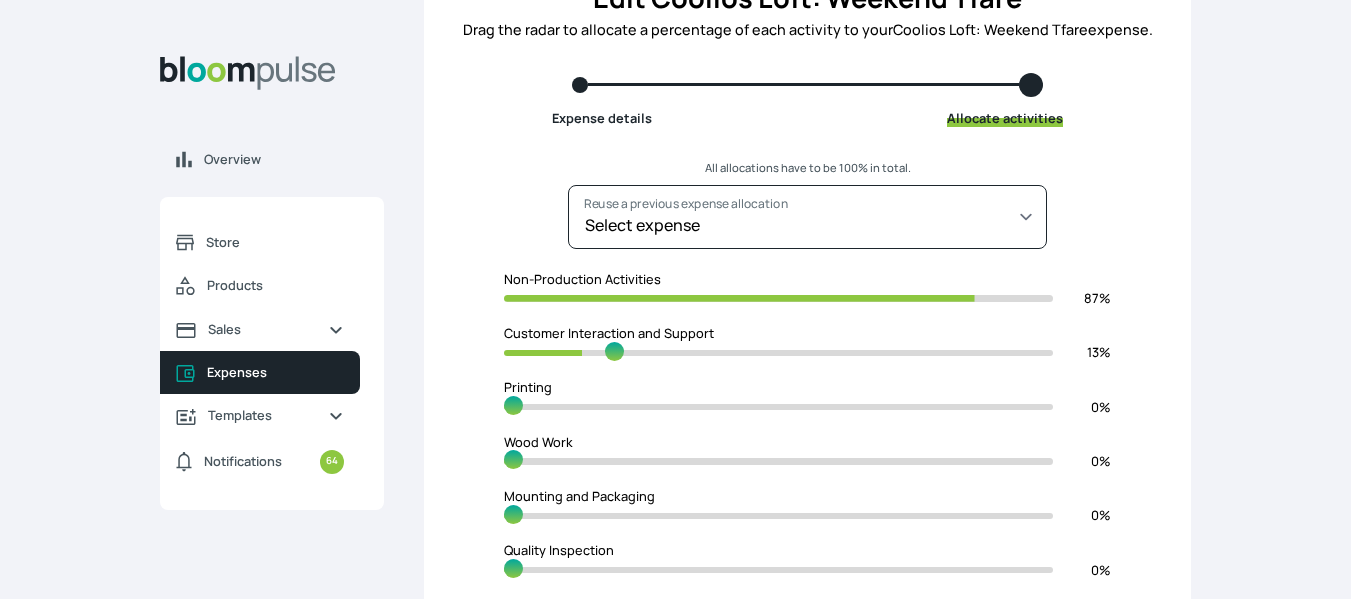 type on "21" 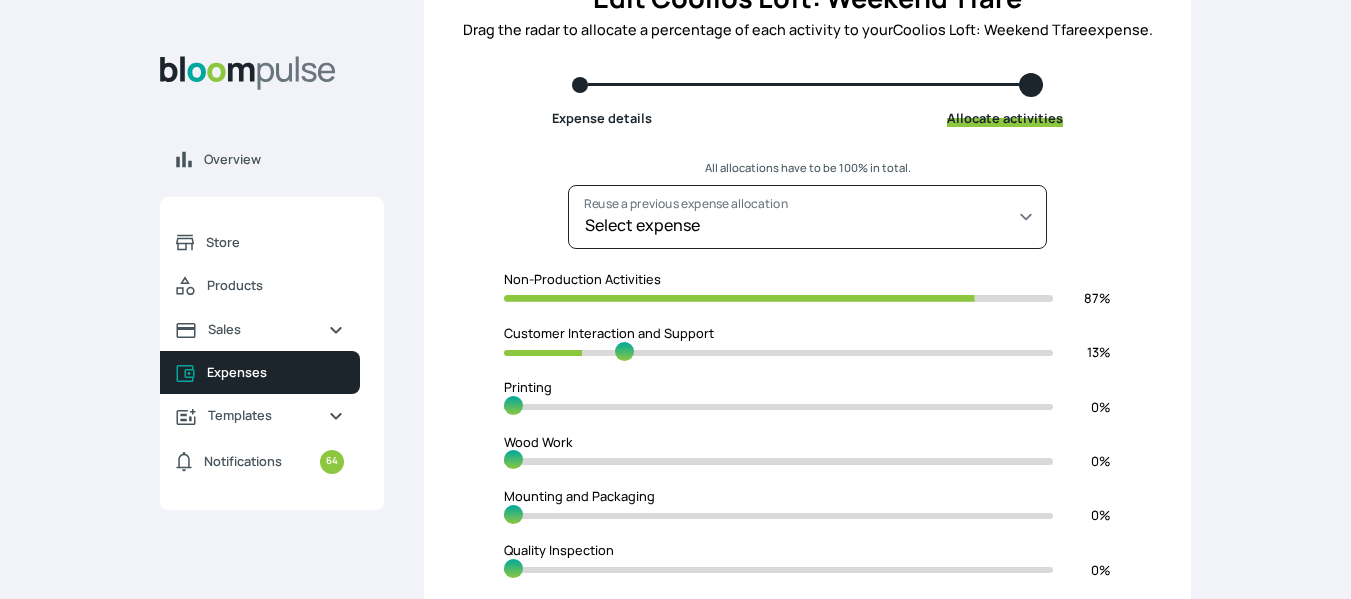 type on "77" 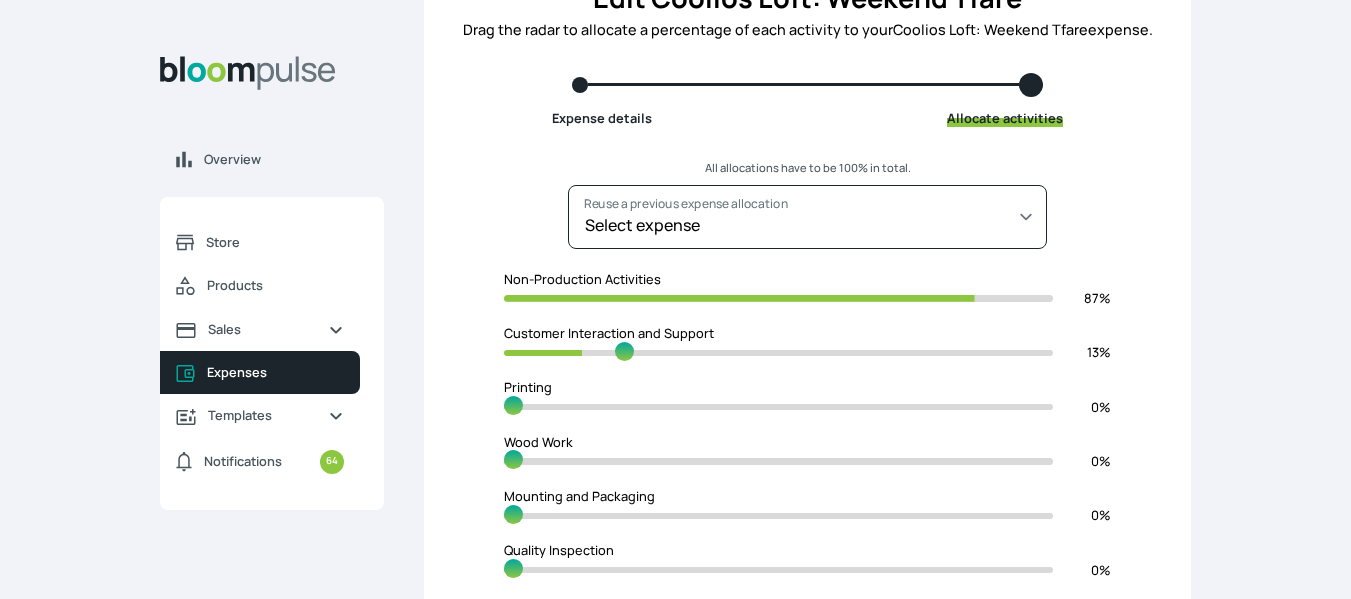 type on "23" 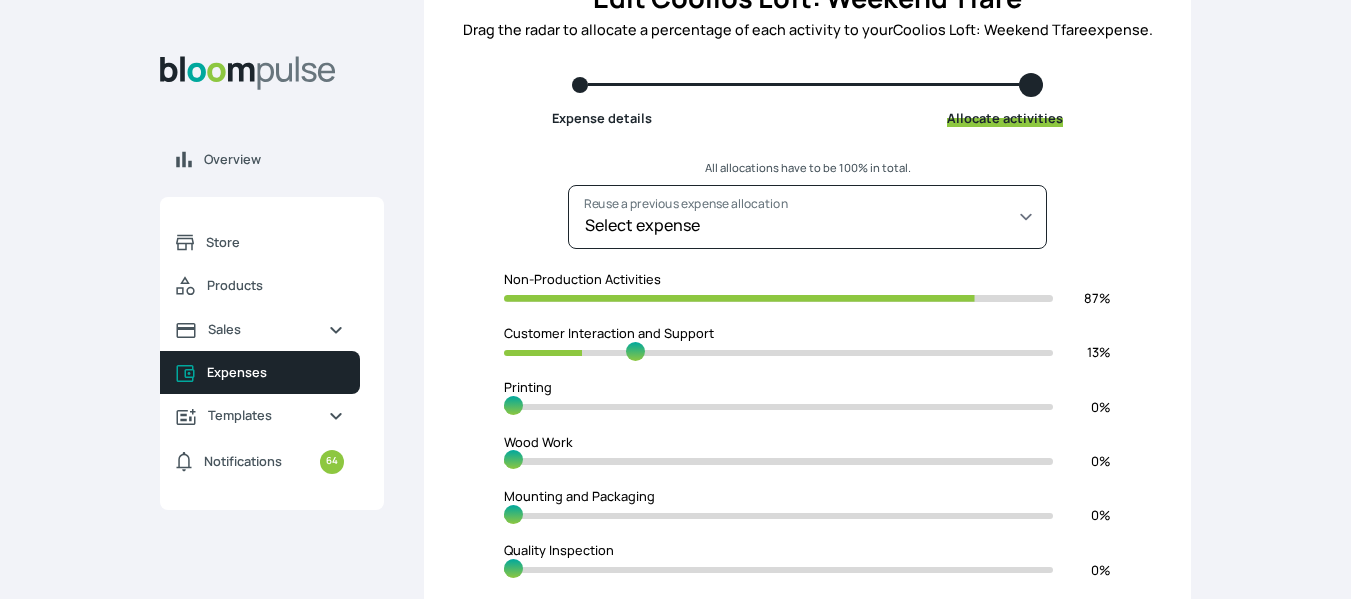 type on "76" 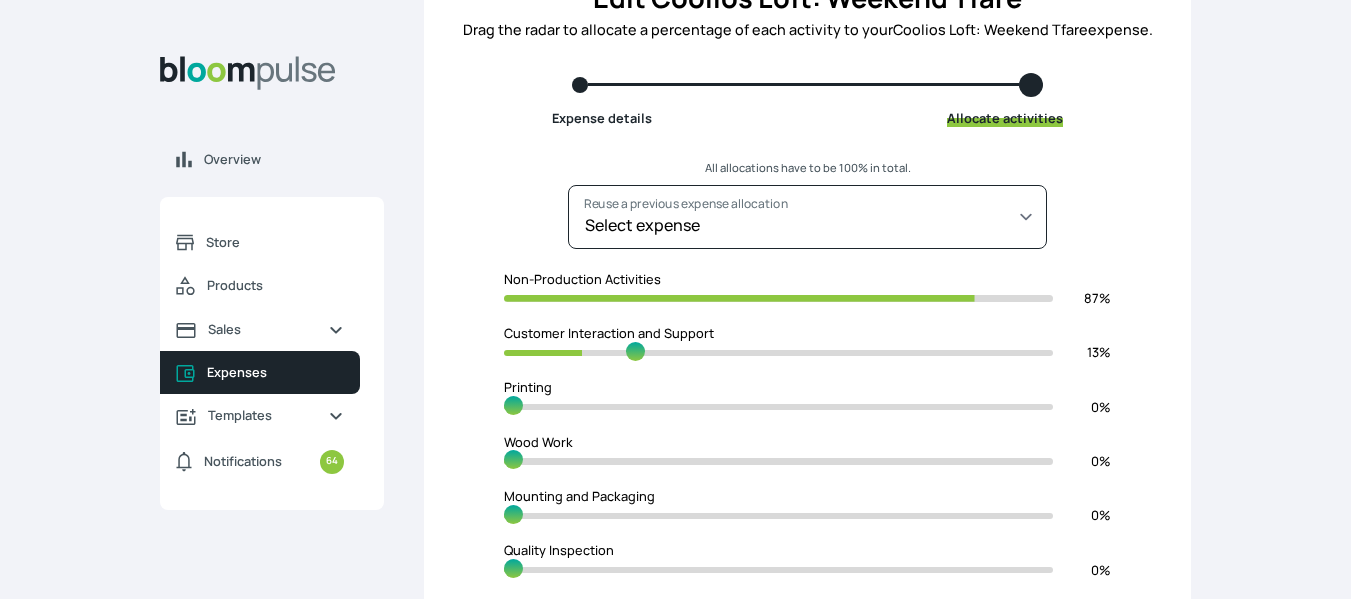 type on "24" 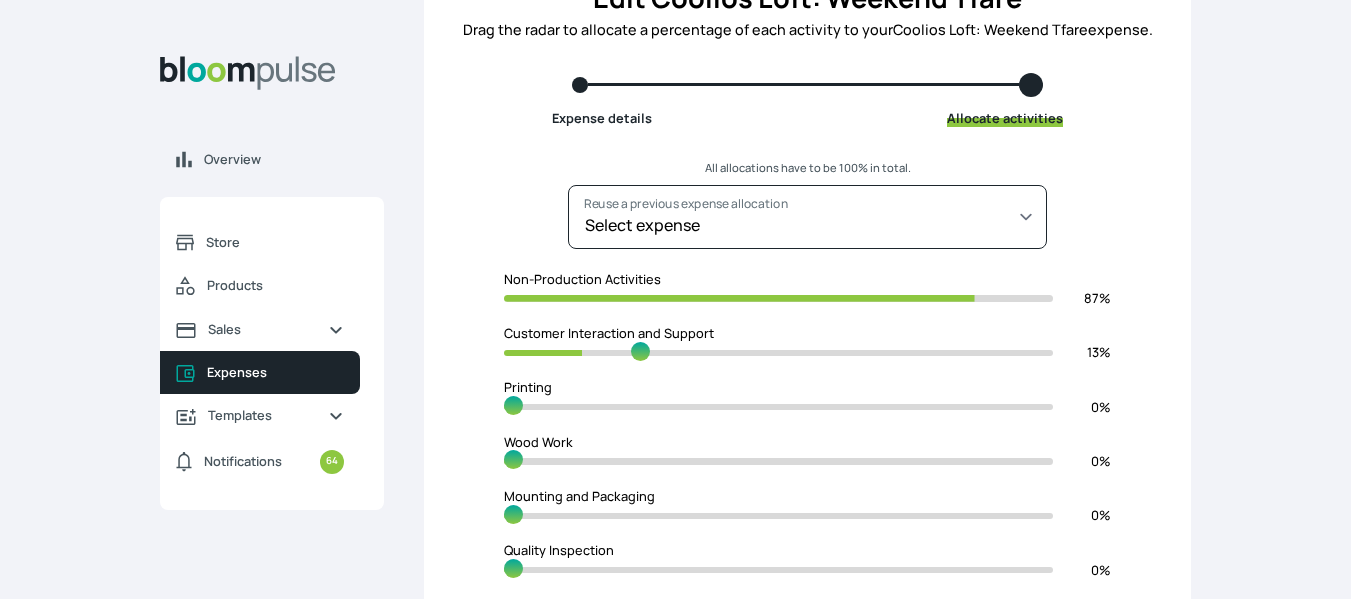 type on "75" 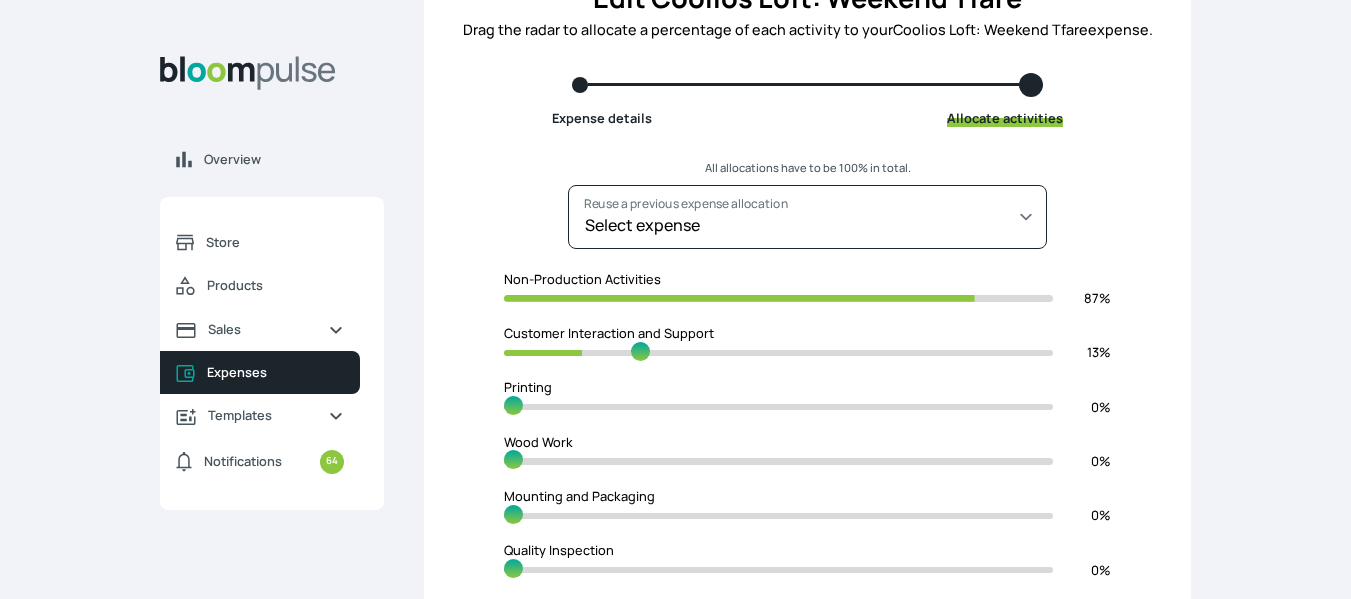 type on "25" 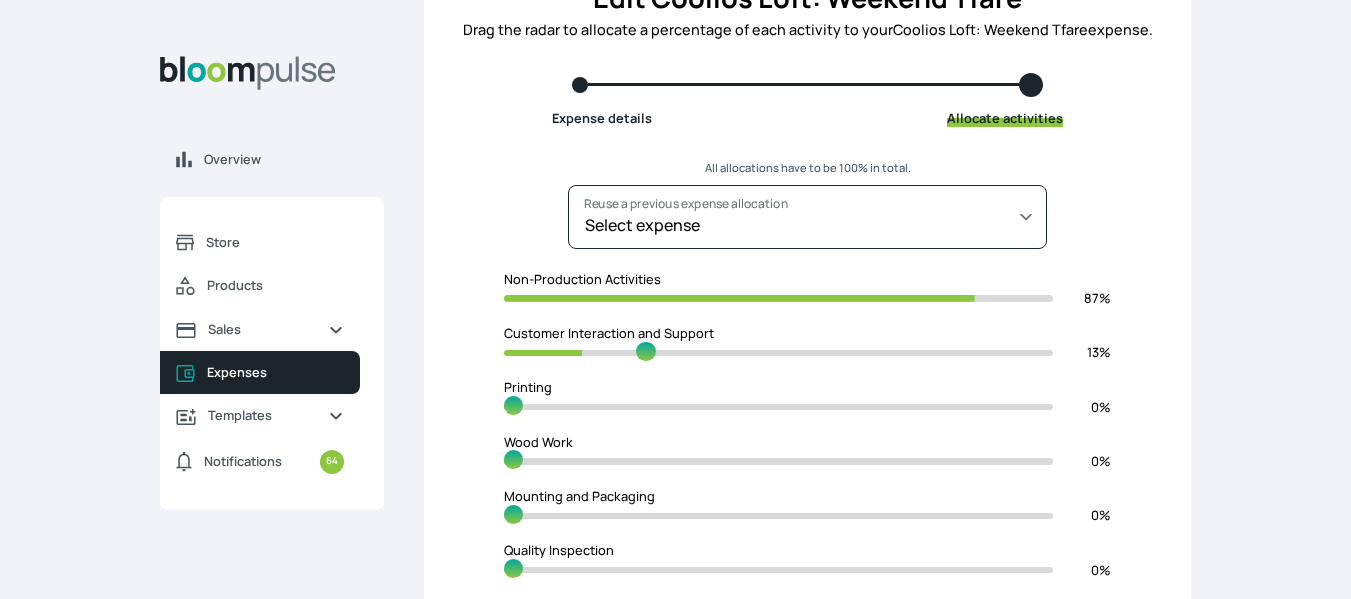 type on "74" 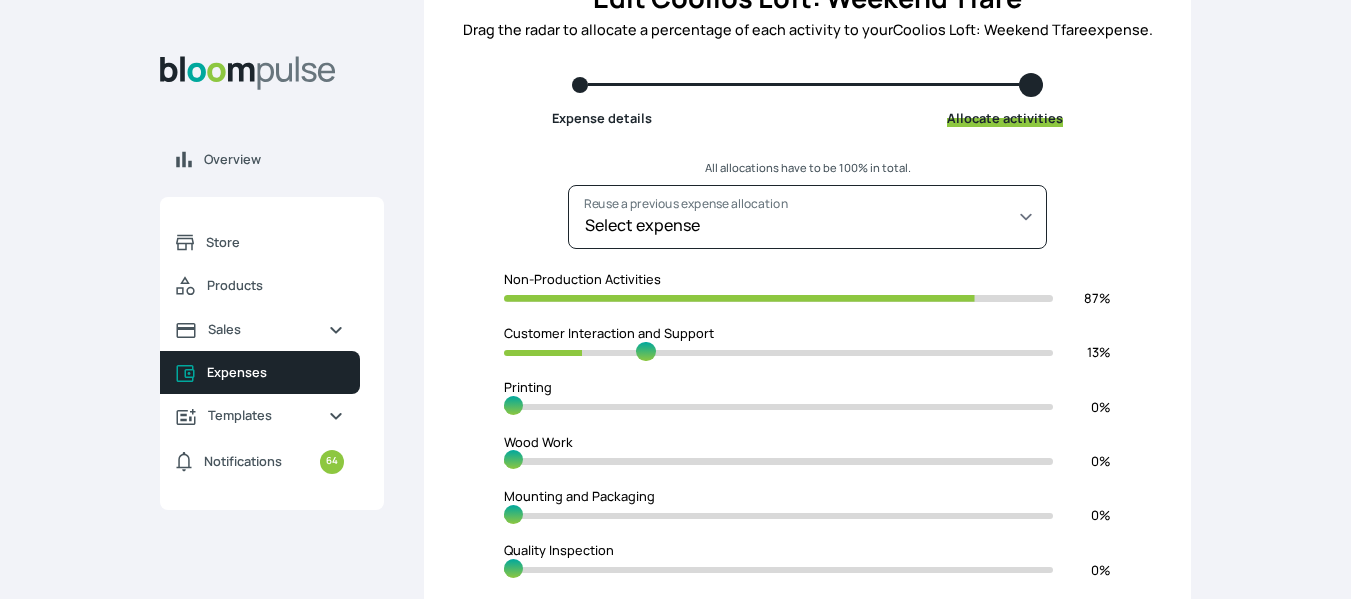 type on "26" 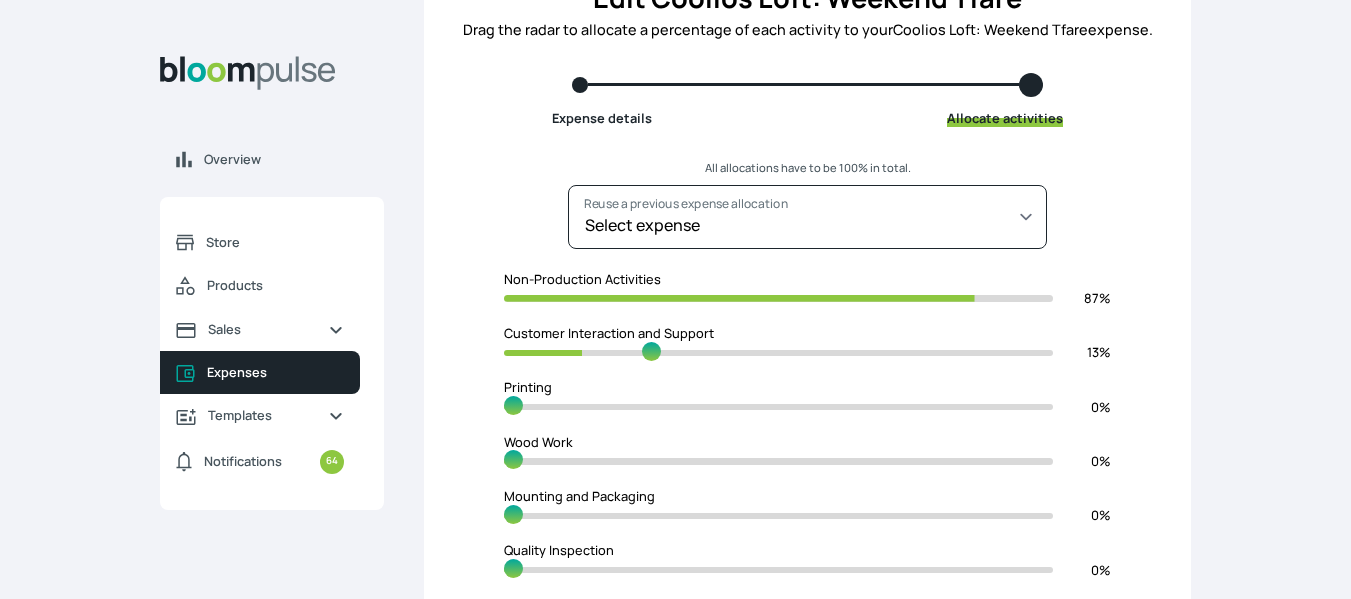 type on "73" 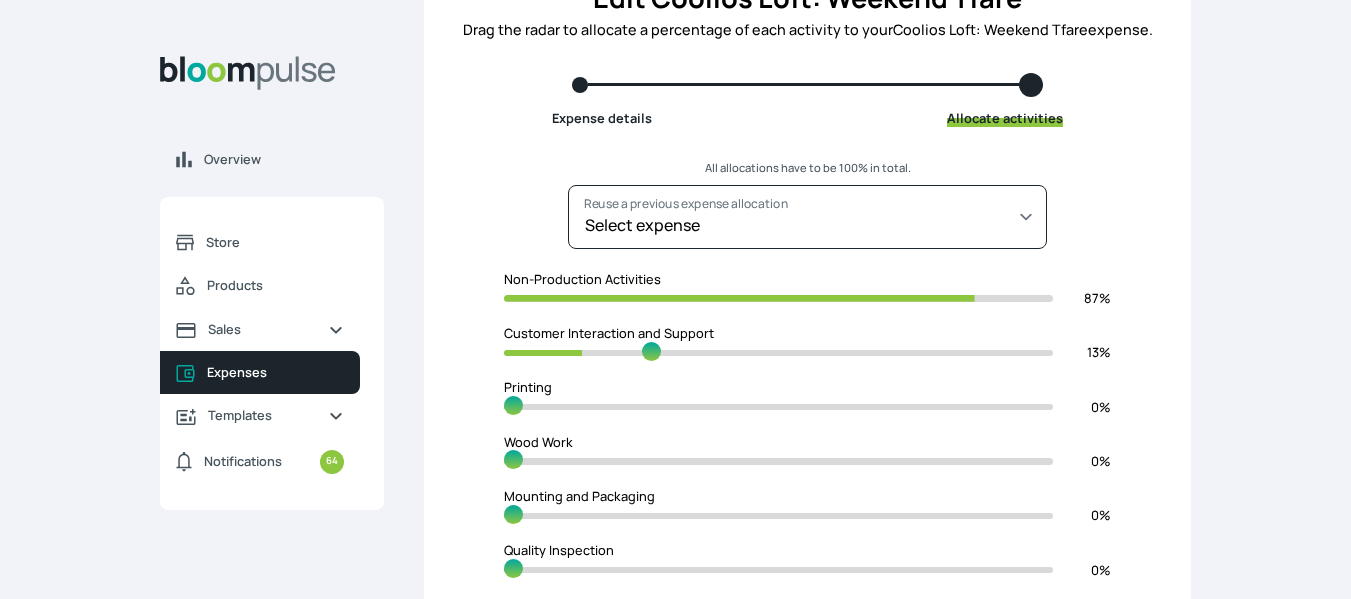 type on "27" 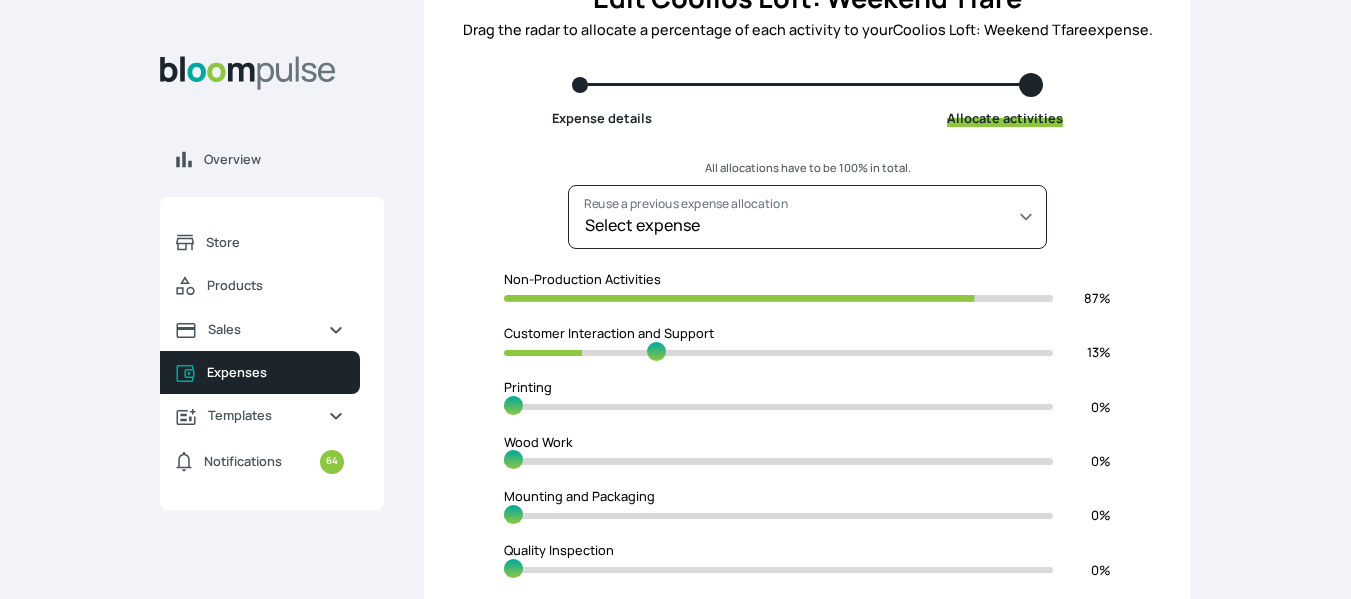type on "72" 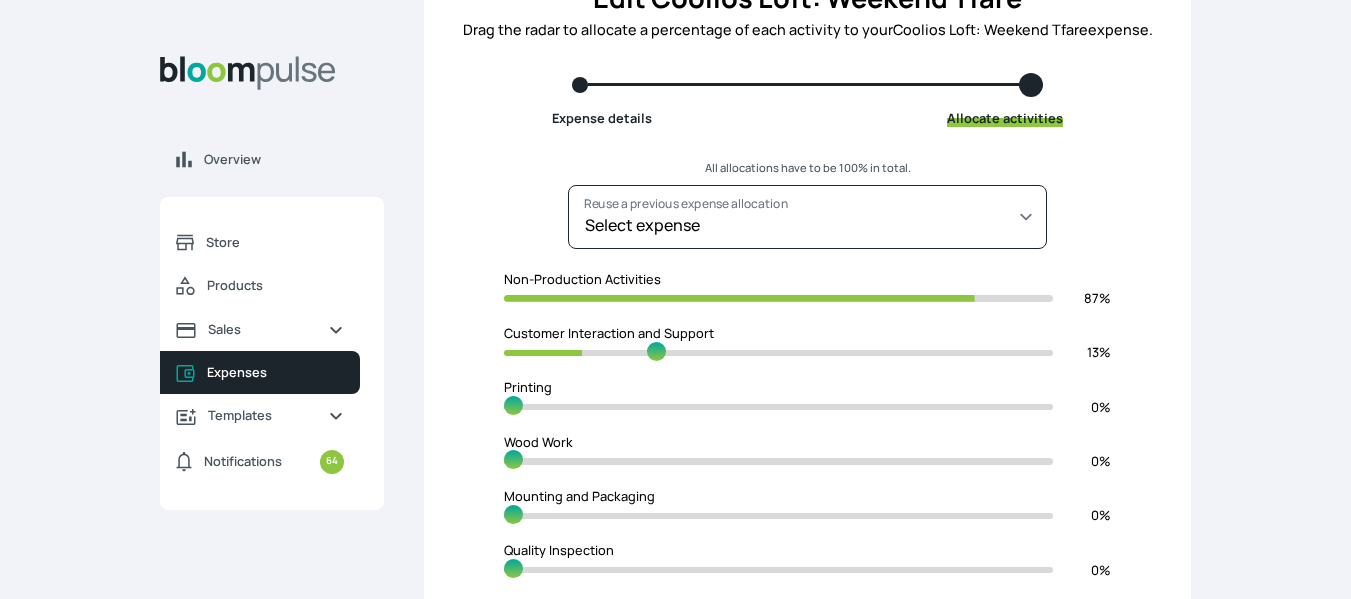 type on "28" 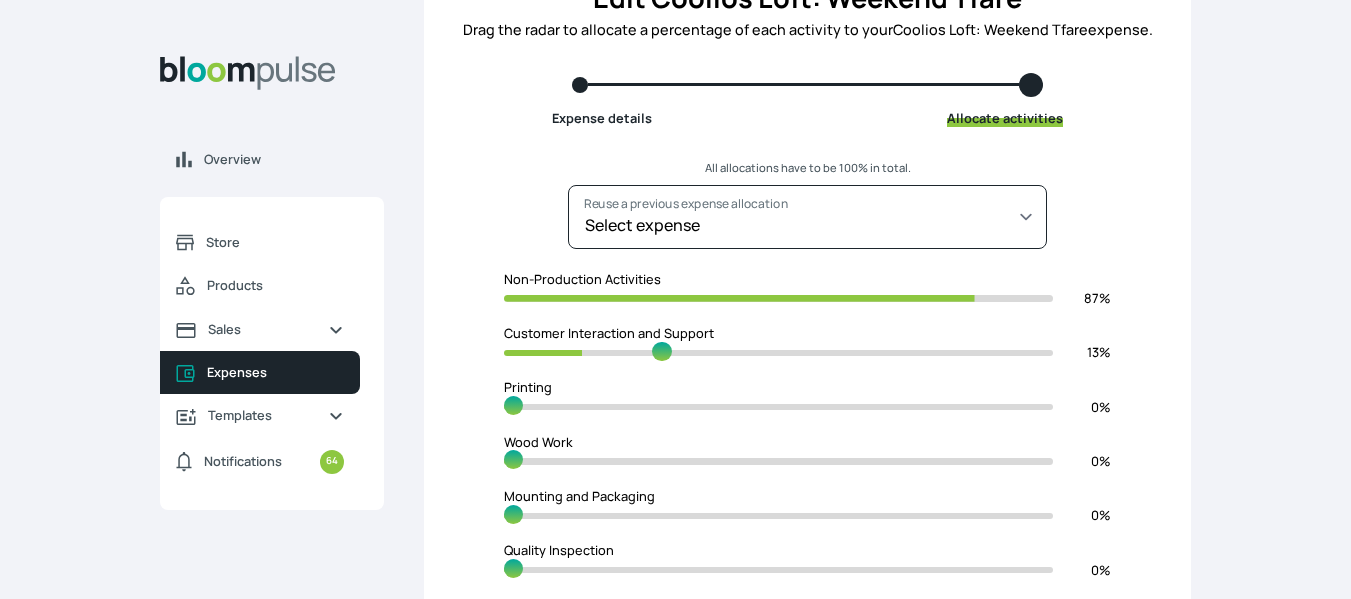 type on "70" 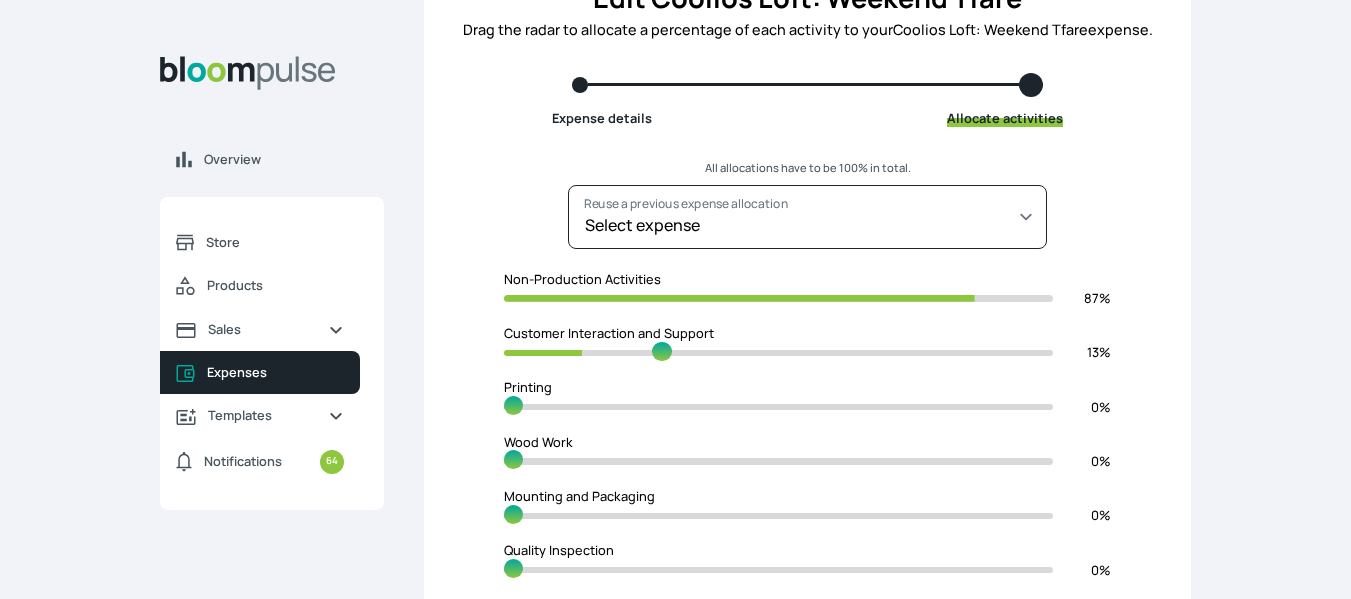 type on "30" 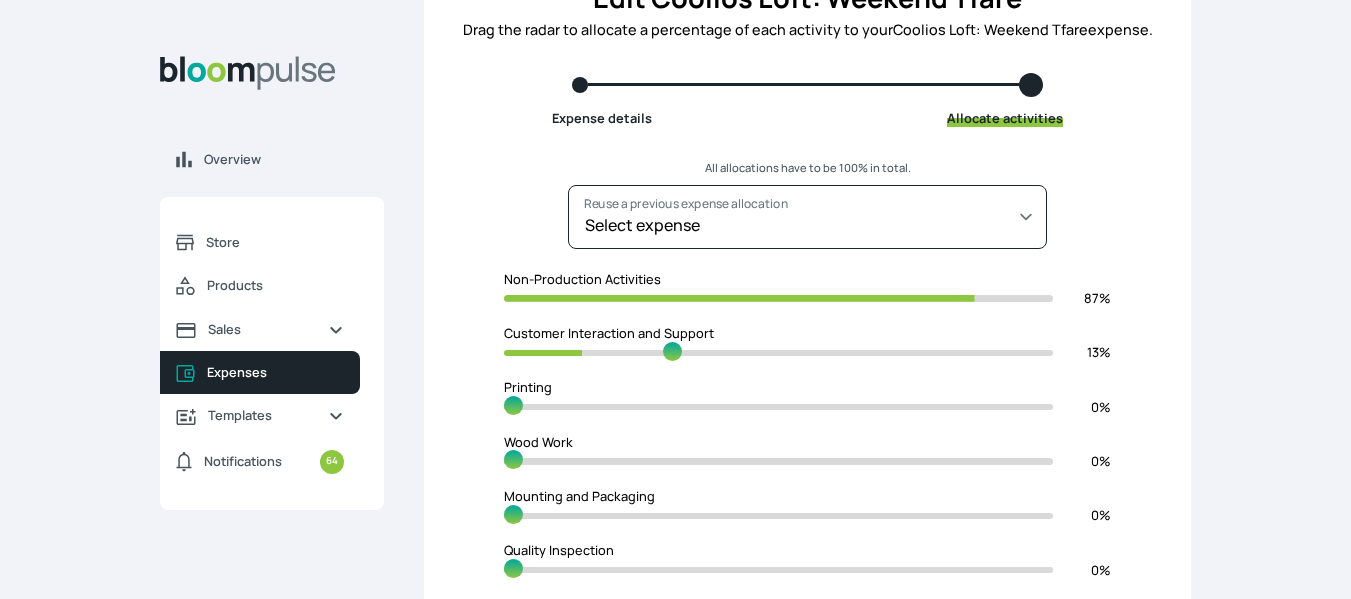 type on "68" 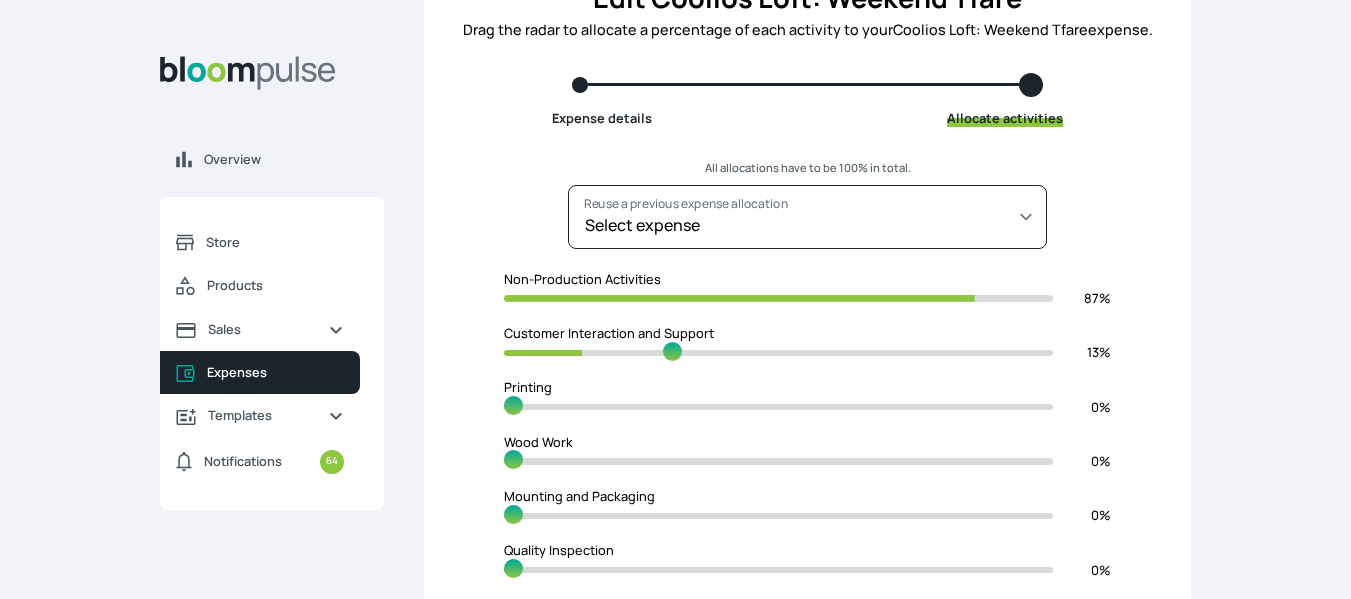 type on "32" 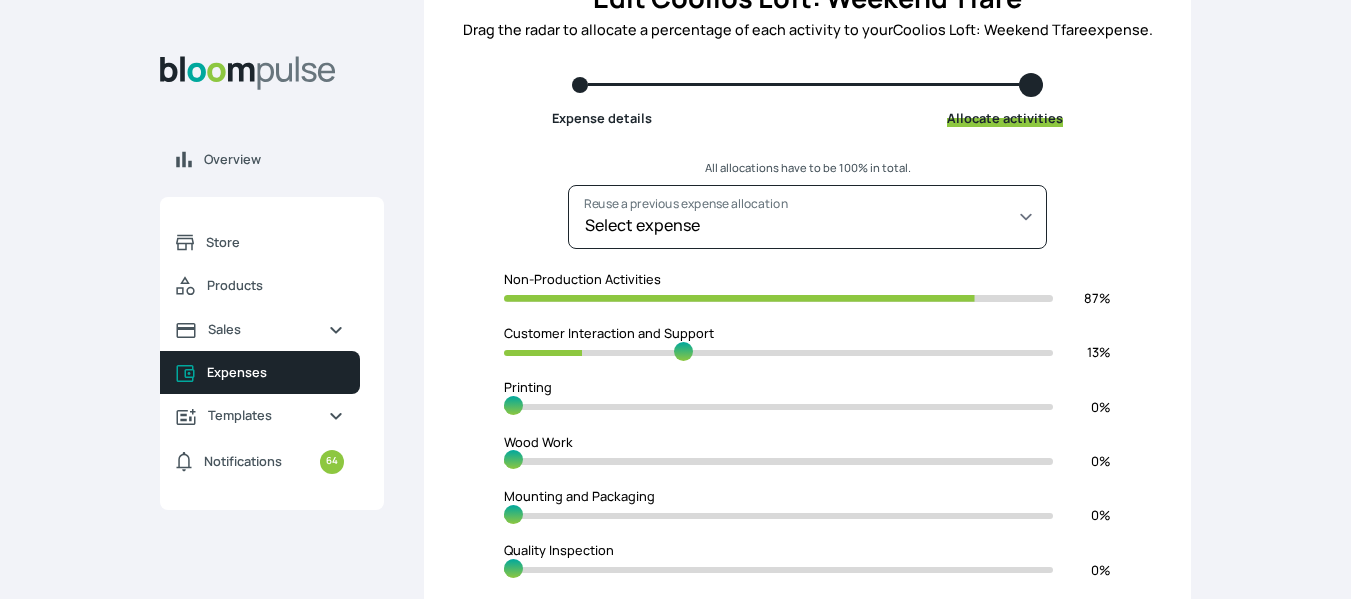 type on "66" 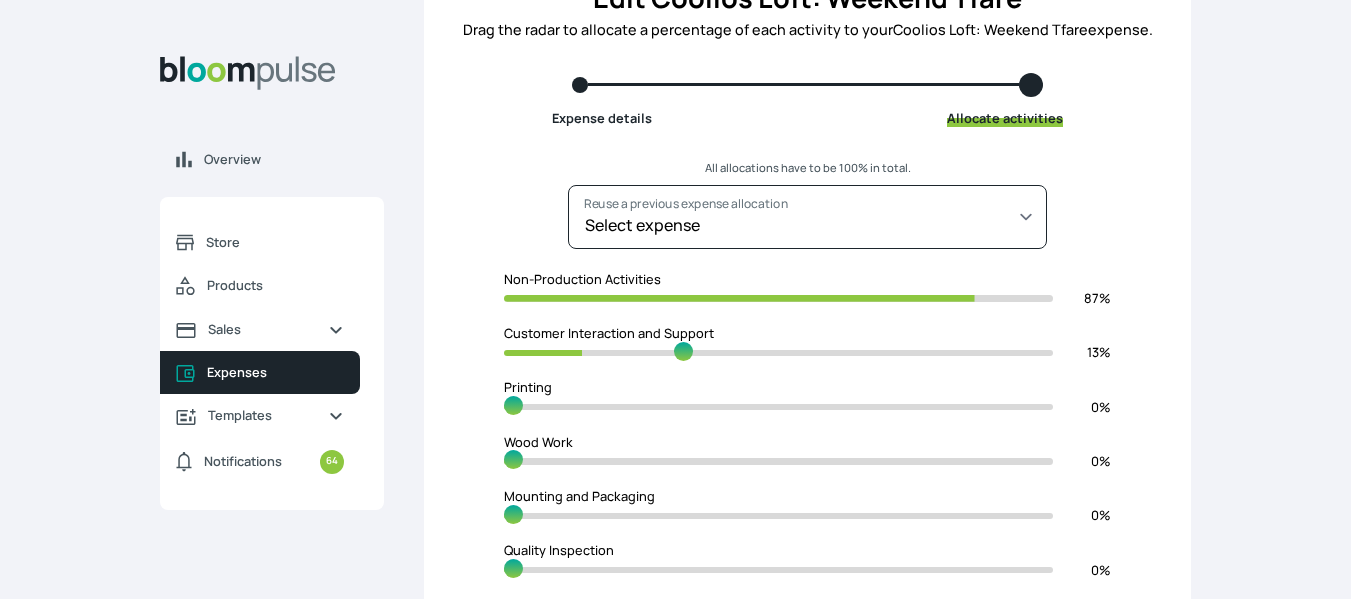 type on "34" 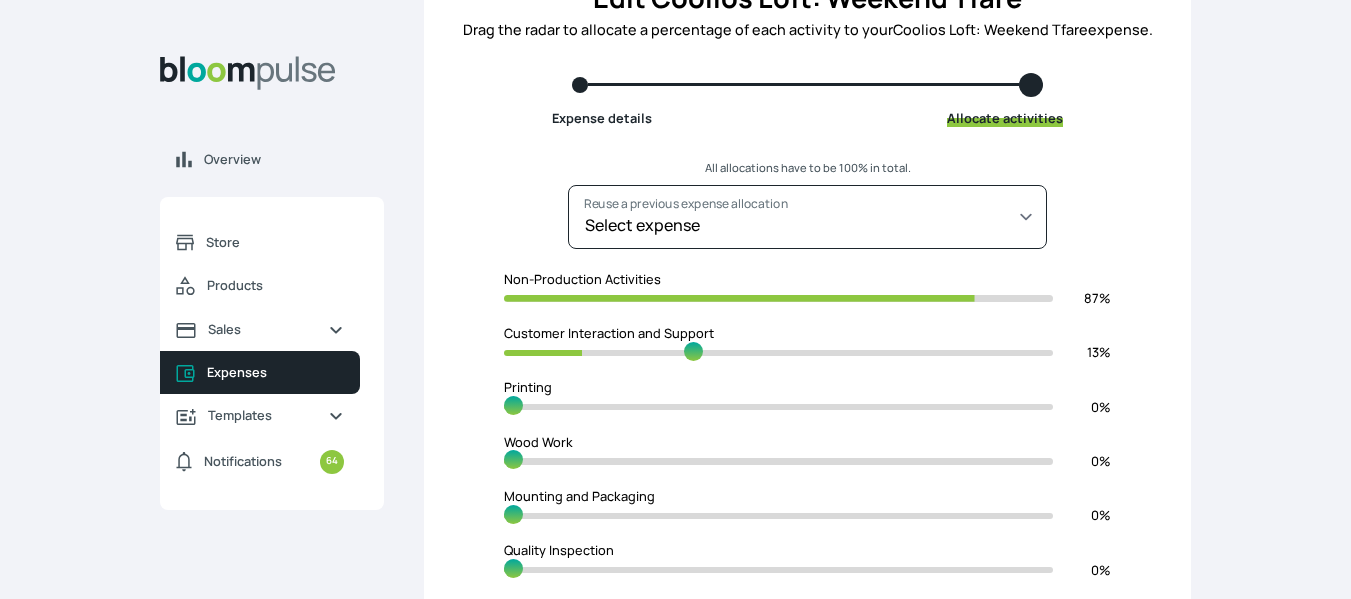 type on "65" 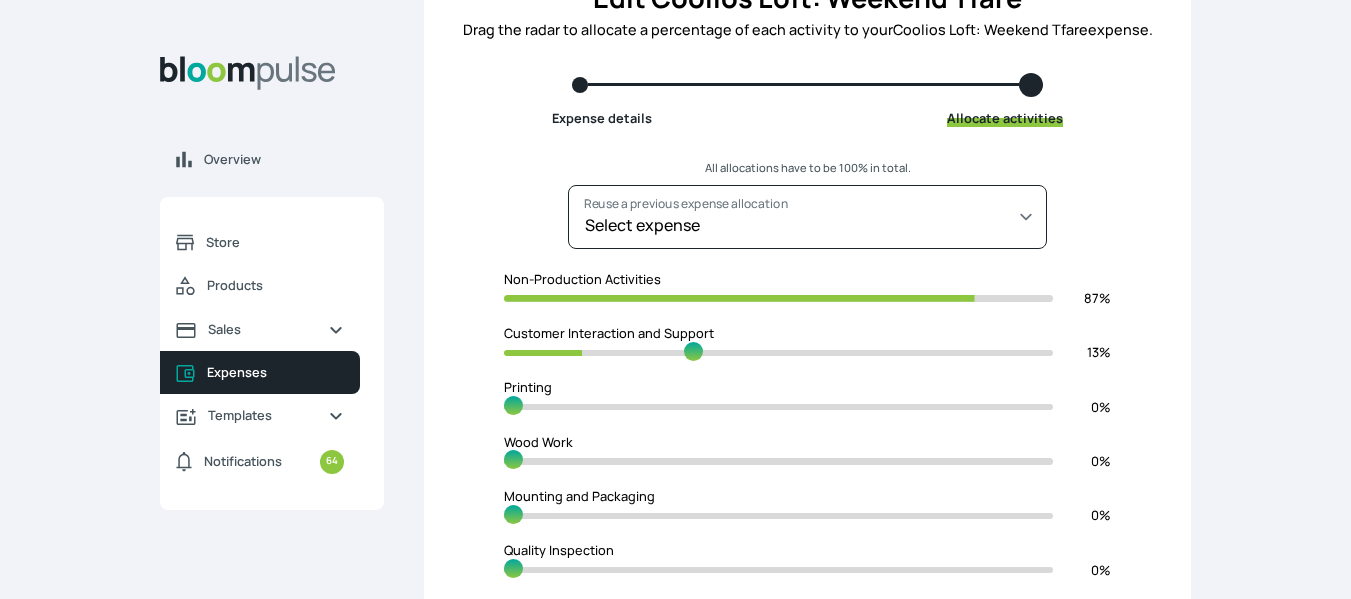 type on "35" 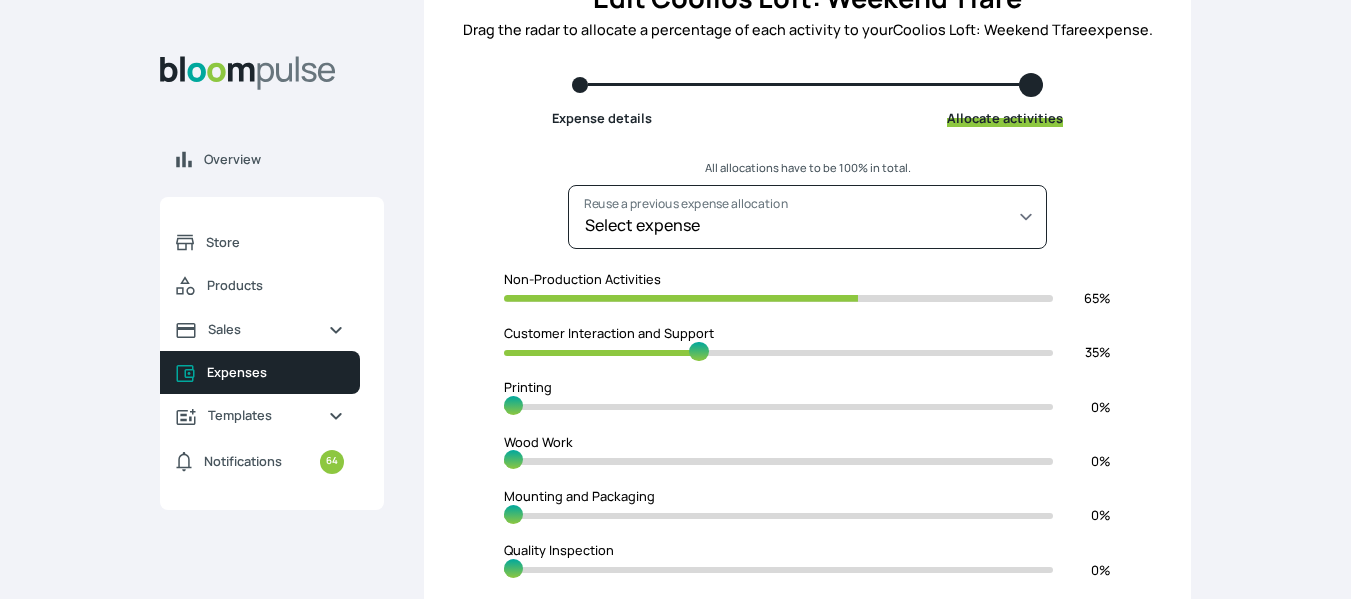 type on "64" 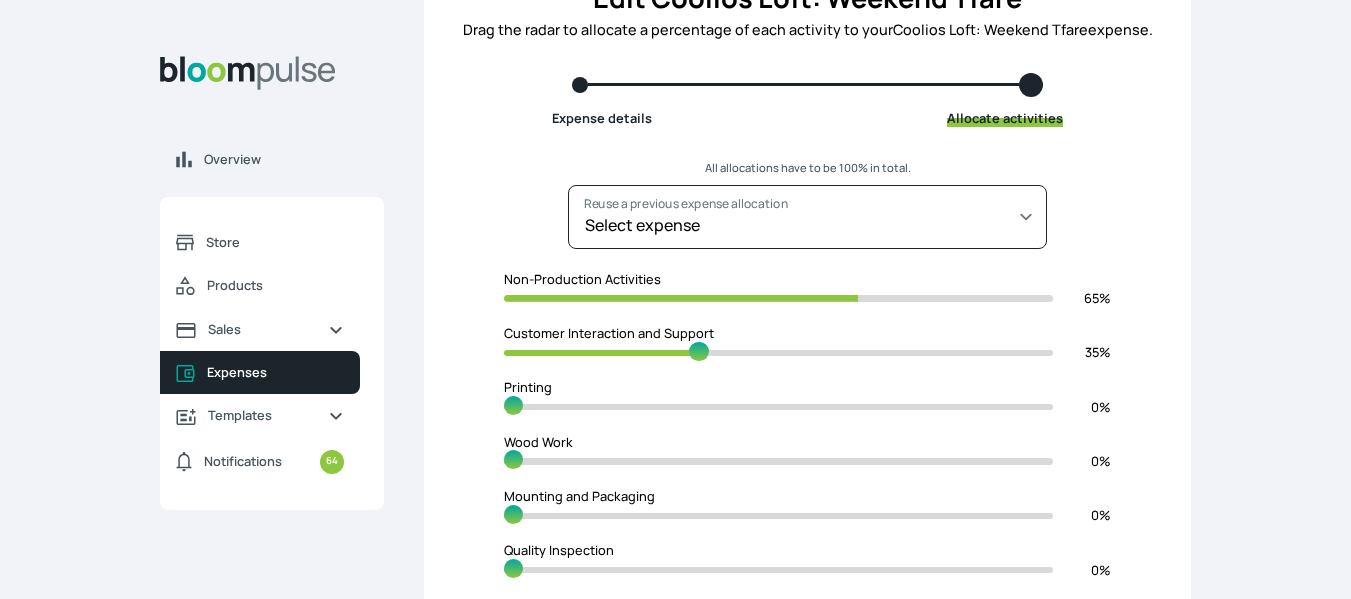 type on "36" 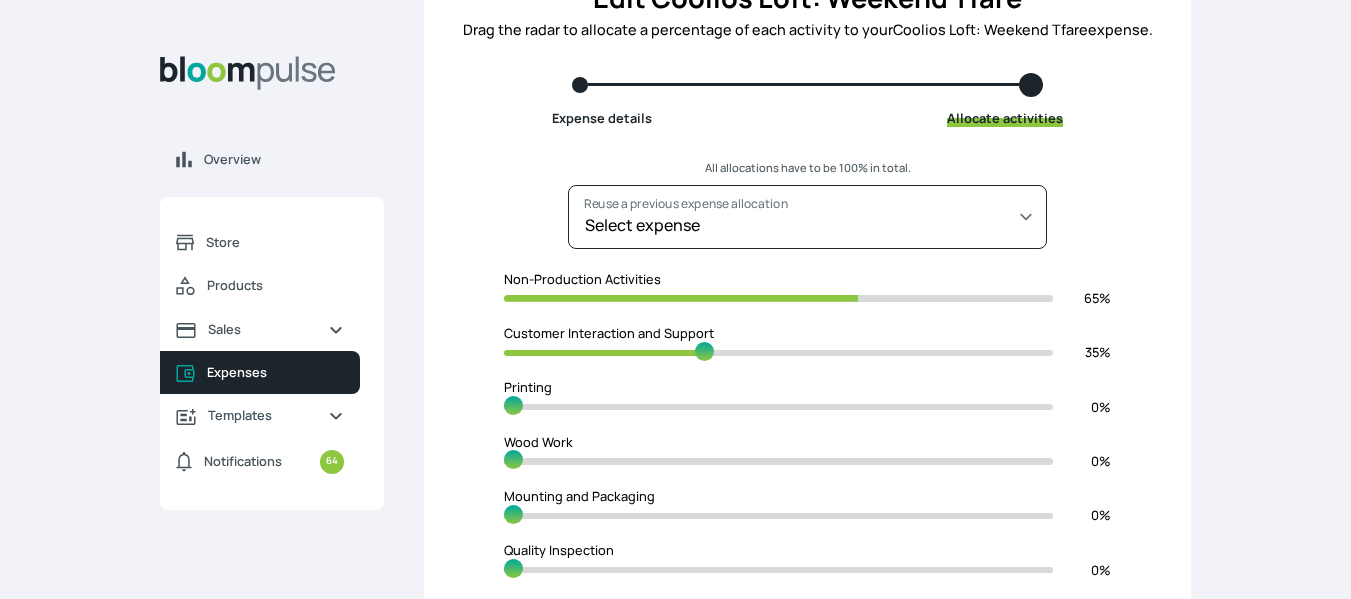 type on "63" 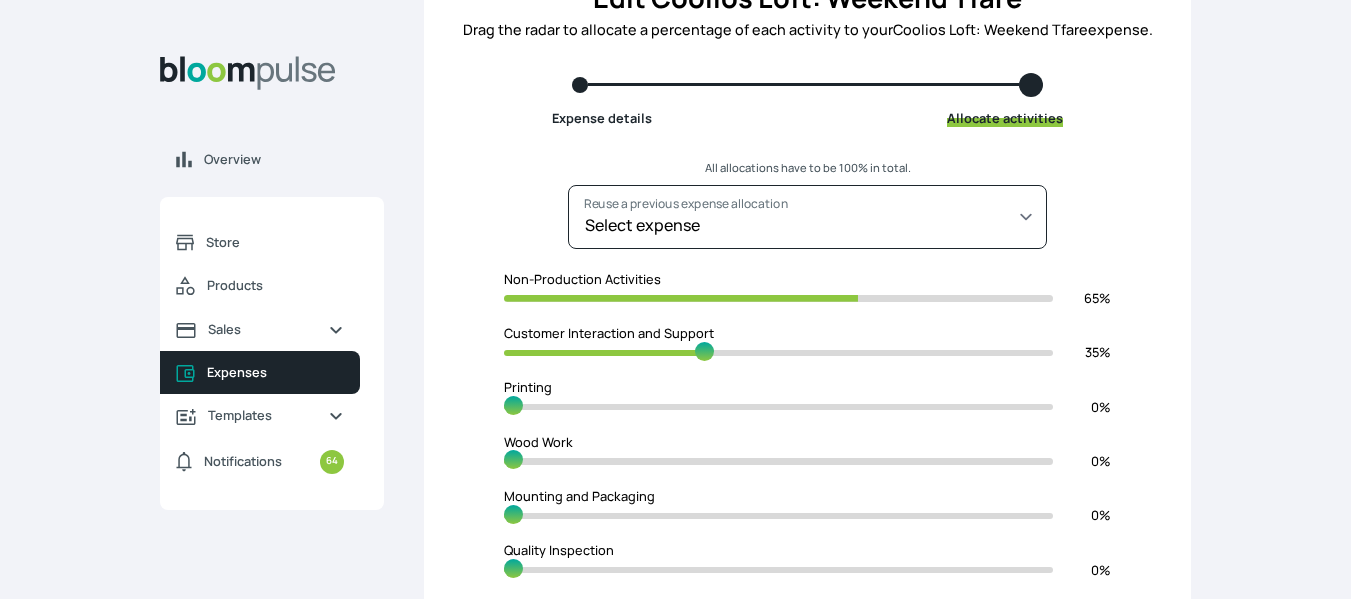 type on "37" 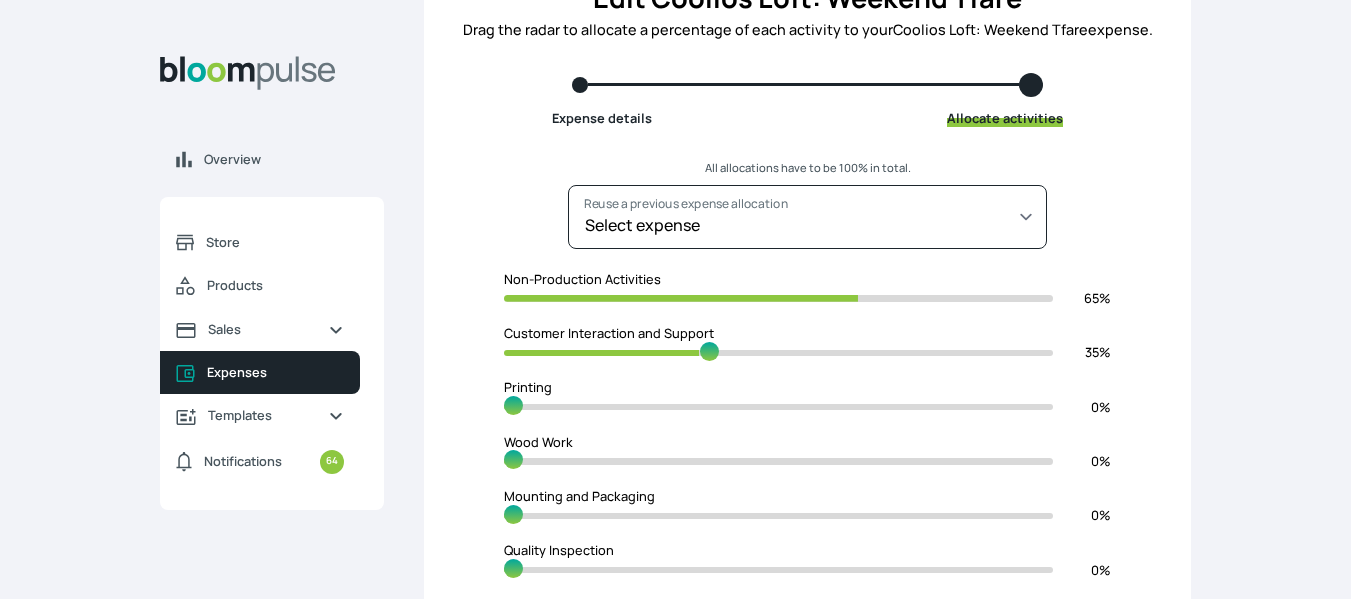 type on "62" 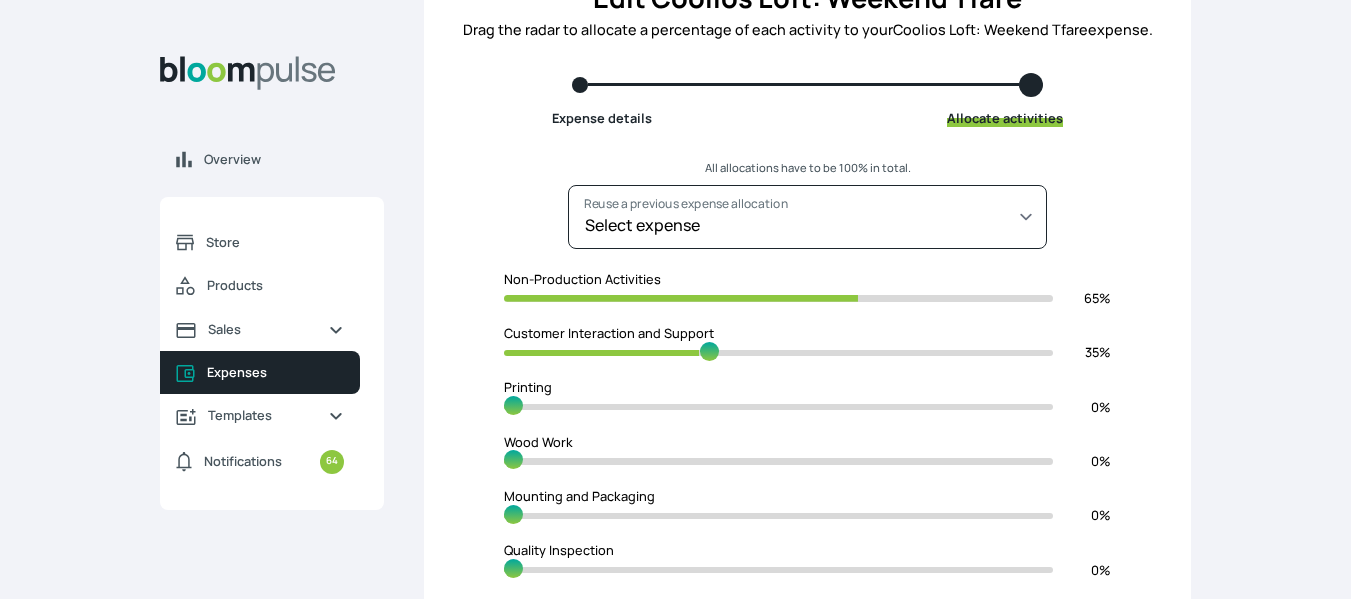type on "38" 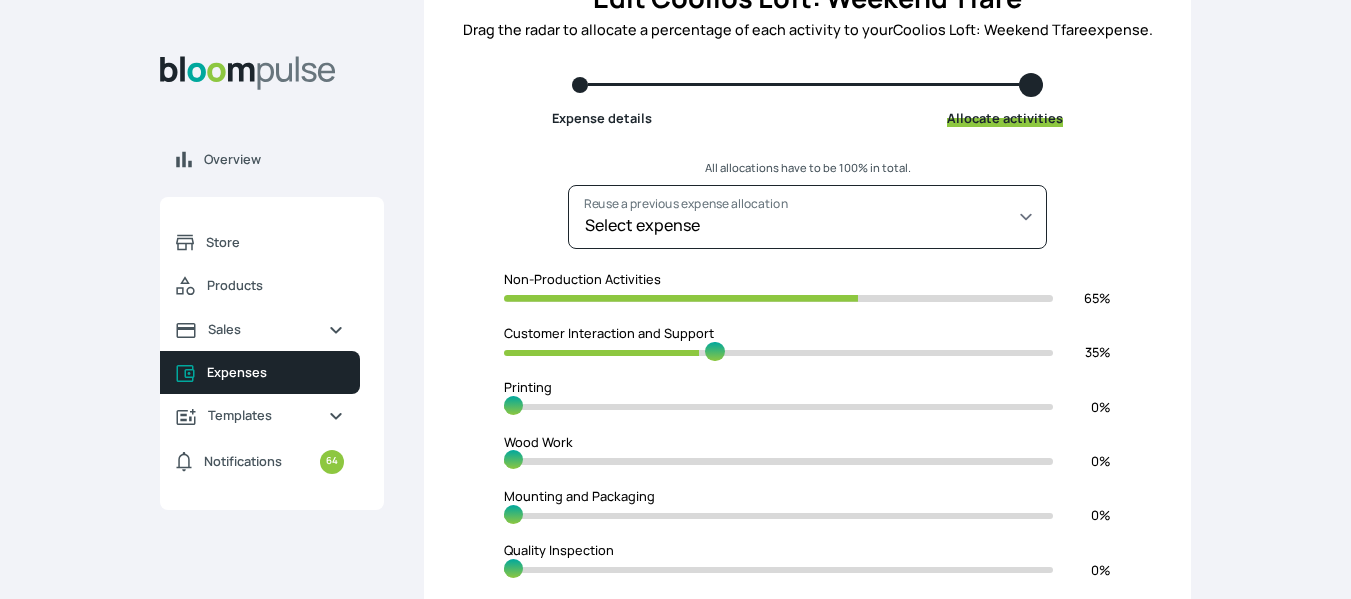 type on "61" 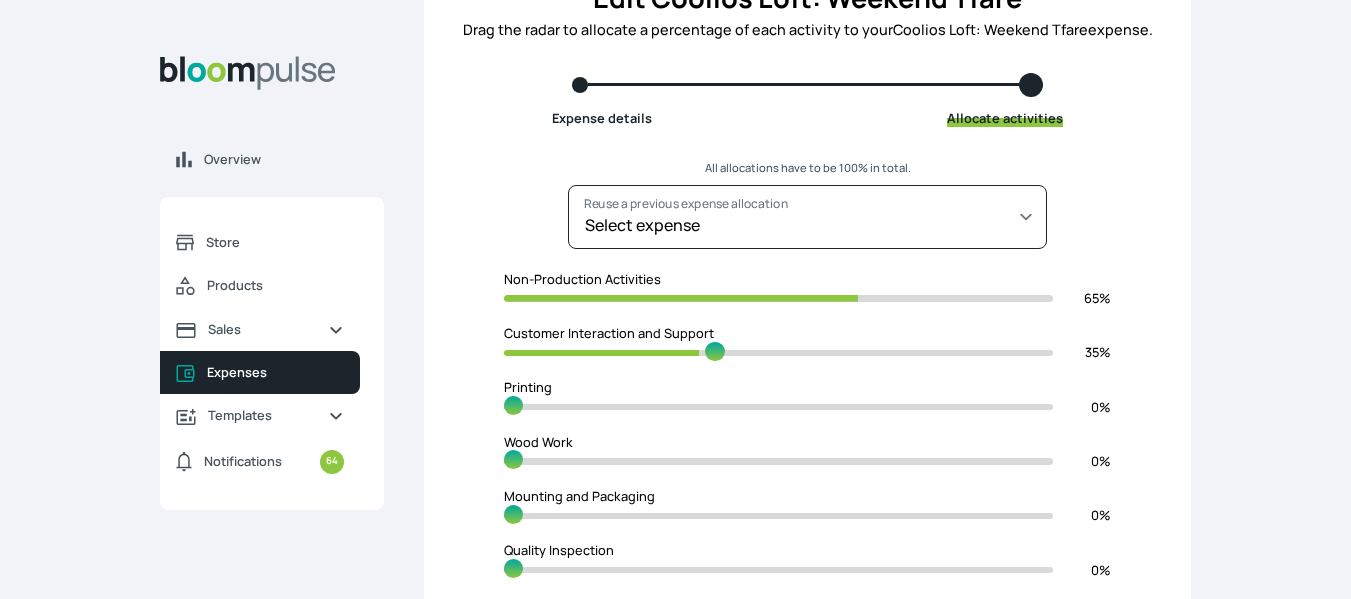 type on "39" 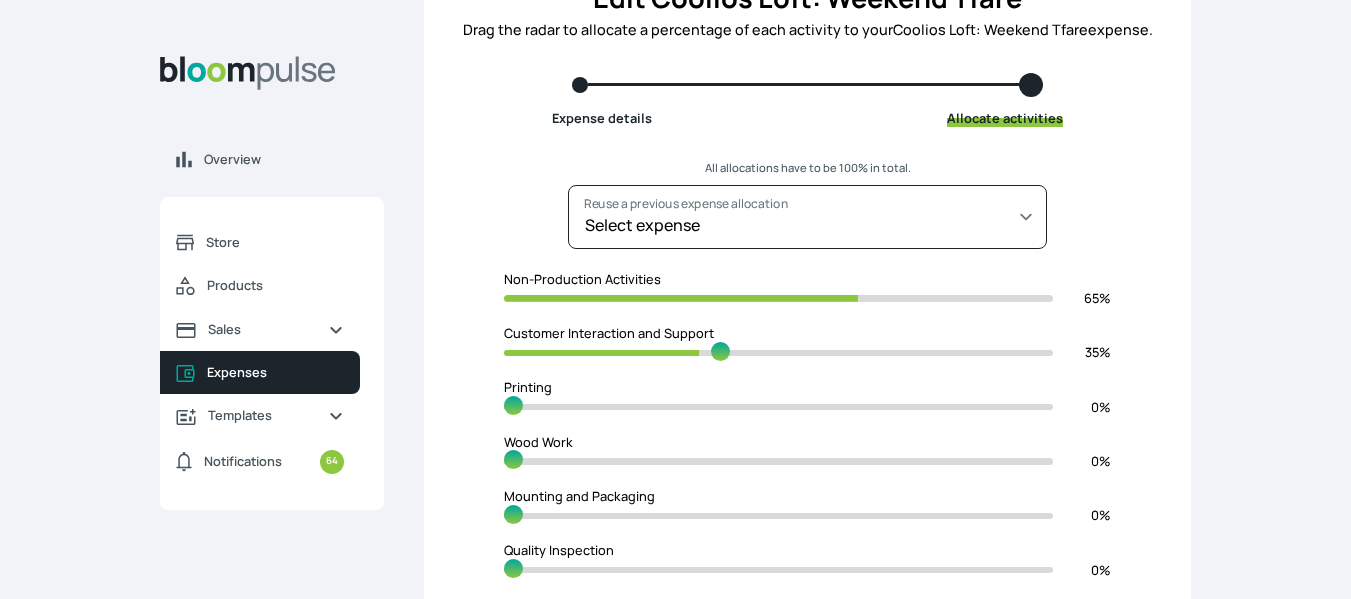 type on "60" 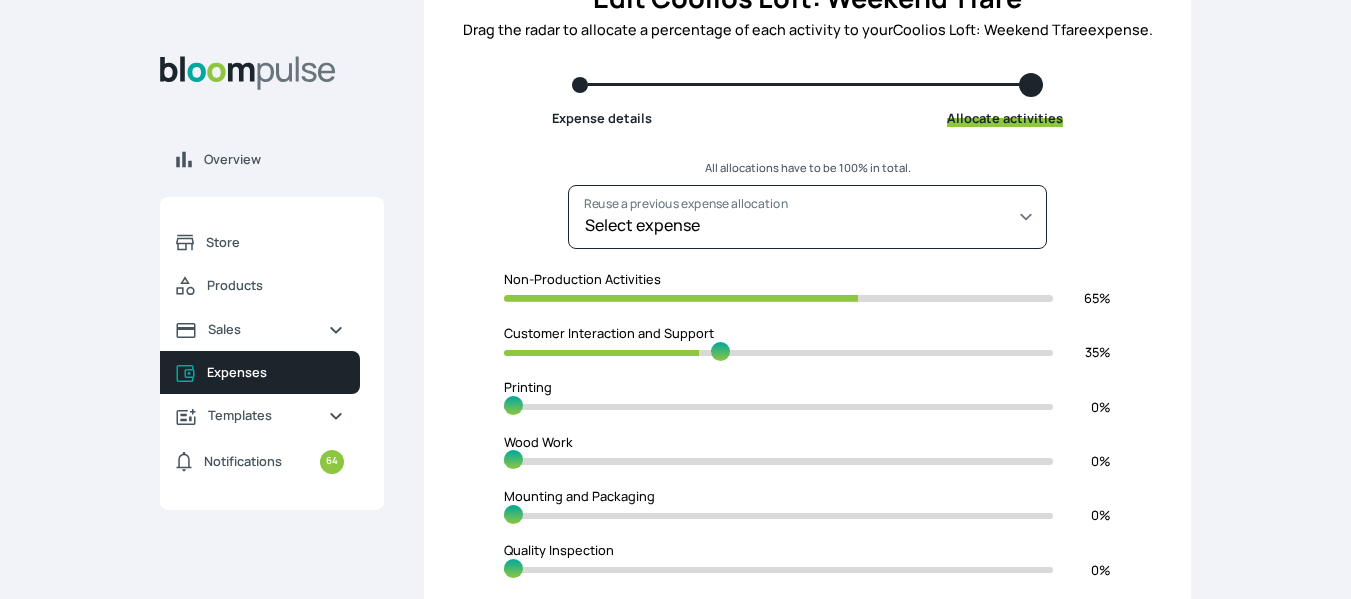 type on "40" 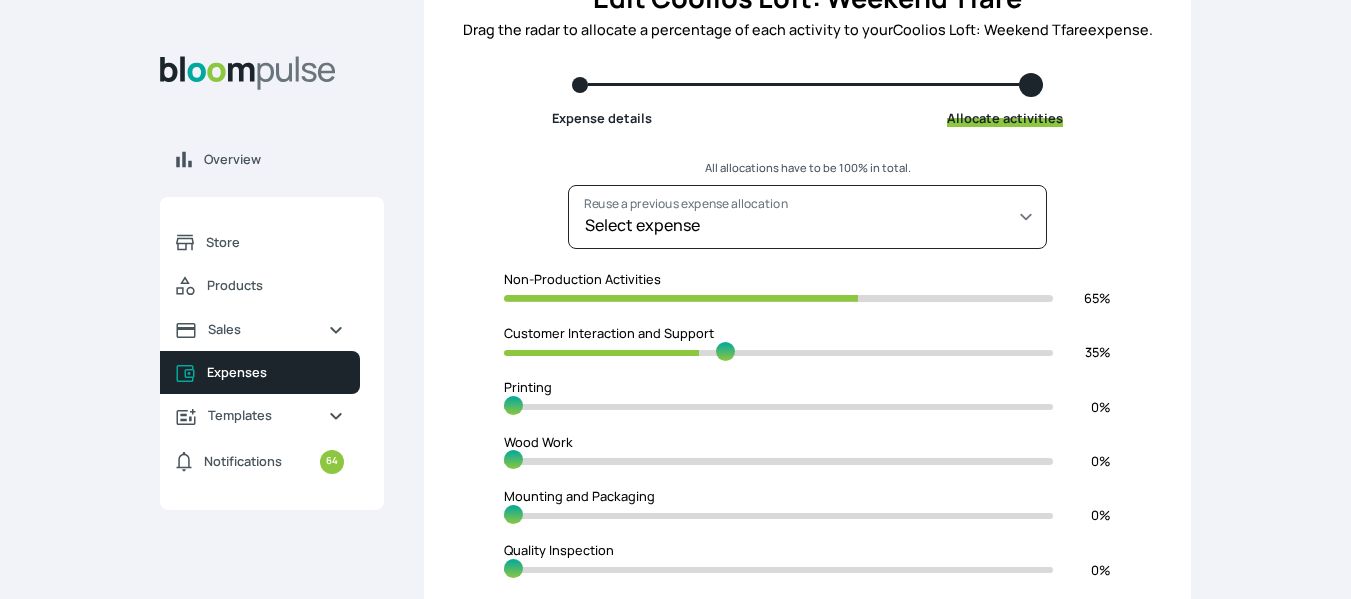 type on "59" 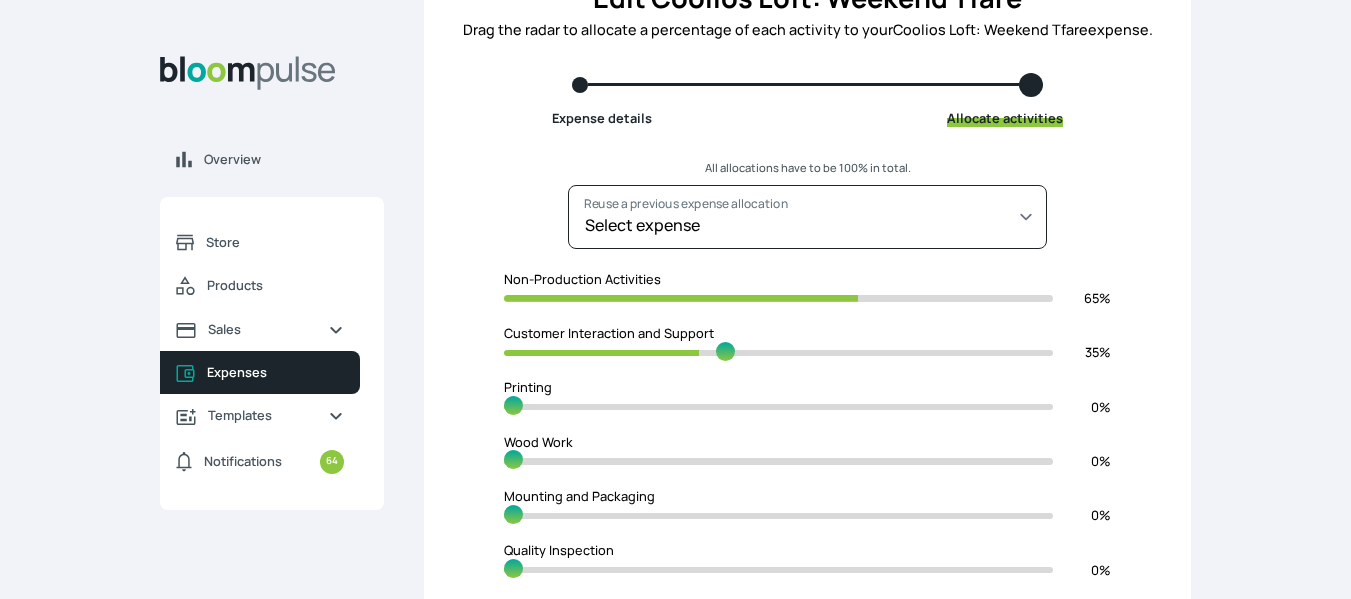 type on "41" 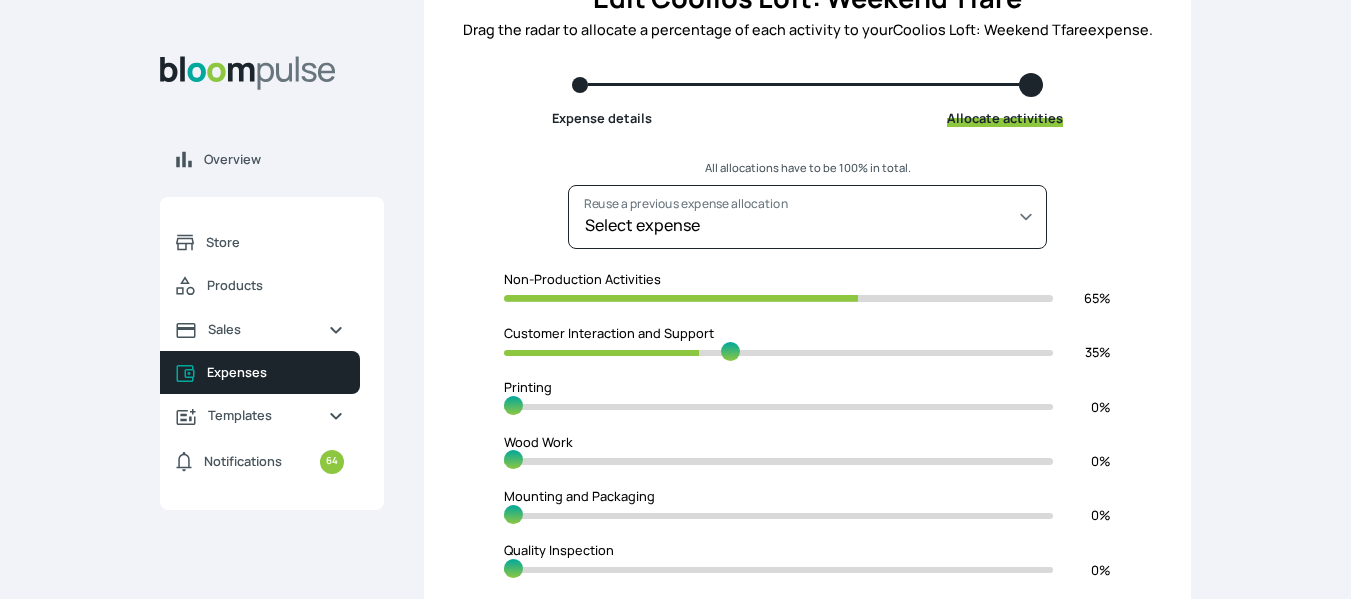 type on "58" 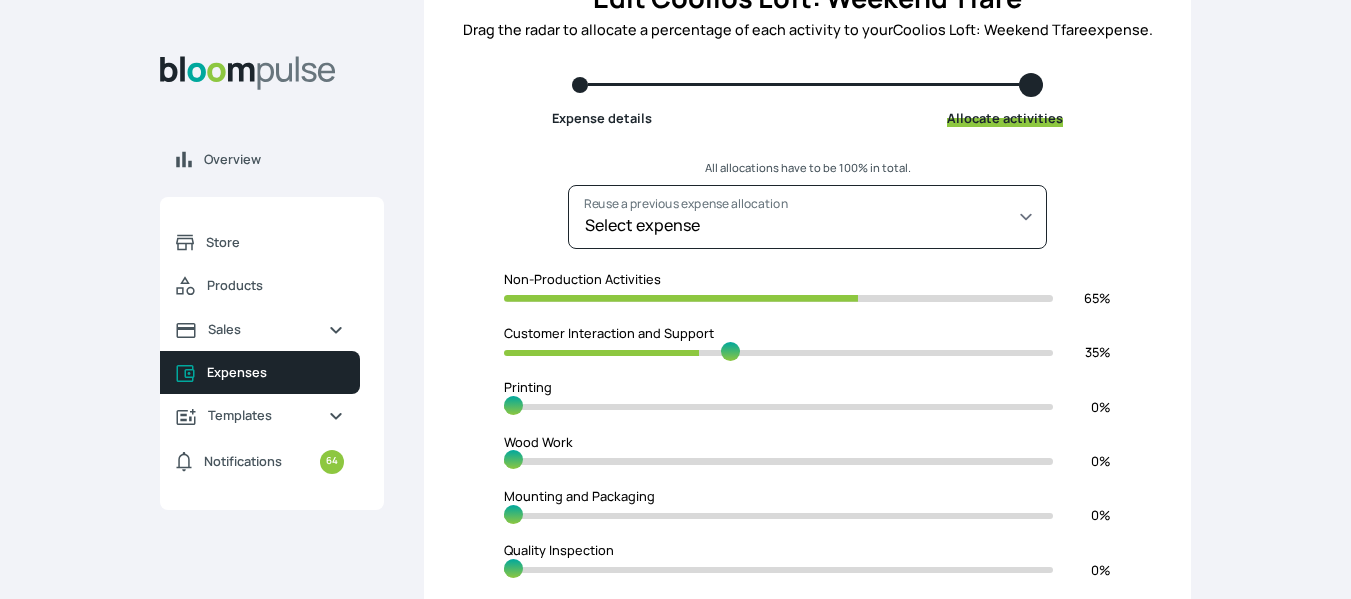 type on "42" 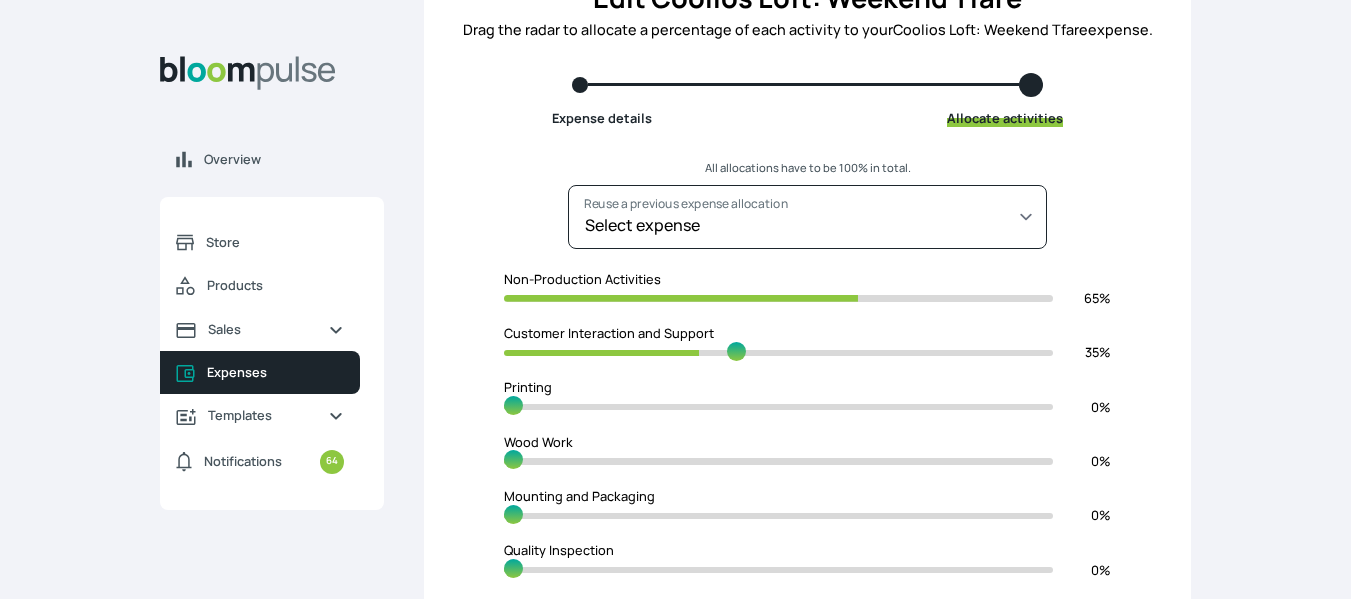type on "57" 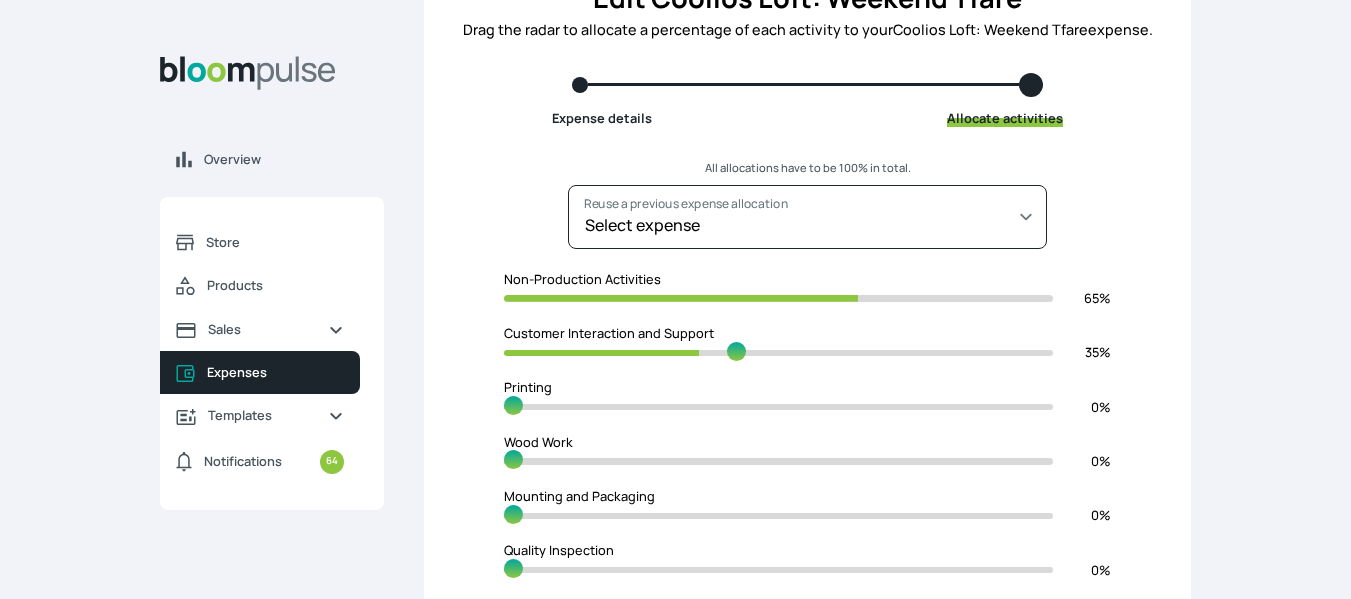 type on "43" 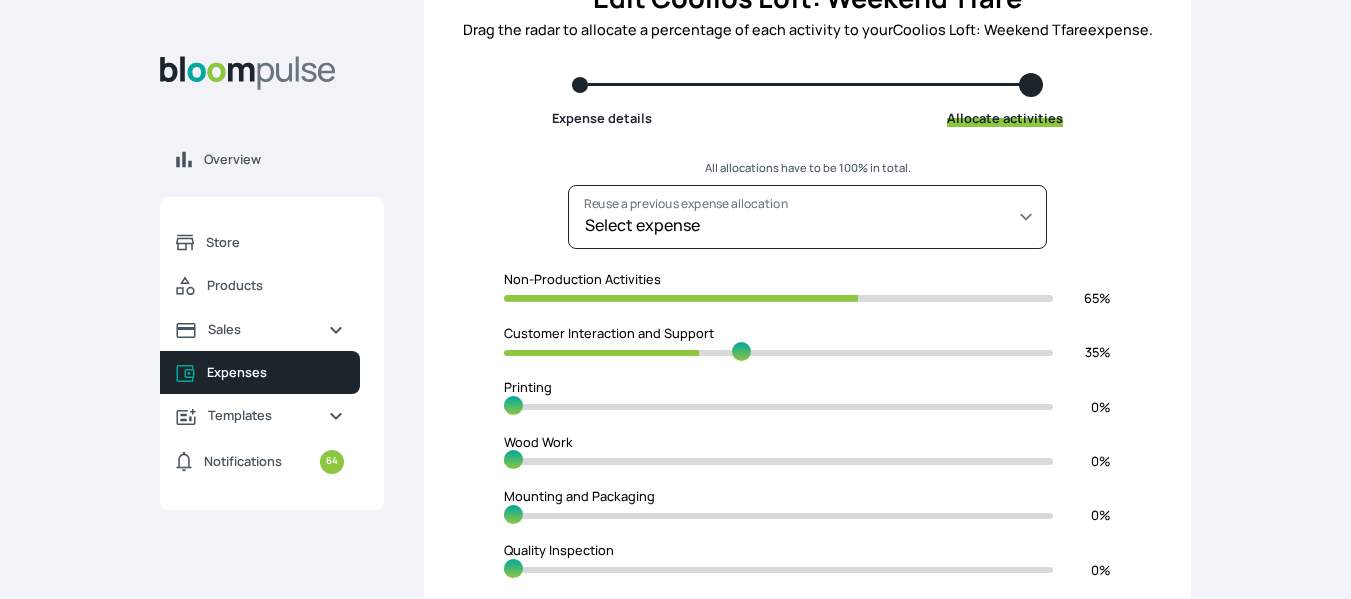 type on "56" 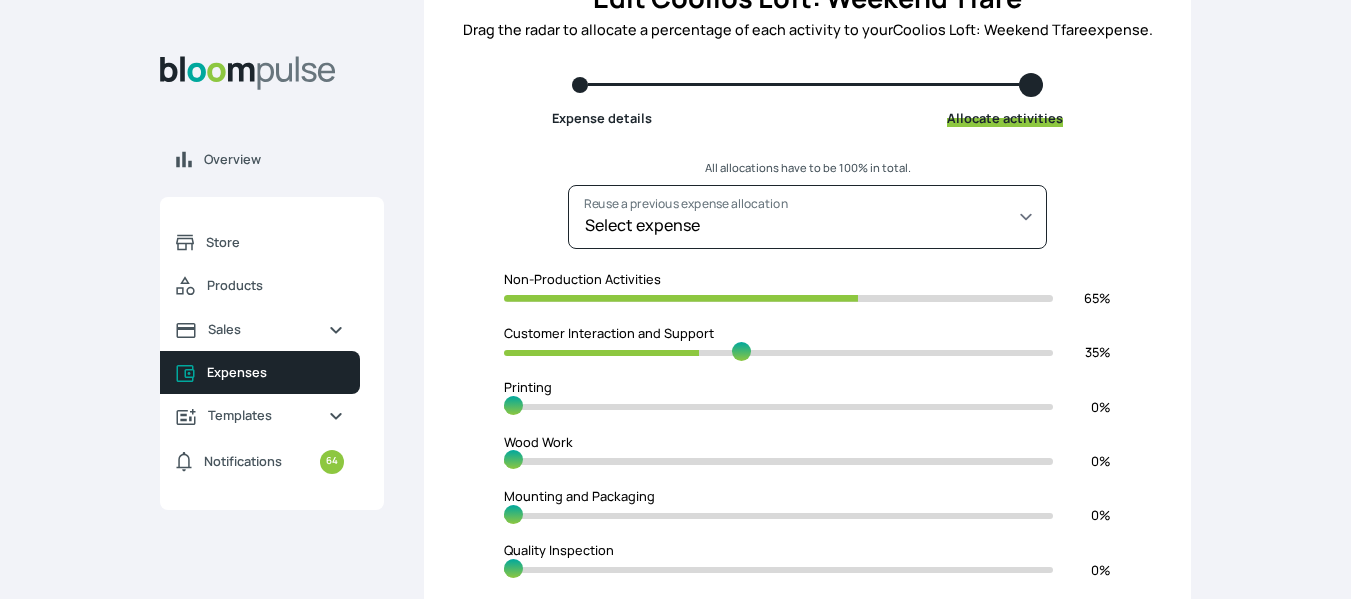 type on "44" 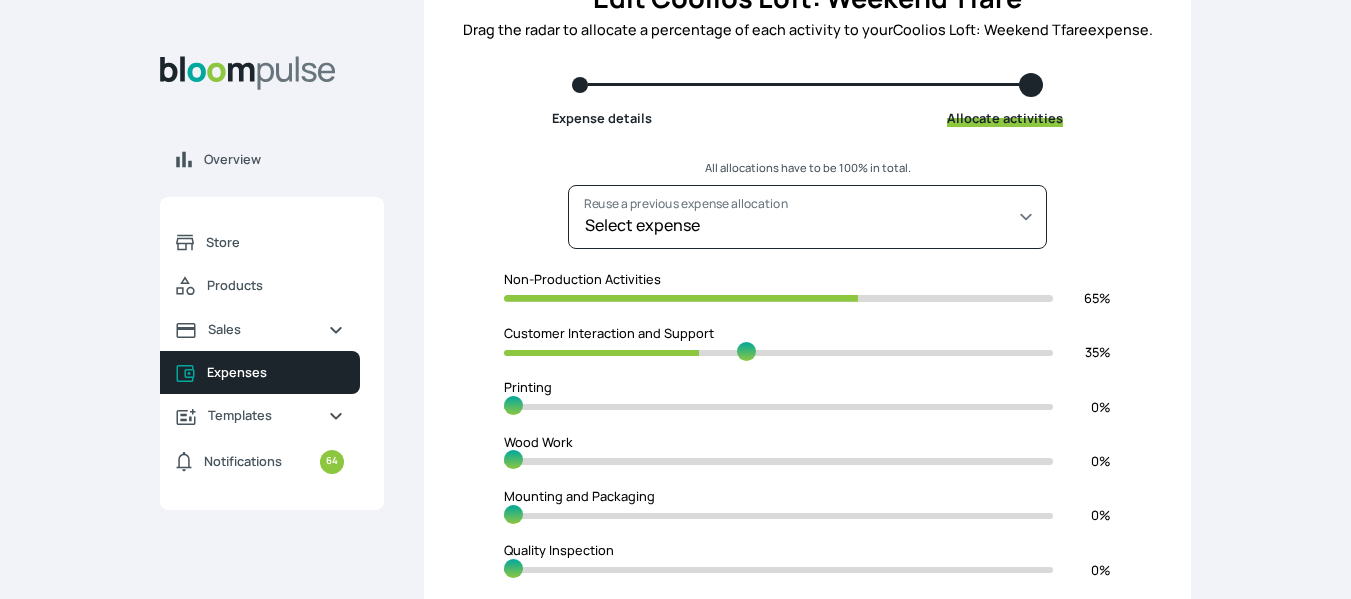 type on "55" 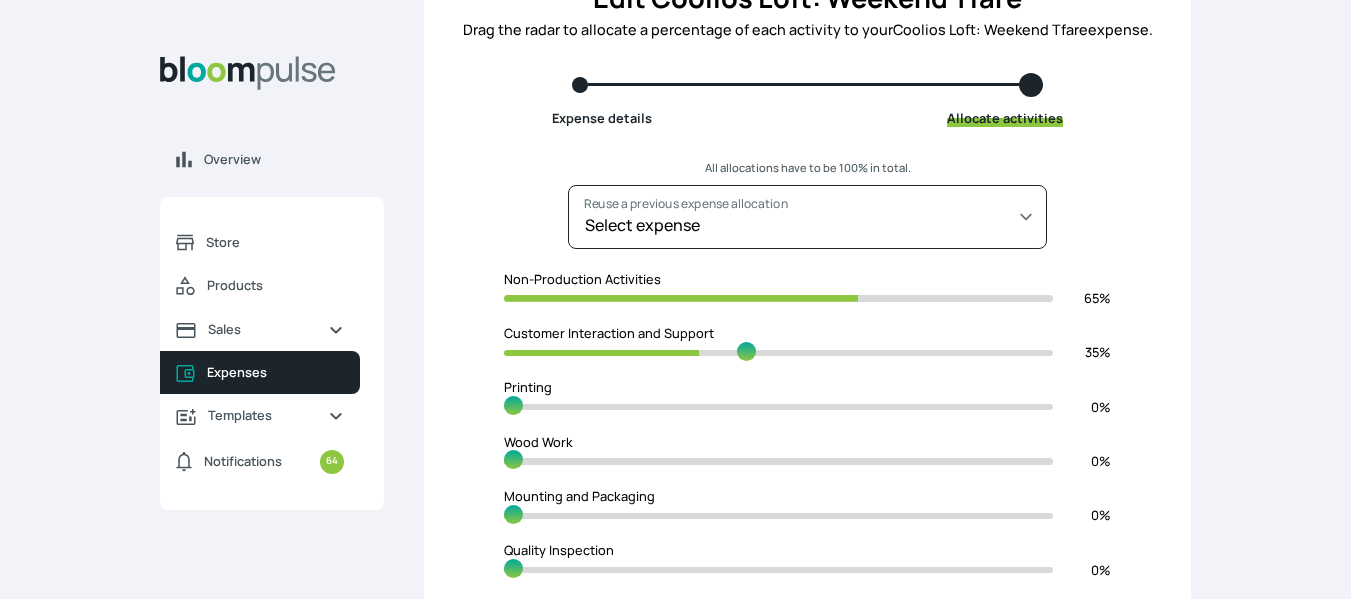 type on "45" 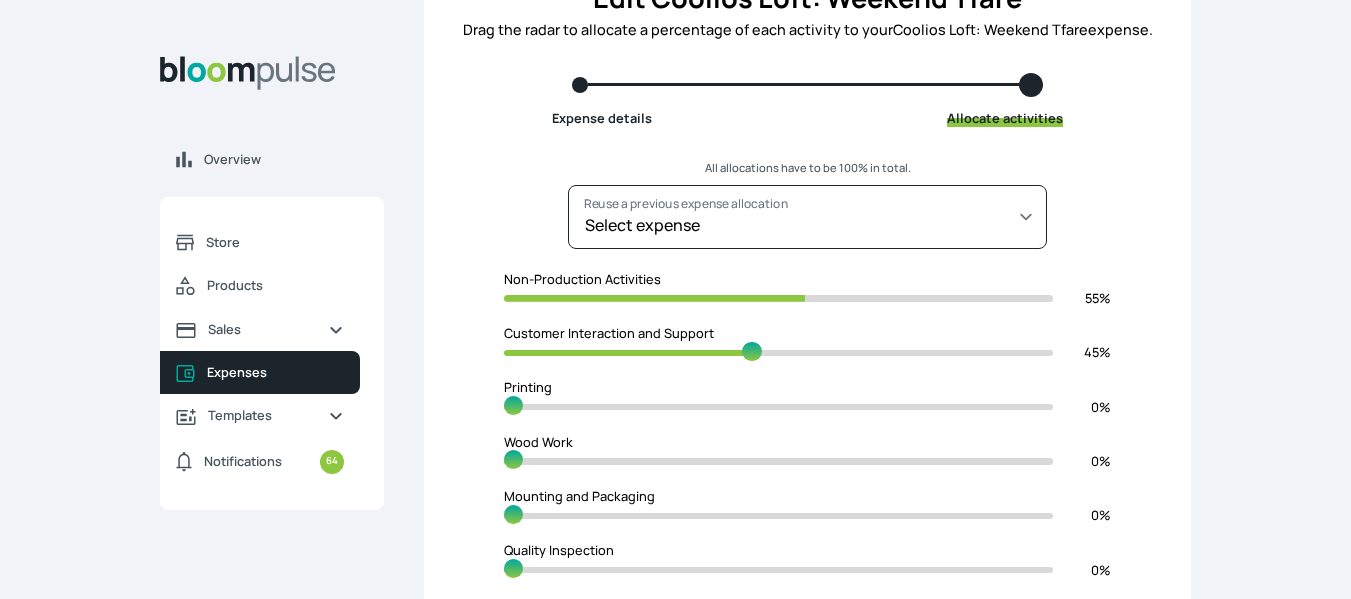type on "54" 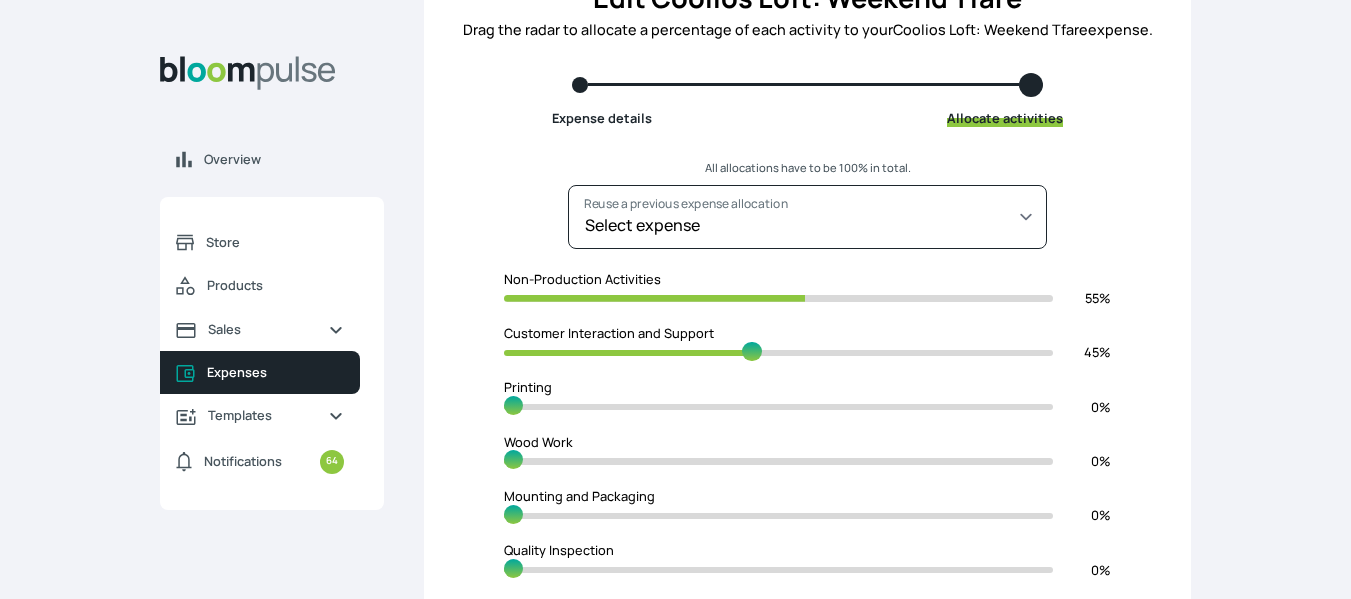 type on "46" 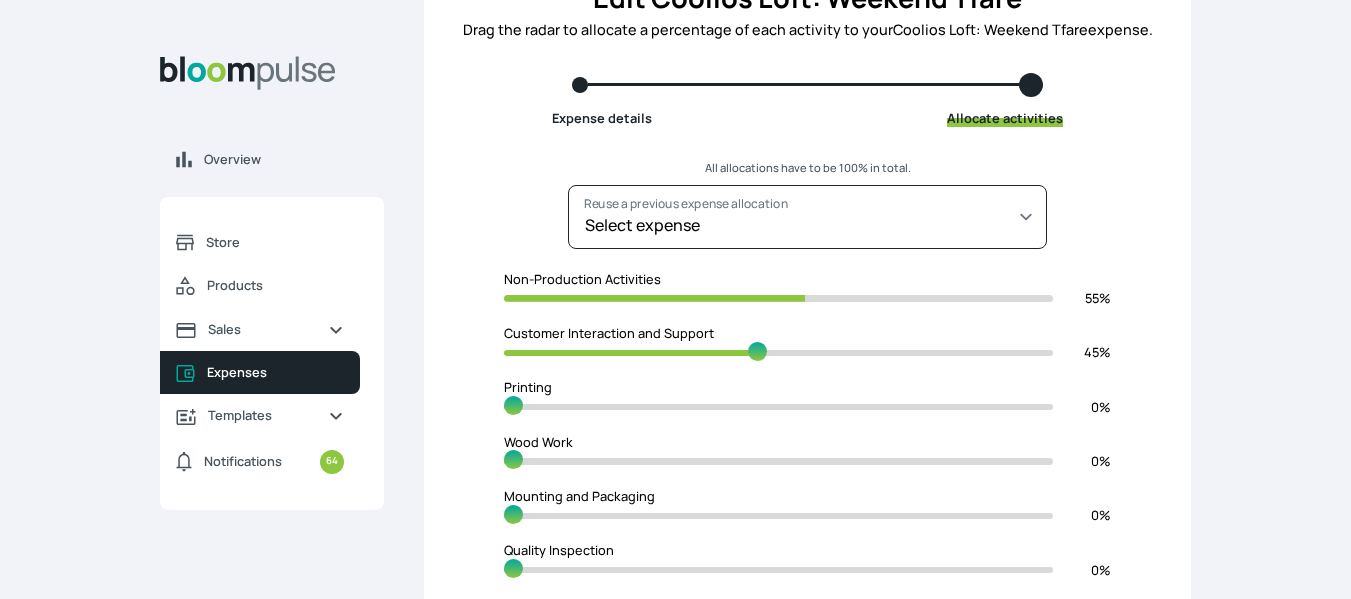 type on "53" 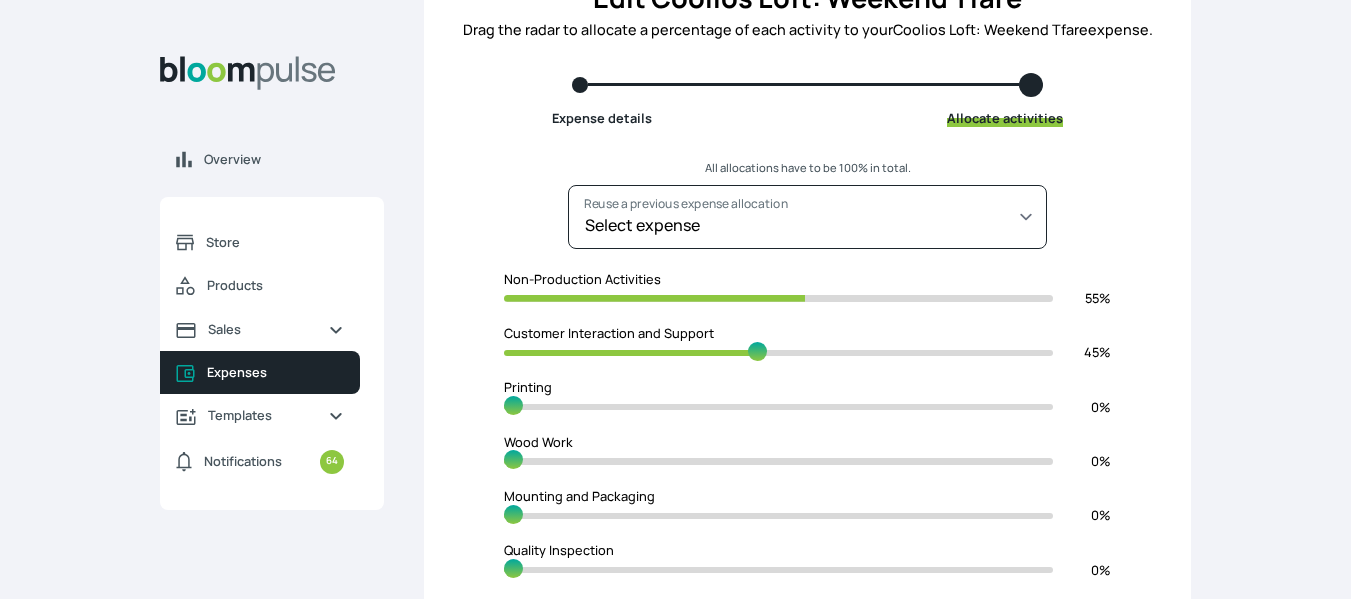 type on "47" 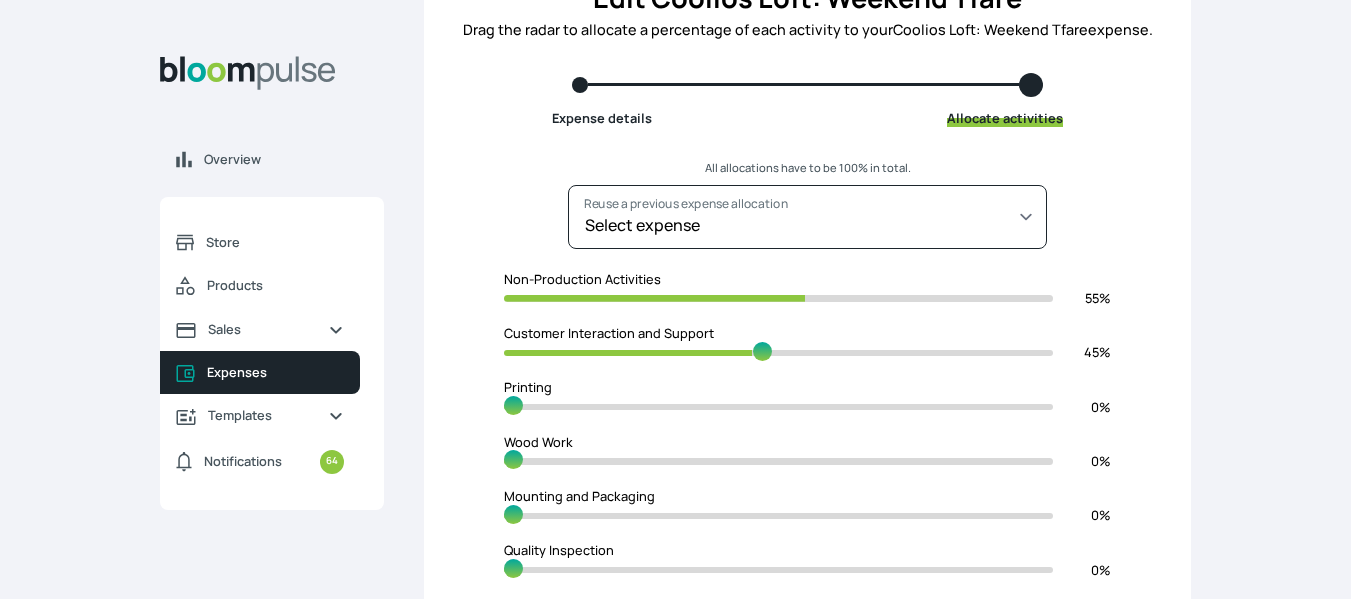 type on "52" 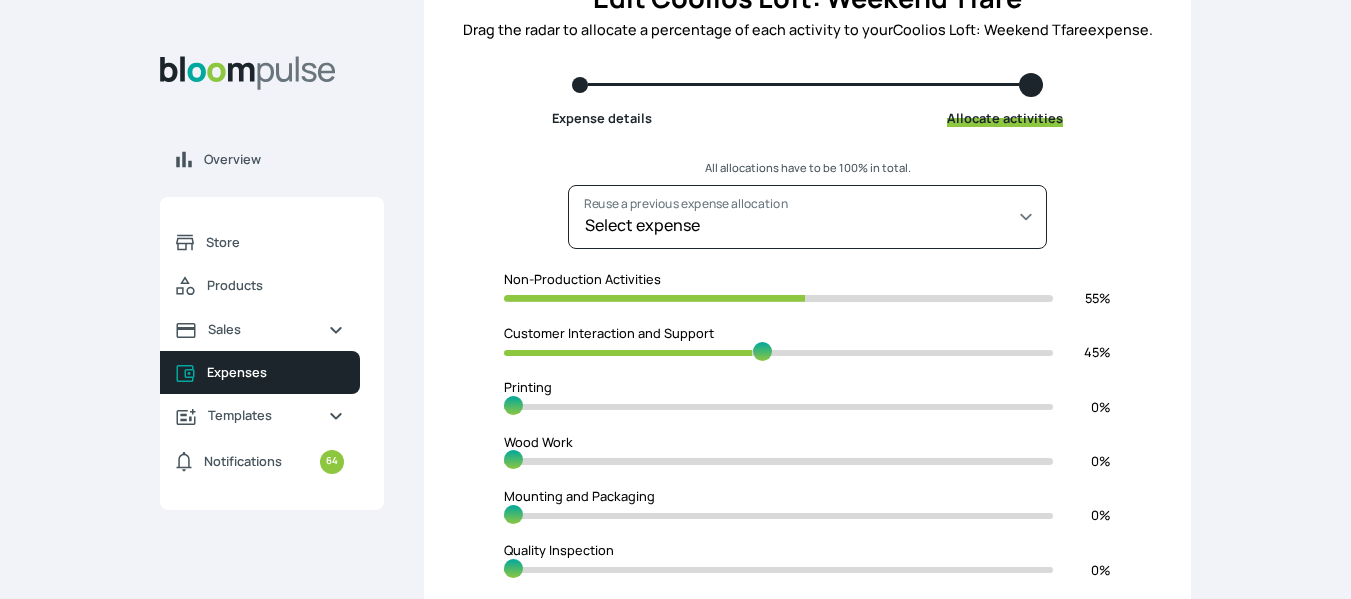 type on "48" 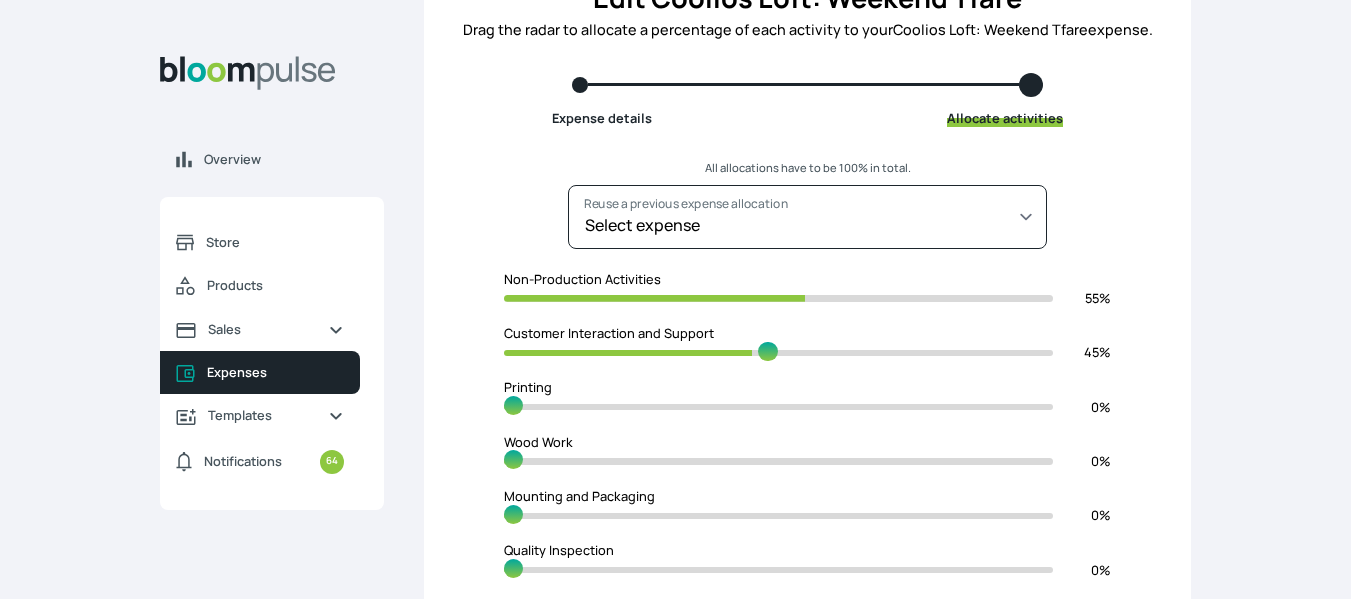 type on "51" 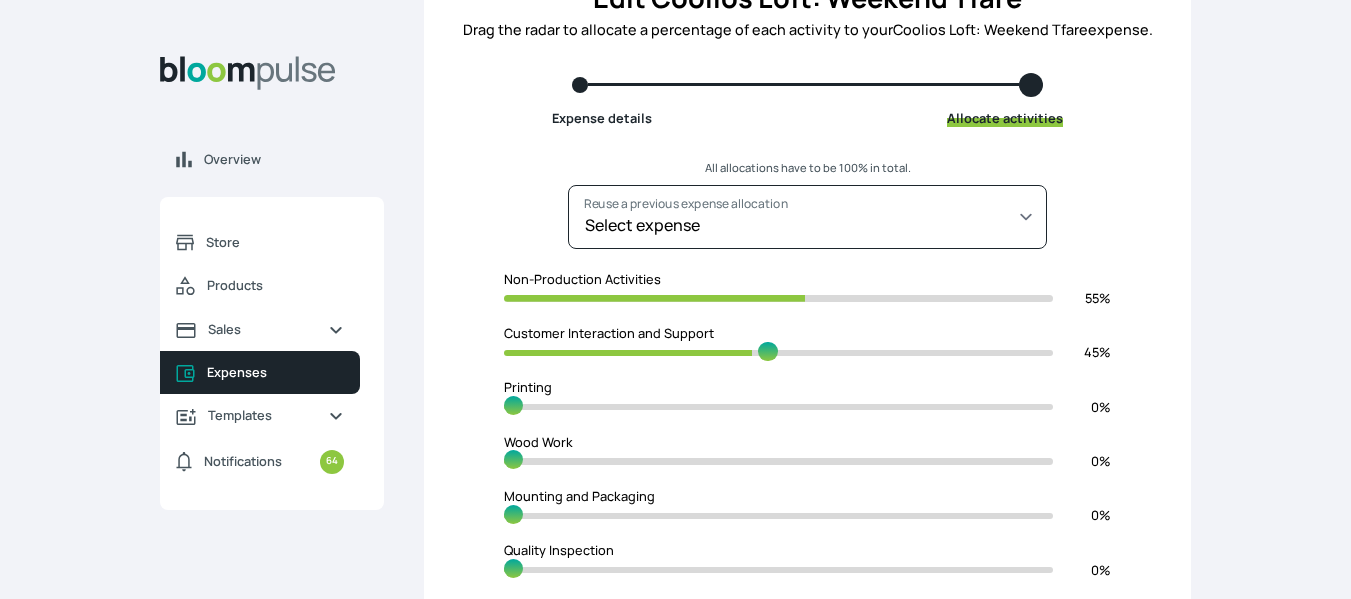 type on "49" 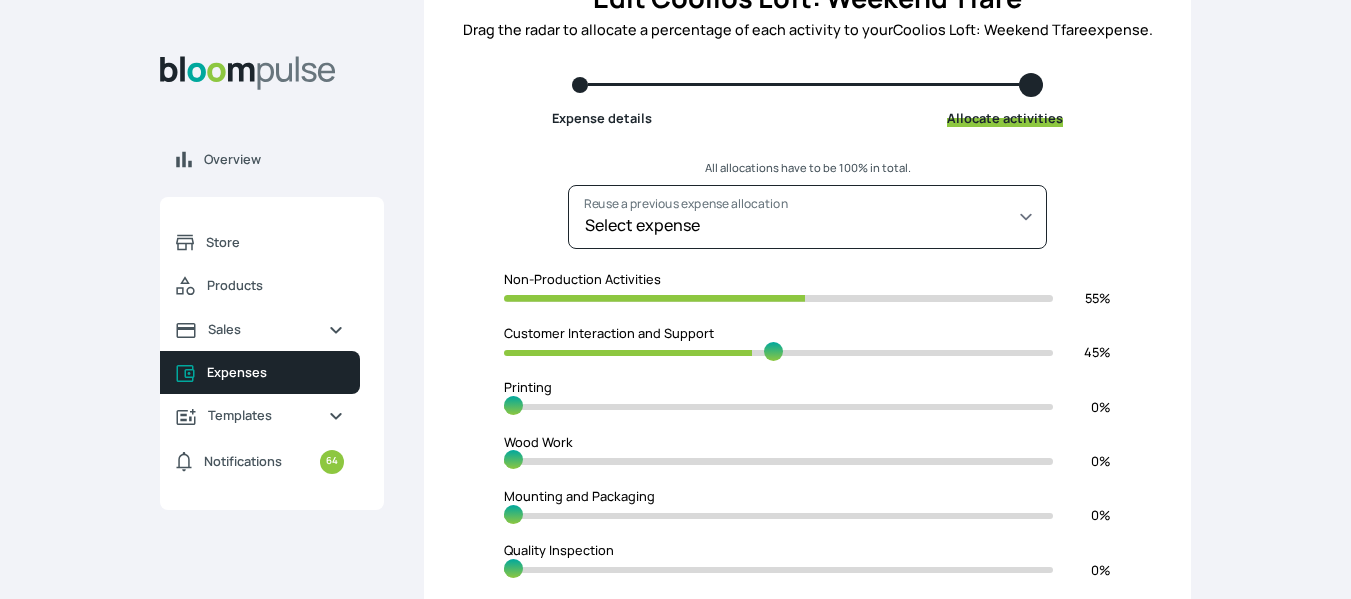 type on "50" 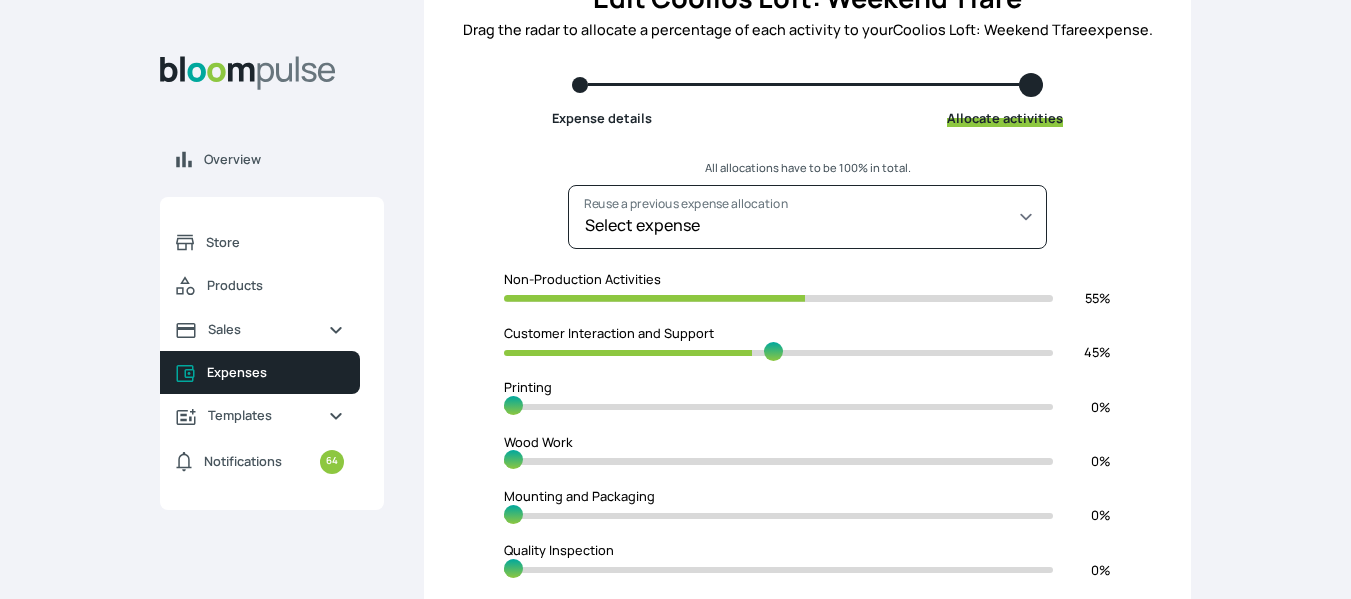 type on "50" 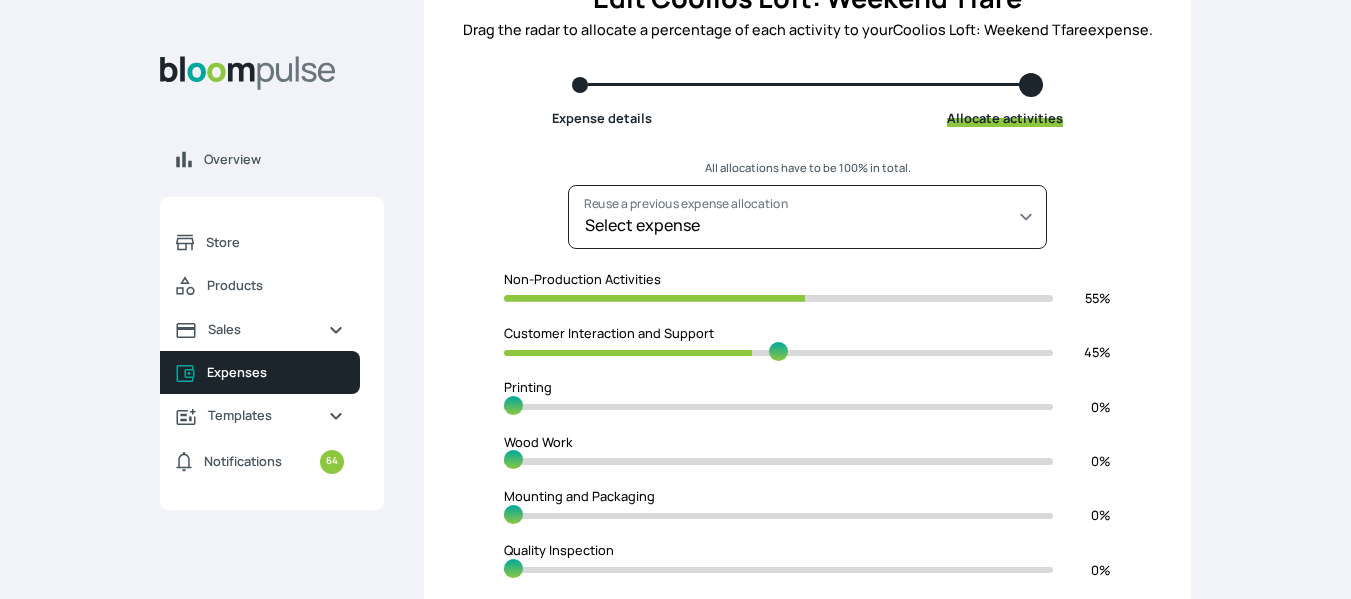 type on "49" 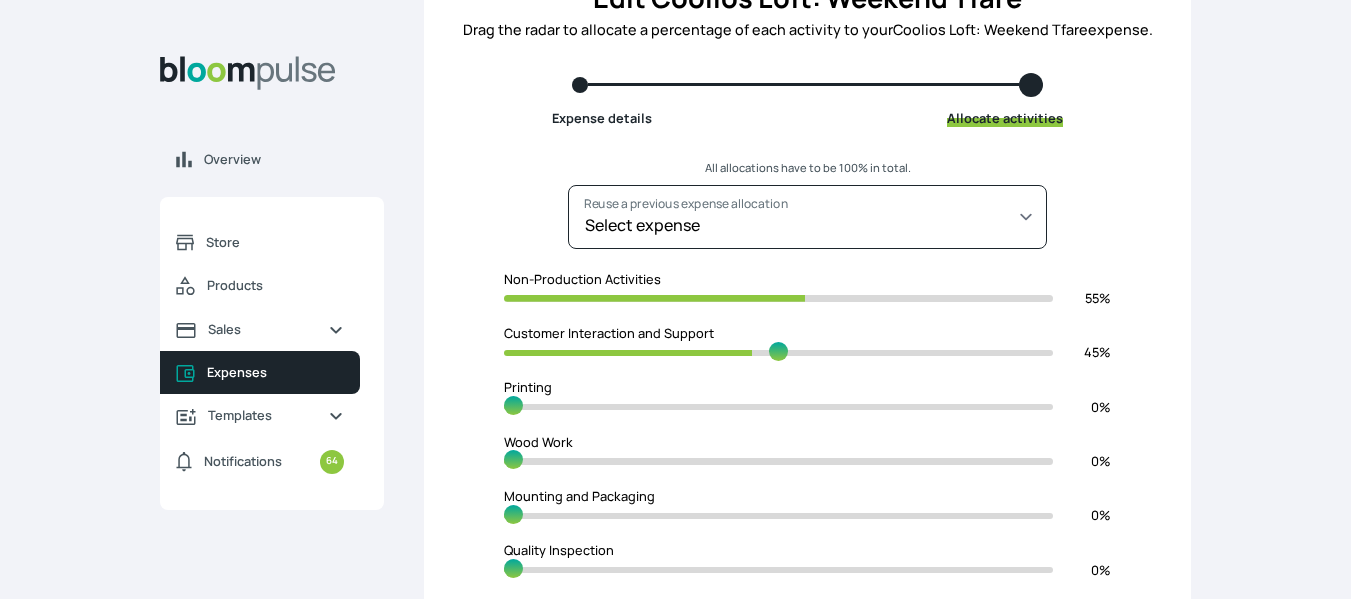 type on "51" 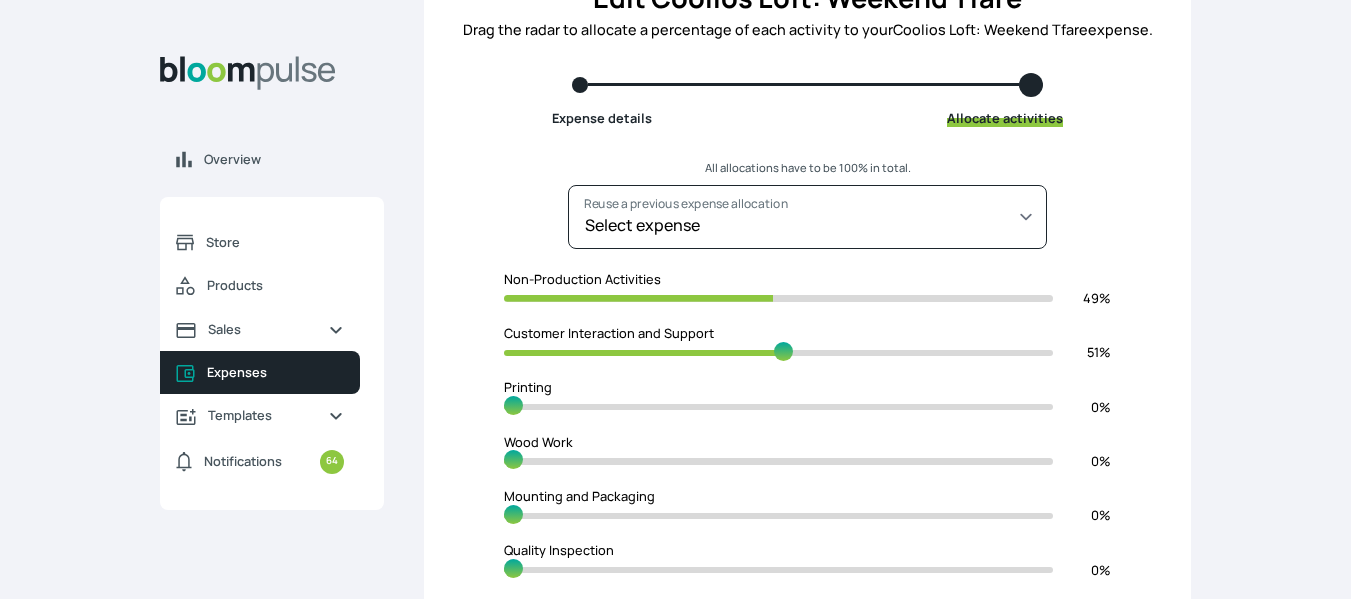 type on "48" 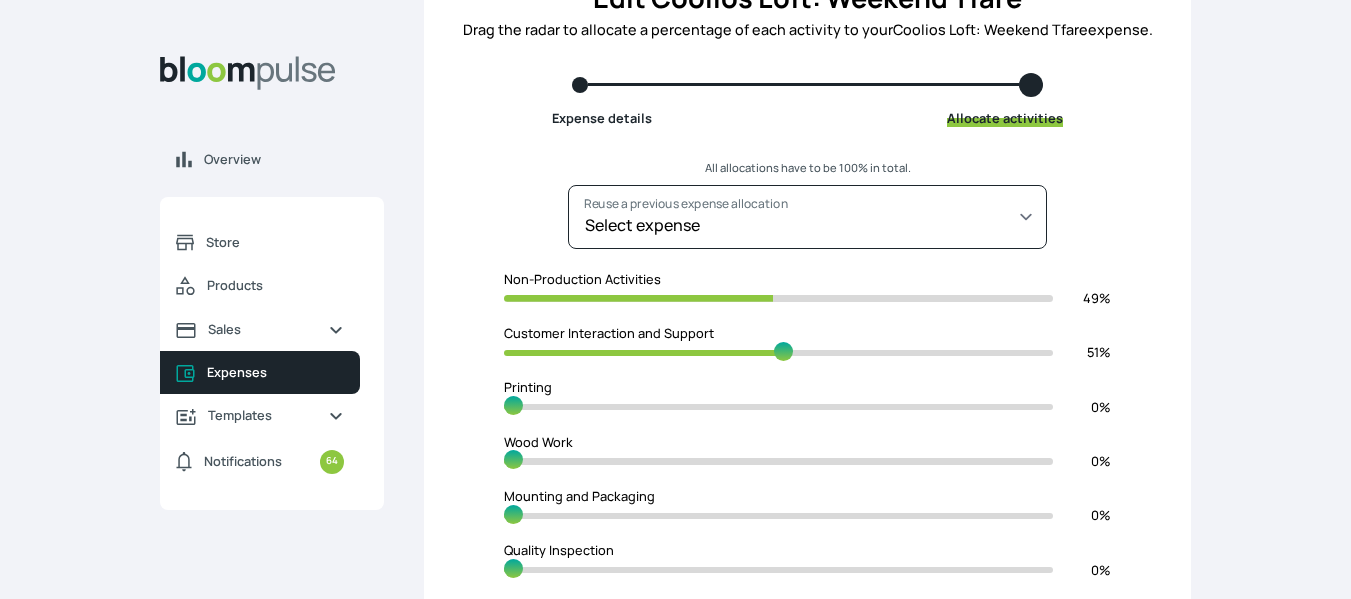 type on "52" 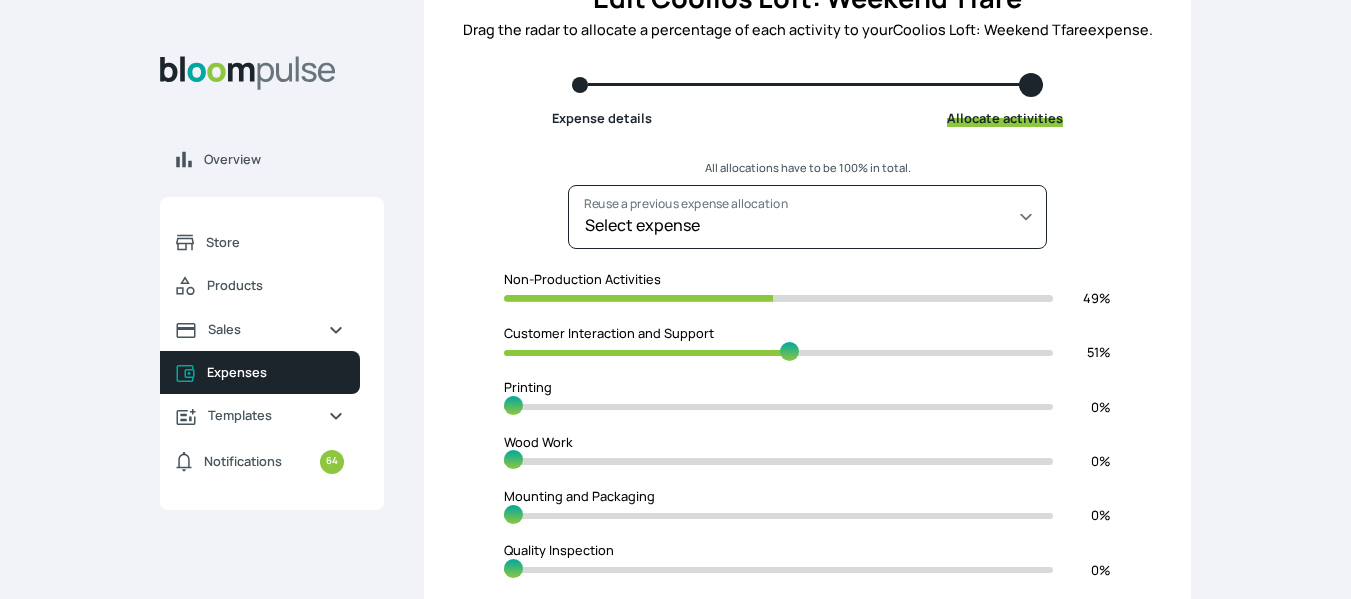 type on "47" 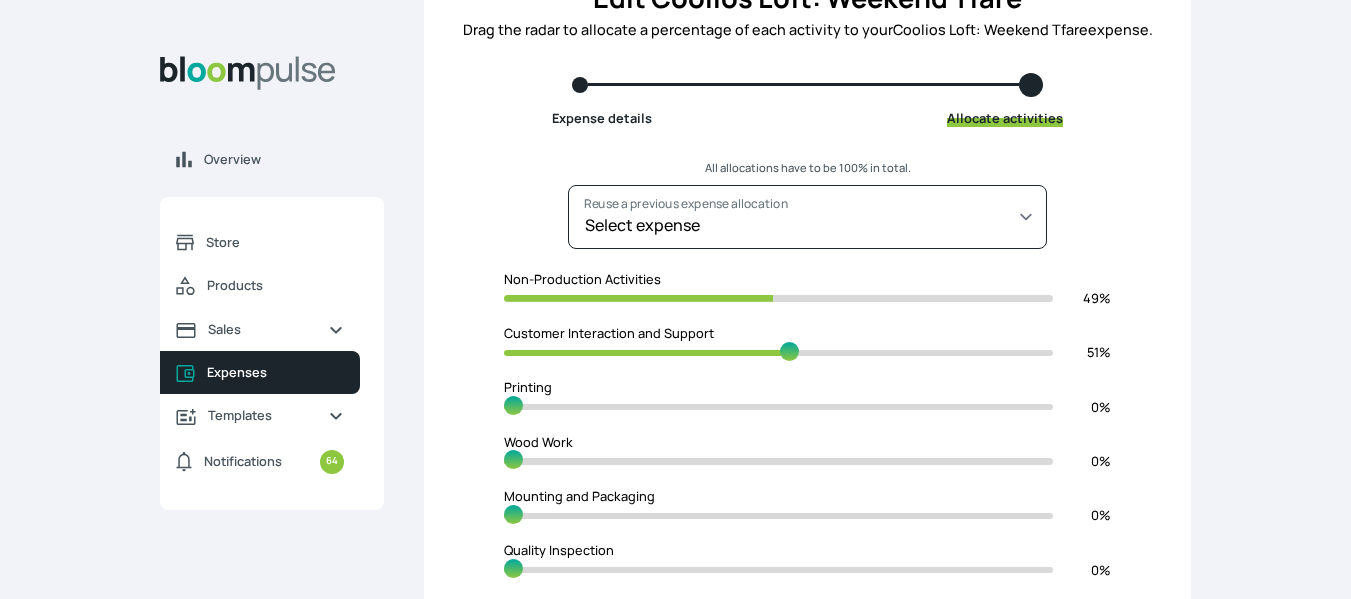 type on "53" 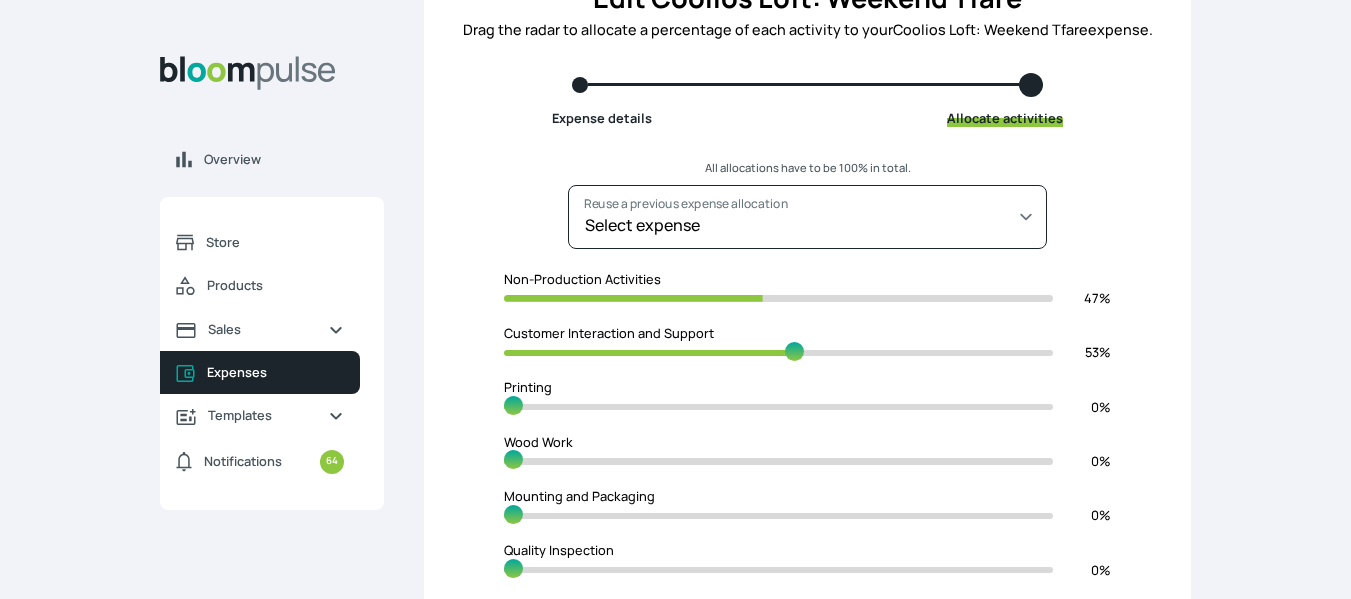 type on "46" 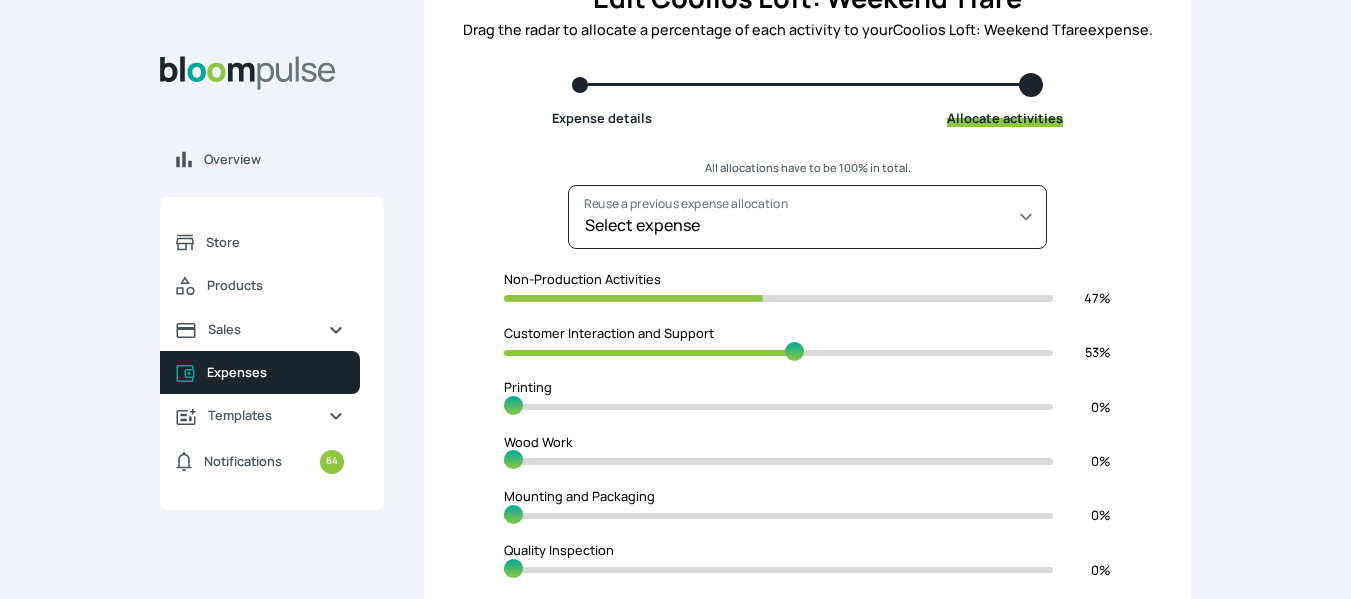 type on "54" 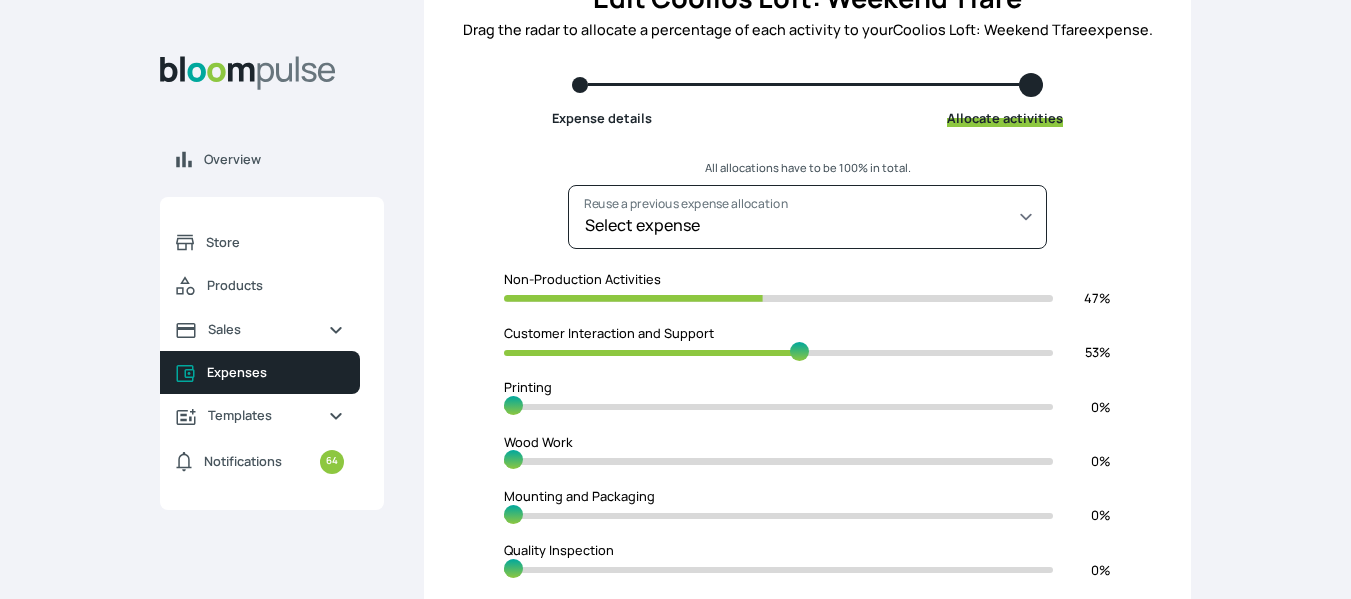 type on "45" 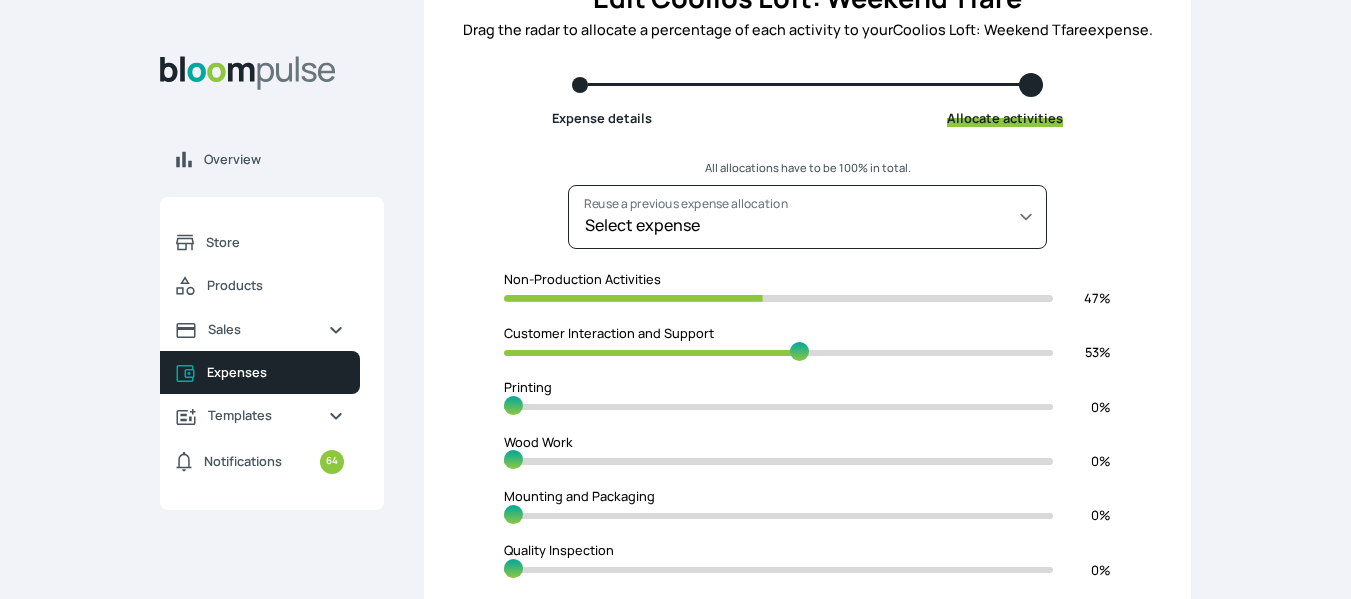 type on "55" 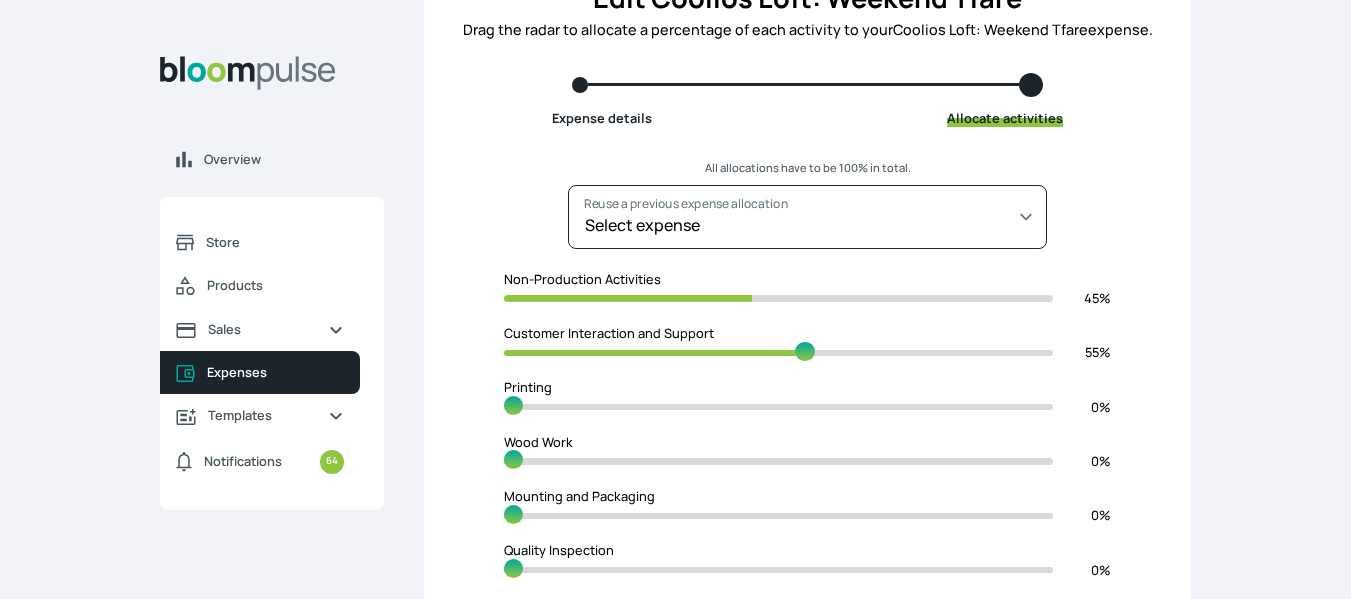 type on "44" 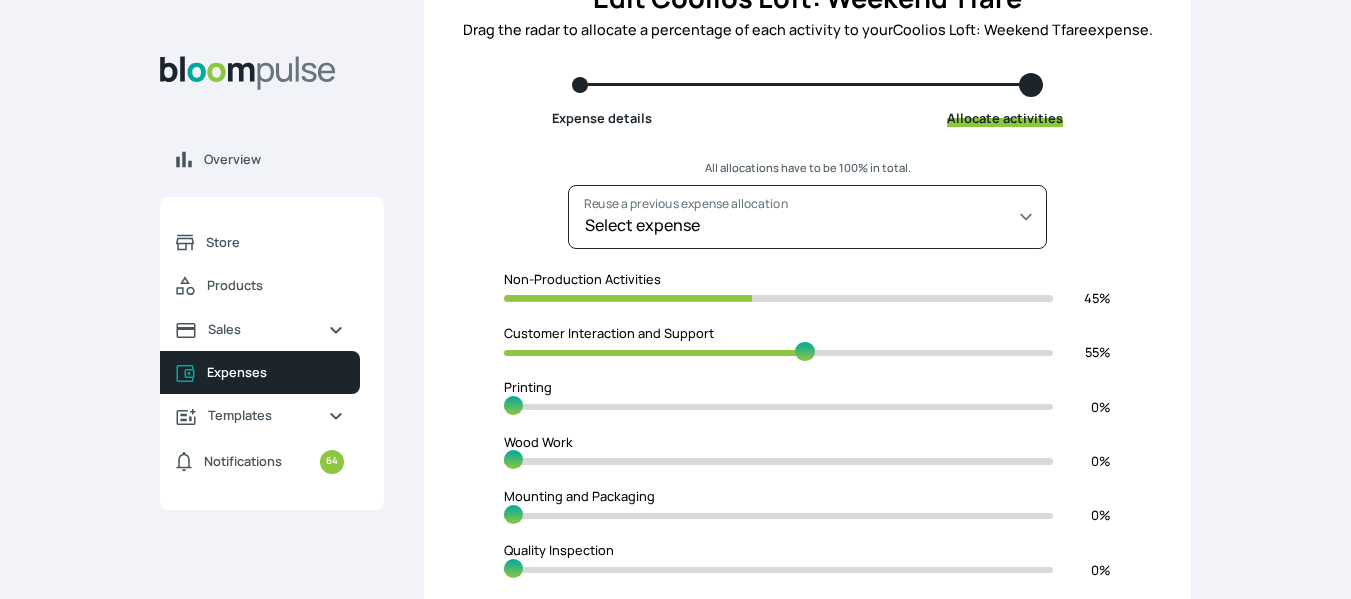 type on "56" 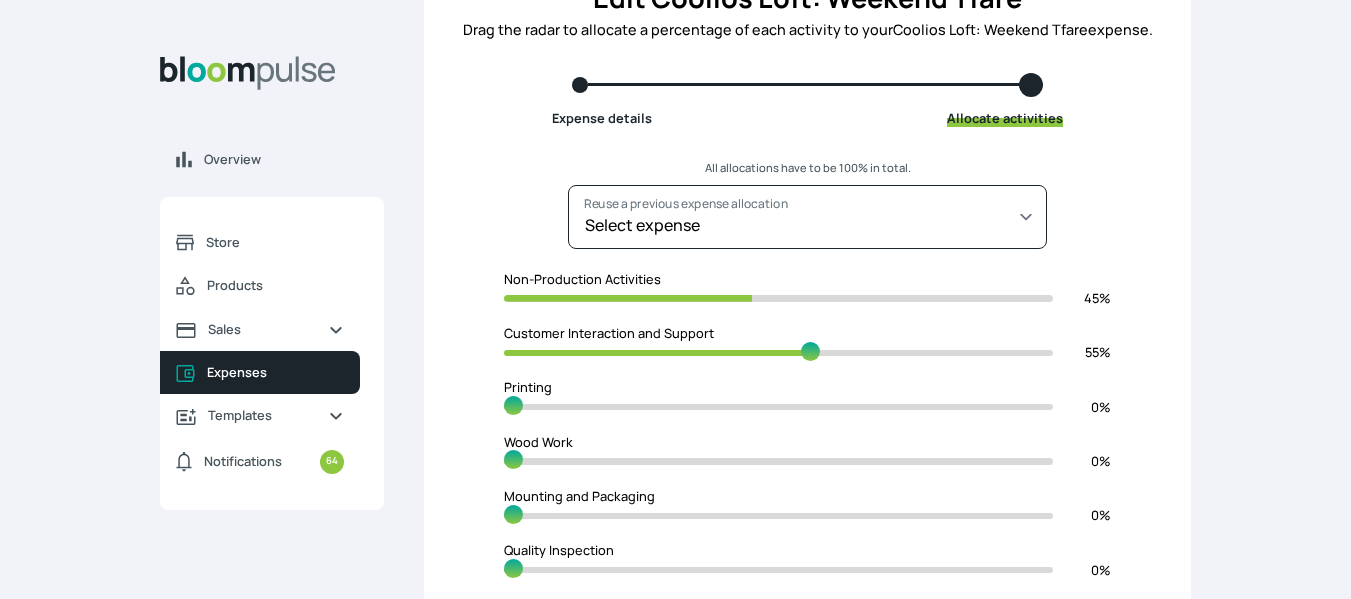 type on "43" 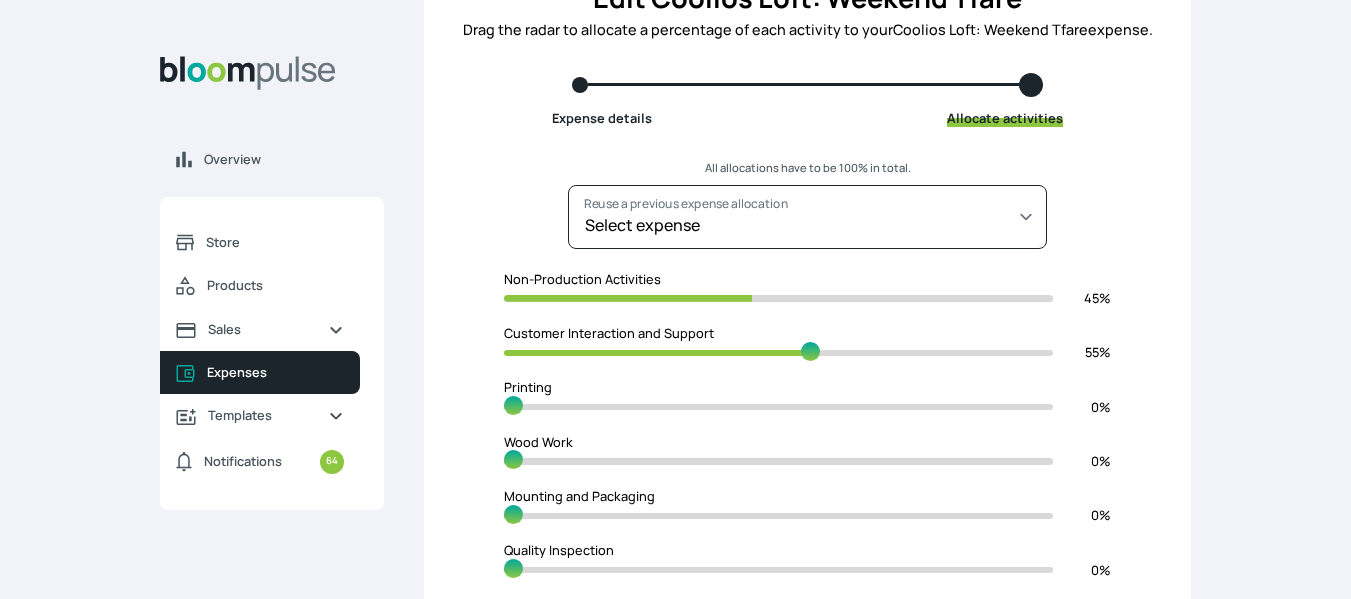 type on "57" 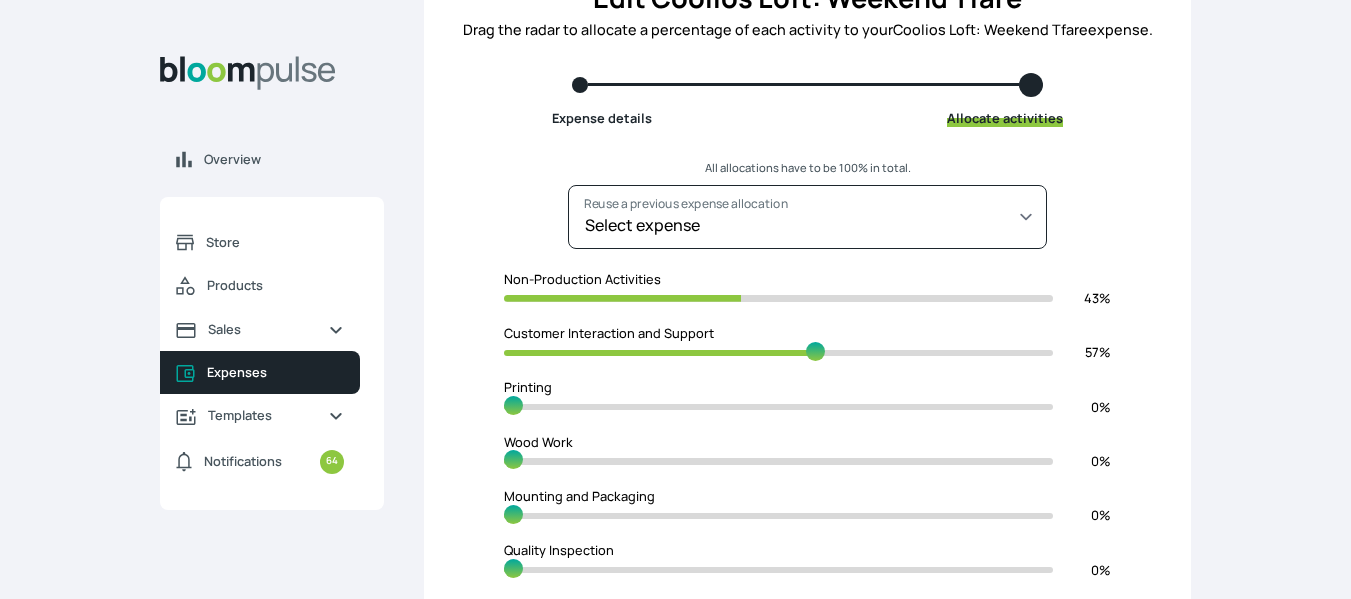 type on "42" 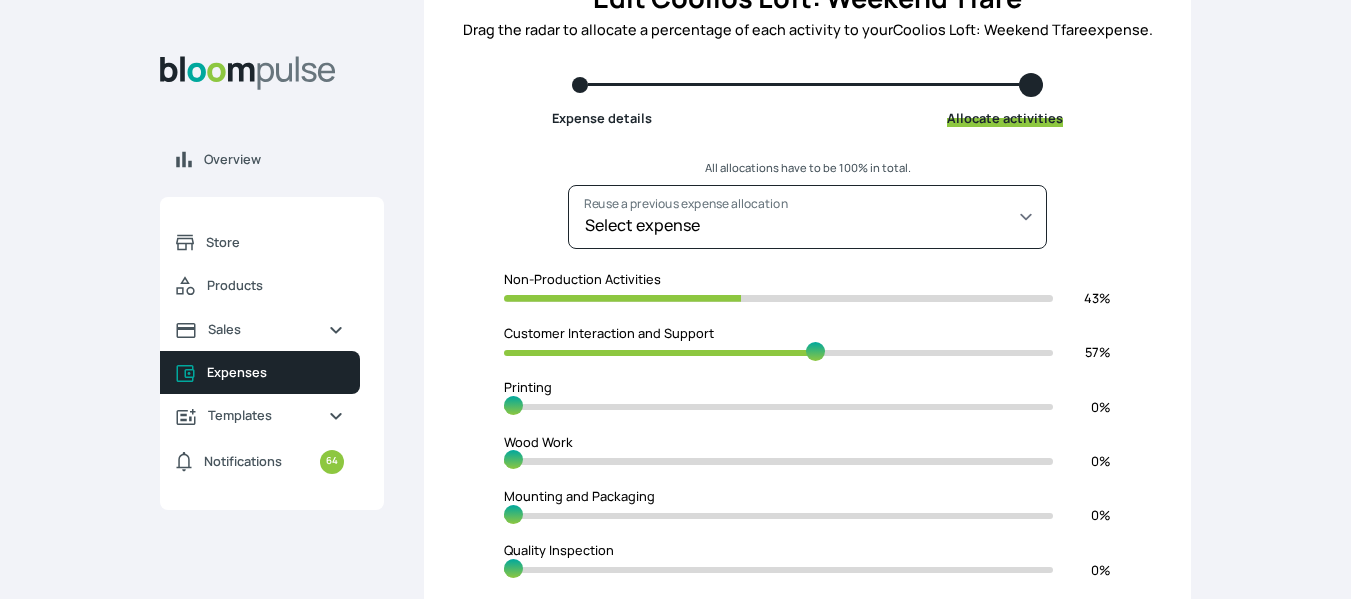 type on "58" 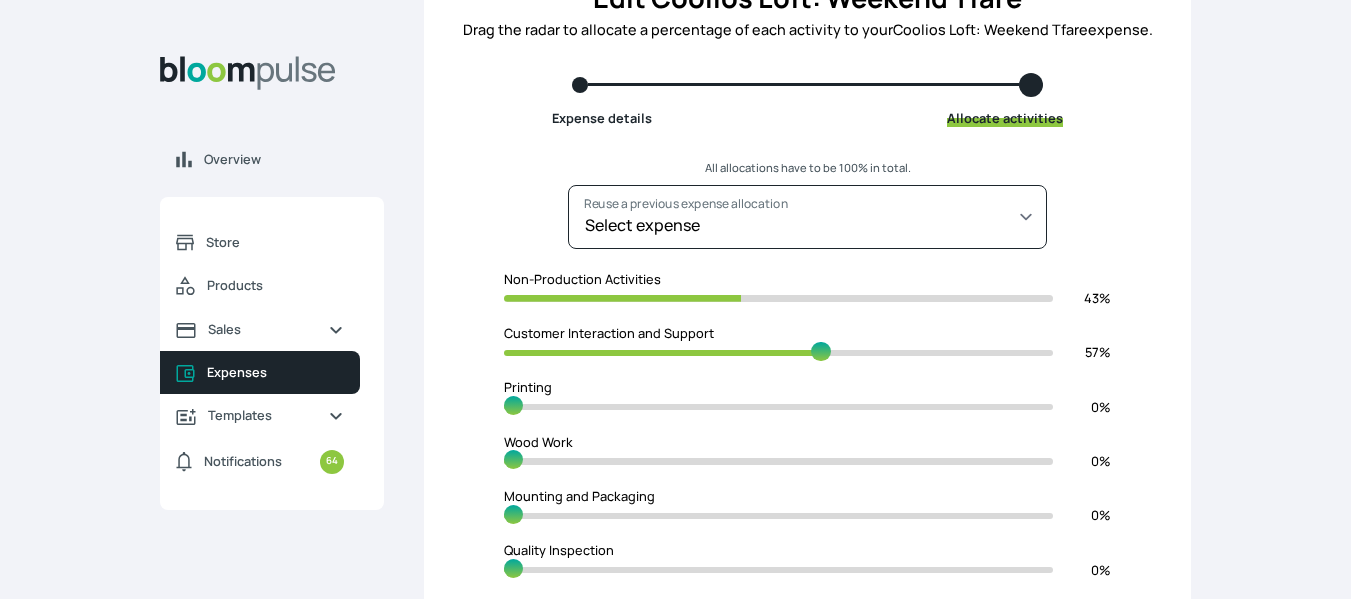 type on "41" 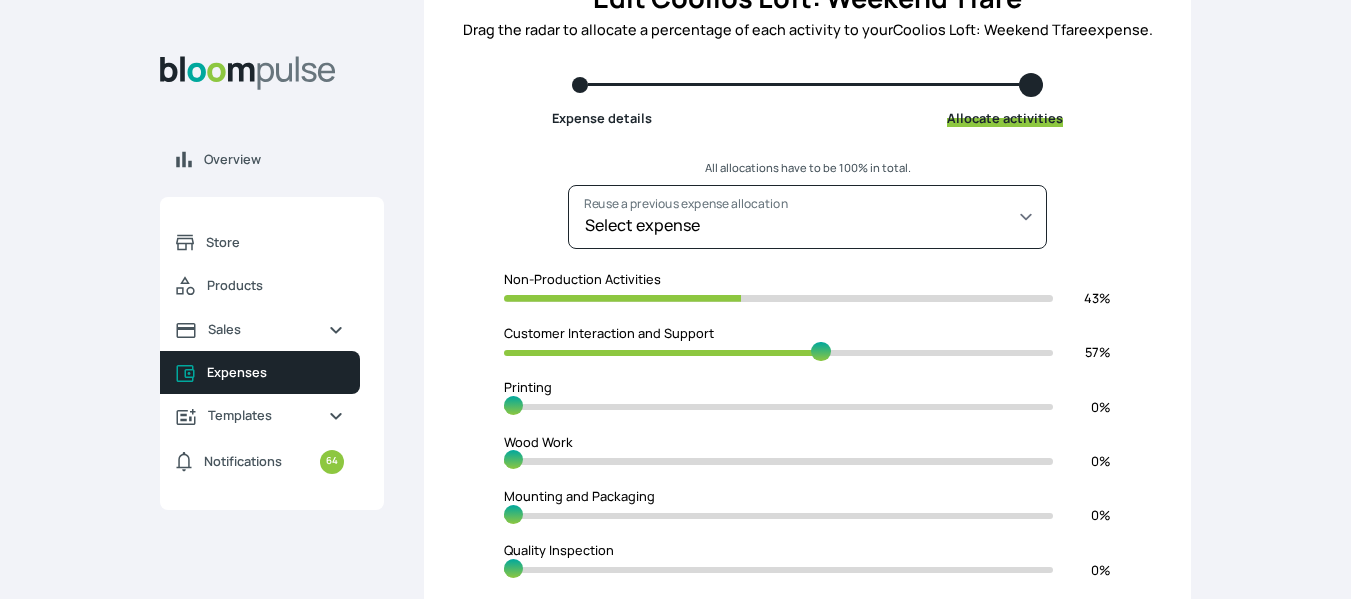type on "59" 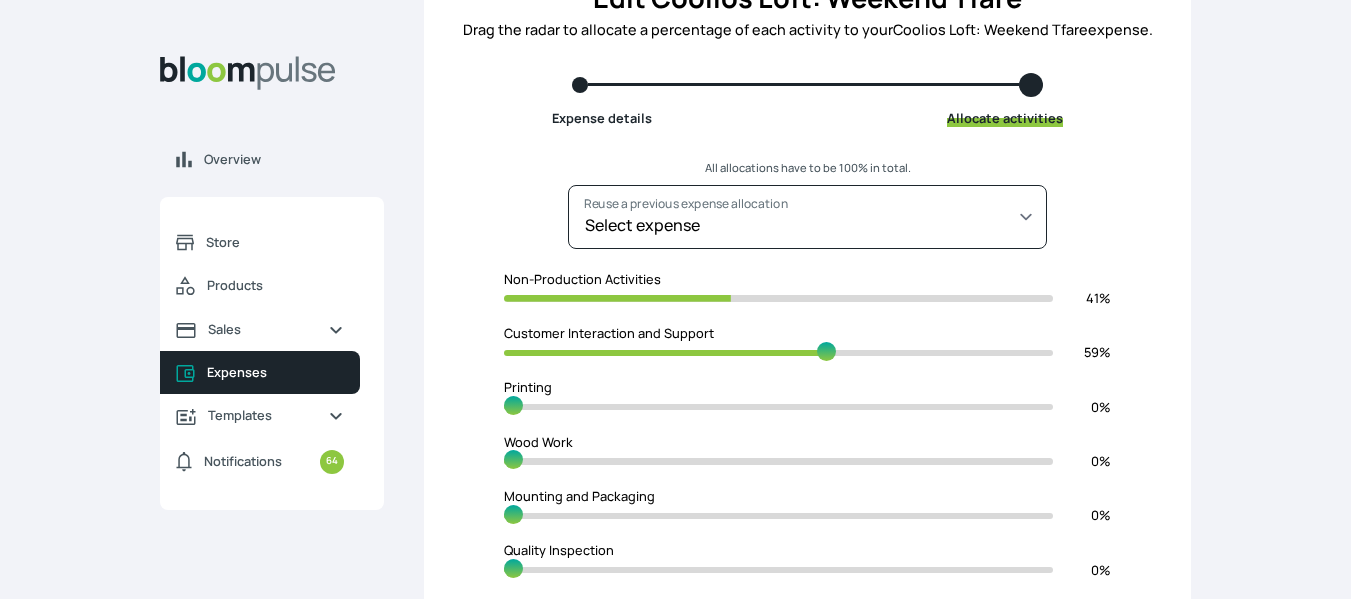 type on "42" 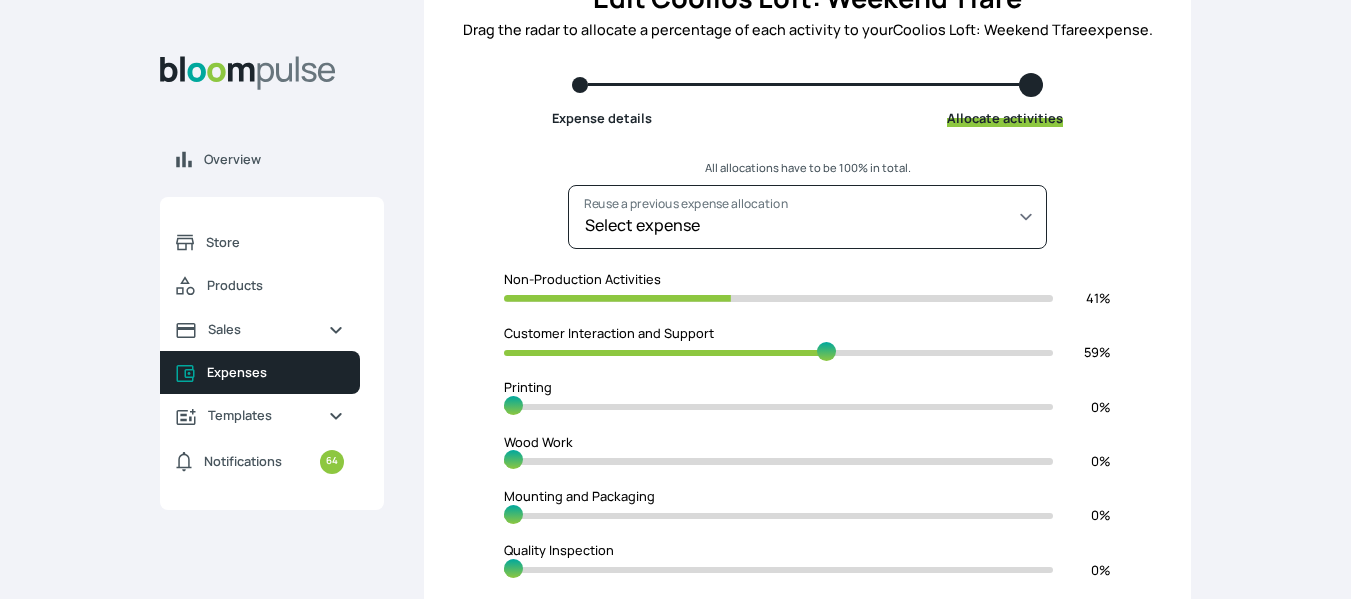 type on "58" 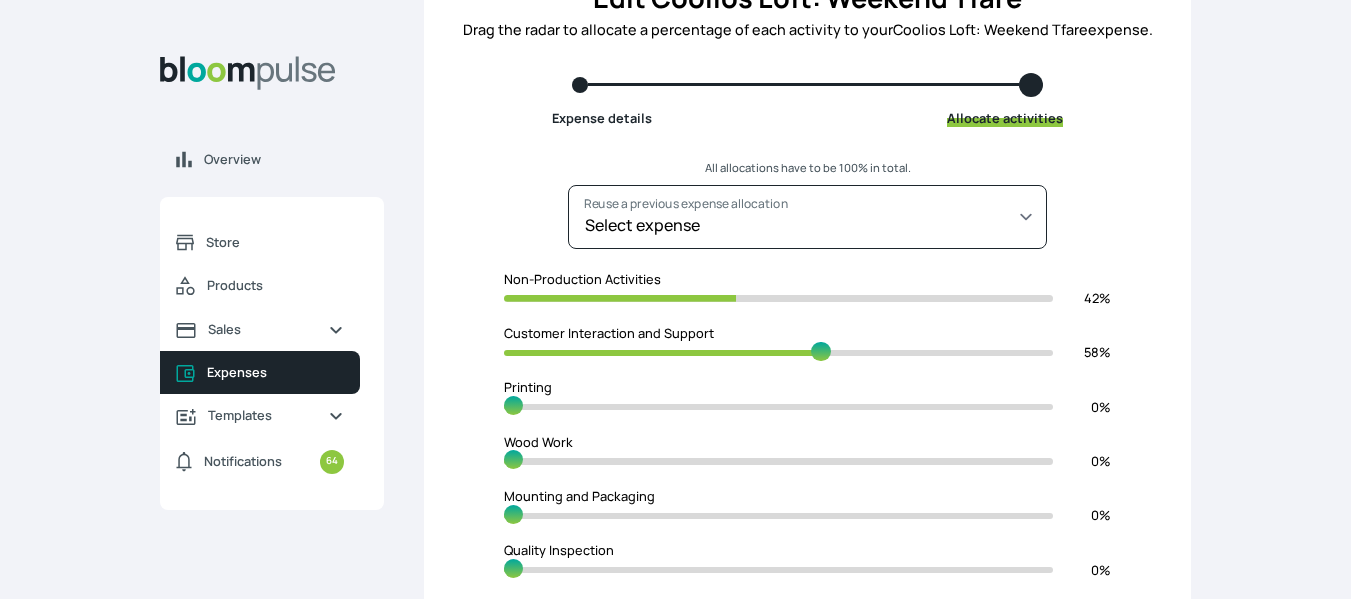 type on "41" 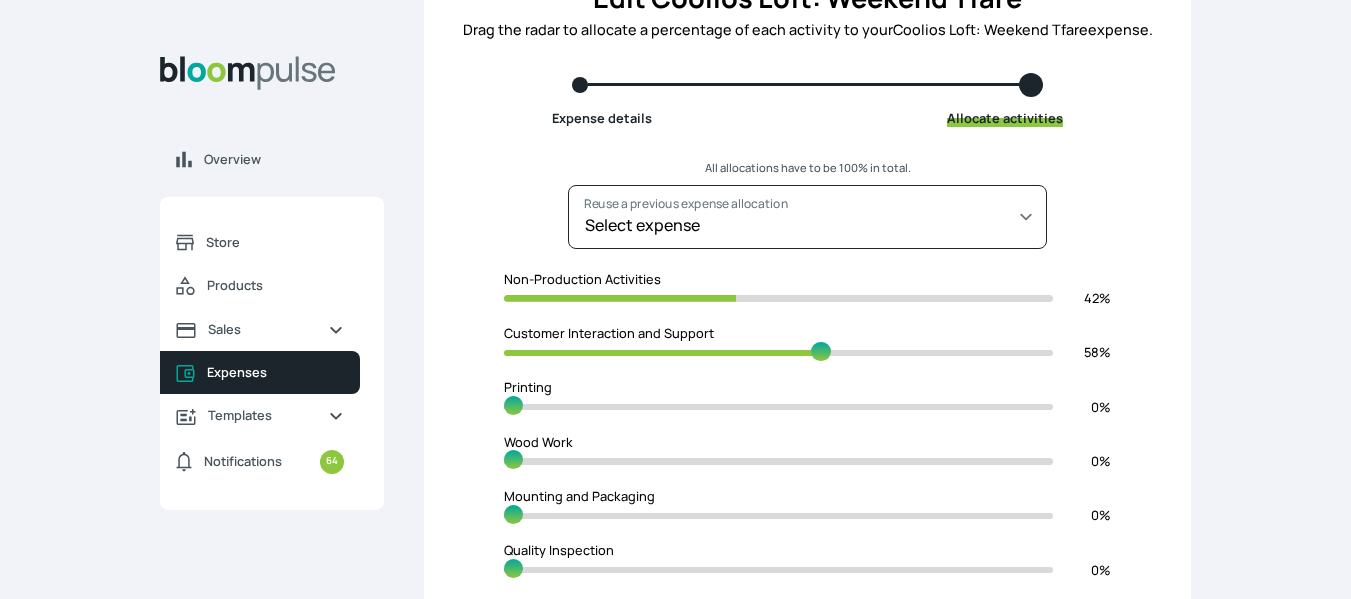 type on "59" 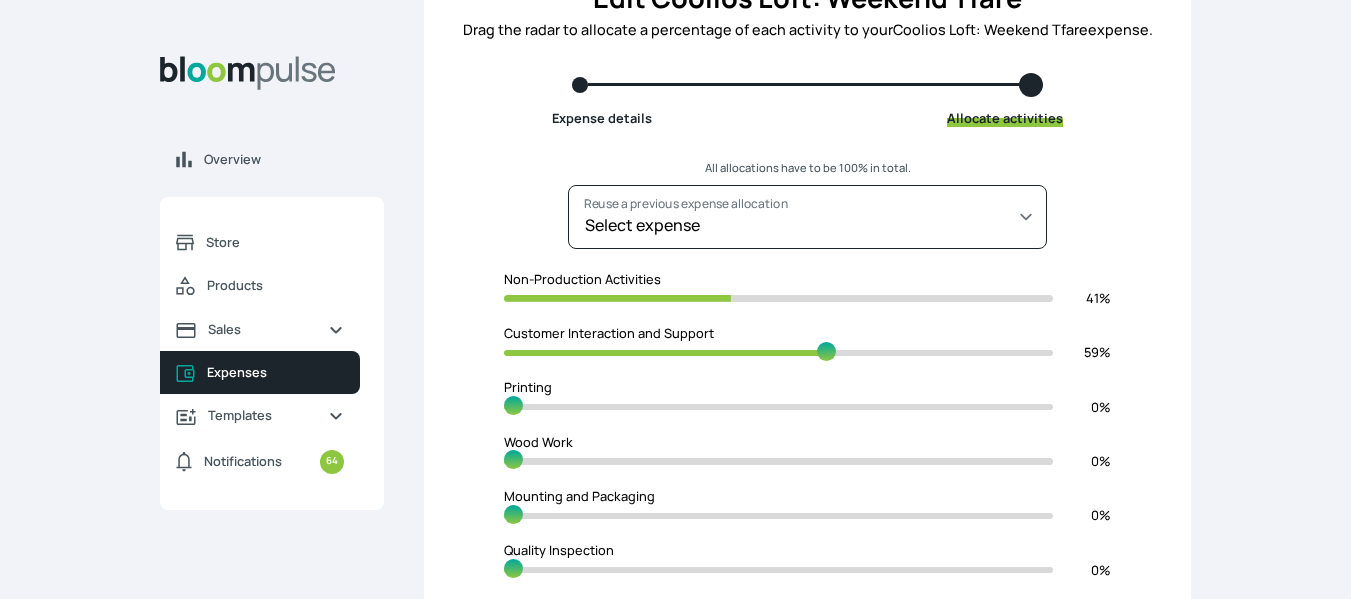 type on "40" 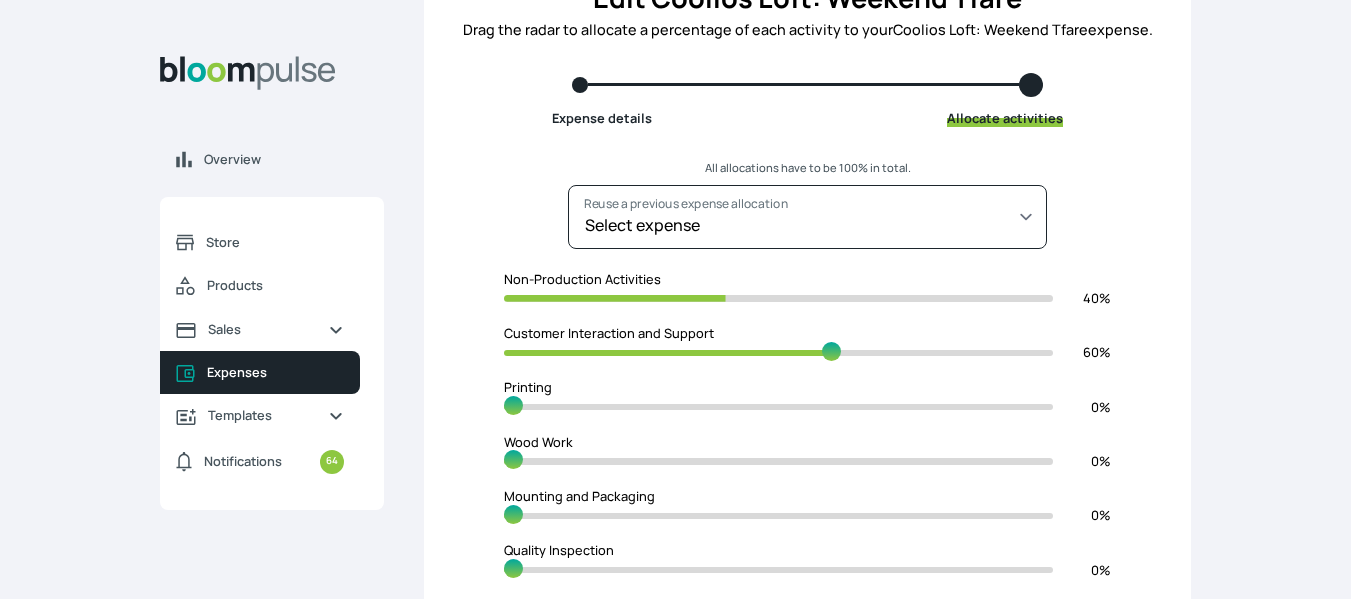 drag, startPoint x: 512, startPoint y: 349, endPoint x: 832, endPoint y: 352, distance: 320.01407 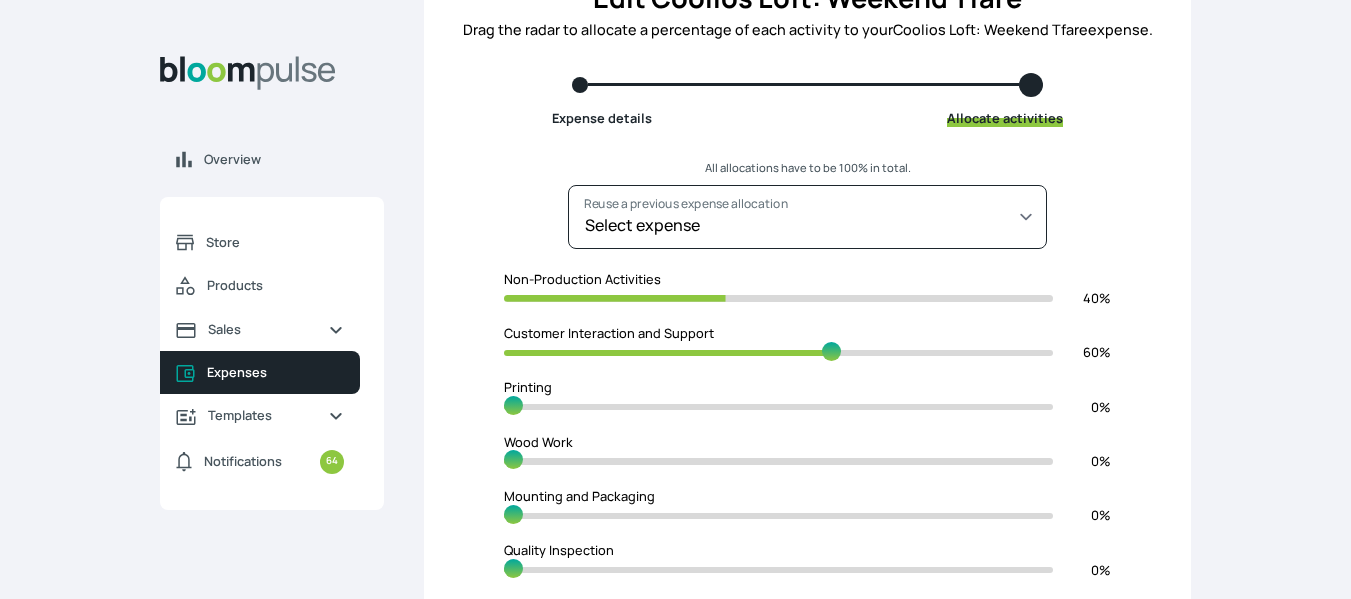 type on "60" 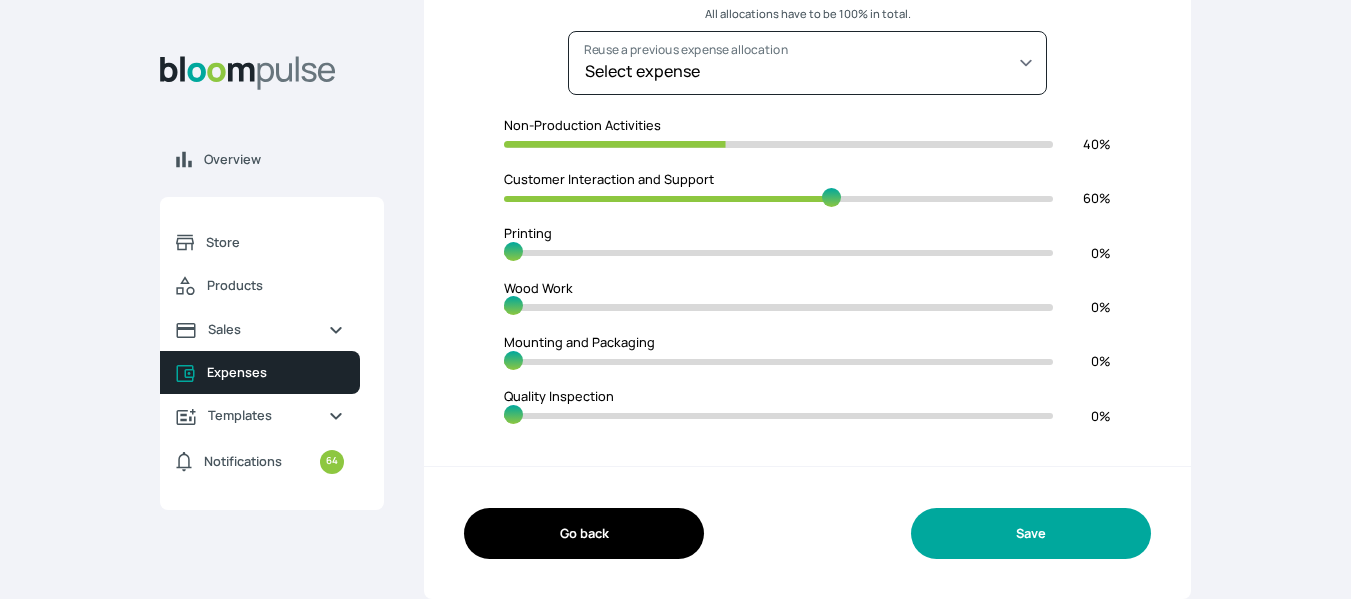 click on "Save" at bounding box center [1031, 533] 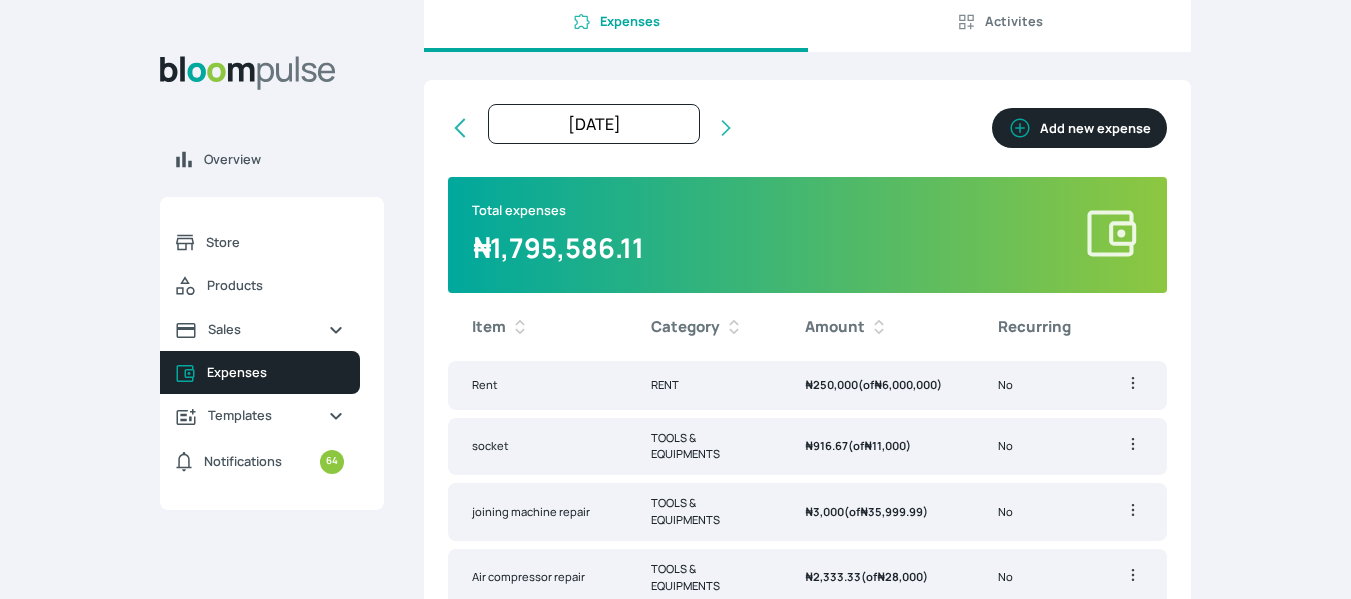 scroll, scrollTop: 0, scrollLeft: 0, axis: both 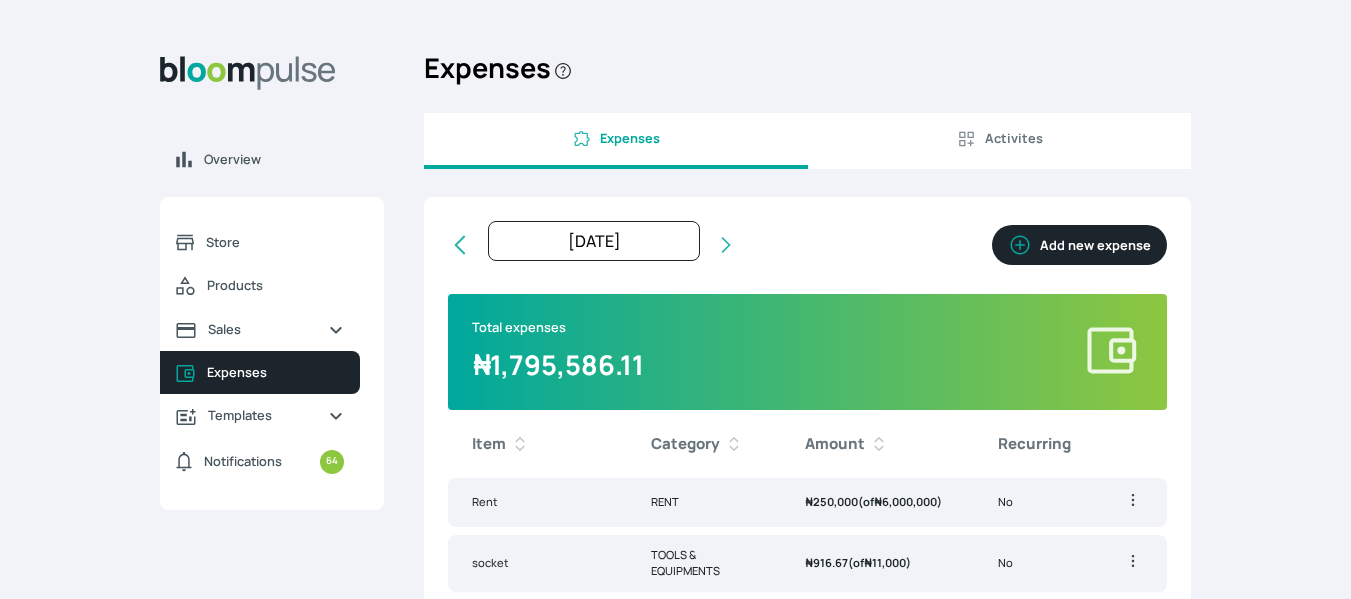 click 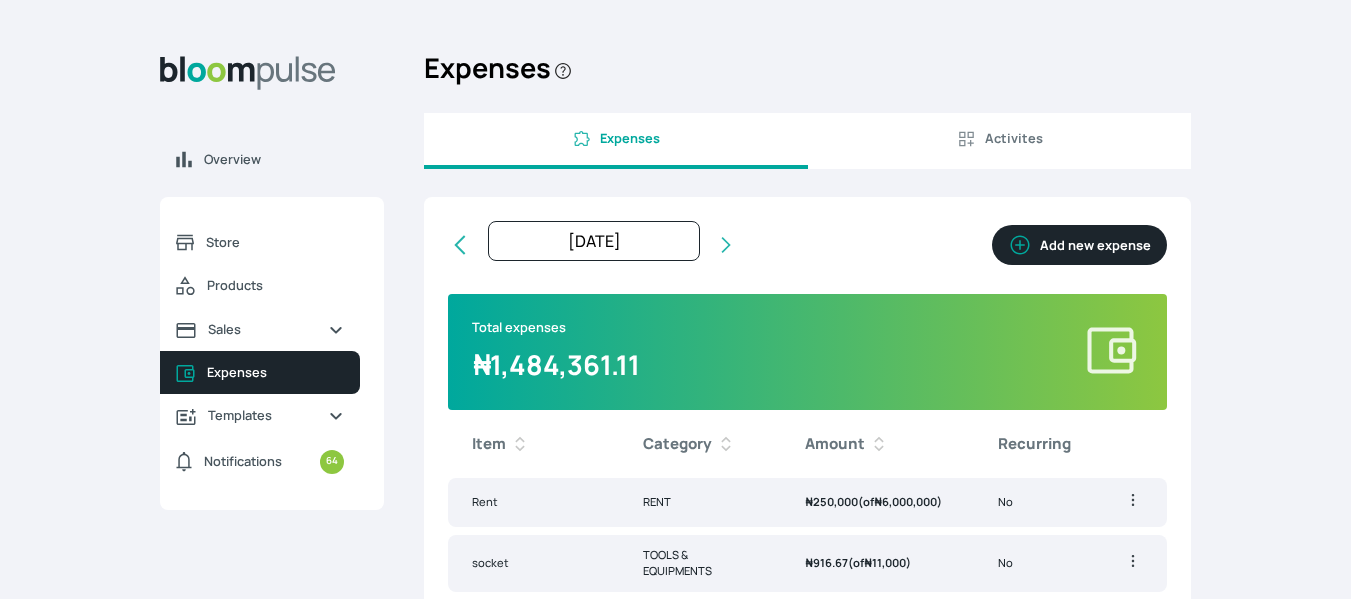 click 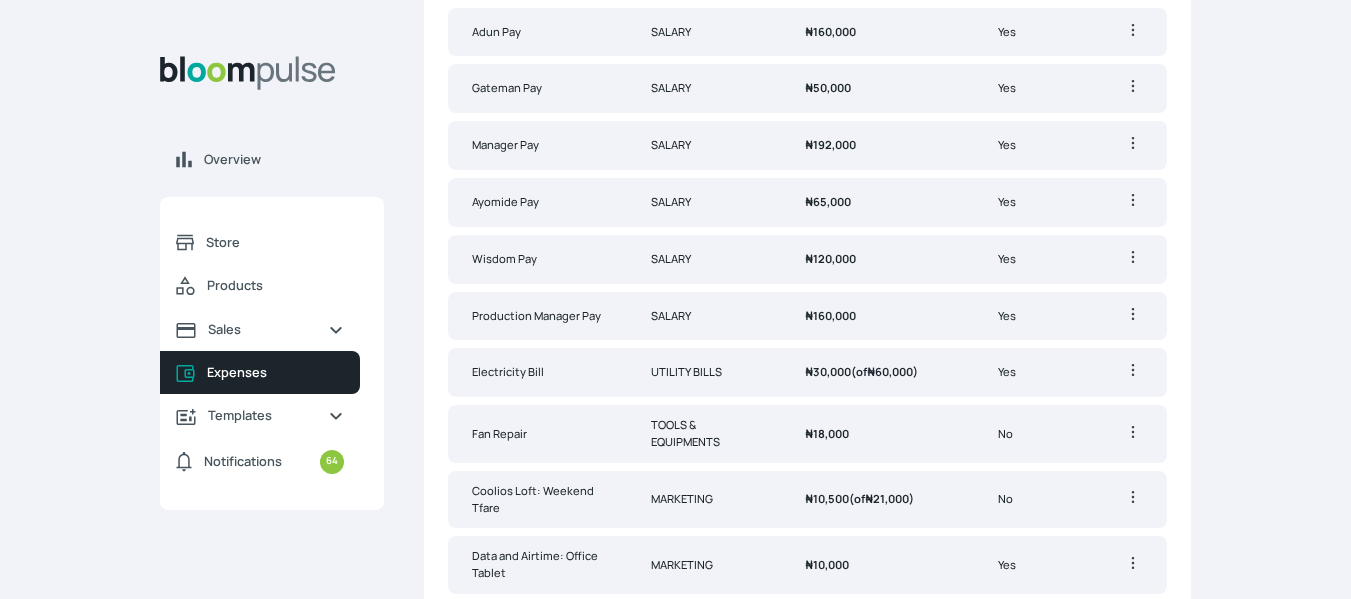 scroll, scrollTop: 1192, scrollLeft: 0, axis: vertical 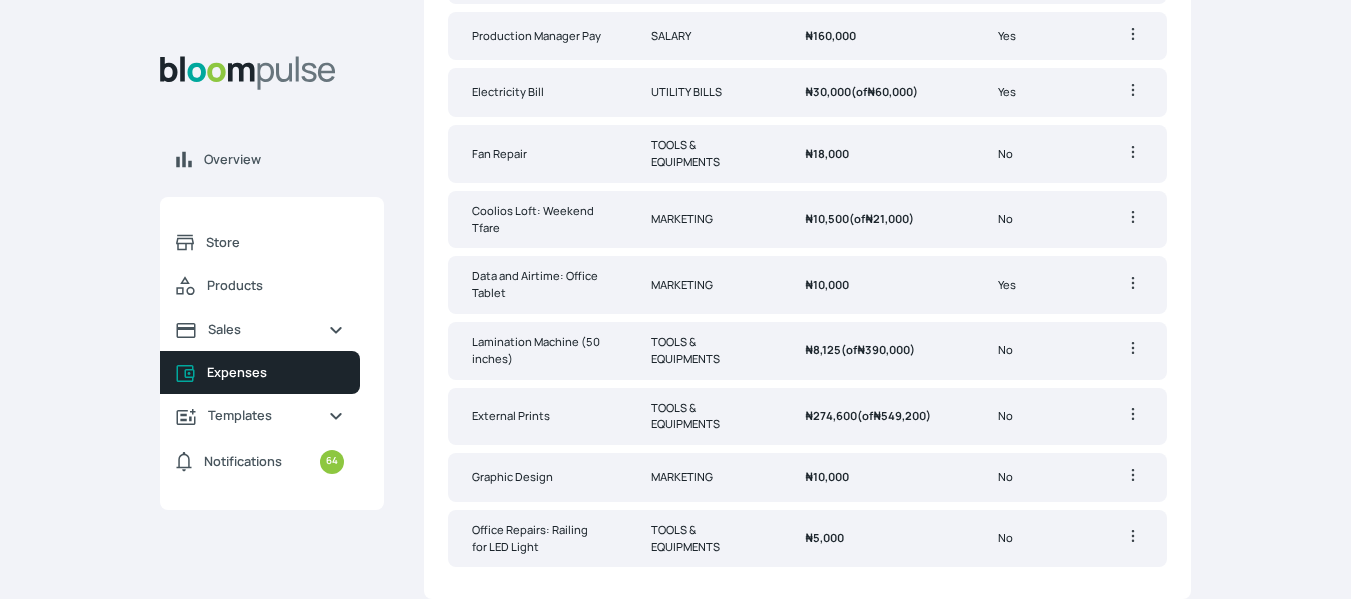 click on "TOOLS & EQUIPMENTS" at bounding box center [704, 417] 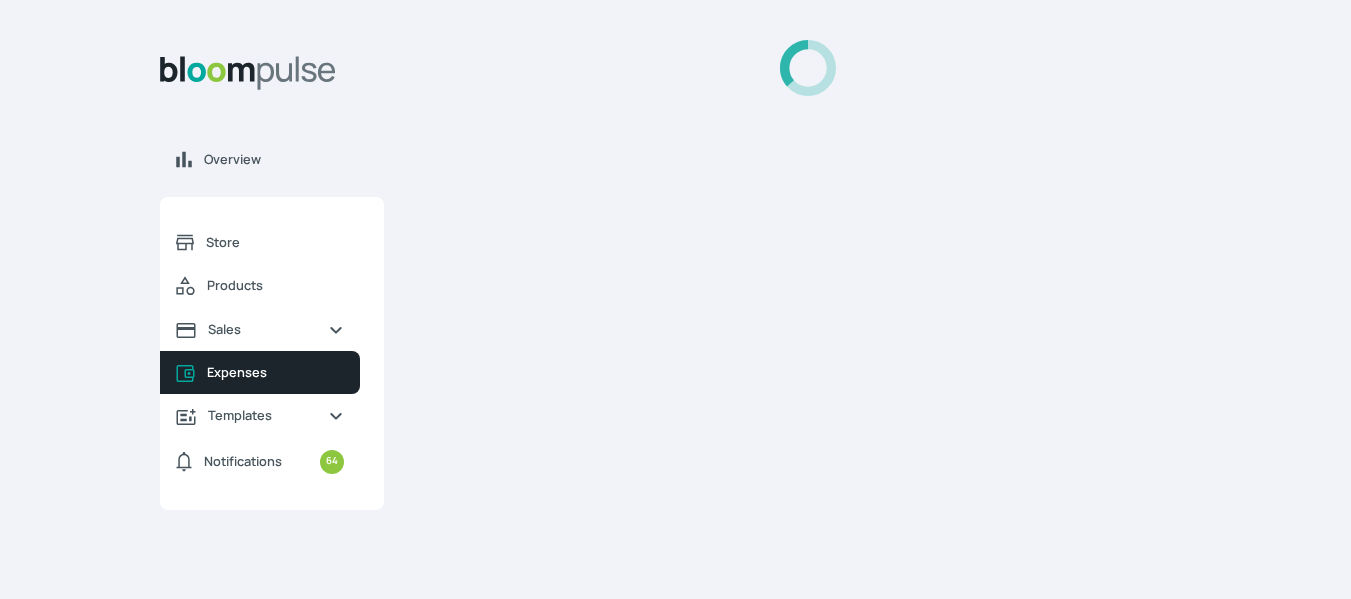 select on "CUSTOM" 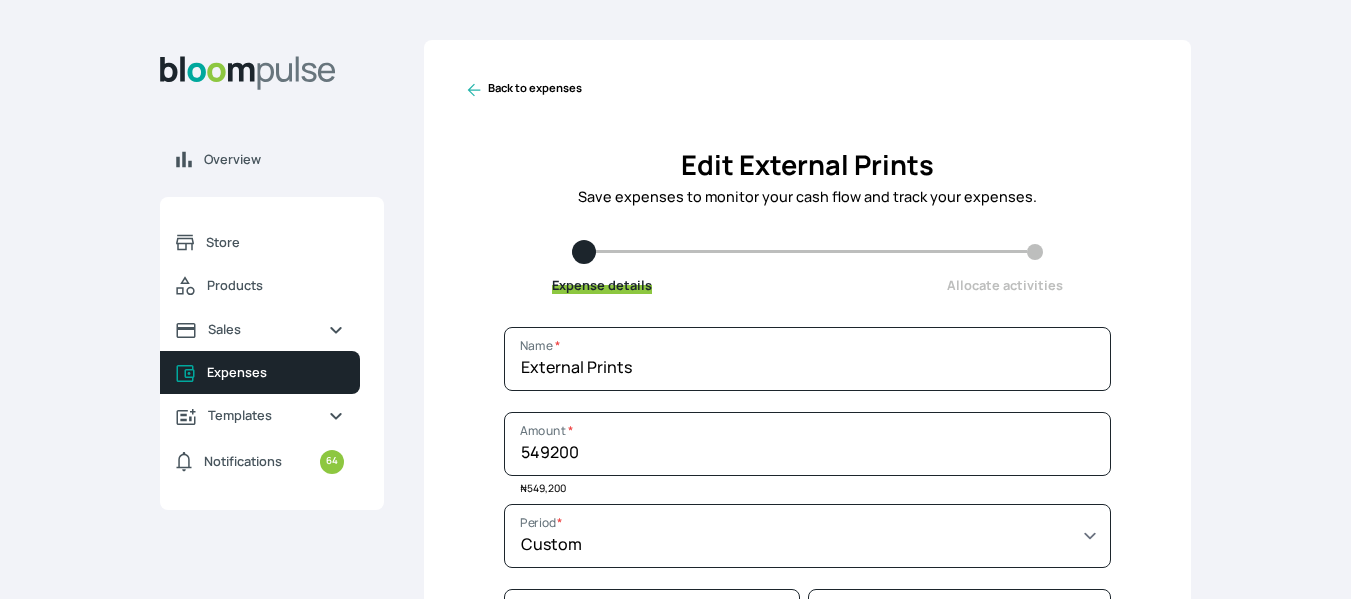 click 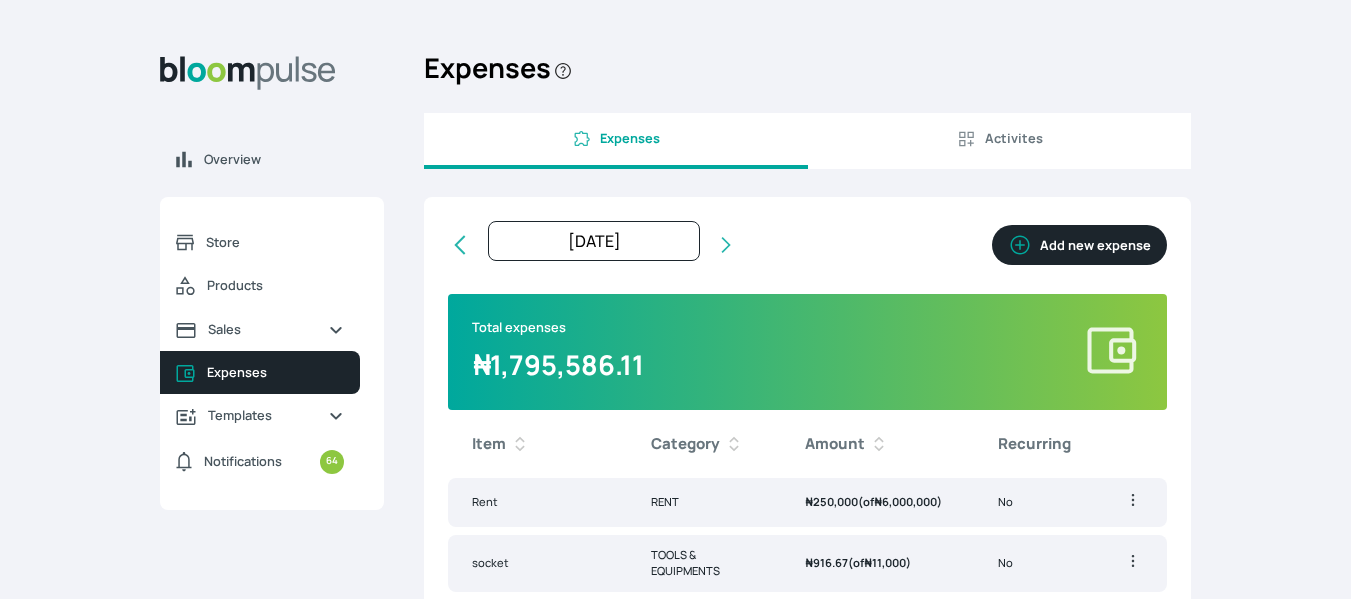 click on "Add new expense" at bounding box center [1079, 245] 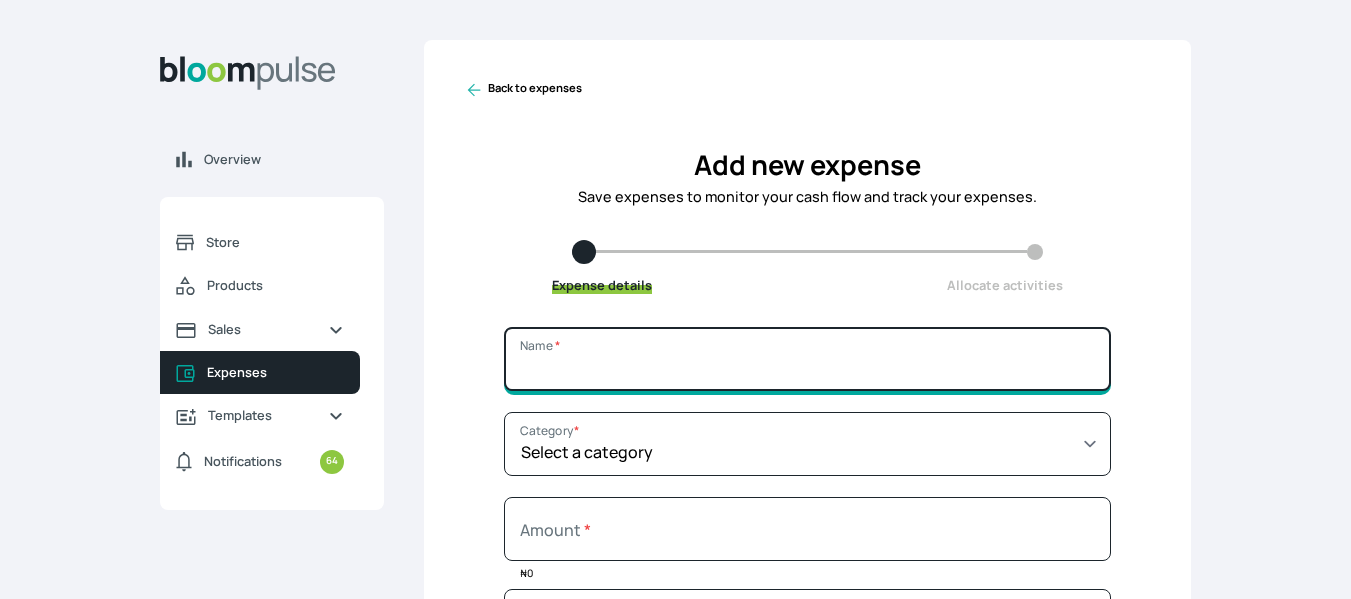 click on "Name    *" at bounding box center [807, 359] 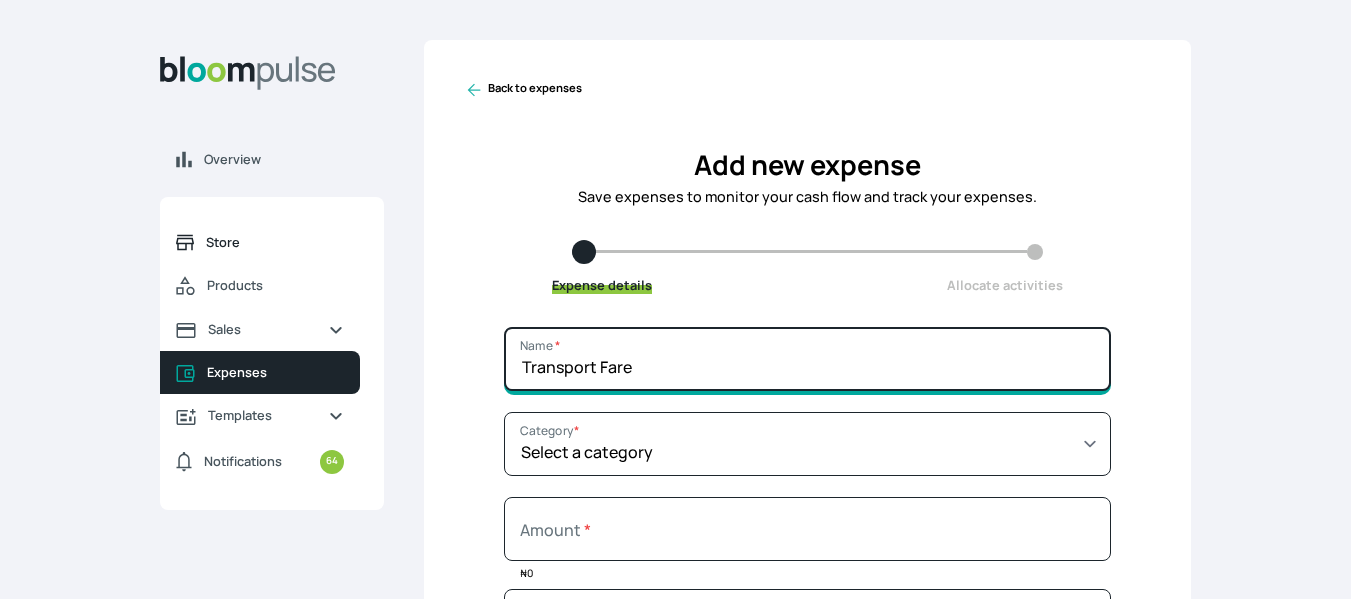 type on "Transport Fare" 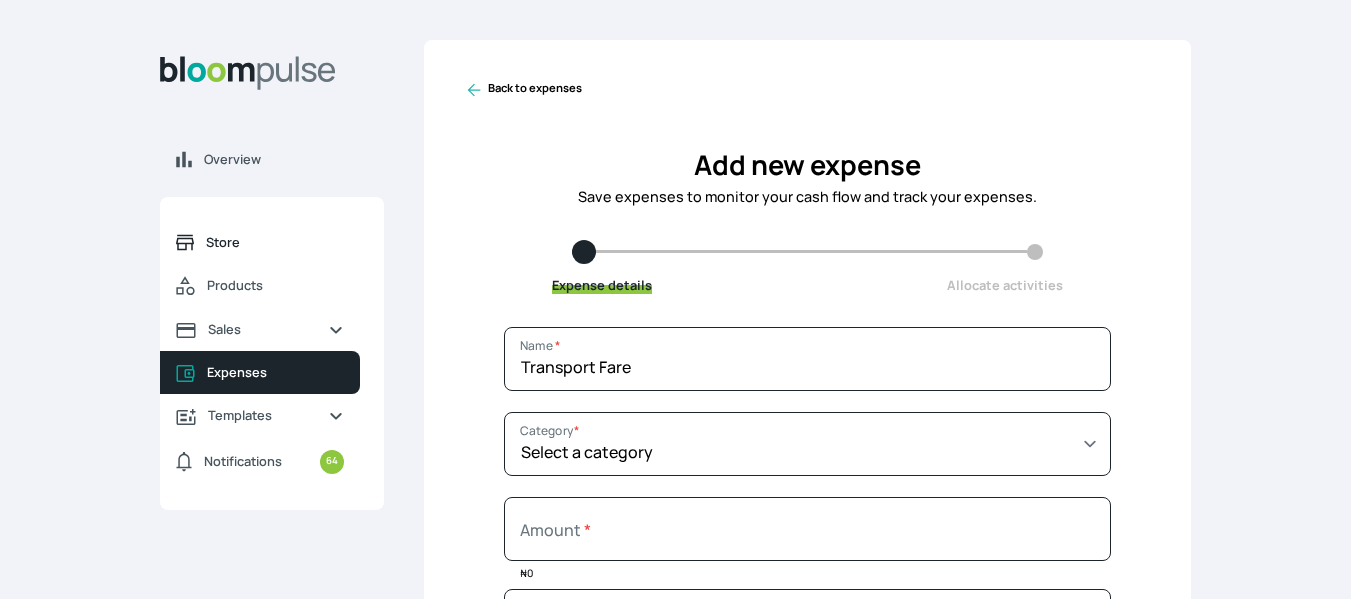 click on "Store" at bounding box center (260, 242) 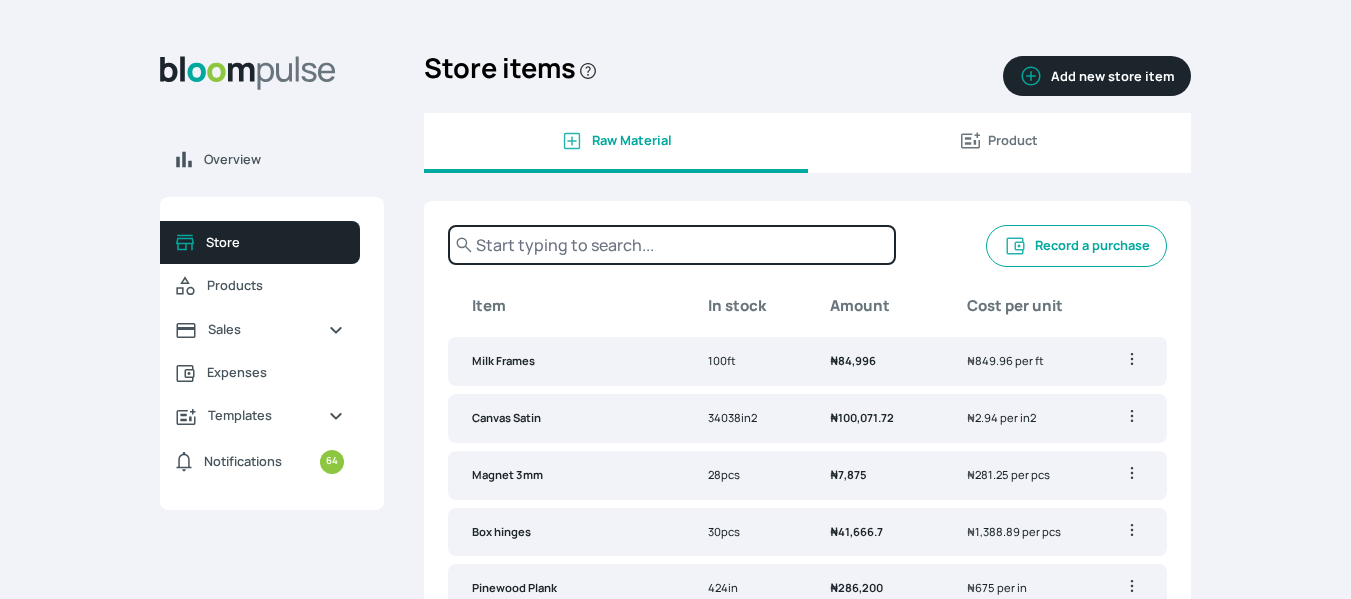click at bounding box center (672, 245) 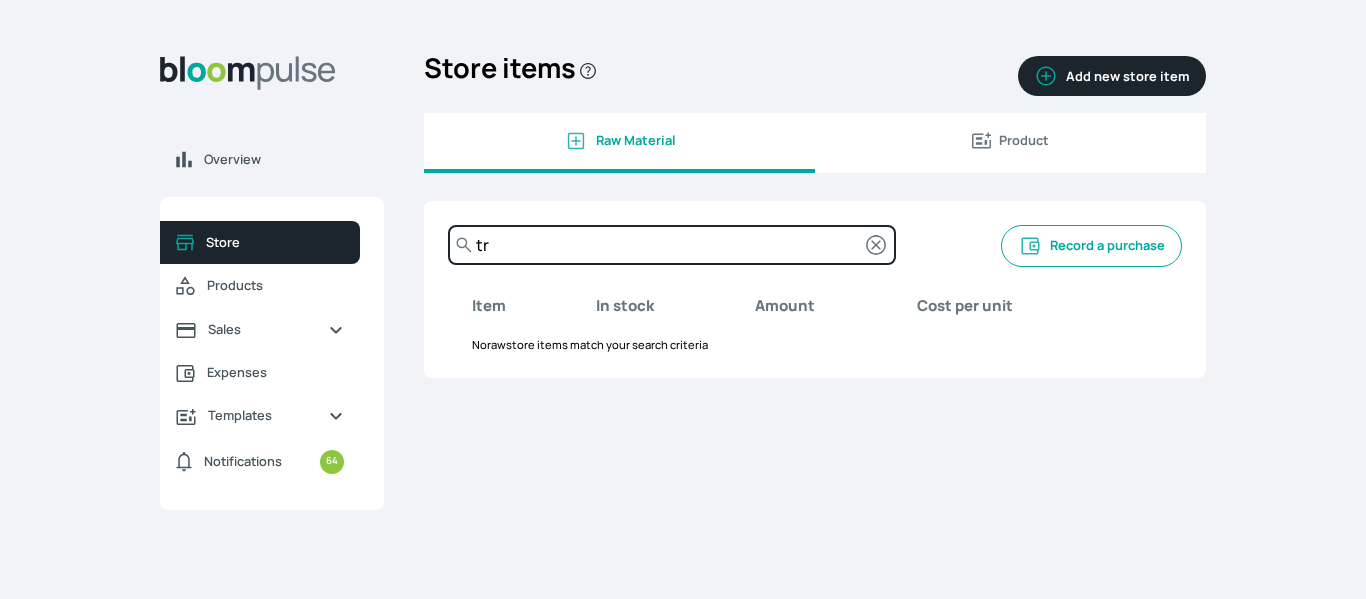 type on "t" 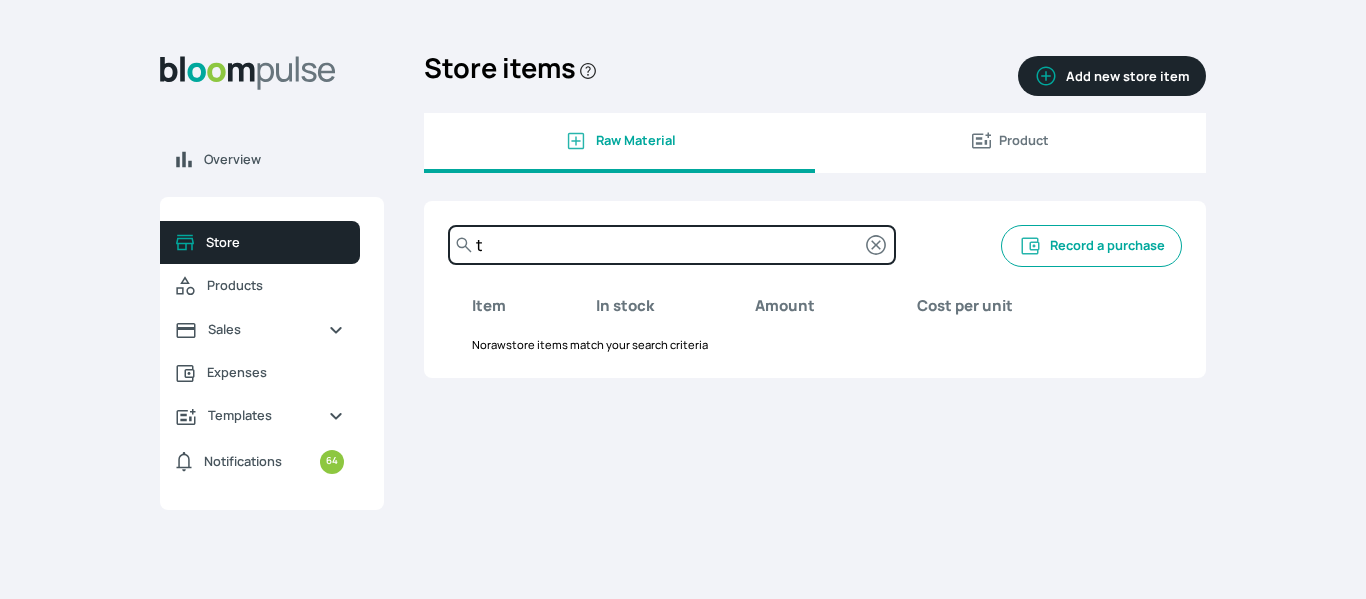 type 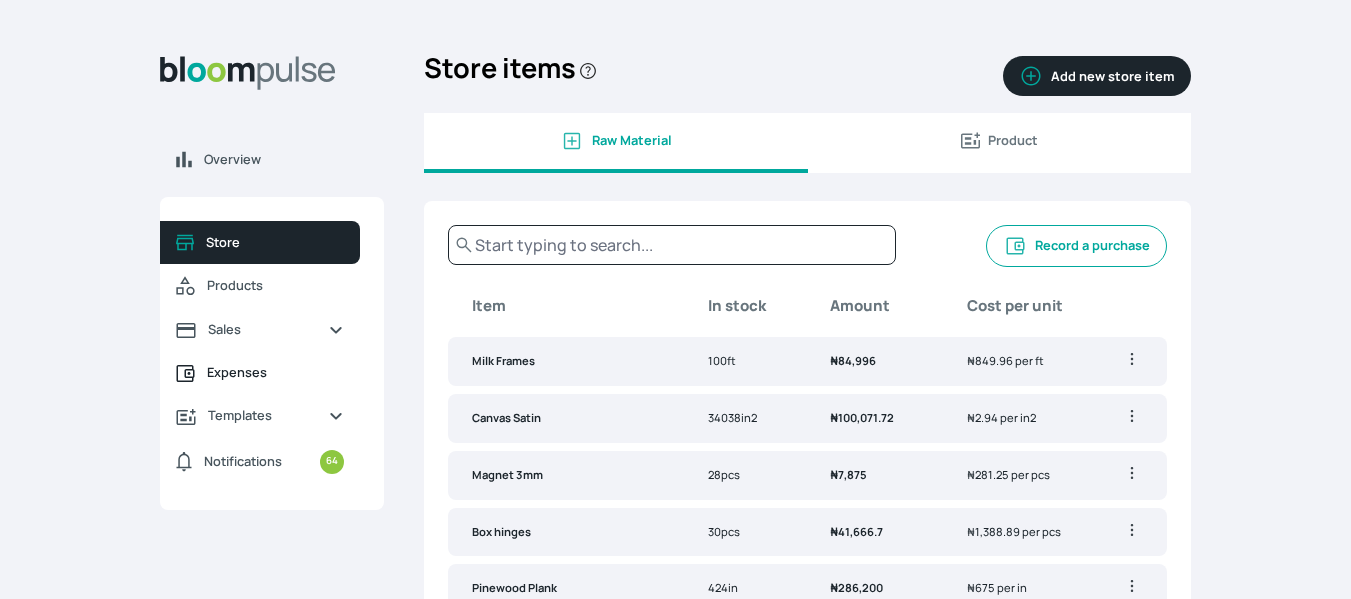 click on "Expenses" at bounding box center (260, 372) 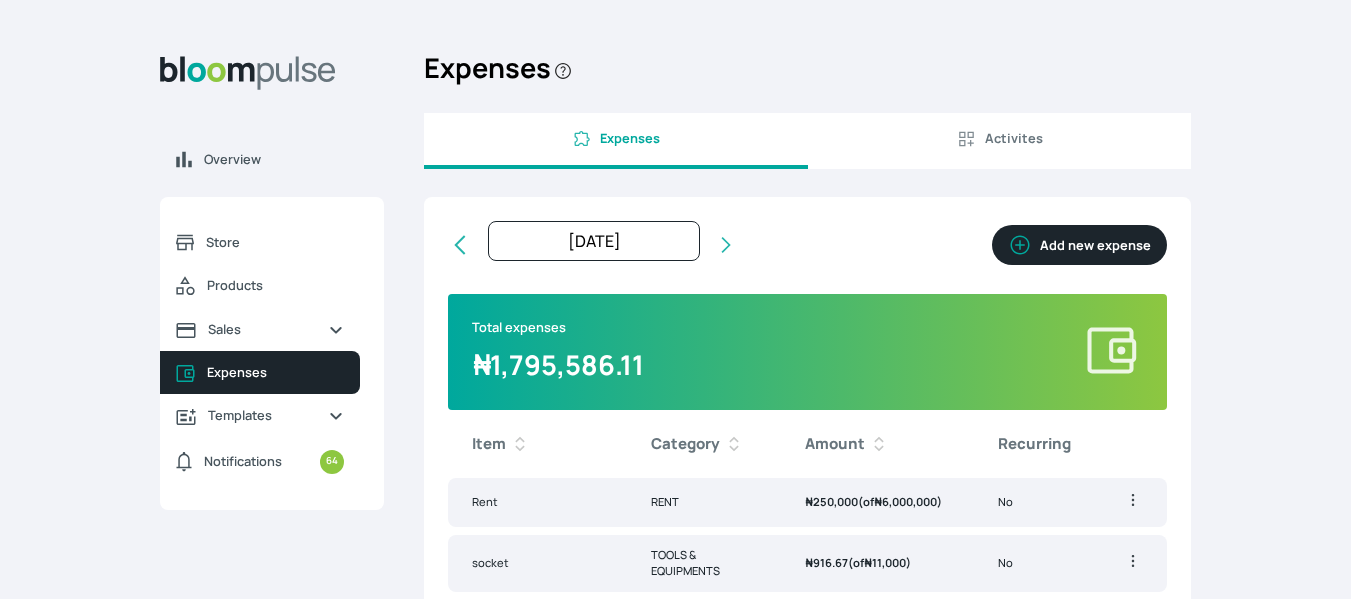click on "Activites" at bounding box center [1000, 141] 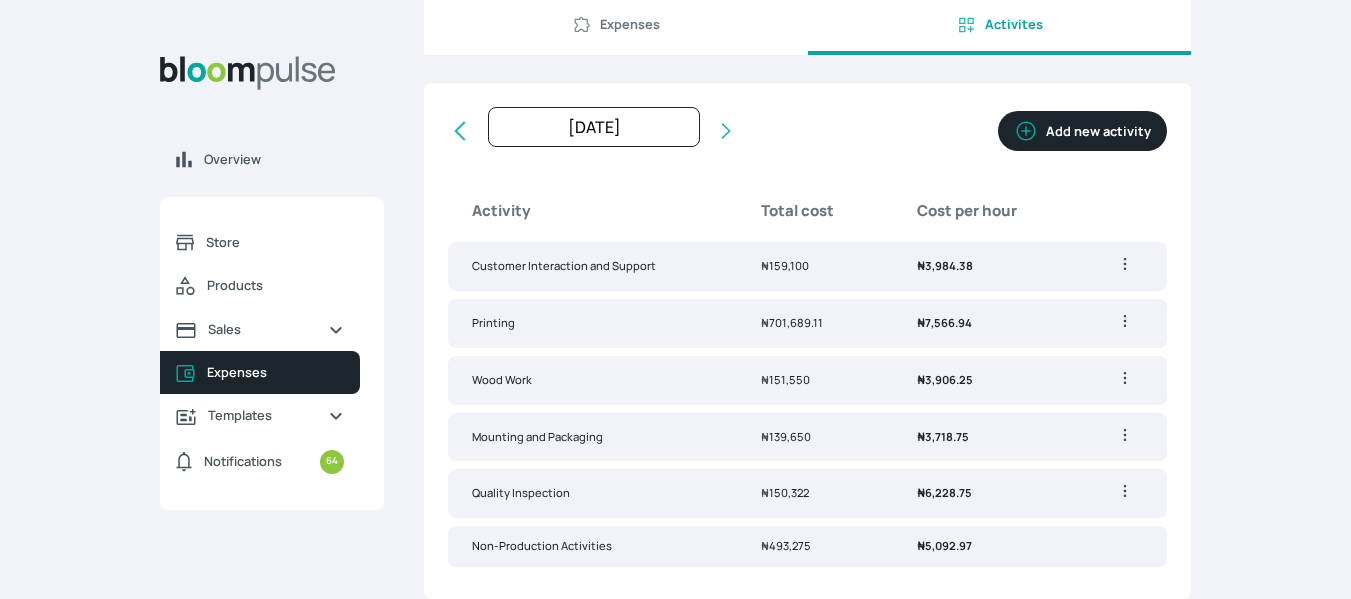 scroll, scrollTop: 0, scrollLeft: 0, axis: both 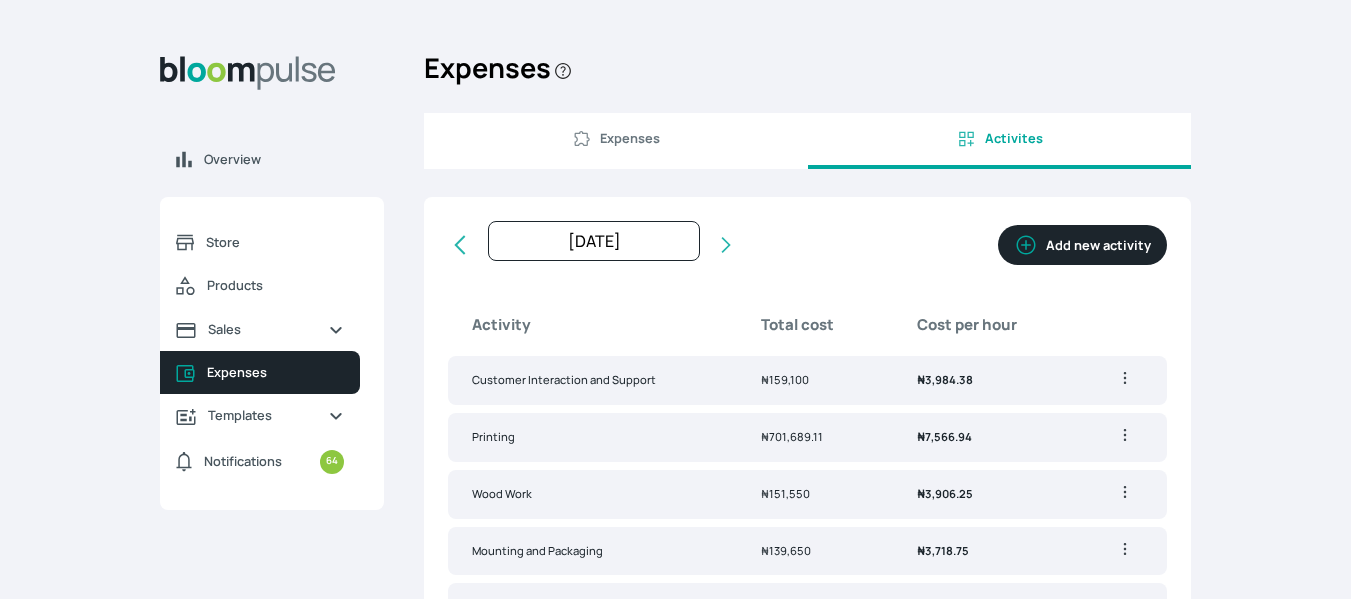 click on "Expenses" at bounding box center [630, 138] 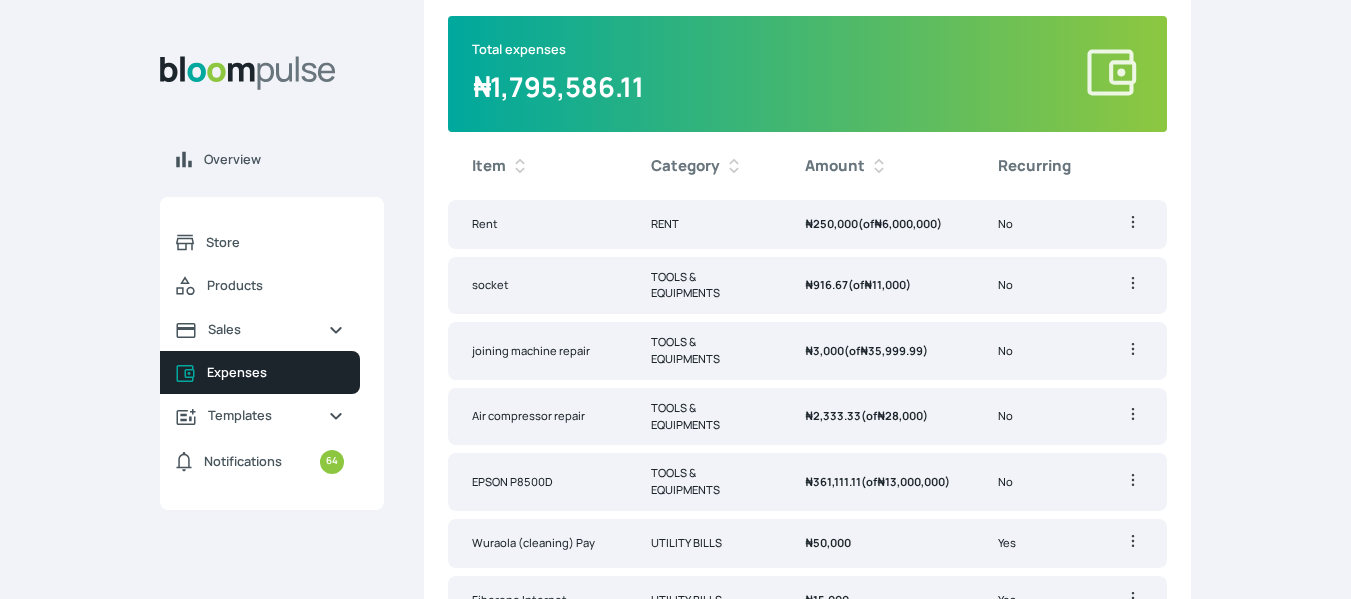 scroll, scrollTop: 0, scrollLeft: 0, axis: both 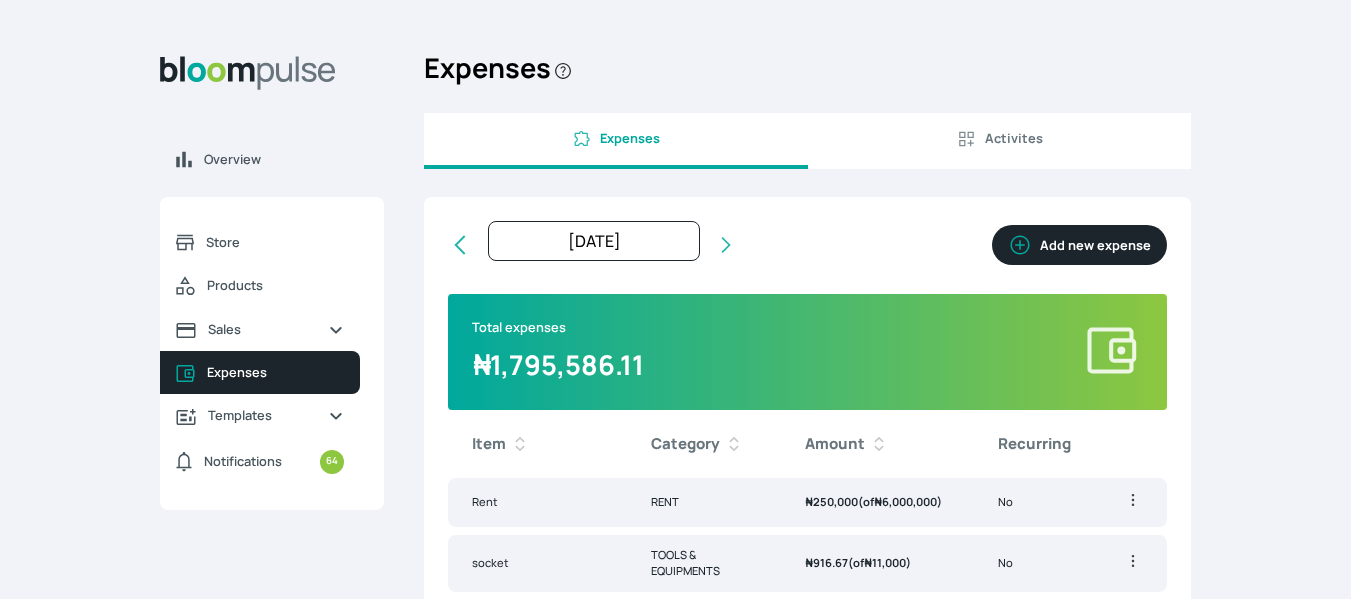 click on "Add new expense" at bounding box center (1079, 245) 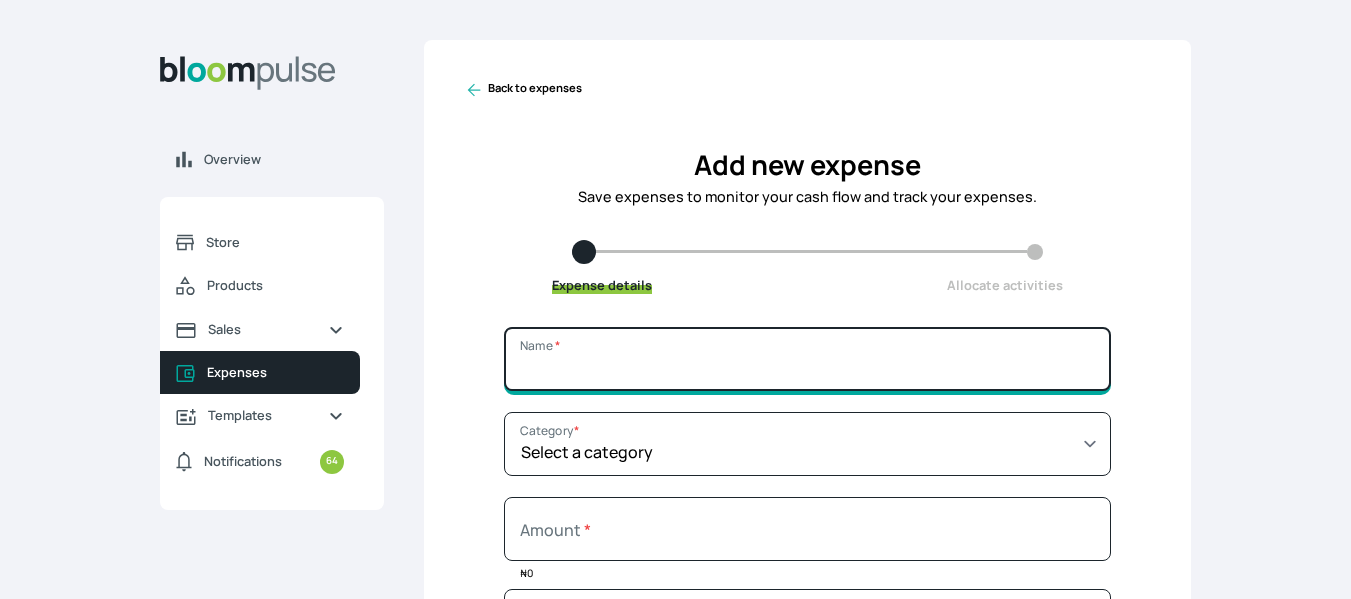 click on "Name    *" at bounding box center [807, 359] 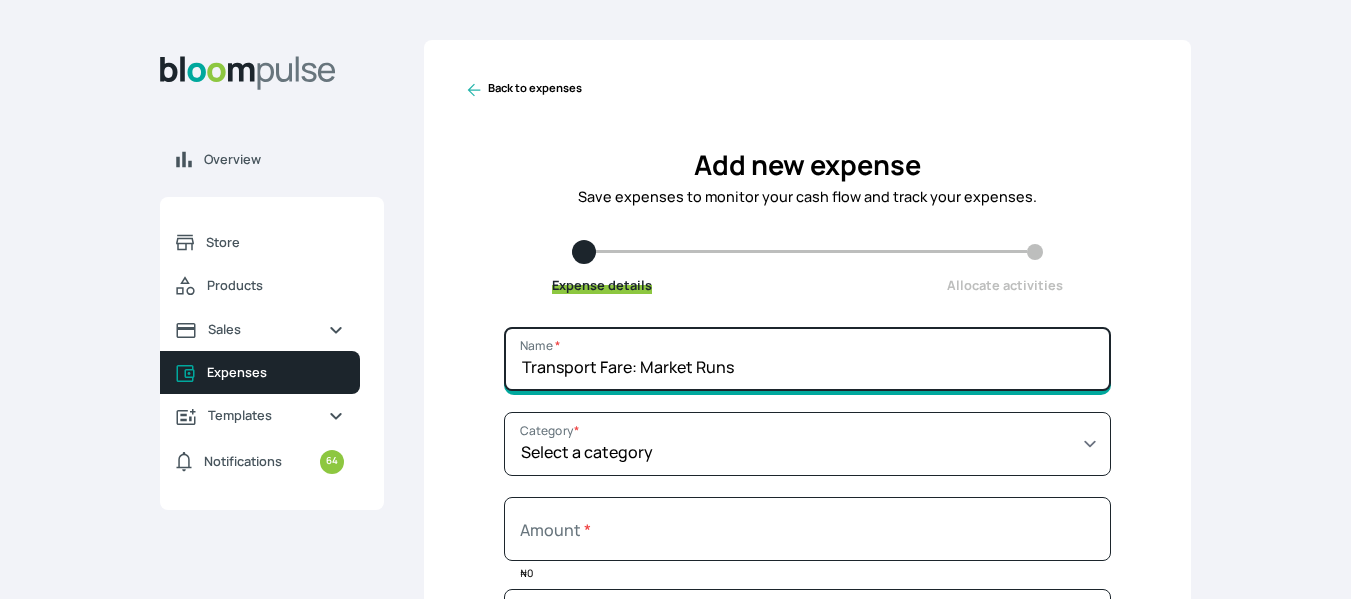 type on "Transport Fare: Market Runs" 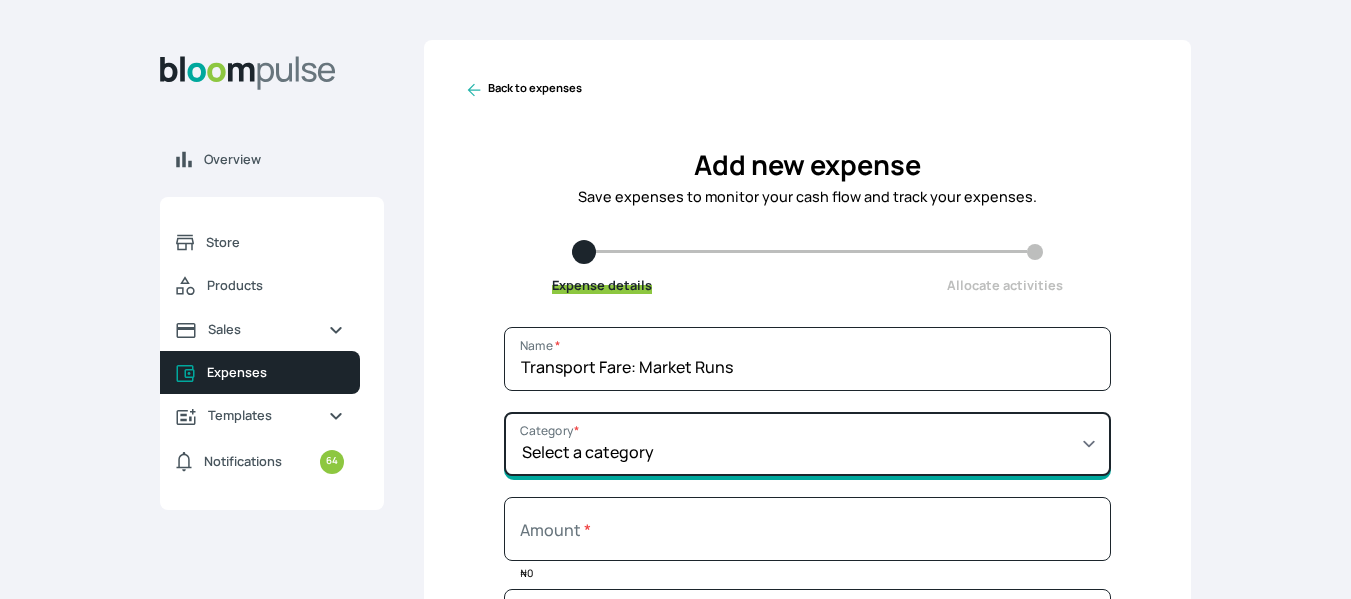 click on "Select a category SALARY RENT MARKETING TOOLS & EQUIPMENTS UTILITY BILLS OTHER" at bounding box center (807, 444) 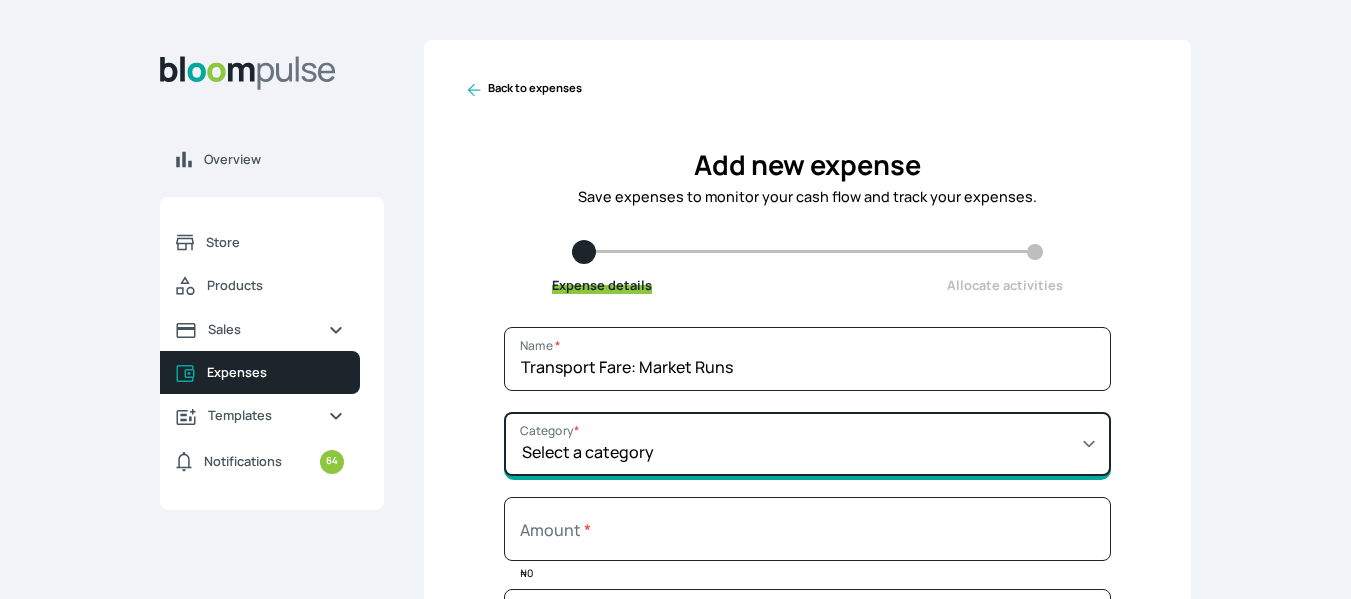 select on "UTILITY BILLS" 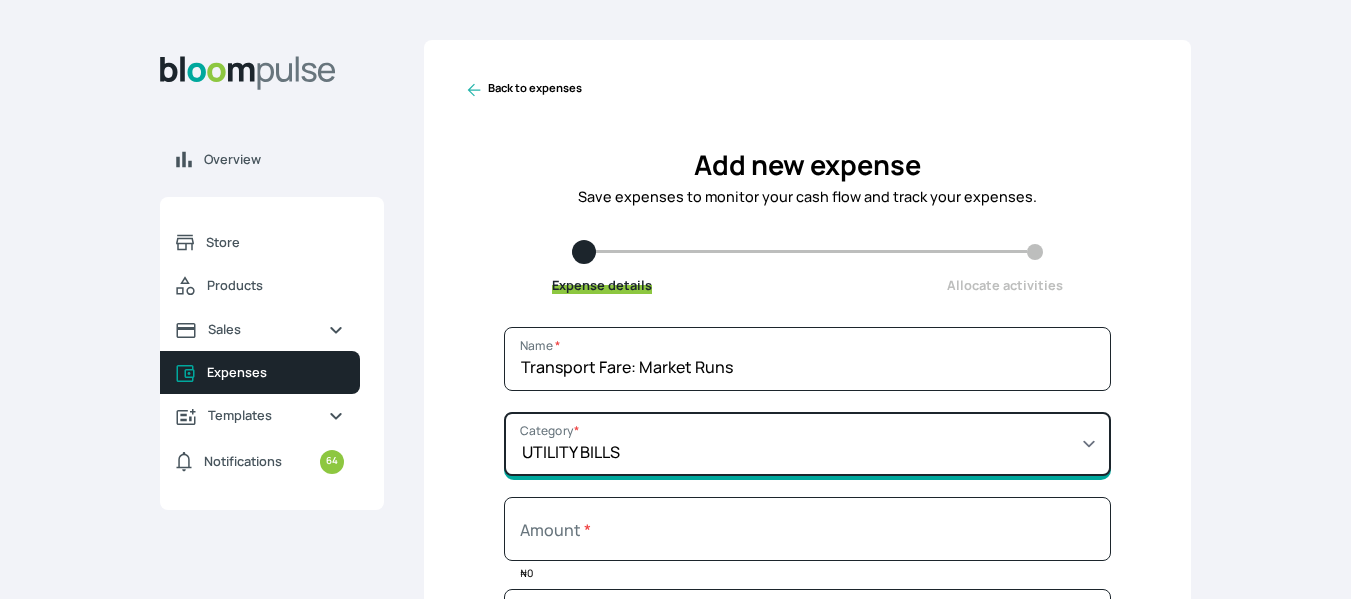 click on "Select a category SALARY RENT MARKETING TOOLS & EQUIPMENTS UTILITY BILLS OTHER" at bounding box center [807, 444] 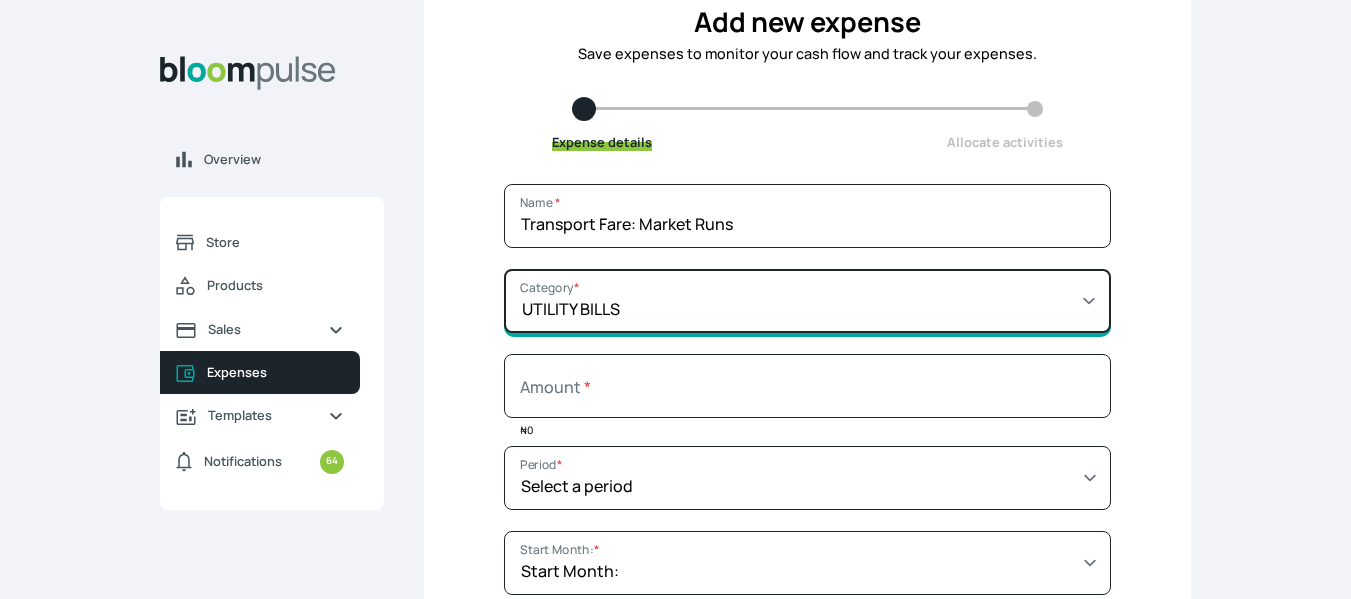 scroll, scrollTop: 144, scrollLeft: 0, axis: vertical 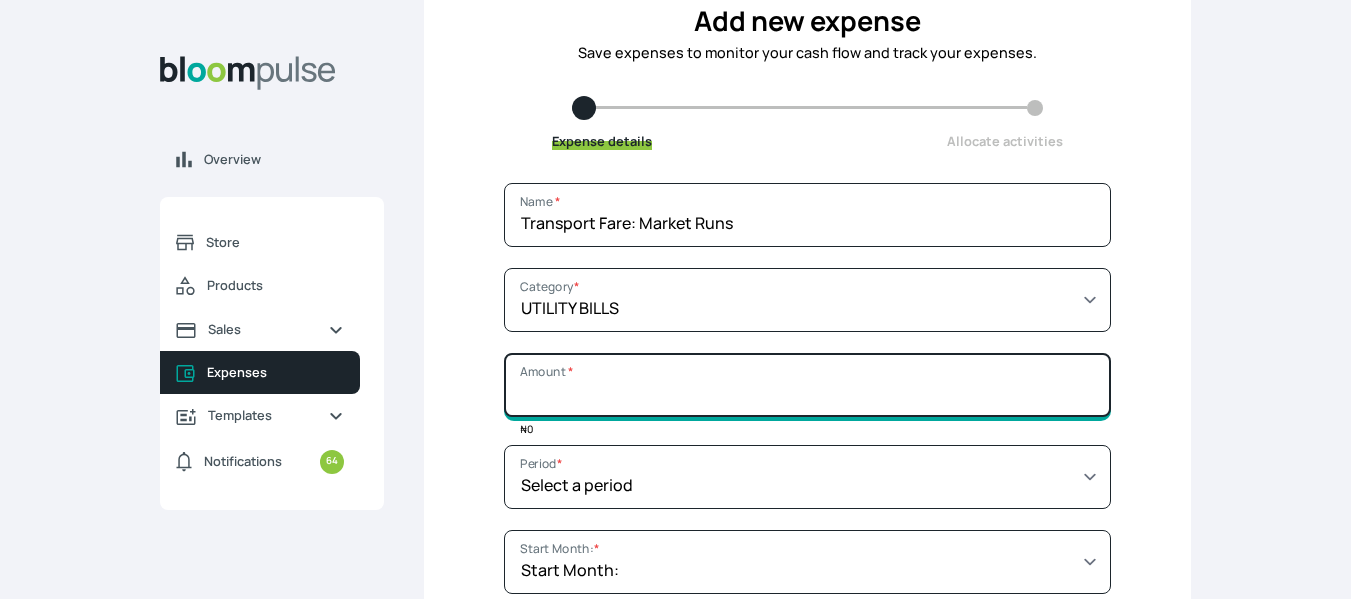 click on "Amount    *" at bounding box center (807, 385) 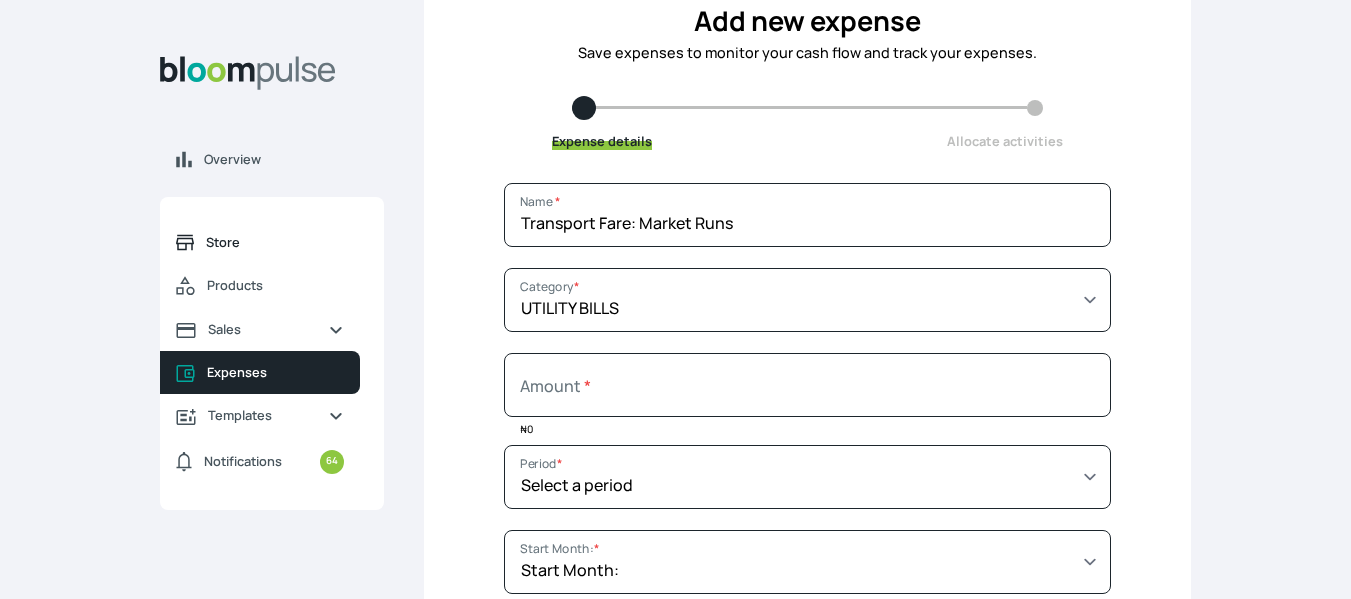 type on "0" 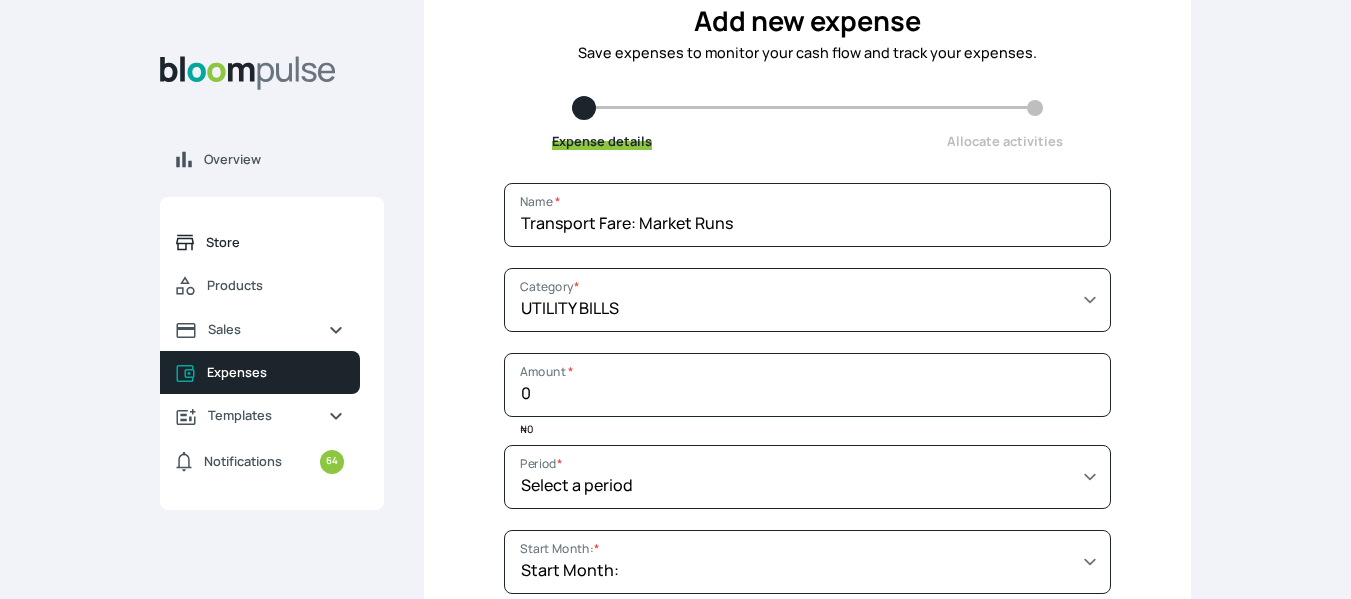 click on "Store" at bounding box center [275, 242] 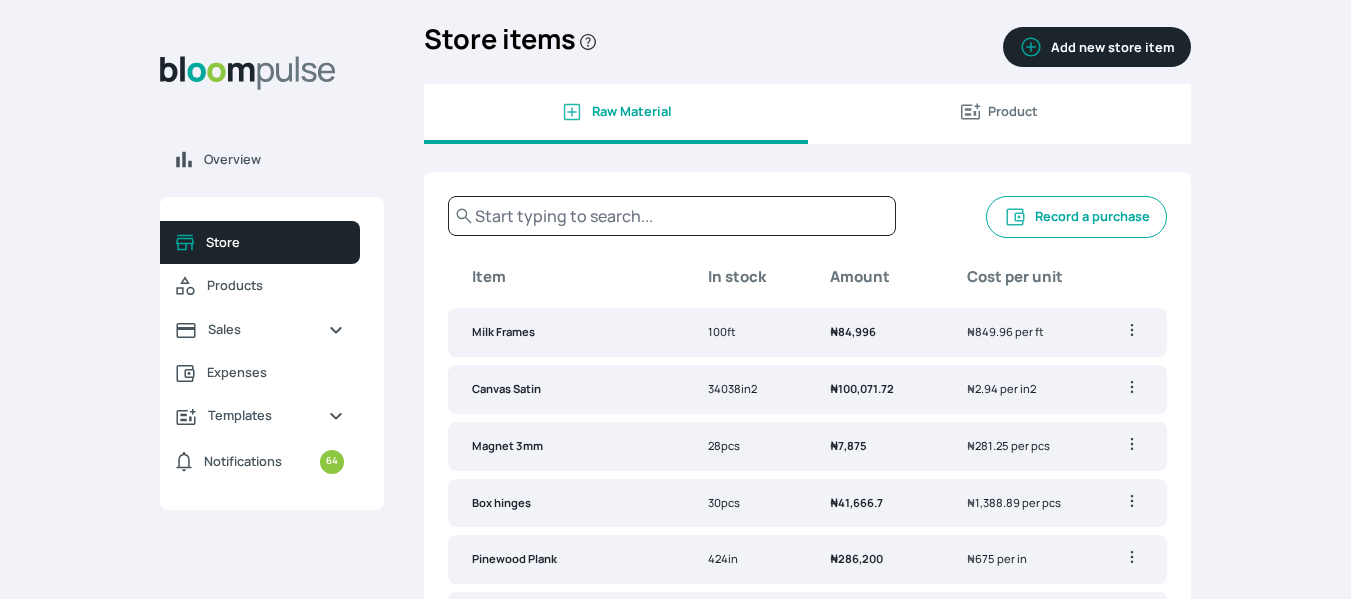 scroll, scrollTop: 0, scrollLeft: 0, axis: both 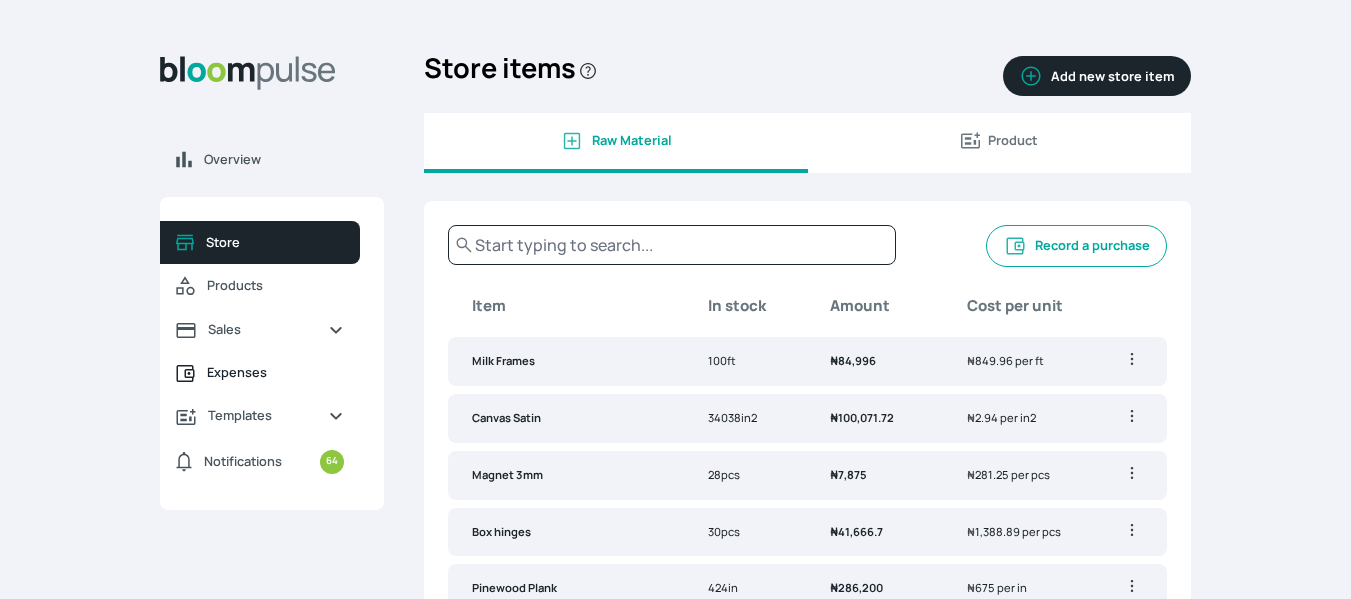 click on "Expenses" at bounding box center (275, 372) 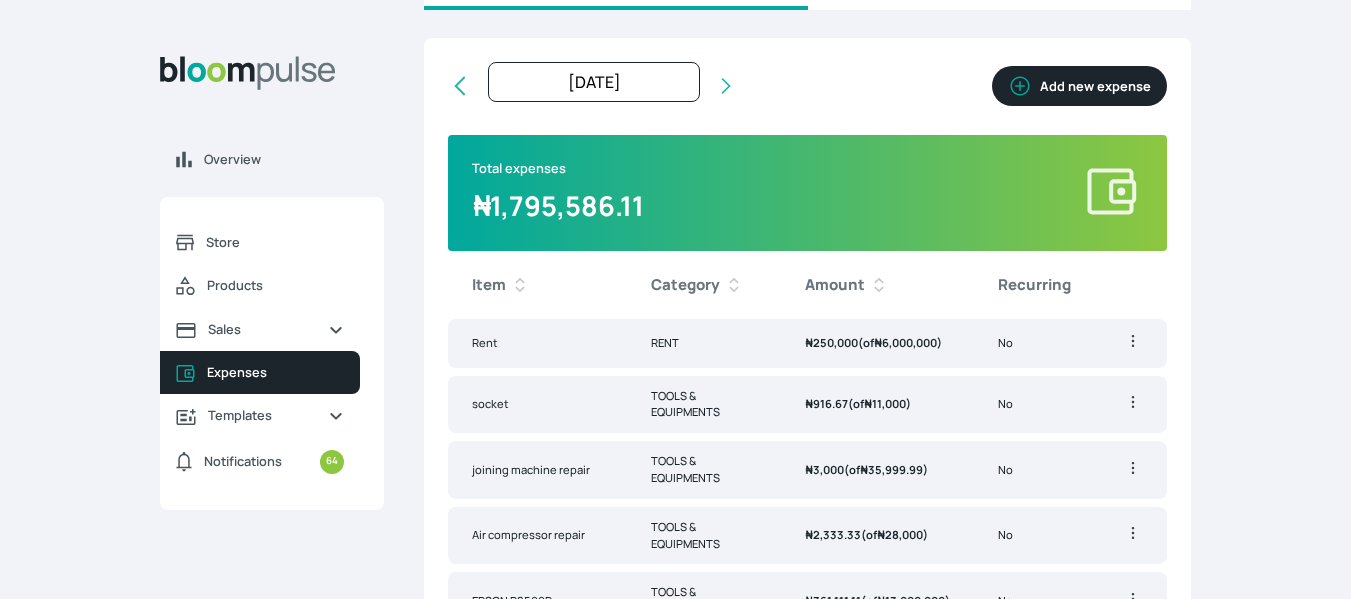 scroll, scrollTop: 0, scrollLeft: 0, axis: both 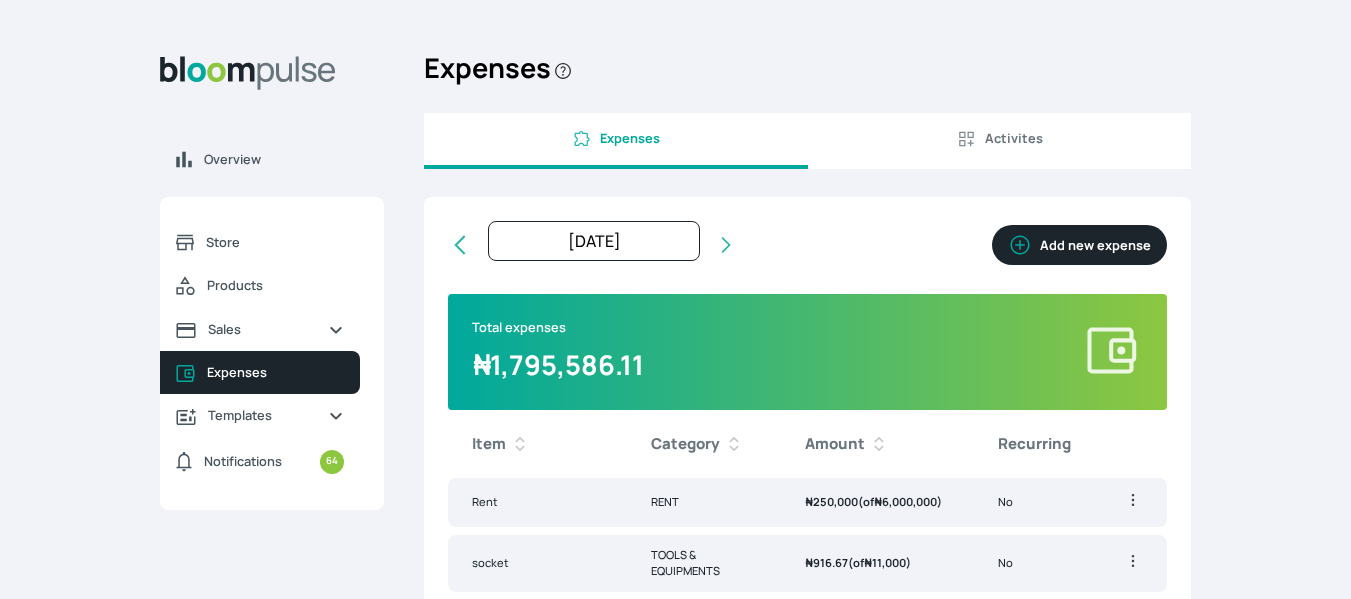 click on "Add new expense" at bounding box center [1079, 245] 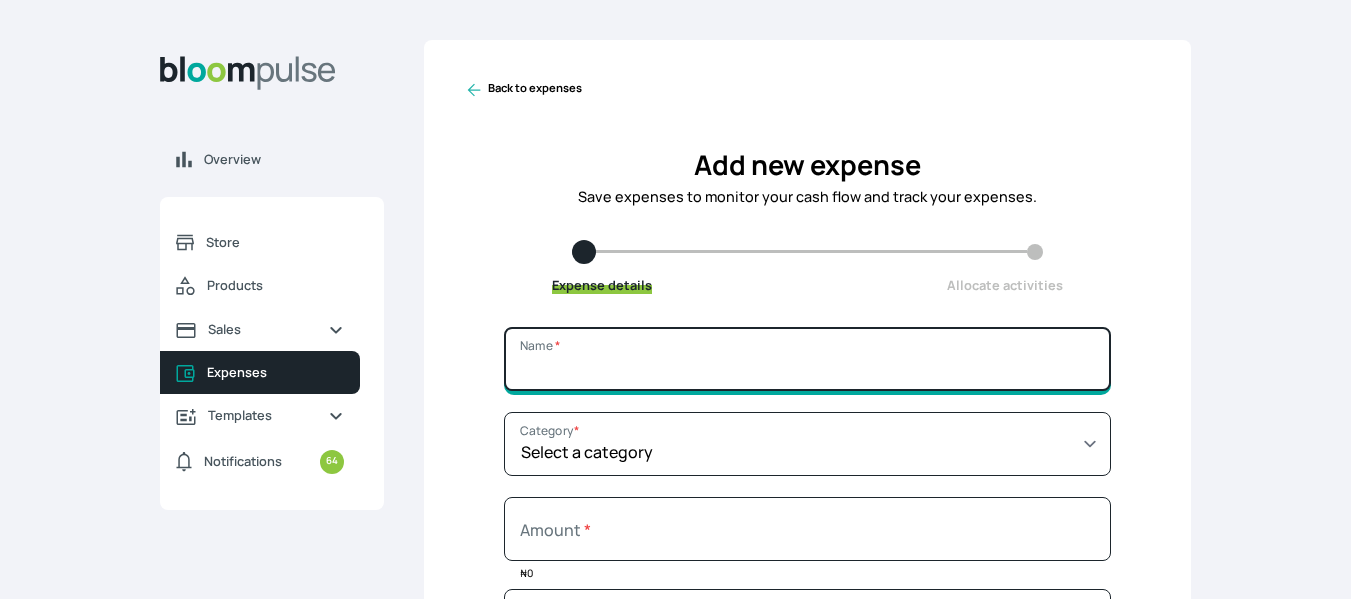 click on "Name    *" at bounding box center [807, 359] 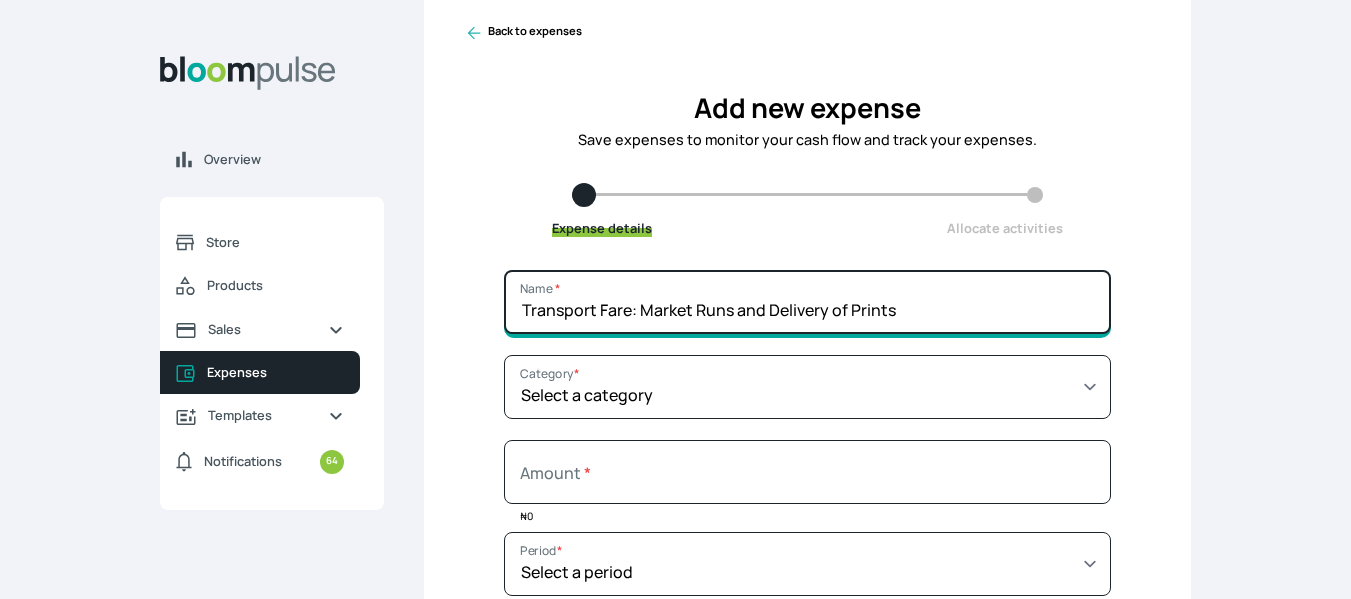 scroll, scrollTop: 59, scrollLeft: 0, axis: vertical 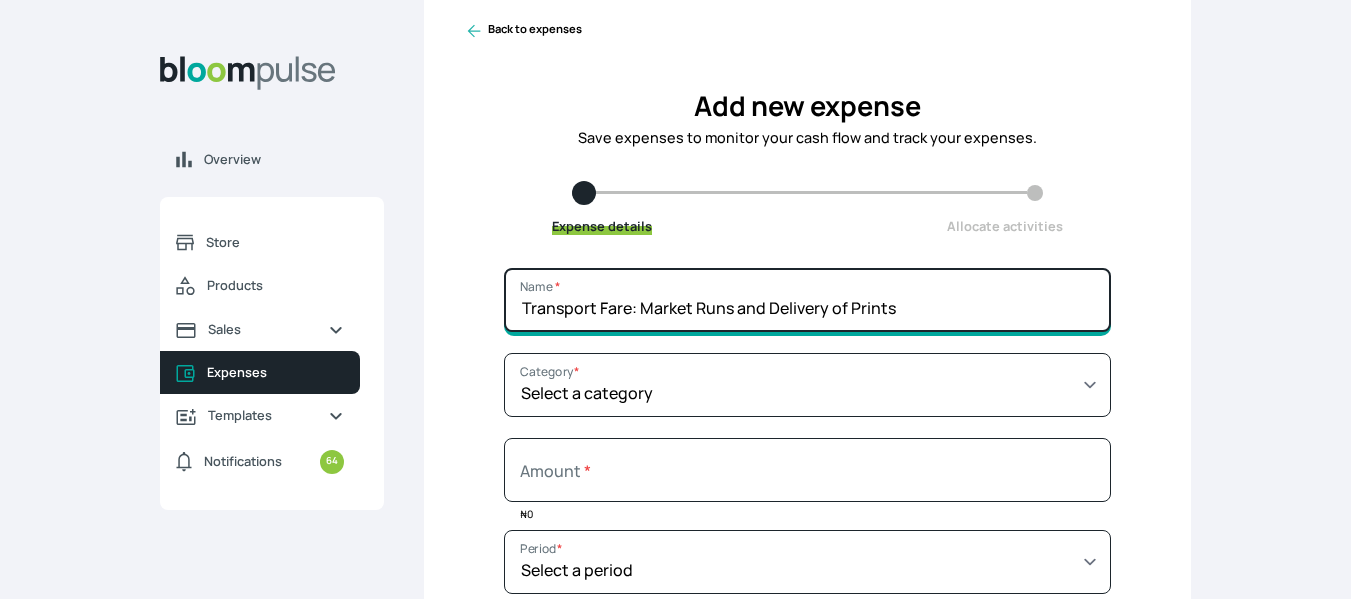 type on "Transport Fare: Market Runs and Delivery of Prints" 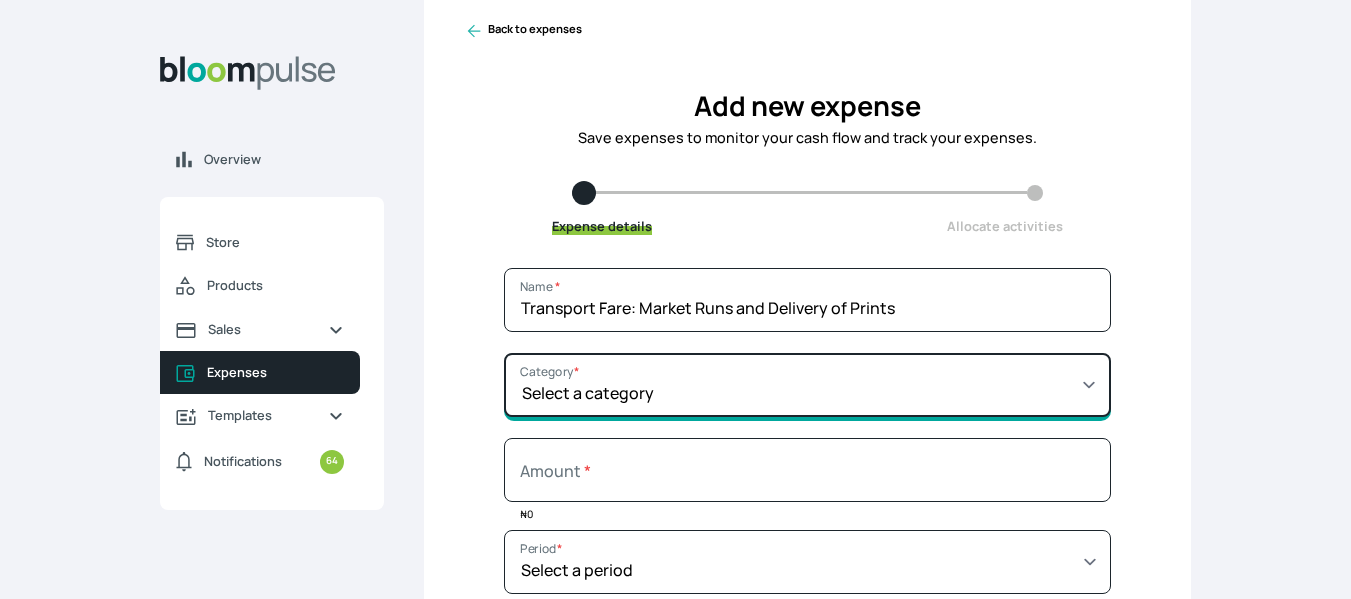 click on "Select a category SALARY RENT MARKETING TOOLS & EQUIPMENTS UTILITY BILLS OTHER" at bounding box center (807, 385) 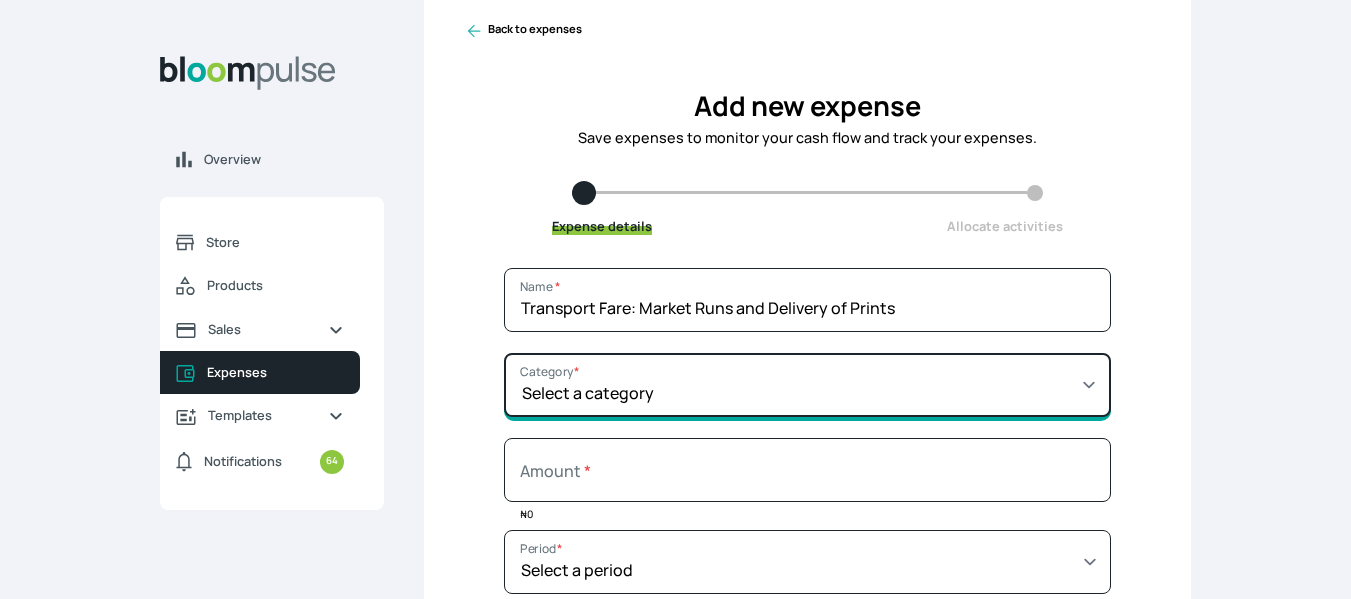 select on "UTILITY BILLS" 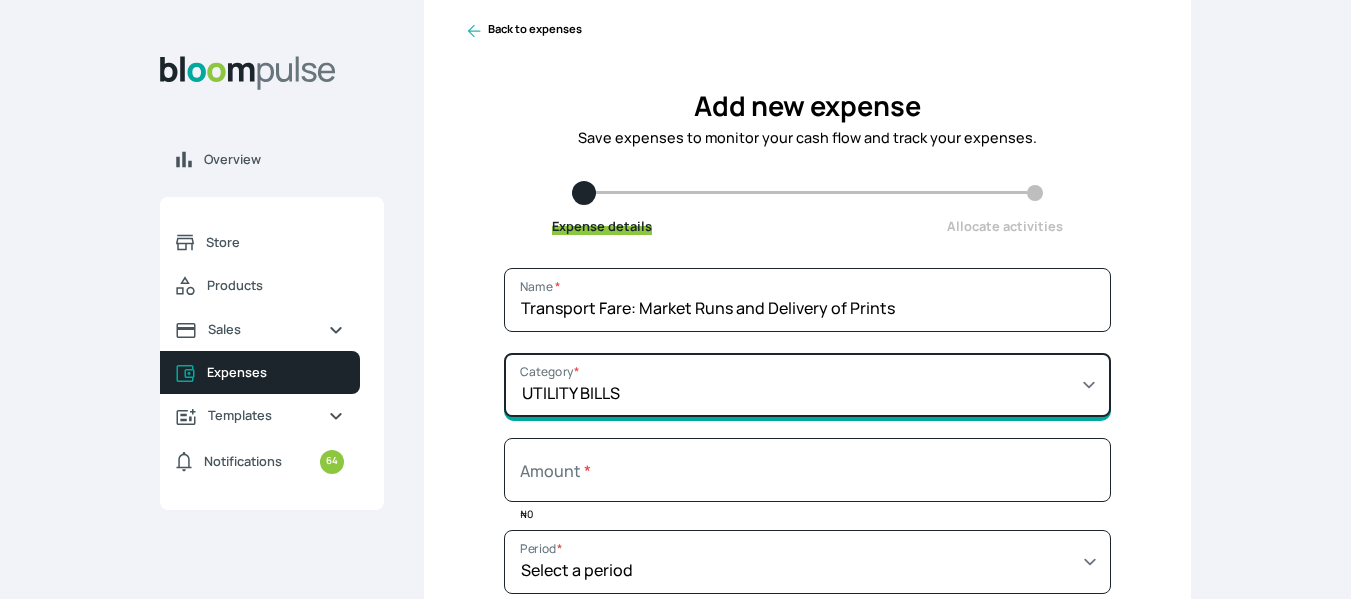 click on "Select a category SALARY RENT MARKETING TOOLS & EQUIPMENTS UTILITY BILLS OTHER" at bounding box center [807, 385] 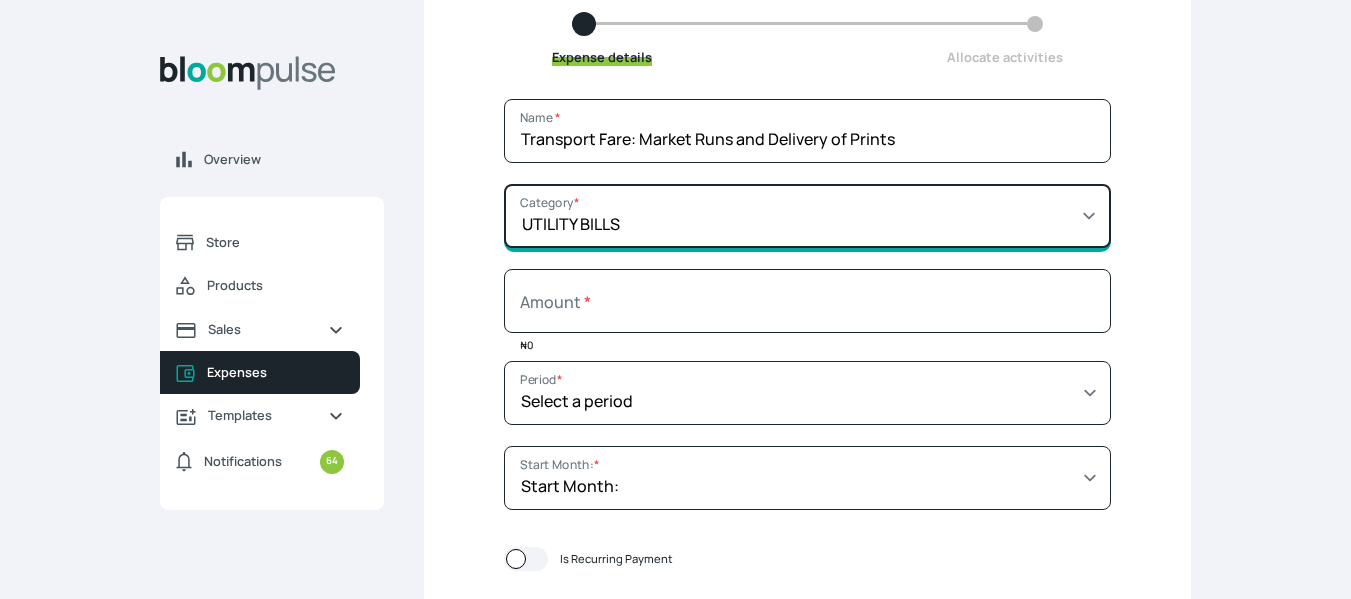 scroll, scrollTop: 229, scrollLeft: 0, axis: vertical 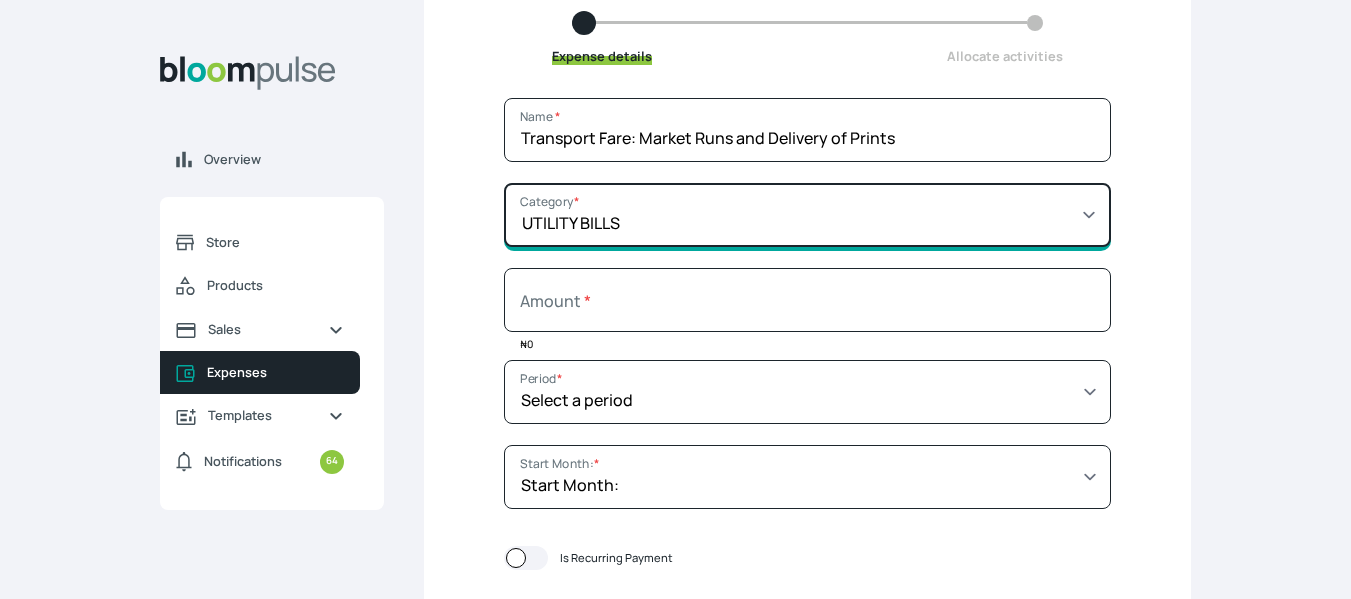 click on "Select a category SALARY RENT MARKETING TOOLS & EQUIPMENTS UTILITY BILLS OTHER" at bounding box center [807, 215] 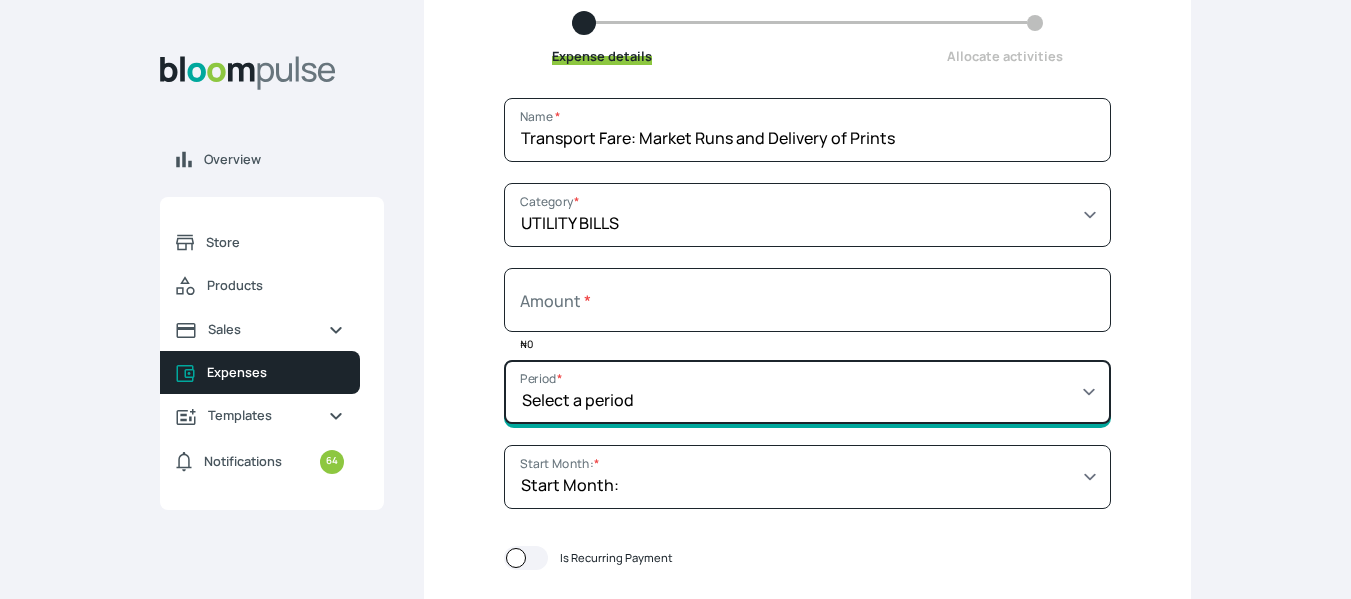 click on "Select a period 1 month 3 months 6 months 9 months 1 year 2 years 3 years 4 years Custom" at bounding box center (807, 392) 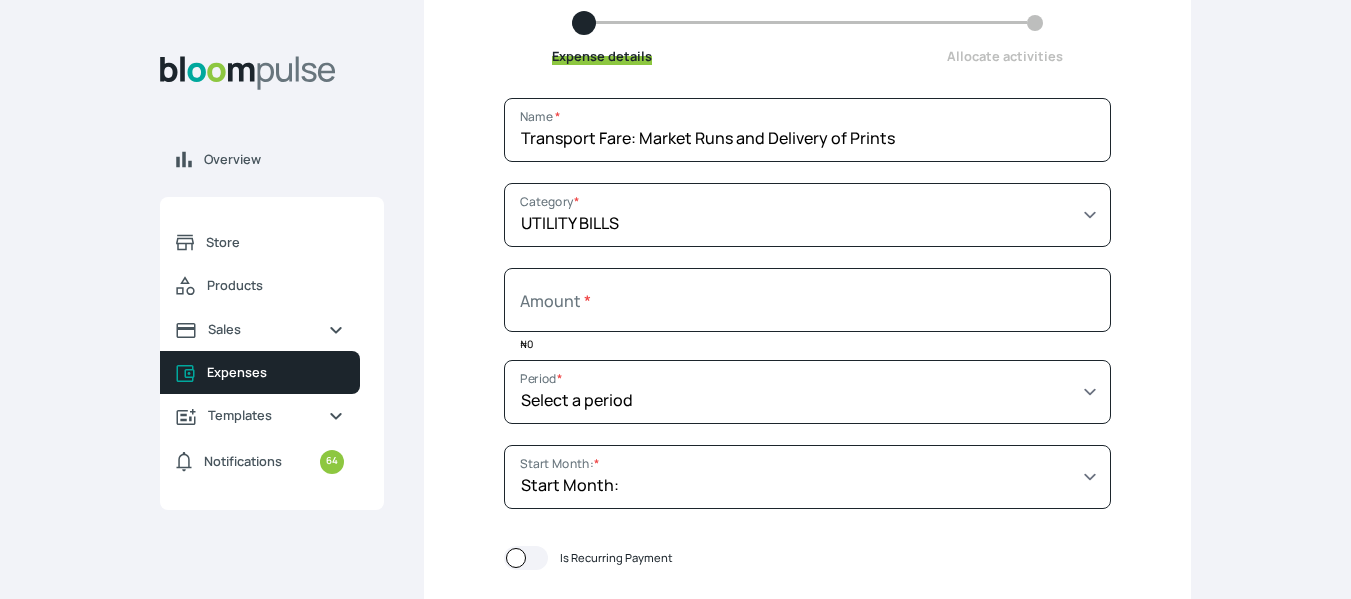 click on "Overview Store Products Sales Expenses Templates Notifications 64 Atirira    Add business Sign out Atirira   Add business   Sign out Esther Oladejo Atirira Back to expenses Add new expense Save expenses to monitor your cash flow and track your expenses. Expense details Allocate activities Transport Fare: Market Runs and Delivery of Prints Name    * Select a category SALARY RENT MARKETING TOOLS & EQUIPMENTS UTILITY BILLS OTHER Category  * Amount    * ₦ 0 Select a period 1 month 3 months 6 months 9 months 1 year 2 years 3 years 4 years Custom Period  * Start Month: Jan 2021 Feb 2021 Mar 2021 Apr 2021 May 2021 Jun 2021 Jul 2021 Aug 2021 Sep 2021 Oct 2021 Nov 2021 Dec 2021 Jan 2022 Feb 2022 Mar 2022 Apr 2022 May 2022 Jun 2022 Jul 2022 Aug 2022 Sep 2022 Oct 2022 Nov 2022 Dec 2022 Jan 2023 Feb 2023 Mar 2023 Apr 2023 May 2023 Jun 2023 Jul 2023 Aug 2023 Sep 2023 Oct 2023 Nov 2023 Dec 2023 Jan 2024 Feb 2024 Mar 2024 Apr 2024 May 2024 Jun 2024 Jul 2024 Aug 2024 Sep 2024 Oct 2024 Nov 2024 Dec 2024 Jan 2025 Feb 2025" at bounding box center (675, 70) 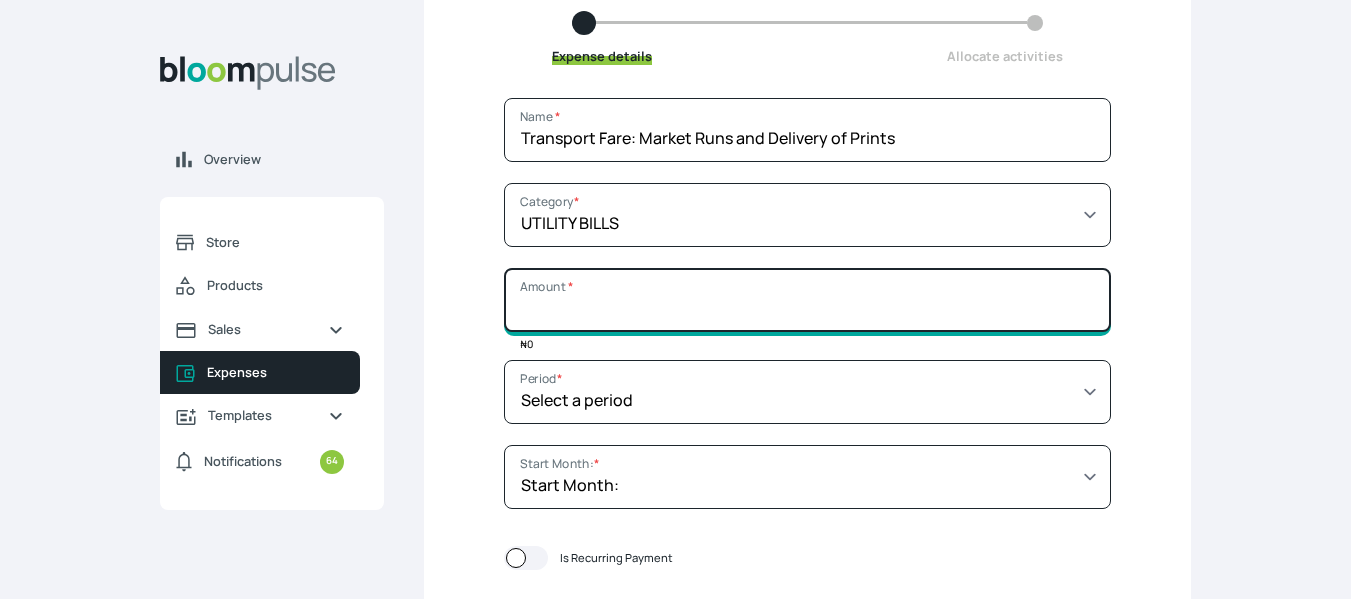click on "Amount    *" at bounding box center (807, 300) 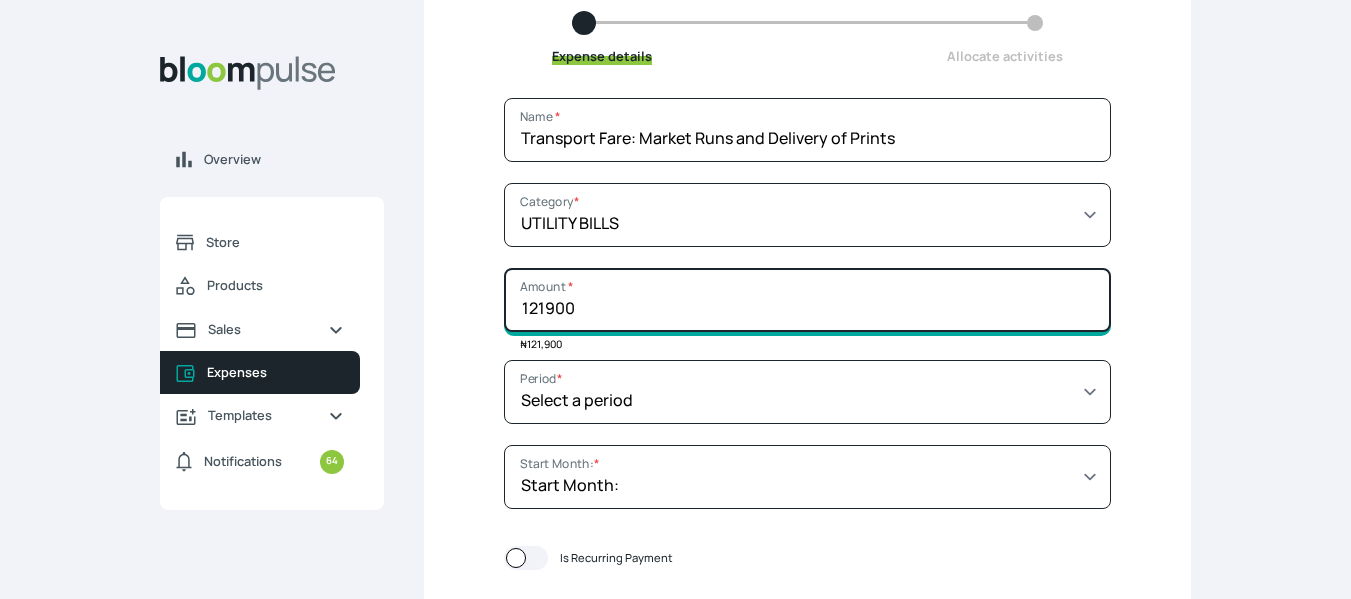 type on "121900" 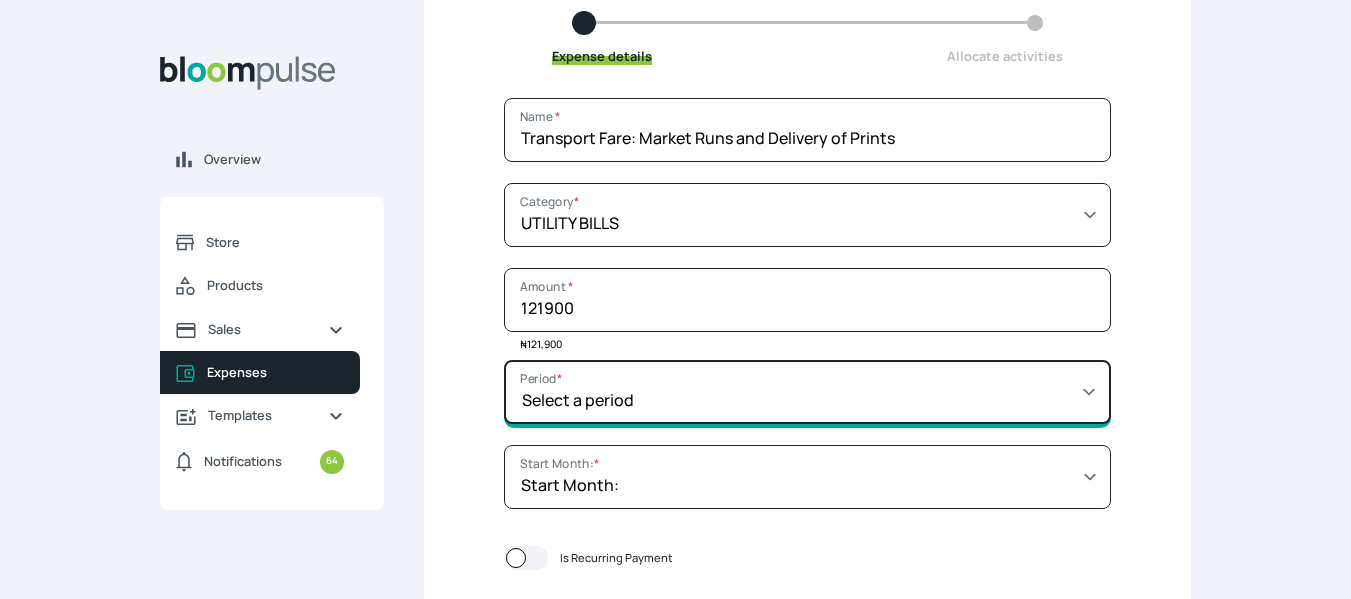 click on "Select a period 1 month 3 months 6 months 9 months 1 year 2 years 3 years 4 years Custom" at bounding box center (807, 392) 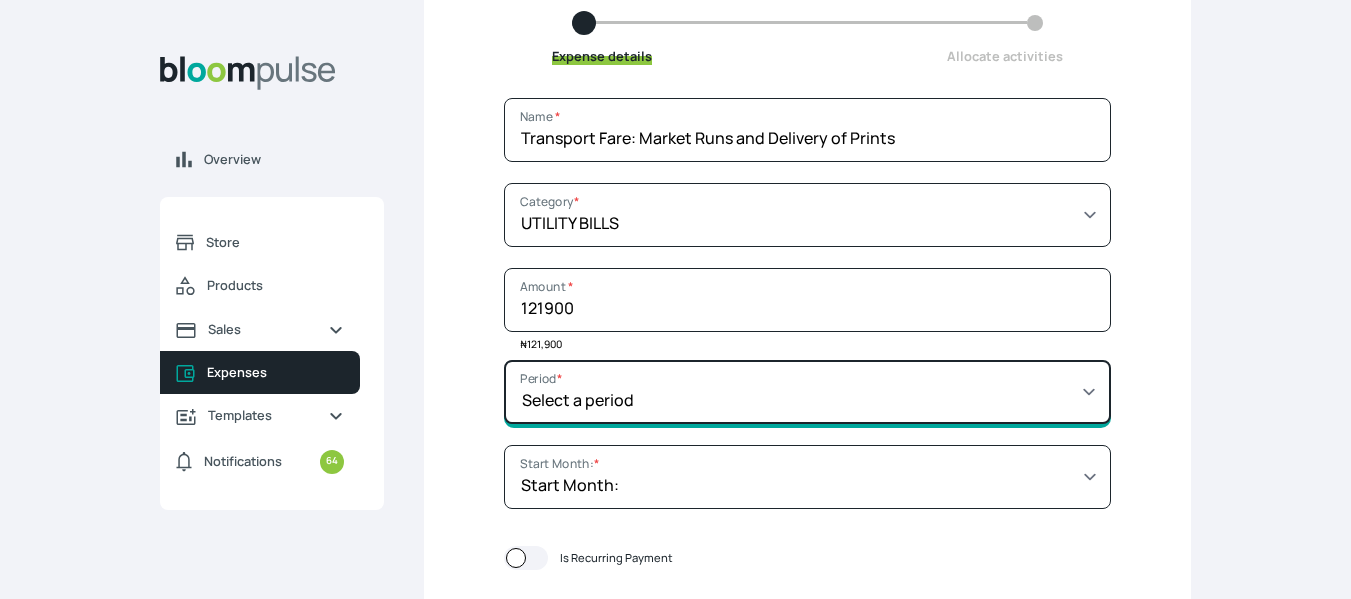 select on "MONTH" 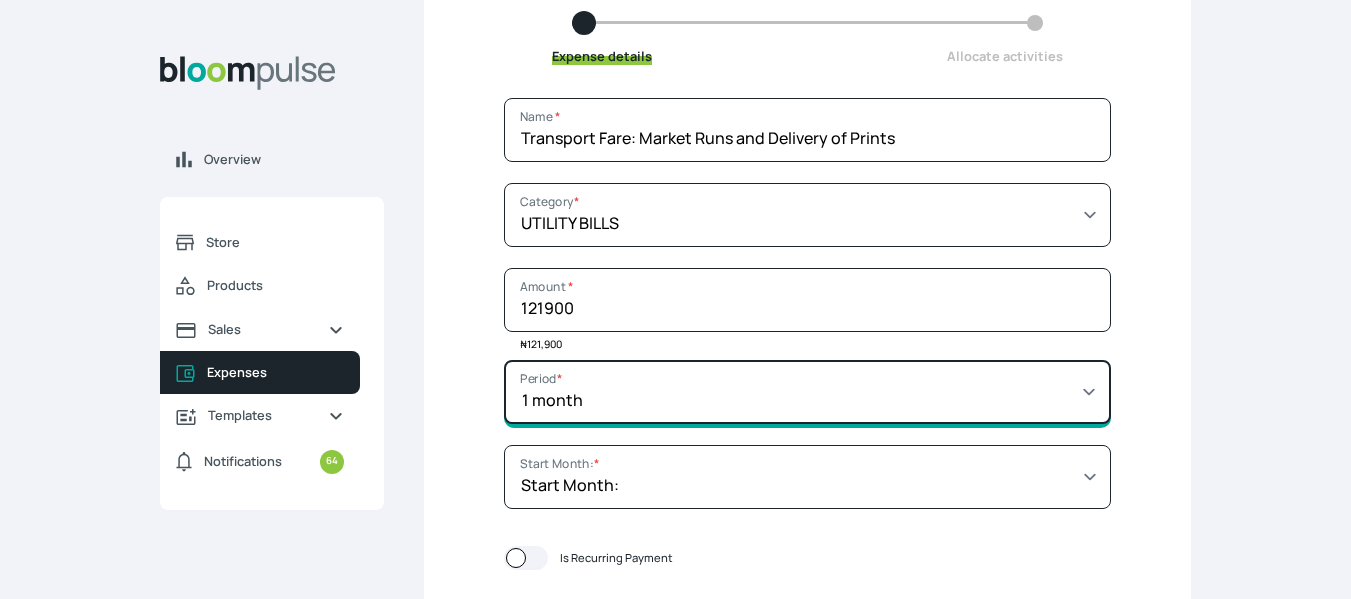click on "Select a period 1 month 3 months 6 months 9 months 1 year 2 years 3 years 4 years Custom" at bounding box center [807, 392] 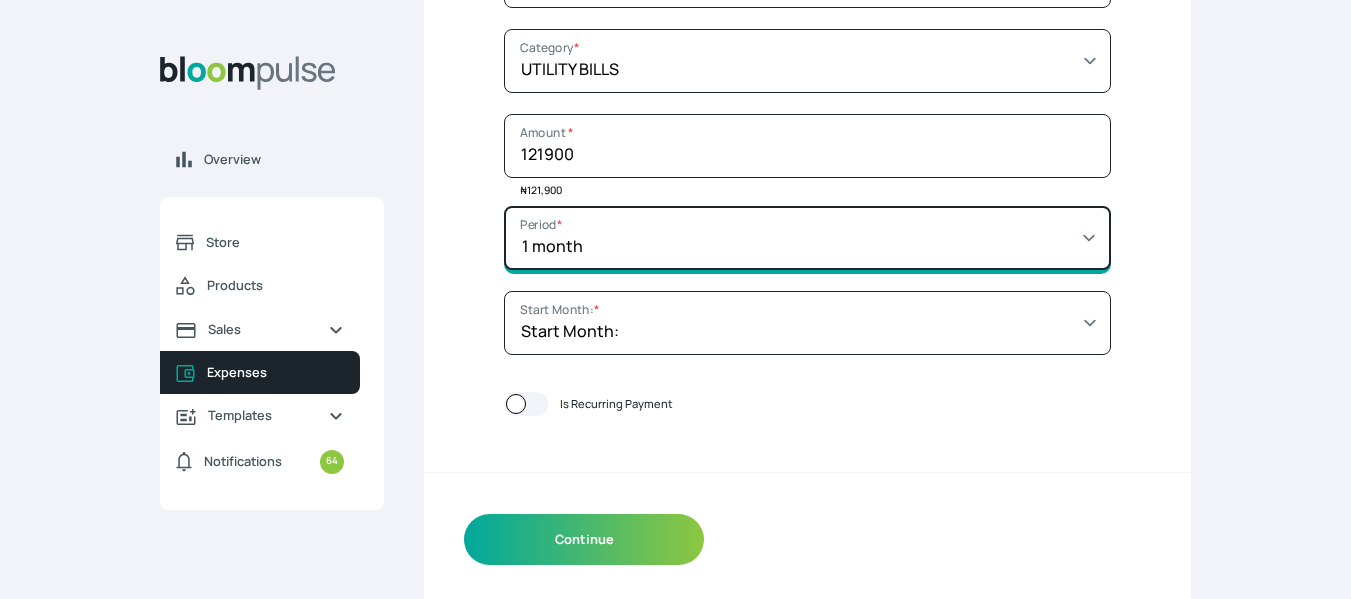 scroll, scrollTop: 389, scrollLeft: 0, axis: vertical 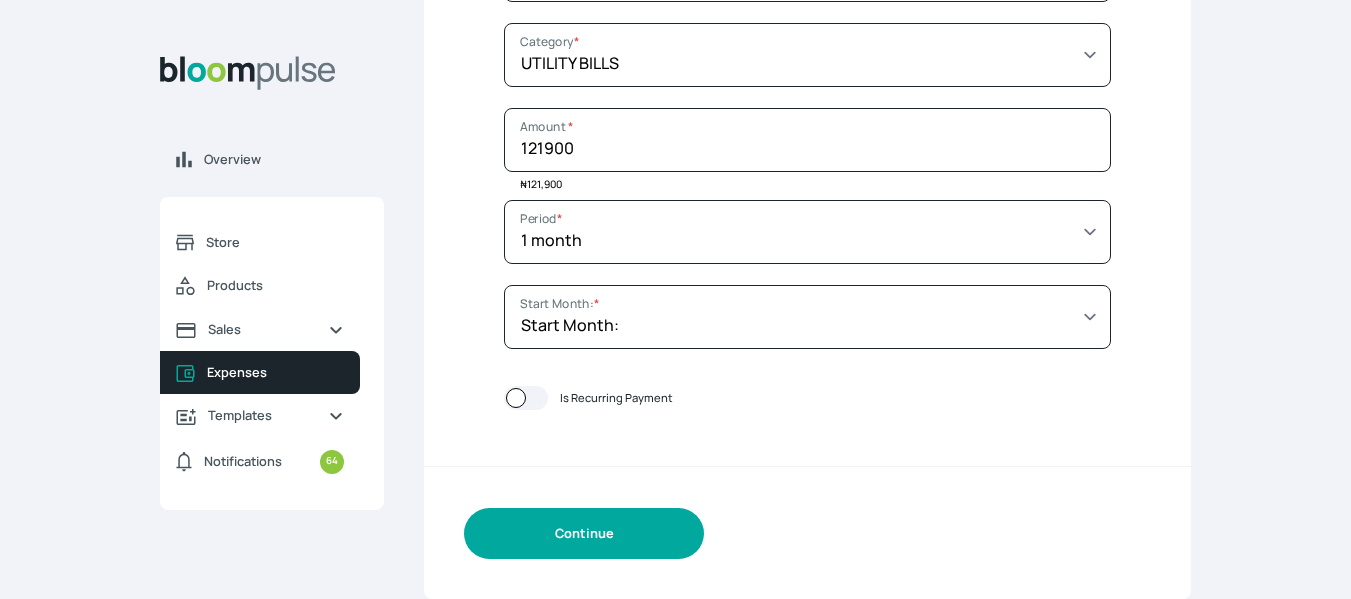 click on "Continue" at bounding box center (584, 533) 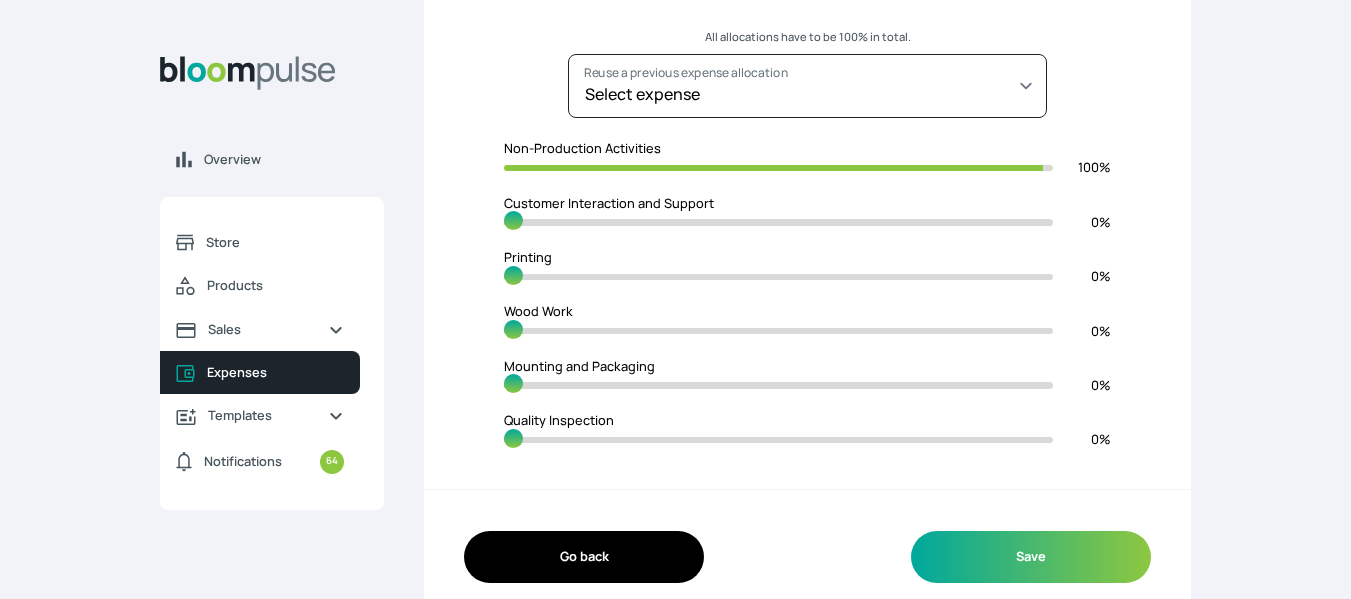 scroll, scrollTop: 323, scrollLeft: 0, axis: vertical 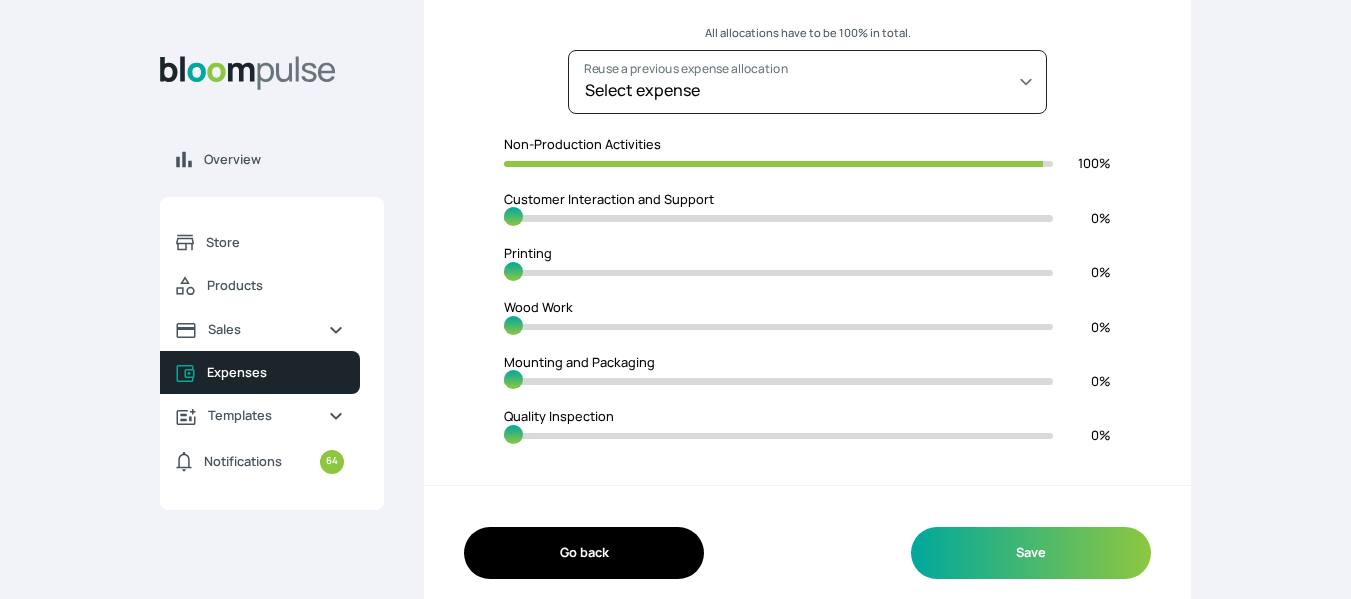 type on "99" 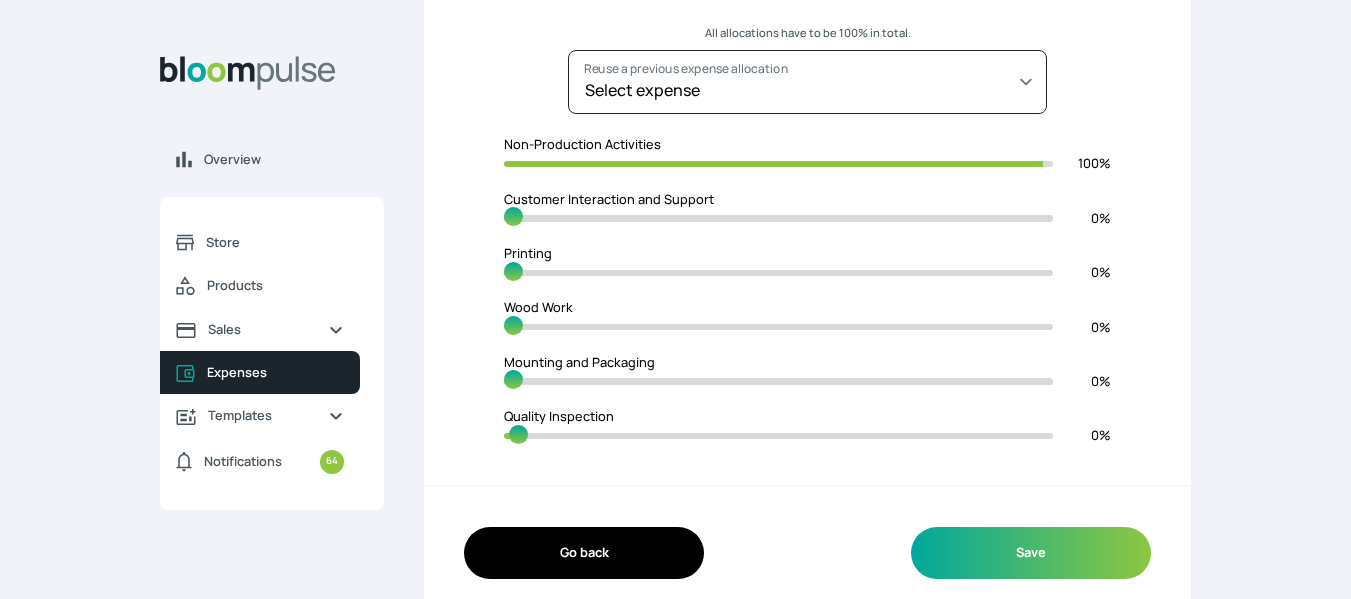 type on "98" 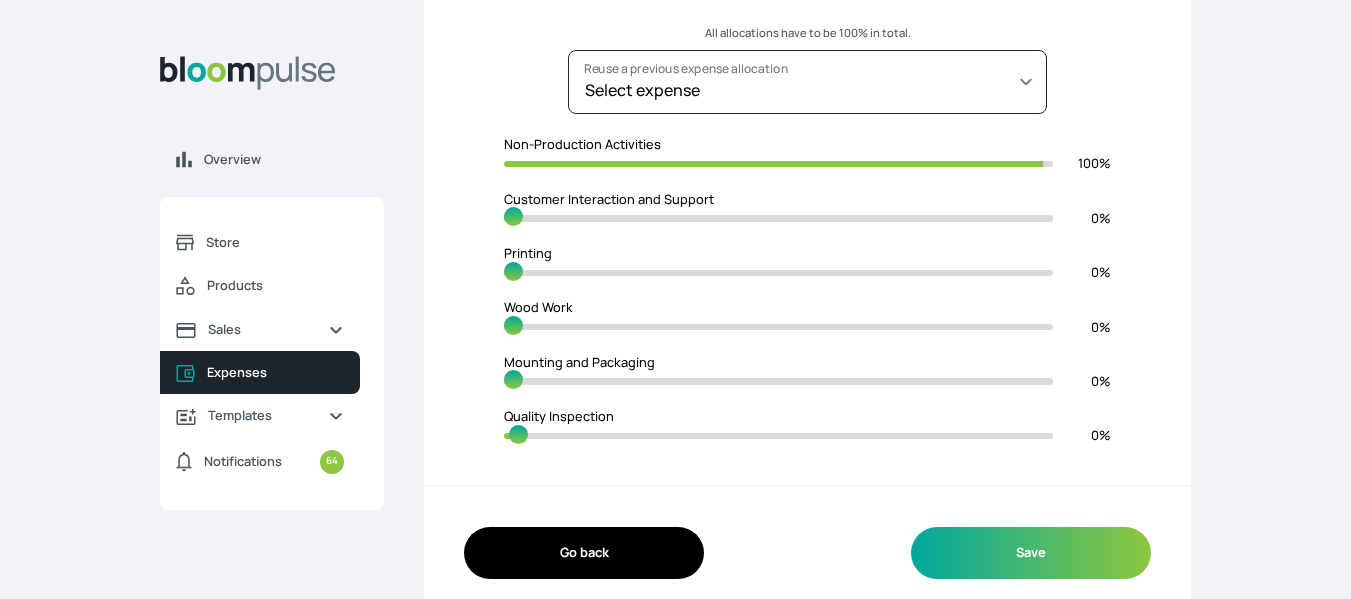 type on "2" 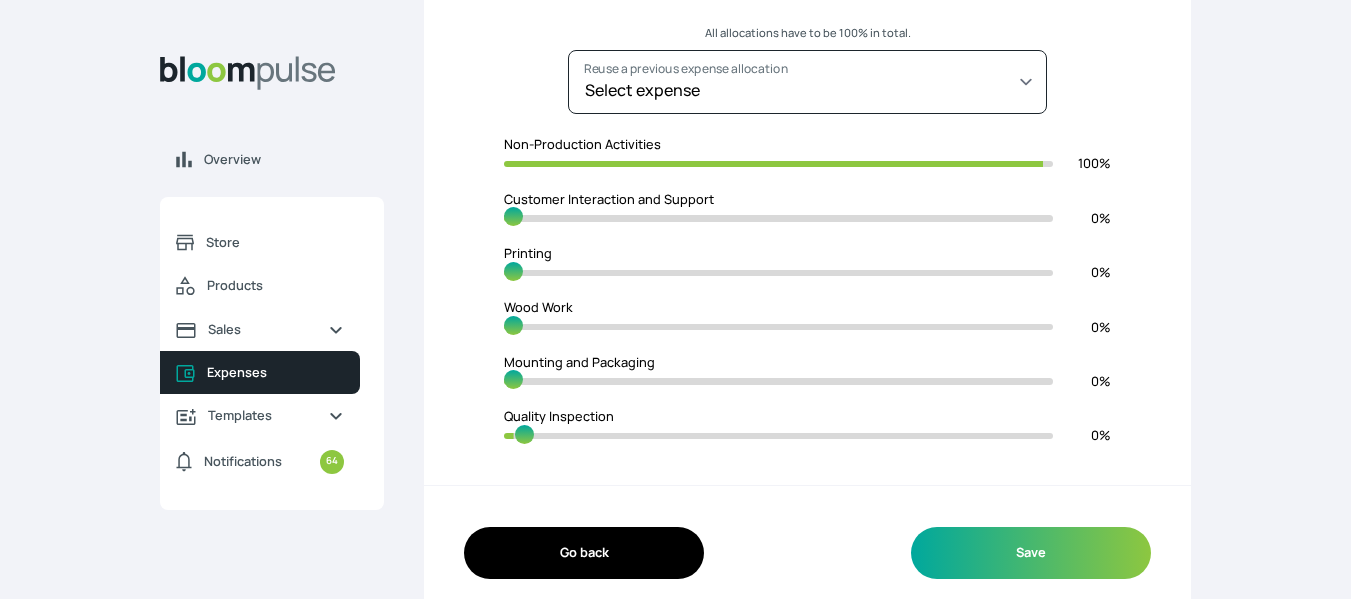 type on "97" 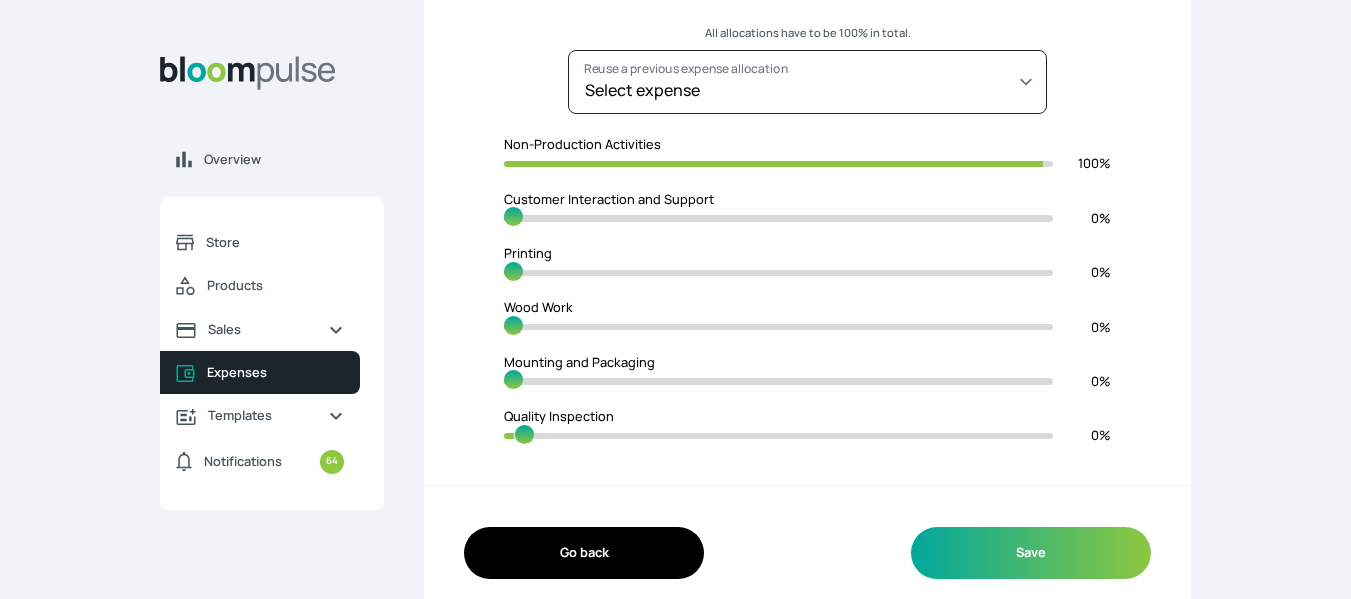 type on "3" 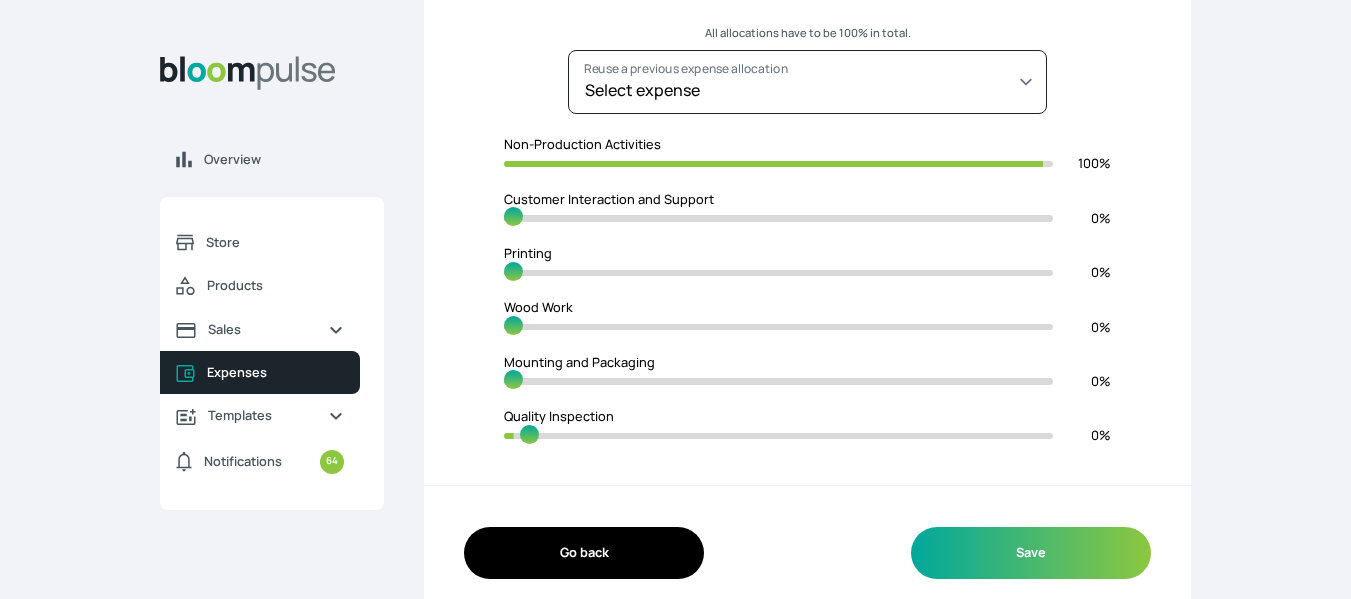 type on "96" 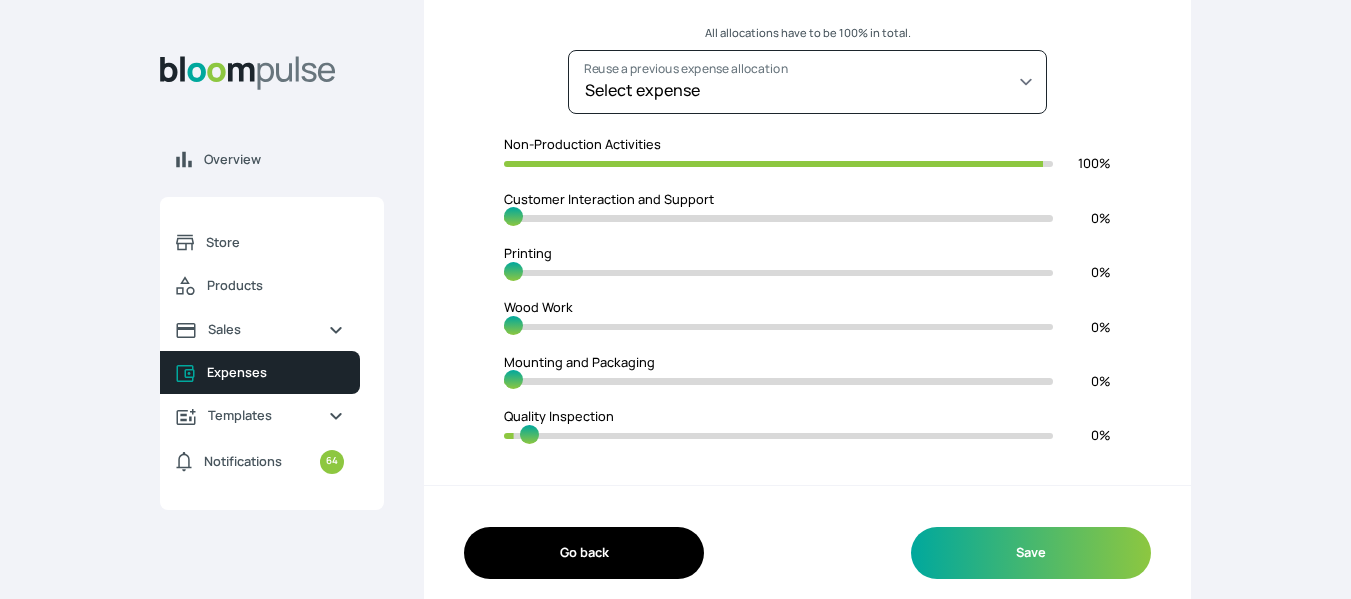 type on "4" 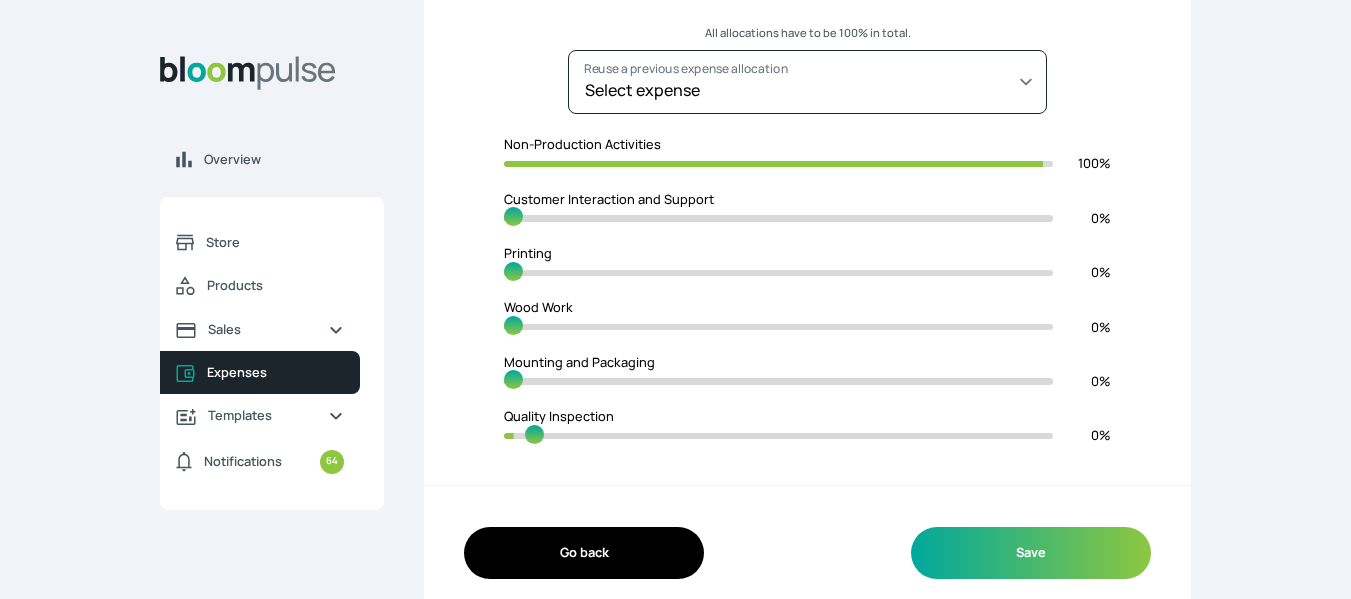 type on "95" 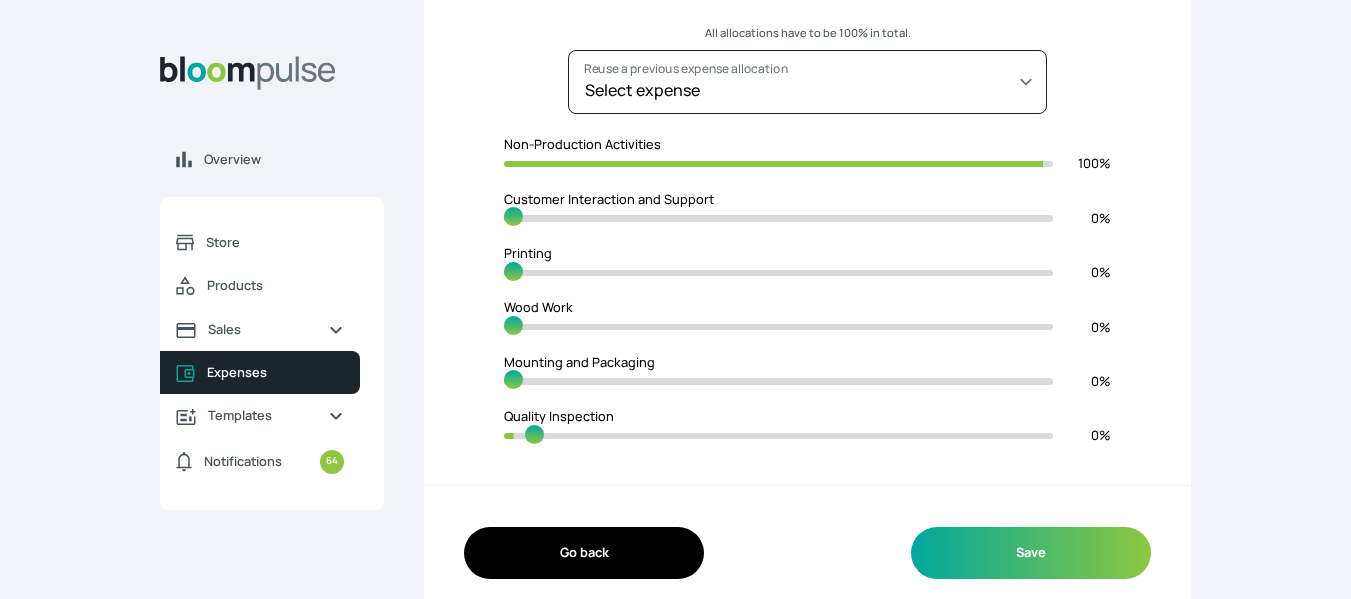 type on "5" 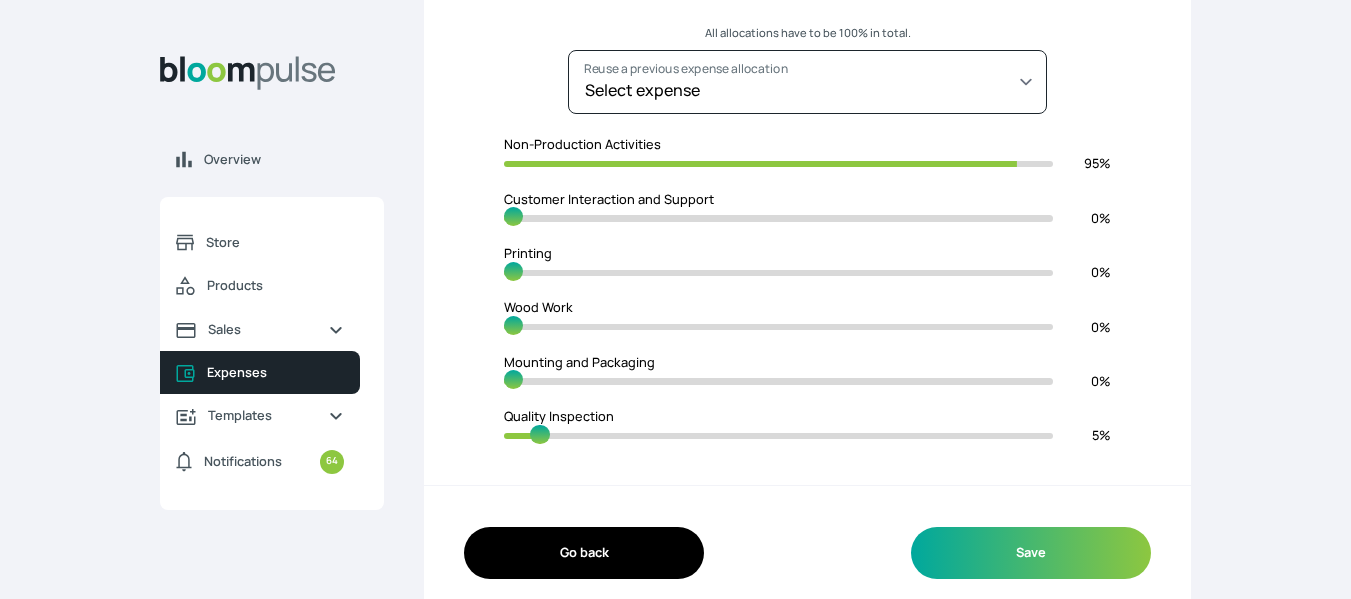 type on "94" 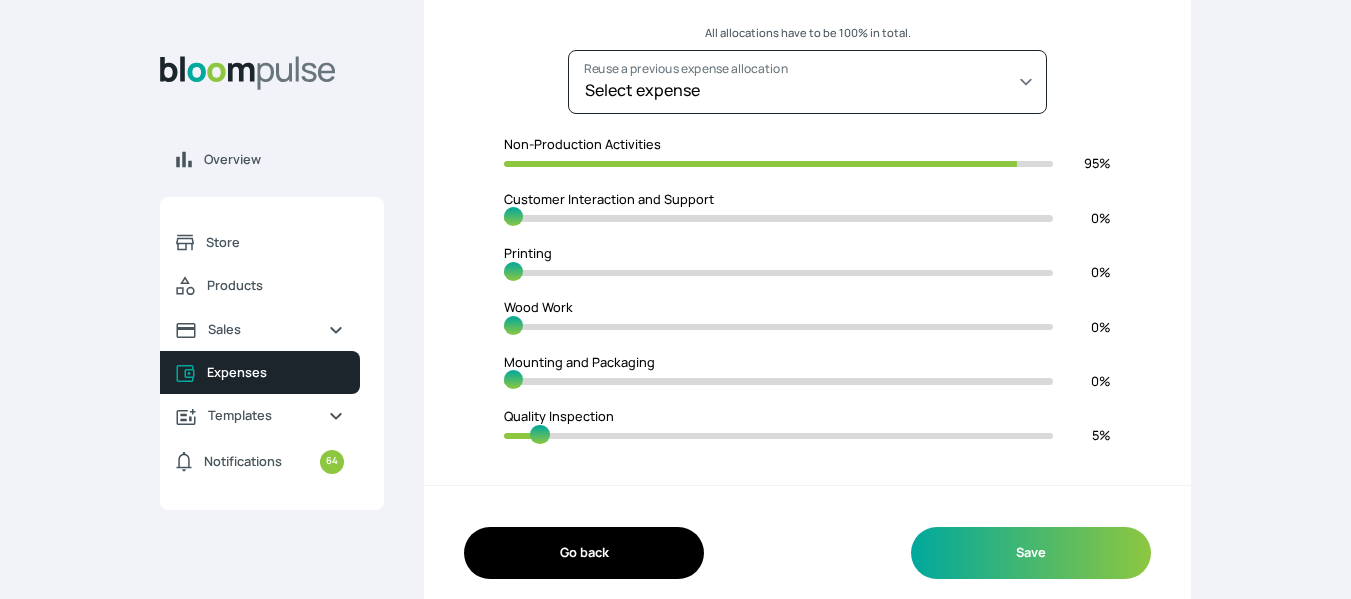type on "6" 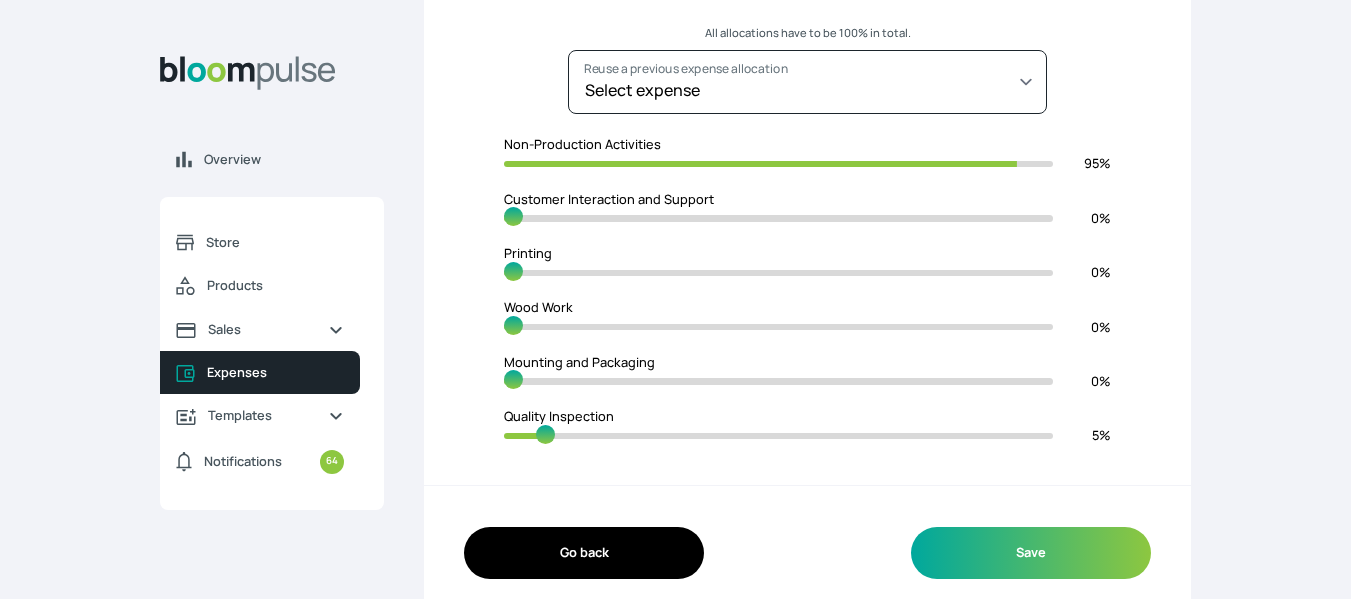 type on "93" 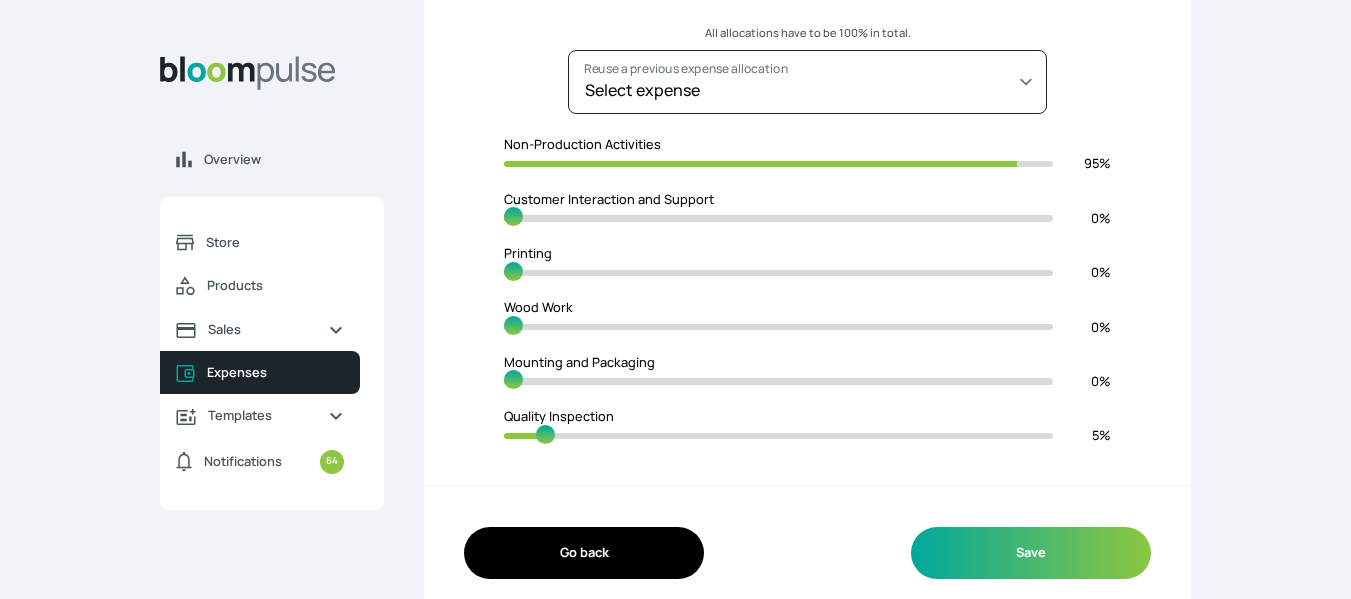 type on "7" 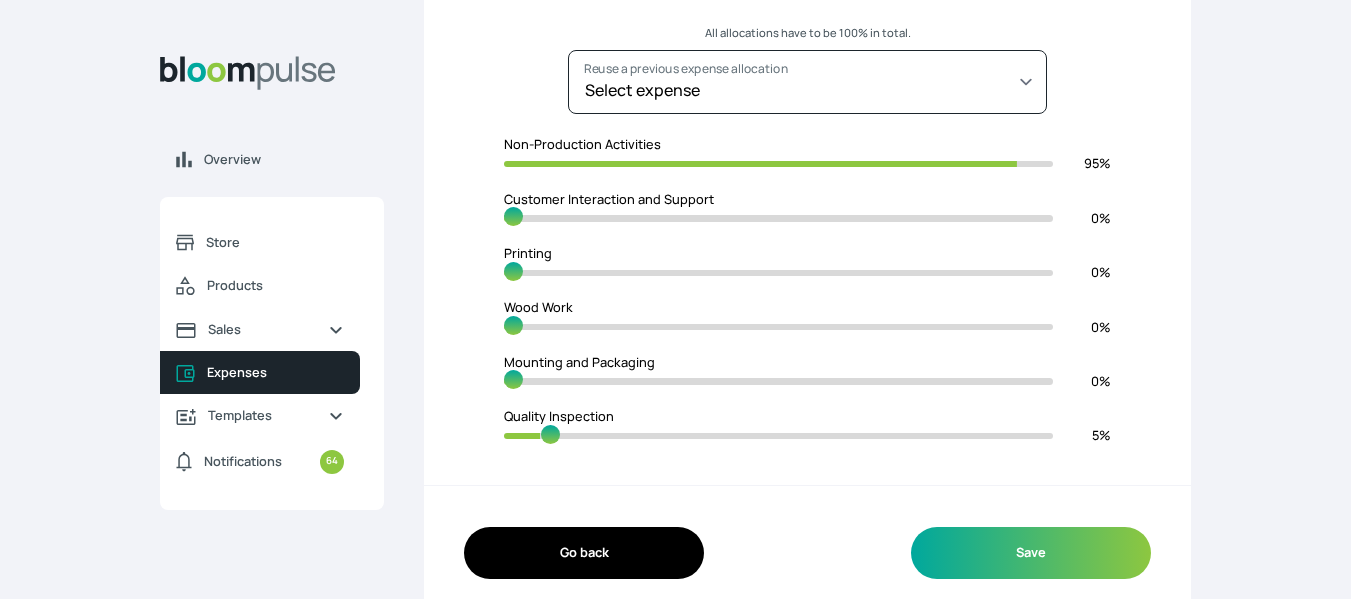 type on "92" 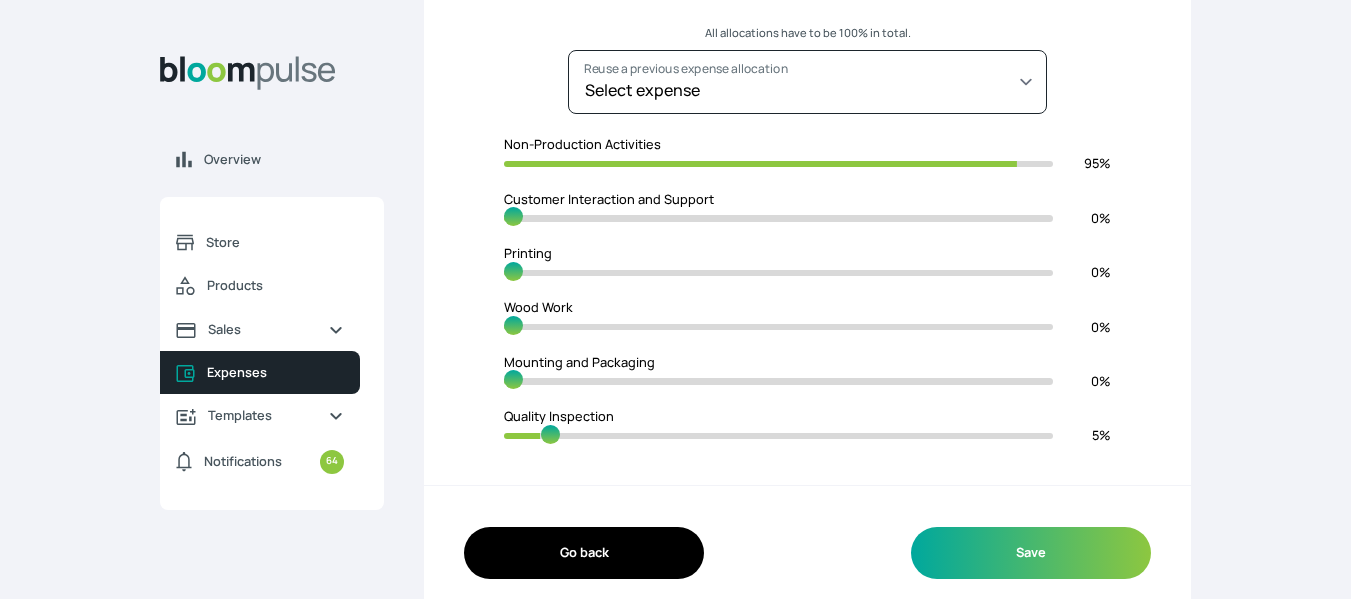 type on "8" 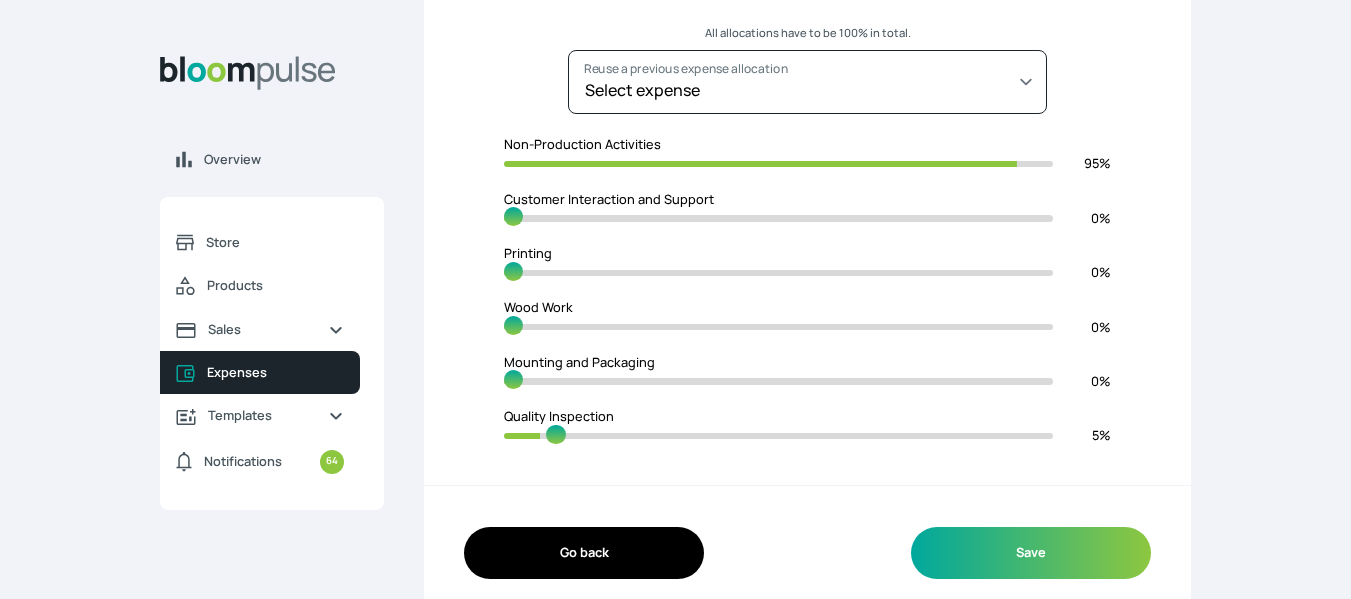 type on "91" 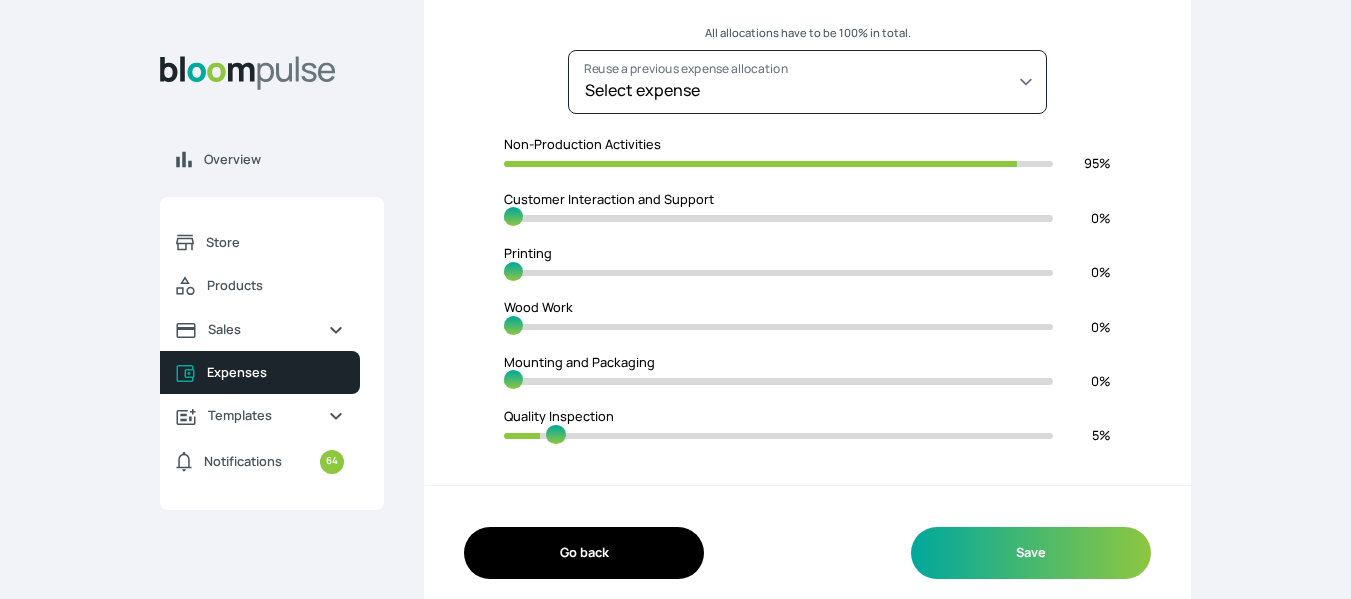 type on "9" 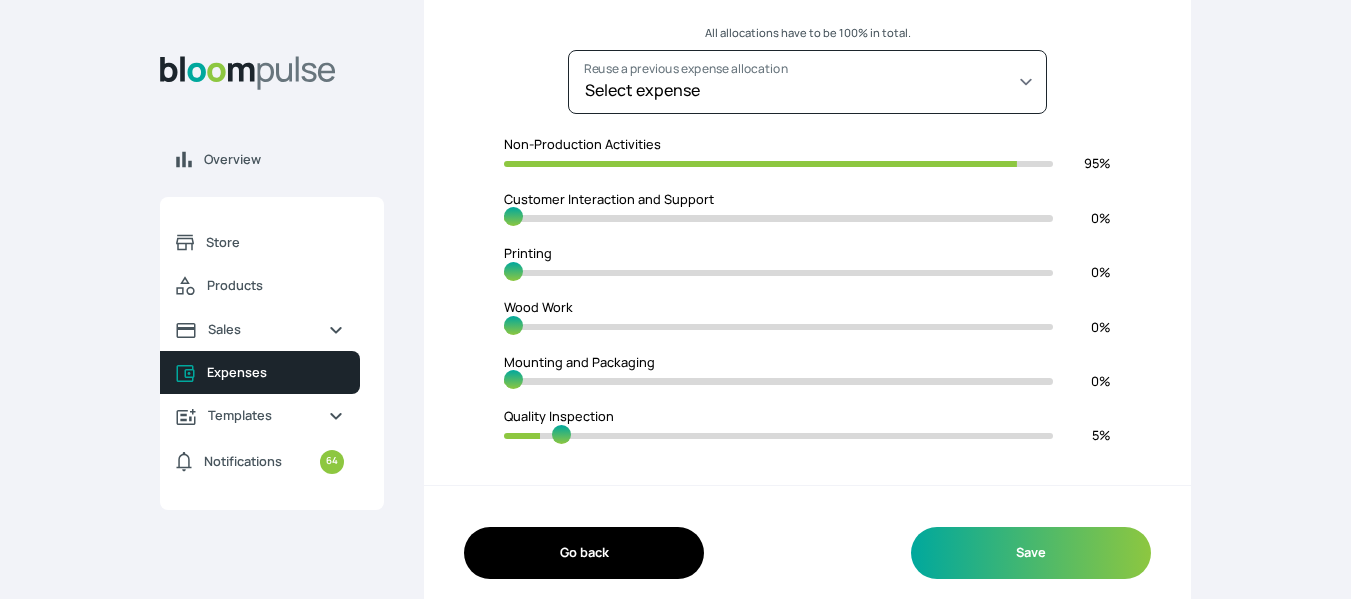 type on "90" 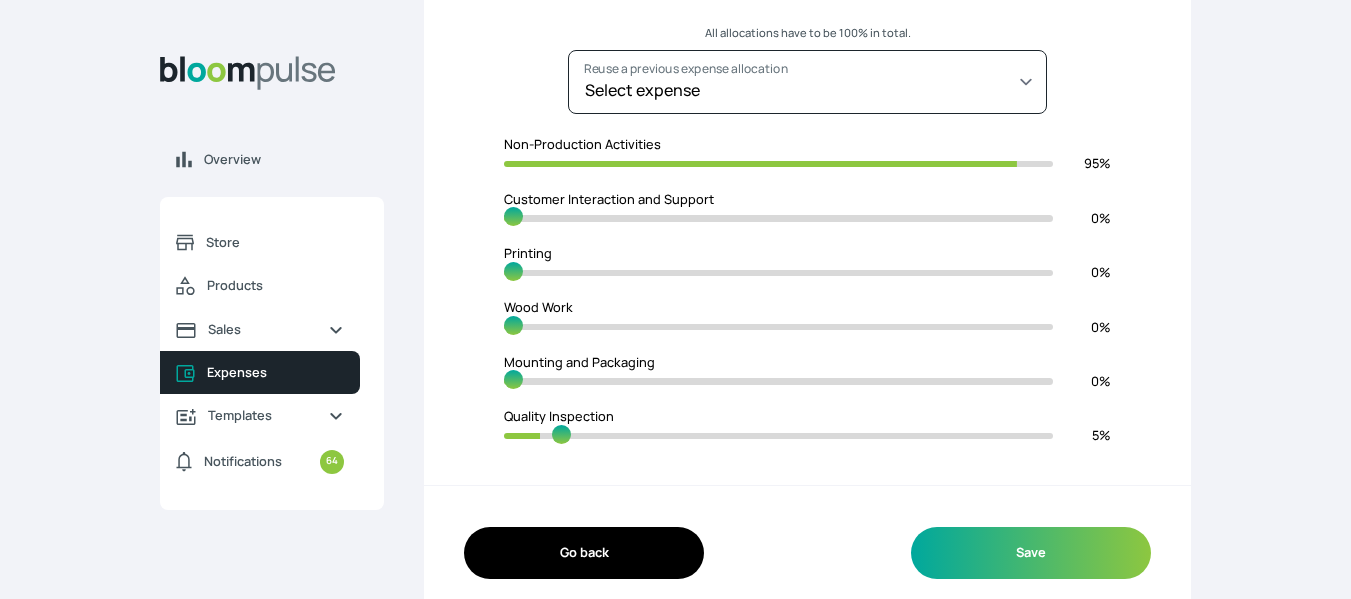 type on "10" 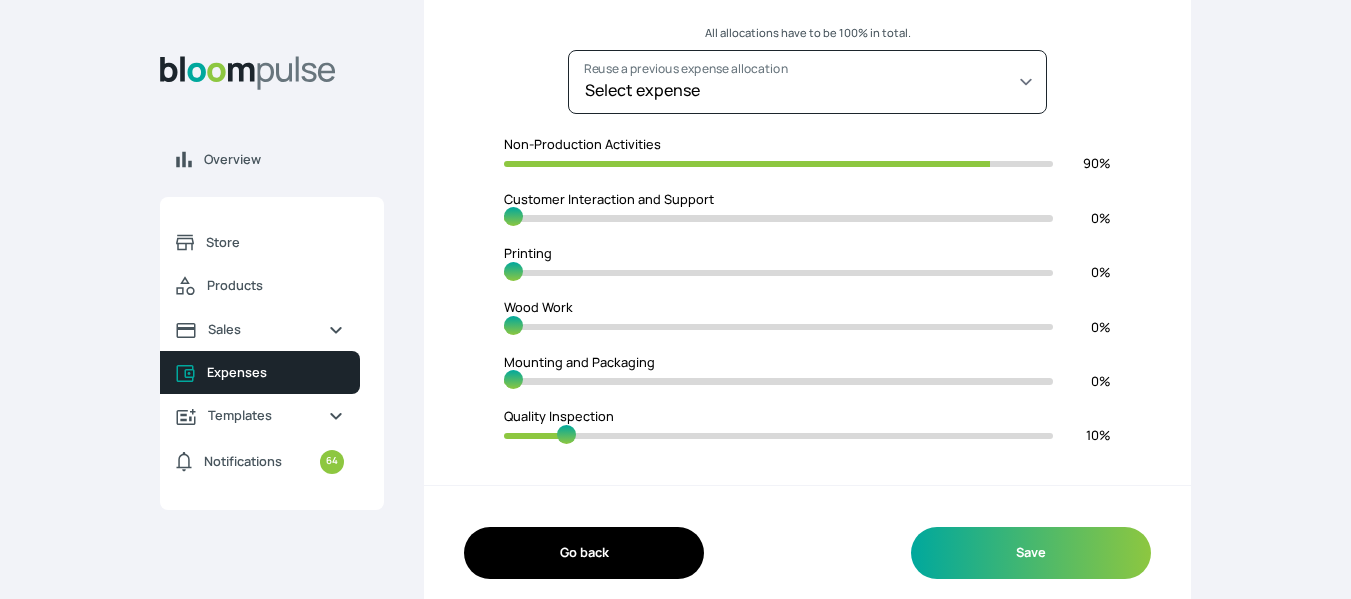 type on "89" 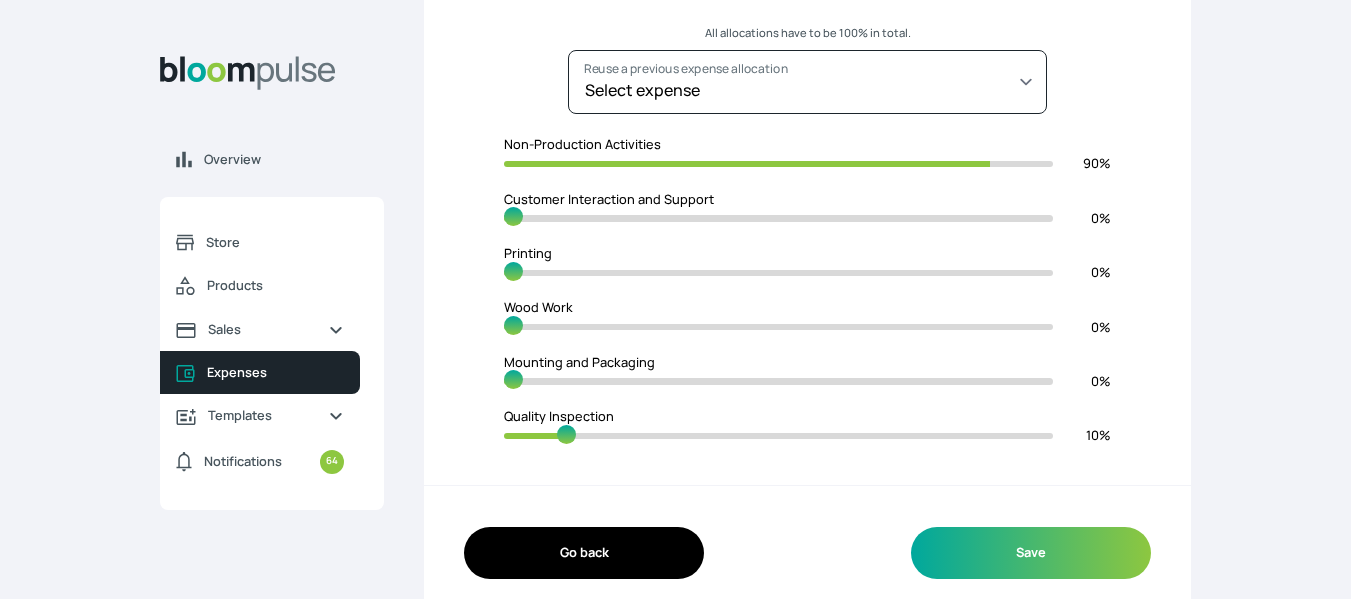 type on "11" 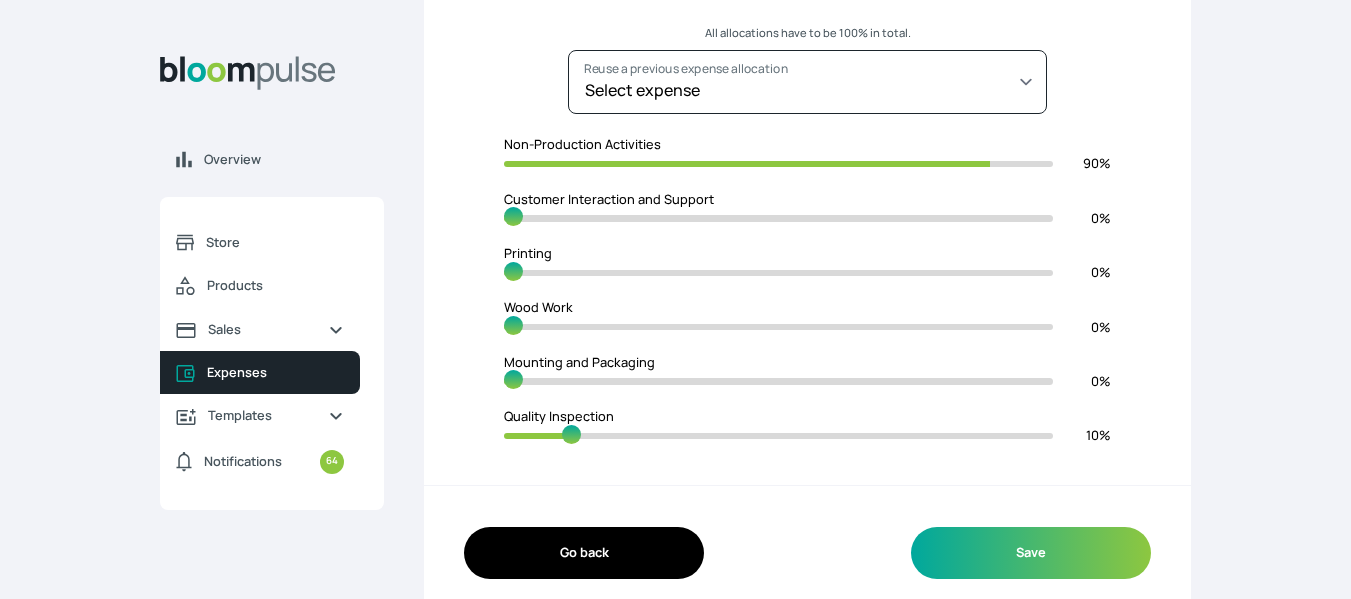 type on "88" 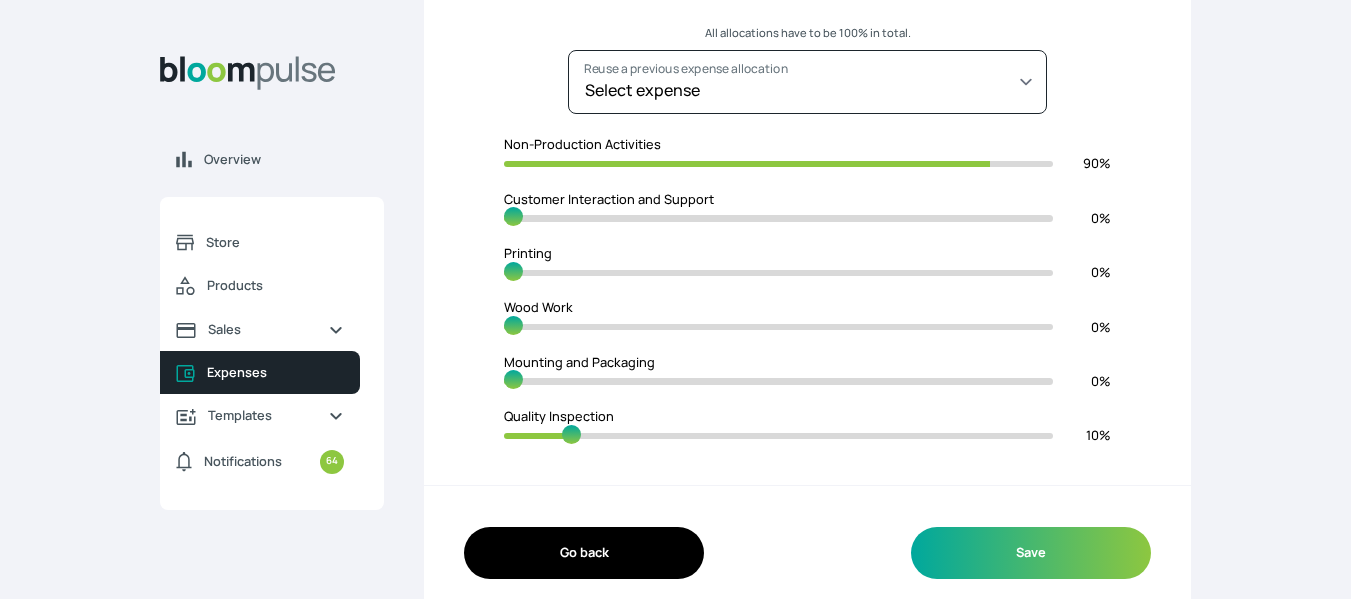 type on "12" 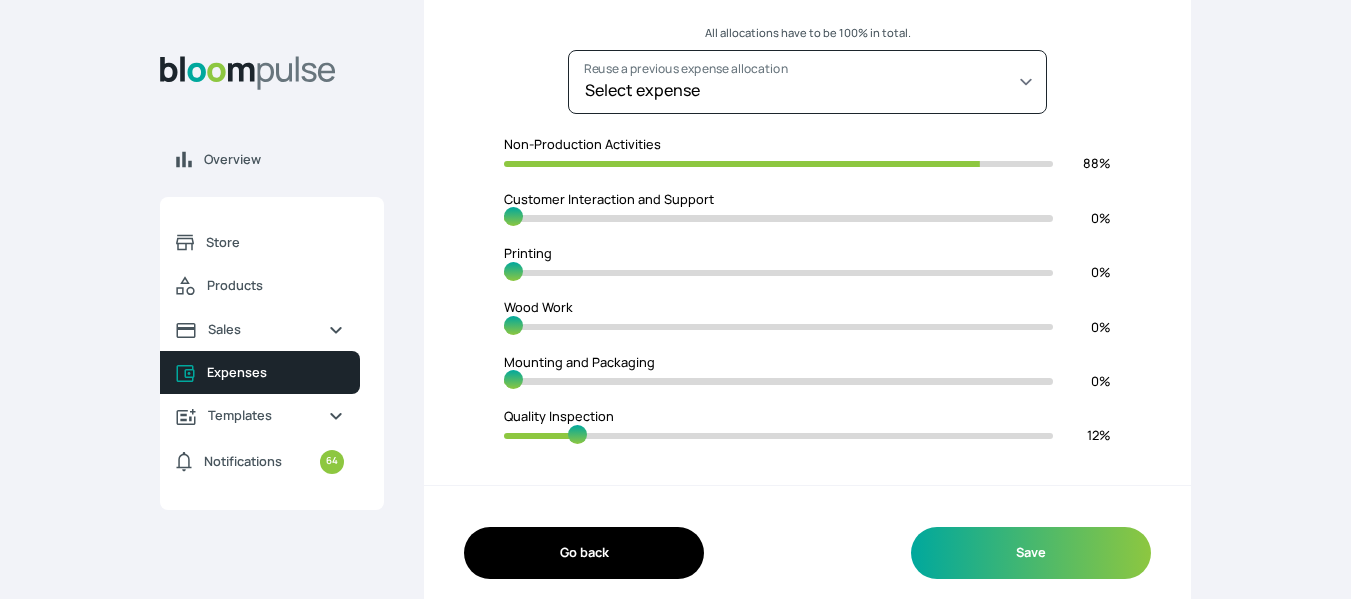 type on "87" 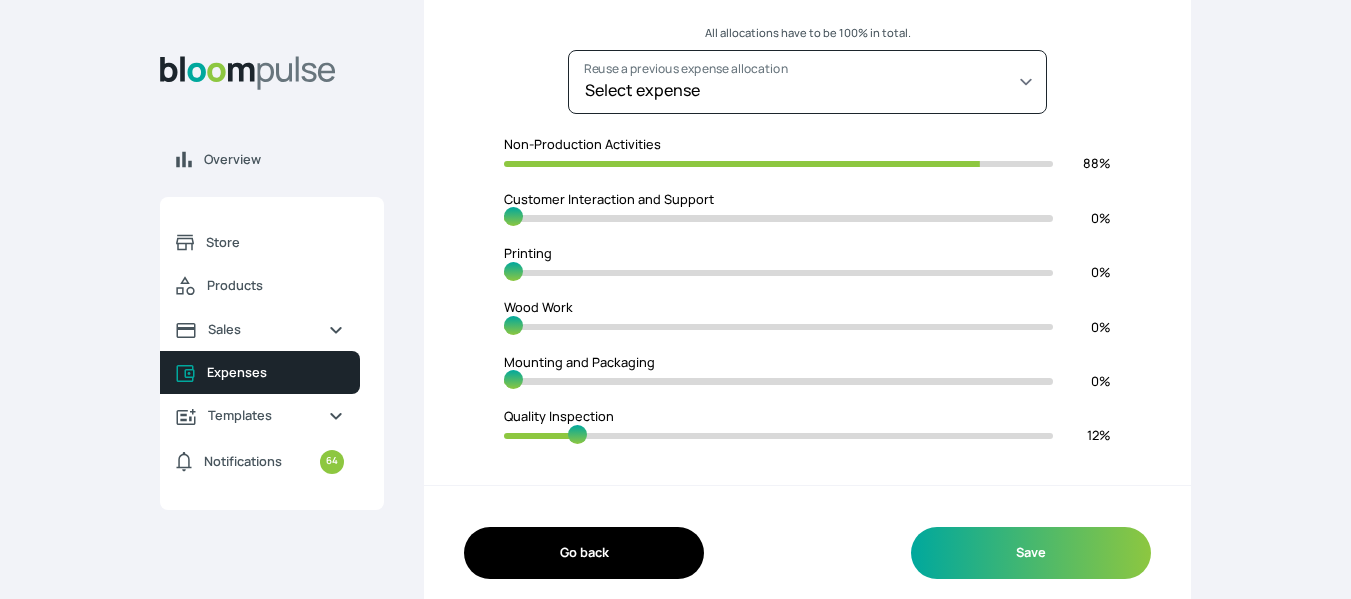 type on "13" 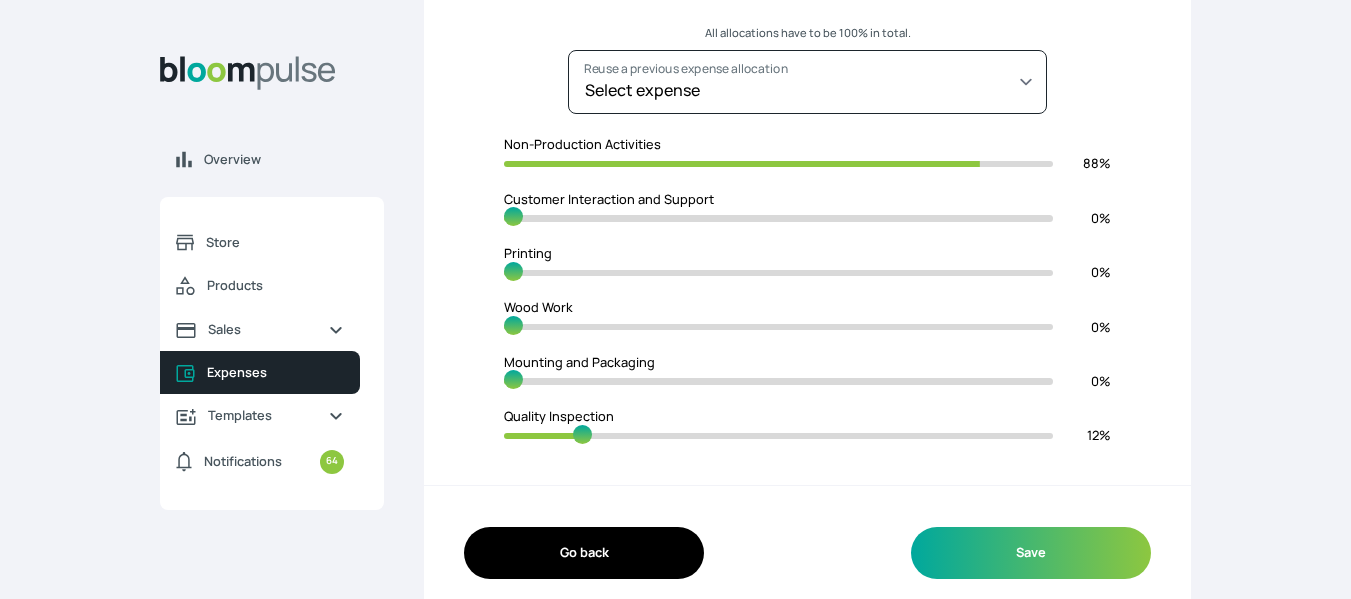 type on "86" 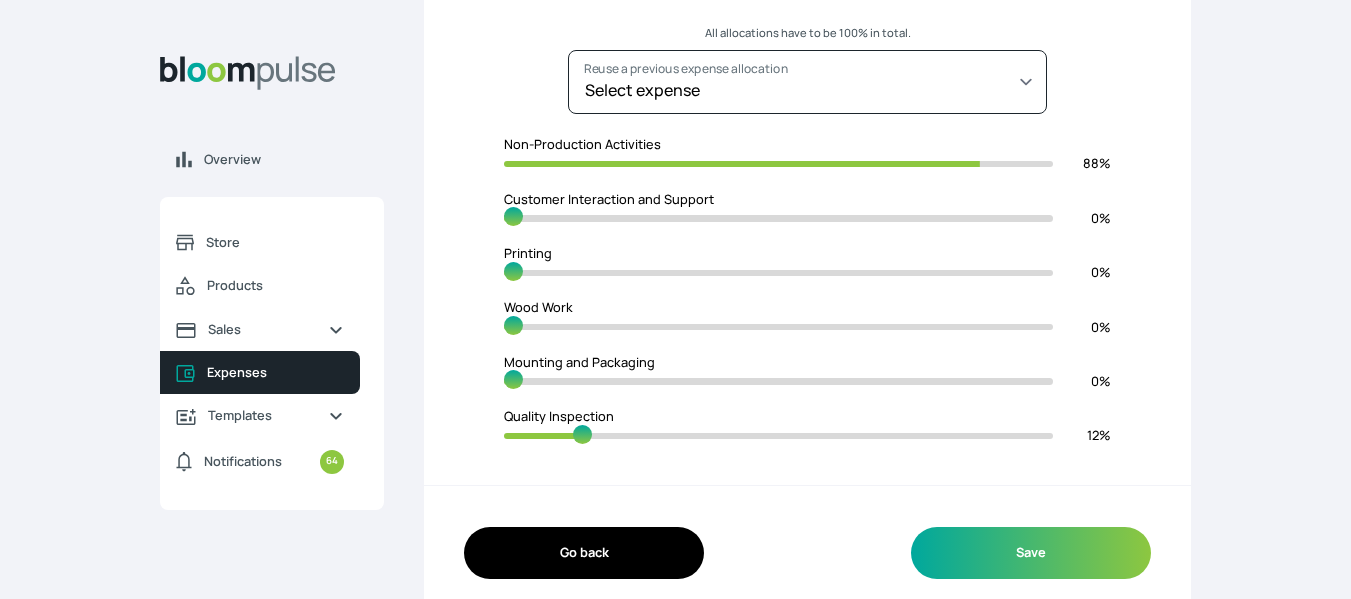 type on "14" 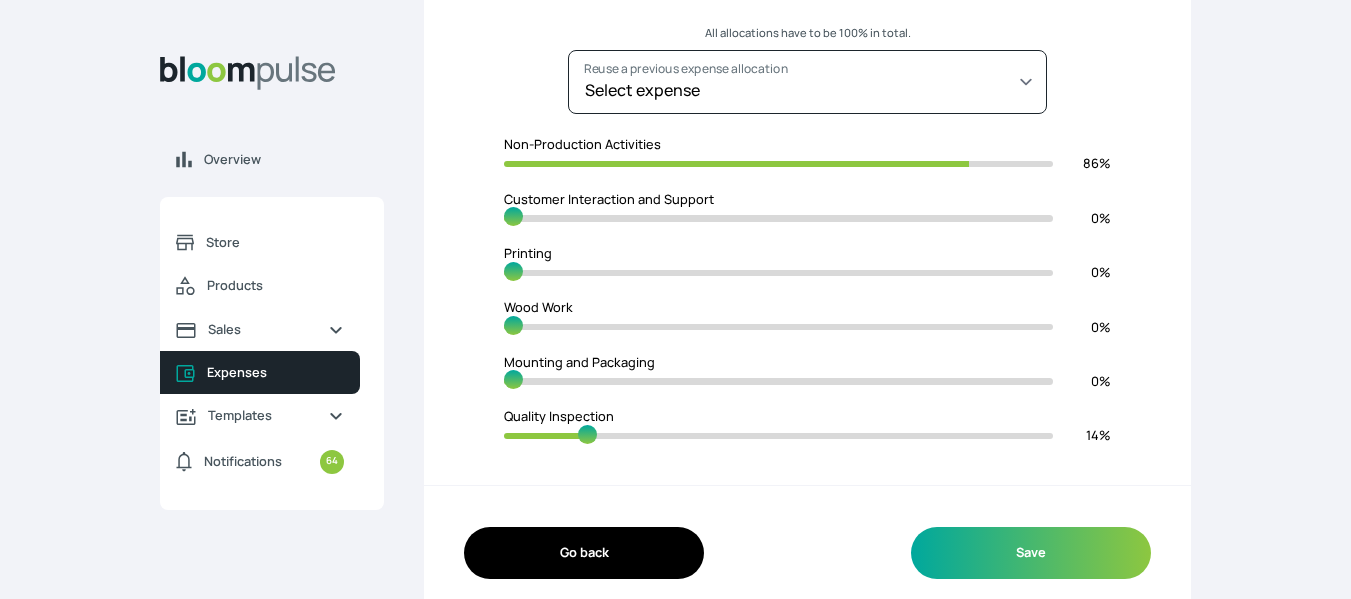 type on "85" 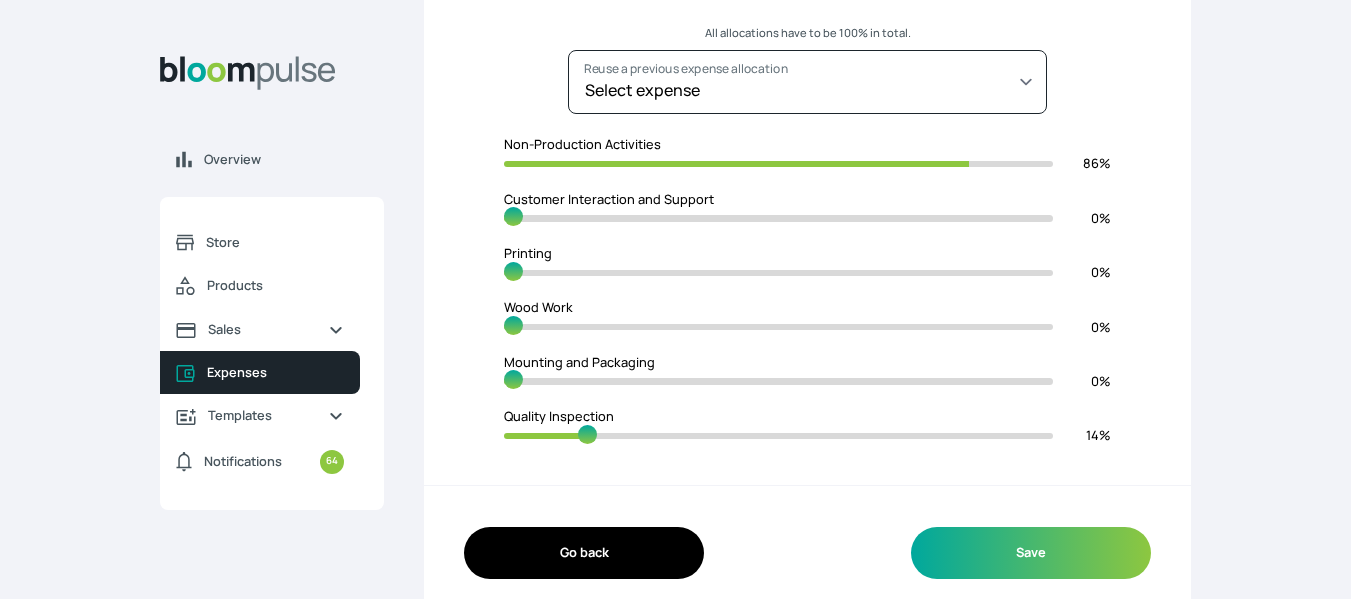type on "15" 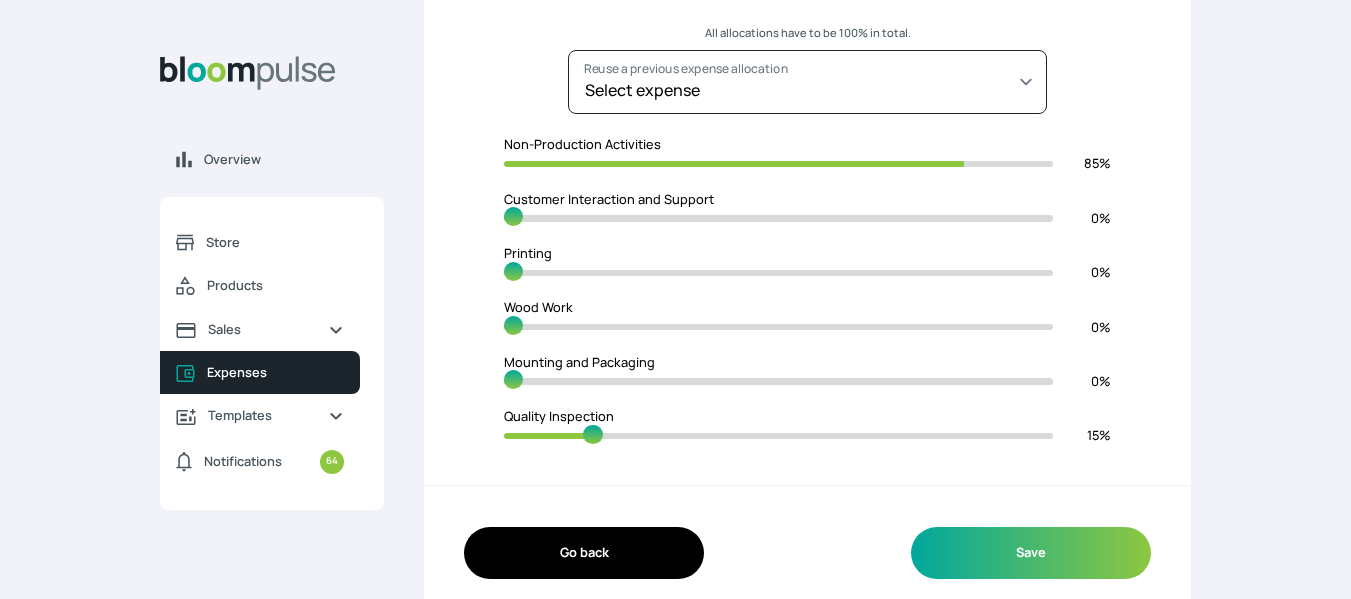 type on "84" 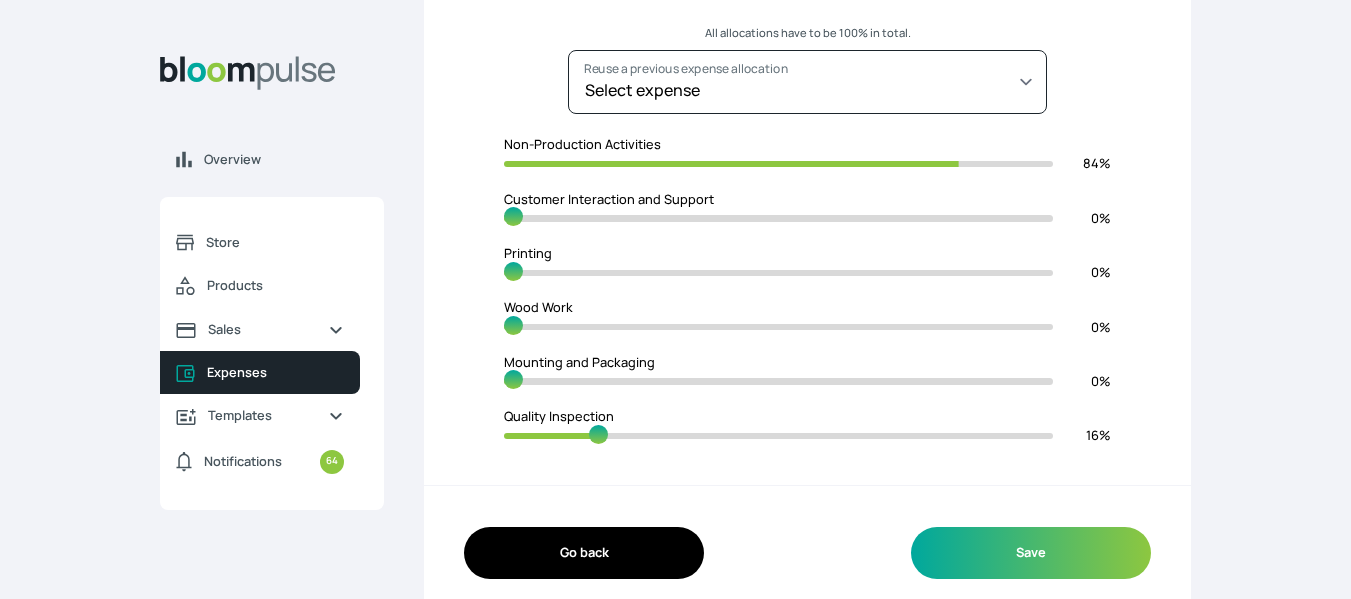 drag, startPoint x: 517, startPoint y: 435, endPoint x: 596, endPoint y: 441, distance: 79.22752 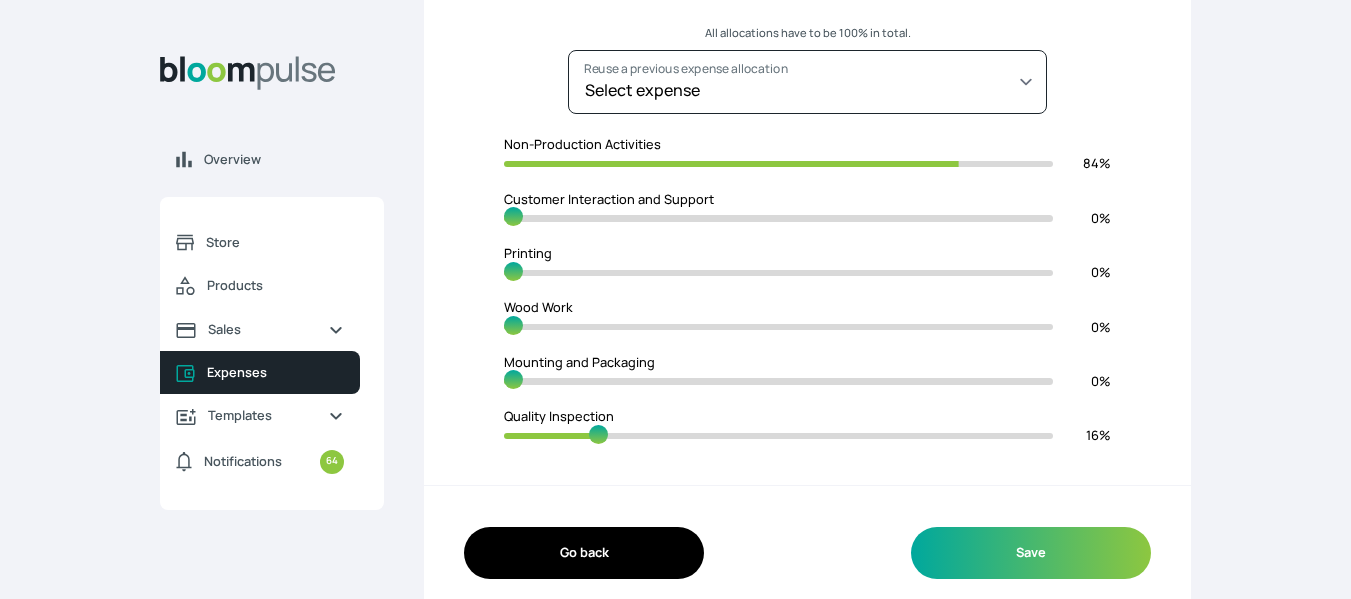 type on "16" 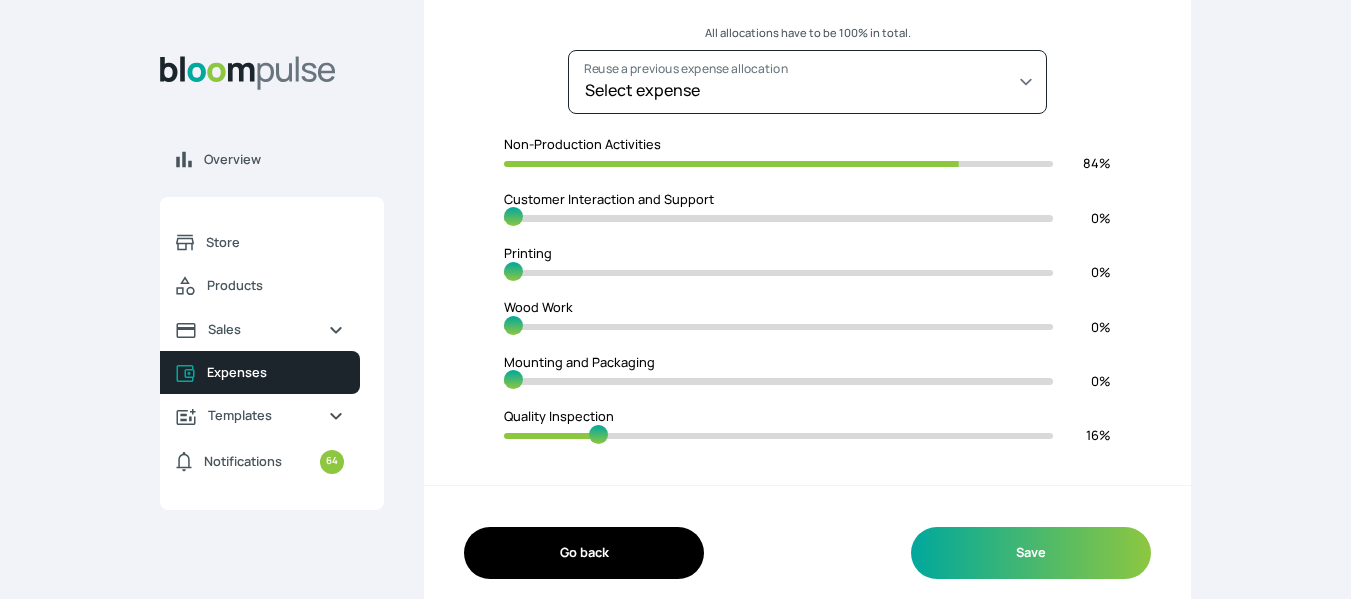 type on "85" 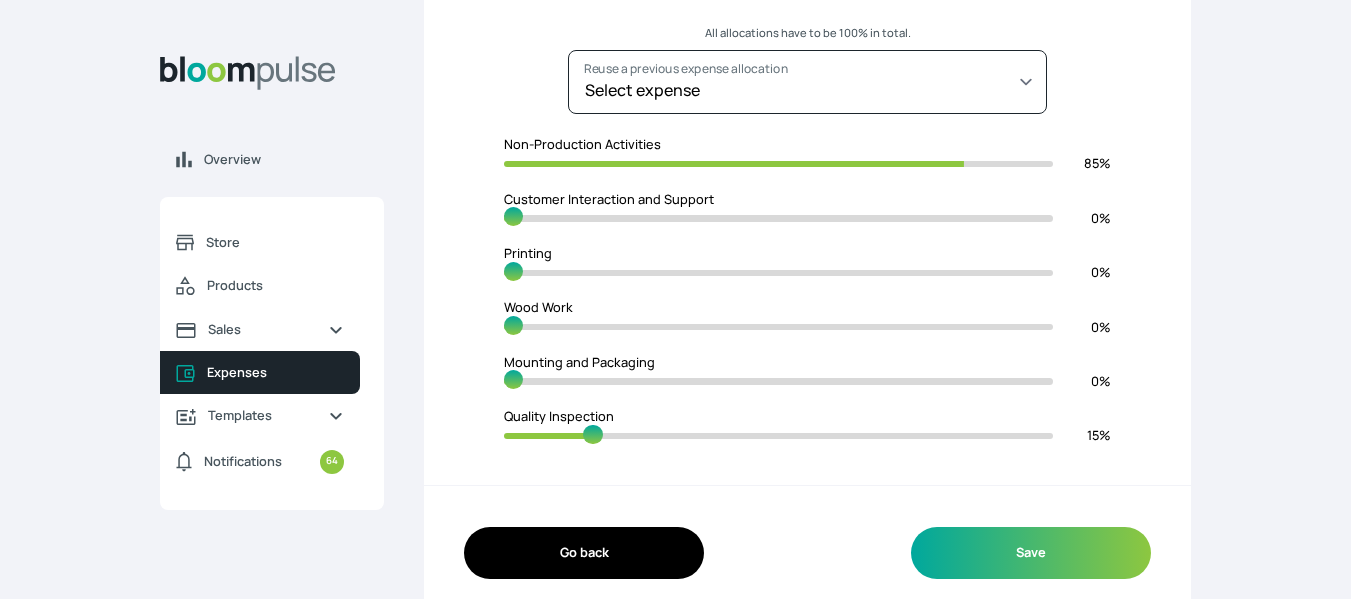 type on "15" 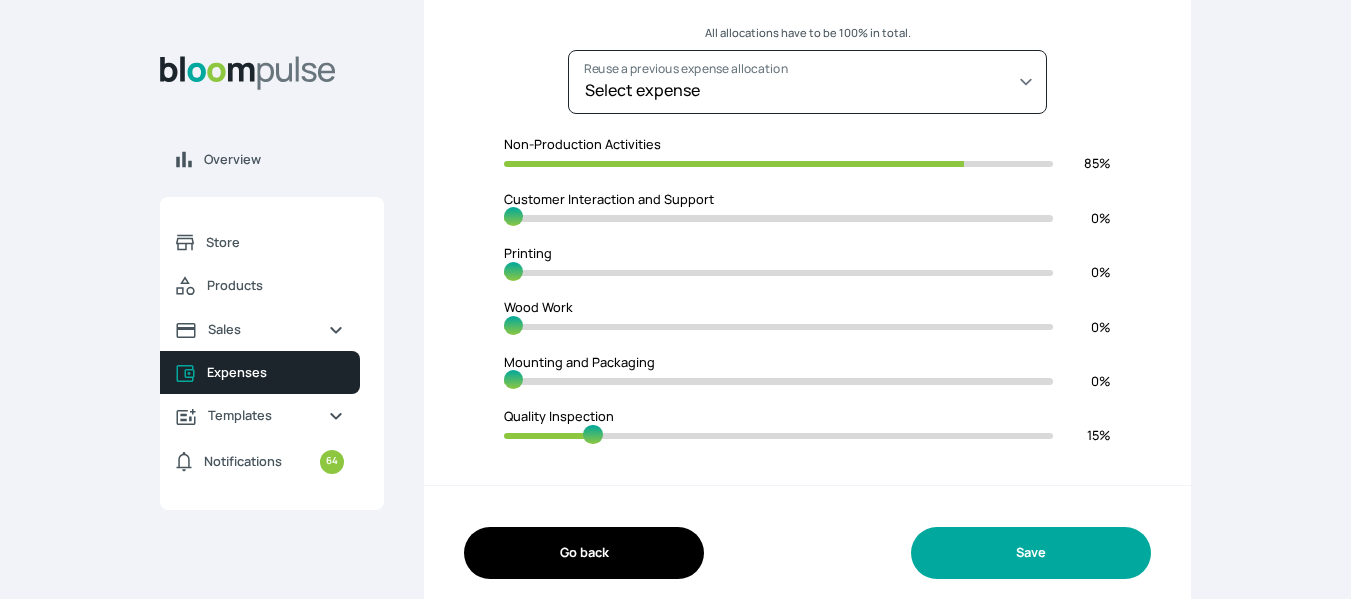 click on "Save" at bounding box center [1031, 552] 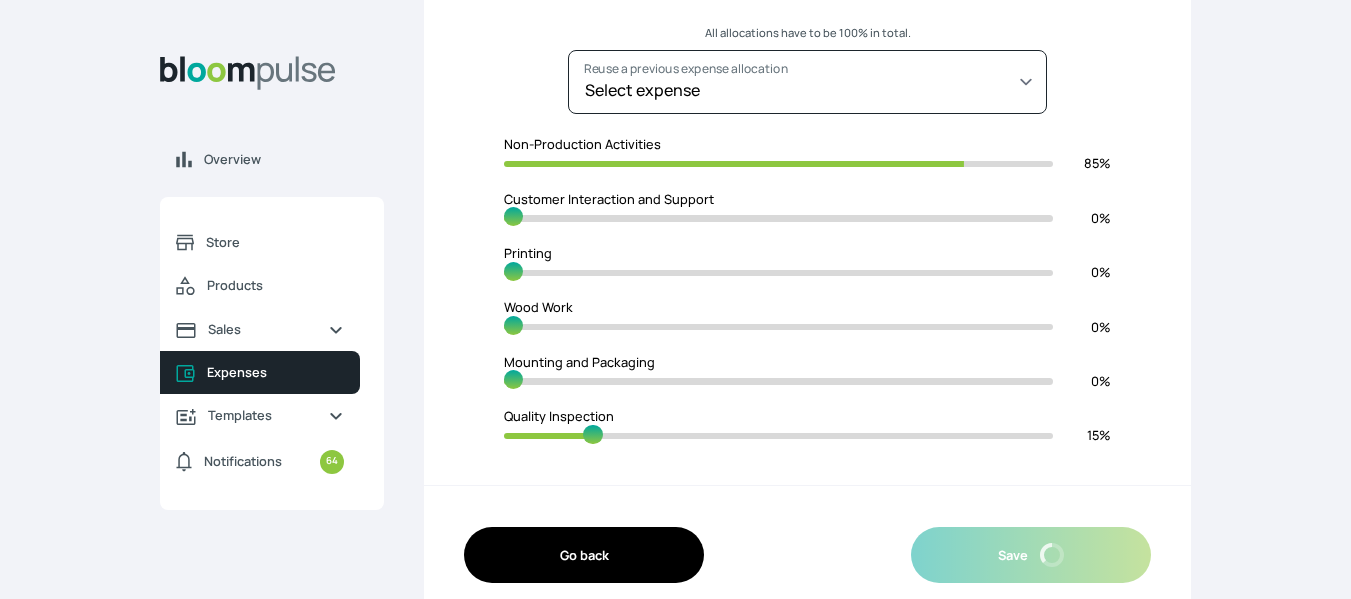 scroll, scrollTop: 0, scrollLeft: 0, axis: both 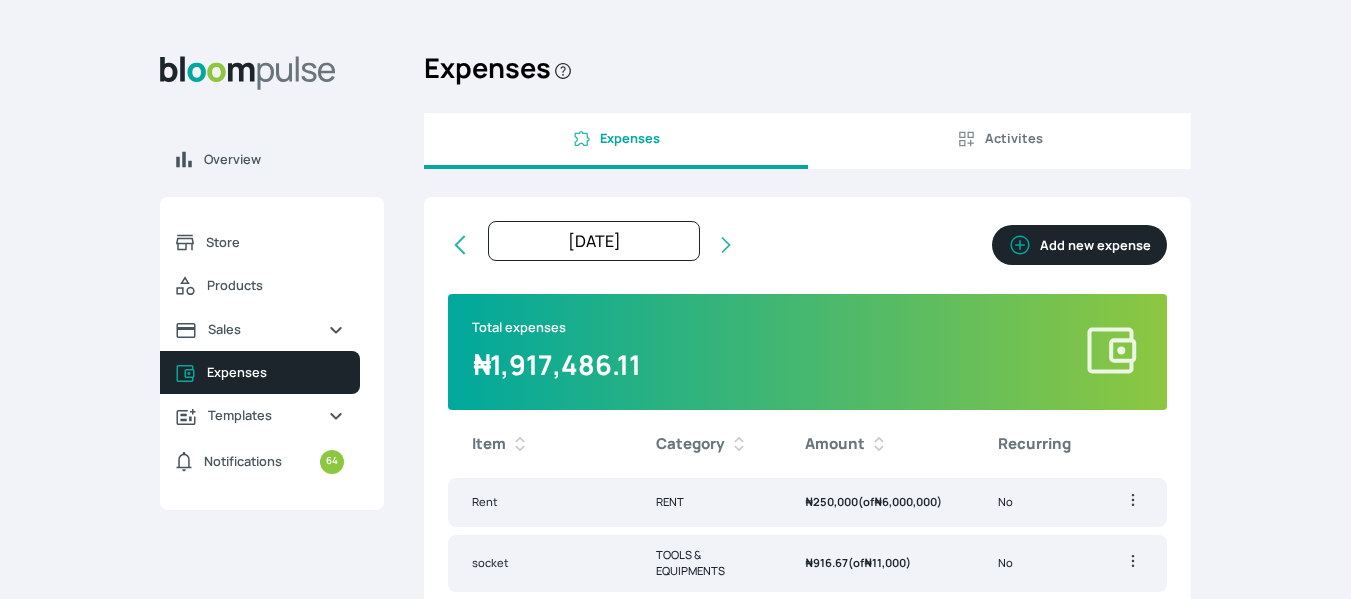click on "No" at bounding box center [1036, 564] 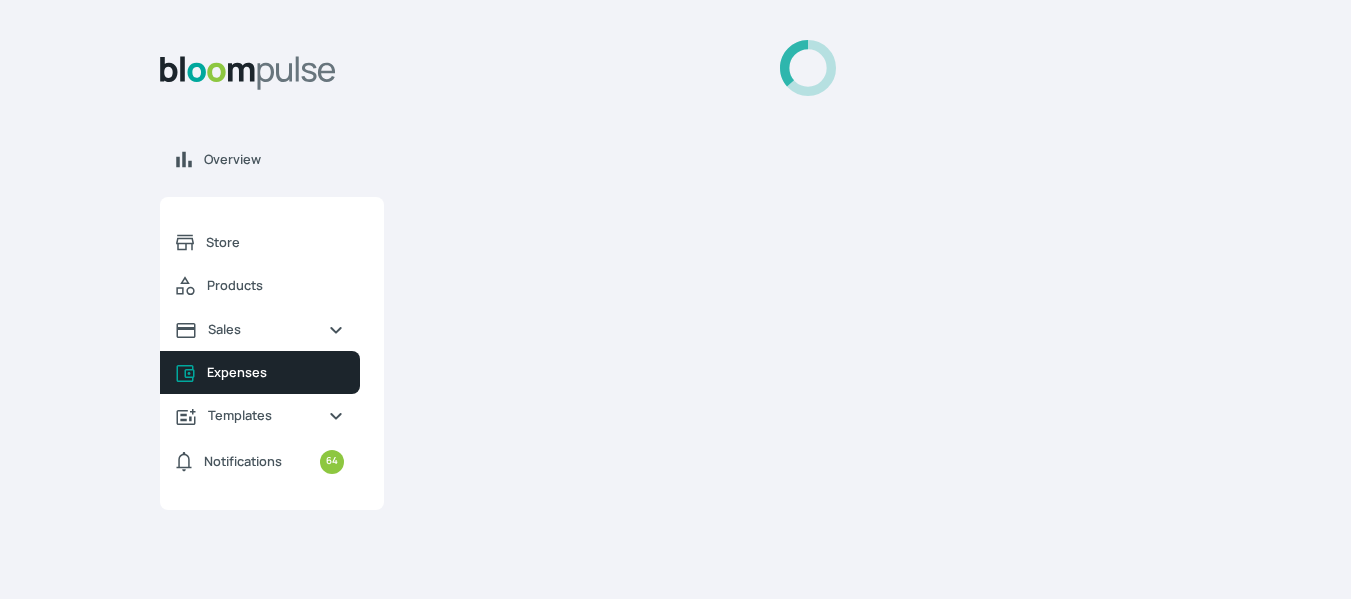 select on "YEAR" 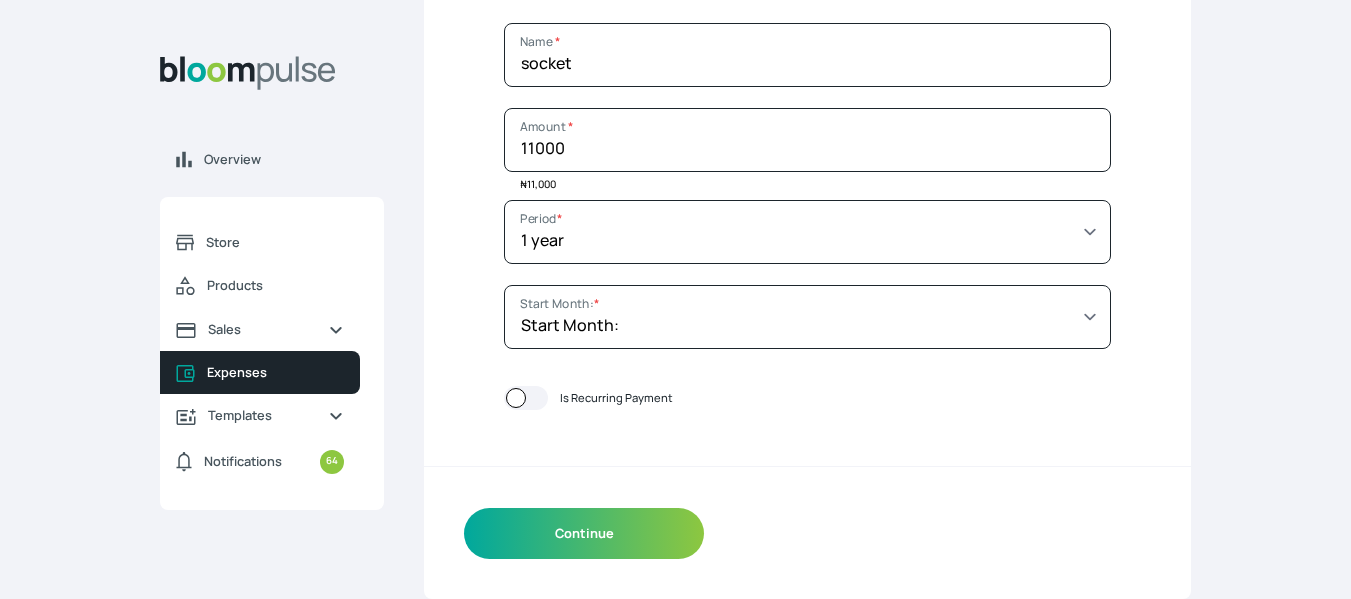 scroll, scrollTop: 0, scrollLeft: 0, axis: both 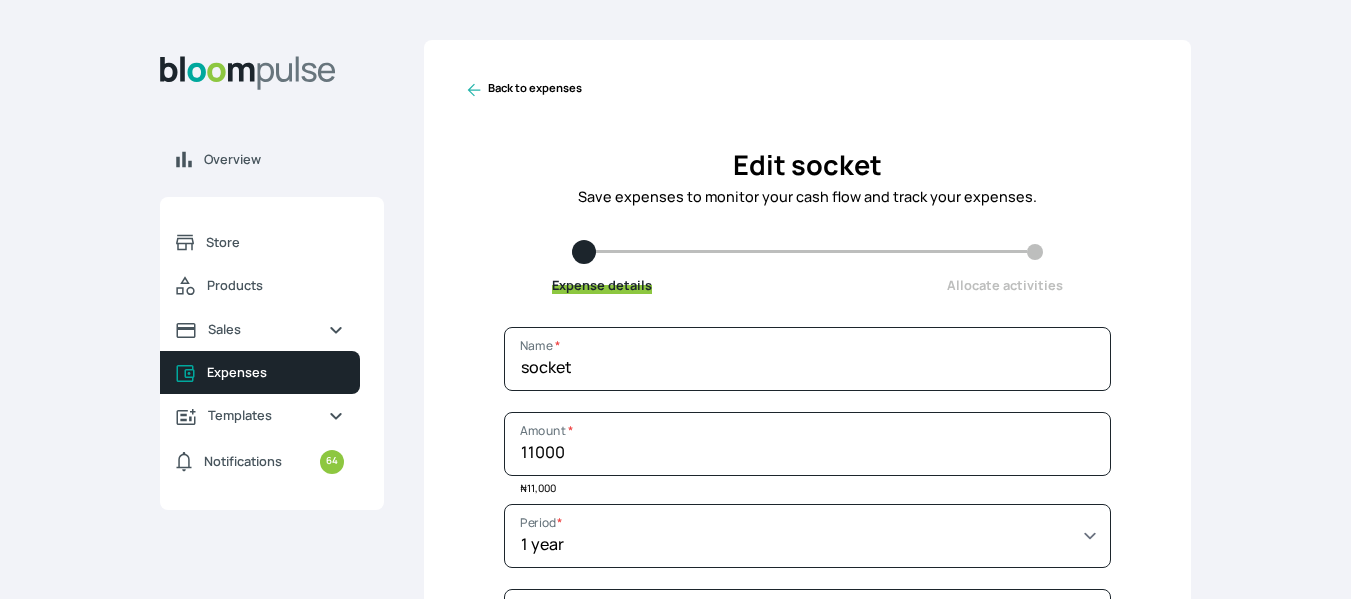 click 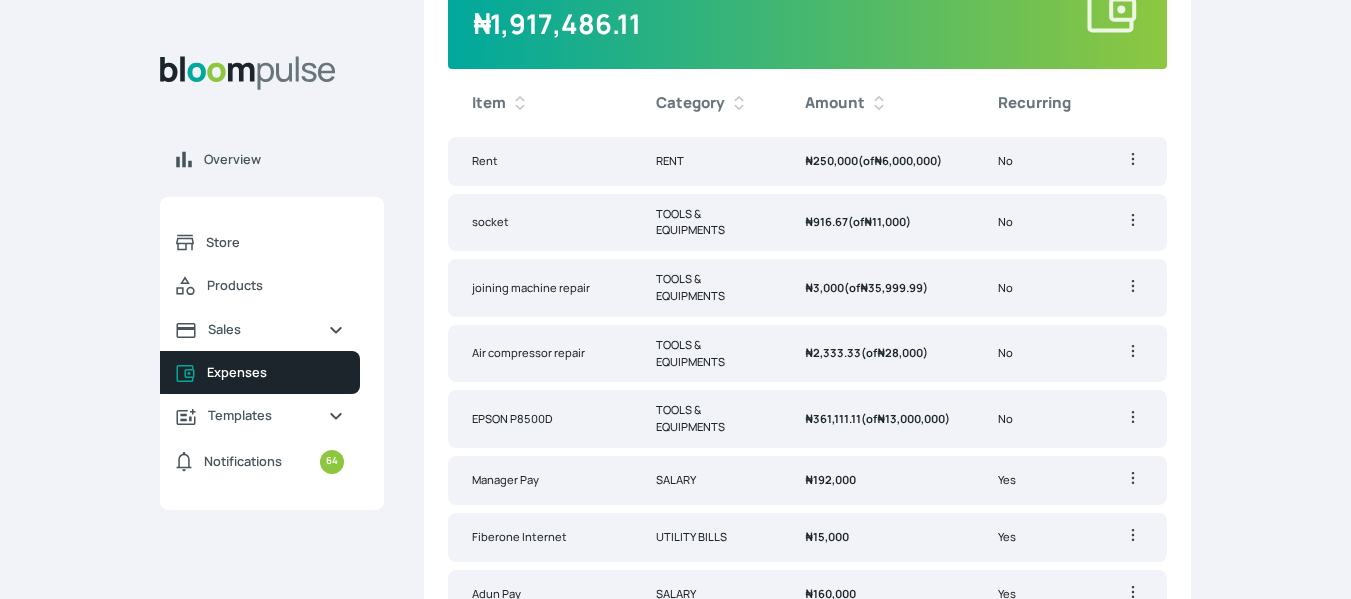 scroll, scrollTop: 0, scrollLeft: 0, axis: both 